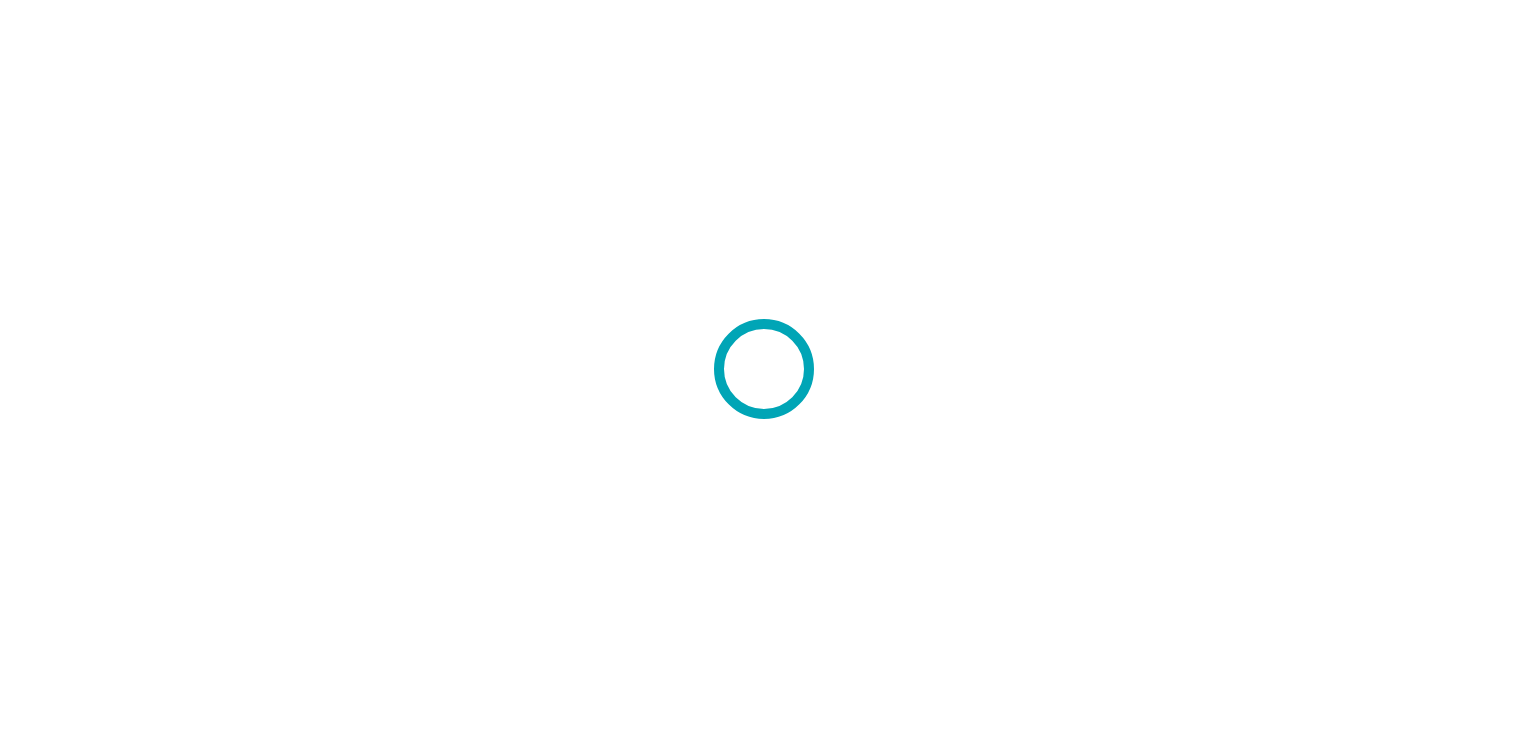 scroll, scrollTop: 0, scrollLeft: 0, axis: both 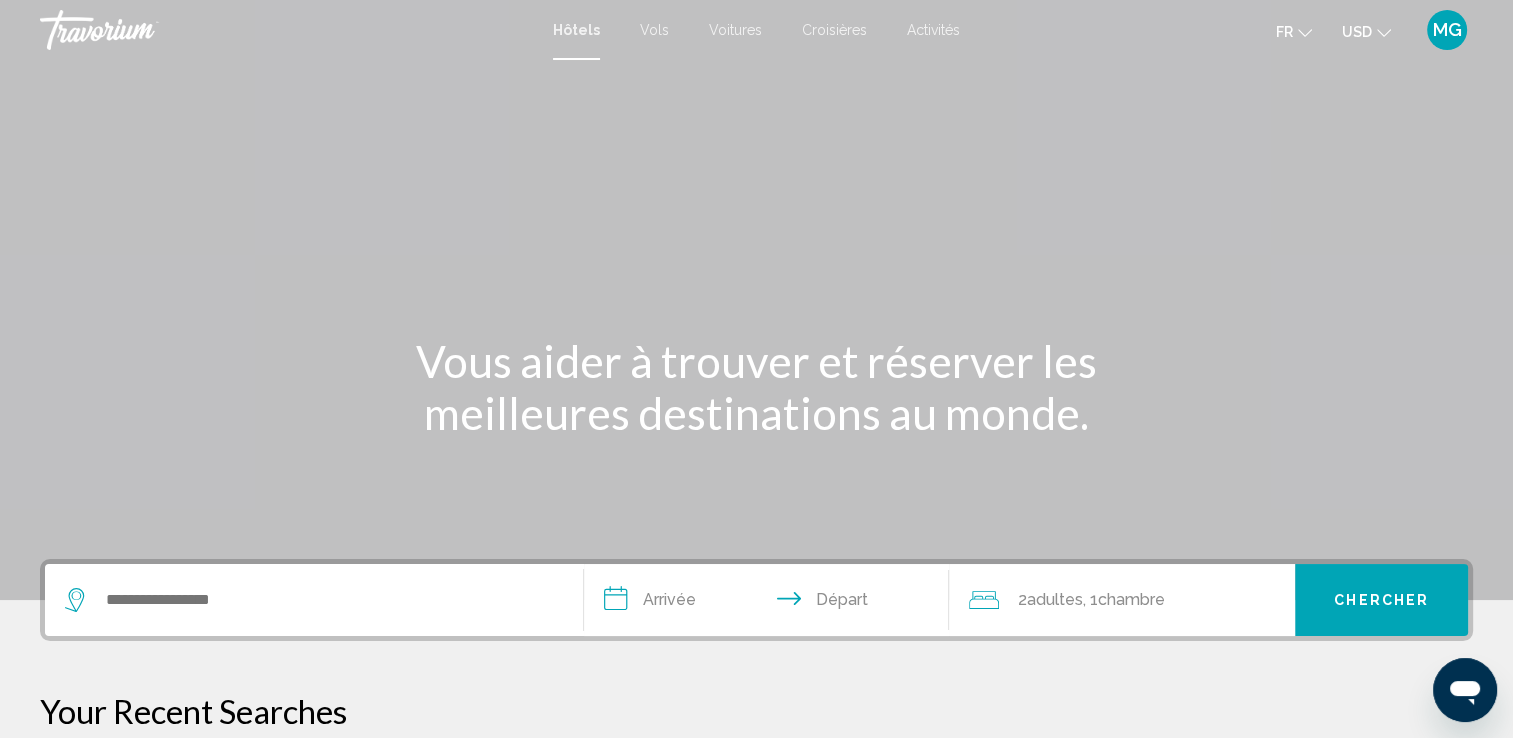 click 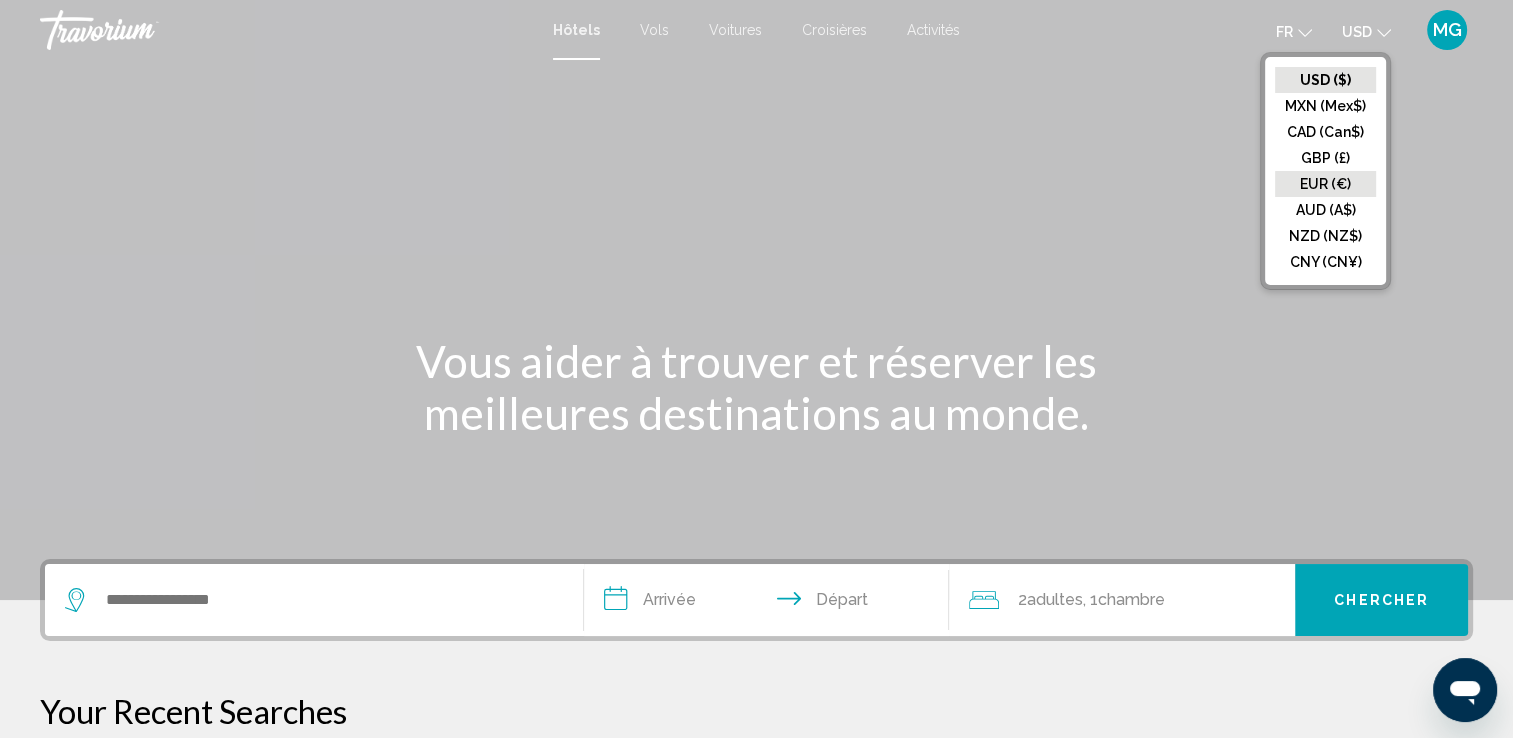 click on "EUR (€)" 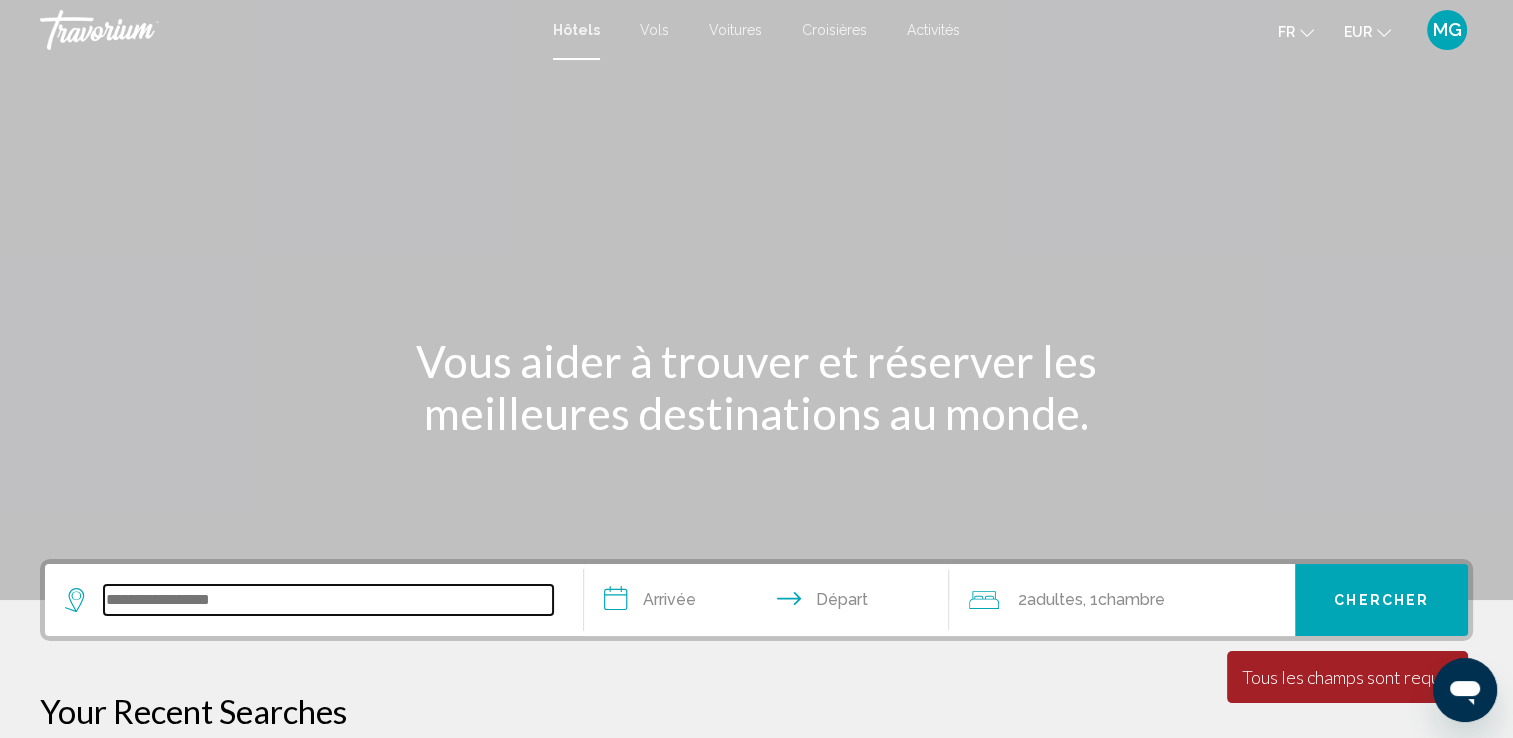click at bounding box center [328, 600] 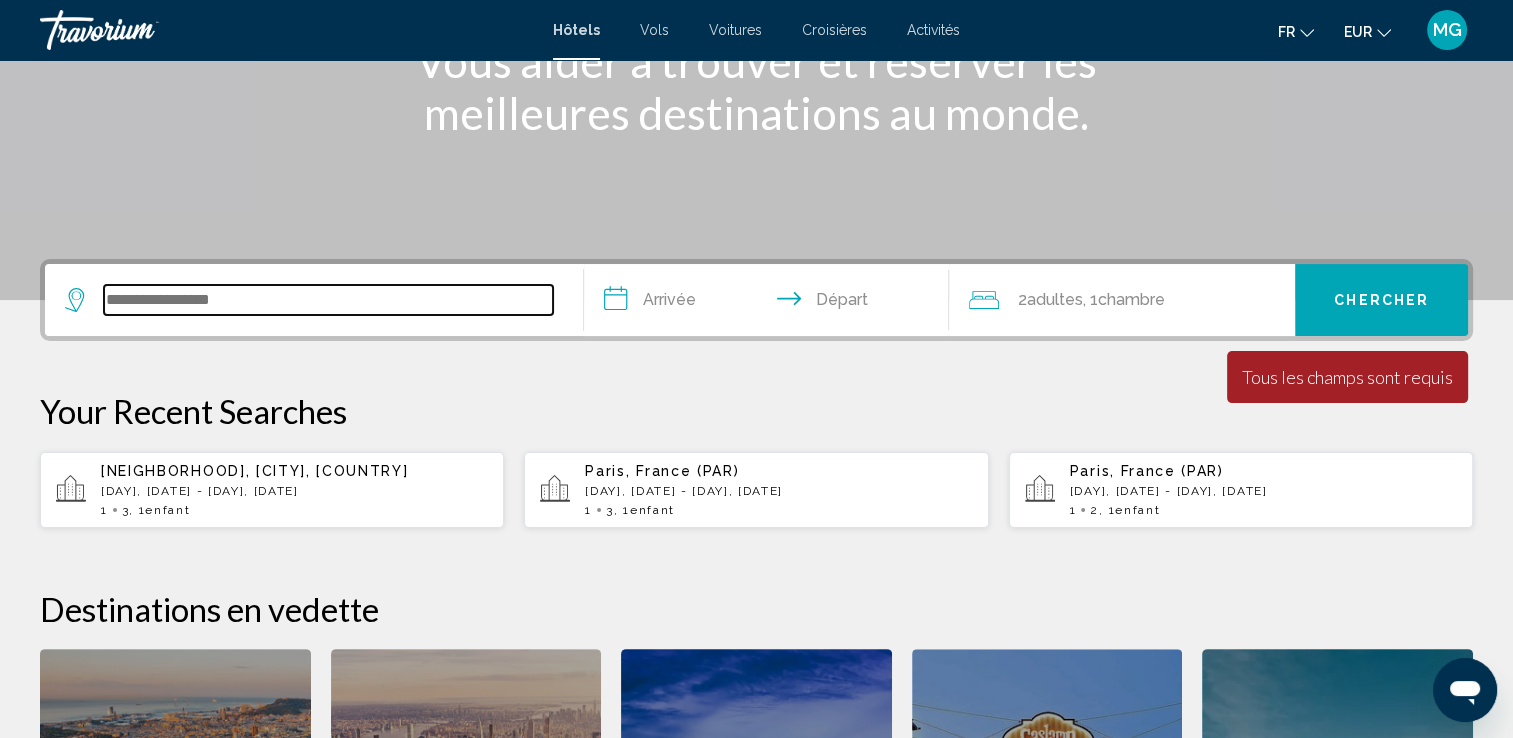 scroll, scrollTop: 493, scrollLeft: 0, axis: vertical 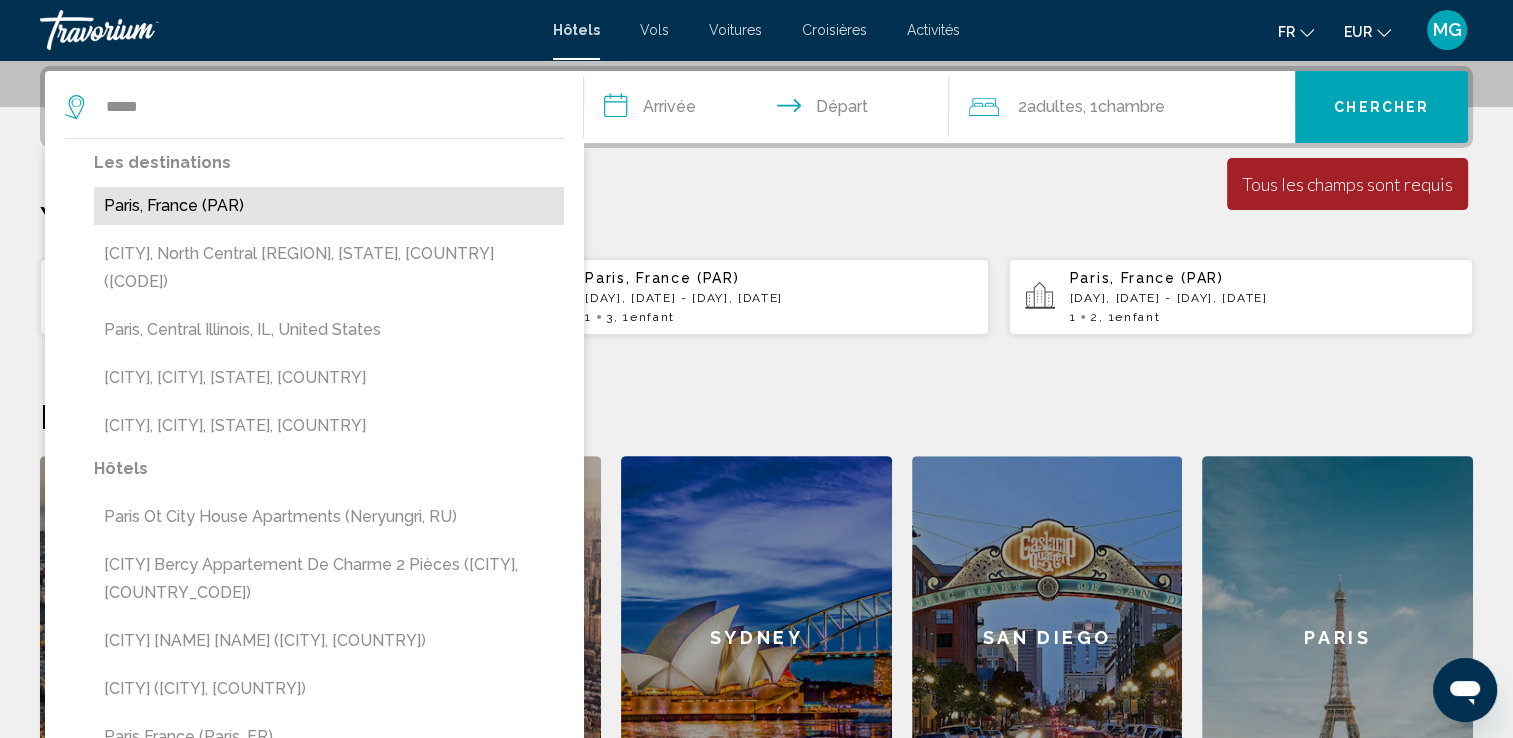 click on "Paris, France (PAR)" at bounding box center (329, 206) 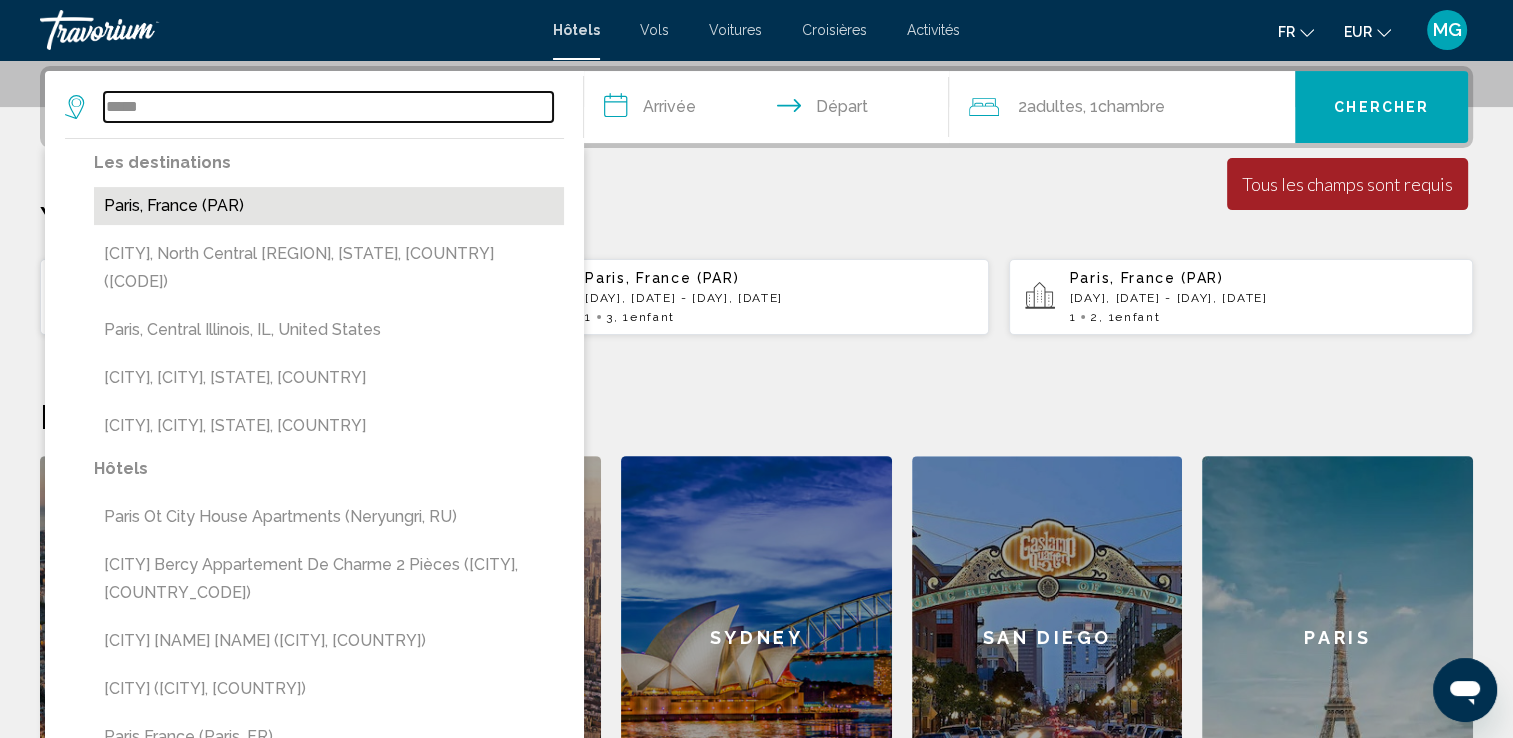 type on "**********" 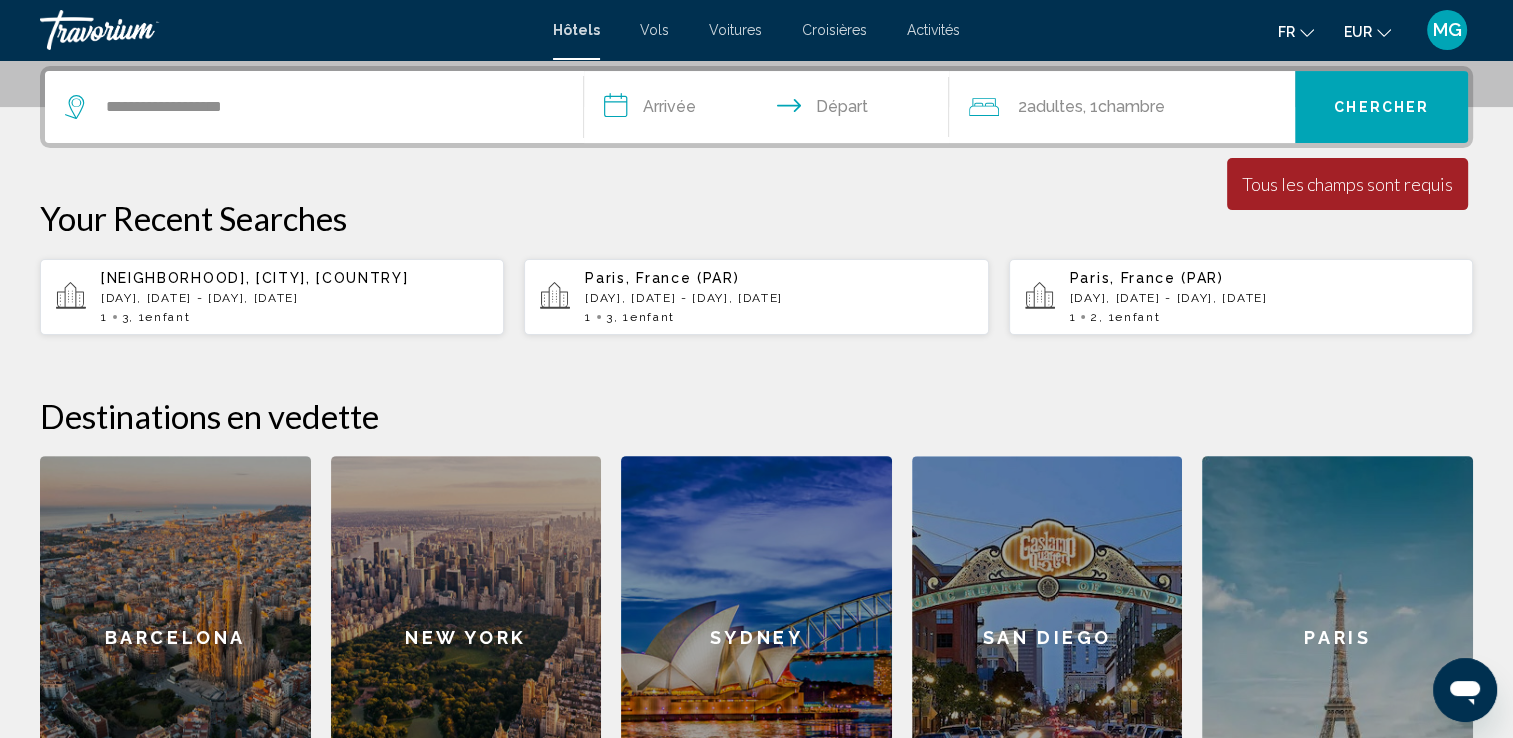 click on "**********" at bounding box center (771, 110) 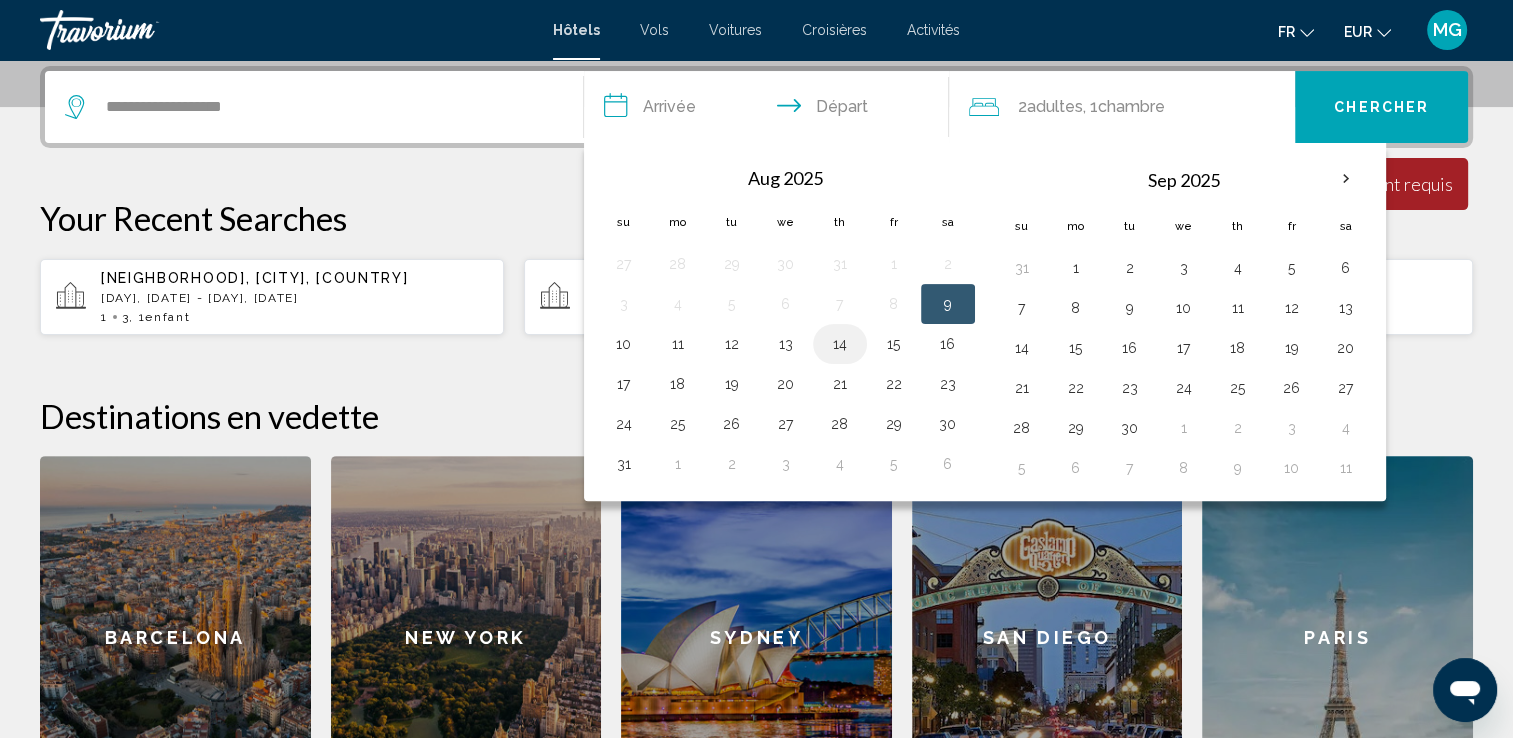 click on "14" at bounding box center (840, 344) 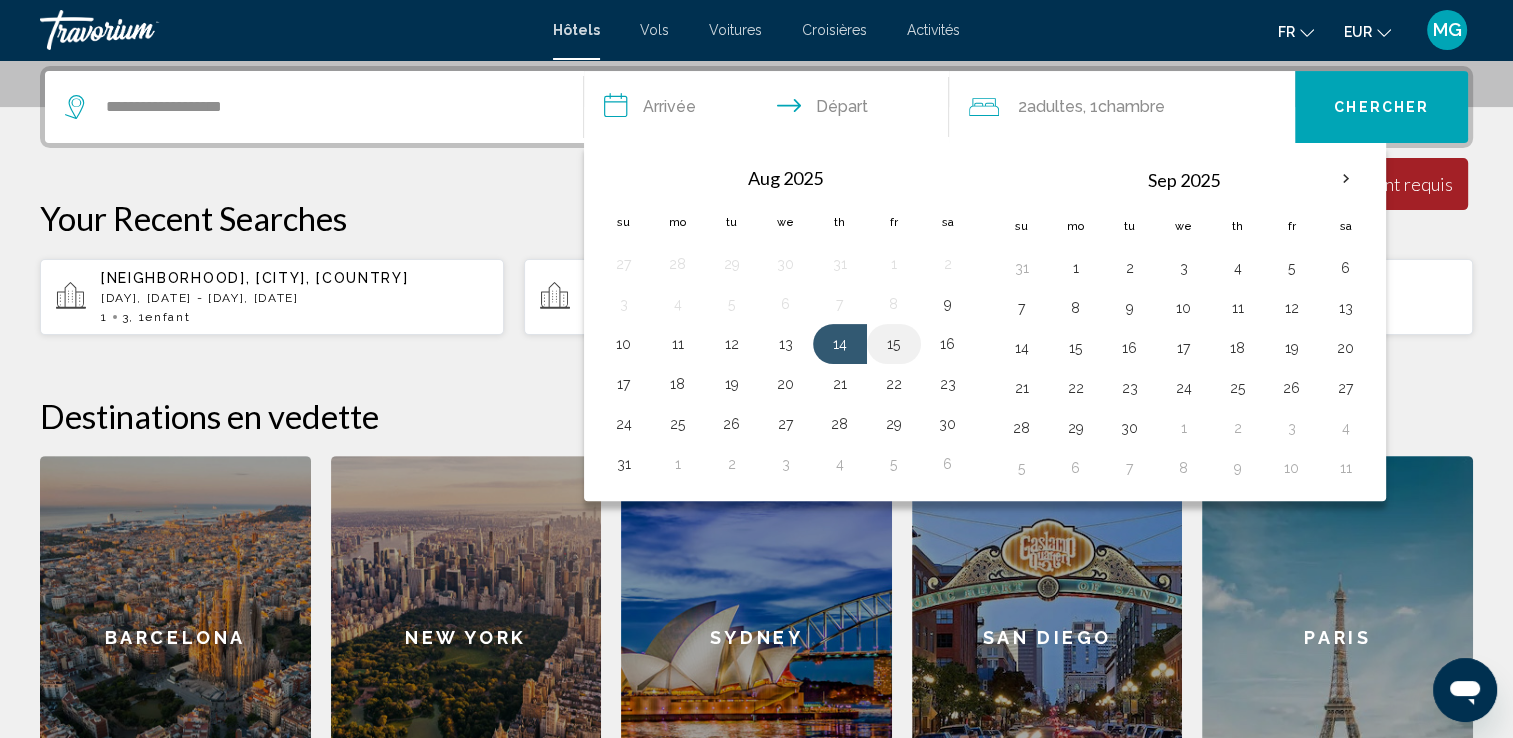 click on "15" at bounding box center (894, 344) 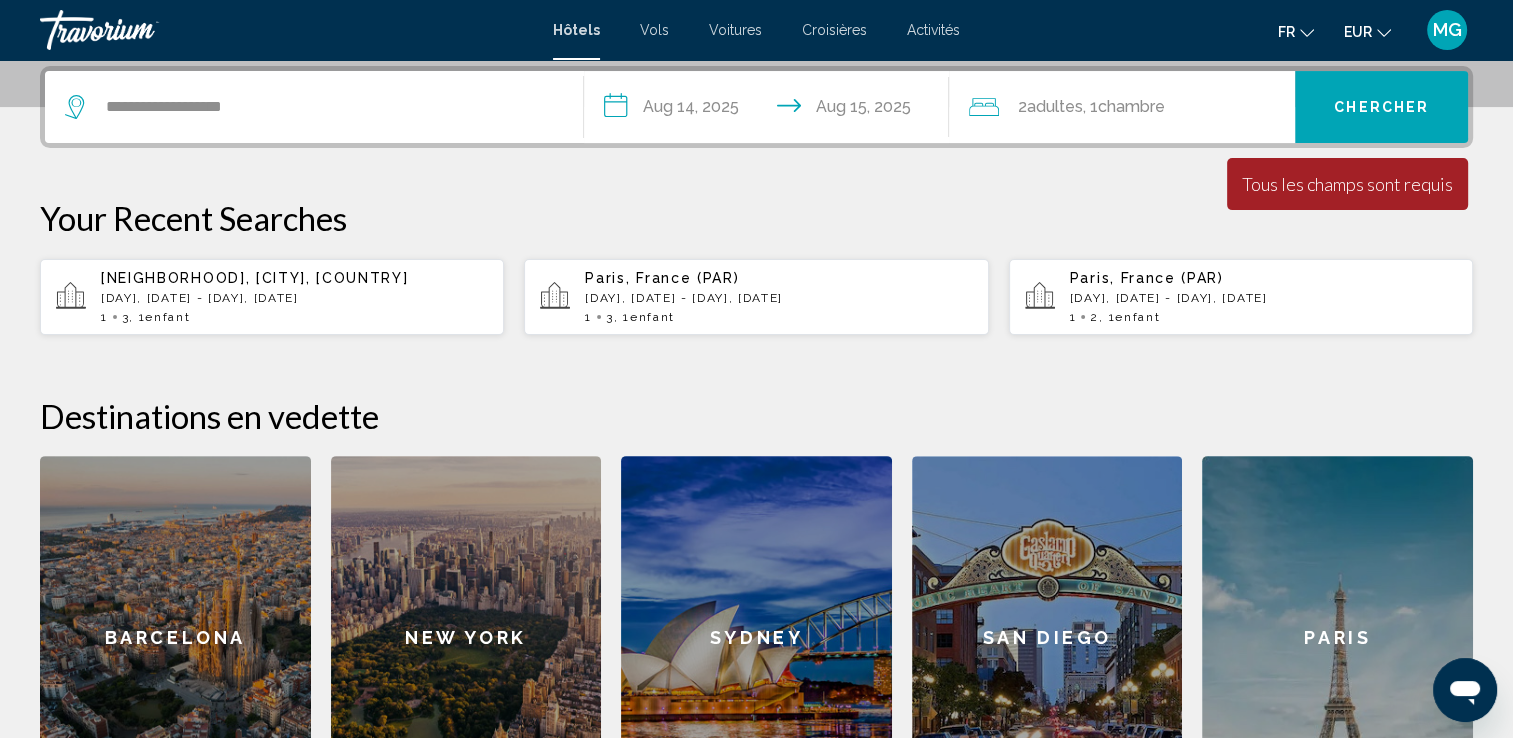 click on "Adultes" 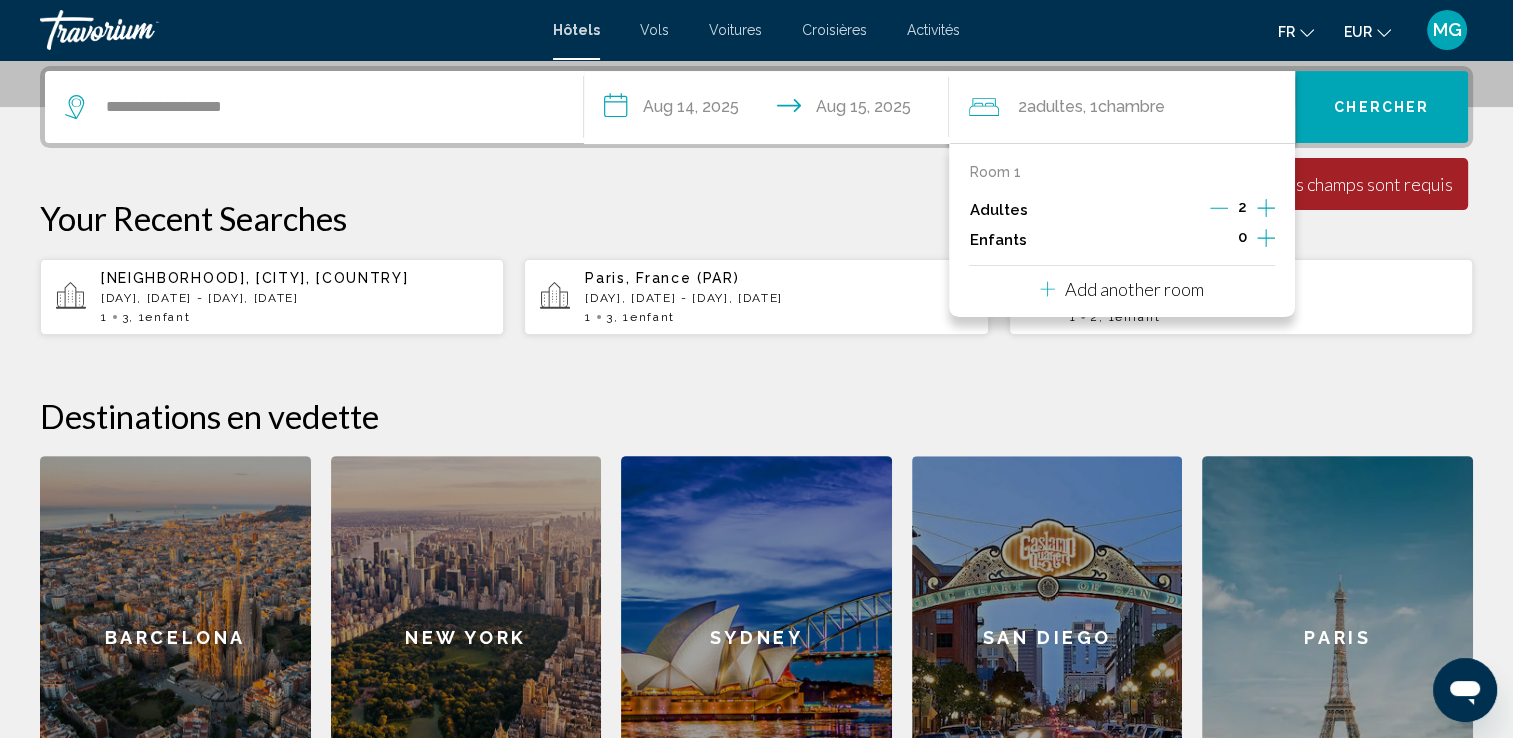 click 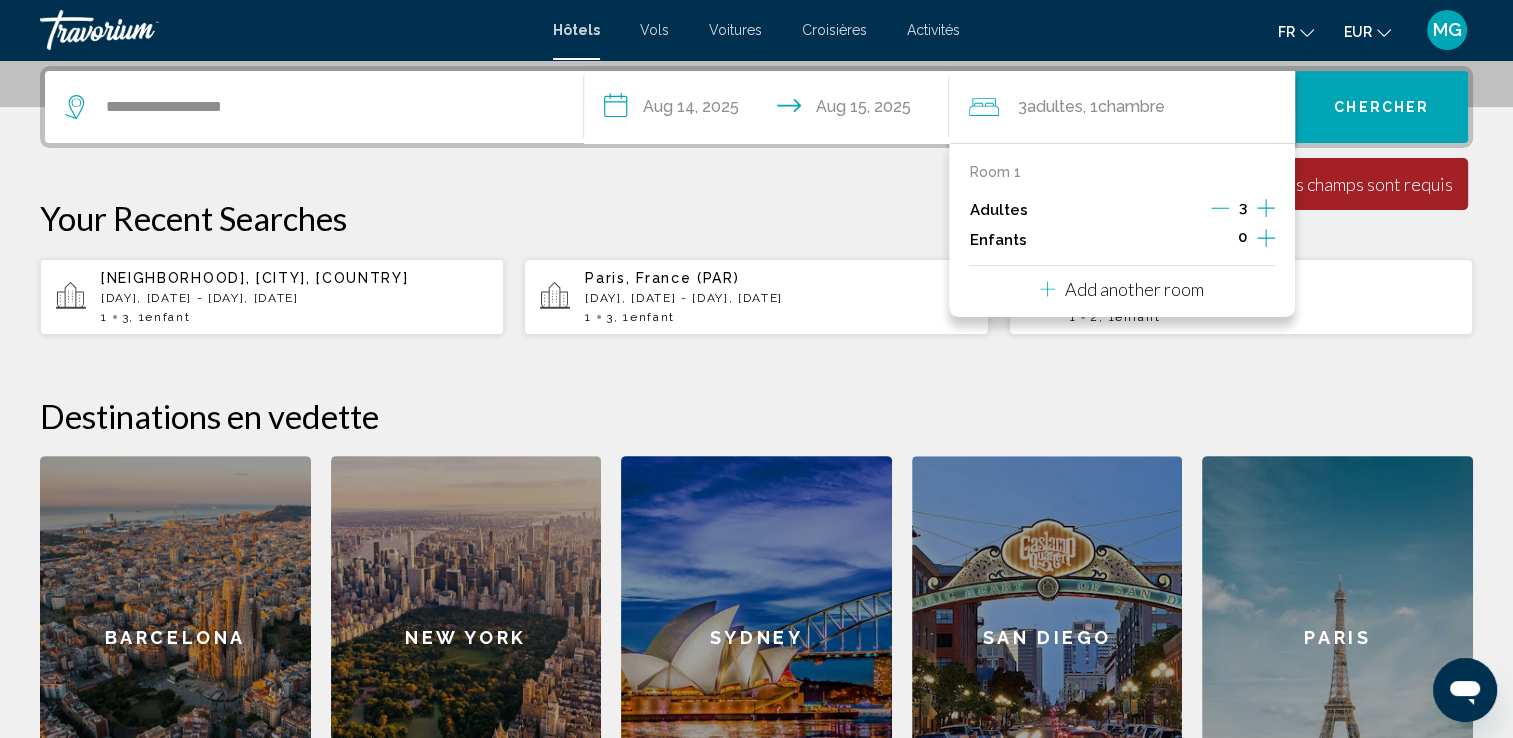 click 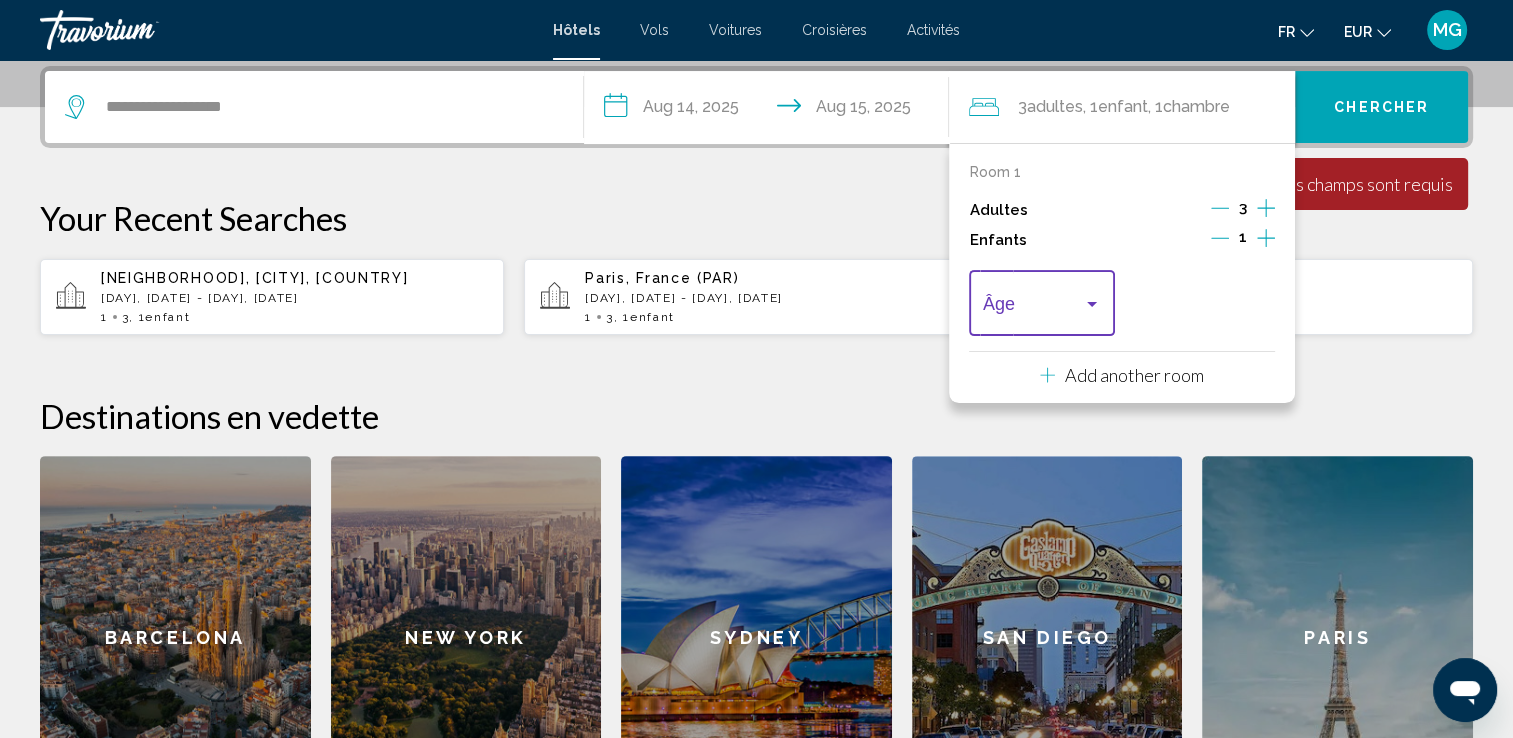 click at bounding box center (1033, 308) 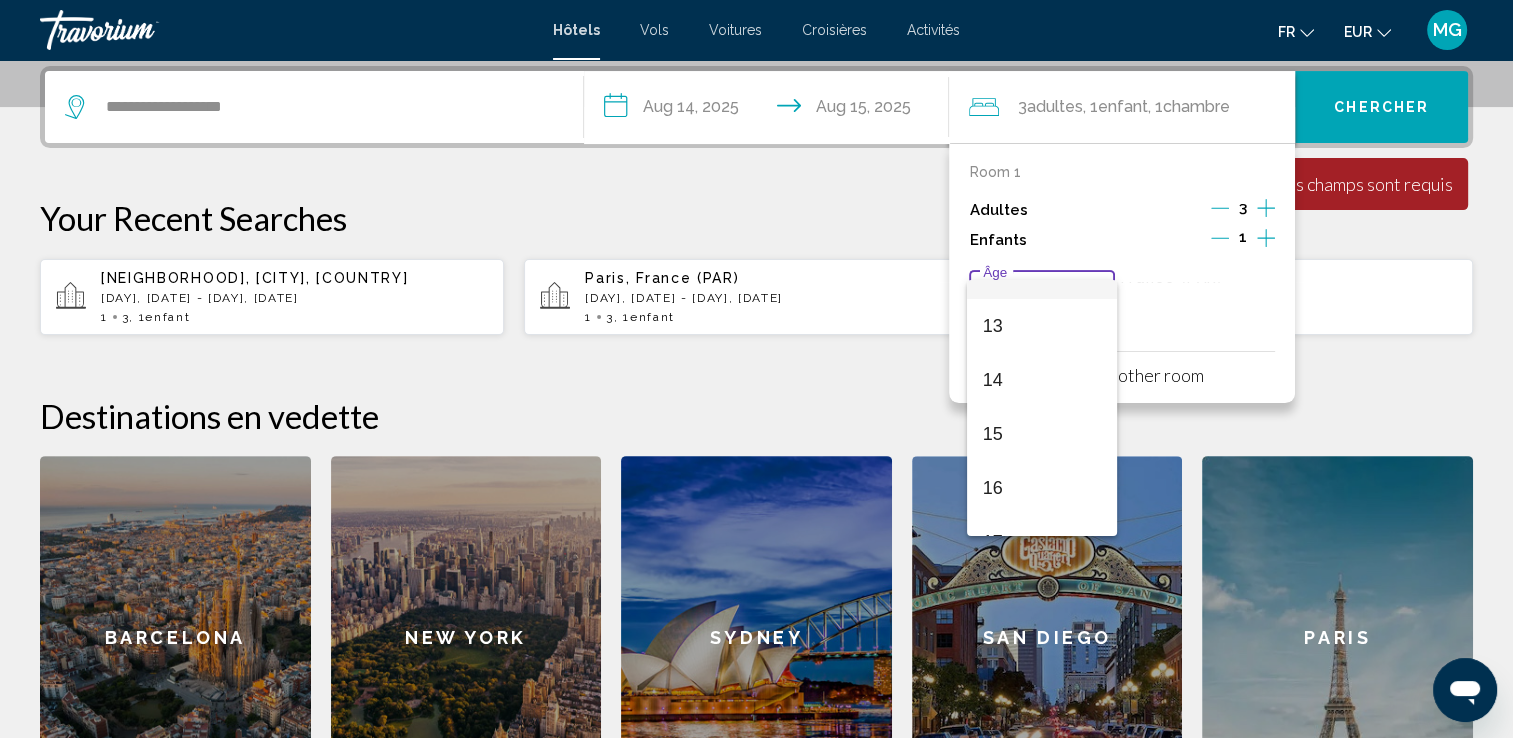 scroll, scrollTop: 716, scrollLeft: 0, axis: vertical 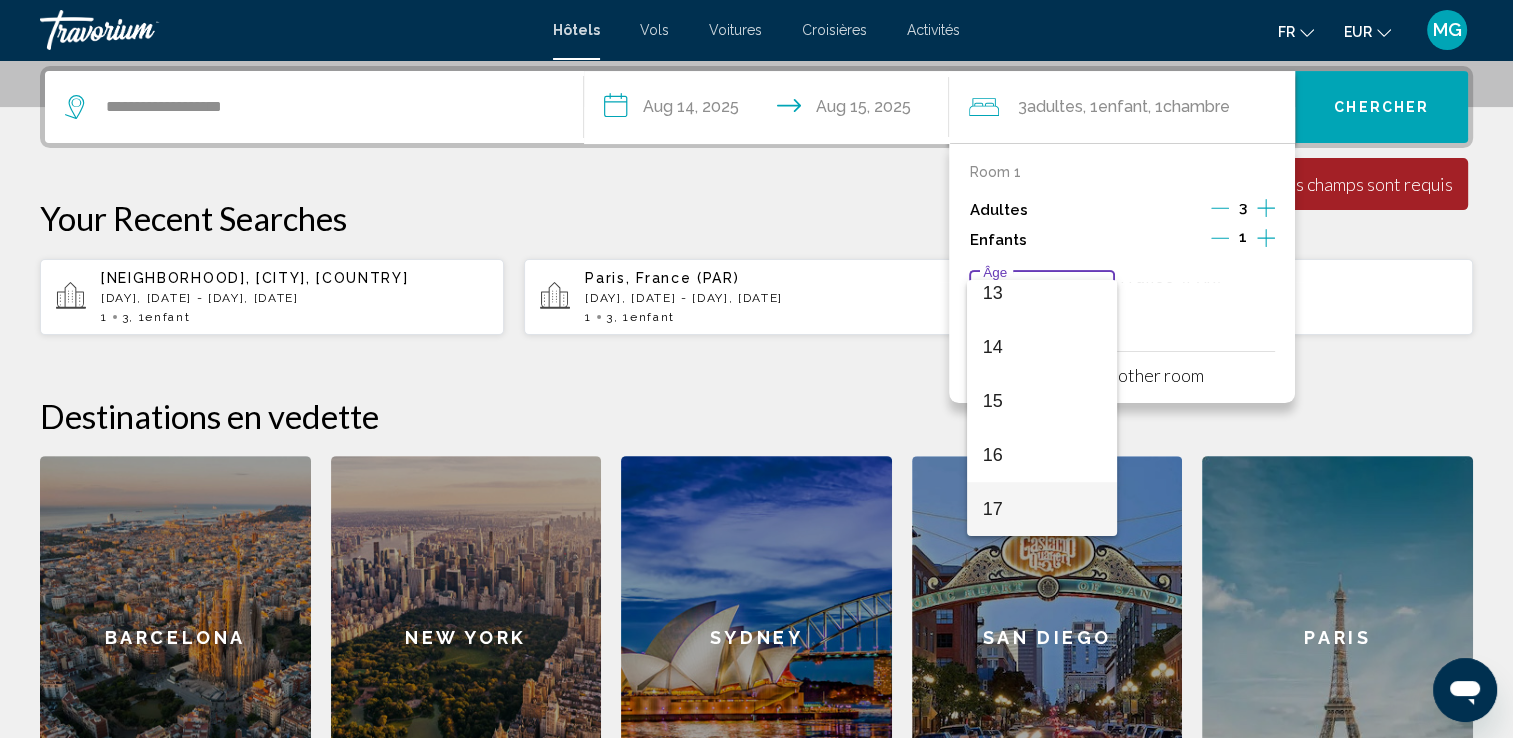 click on "17" at bounding box center [1042, 509] 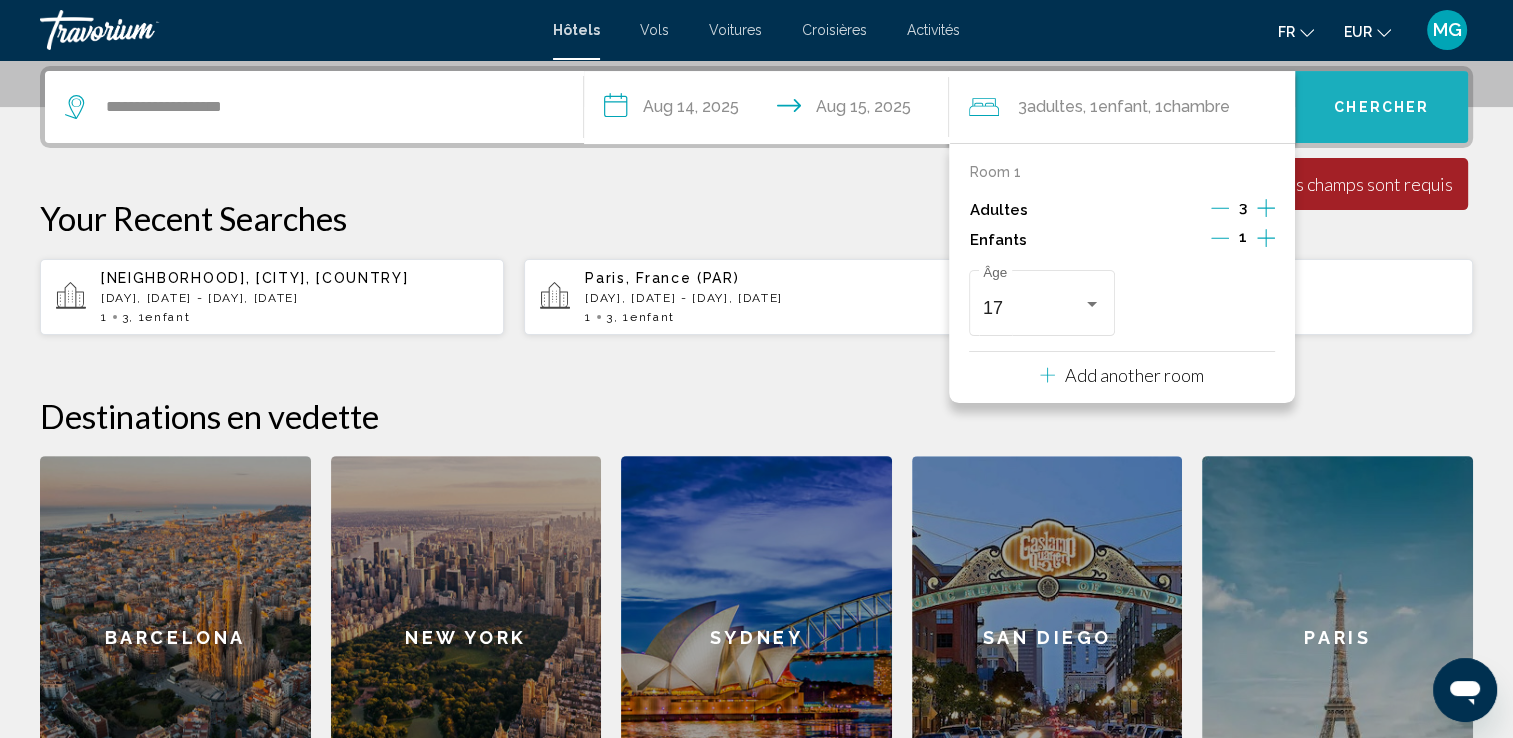 click on "Chercher" at bounding box center [1381, 108] 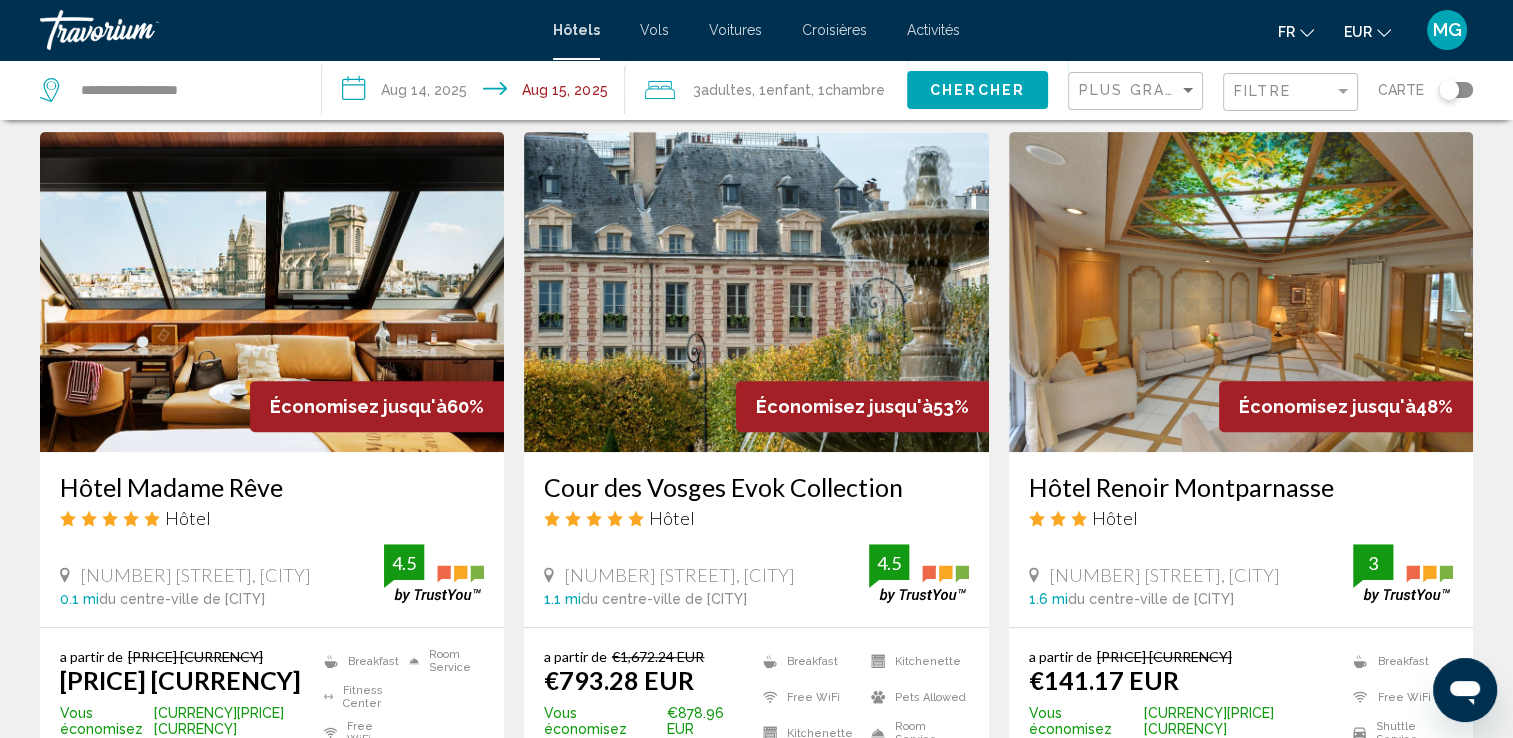 scroll, scrollTop: 900, scrollLeft: 0, axis: vertical 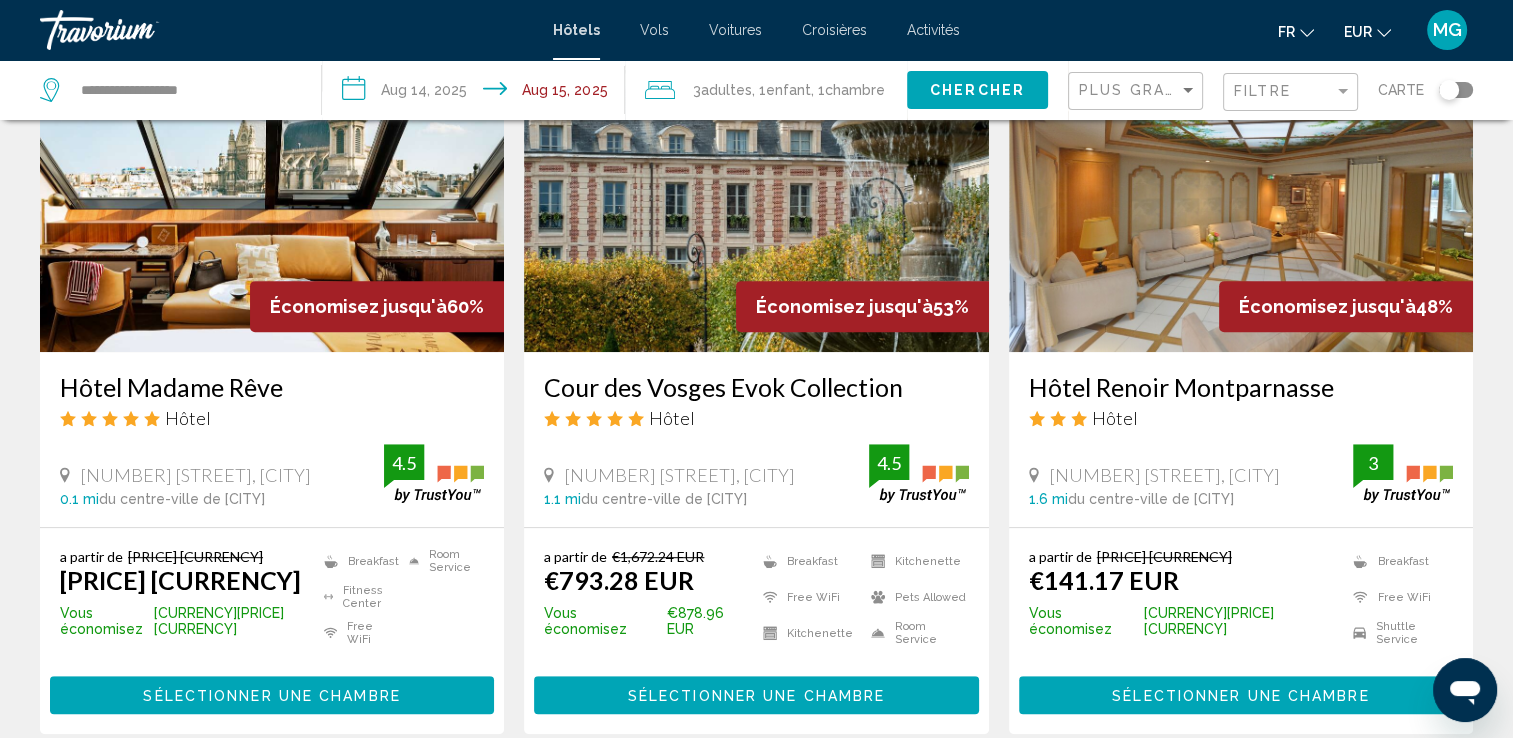 click at bounding box center (1241, 192) 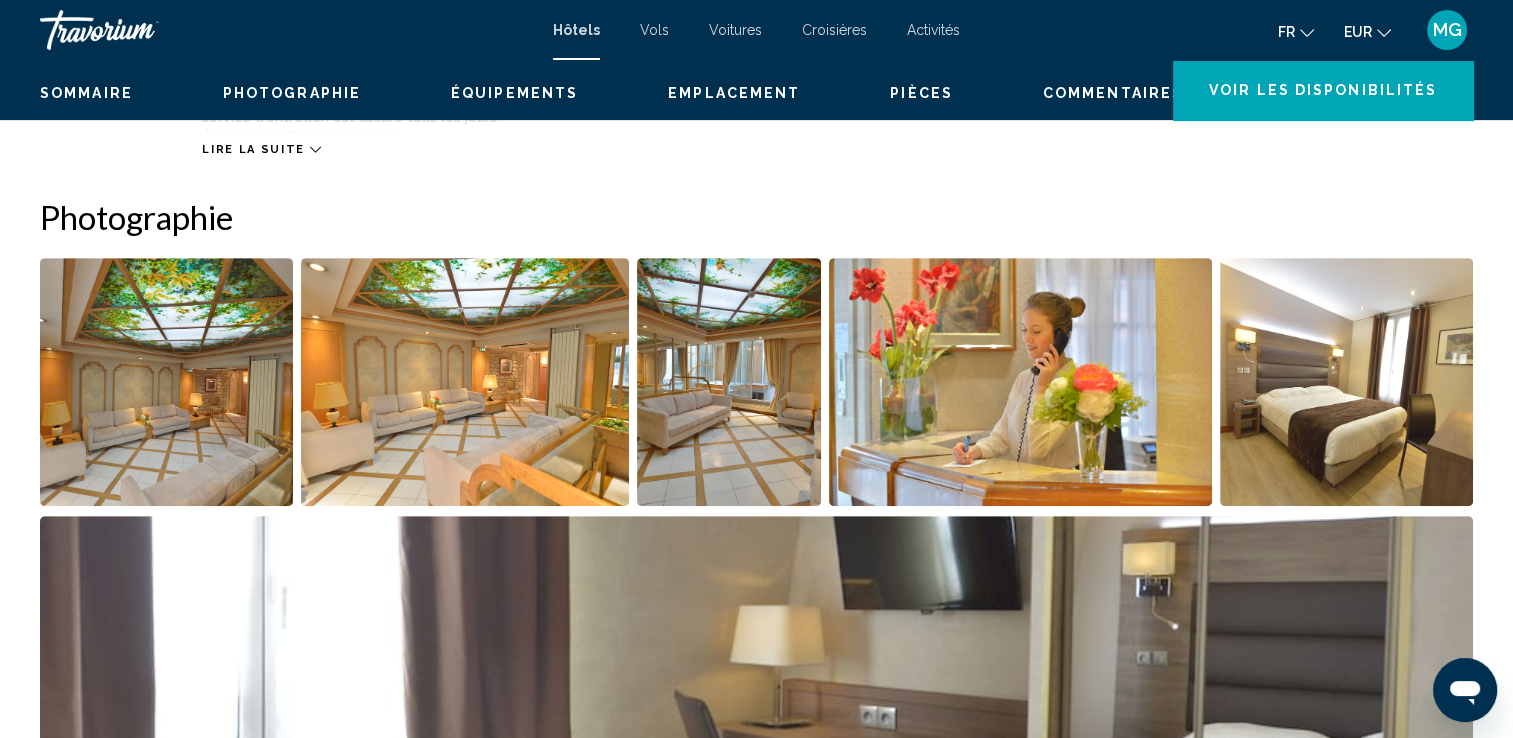 scroll, scrollTop: 0, scrollLeft: 0, axis: both 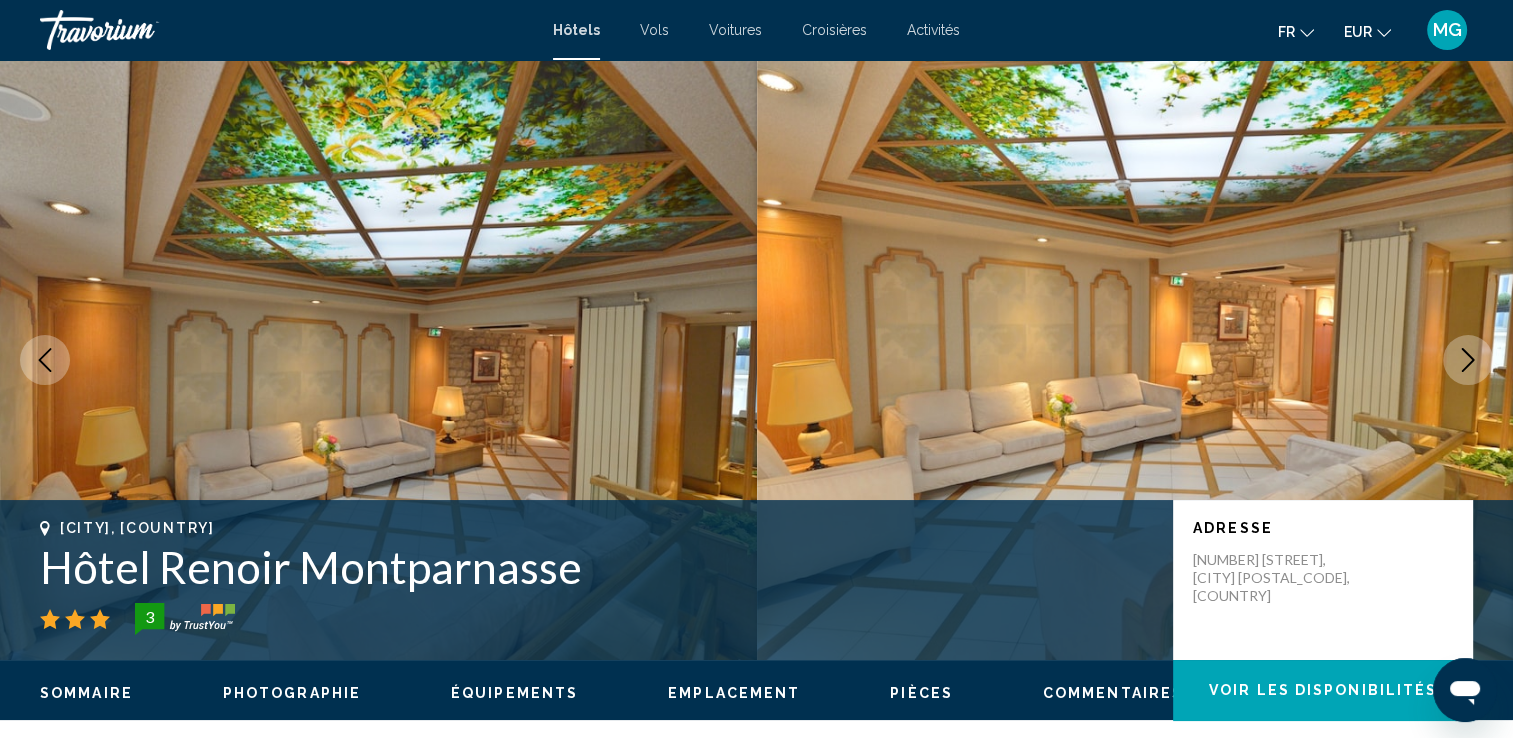 click 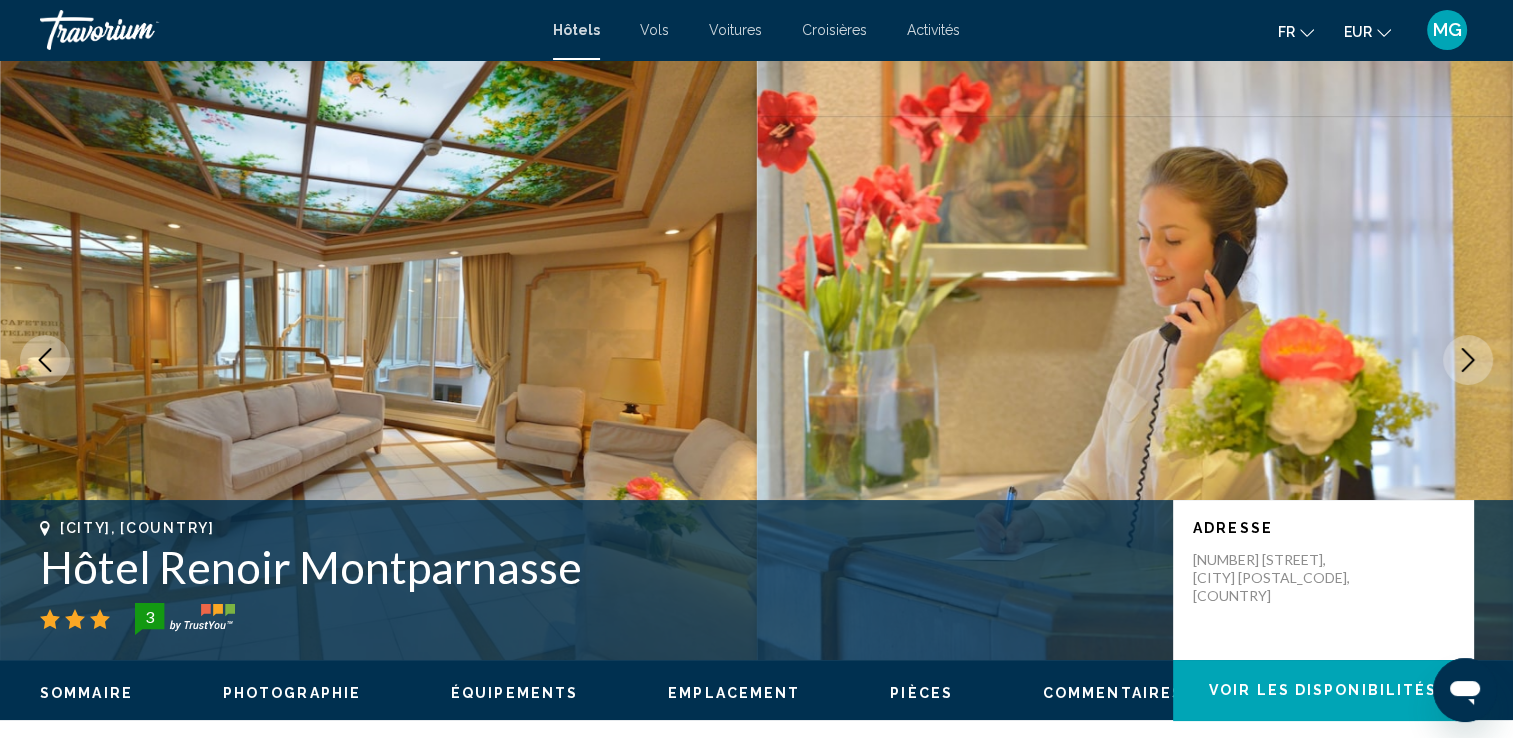 click 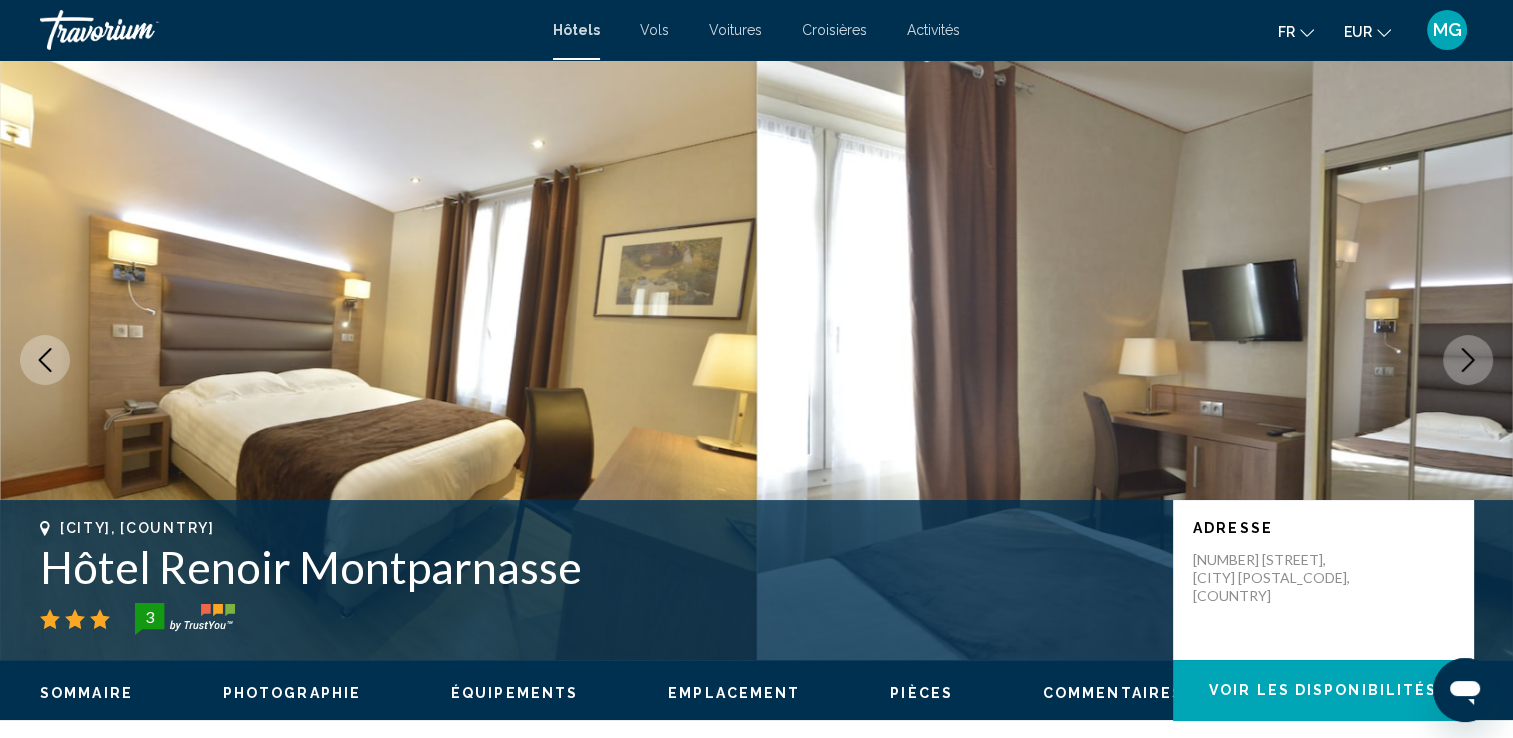 click 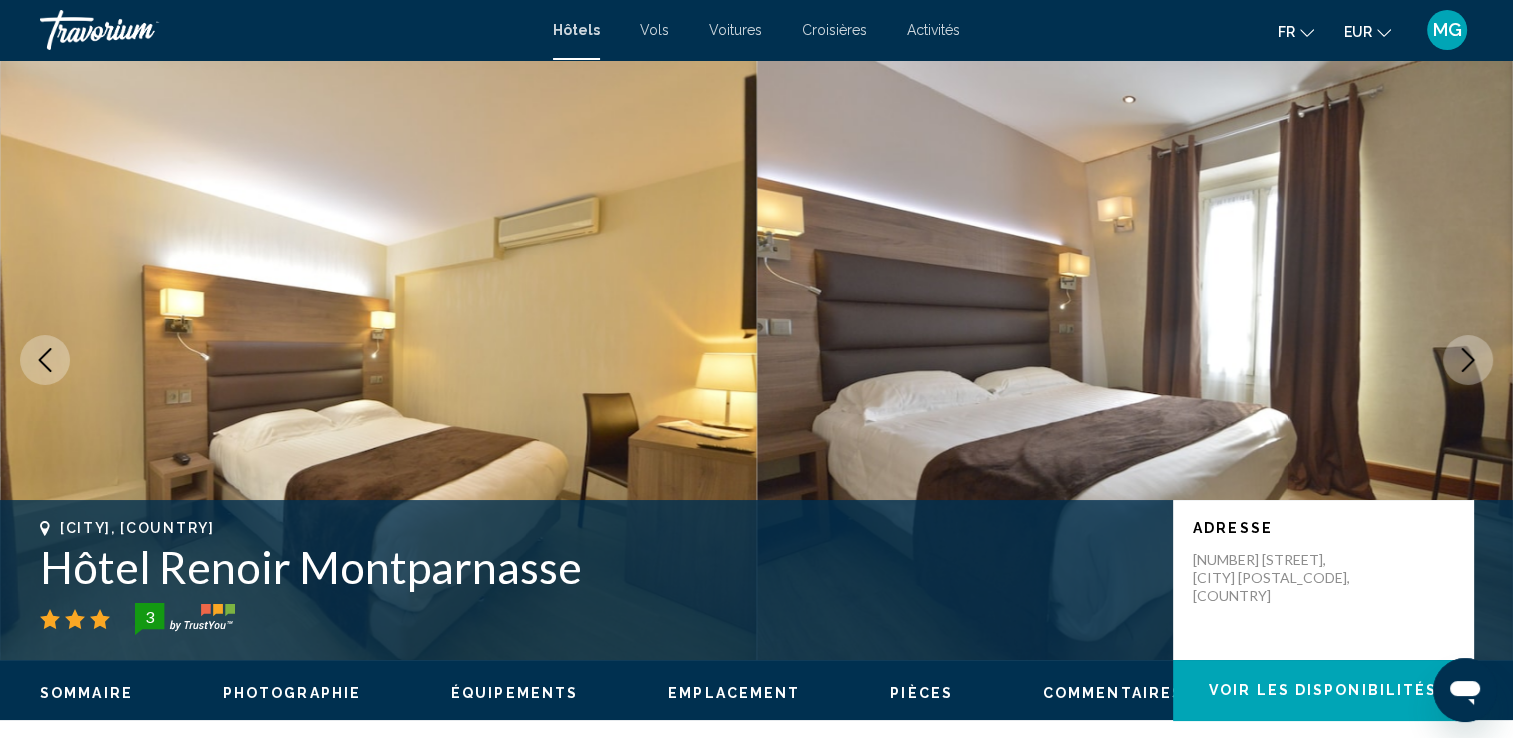 click 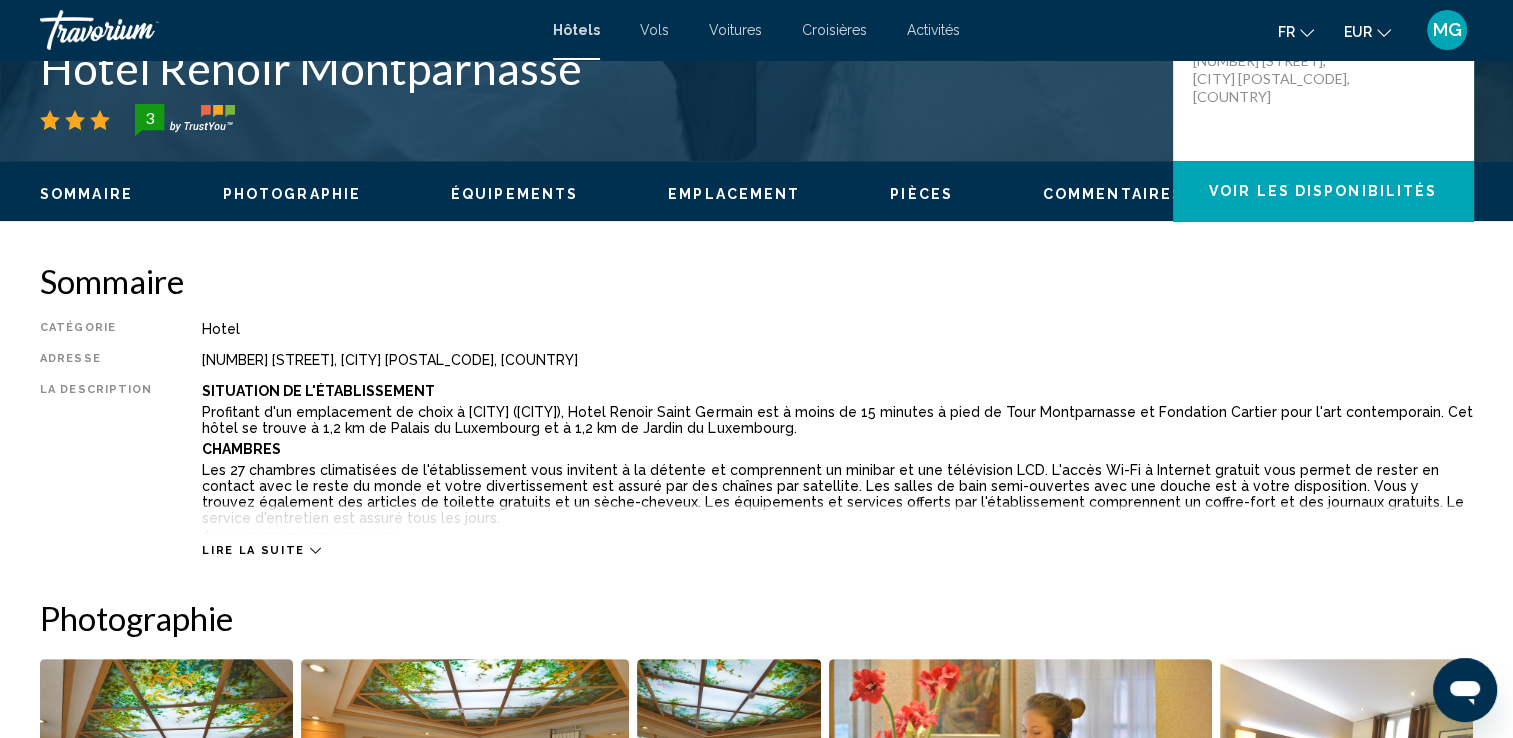 scroll, scrollTop: 500, scrollLeft: 0, axis: vertical 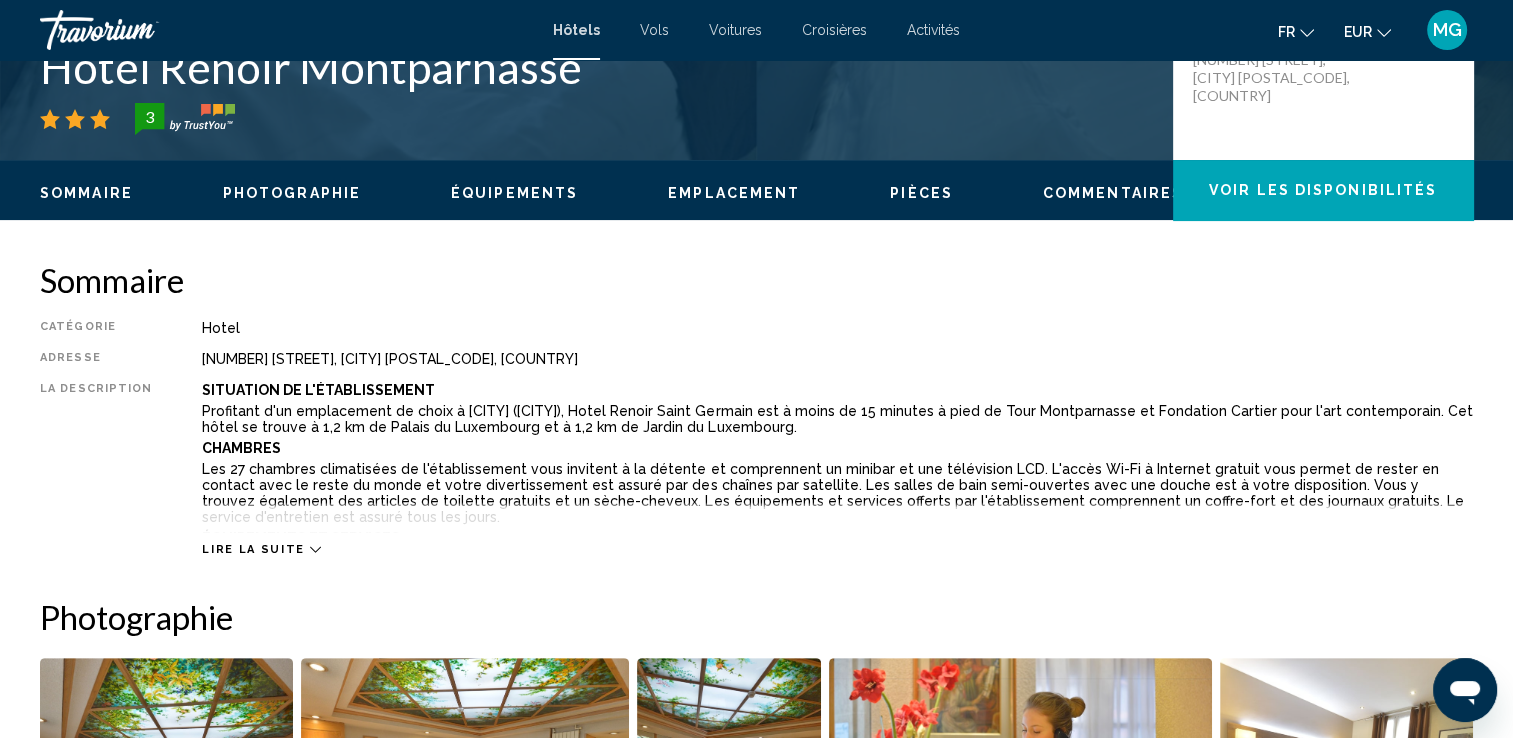 click on "Lire la suite" at bounding box center [253, 549] 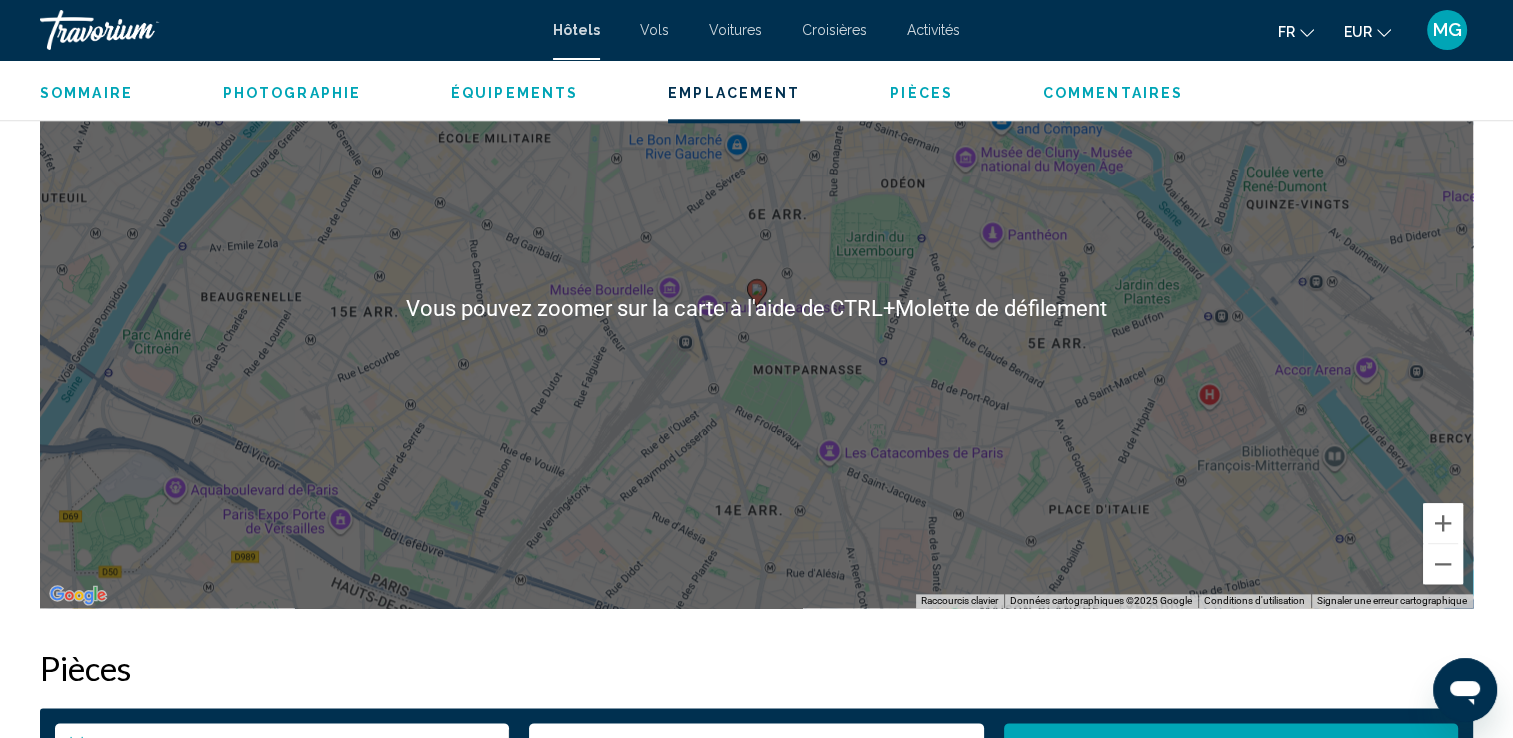 scroll, scrollTop: 2100, scrollLeft: 0, axis: vertical 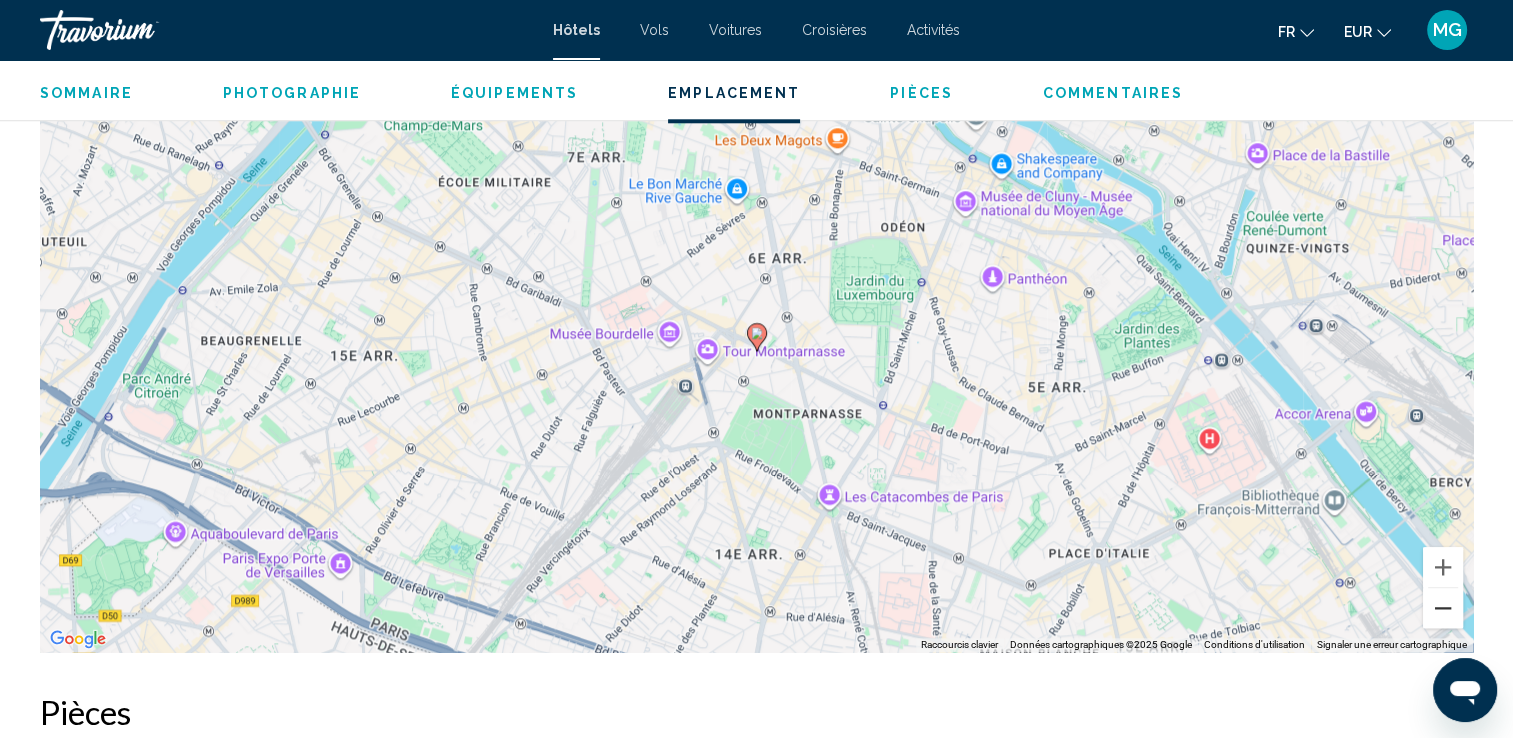 click at bounding box center (1443, 608) 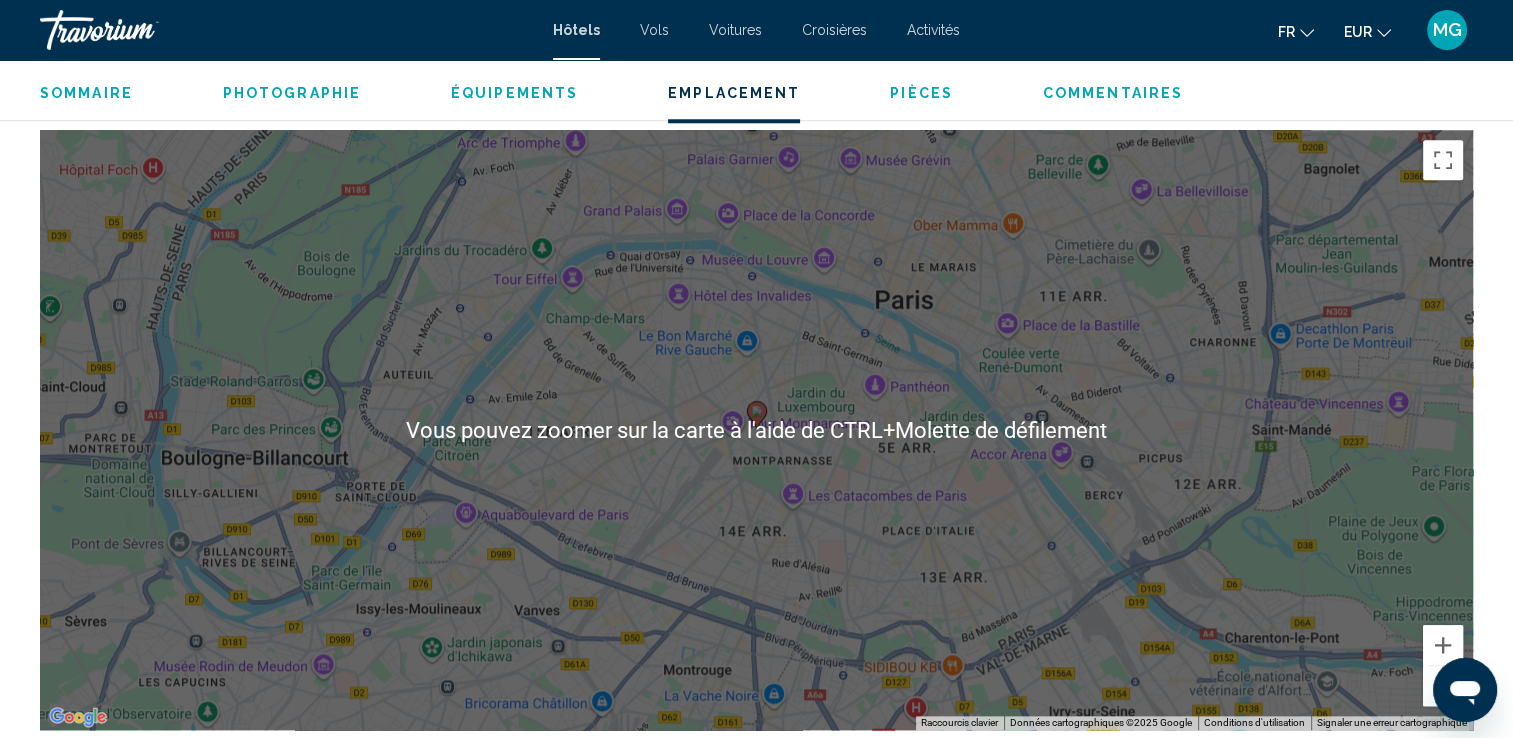 scroll, scrollTop: 2000, scrollLeft: 0, axis: vertical 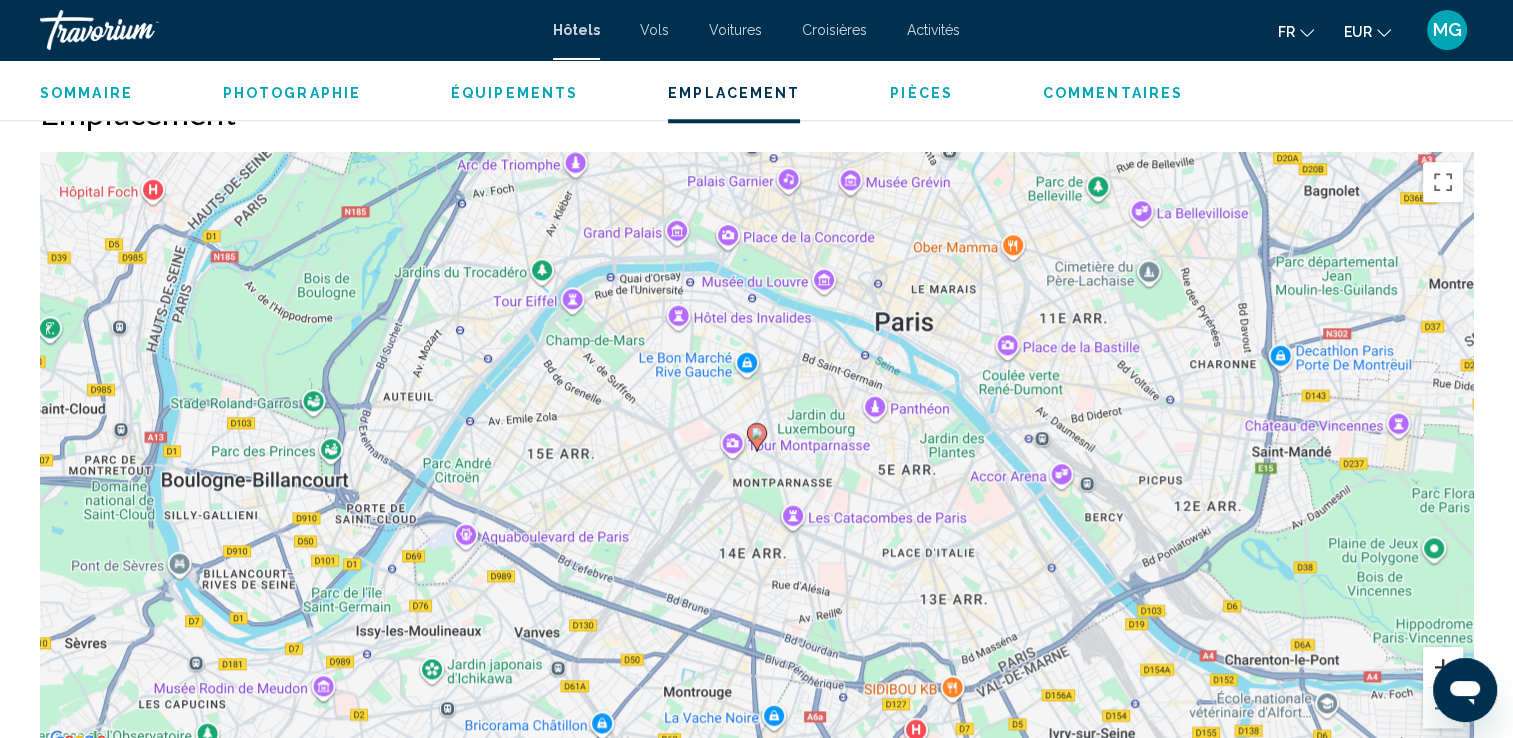 click at bounding box center (1443, 667) 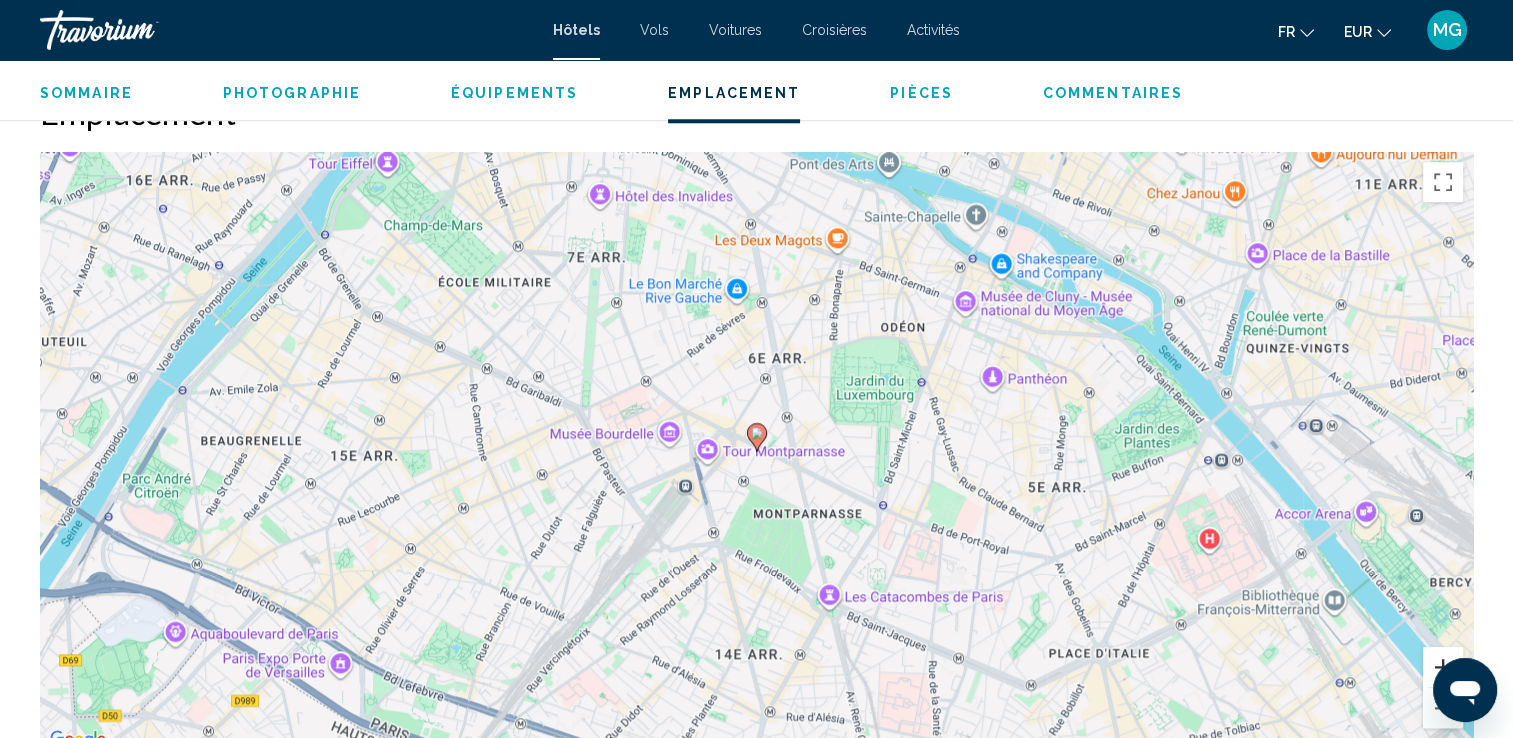 click at bounding box center (1443, 667) 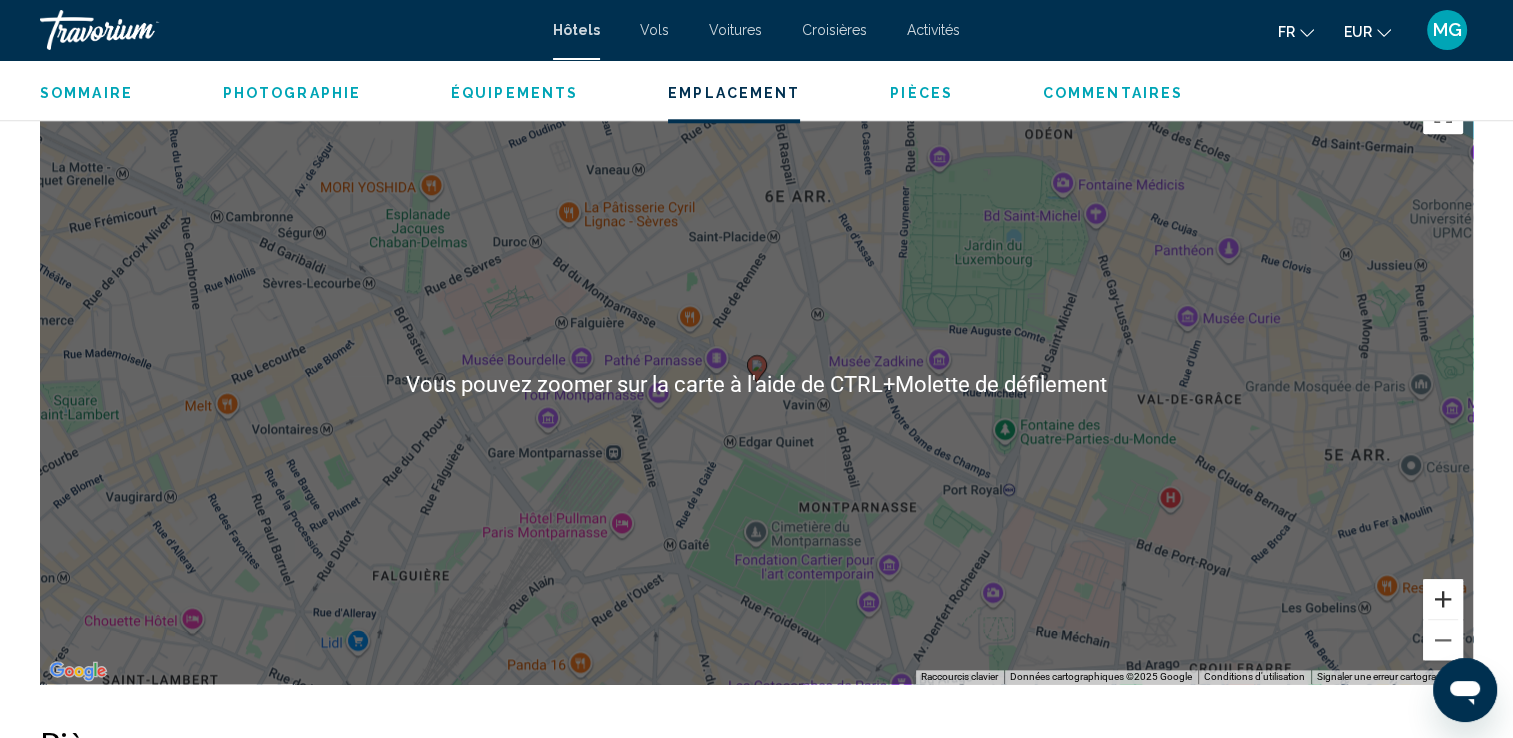 scroll, scrollTop: 2100, scrollLeft: 0, axis: vertical 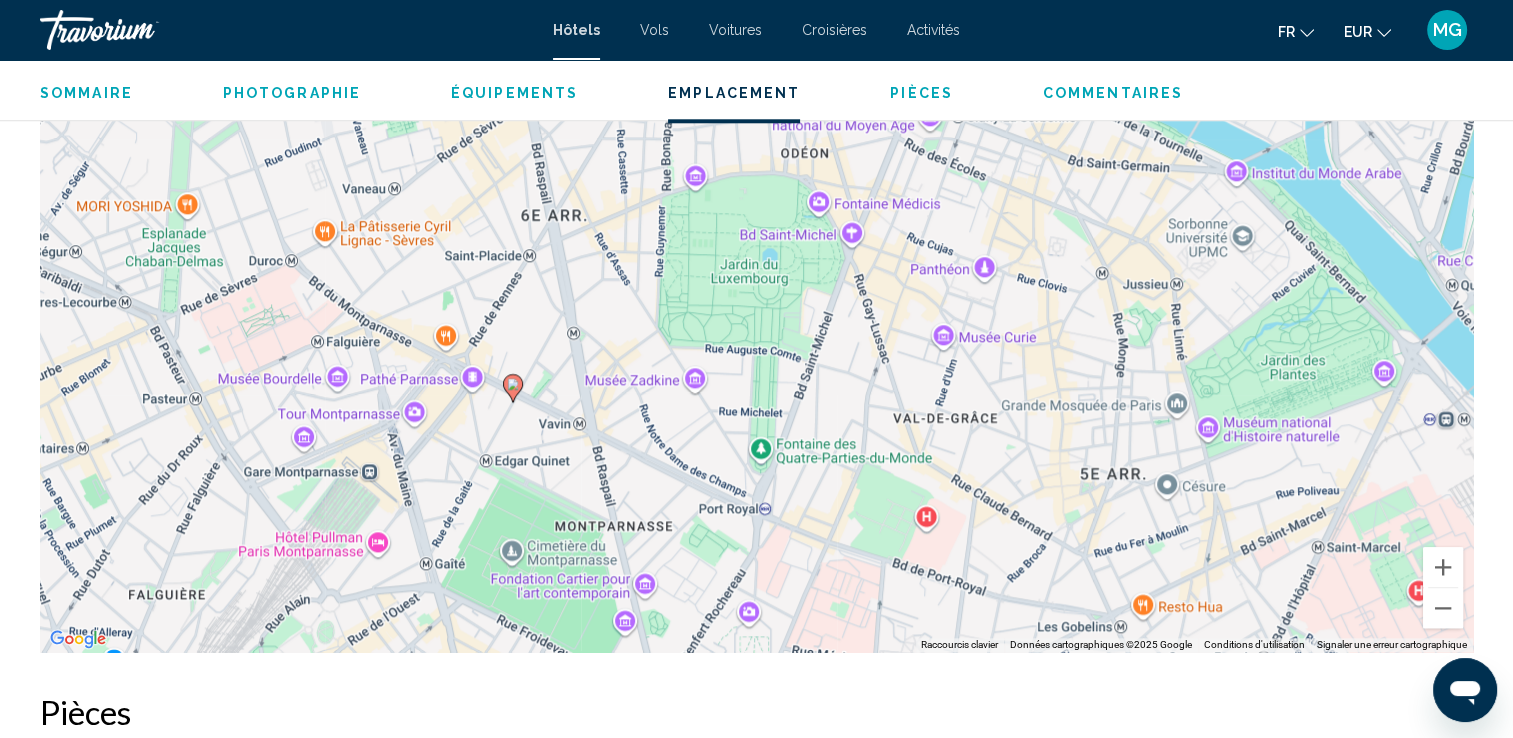 drag, startPoint x: 997, startPoint y: 426, endPoint x: 740, endPoint y: 473, distance: 261.26233 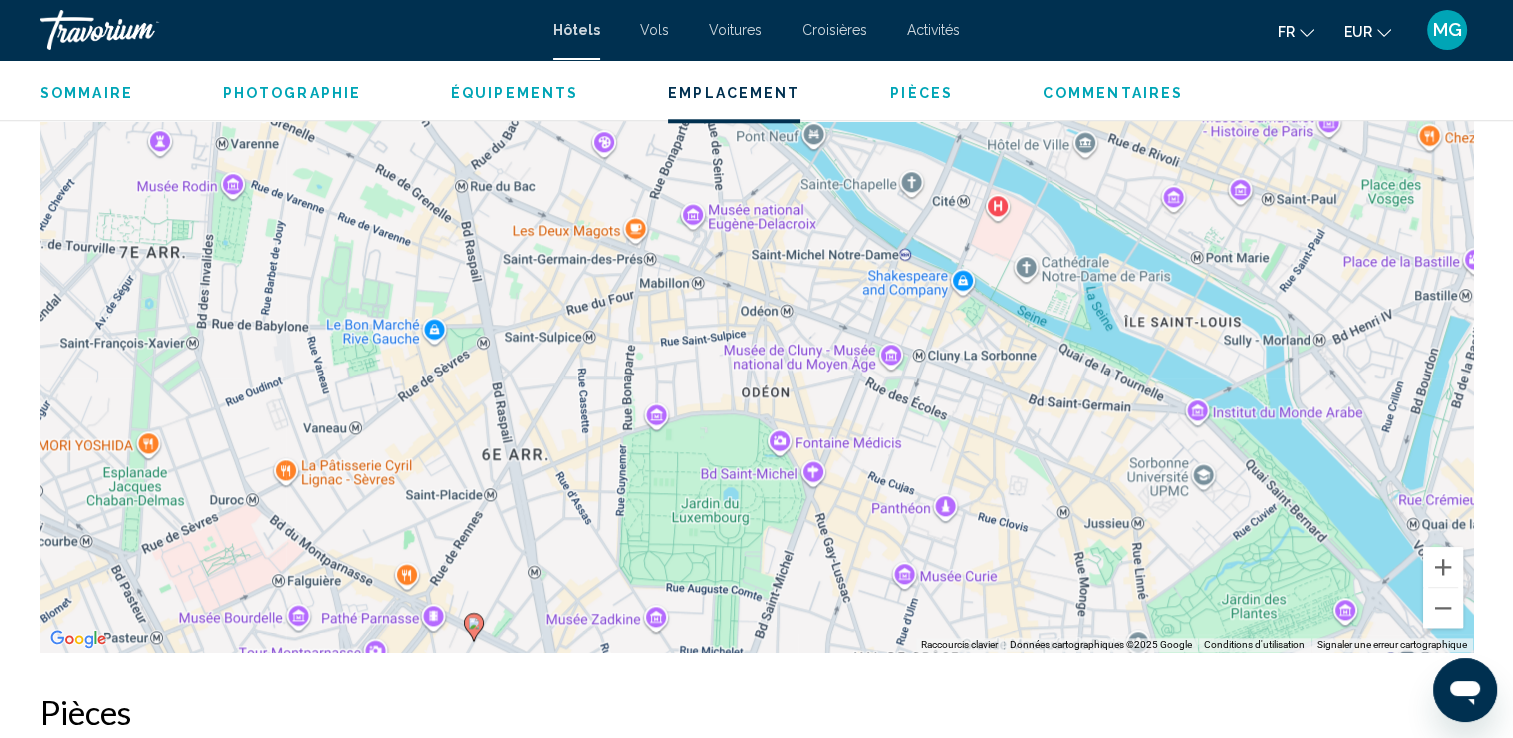drag, startPoint x: 924, startPoint y: 224, endPoint x: 885, endPoint y: 466, distance: 245.12242 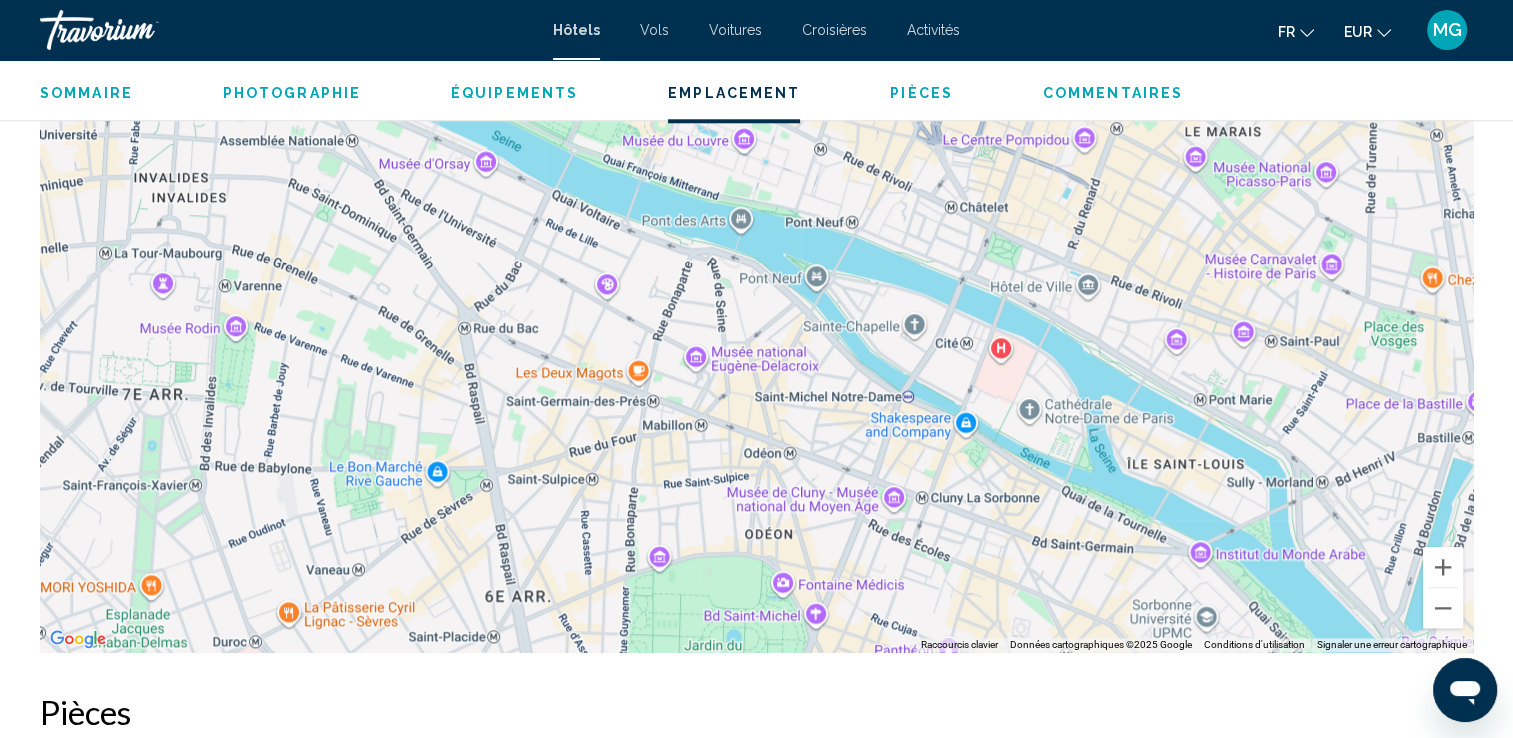drag, startPoint x: 876, startPoint y: 234, endPoint x: 878, endPoint y: 378, distance: 144.01389 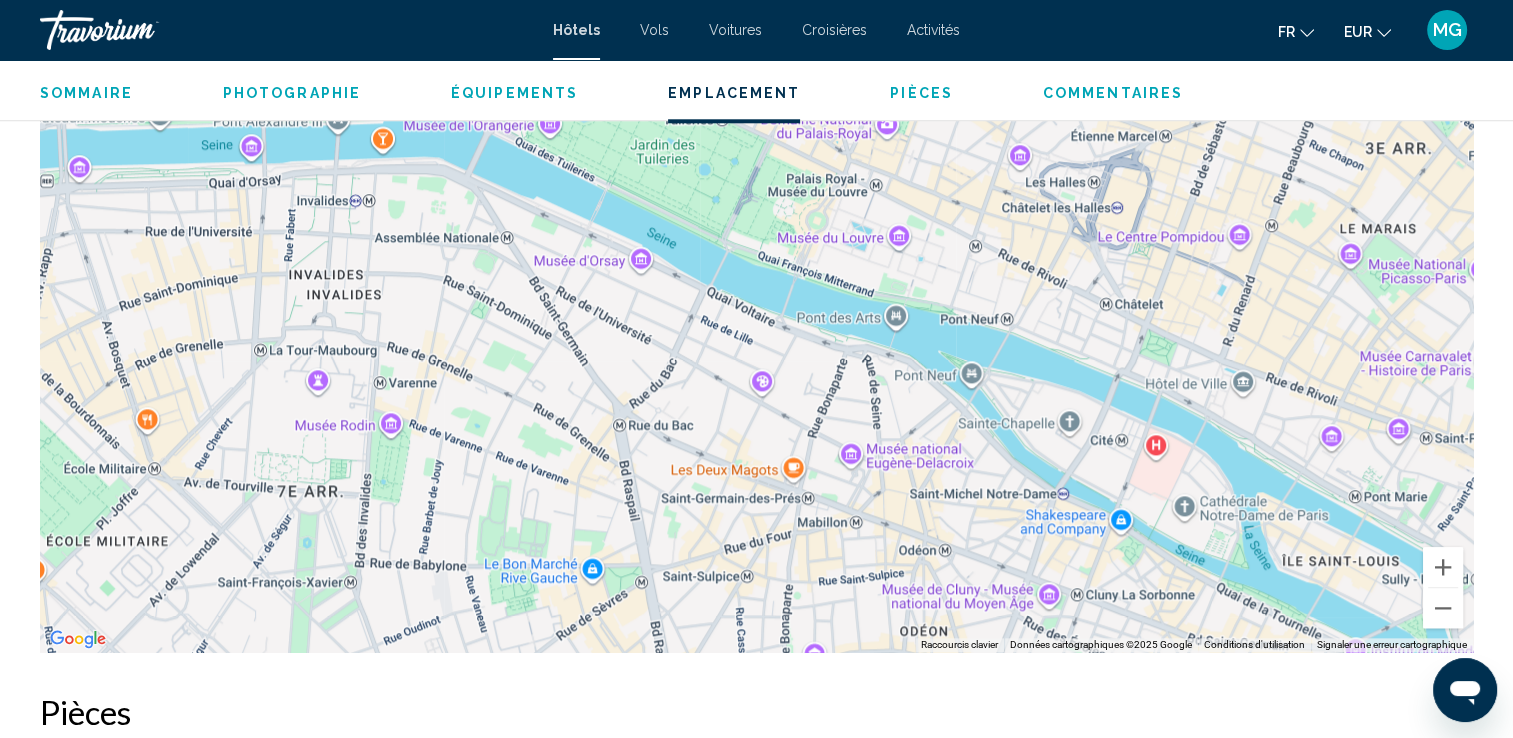 drag, startPoint x: 894, startPoint y: 229, endPoint x: 1050, endPoint y: 329, distance: 185.29976 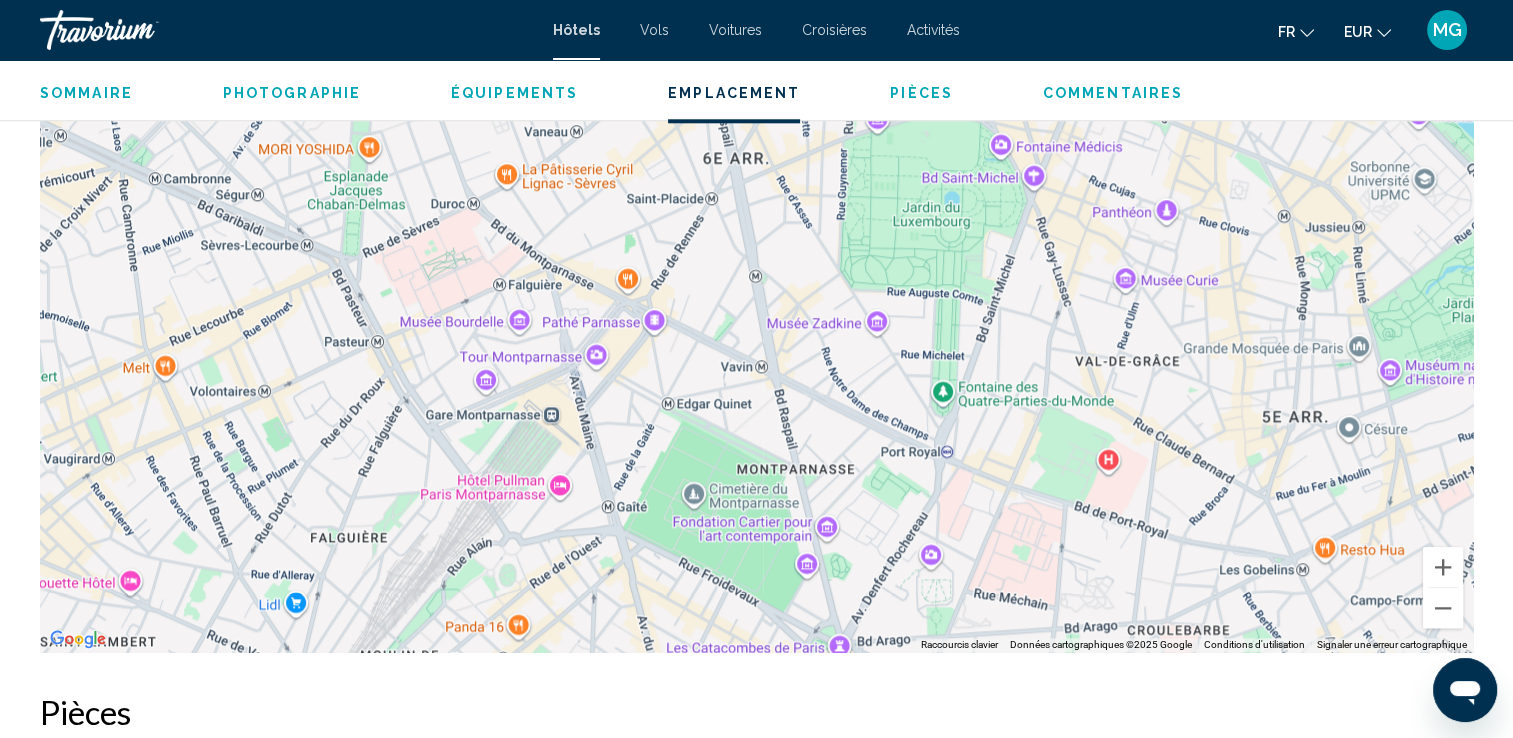 drag, startPoint x: 833, startPoint y: 595, endPoint x: 896, endPoint y: 57, distance: 541.6761 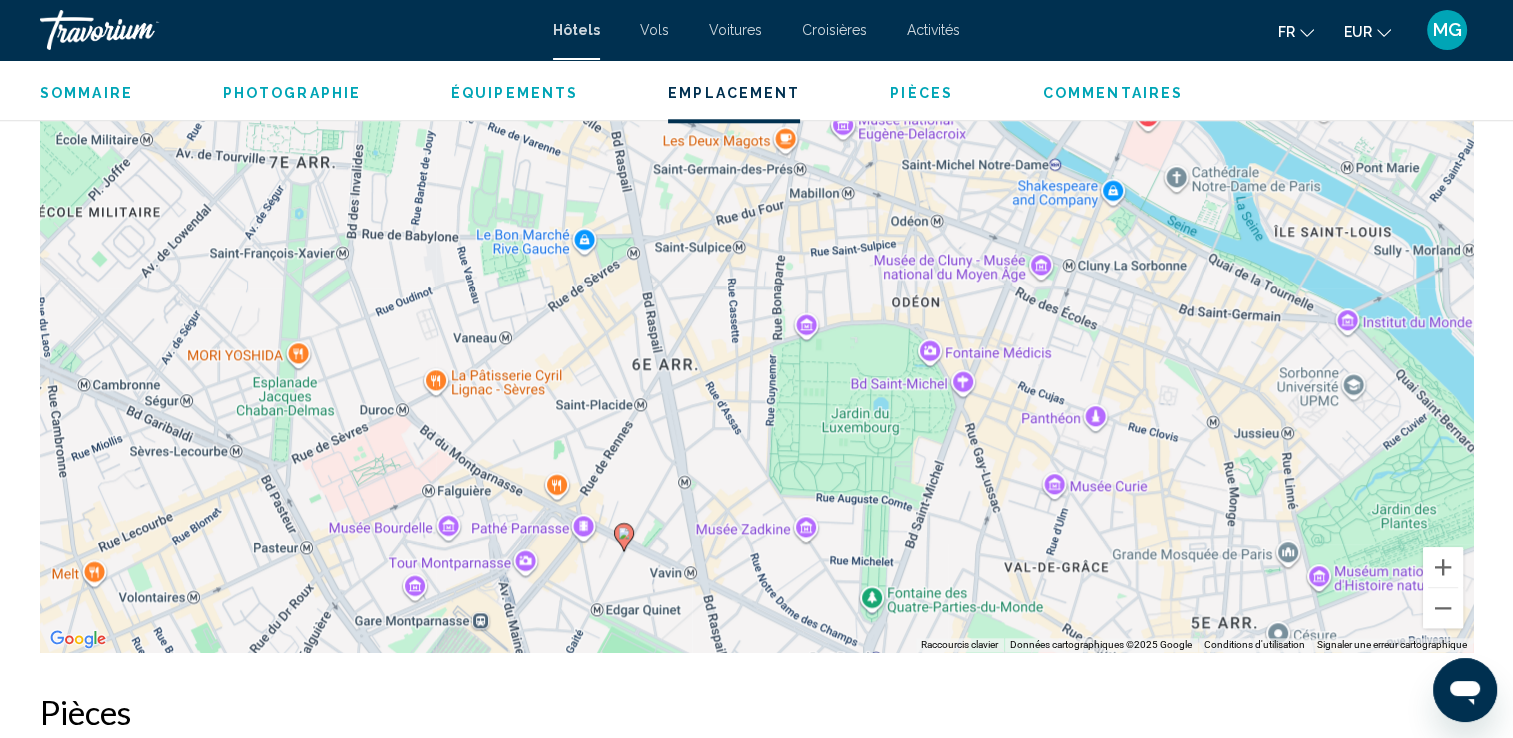 drag, startPoint x: 1043, startPoint y: 211, endPoint x: 968, endPoint y: 427, distance: 228.65039 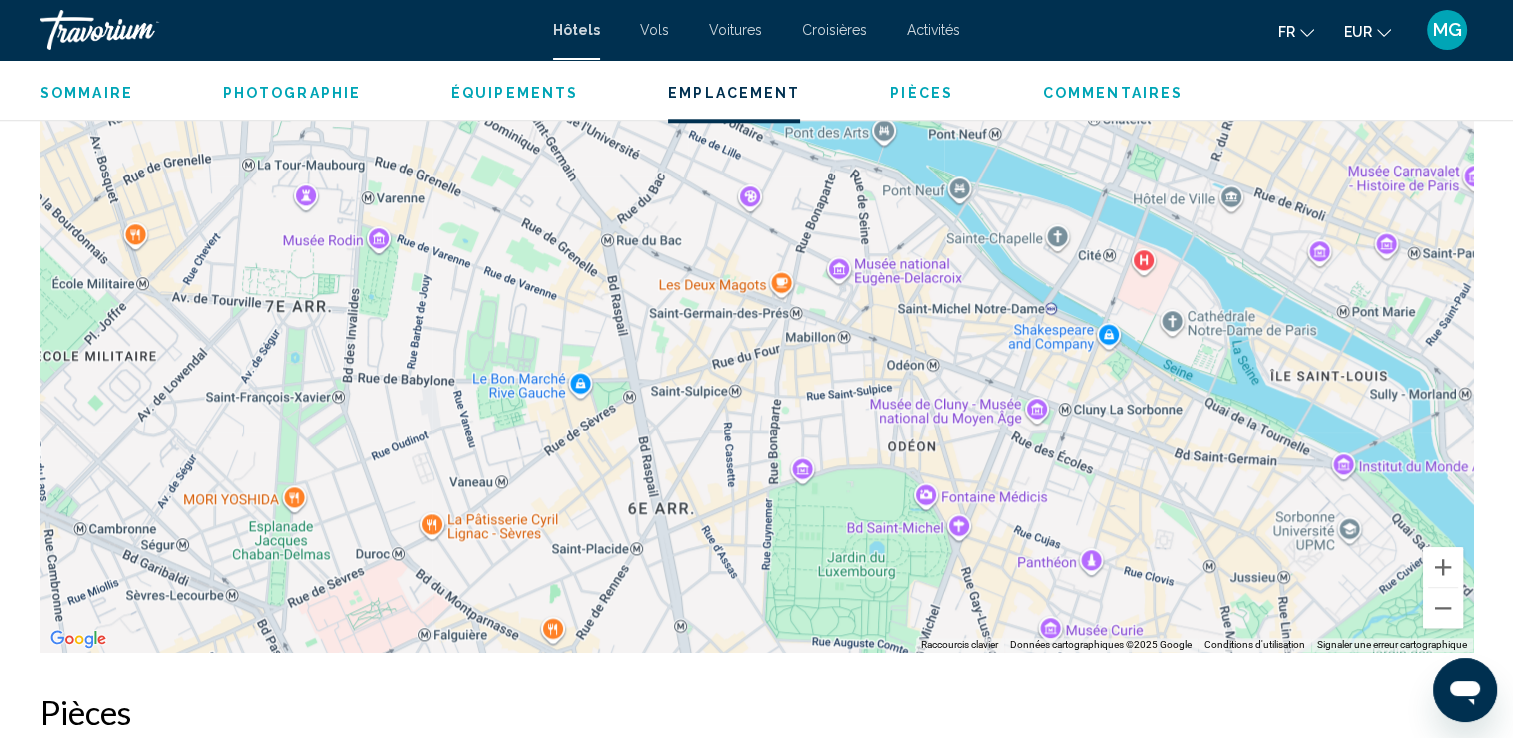 drag, startPoint x: 1082, startPoint y: 269, endPoint x: 1080, endPoint y: 412, distance: 143.01399 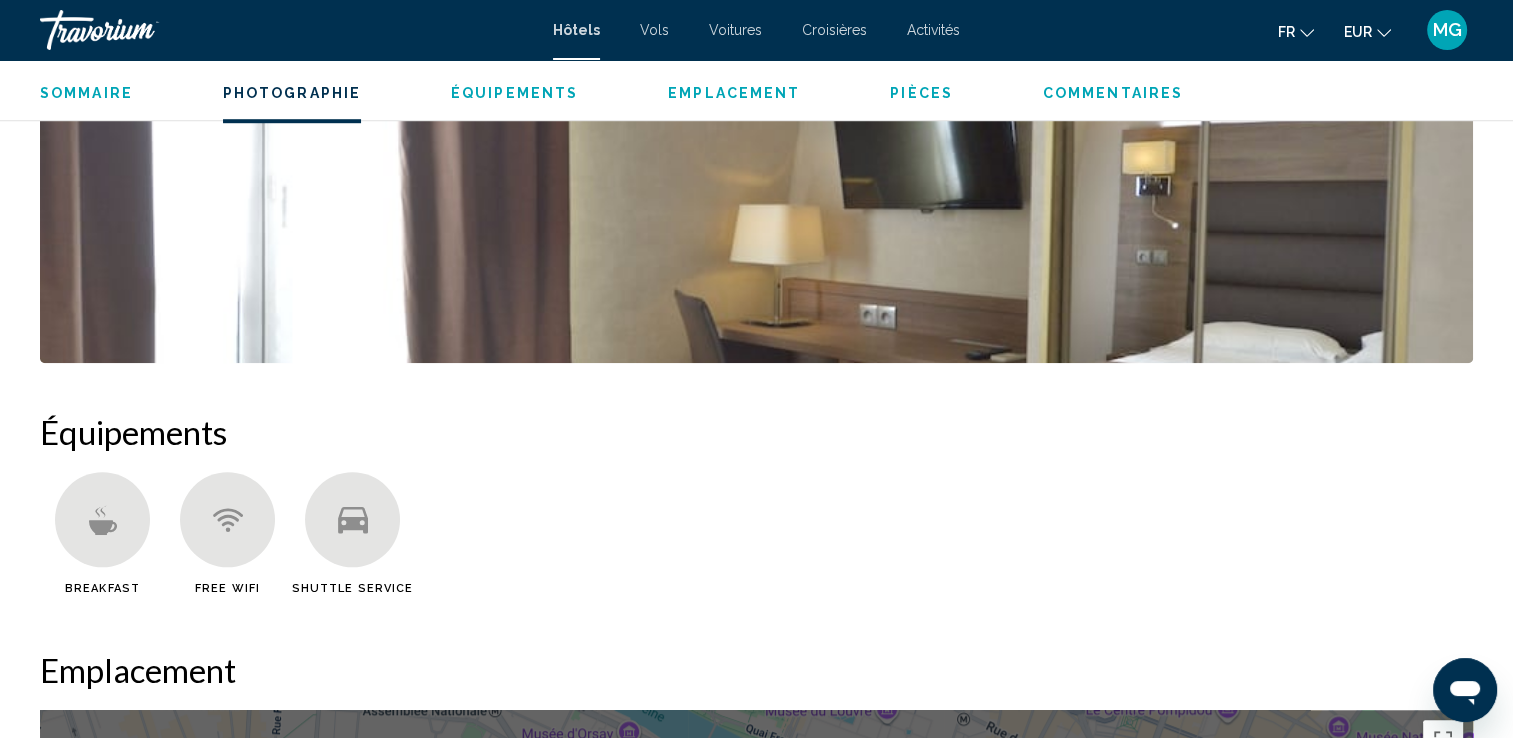 scroll, scrollTop: 1420, scrollLeft: 0, axis: vertical 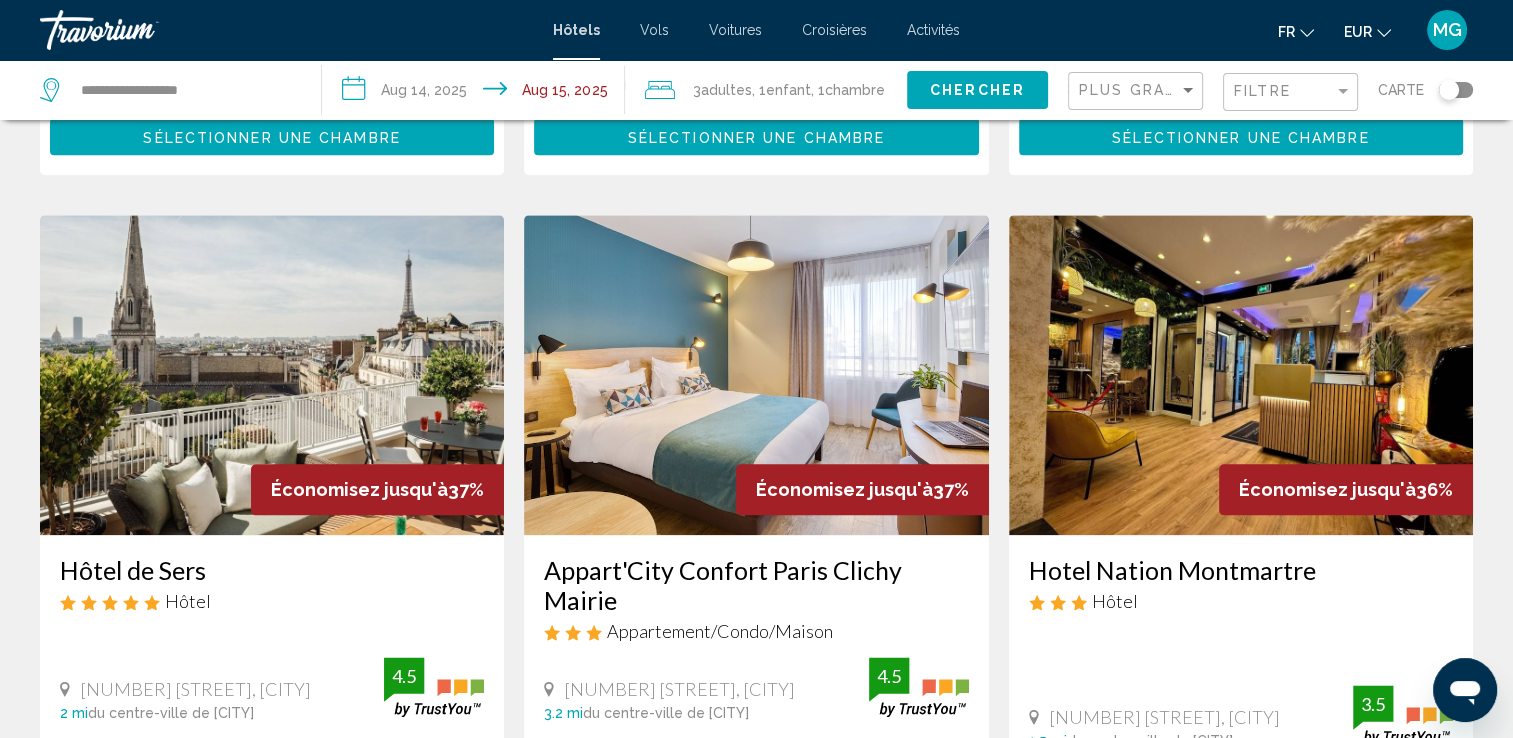 click at bounding box center [756, 375] 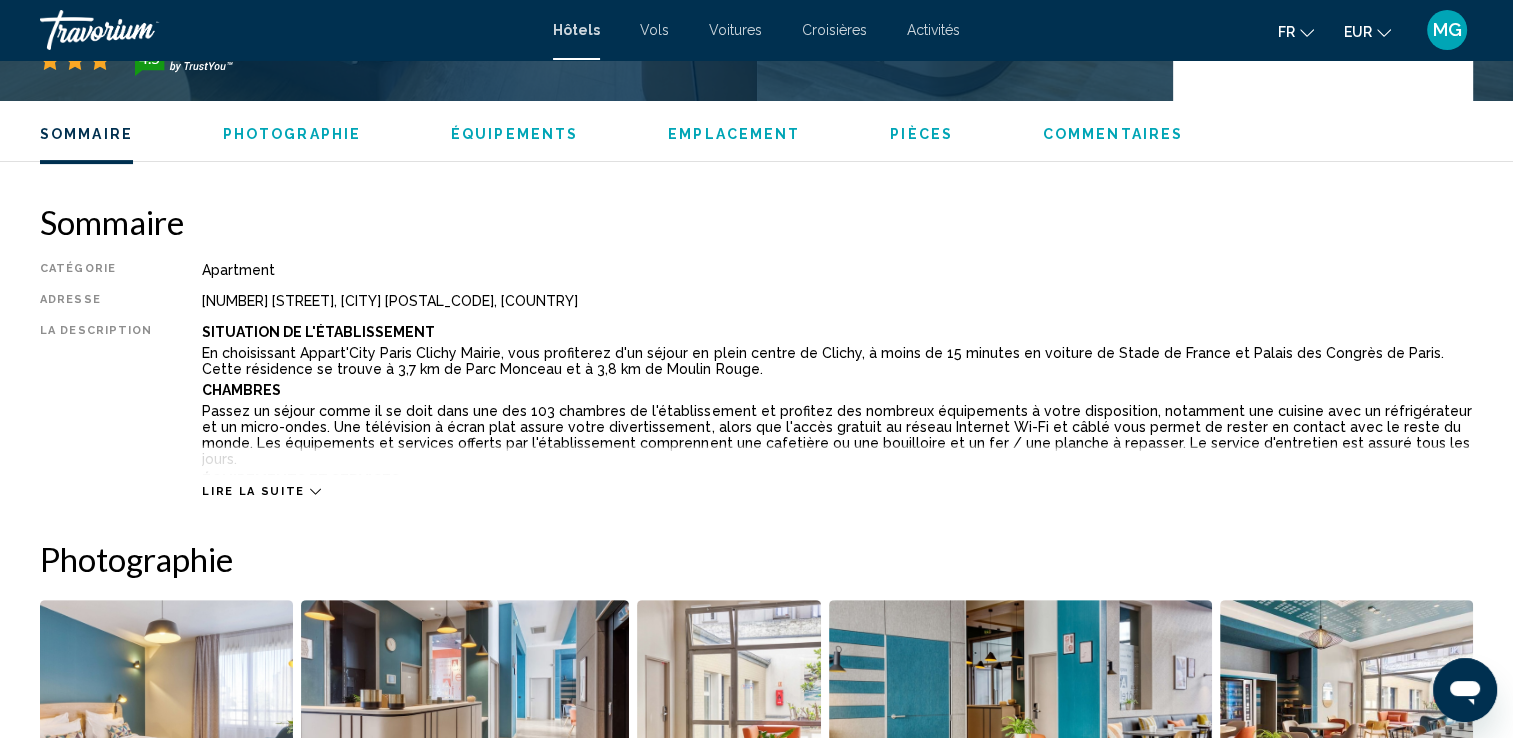 scroll, scrollTop: 600, scrollLeft: 0, axis: vertical 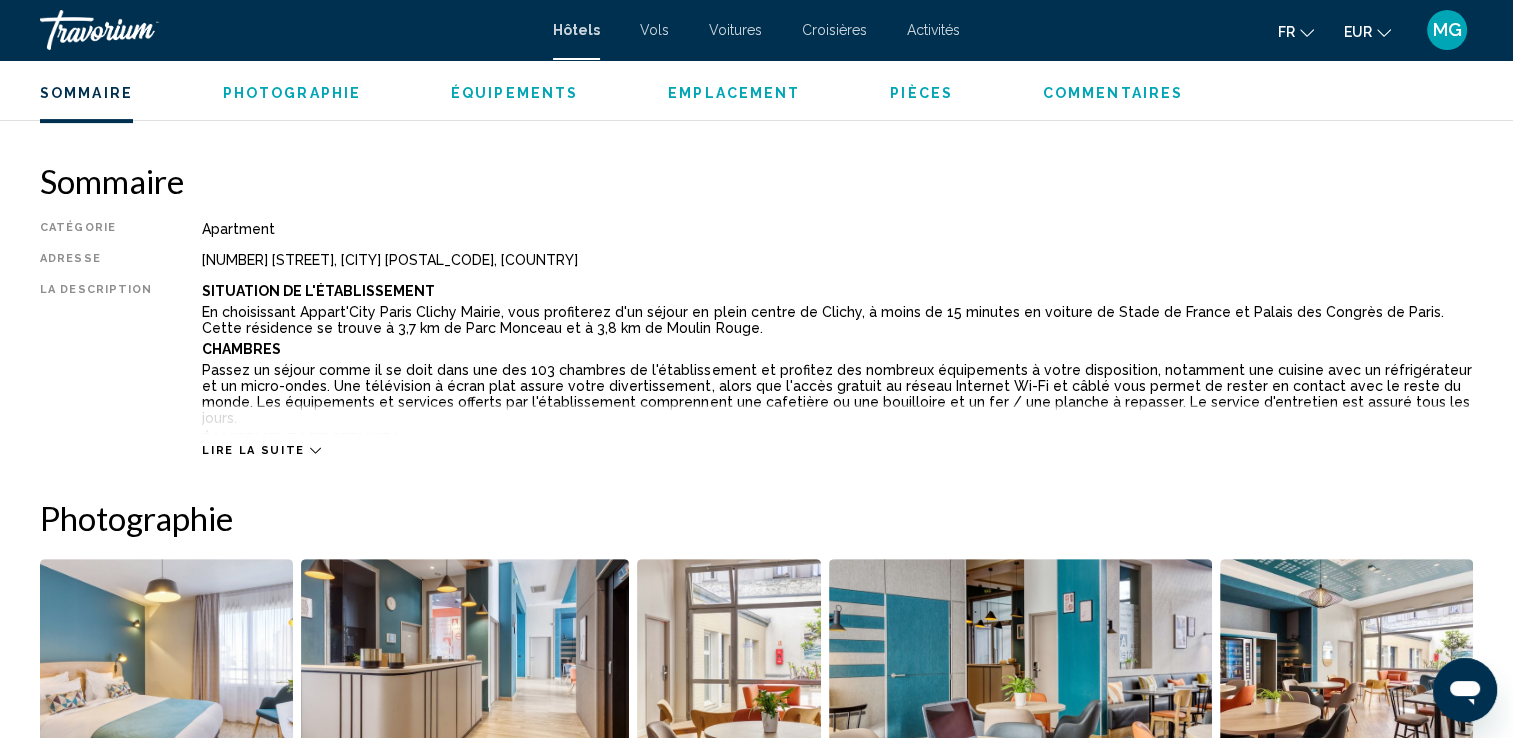 click on "Lire la suite" at bounding box center (253, 450) 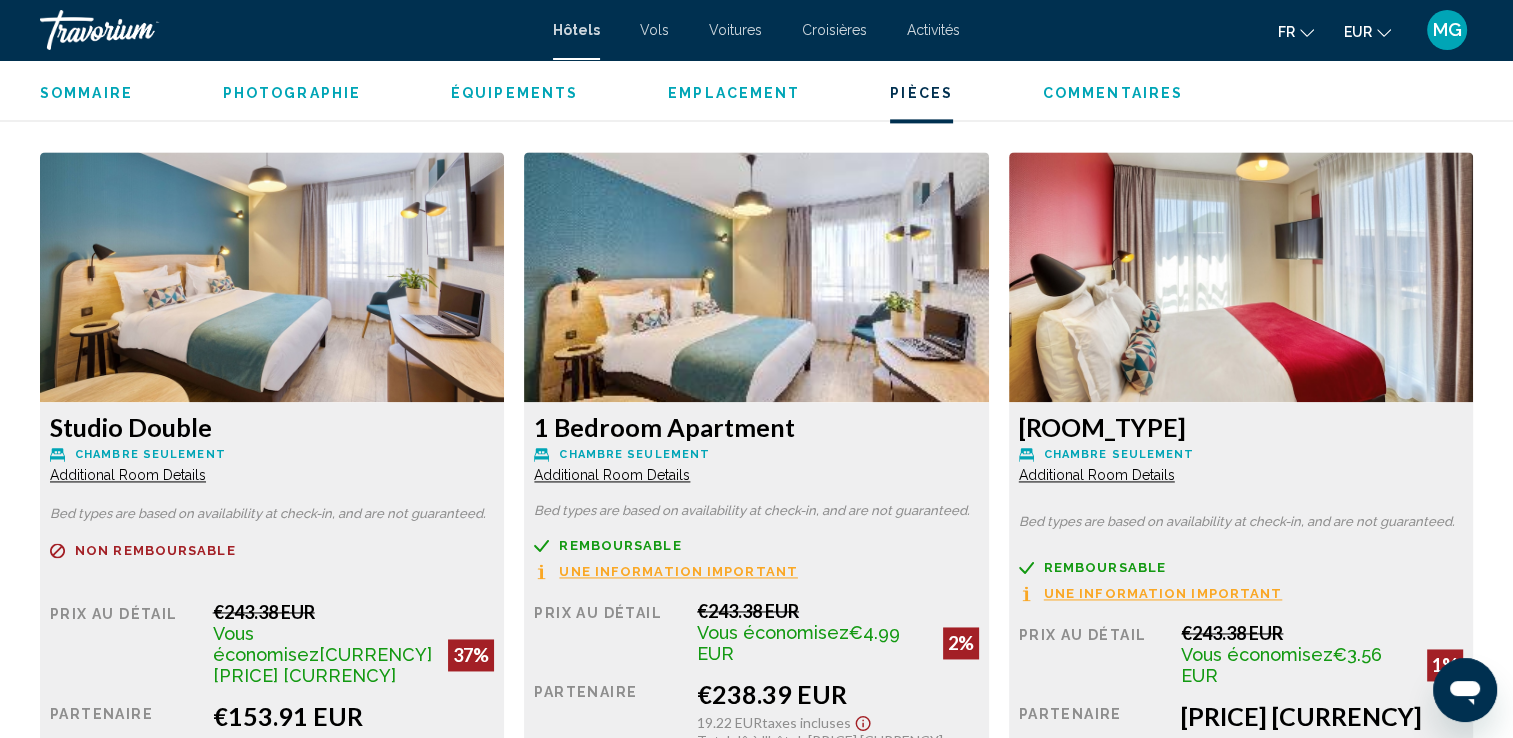 scroll, scrollTop: 2700, scrollLeft: 0, axis: vertical 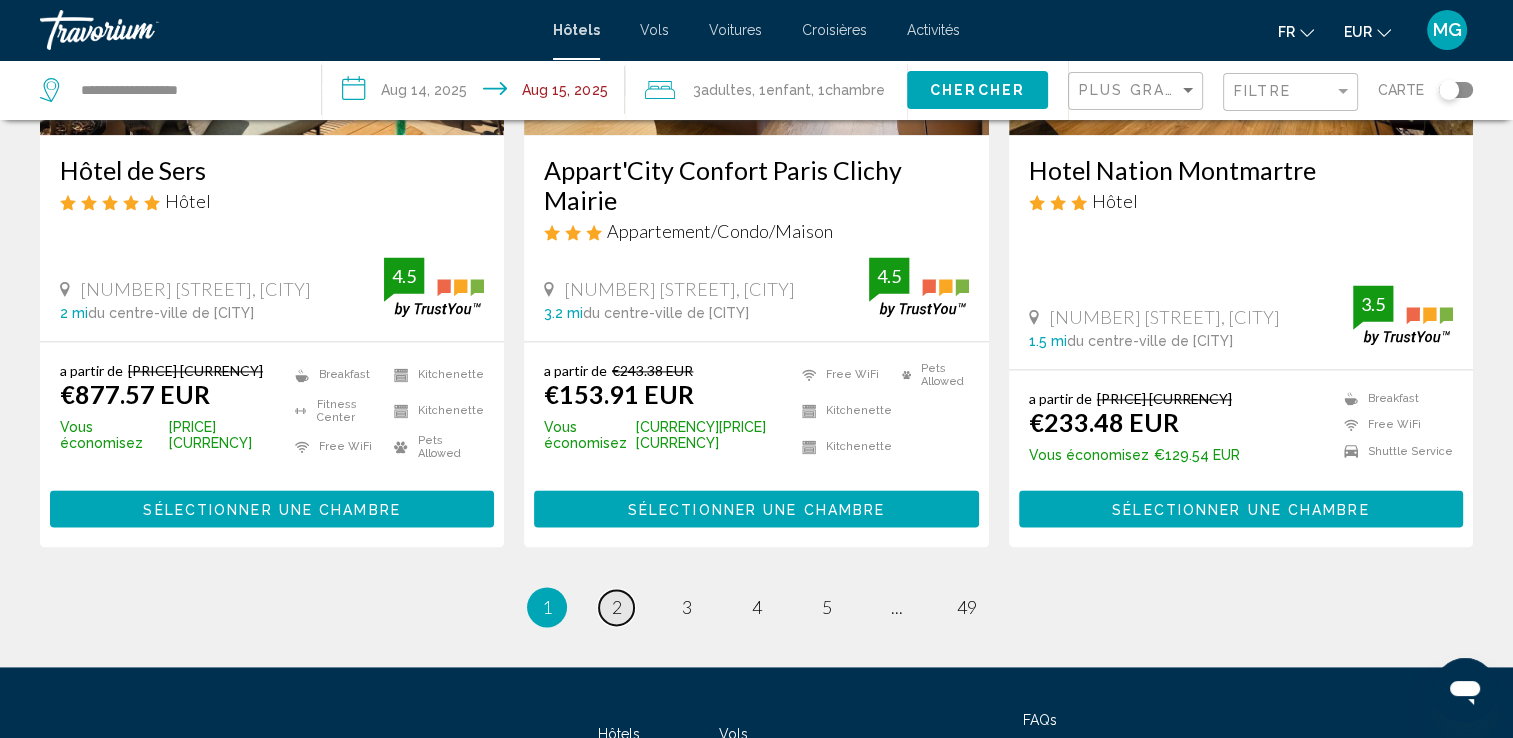 click on "2" at bounding box center [617, 607] 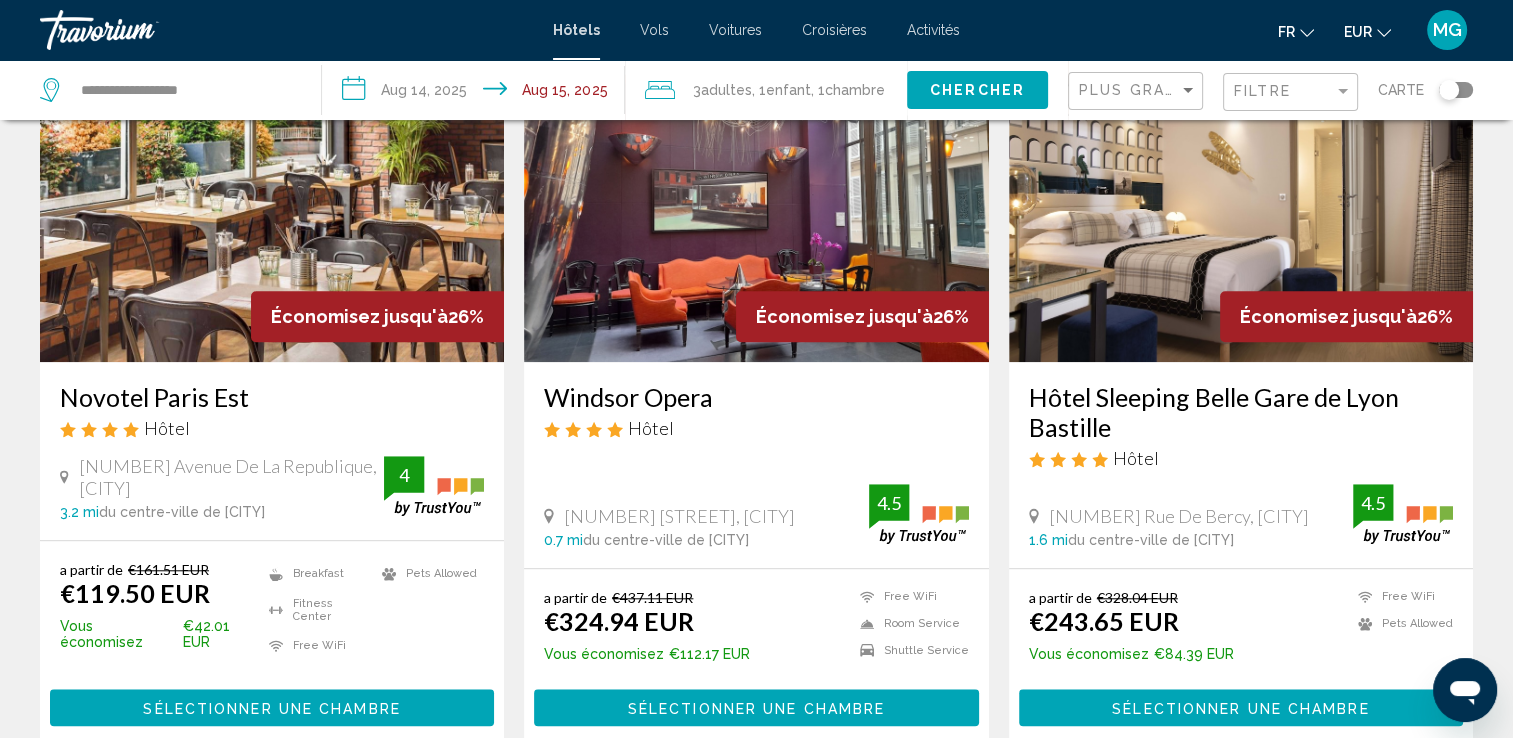 scroll, scrollTop: 1600, scrollLeft: 0, axis: vertical 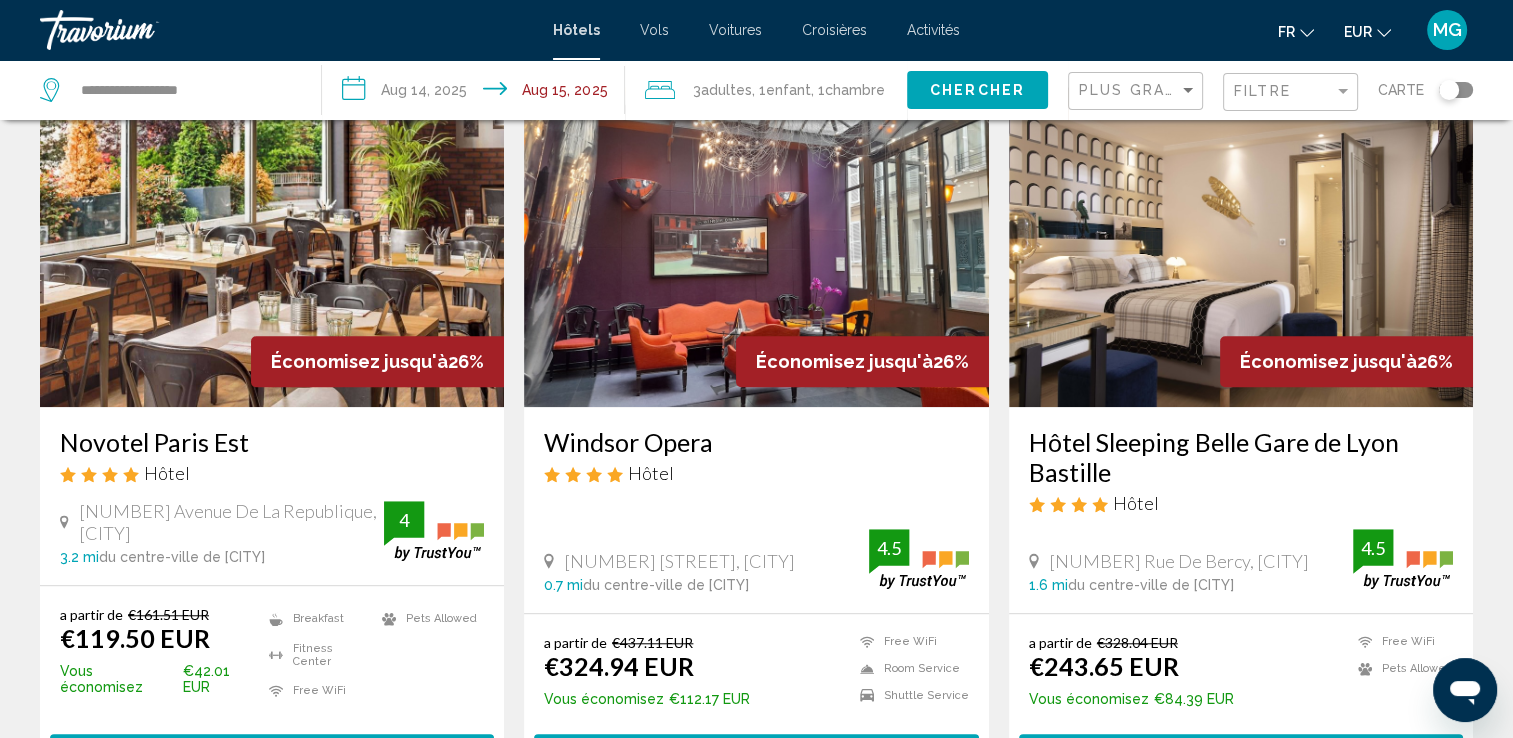 click at bounding box center [272, 247] 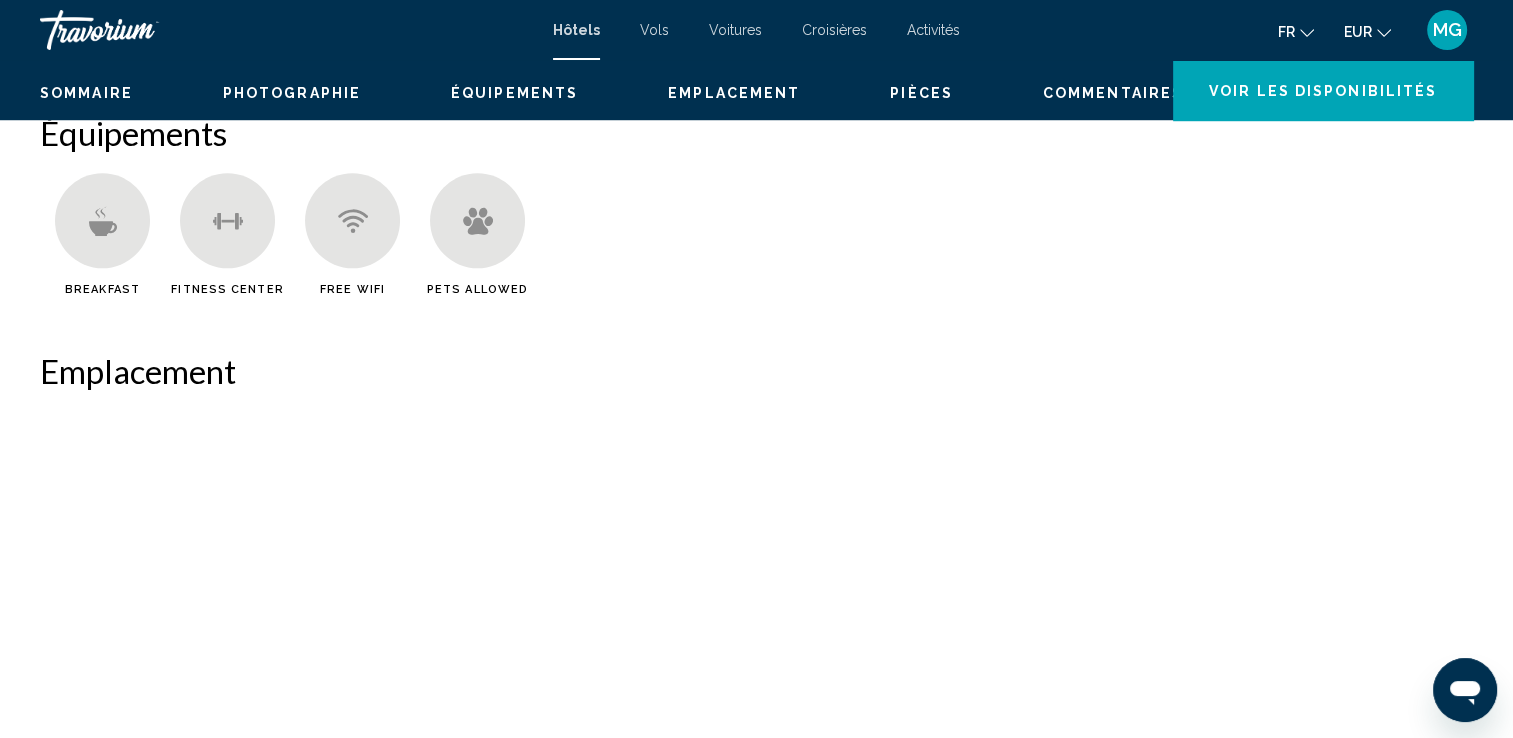 scroll, scrollTop: 0, scrollLeft: 0, axis: both 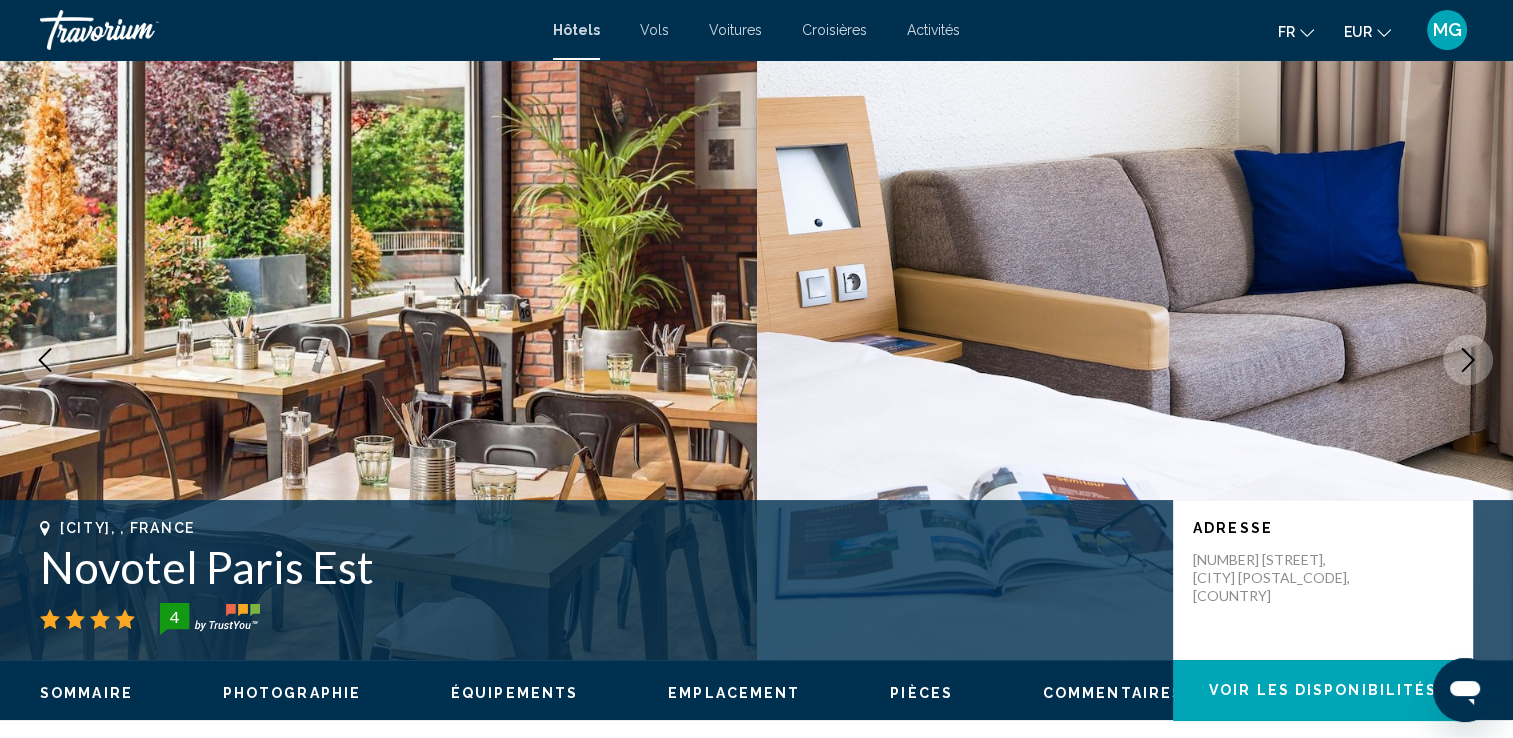 click 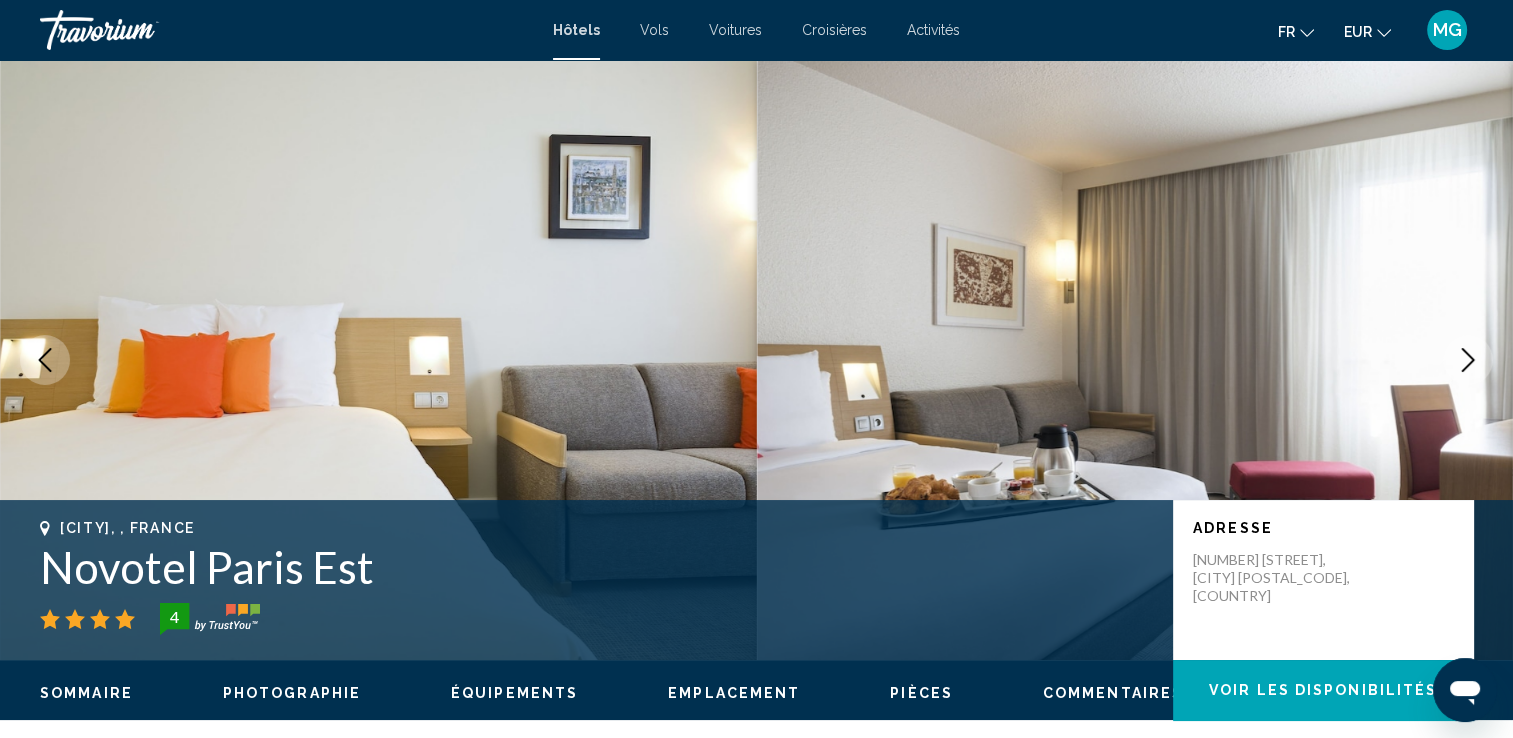 click 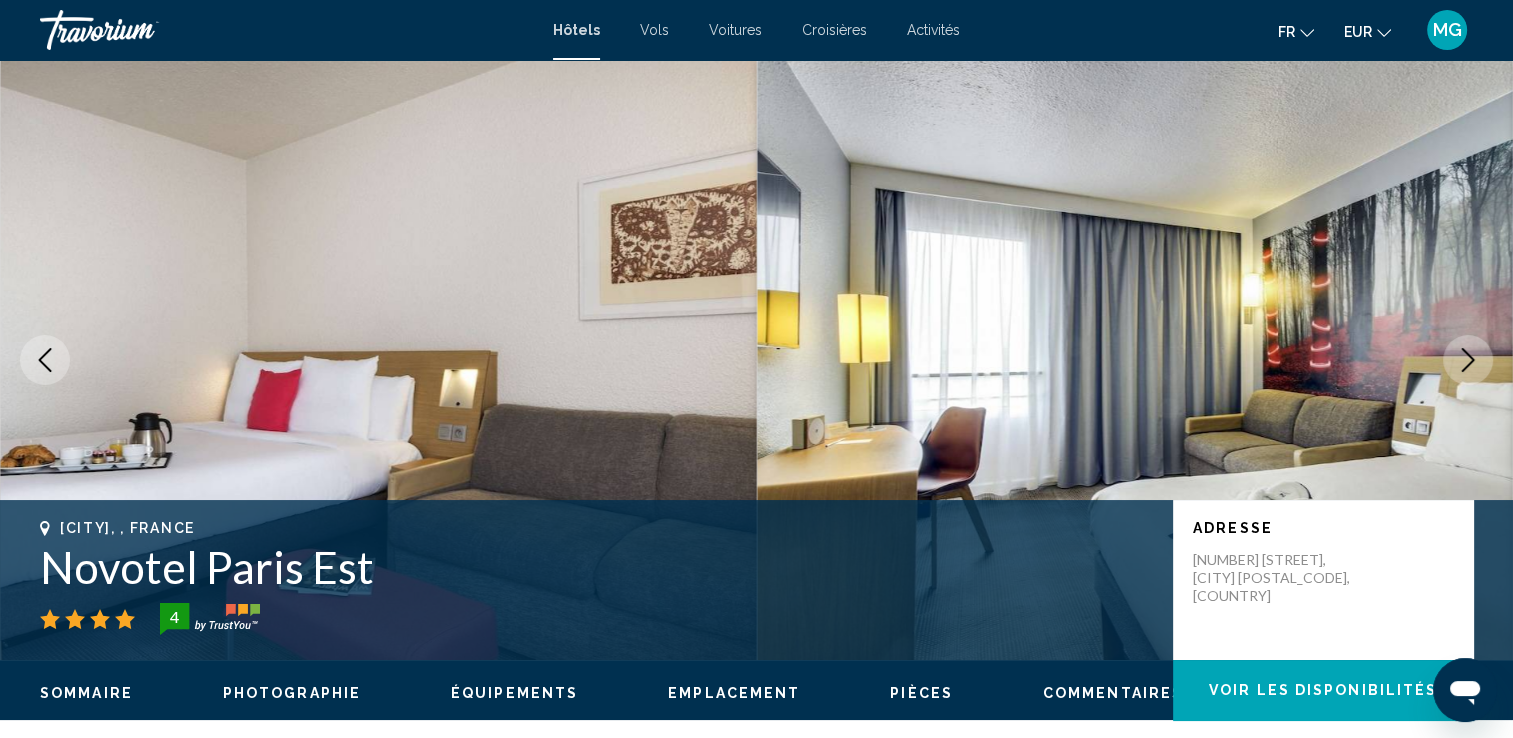 click 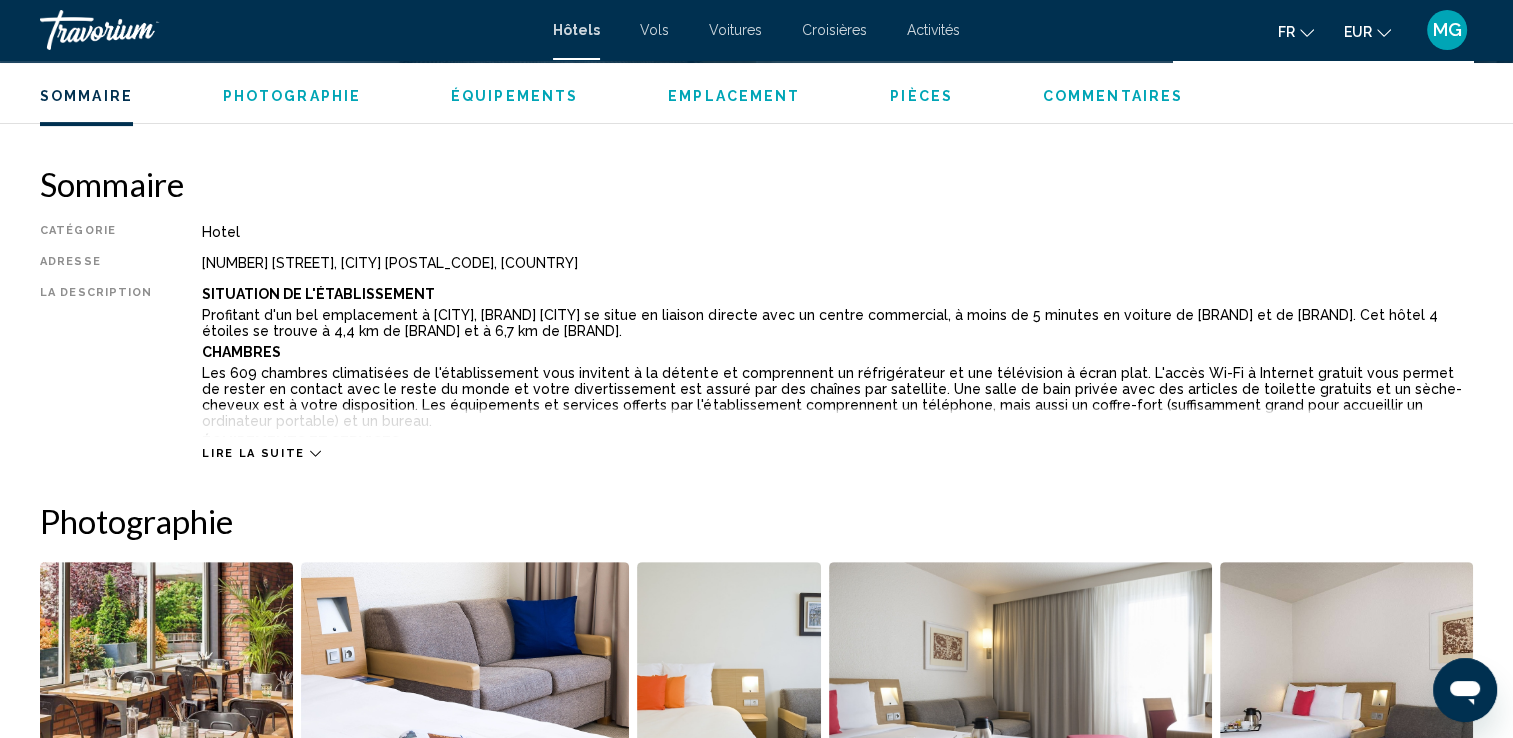 scroll, scrollTop: 600, scrollLeft: 0, axis: vertical 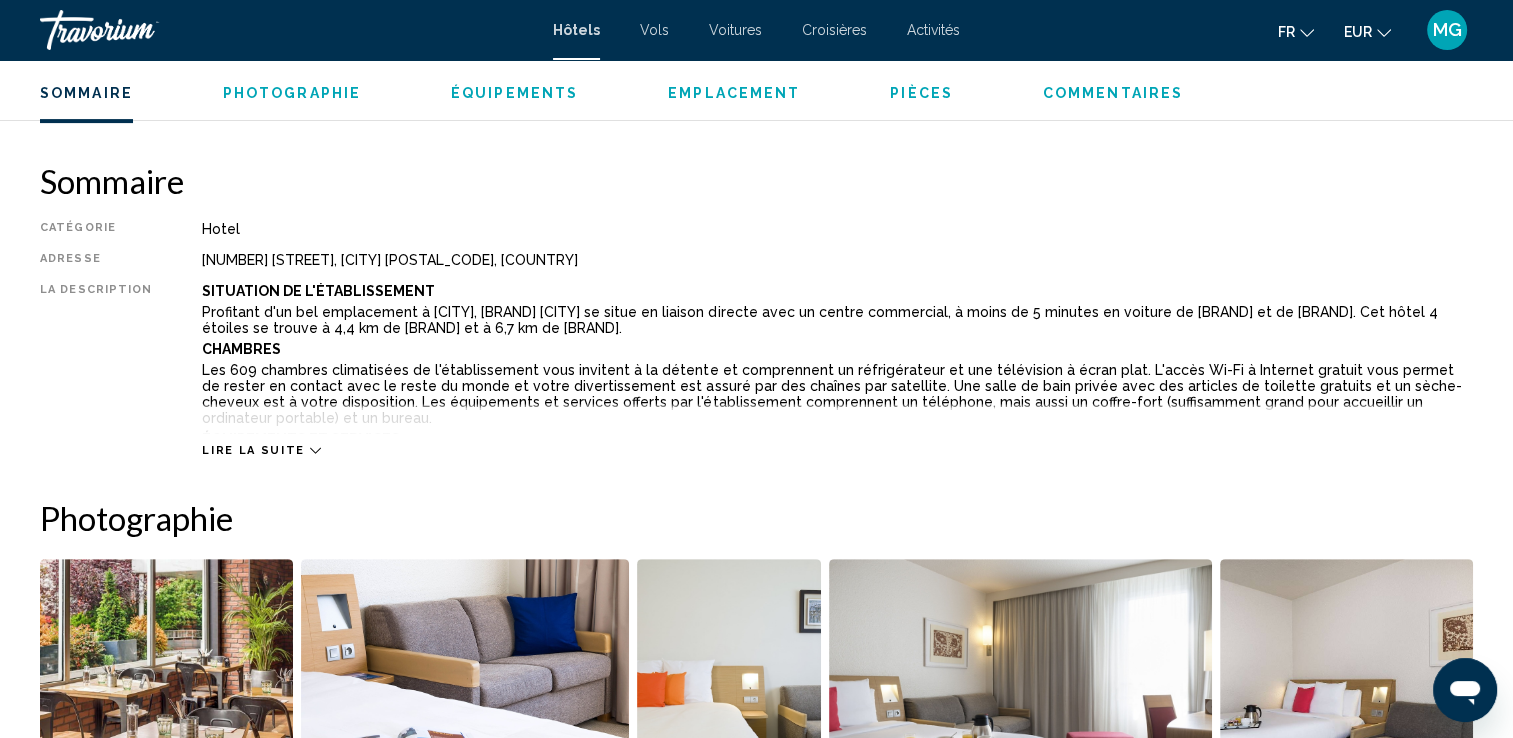click on "Lire la suite" at bounding box center [837, 430] 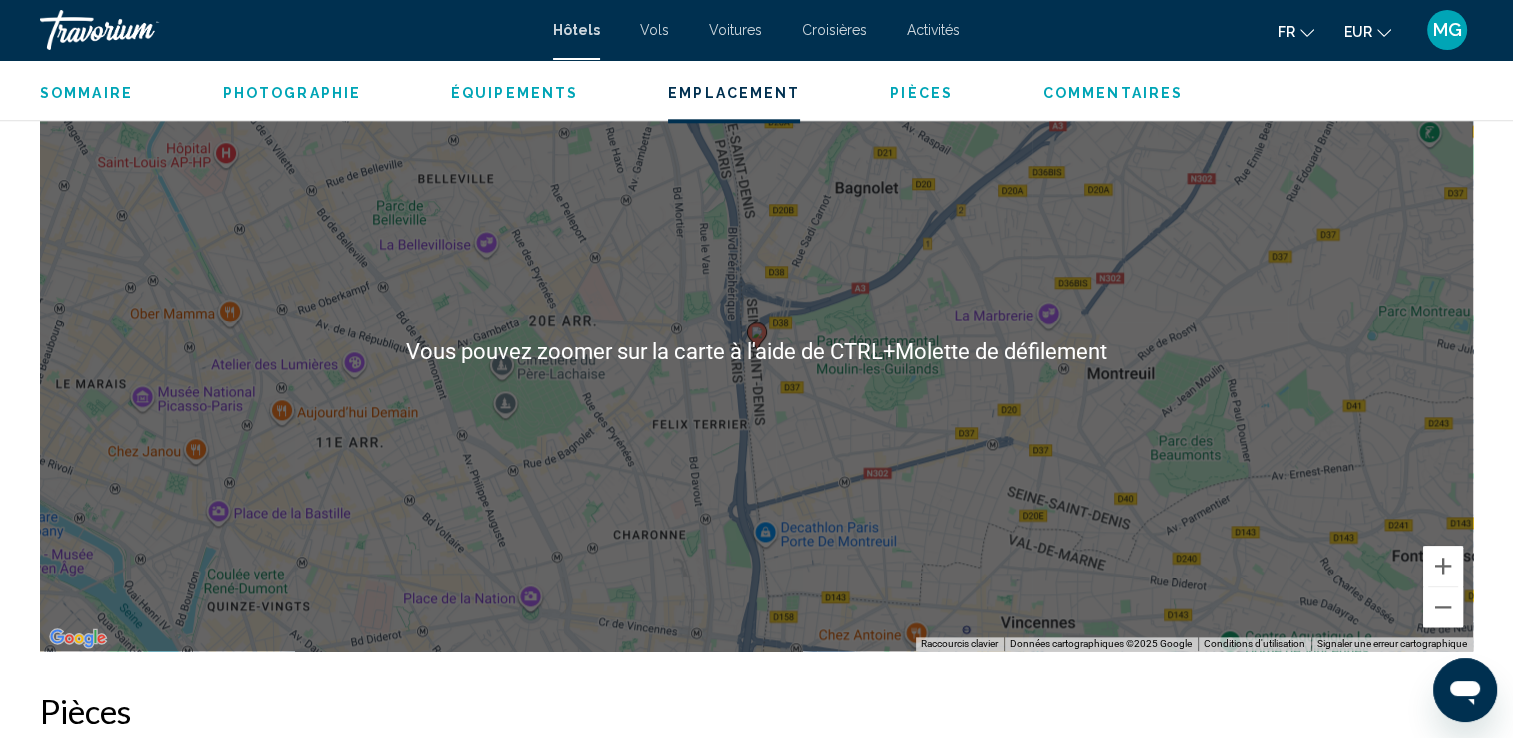 scroll, scrollTop: 2200, scrollLeft: 0, axis: vertical 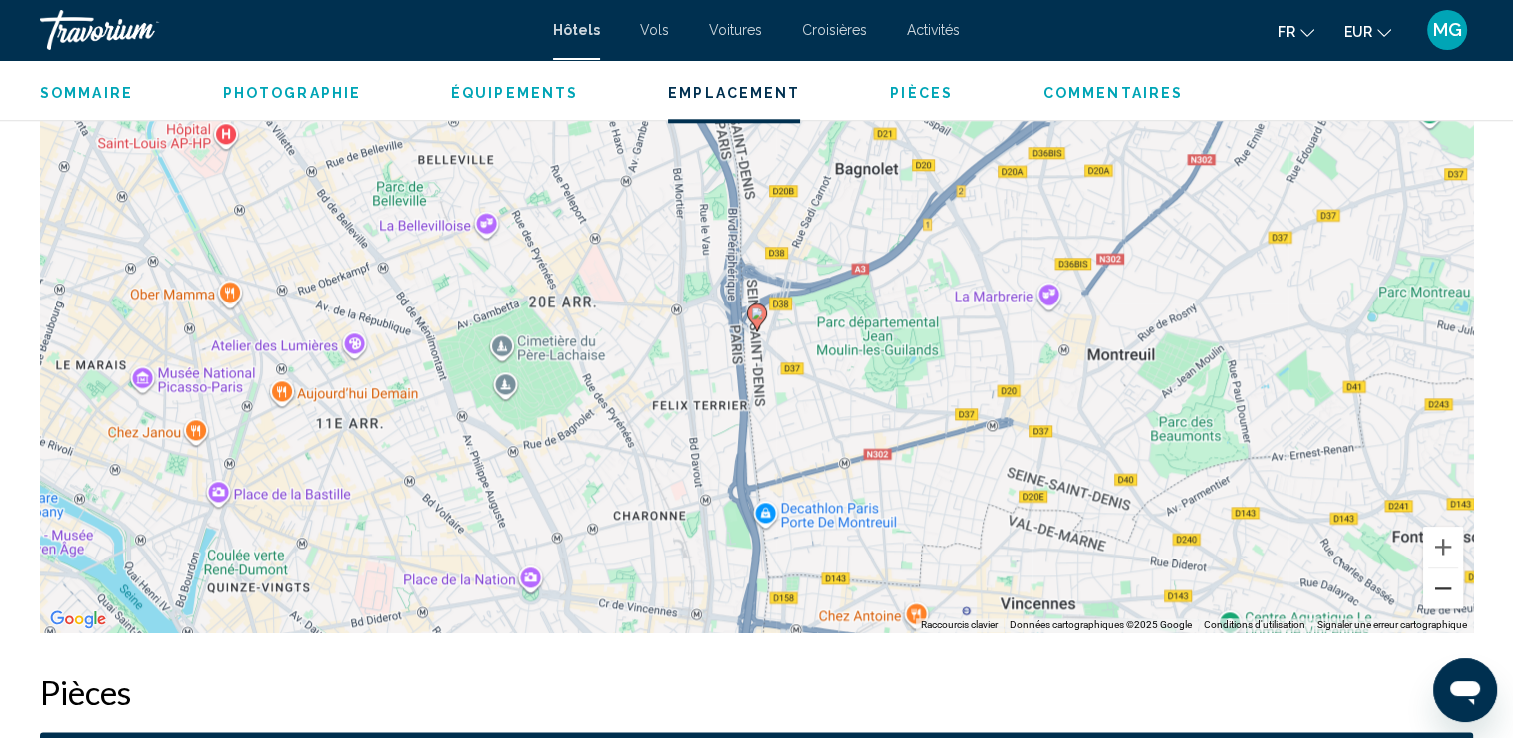 click at bounding box center (1443, 588) 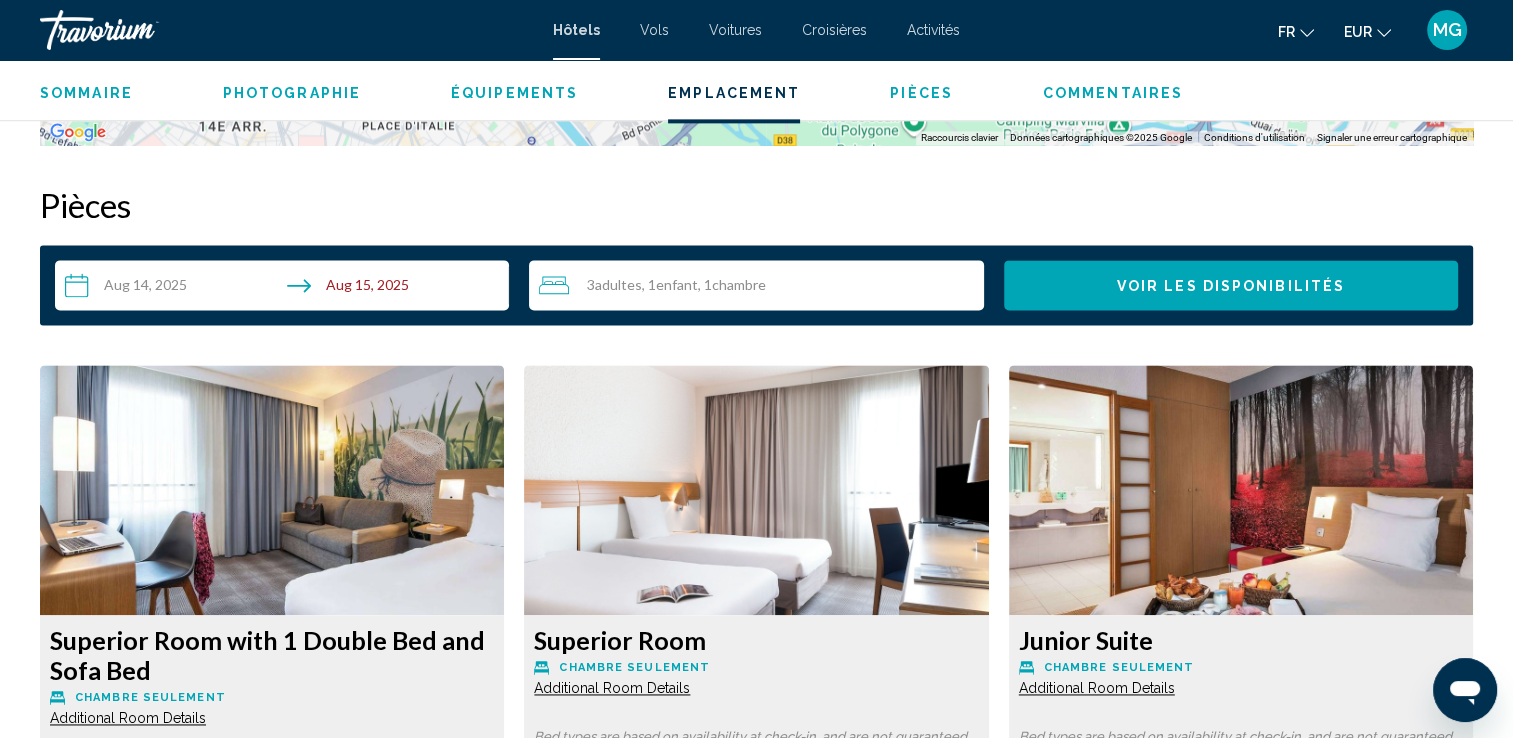scroll, scrollTop: 2800, scrollLeft: 0, axis: vertical 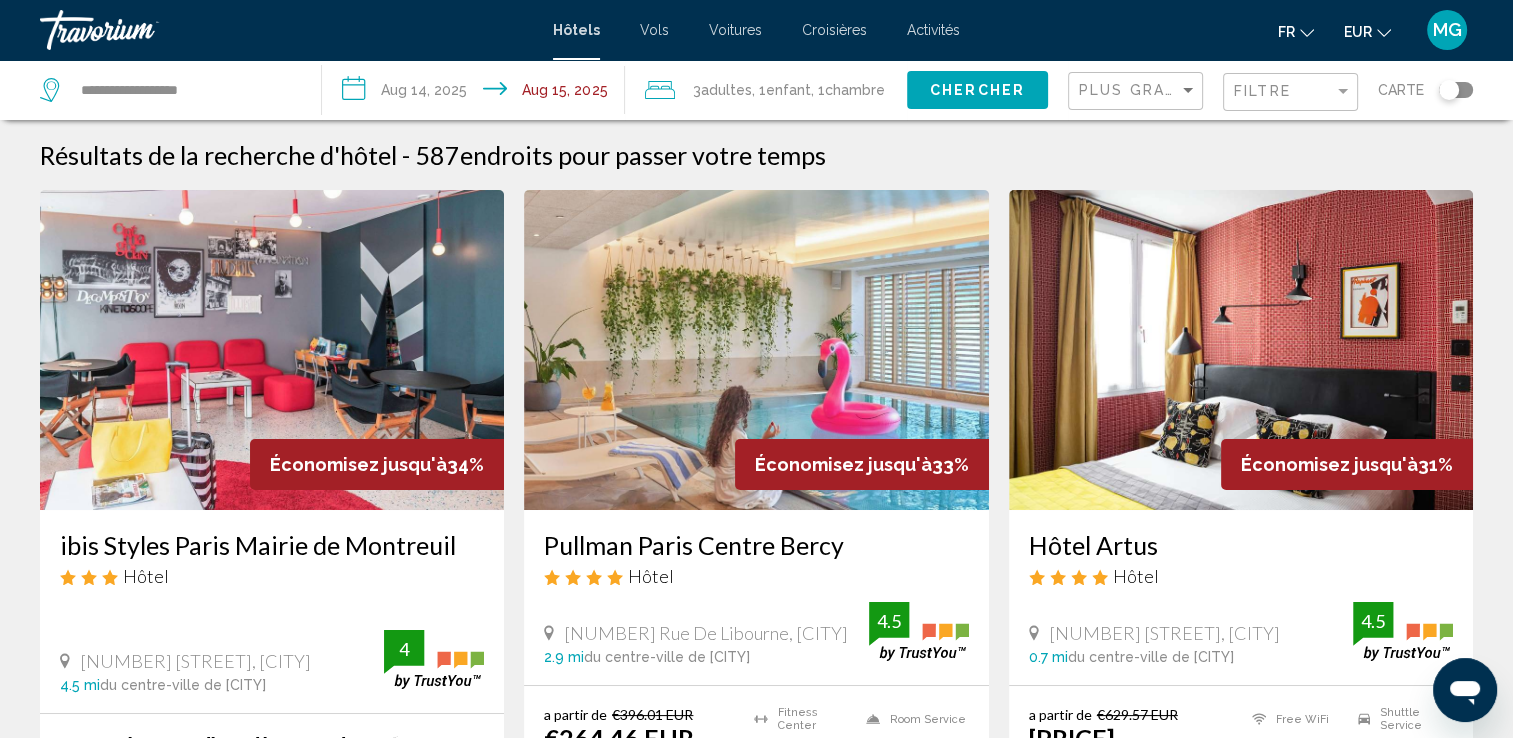 click at bounding box center (756, 350) 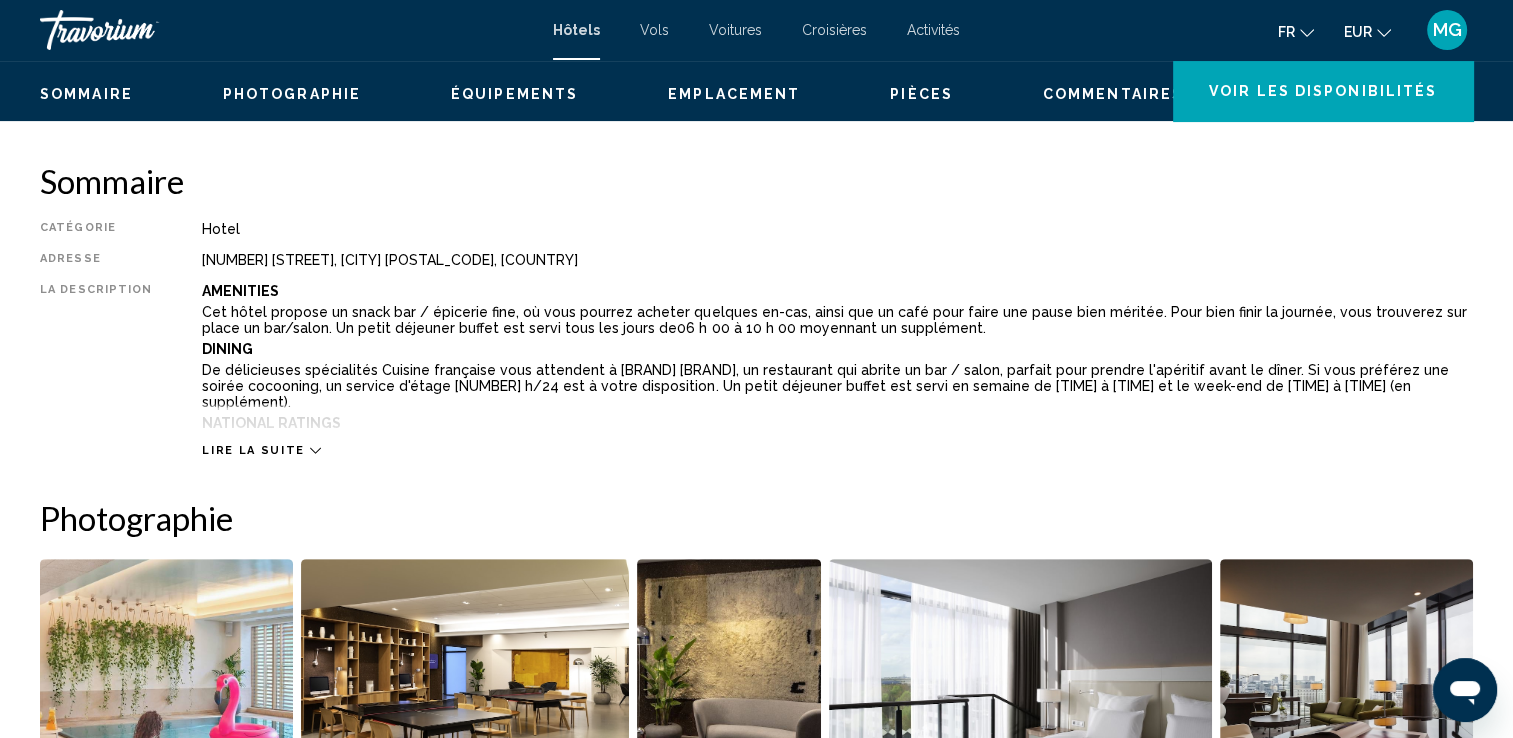 scroll, scrollTop: 600, scrollLeft: 0, axis: vertical 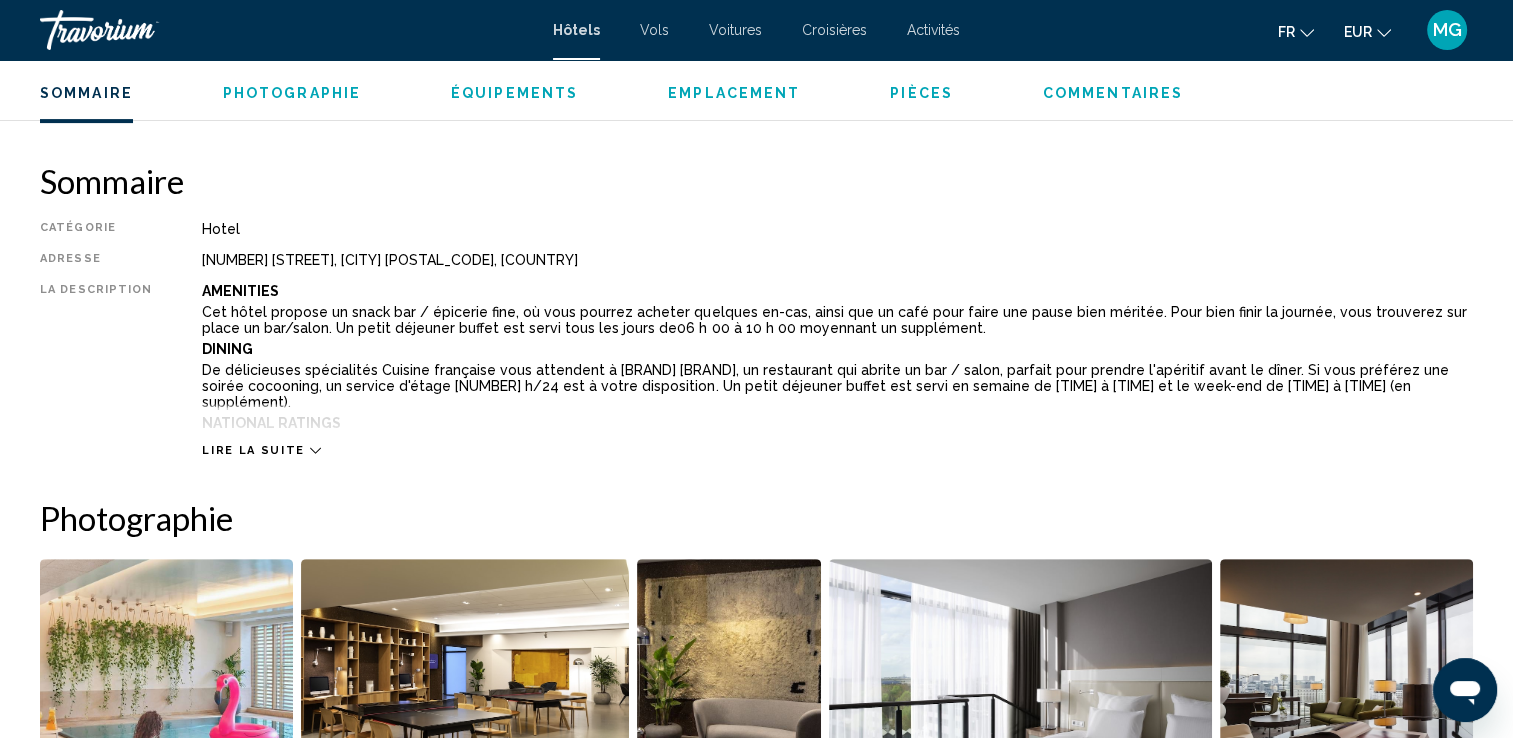 click on "Lire la suite" at bounding box center (253, 450) 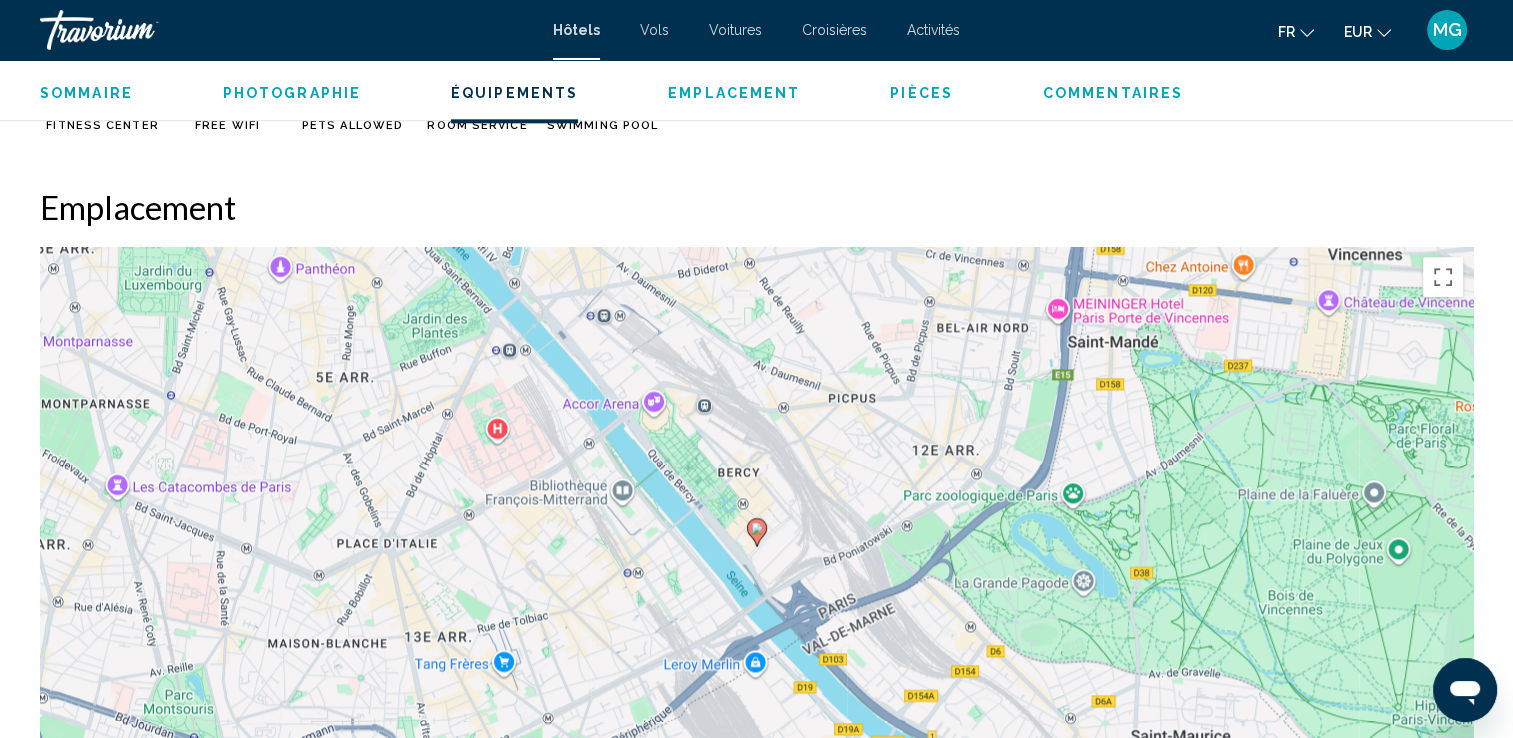 scroll, scrollTop: 2600, scrollLeft: 0, axis: vertical 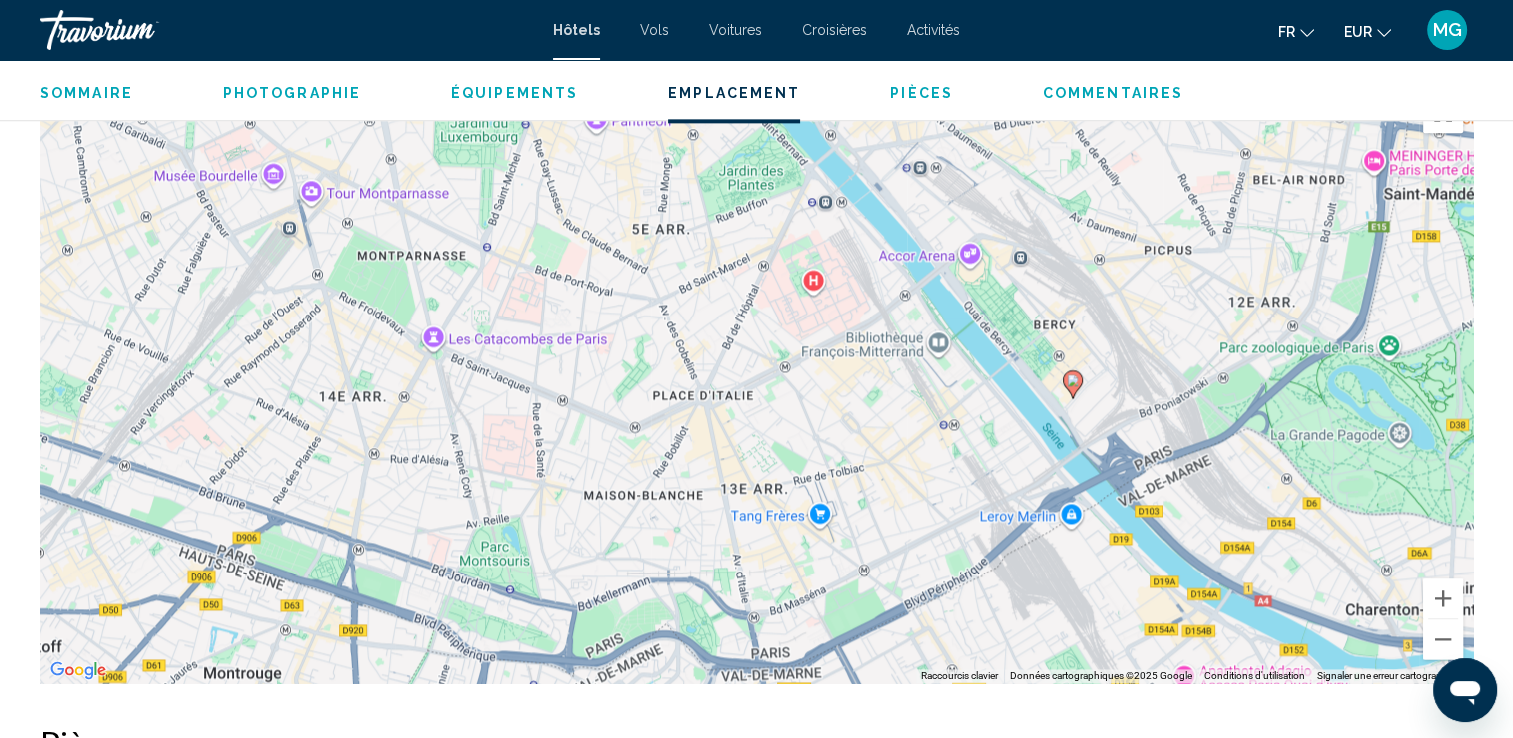 drag, startPoint x: 566, startPoint y: 329, endPoint x: 884, endPoint y: 346, distance: 318.45407 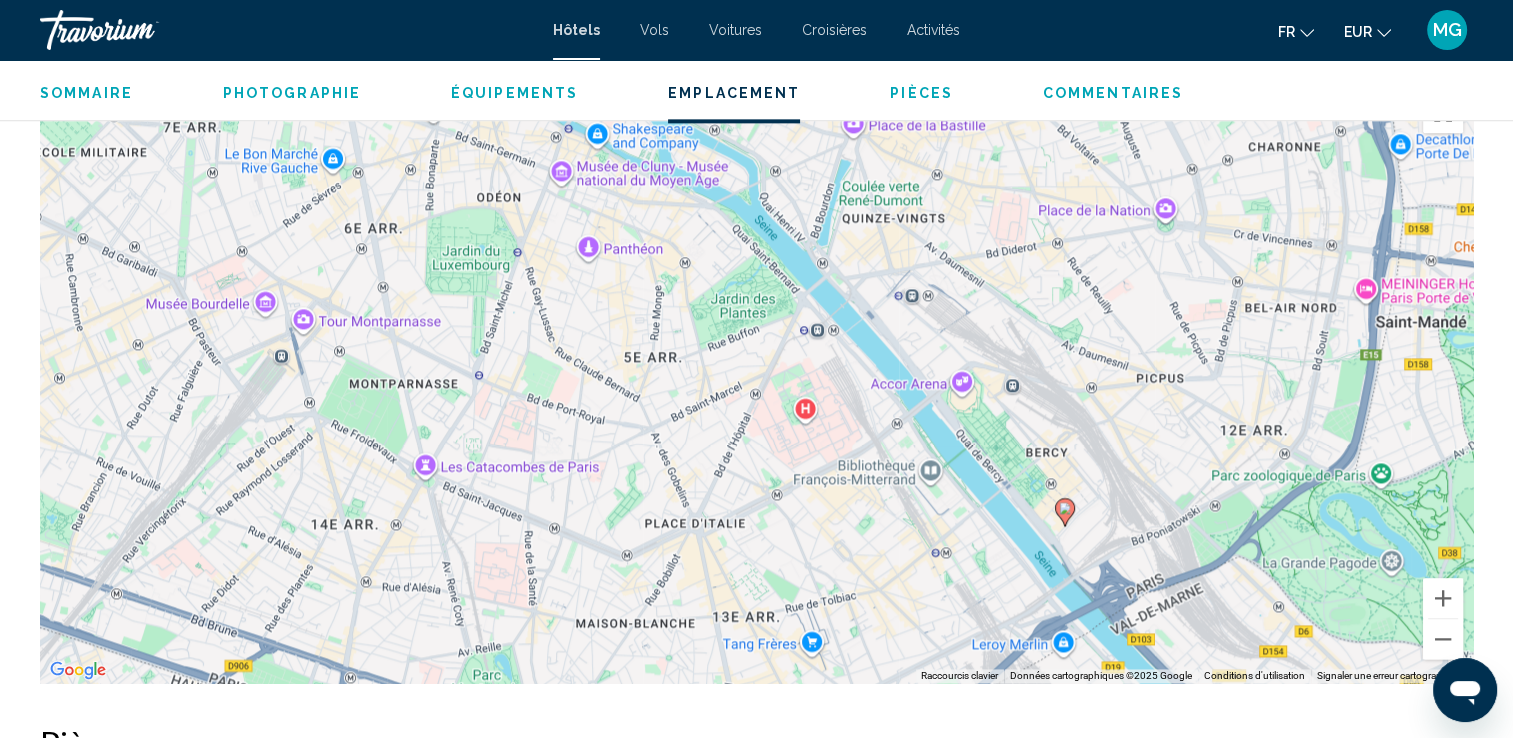 drag, startPoint x: 779, startPoint y: 263, endPoint x: 770, endPoint y: 394, distance: 131.30879 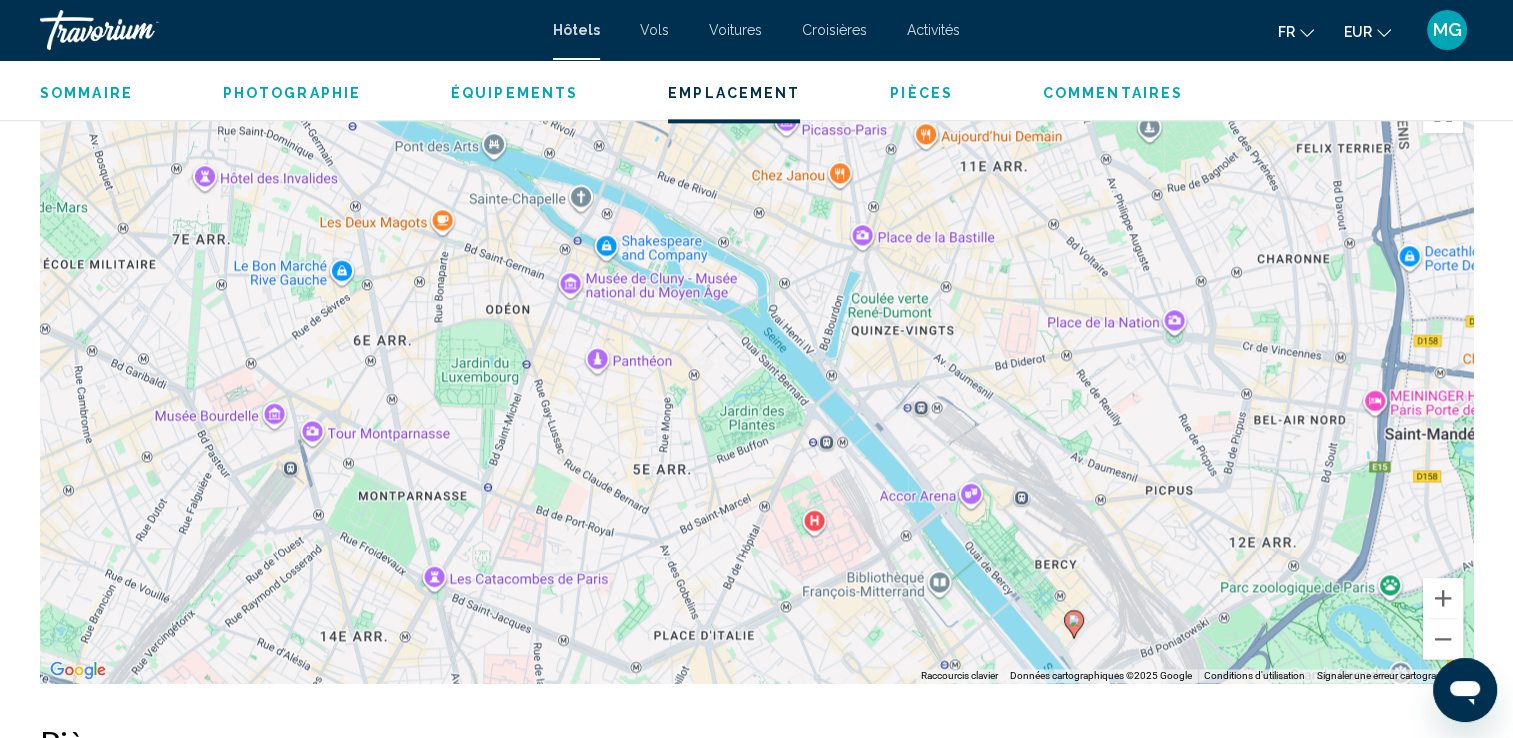 drag, startPoint x: 662, startPoint y: 283, endPoint x: 672, endPoint y: 408, distance: 125.39936 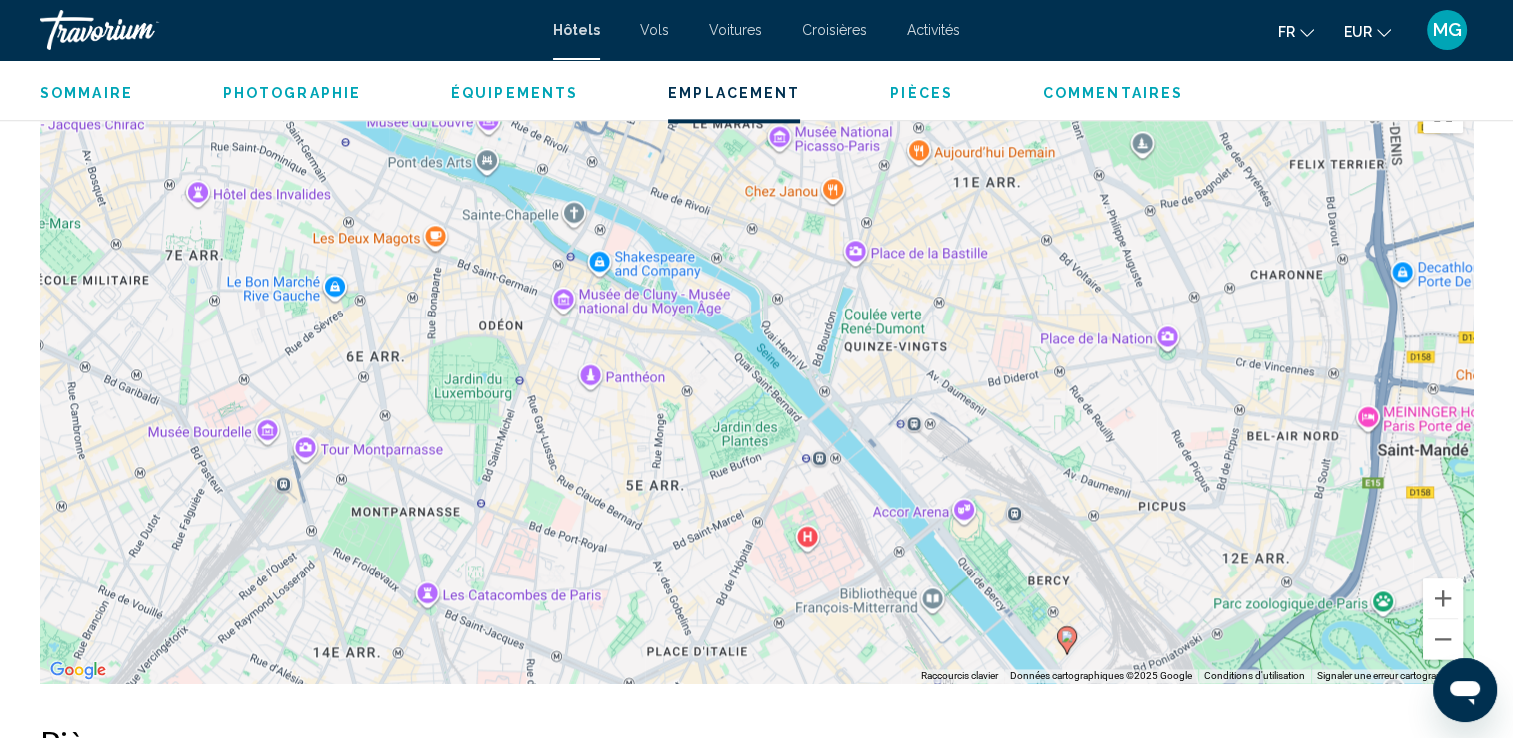 drag, startPoint x: 654, startPoint y: 266, endPoint x: 647, endPoint y: 285, distance: 20.248457 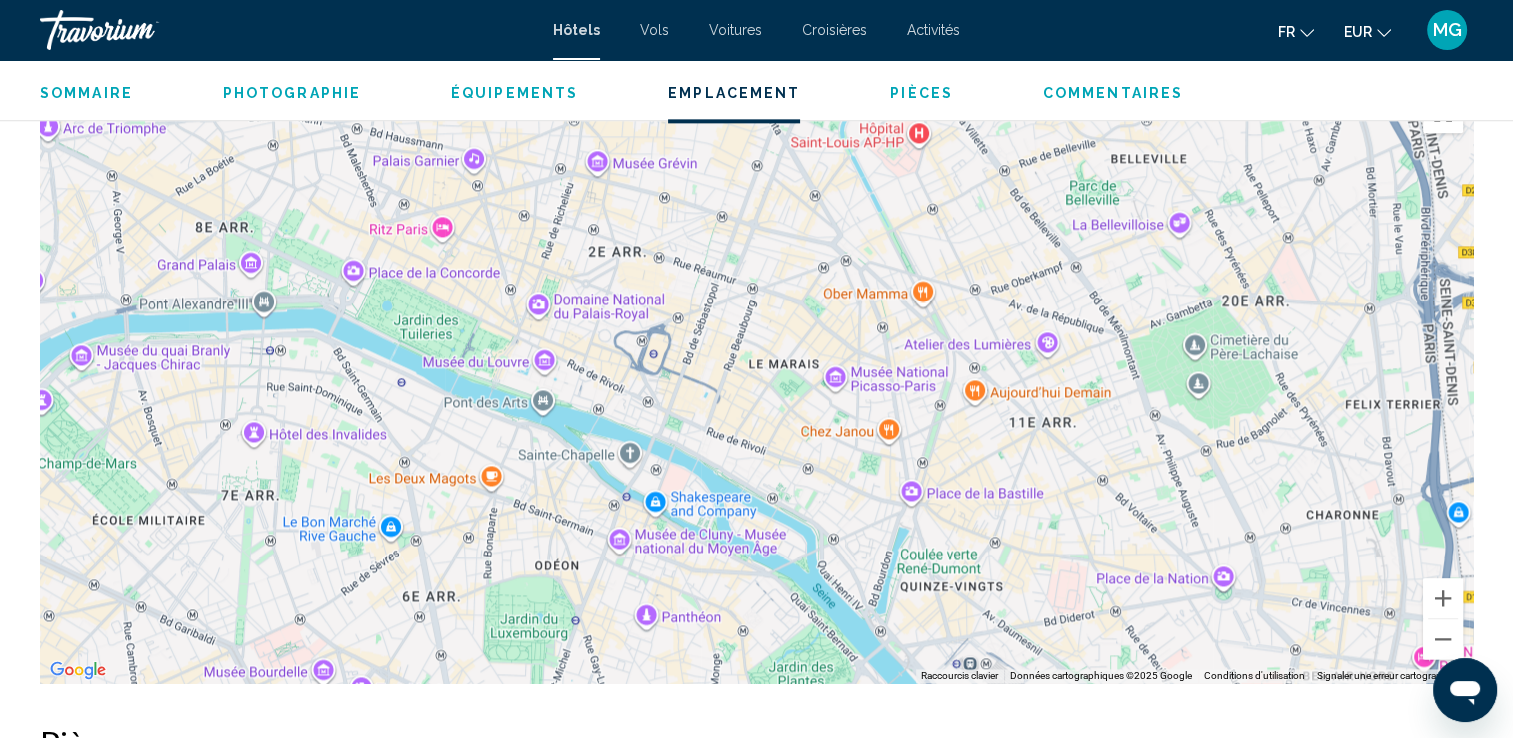 drag, startPoint x: 320, startPoint y: 275, endPoint x: 376, endPoint y: 522, distance: 253.26863 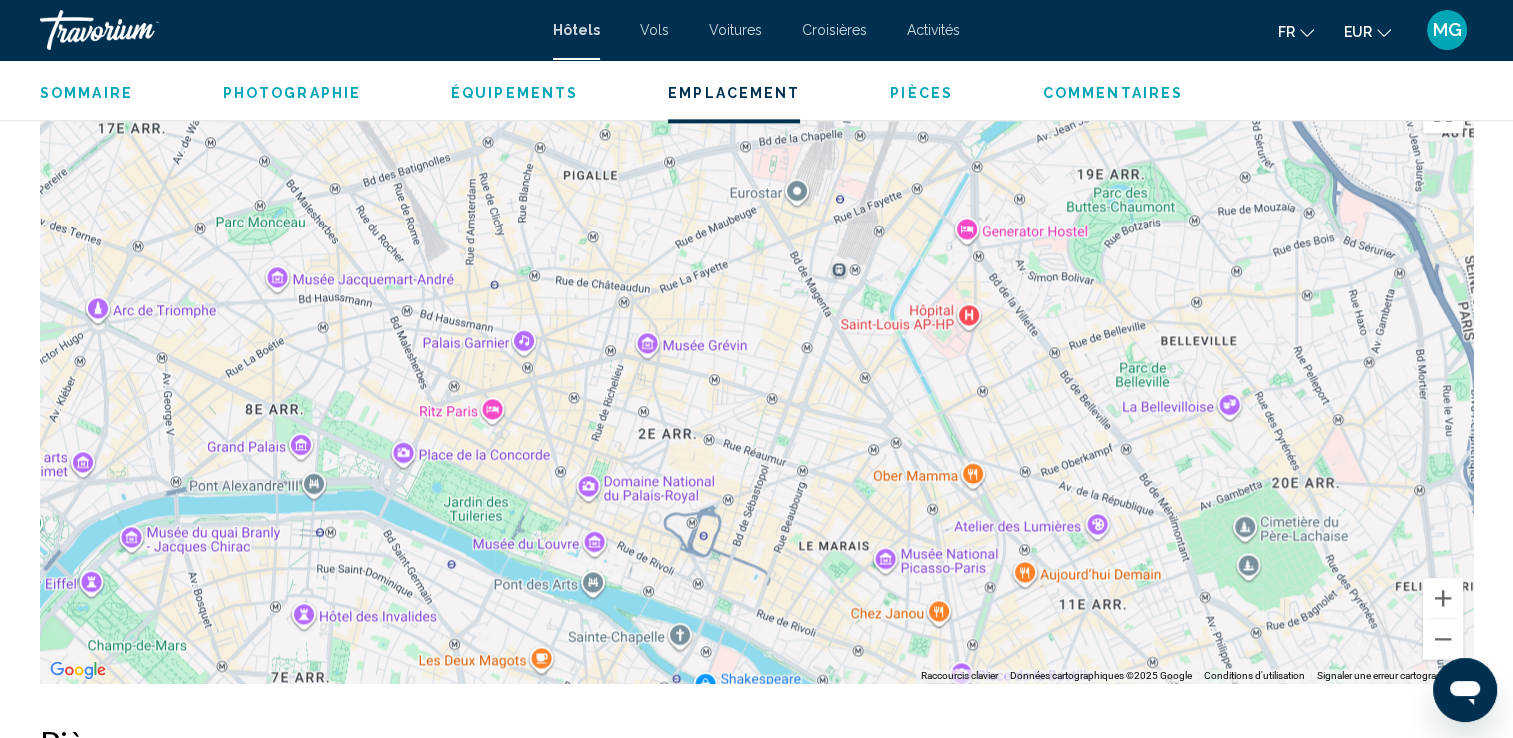 drag, startPoint x: 324, startPoint y: 232, endPoint x: 374, endPoint y: 409, distance: 183.92662 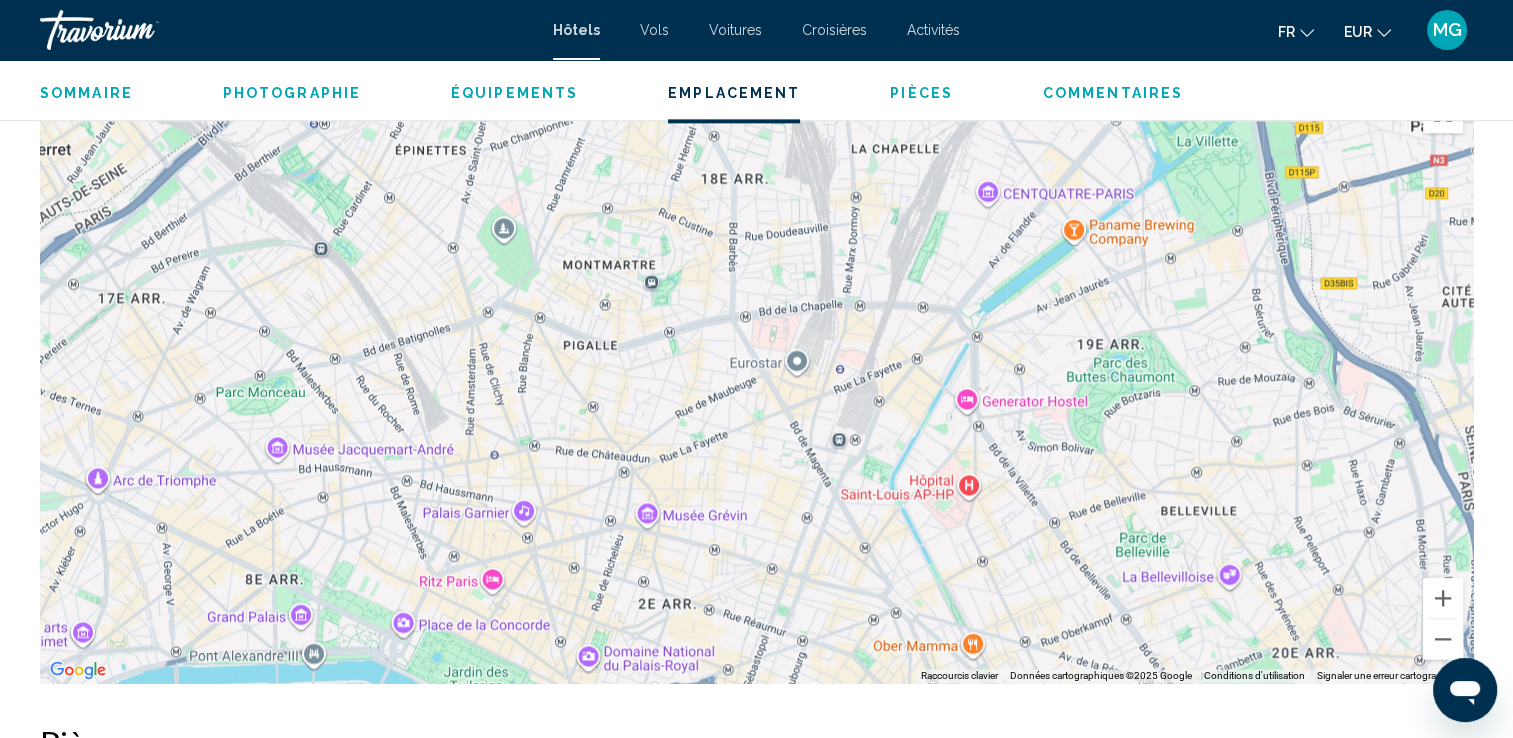 drag, startPoint x: 400, startPoint y: 267, endPoint x: 400, endPoint y: 439, distance: 172 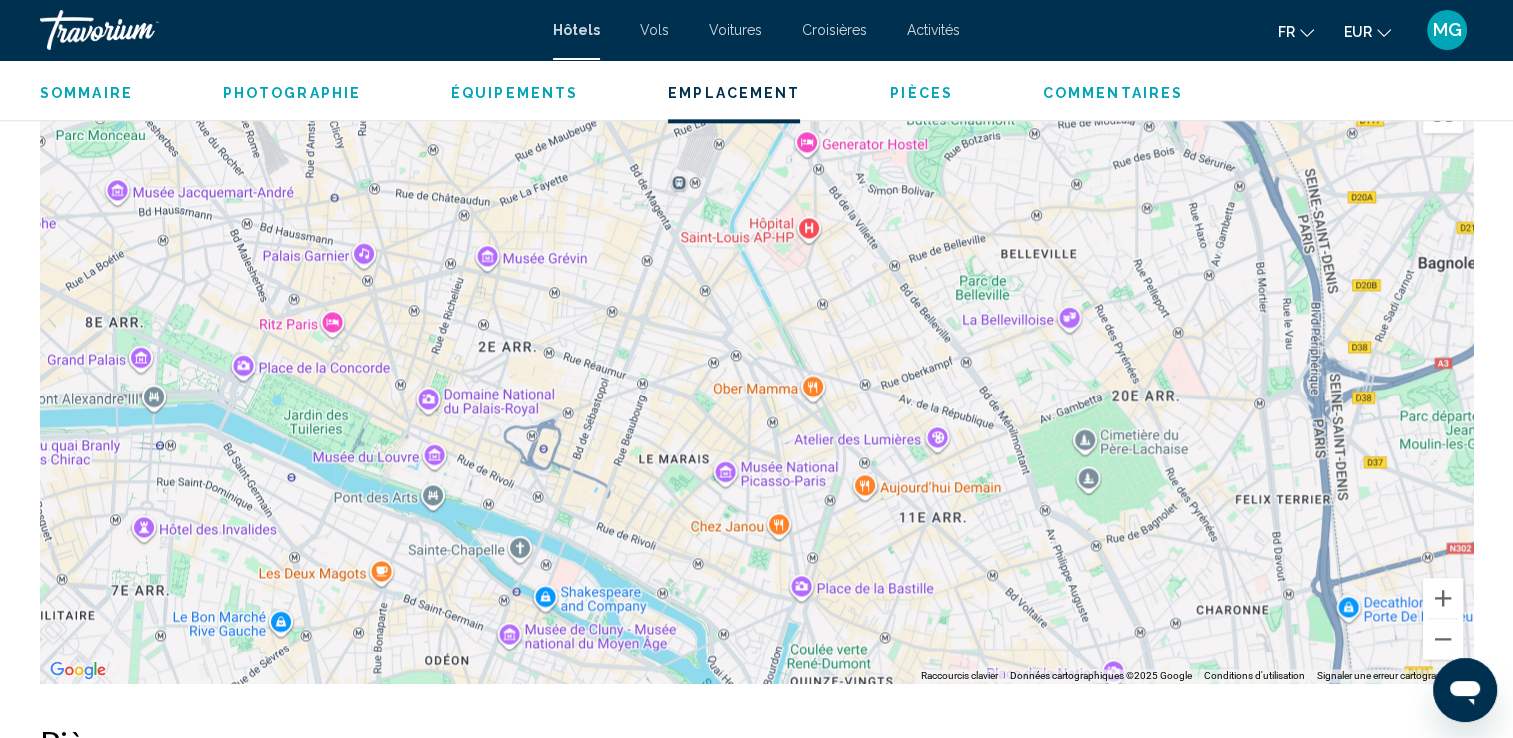 drag, startPoint x: 769, startPoint y: 602, endPoint x: 548, endPoint y: 268, distance: 400.49594 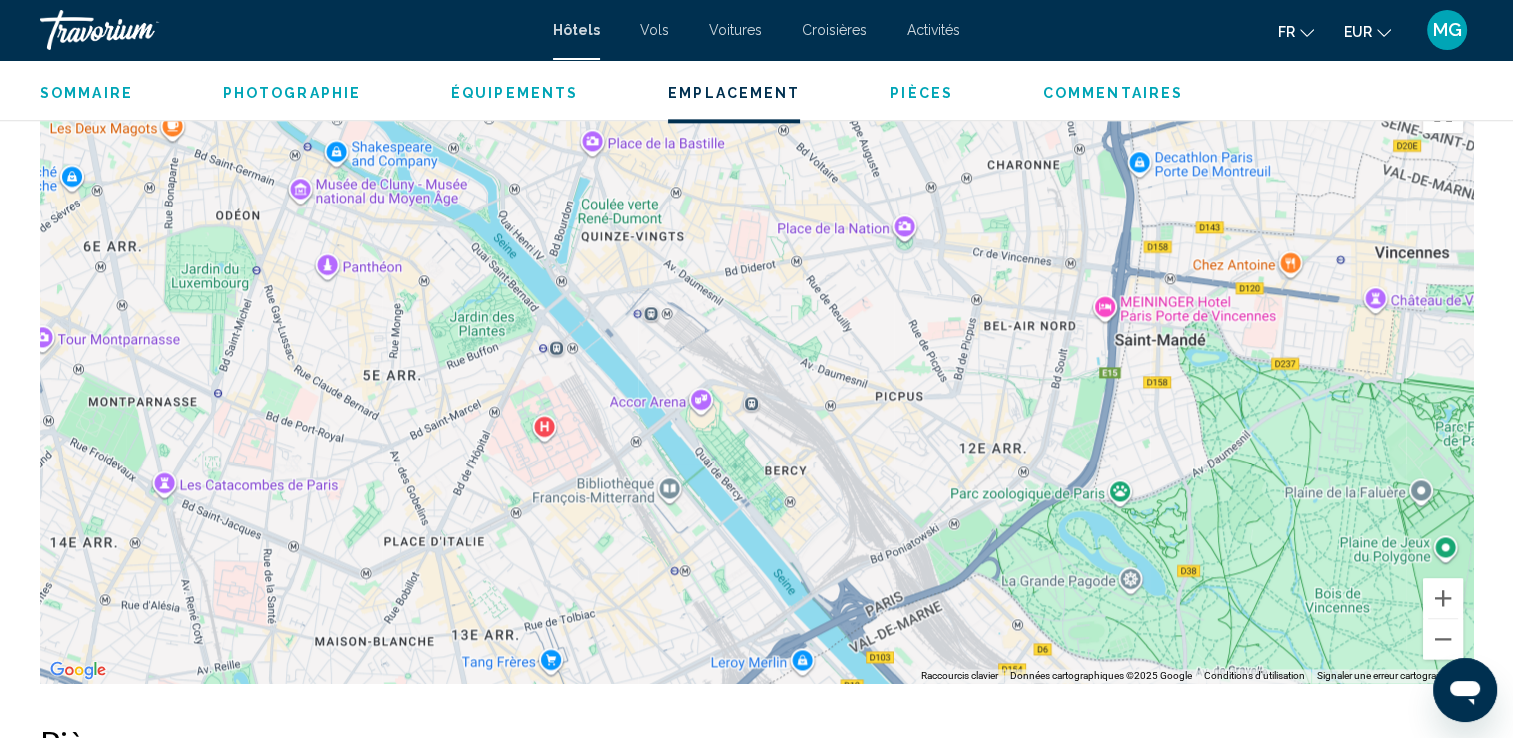 drag, startPoint x: 882, startPoint y: 614, endPoint x: 736, endPoint y: 241, distance: 400.55588 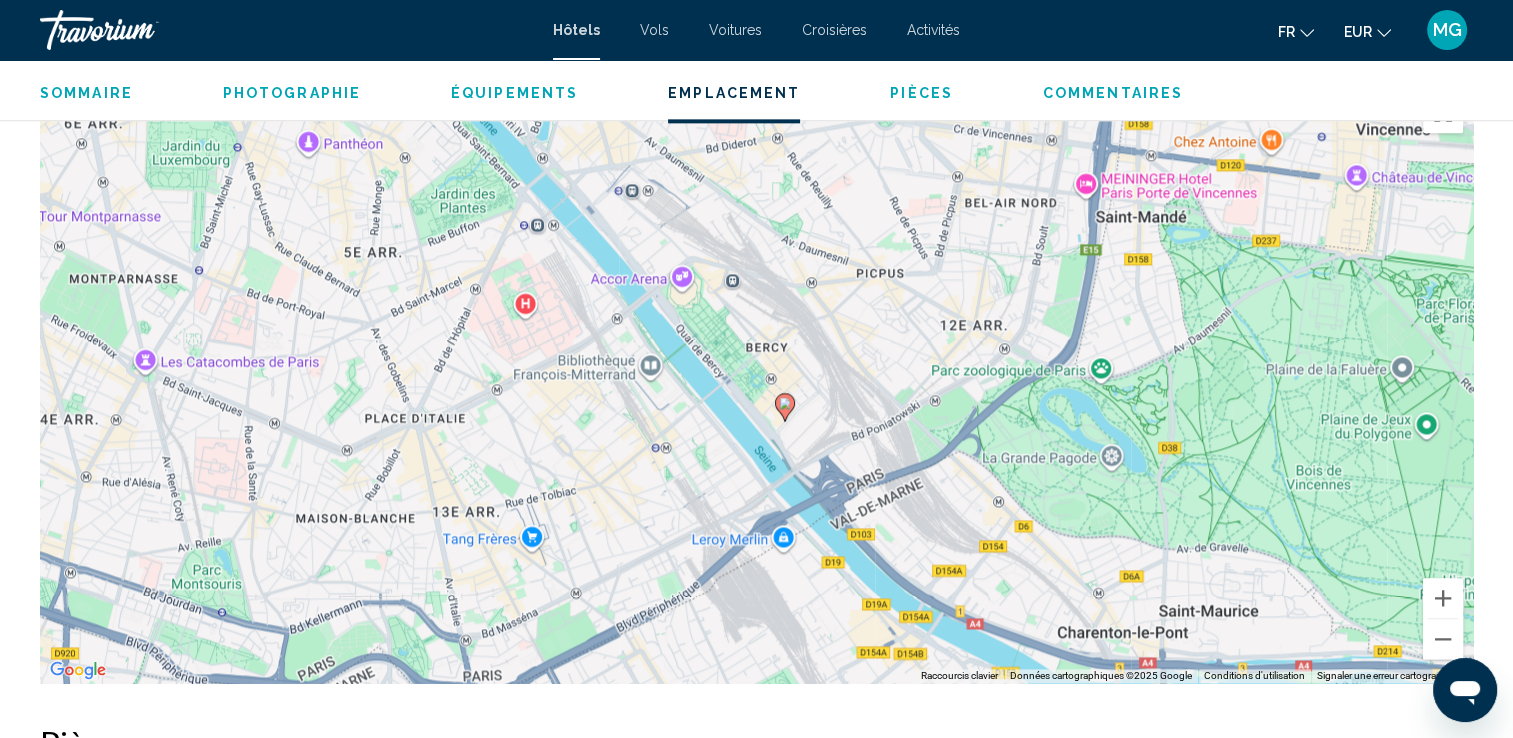 drag, startPoint x: 772, startPoint y: 453, endPoint x: 754, endPoint y: 374, distance: 81.02469 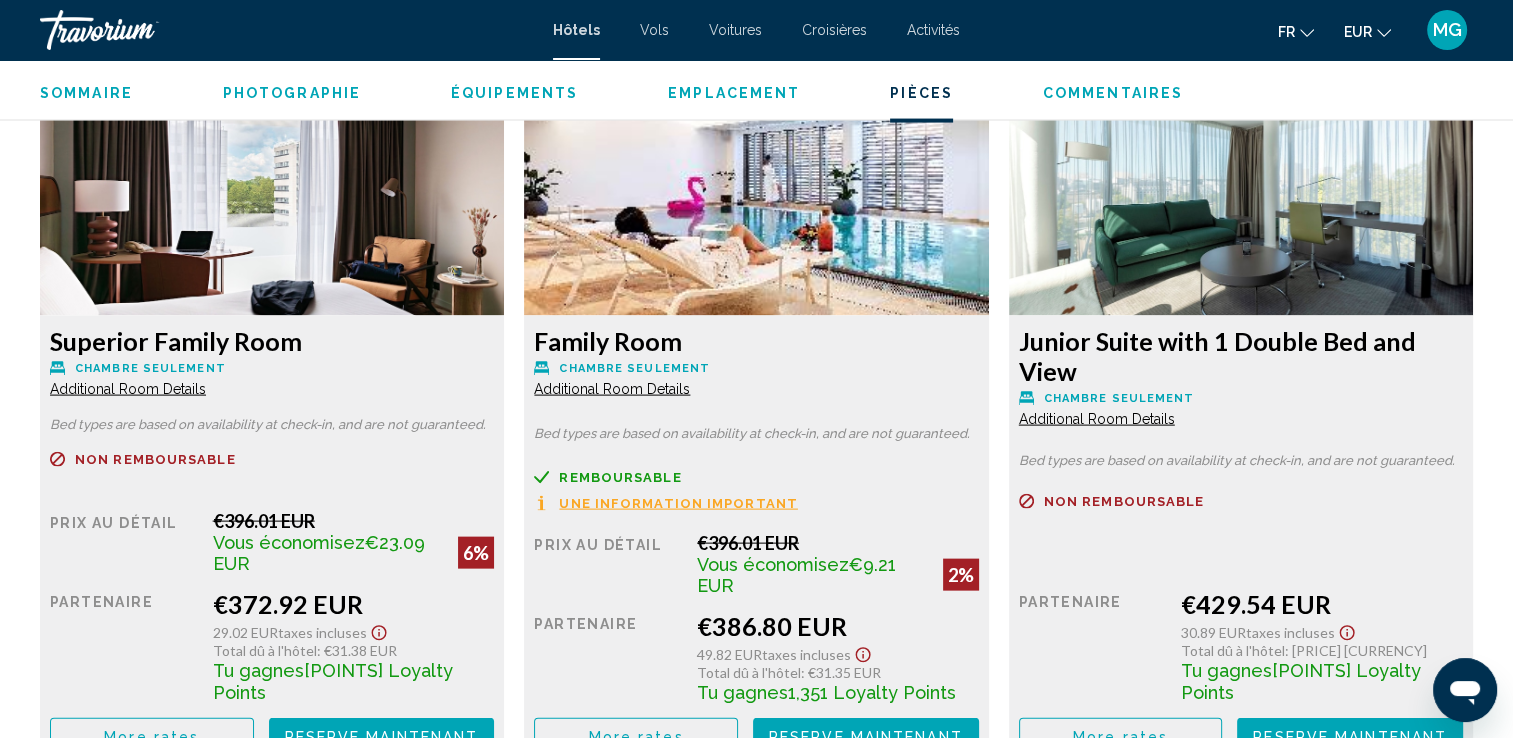 scroll, scrollTop: 4200, scrollLeft: 0, axis: vertical 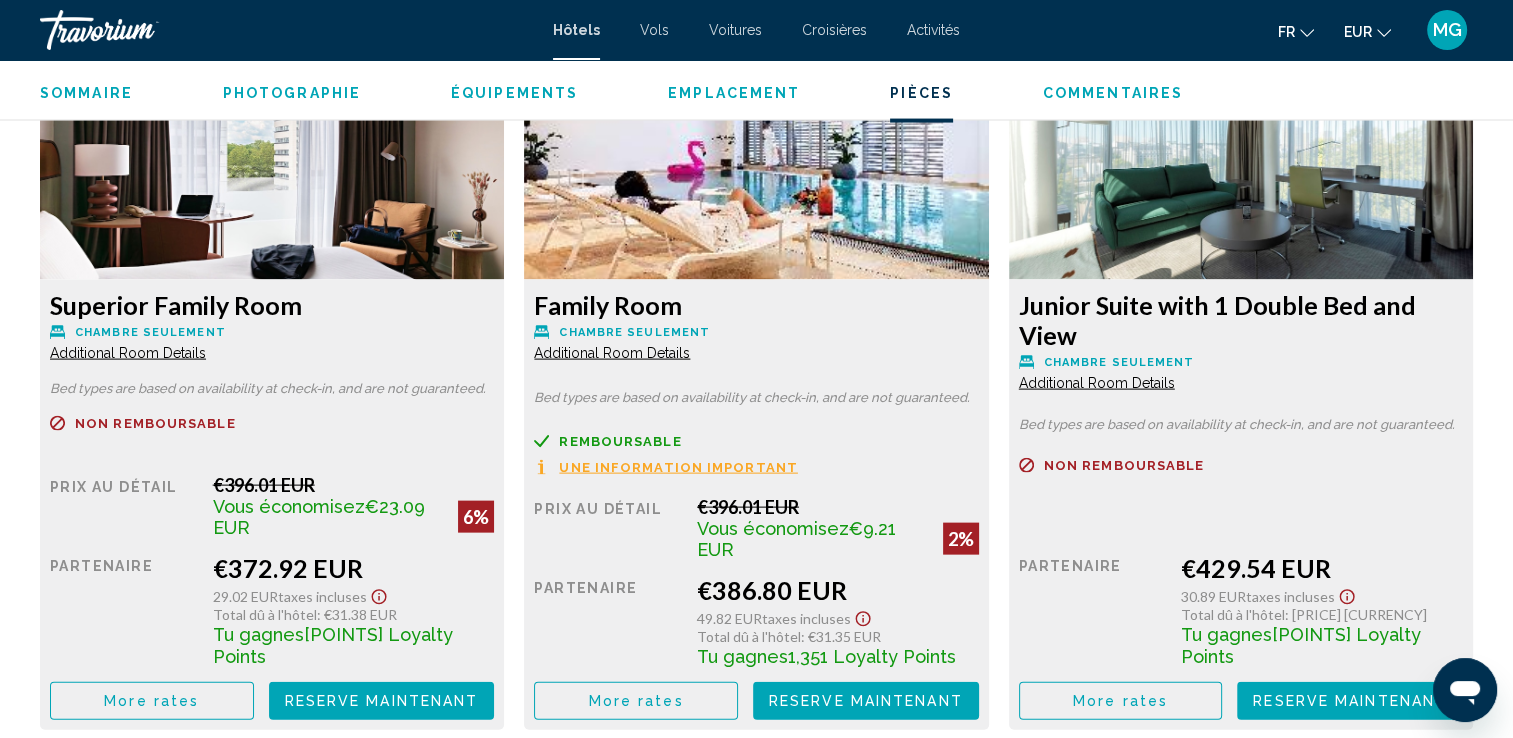 click at bounding box center (272, -572) 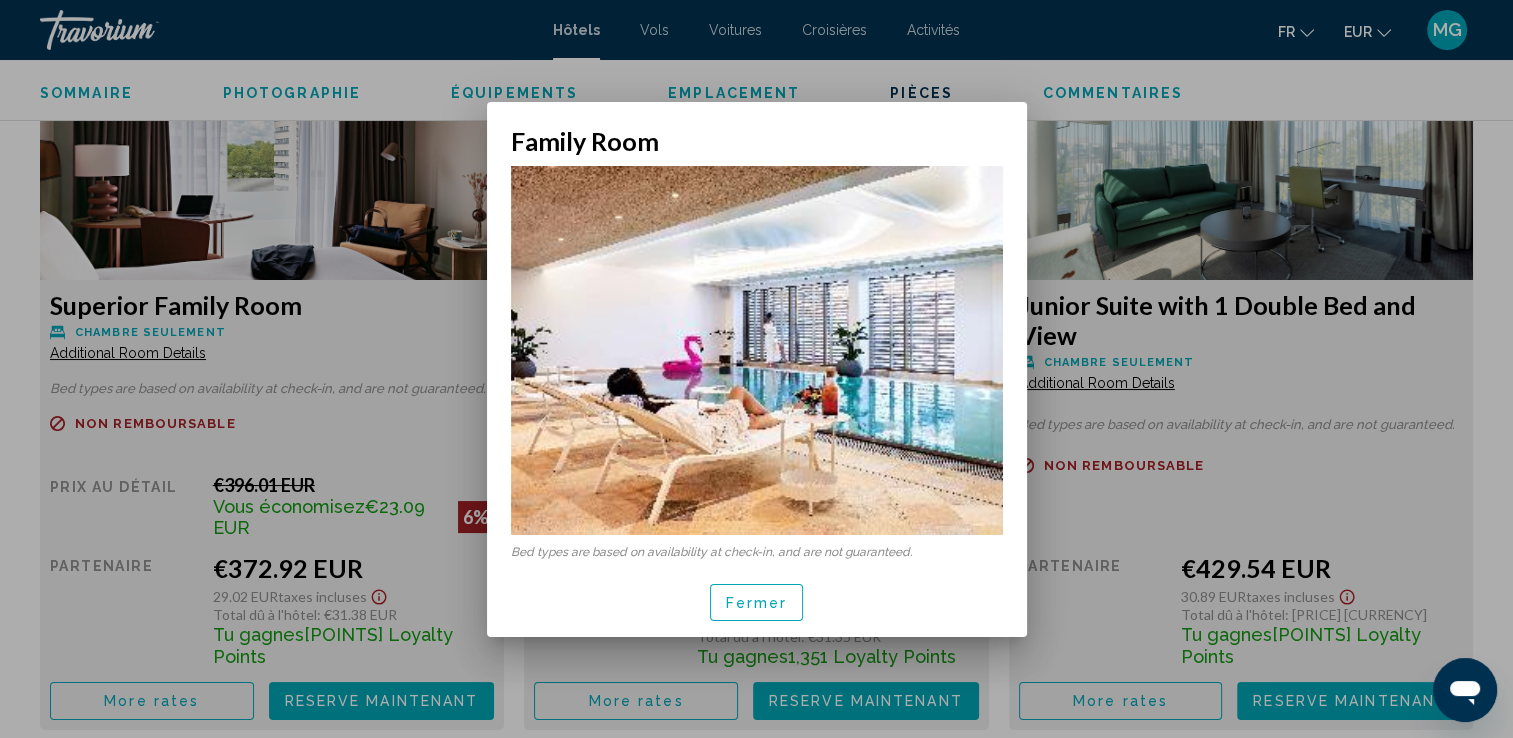 scroll, scrollTop: 0, scrollLeft: 0, axis: both 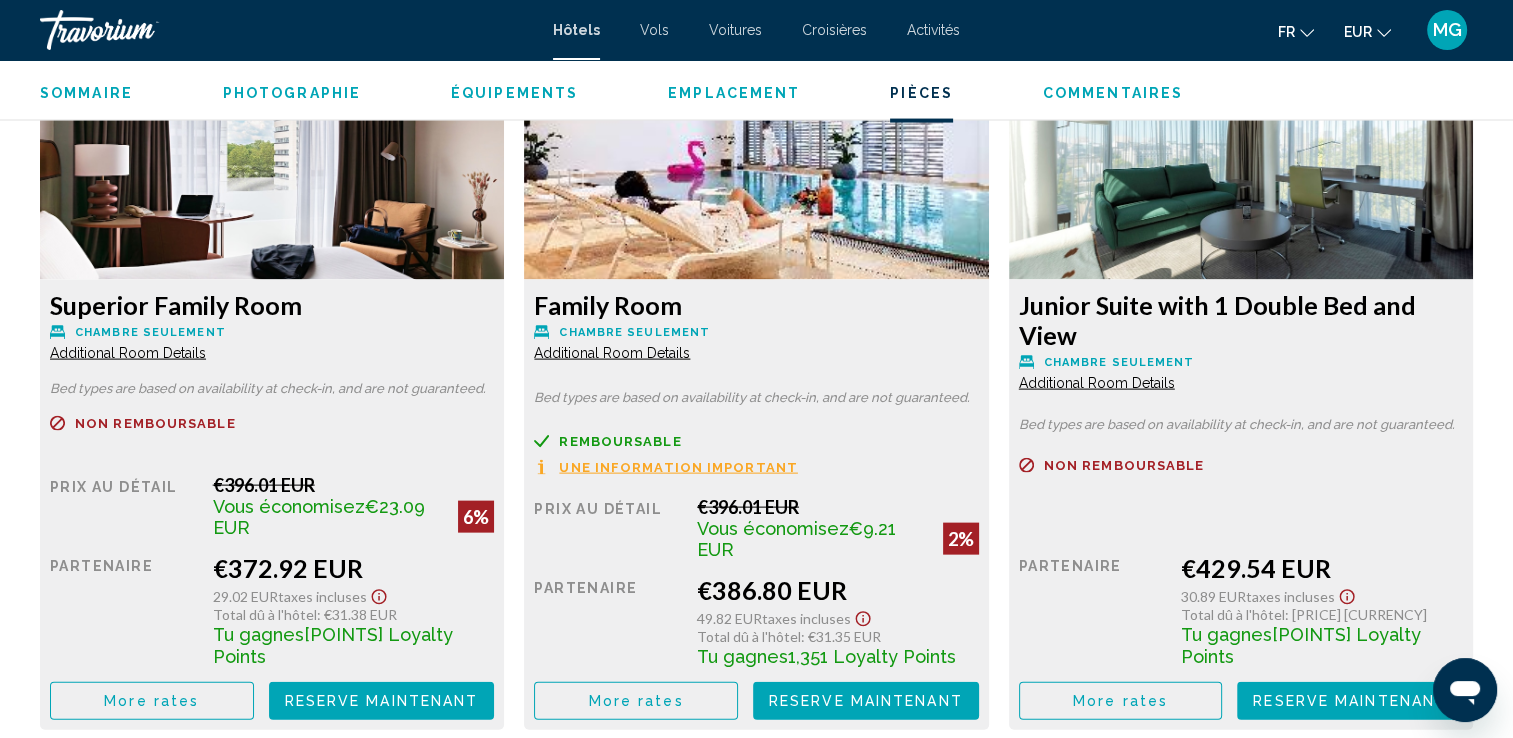 click on "Additional Room Details" at bounding box center [128, -344] 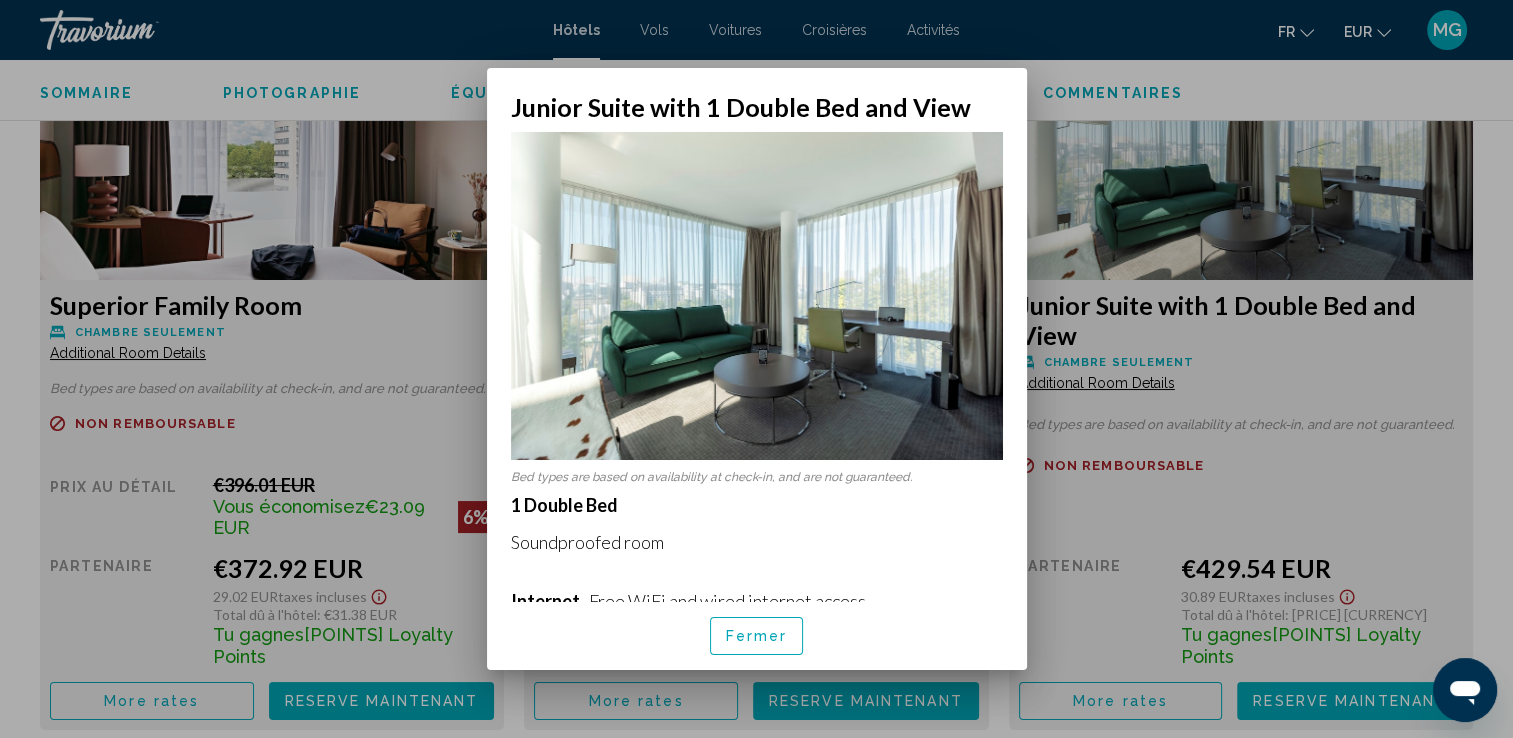 click at bounding box center [756, 369] 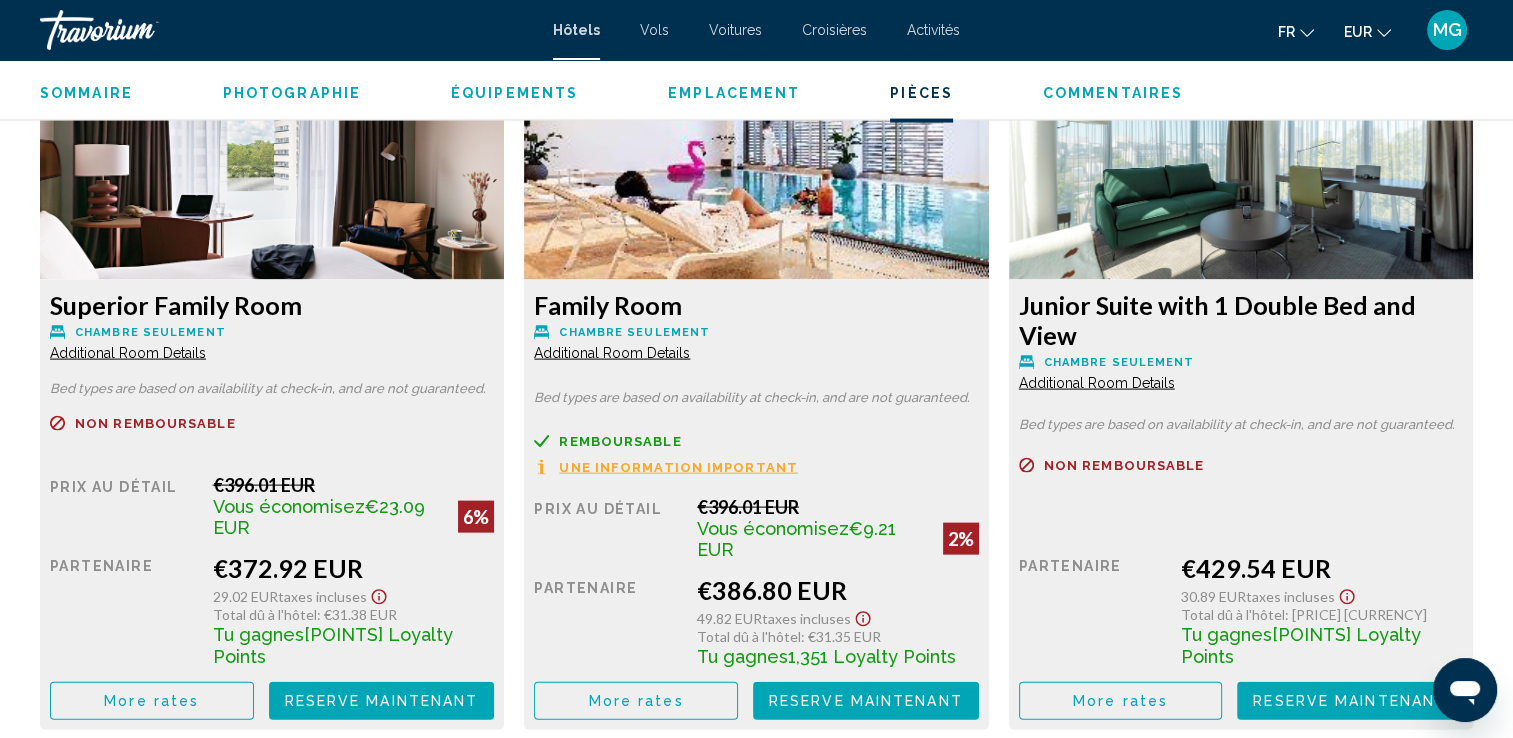 scroll, scrollTop: 4400, scrollLeft: 0, axis: vertical 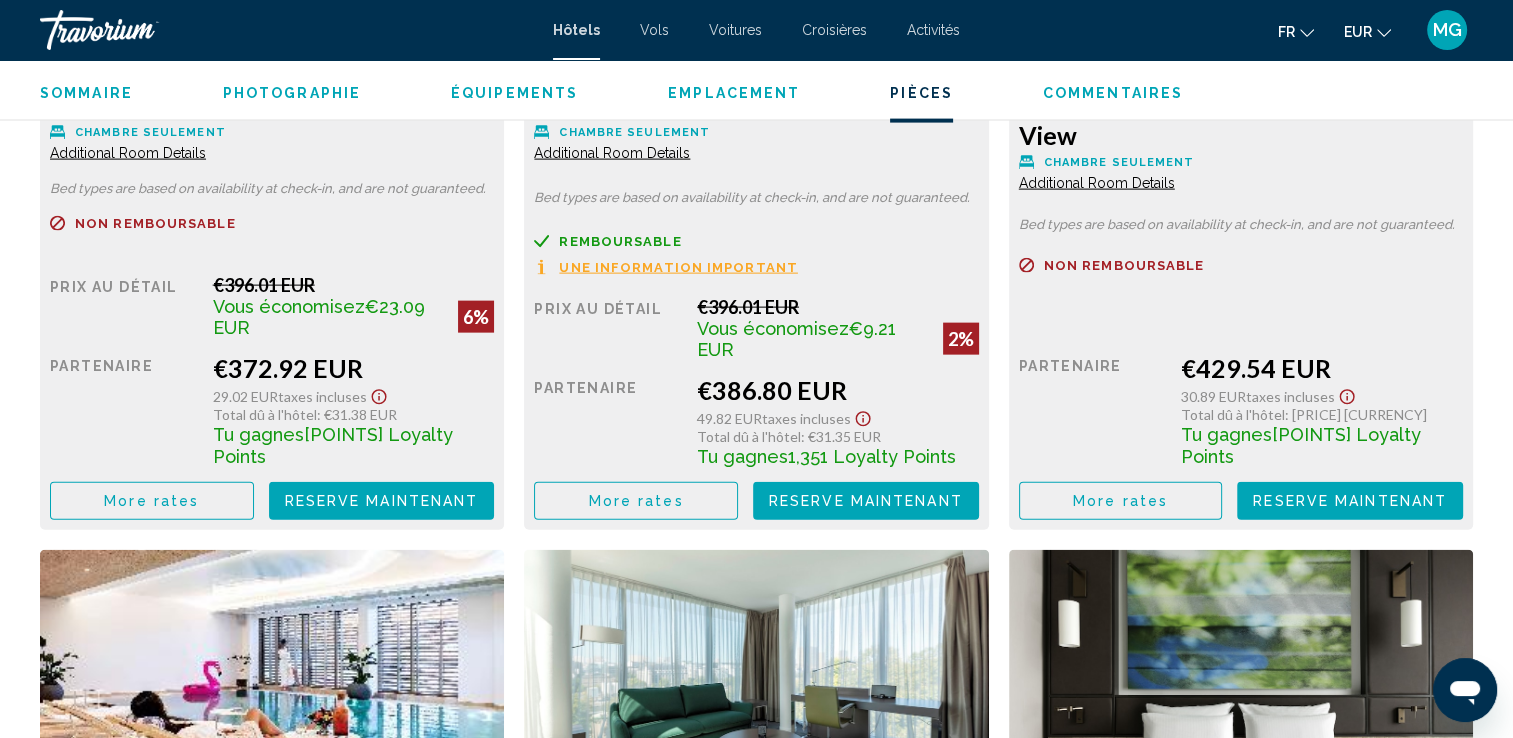 click on "More rates" at bounding box center [152, -219] 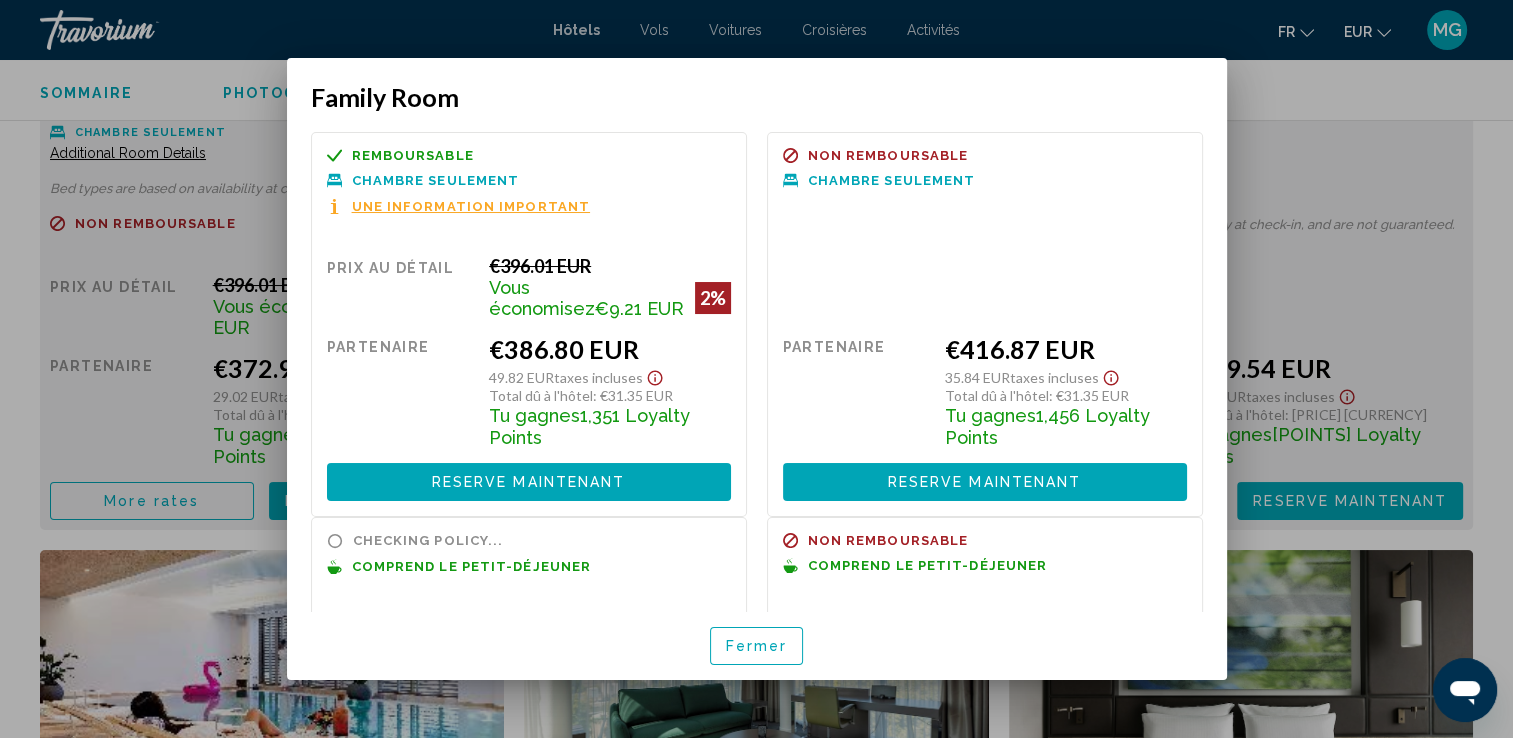 scroll, scrollTop: 0, scrollLeft: 0, axis: both 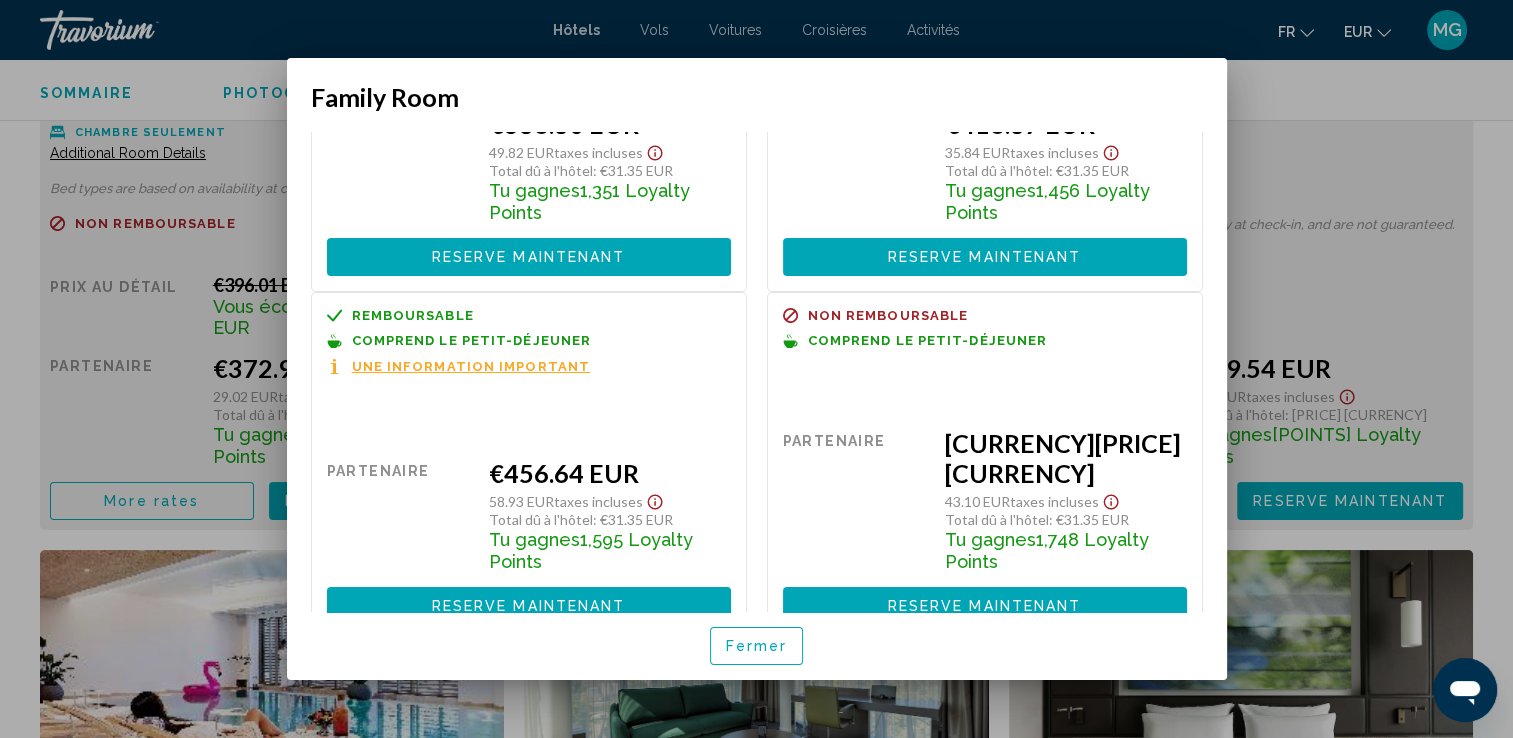click on "Une information important" at bounding box center [471, 366] 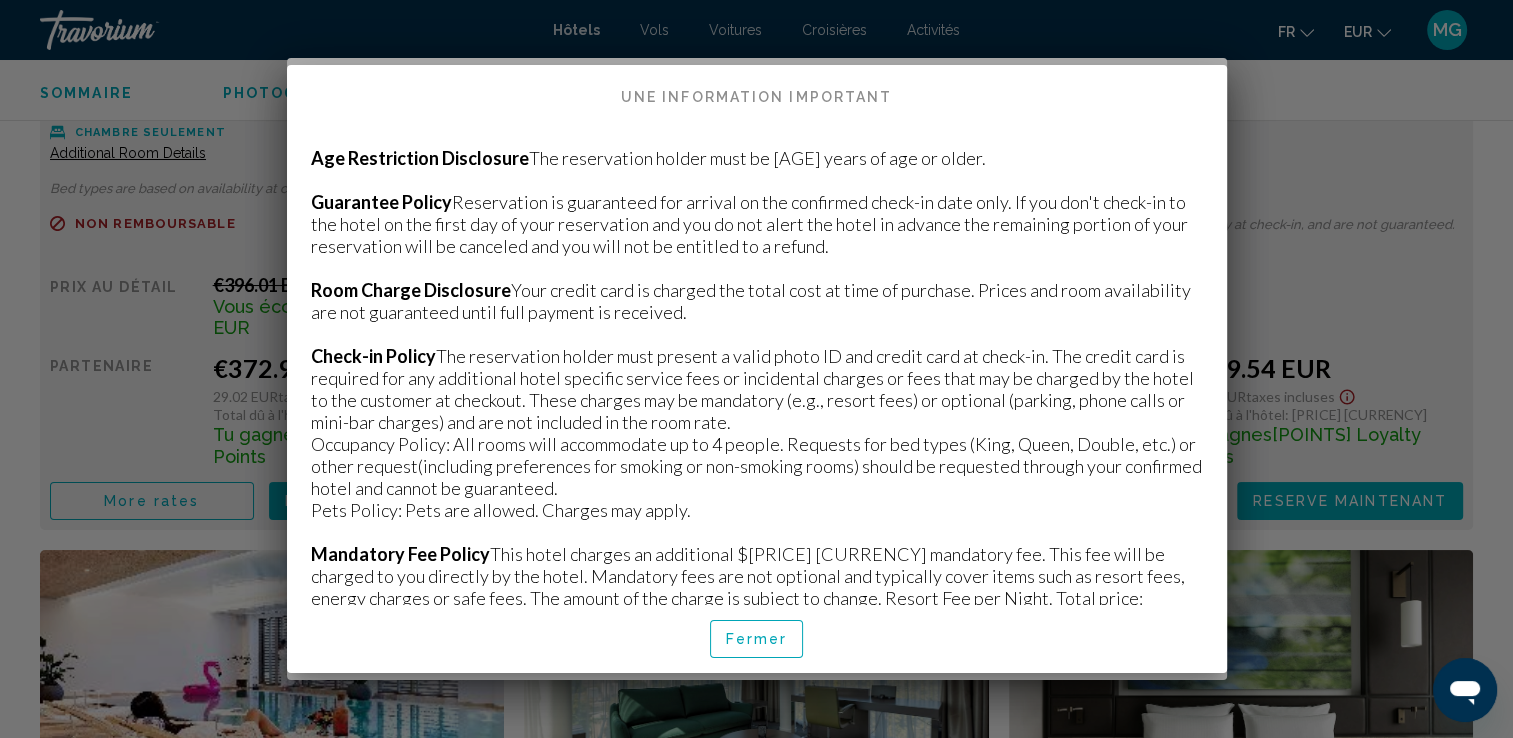 click on "Fermer" at bounding box center (757, 638) 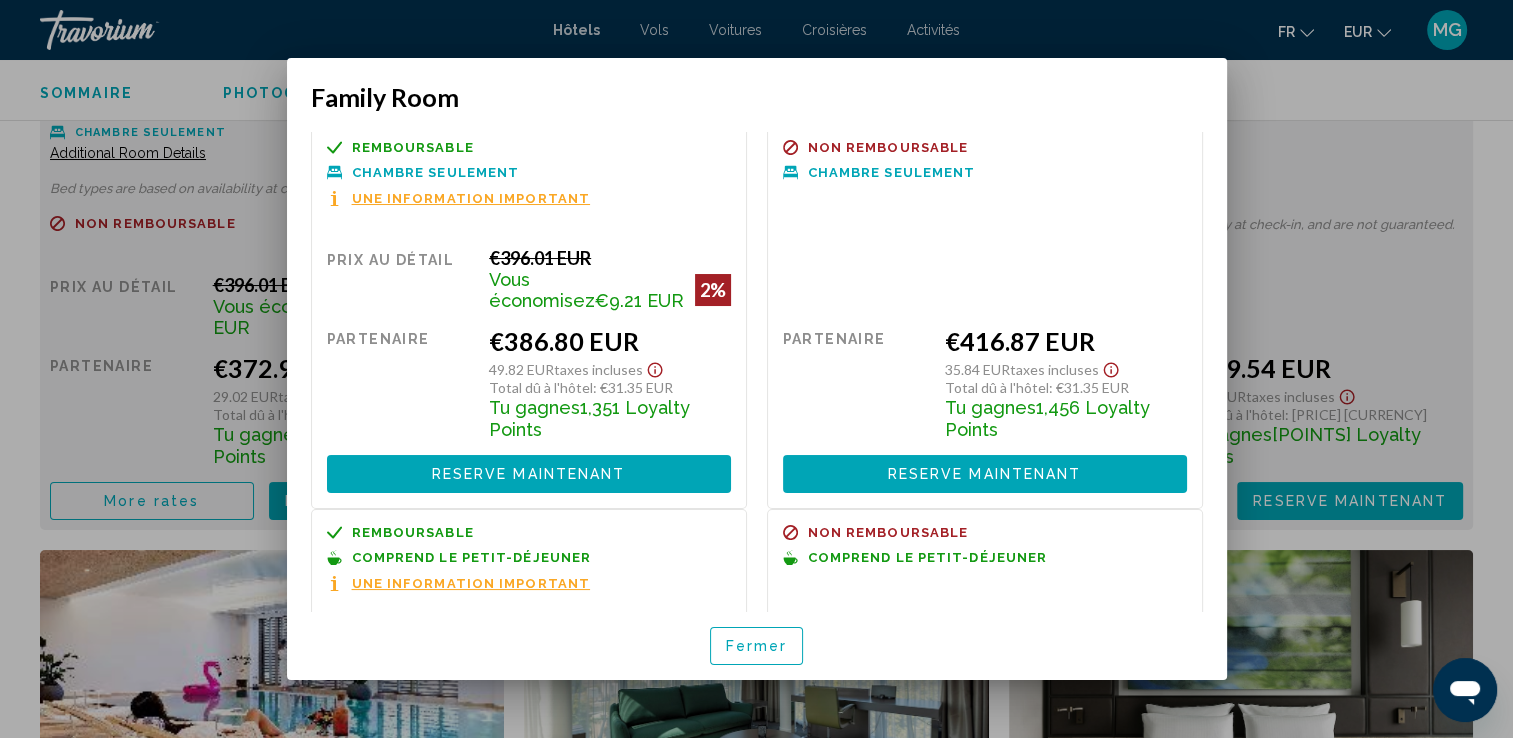 scroll, scrollTop: 0, scrollLeft: 0, axis: both 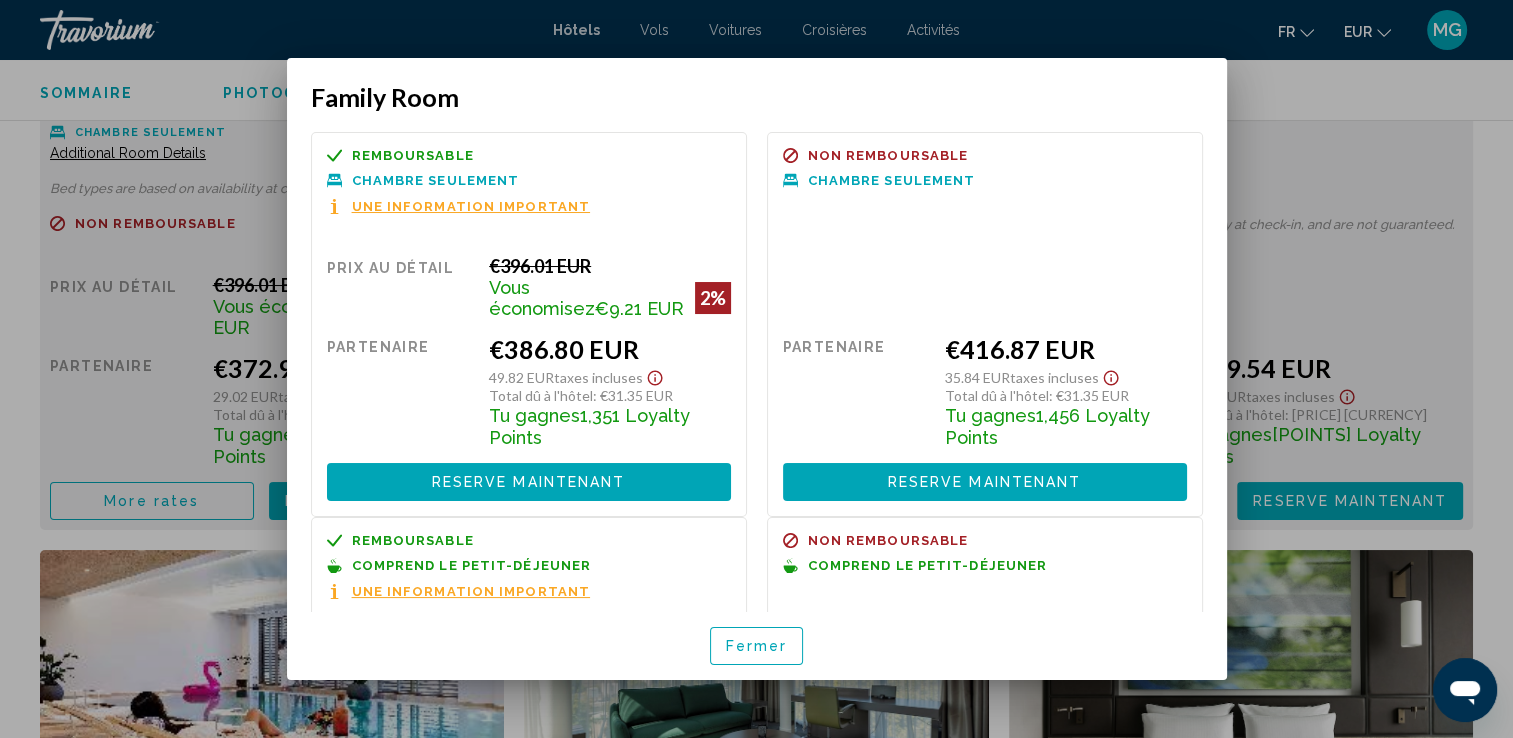 click on "Fermer" at bounding box center [757, 647] 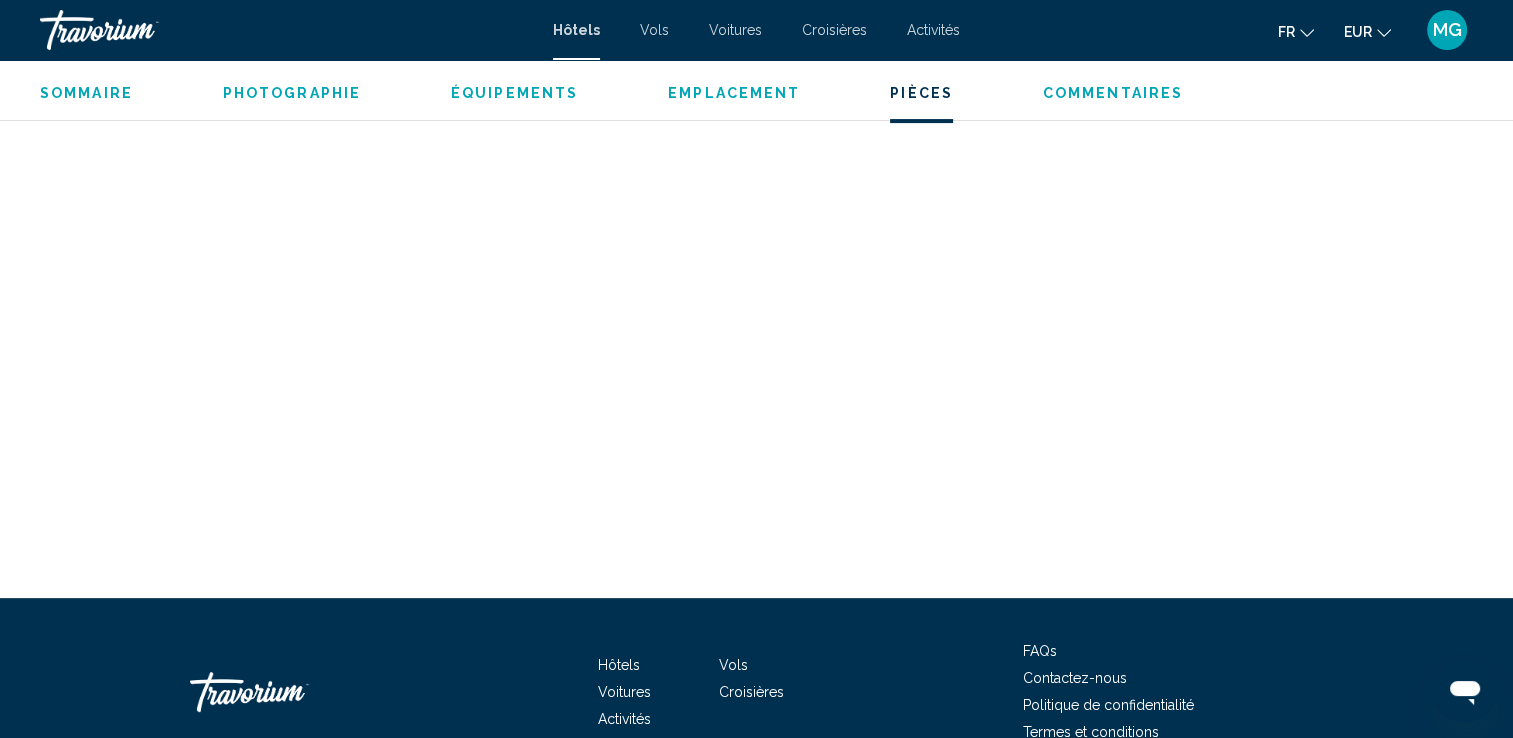 scroll, scrollTop: 8100, scrollLeft: 0, axis: vertical 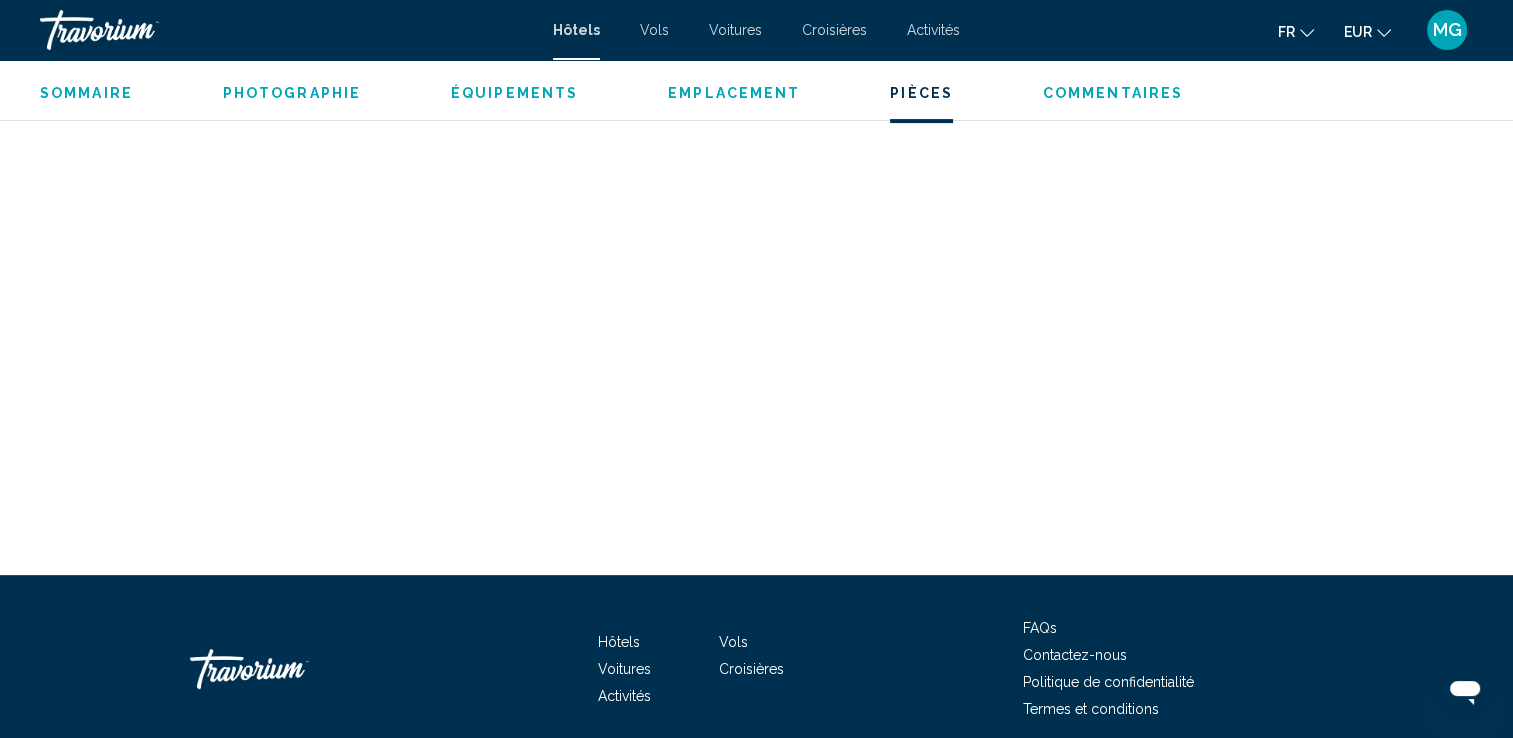 click on "Sommaire
Photographie
Équipements
Emplacement
Pièces
Commentaires
Voir les disponibilités" 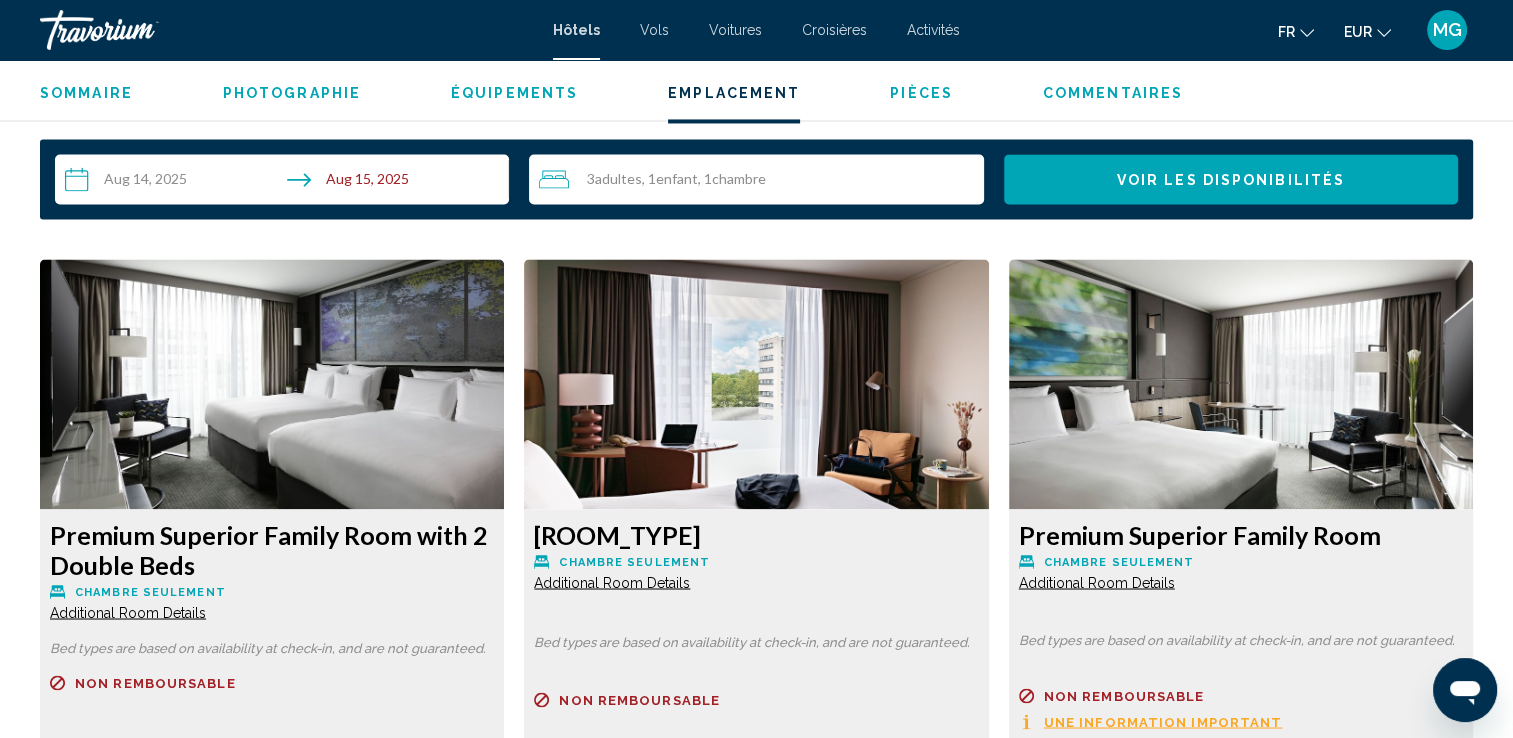 scroll, scrollTop: 3364, scrollLeft: 0, axis: vertical 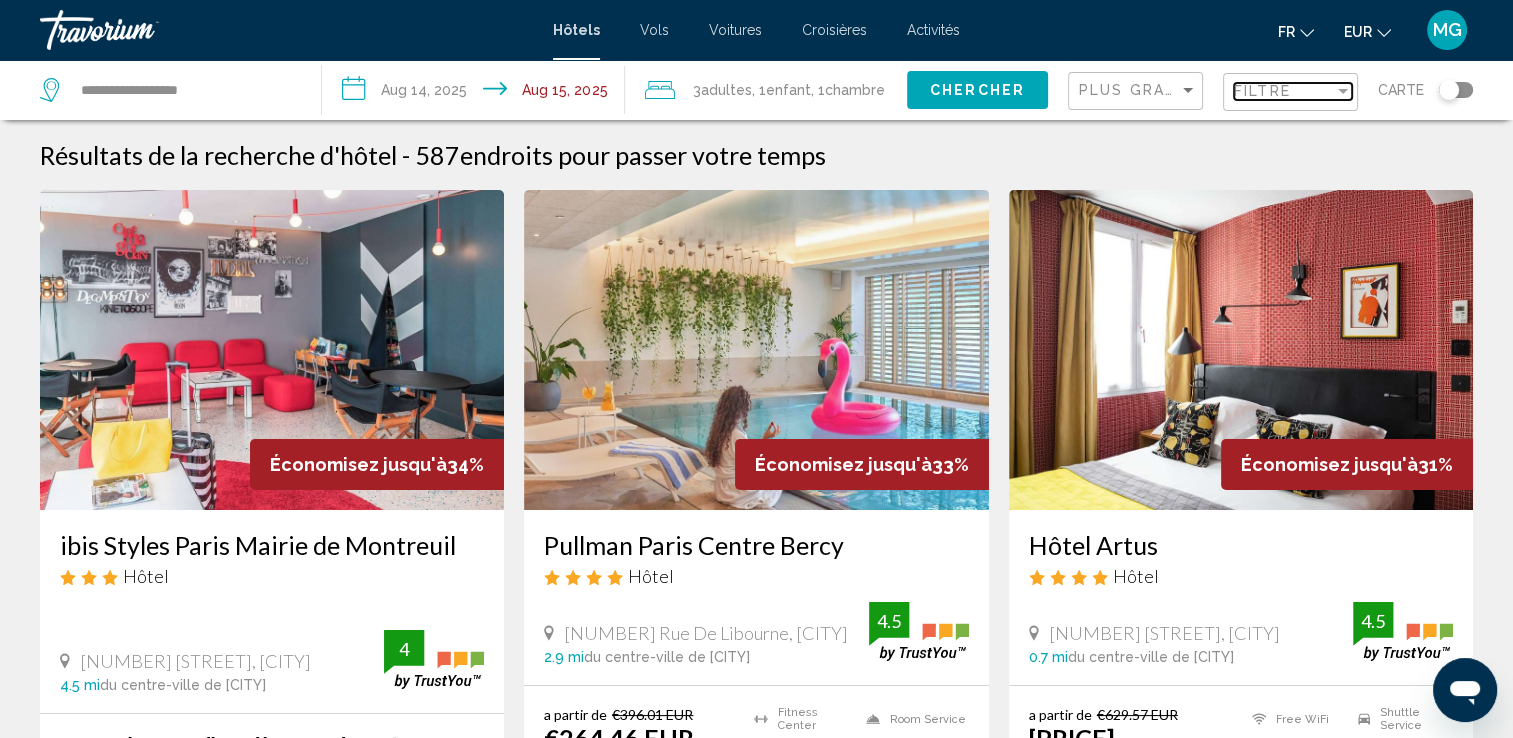 click on "Filtre" at bounding box center (1284, 91) 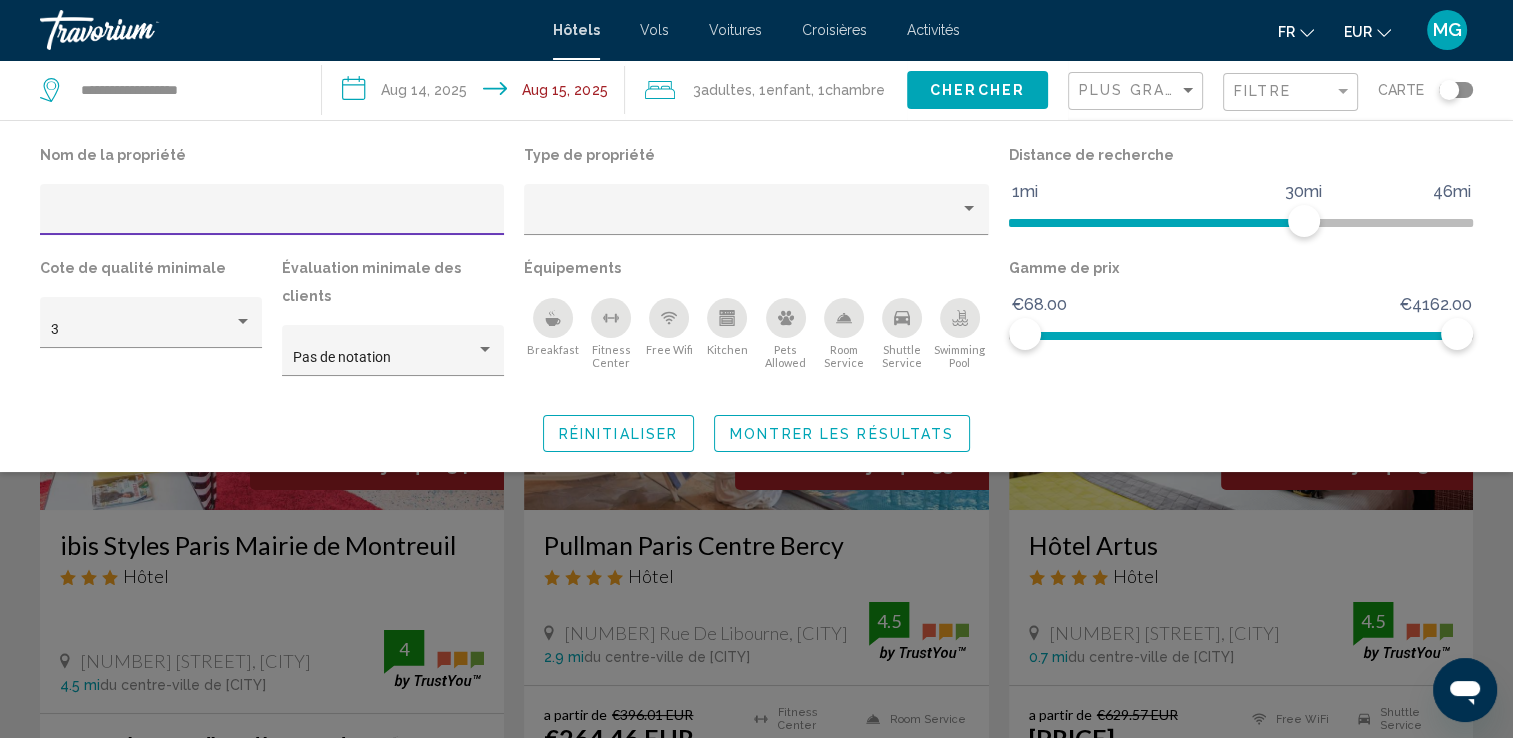 click 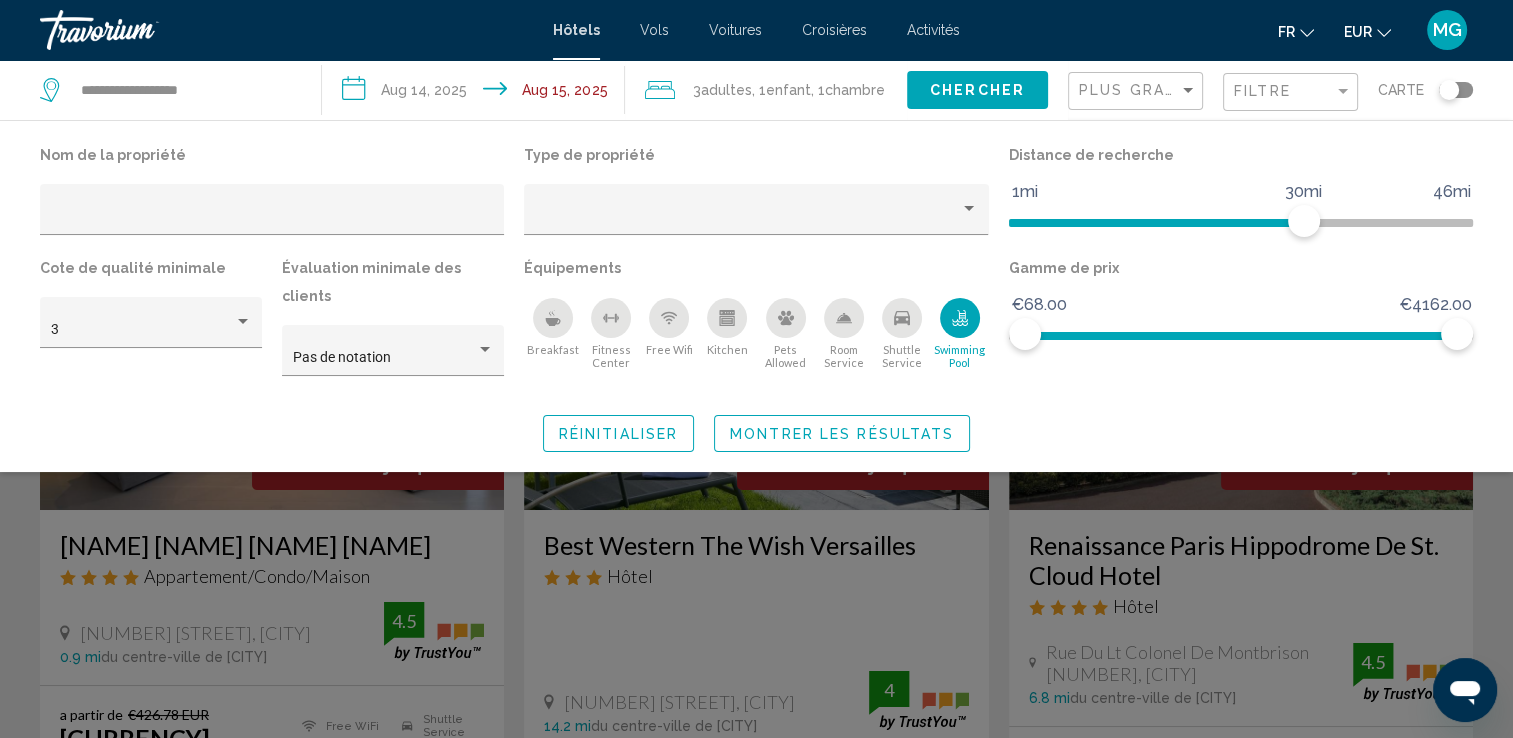 click on "Montrer les résultats" 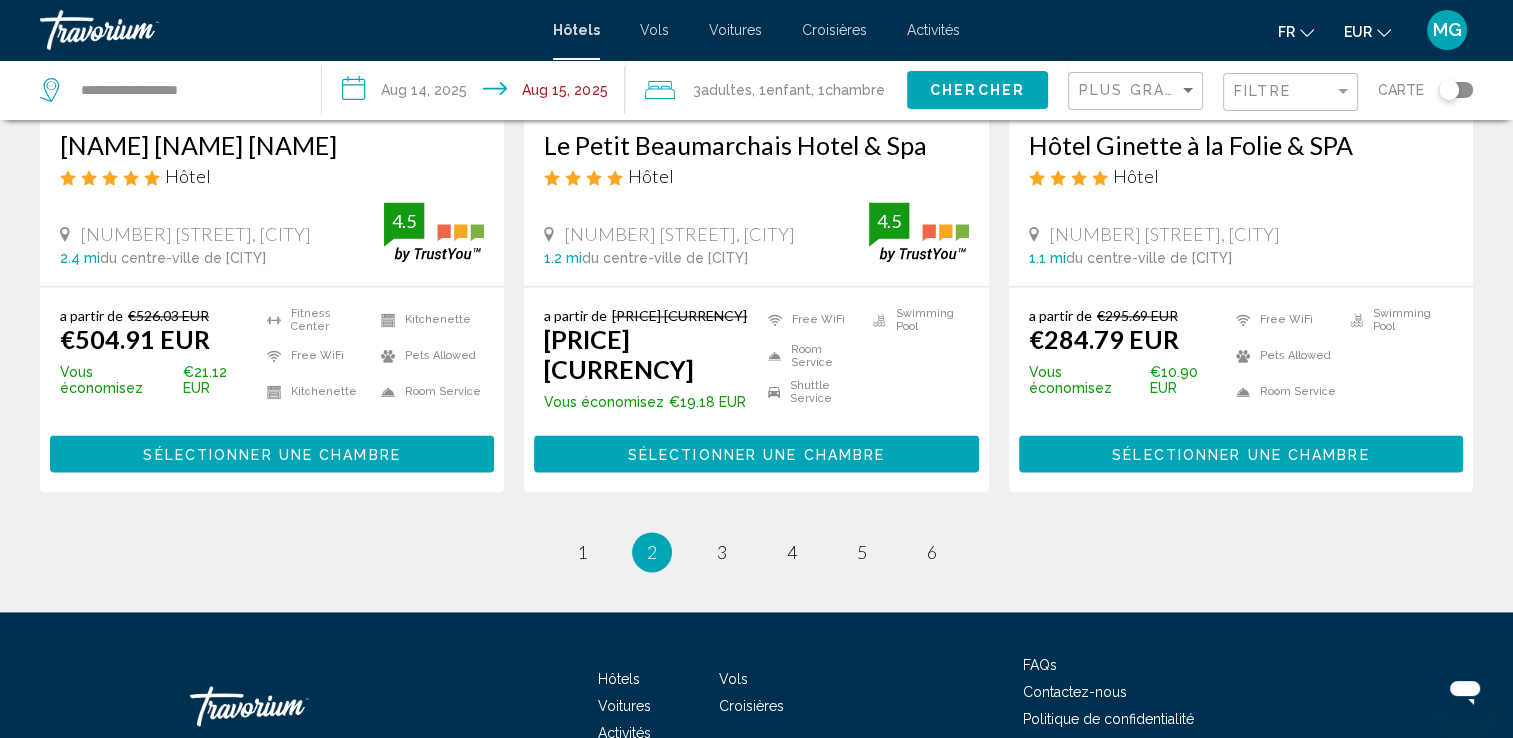 scroll, scrollTop: 2700, scrollLeft: 0, axis: vertical 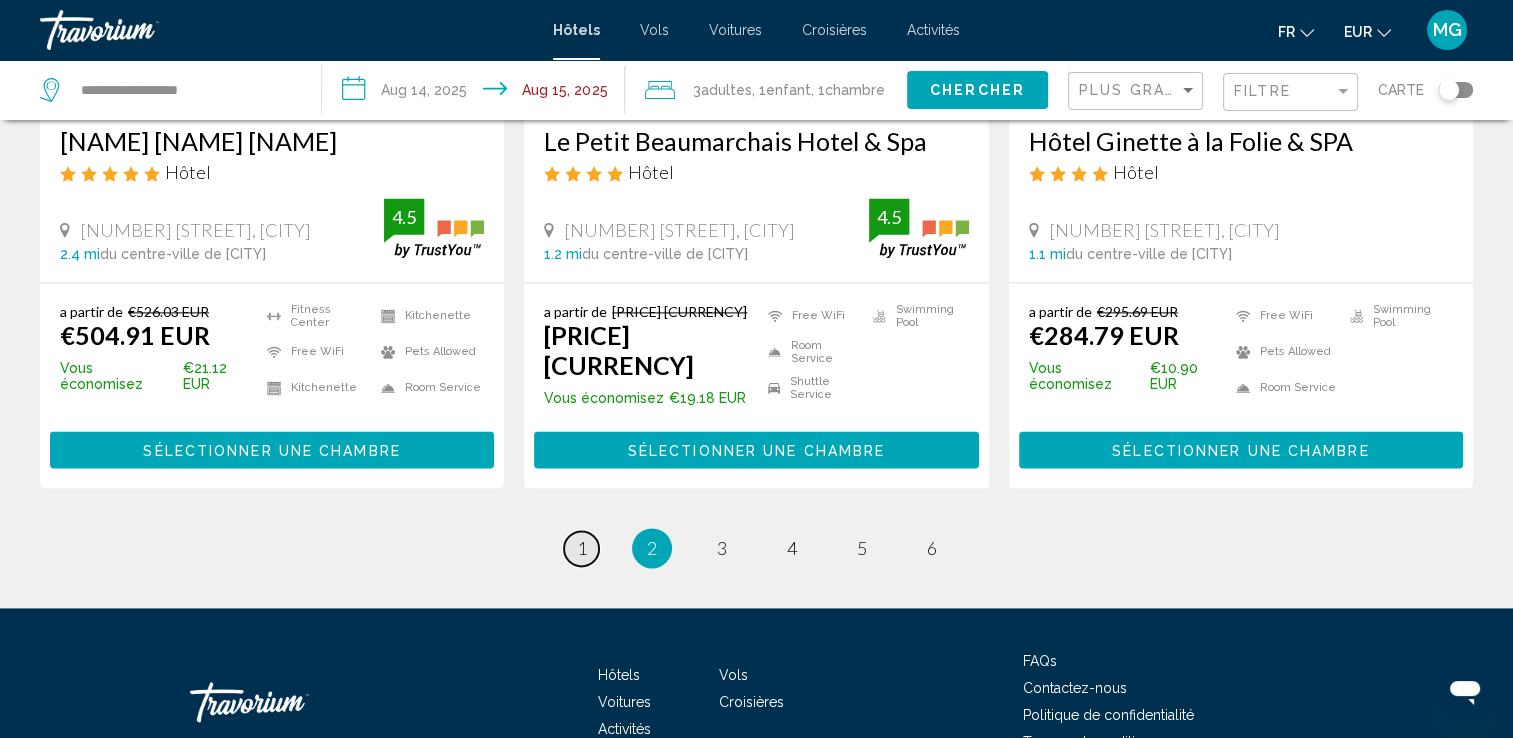 click on "page  1" at bounding box center [581, 548] 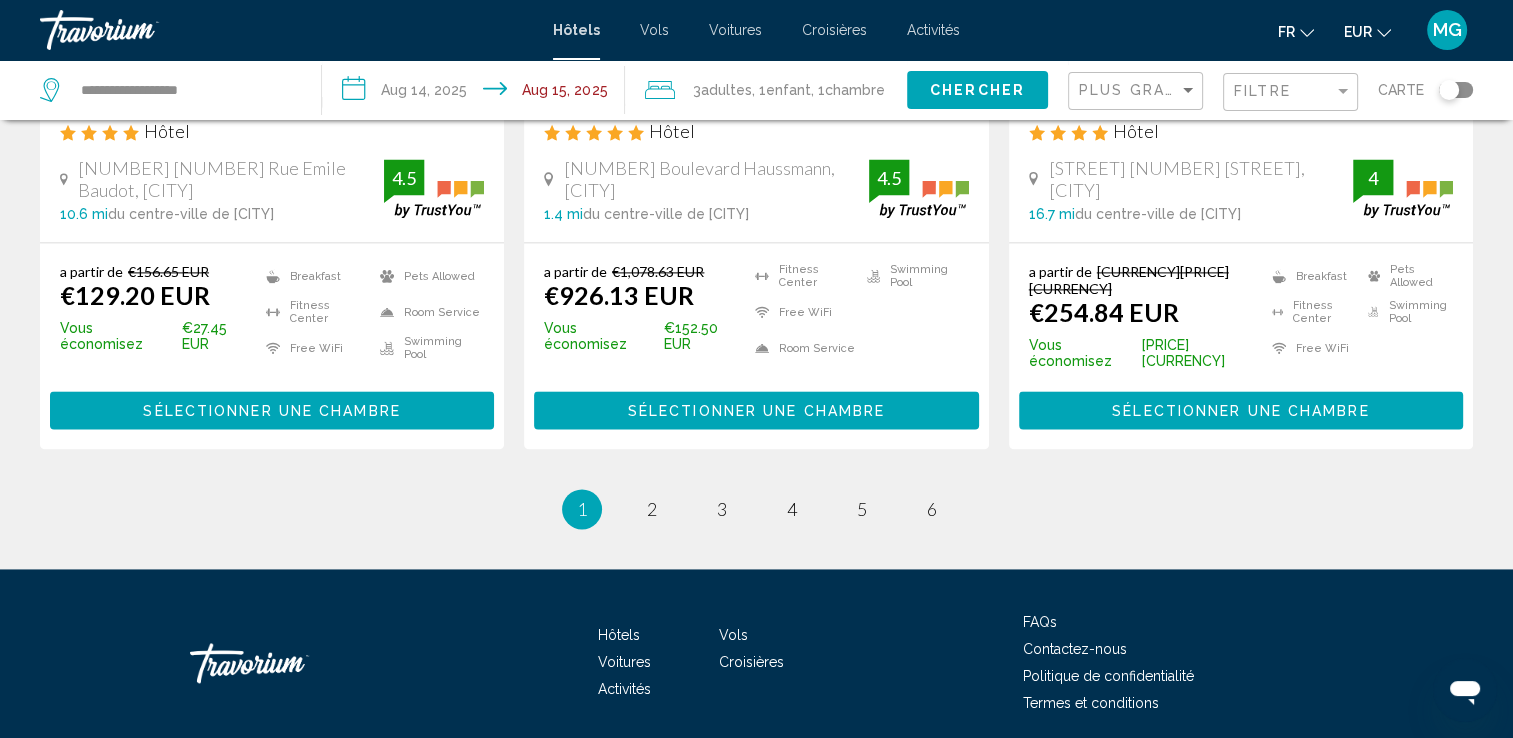 scroll, scrollTop: 2772, scrollLeft: 0, axis: vertical 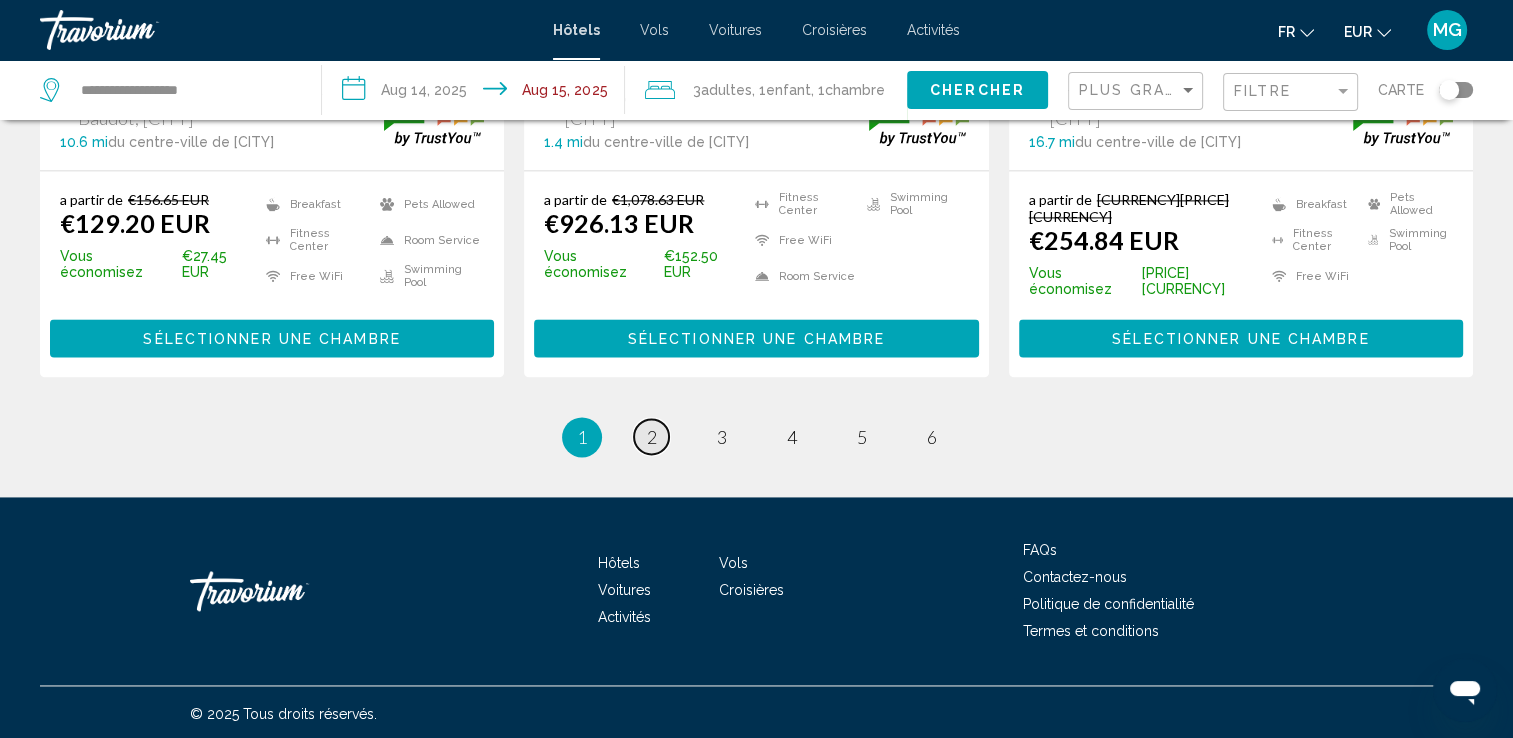 click on "2" at bounding box center (652, 437) 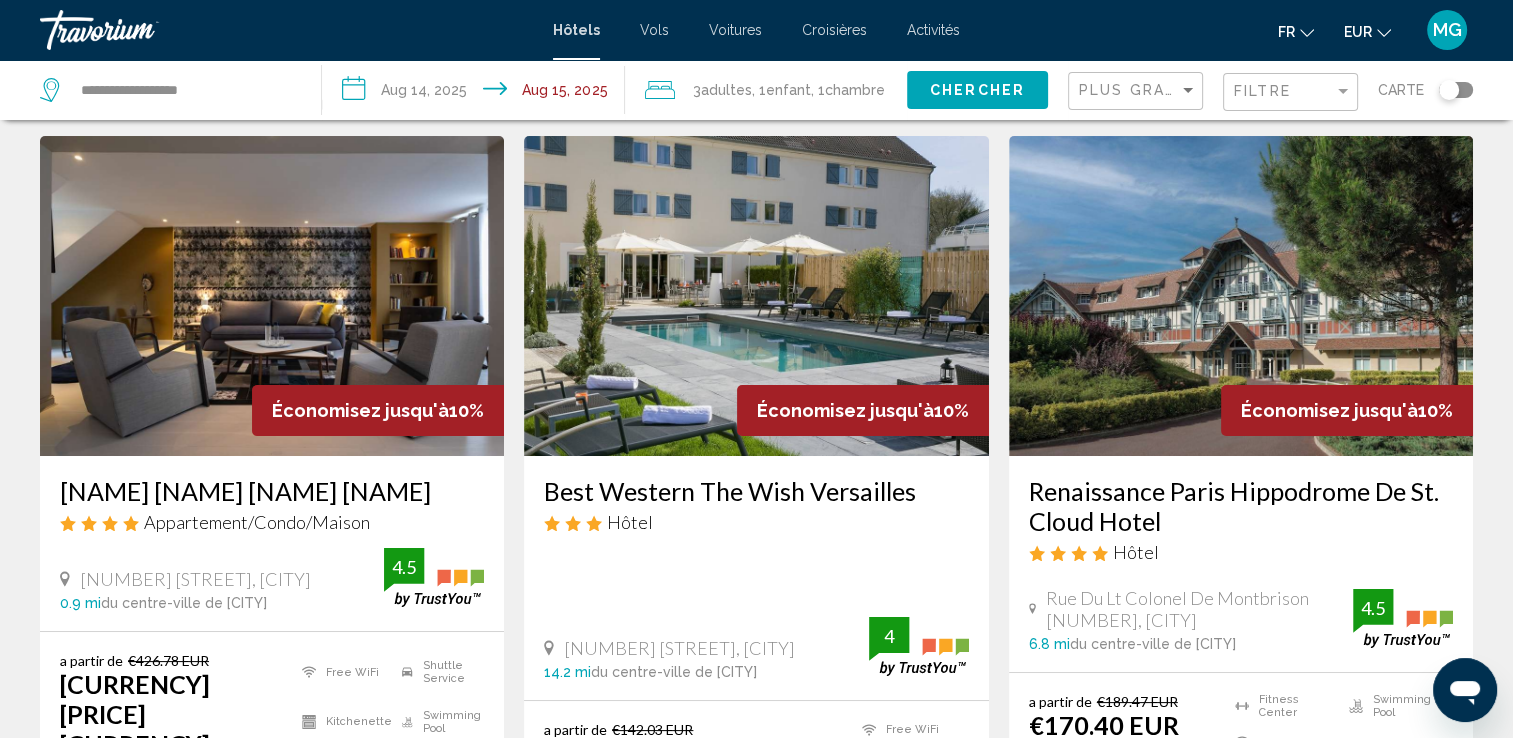 scroll, scrollTop: 100, scrollLeft: 0, axis: vertical 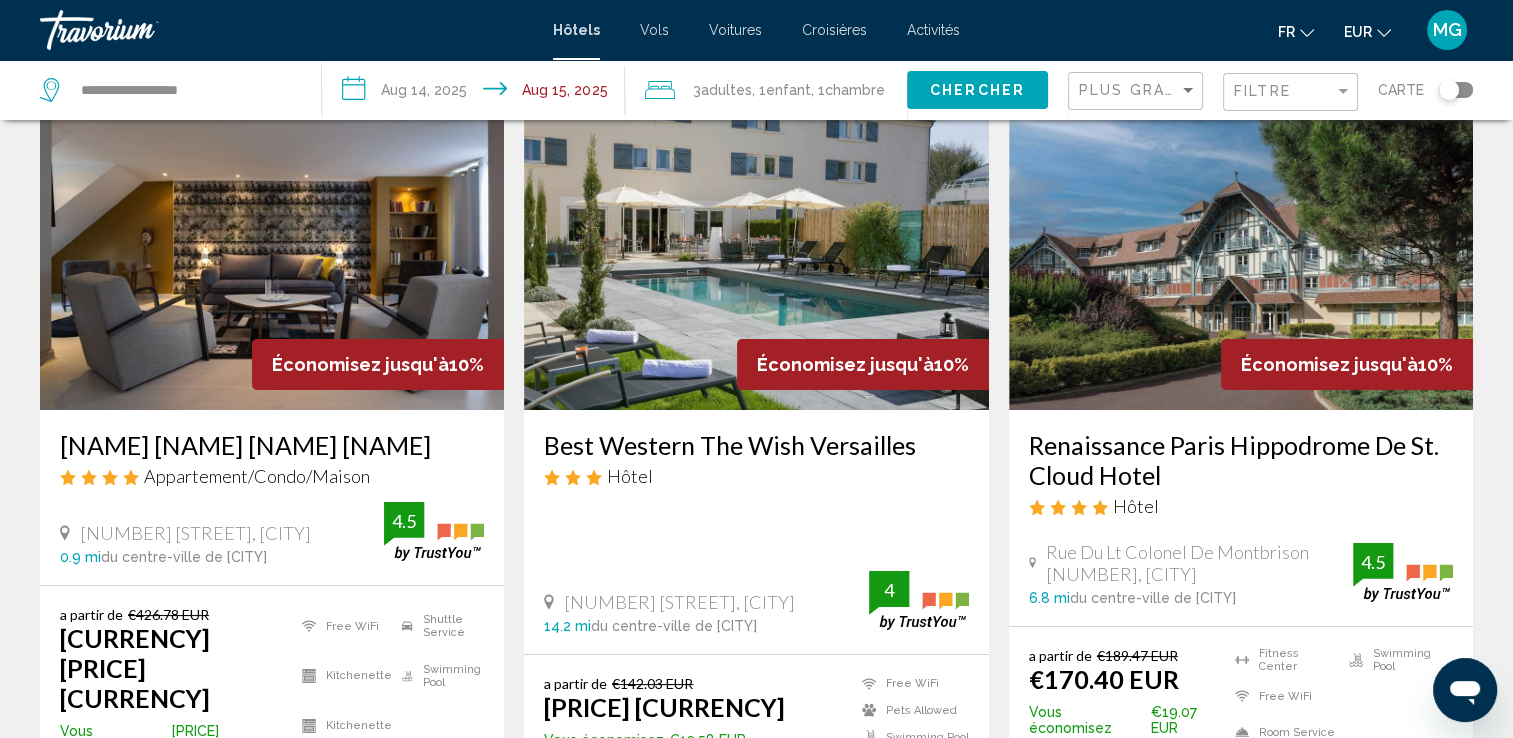 click on "Plus grandes économies" 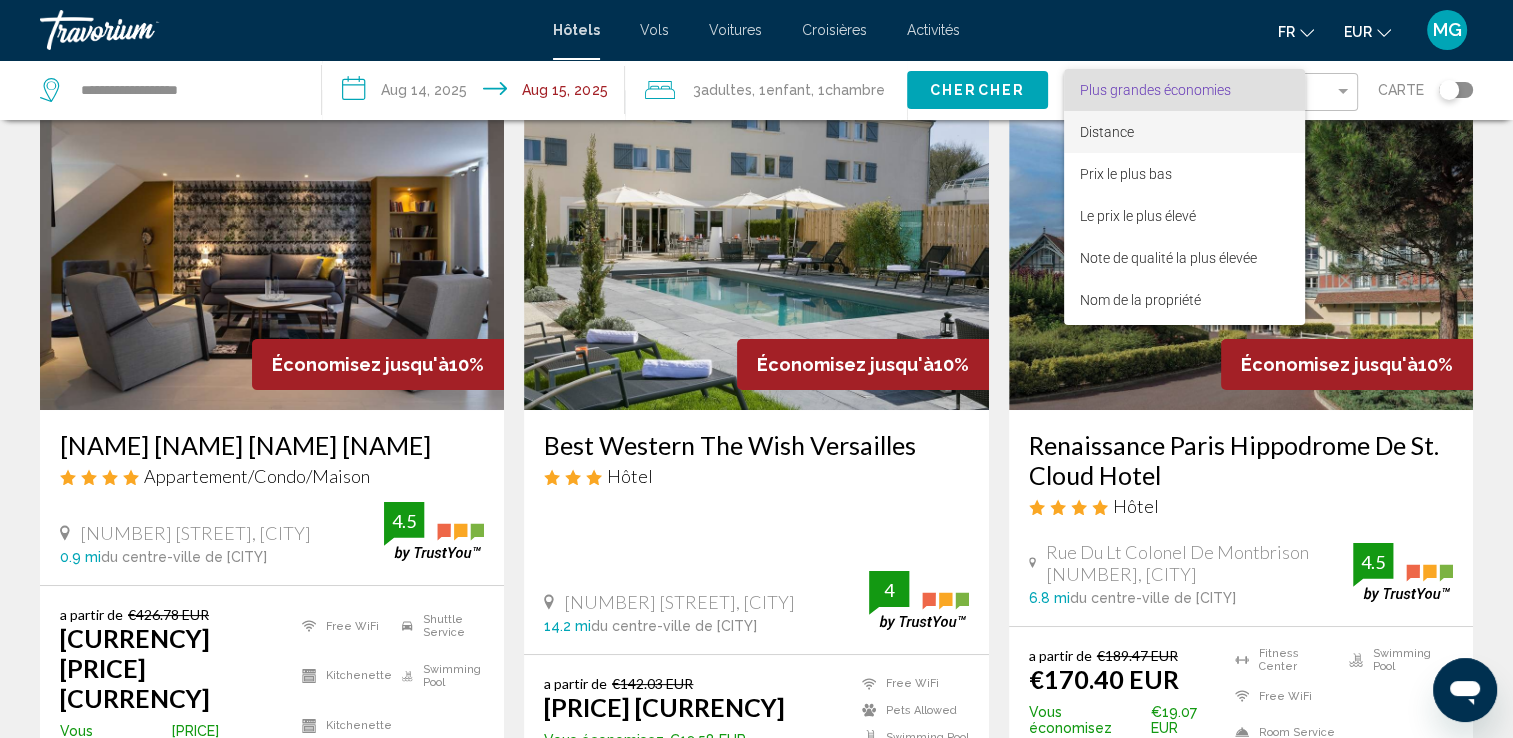 click on "Distance" at bounding box center [1107, 132] 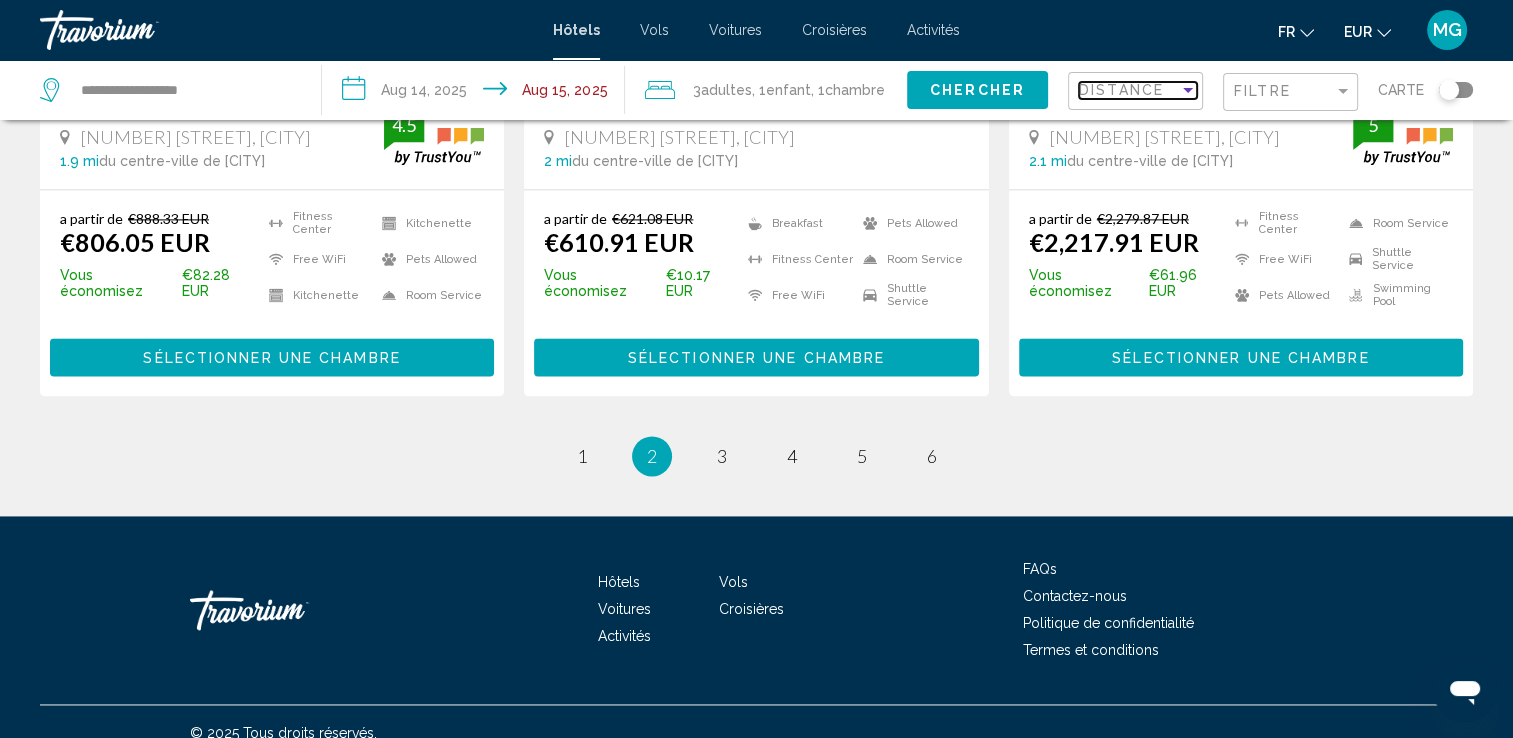 scroll, scrollTop: 2741, scrollLeft: 0, axis: vertical 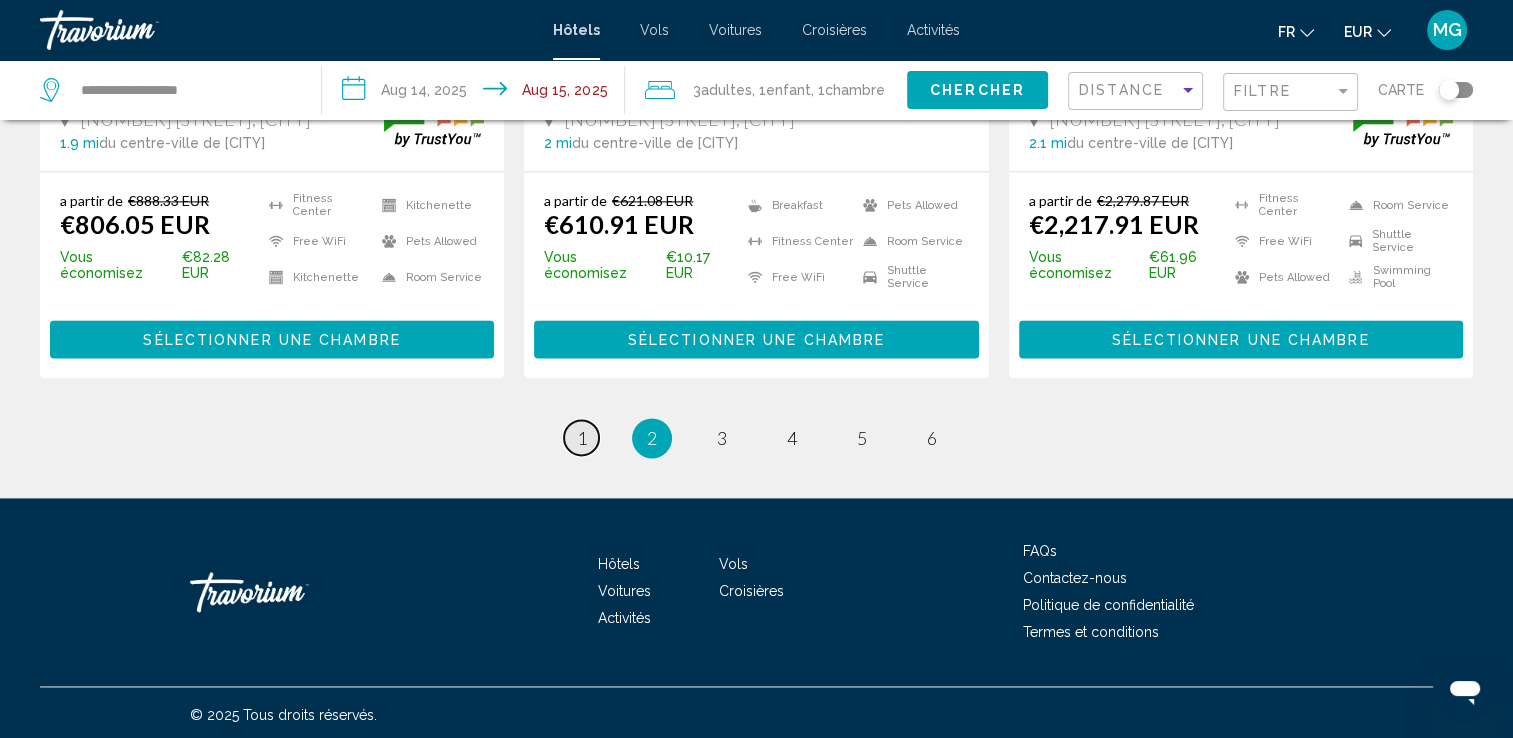 click on "page  1" at bounding box center [581, 437] 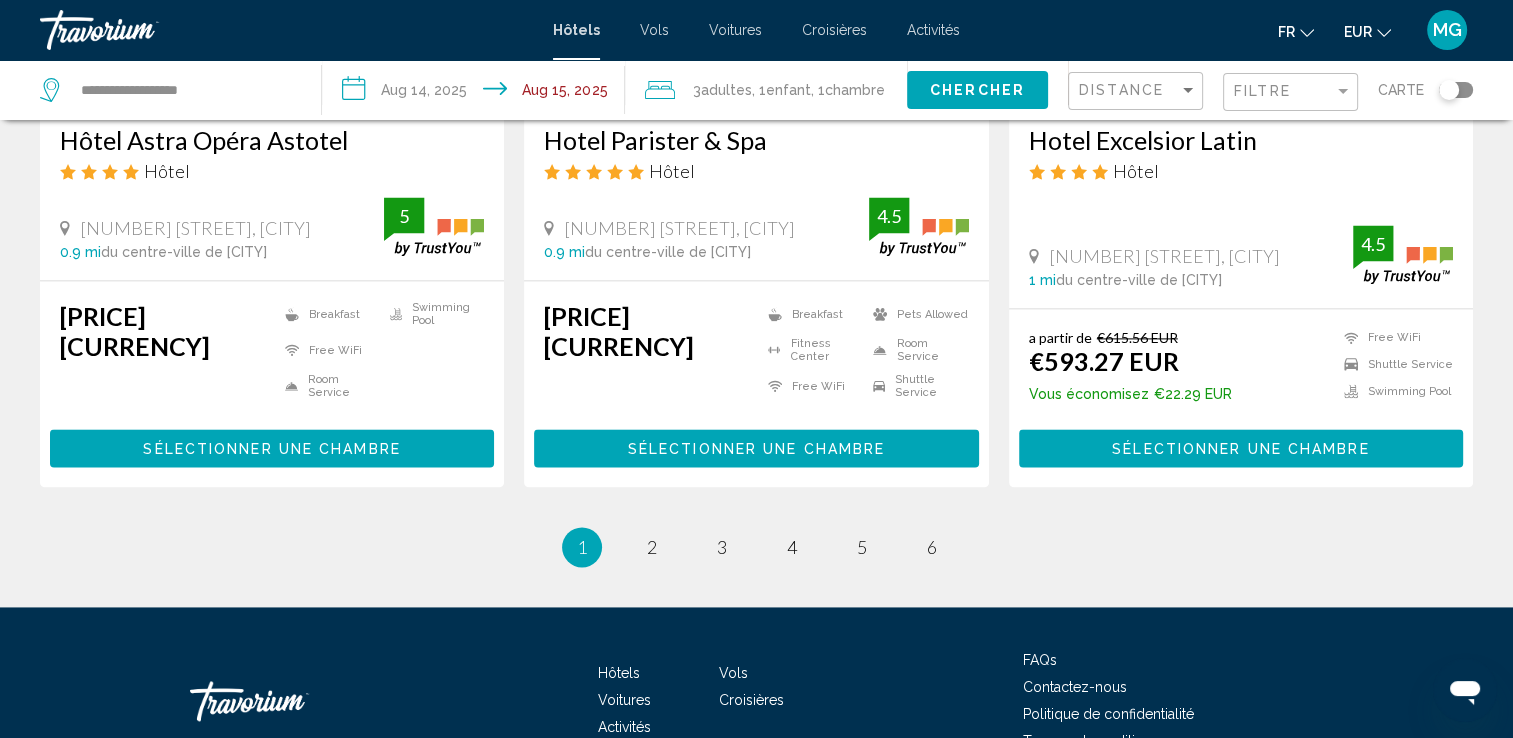 scroll, scrollTop: 2685, scrollLeft: 0, axis: vertical 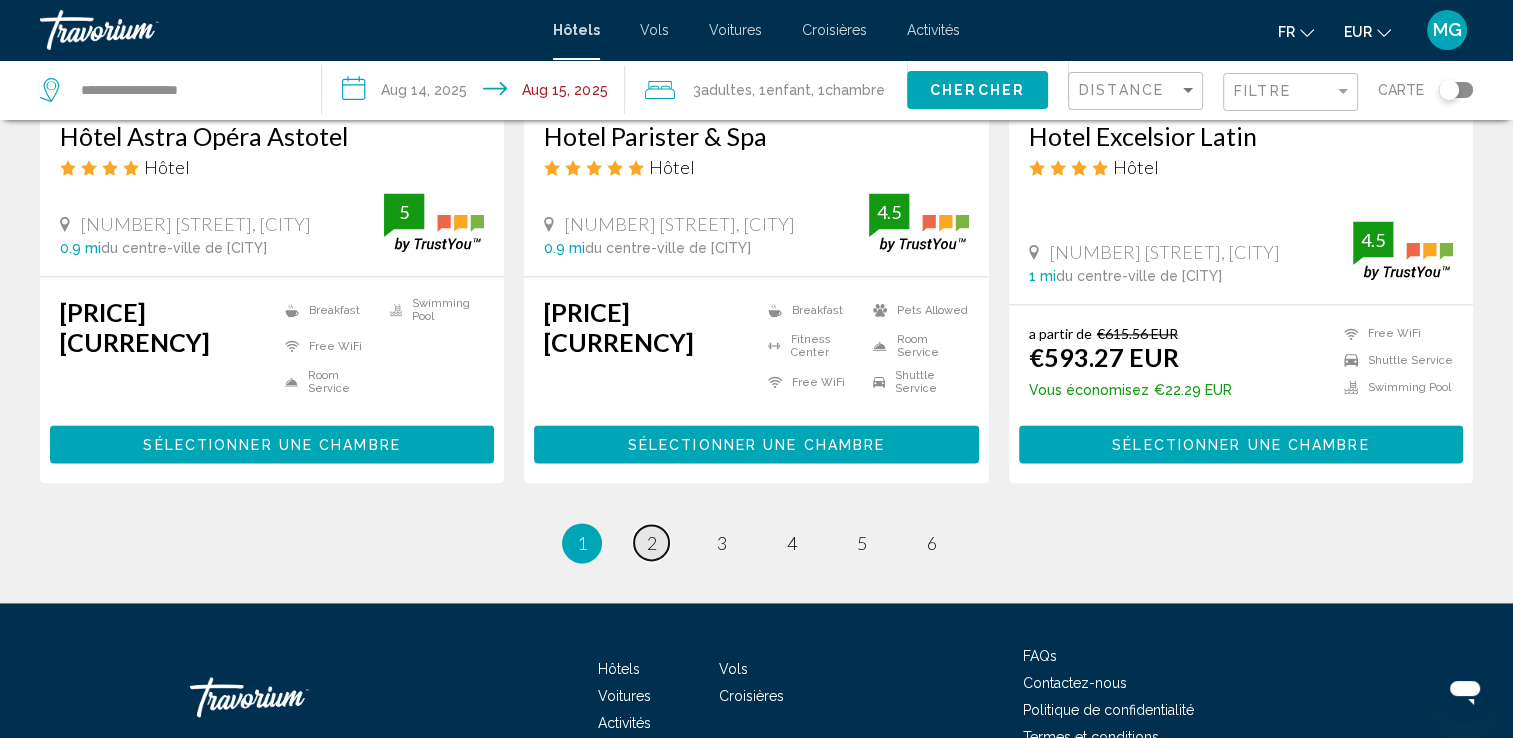 click on "page  2" at bounding box center (651, 542) 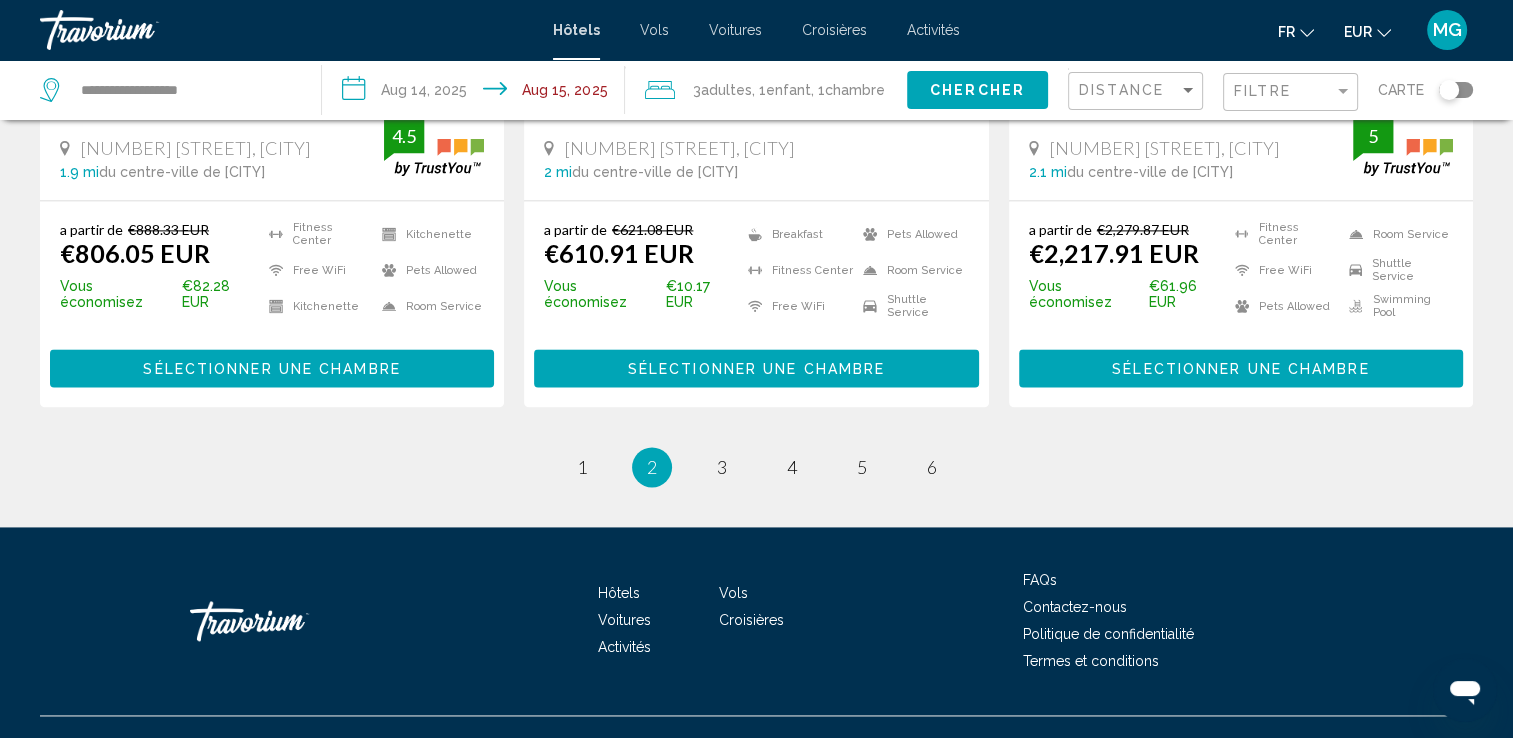 scroll, scrollTop: 2741, scrollLeft: 0, axis: vertical 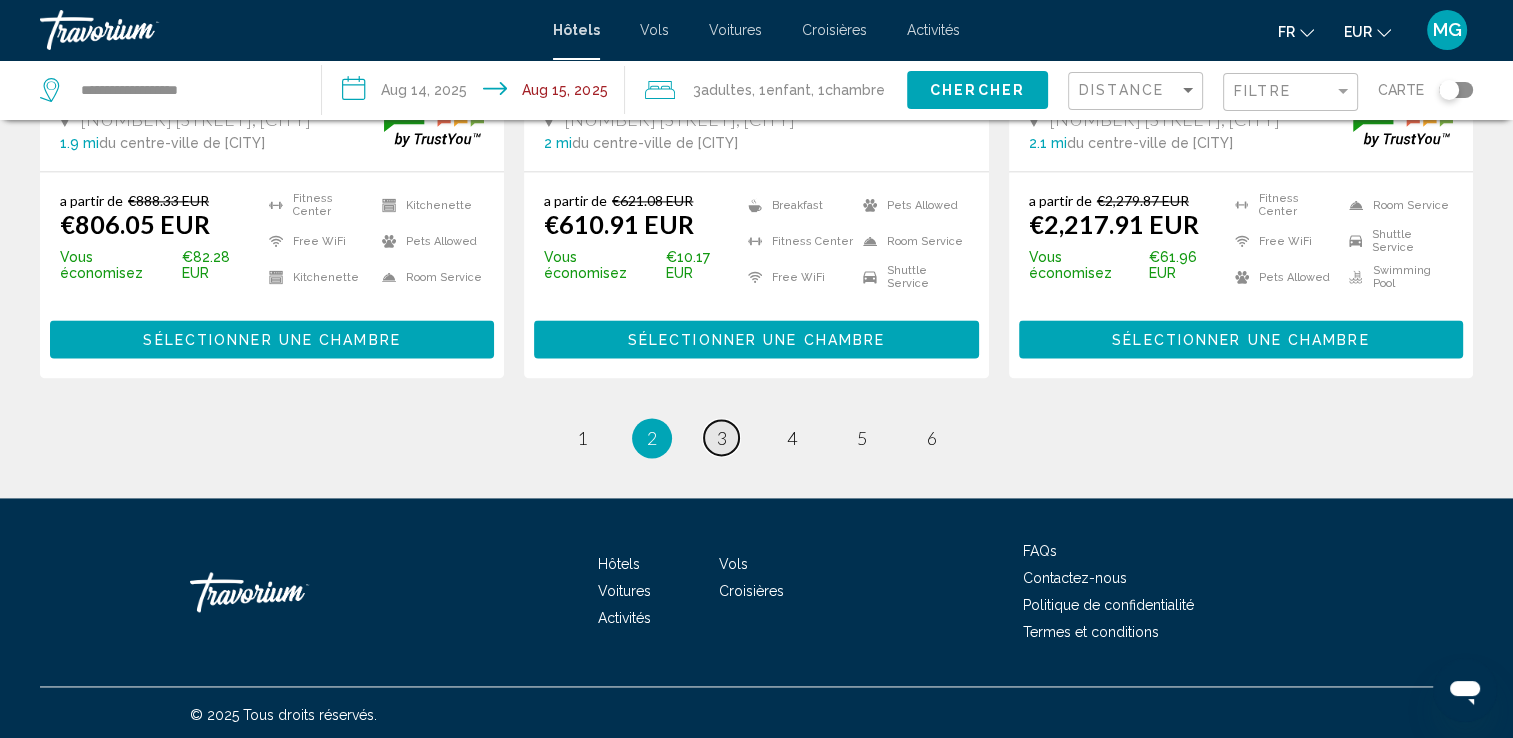 click on "3" at bounding box center [722, 438] 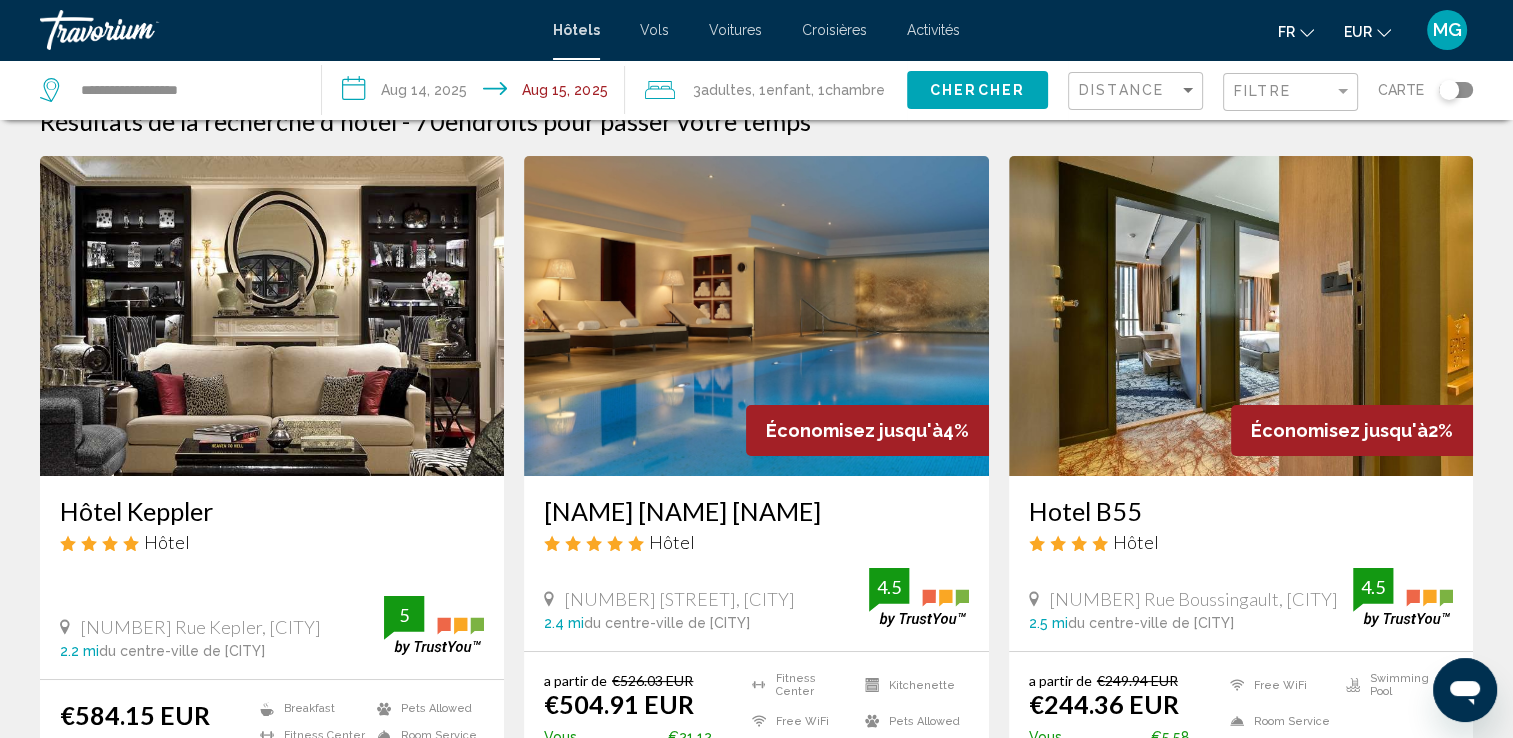 scroll, scrollTop: 0, scrollLeft: 0, axis: both 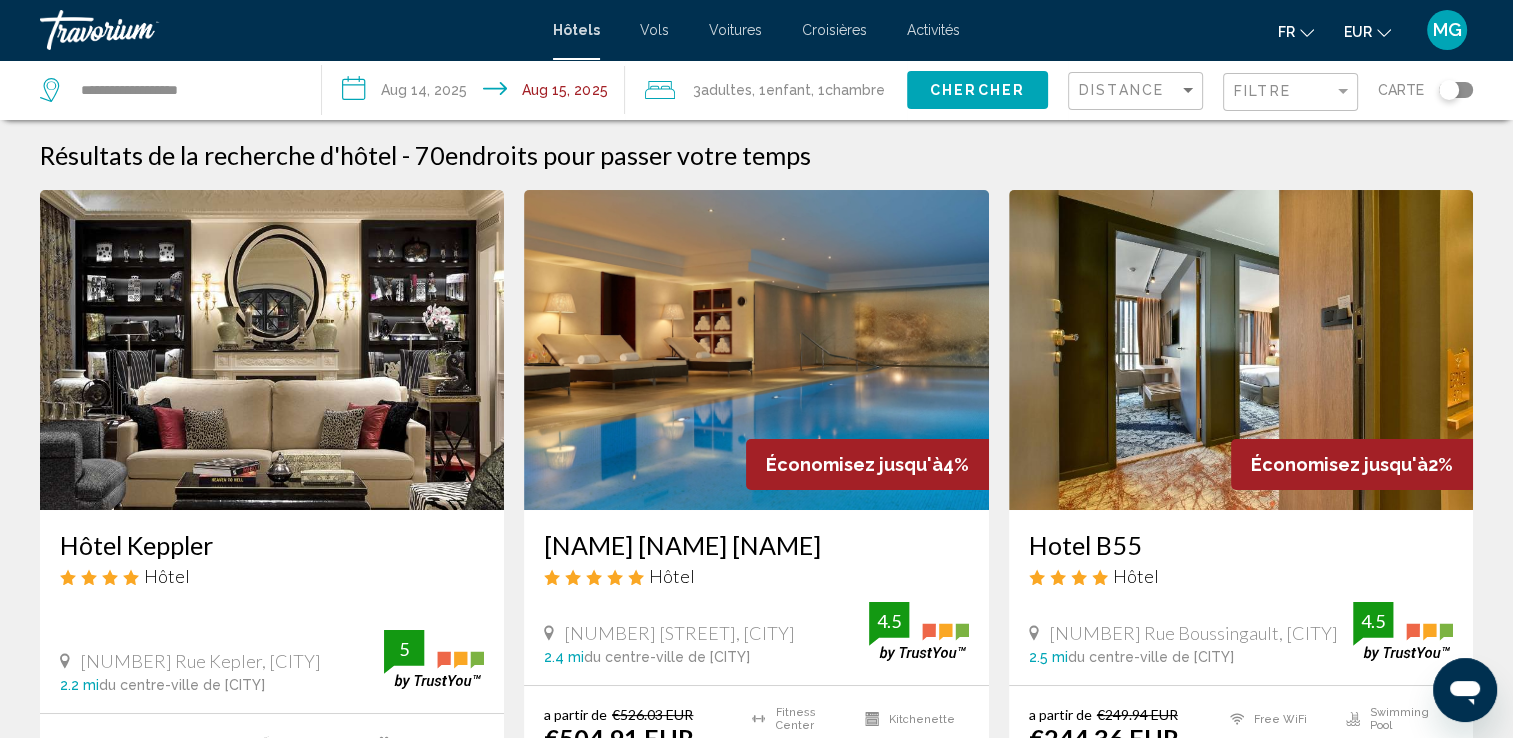 click at bounding box center (1241, 350) 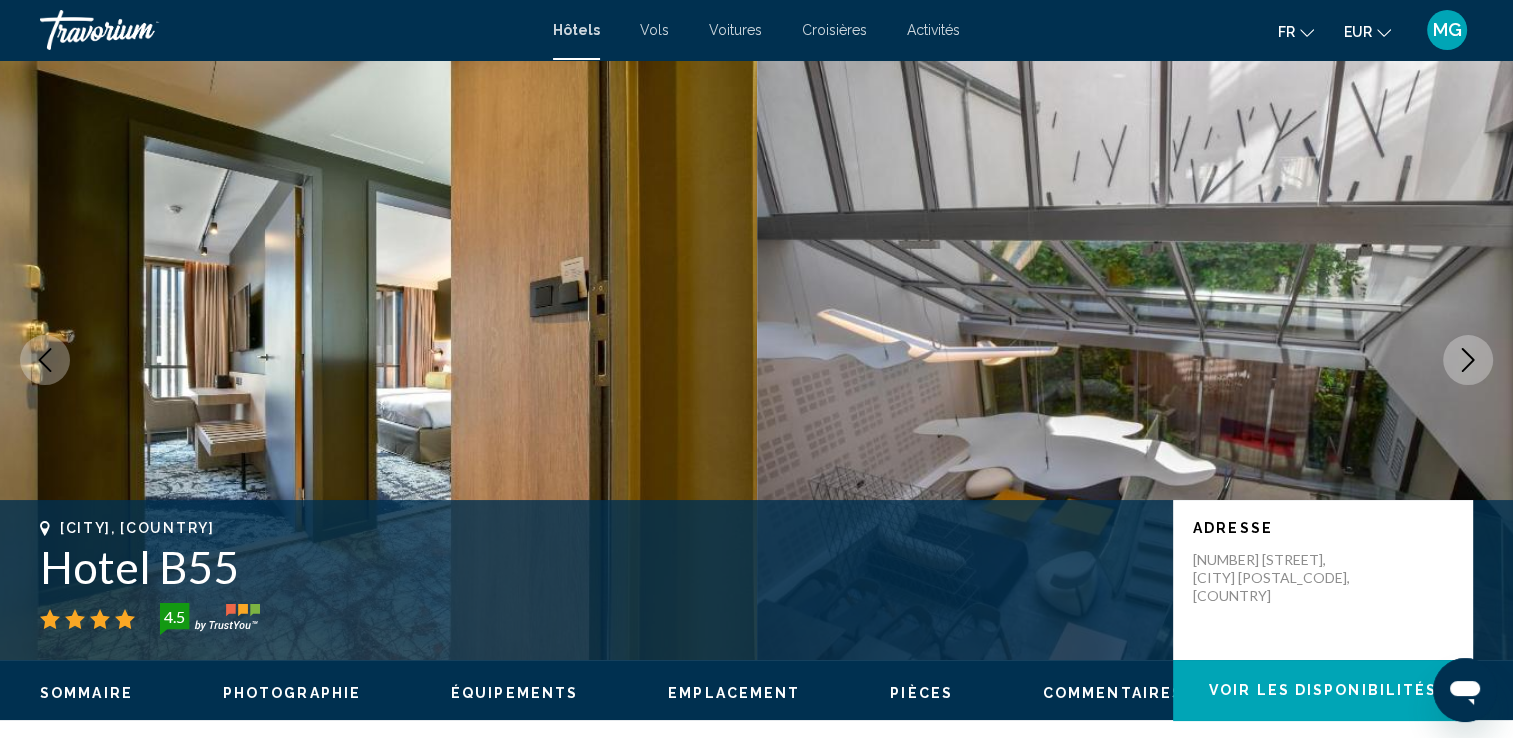click 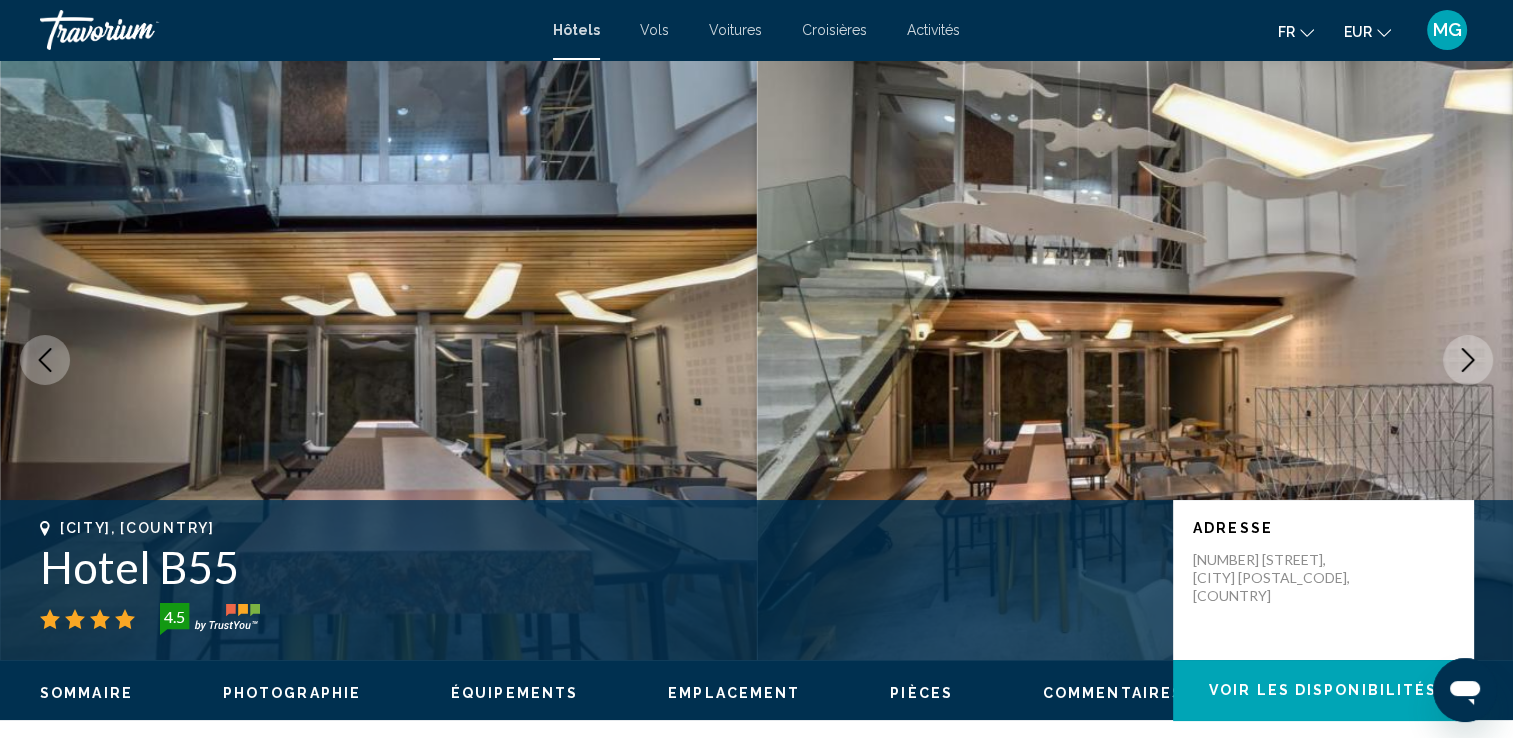 click 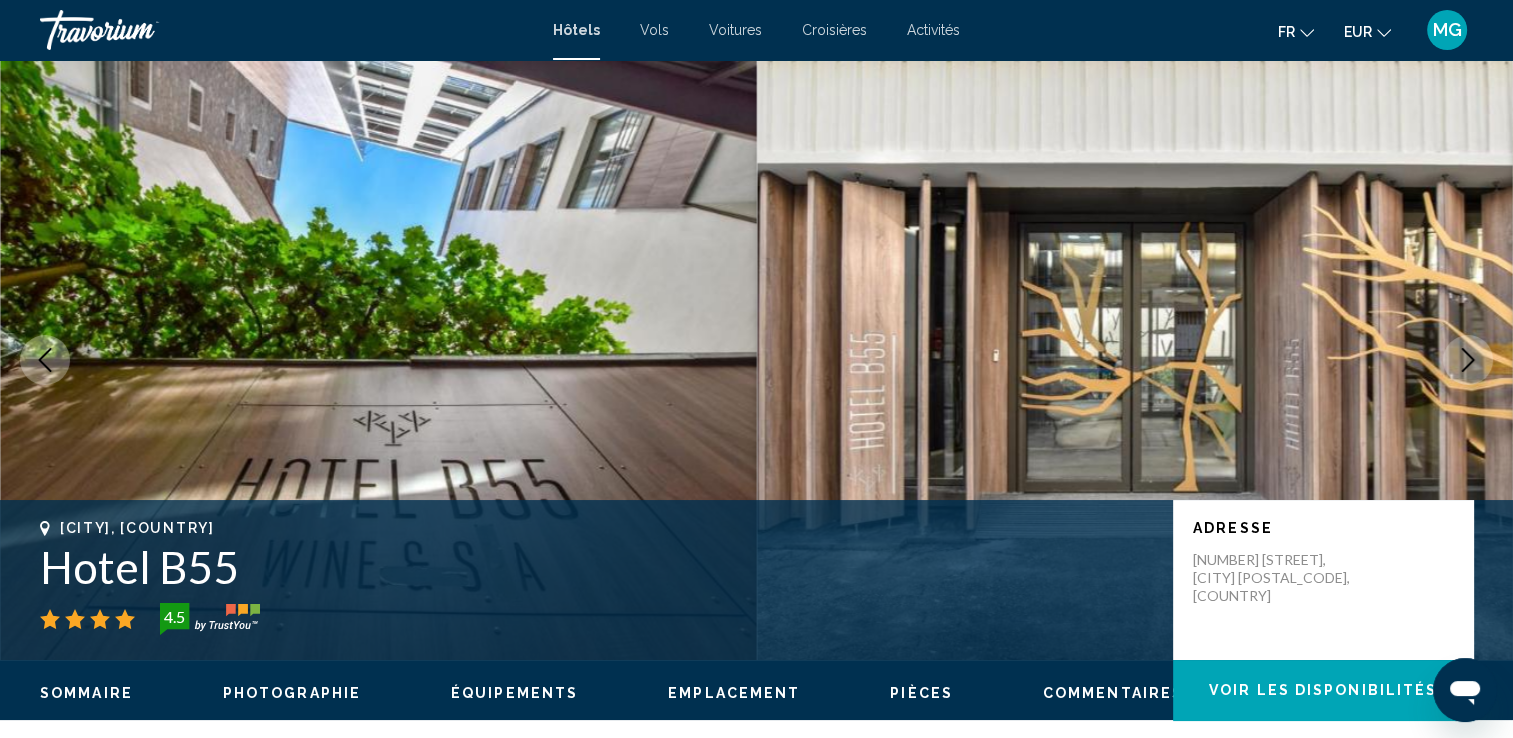 click 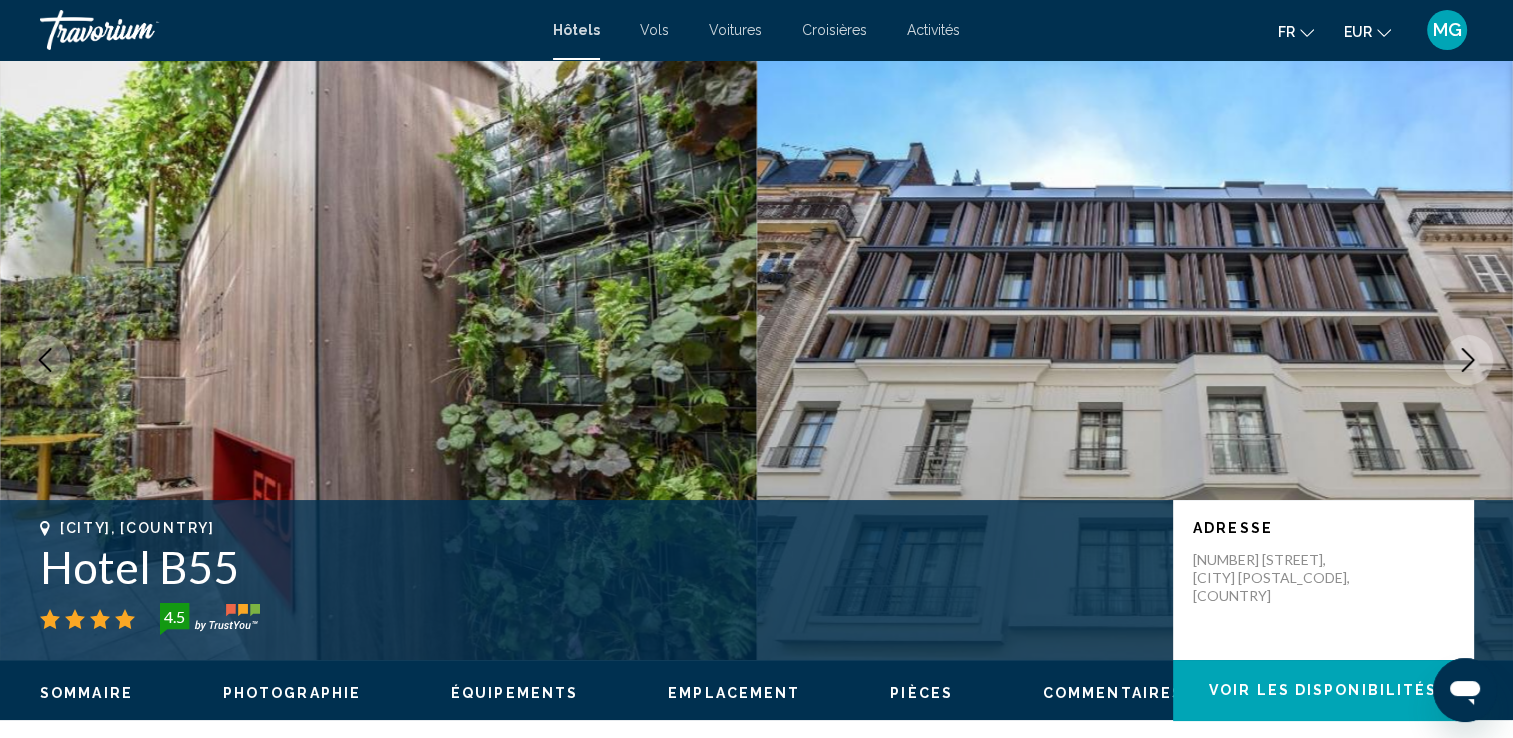 click 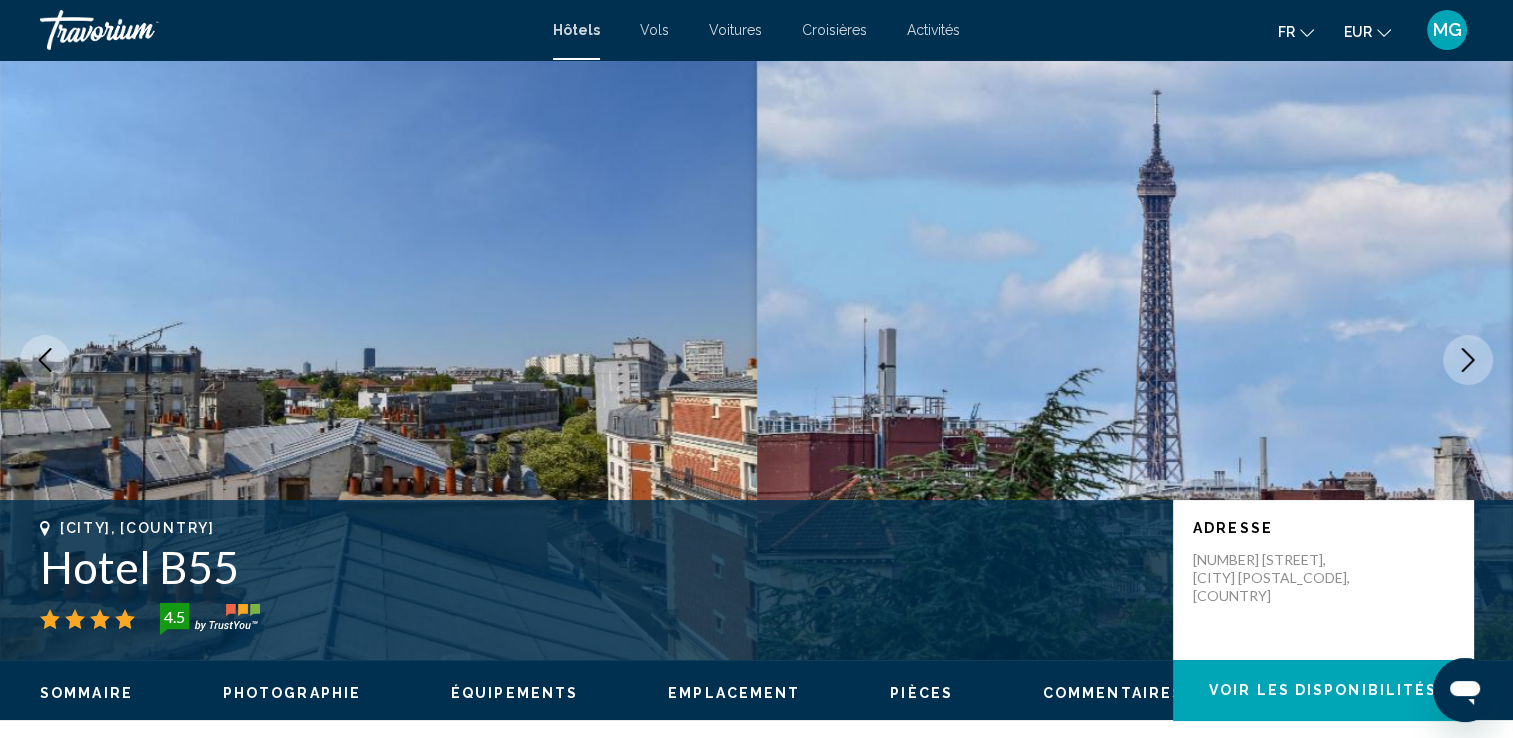 click 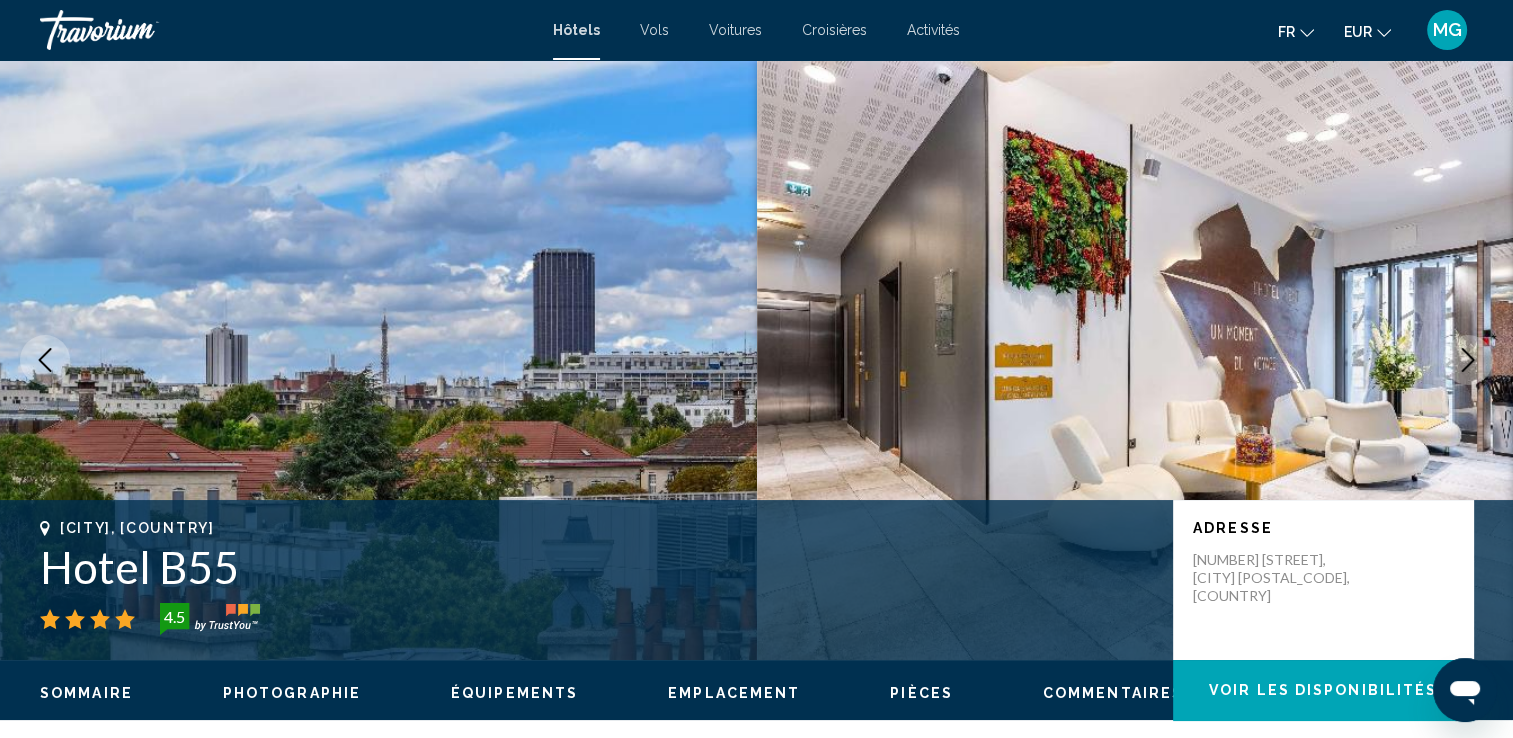click 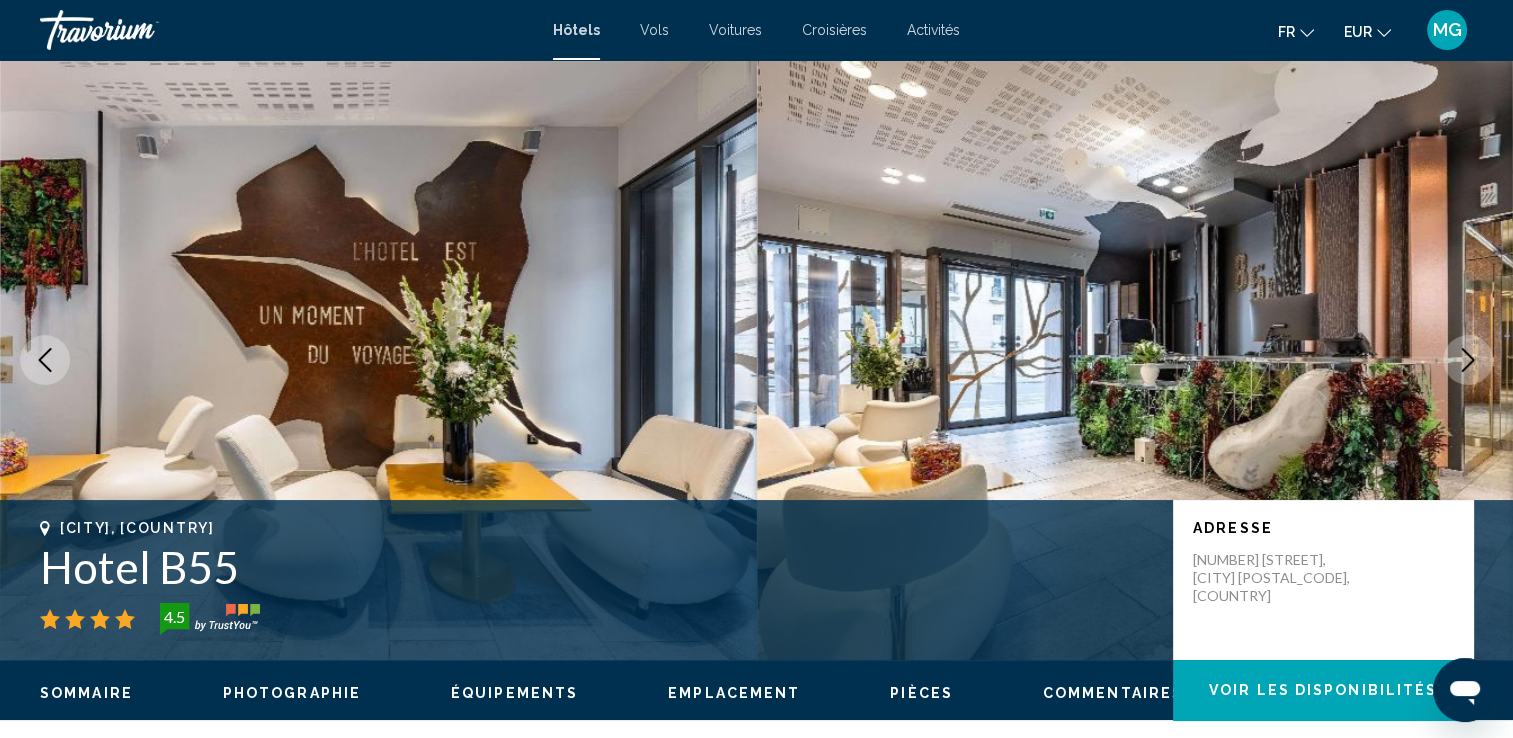 click 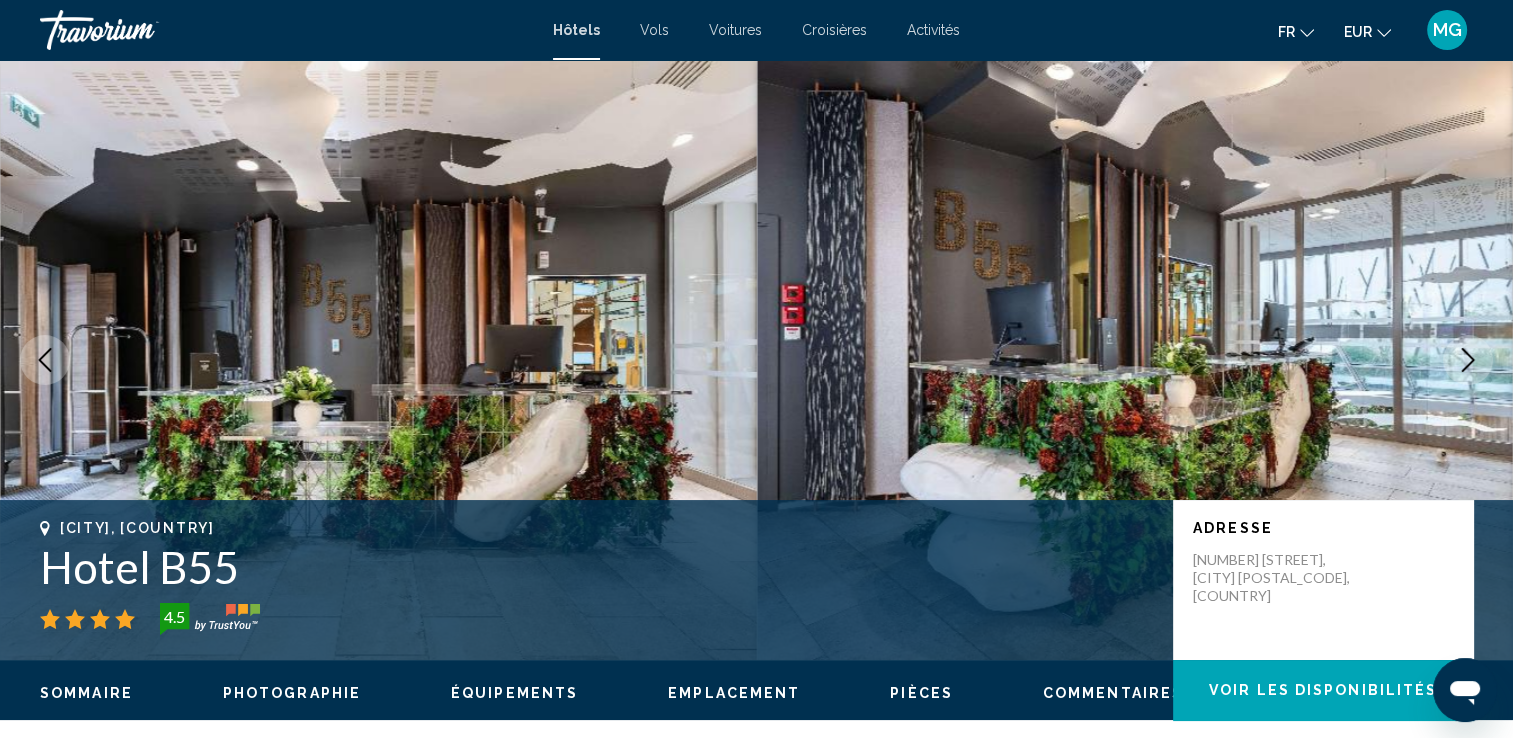 click 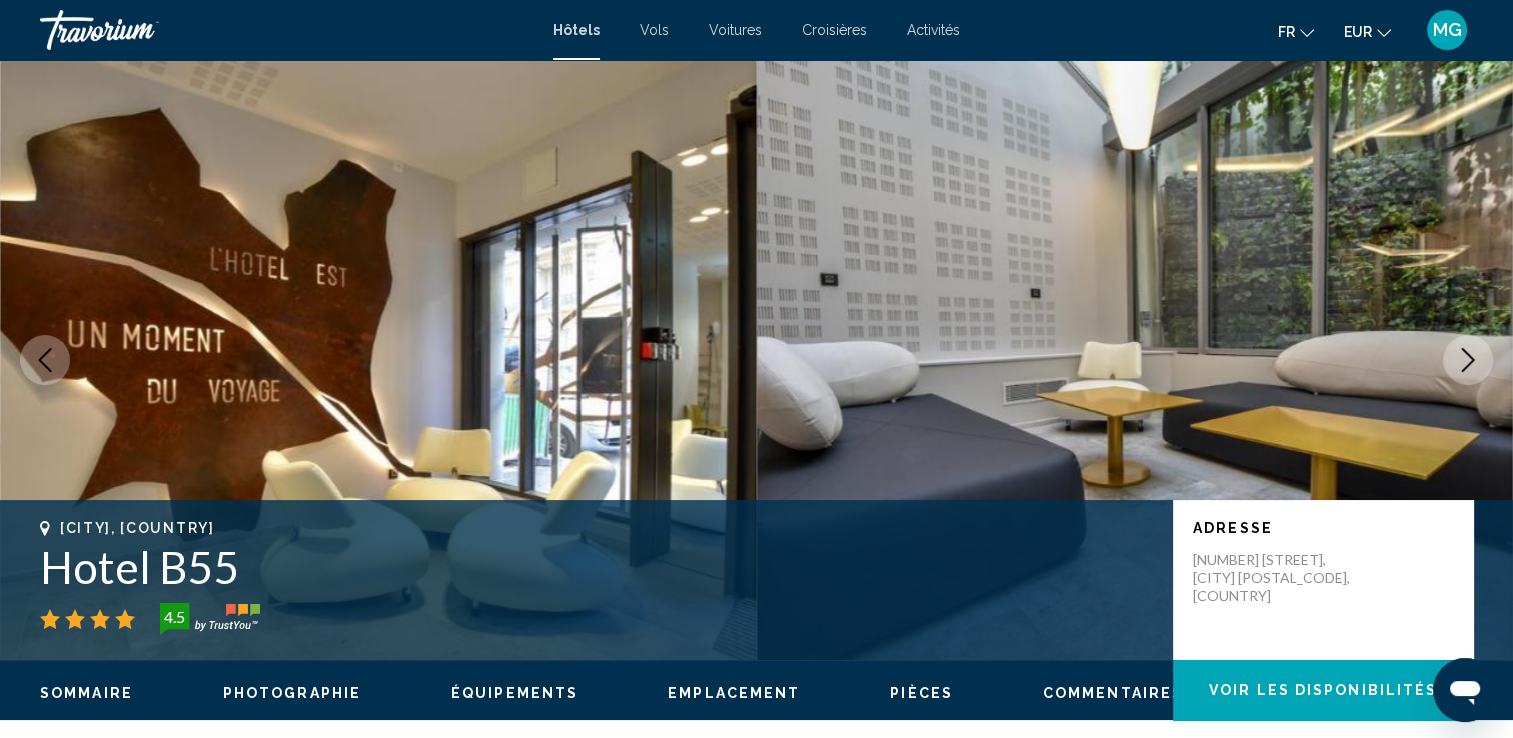 click 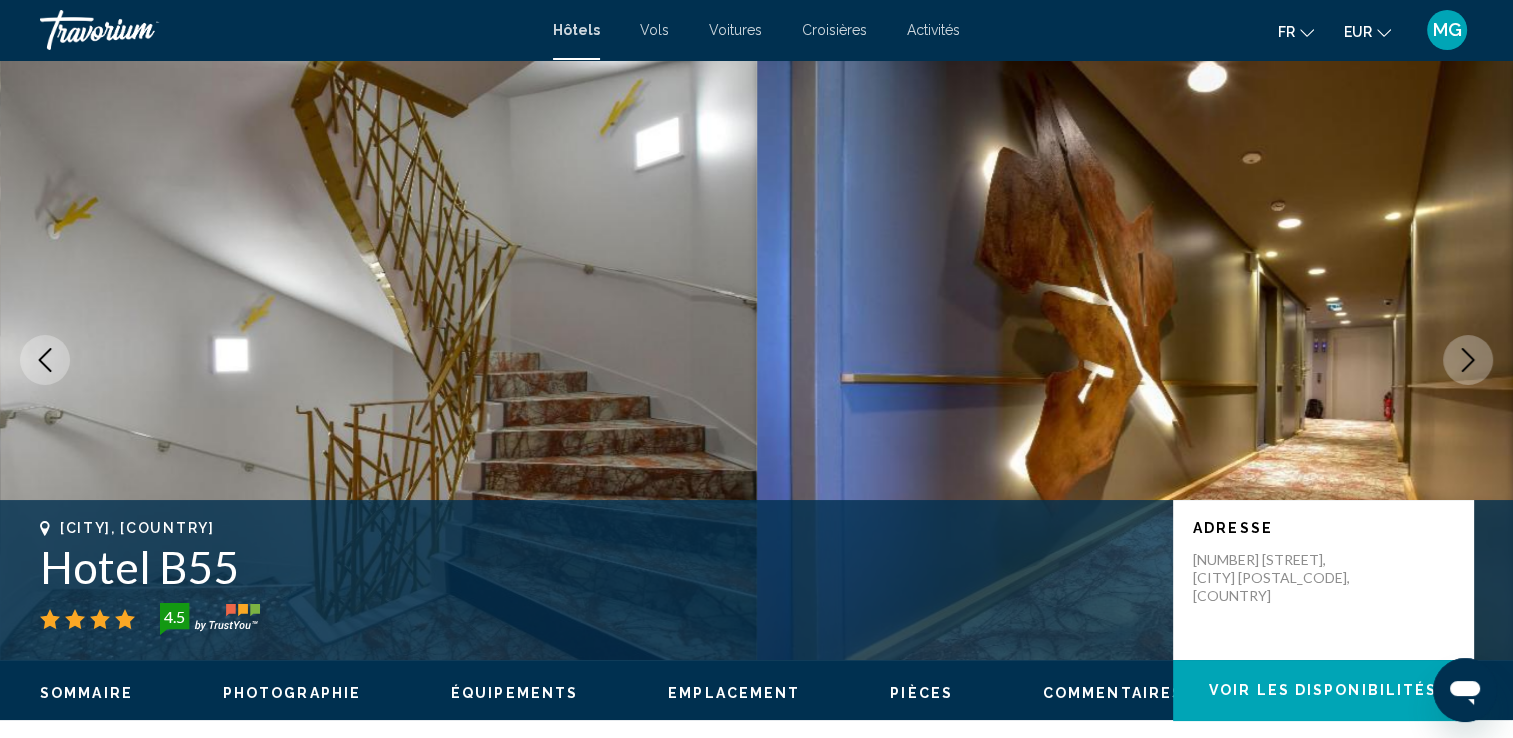 click 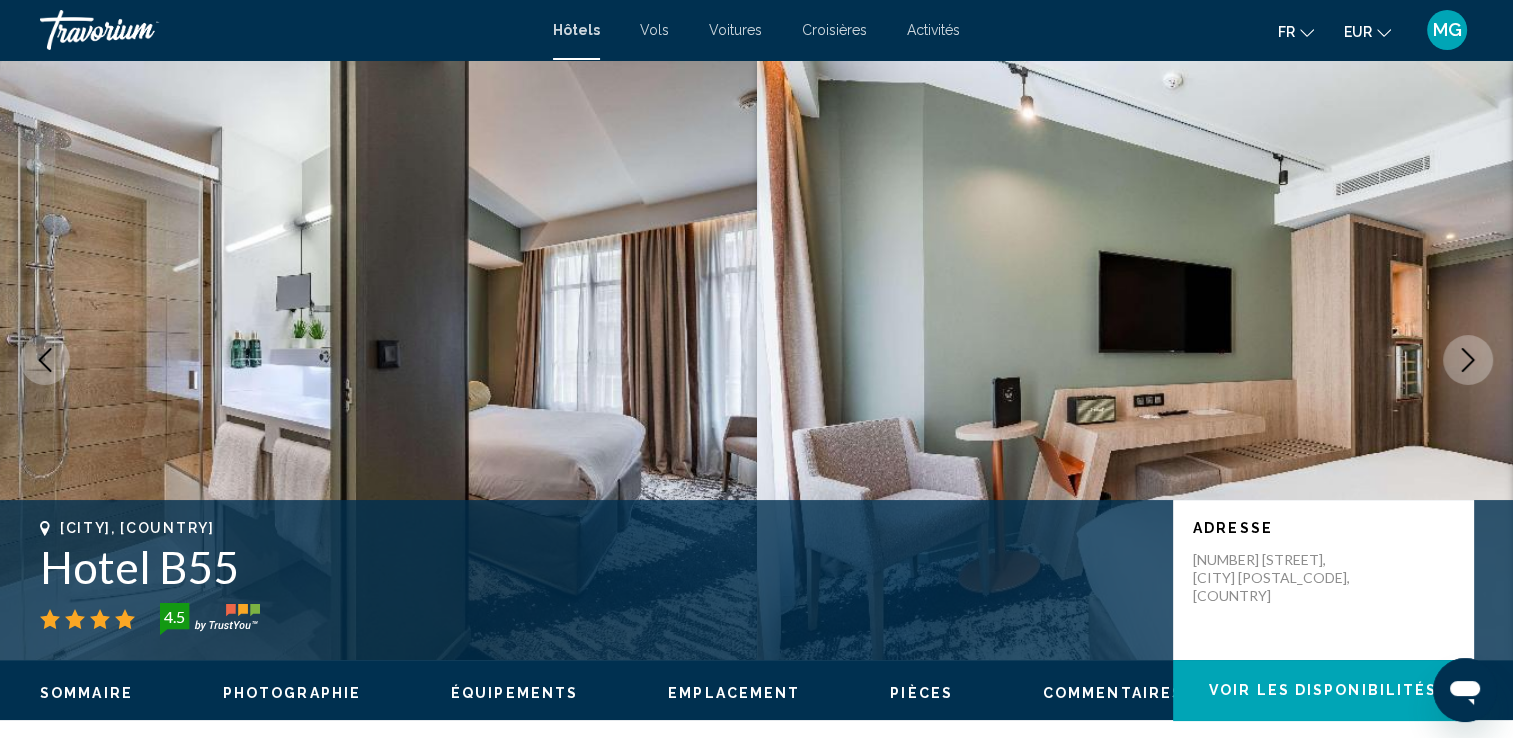 click 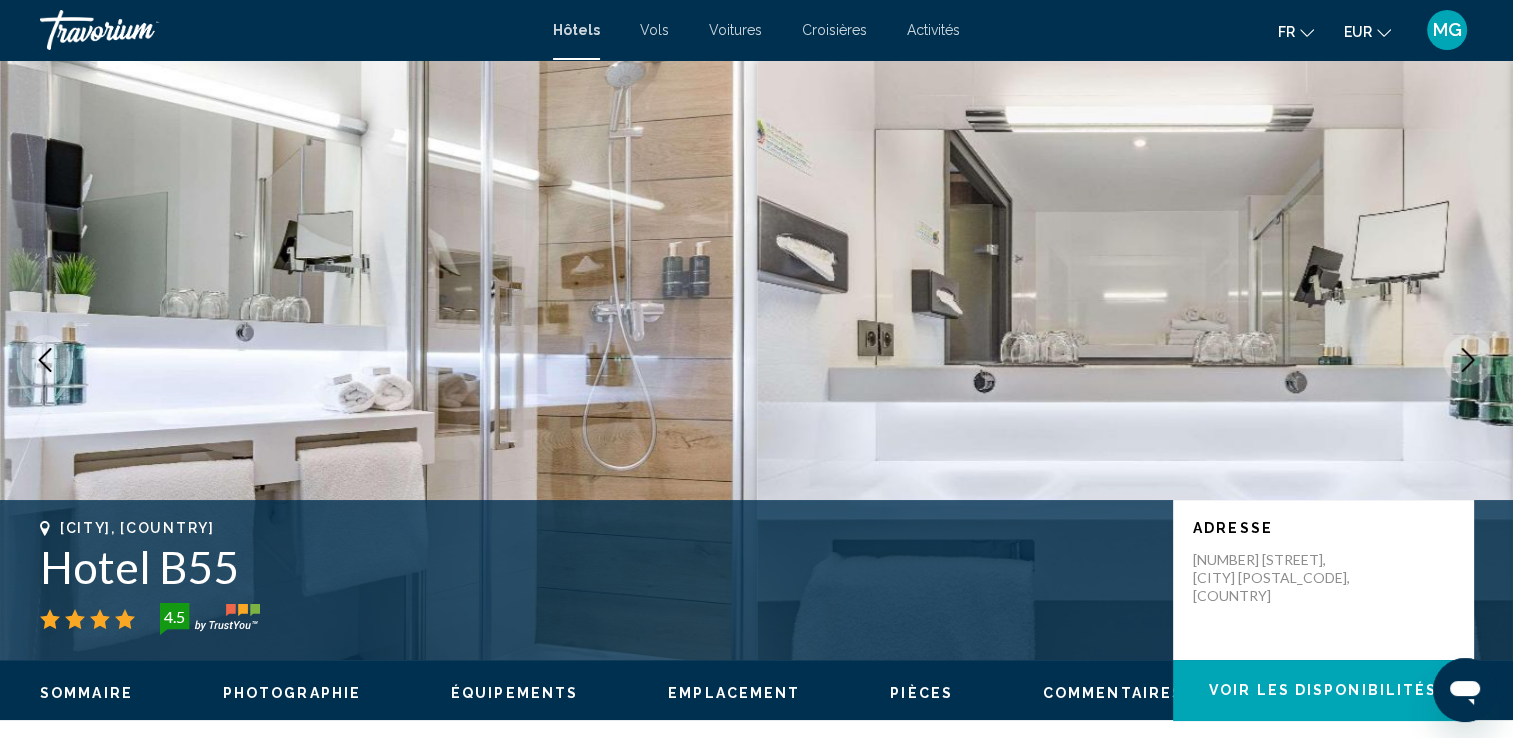 click 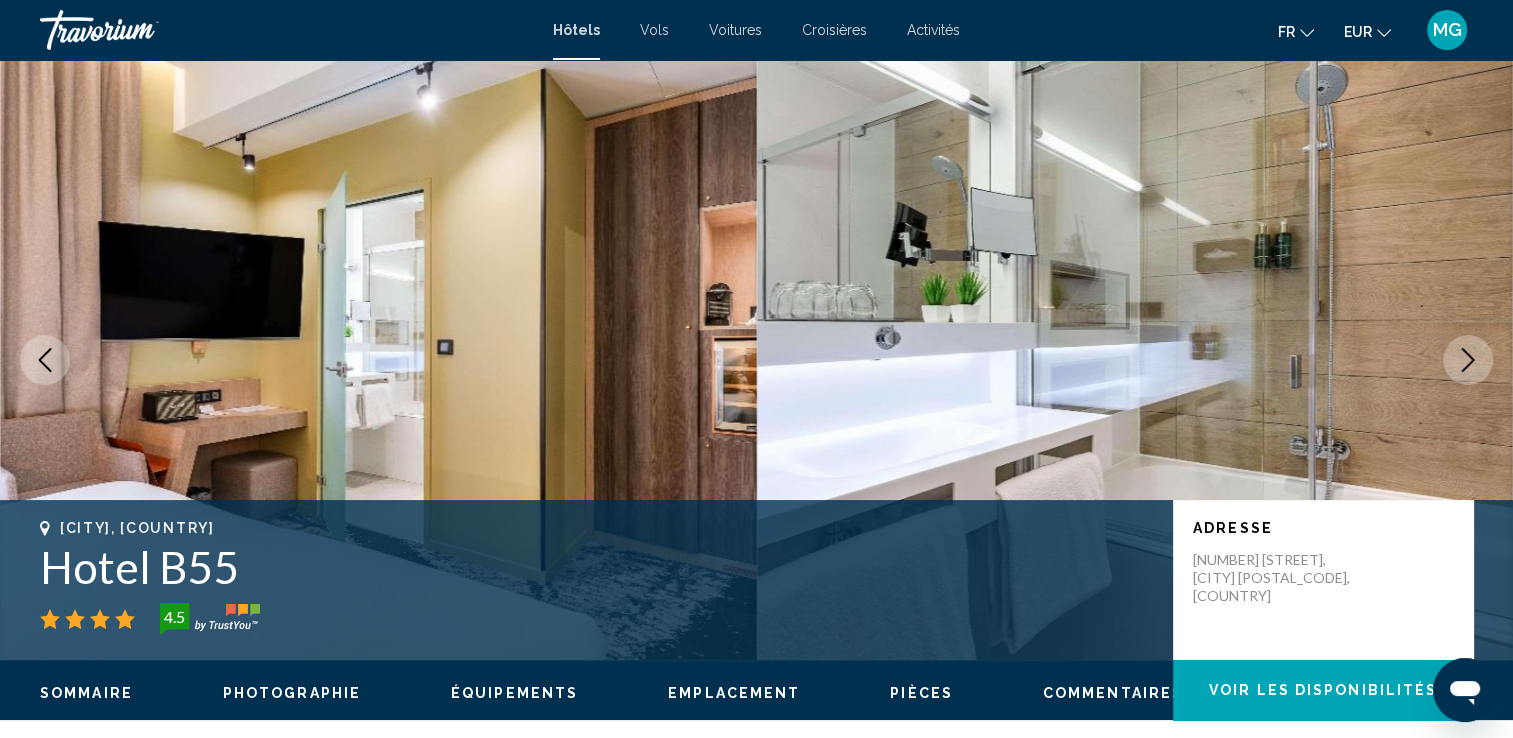 click 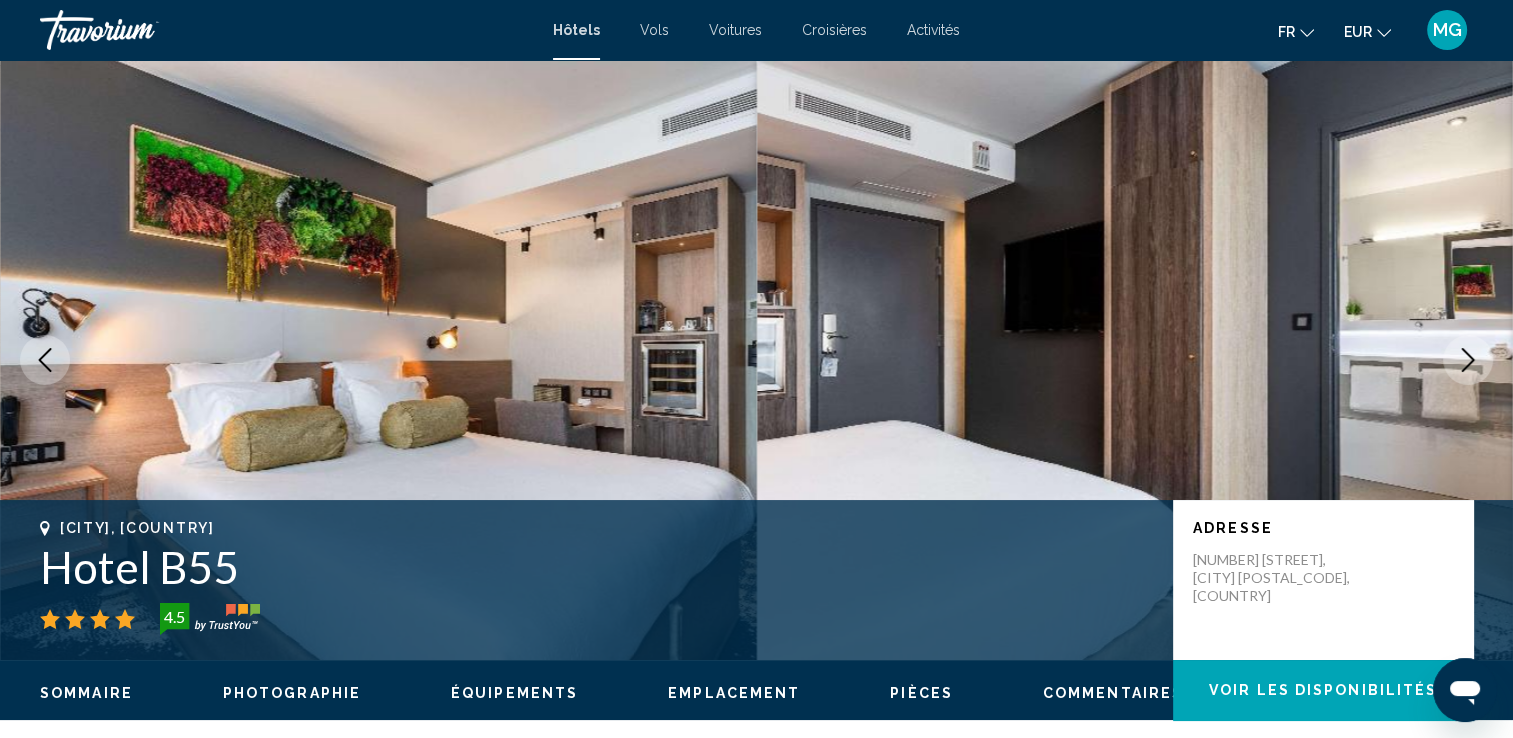 click 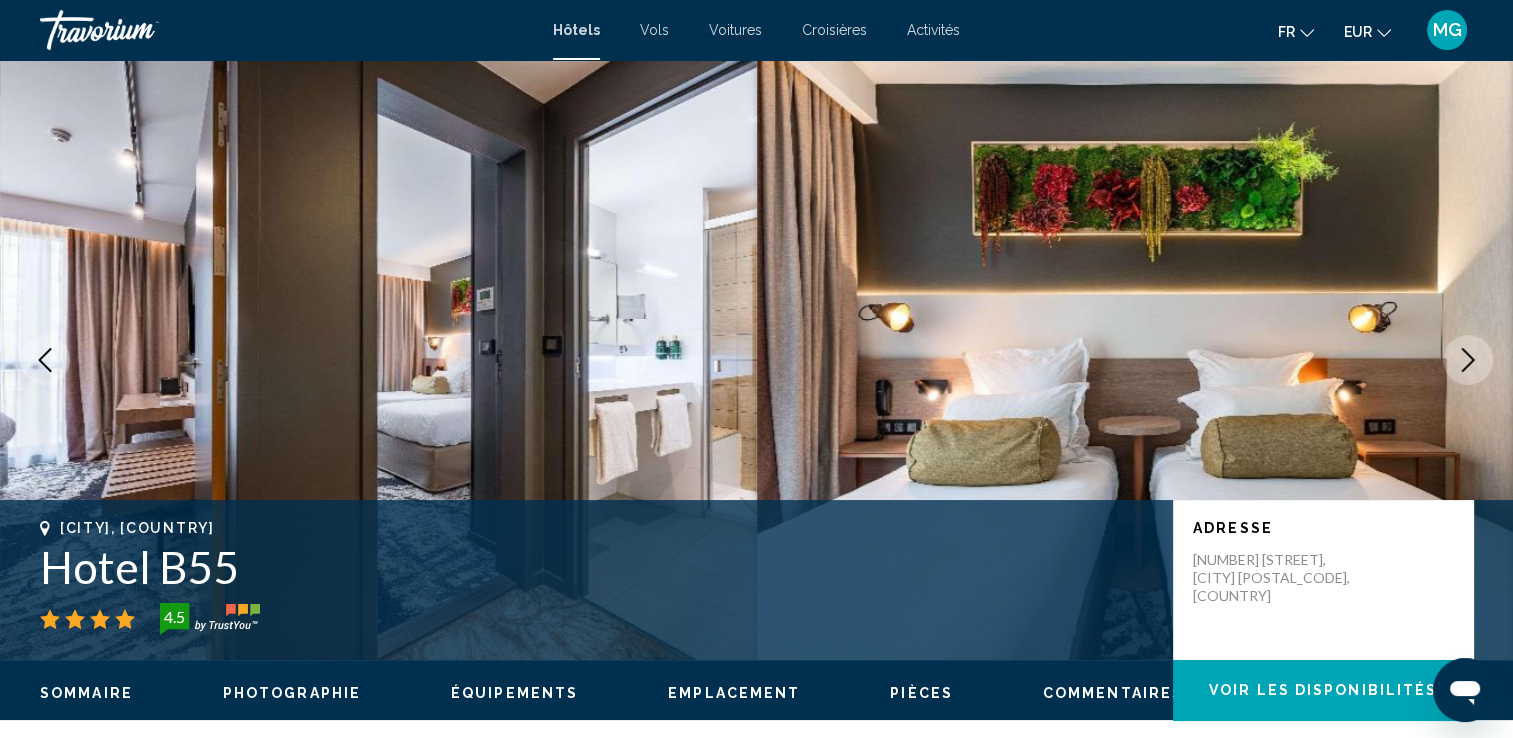click 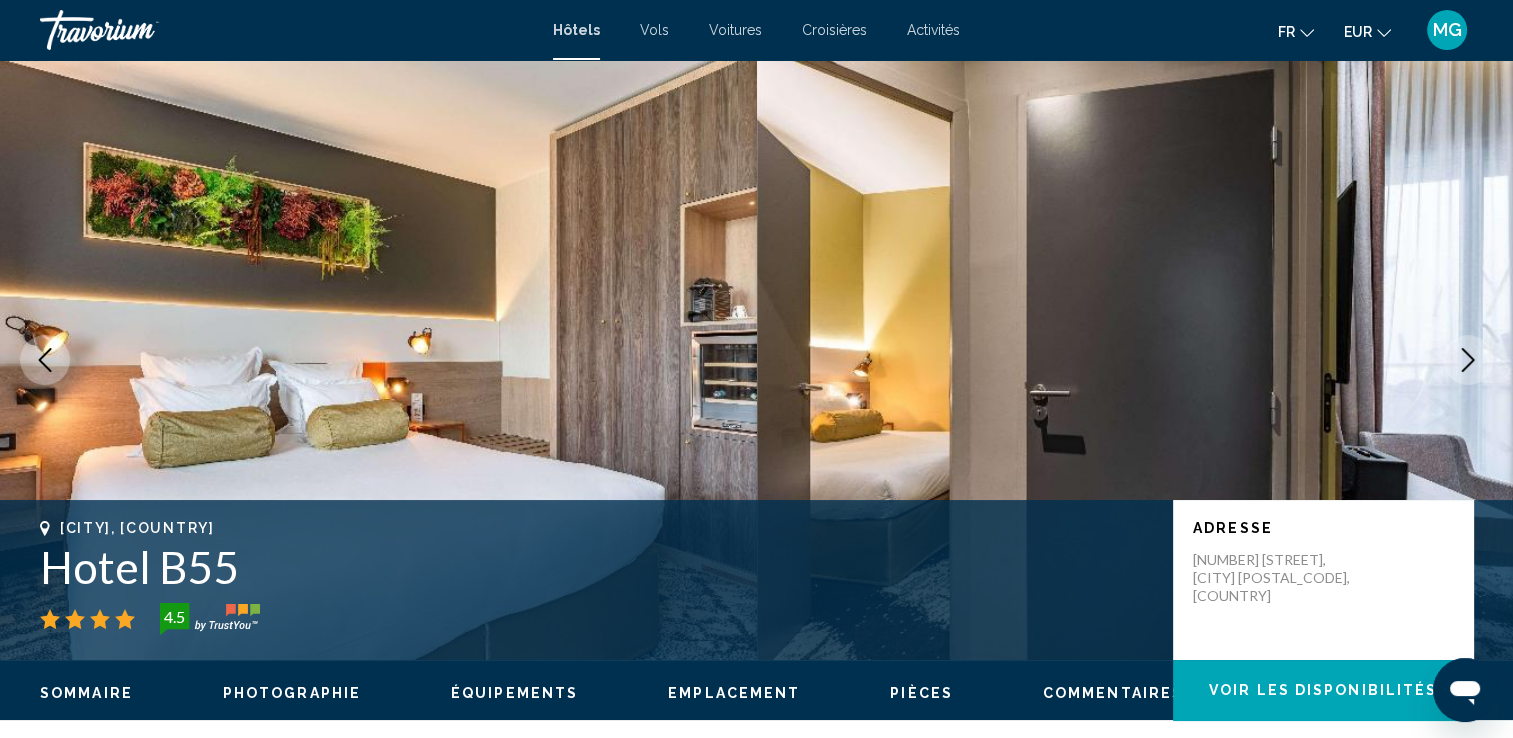 click 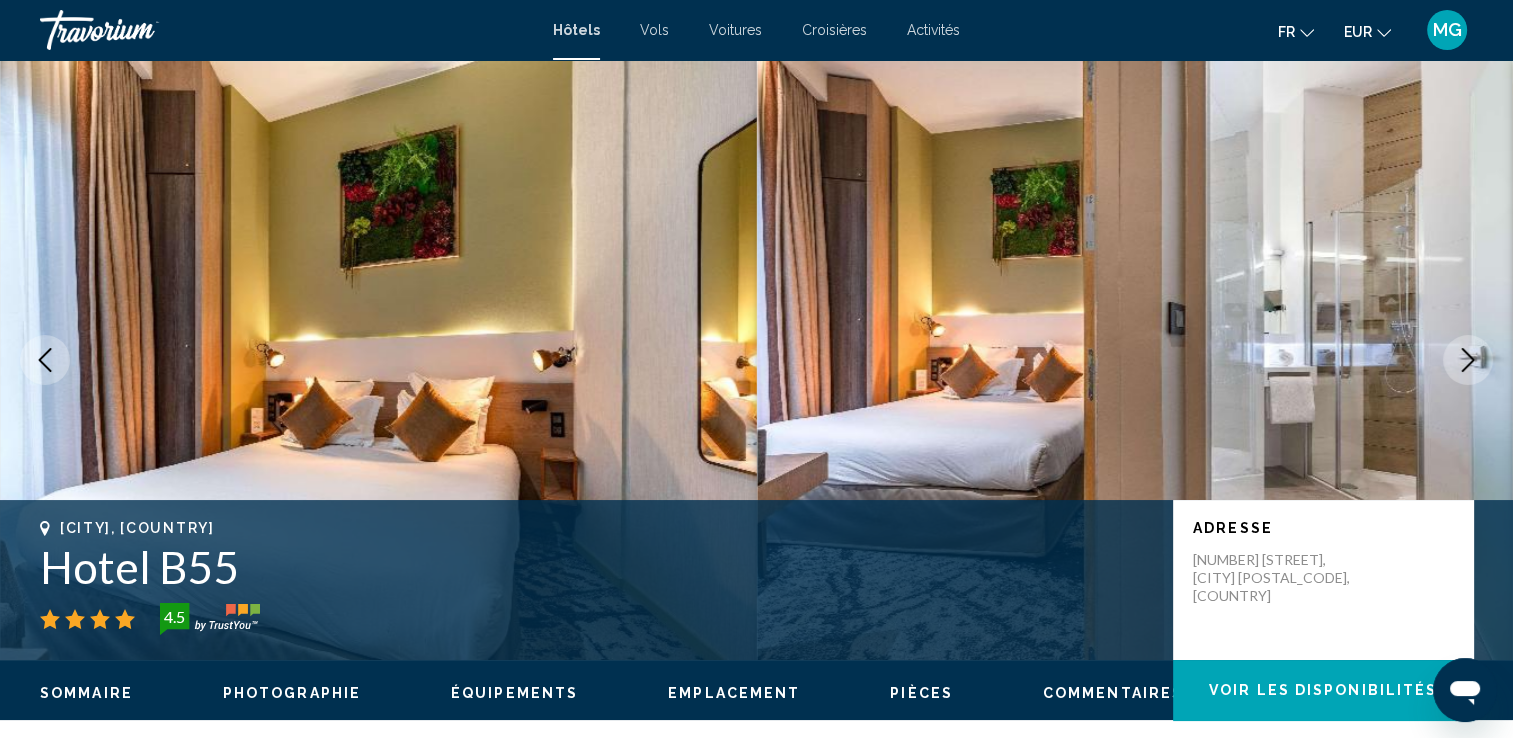 click 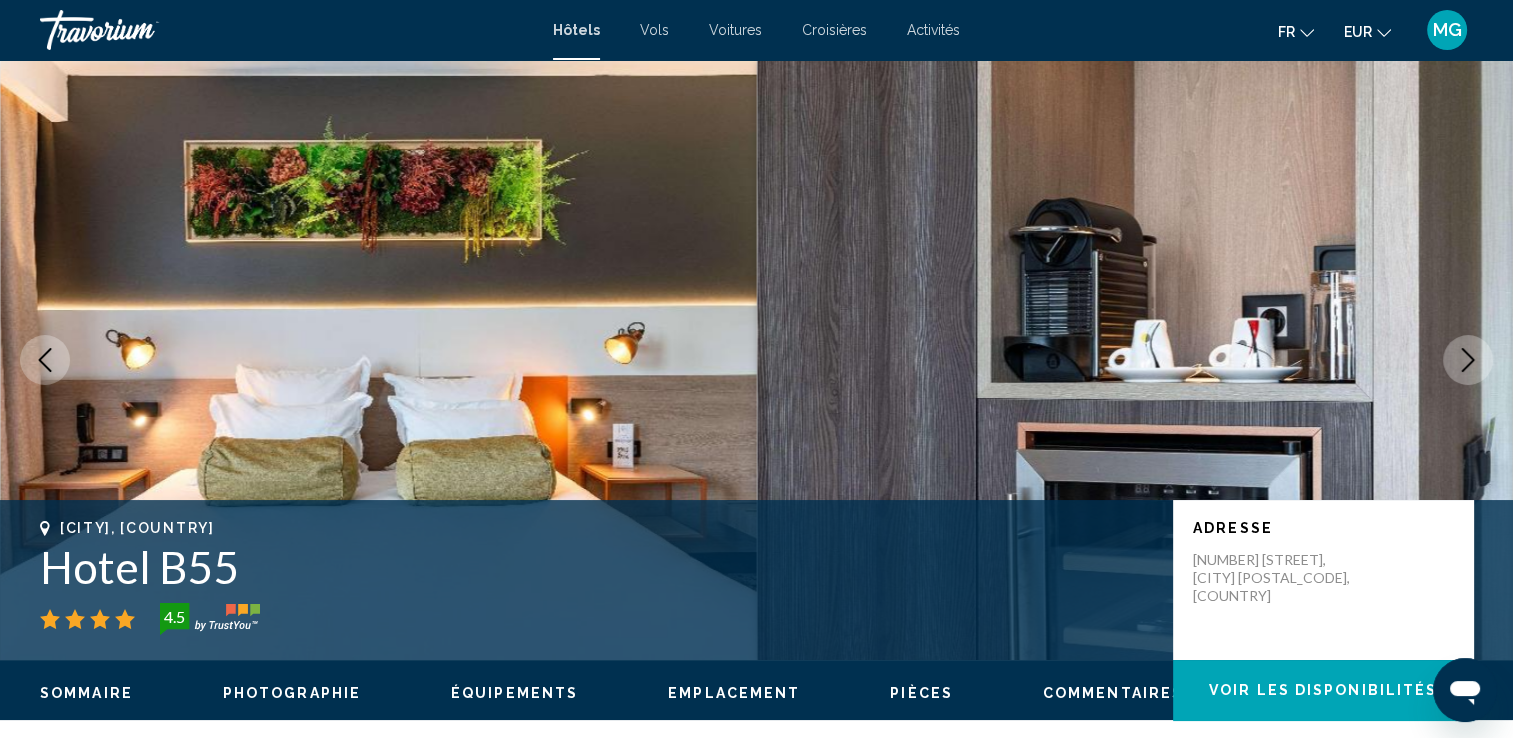 click 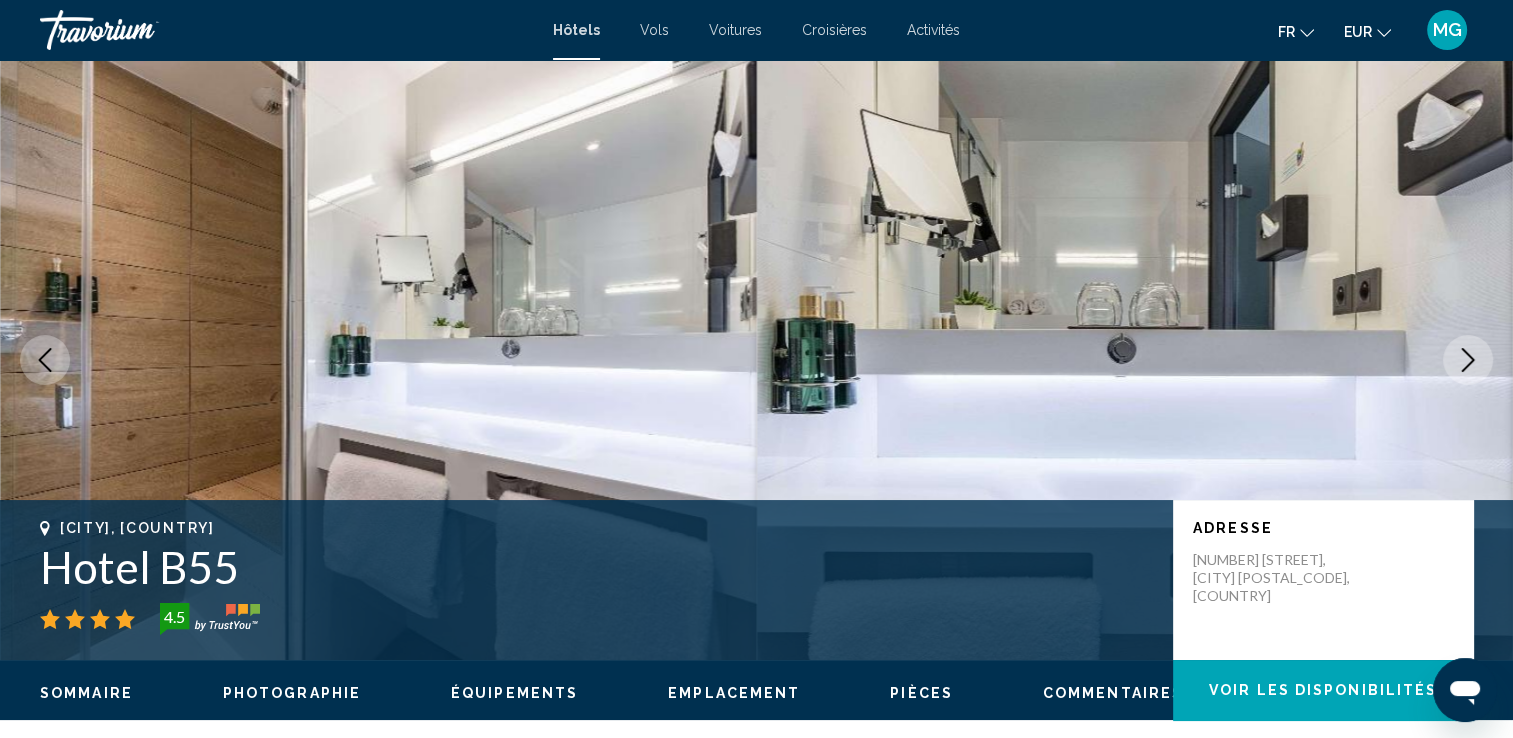 click 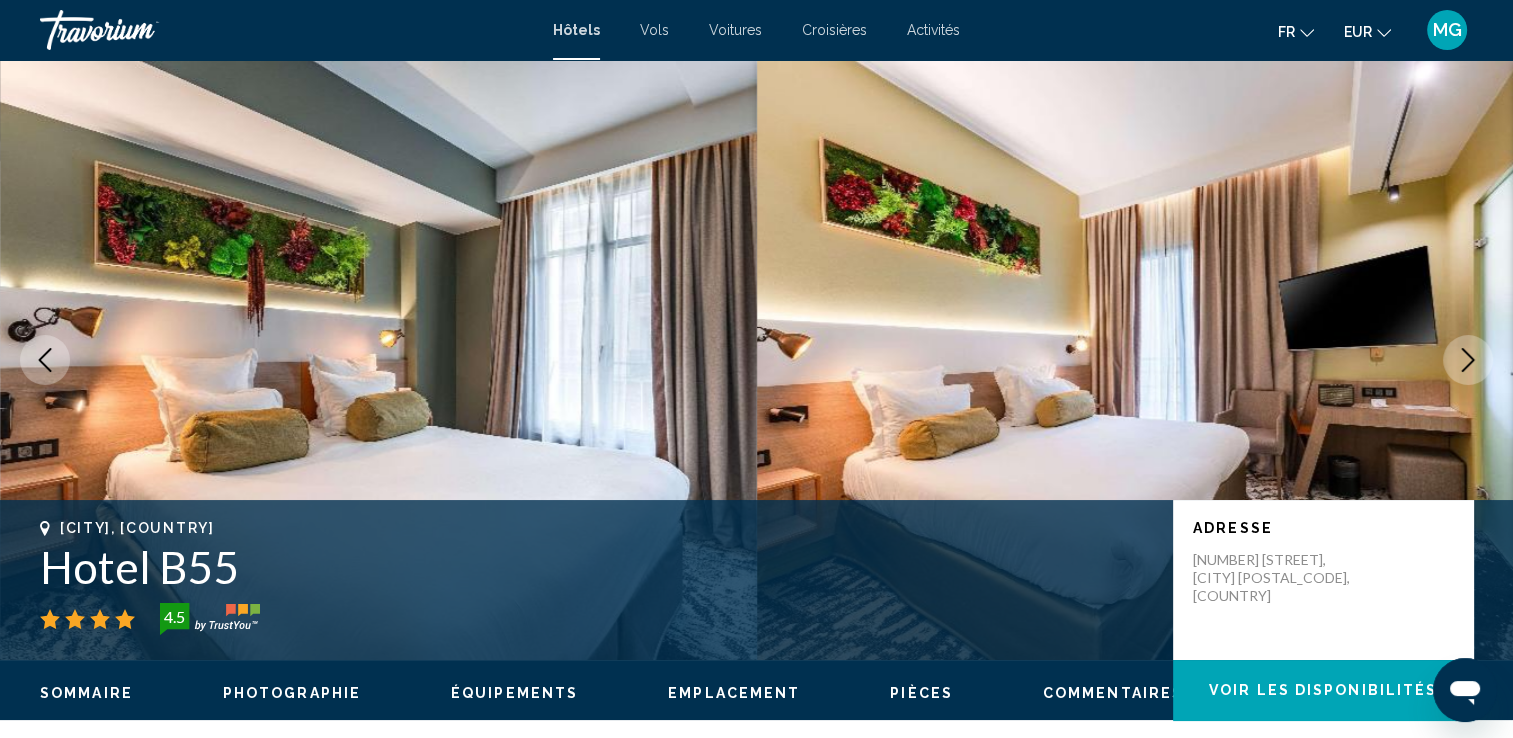 click 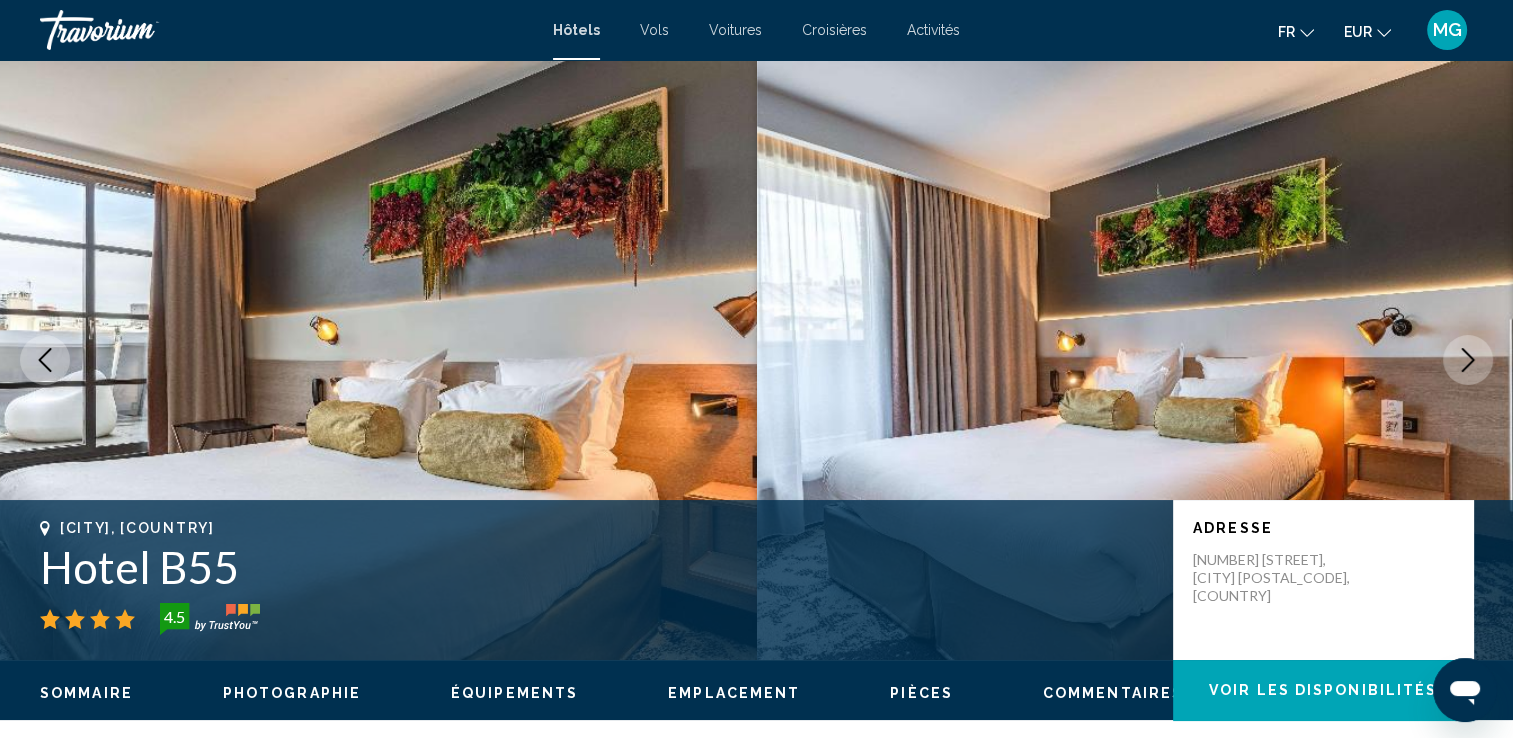click 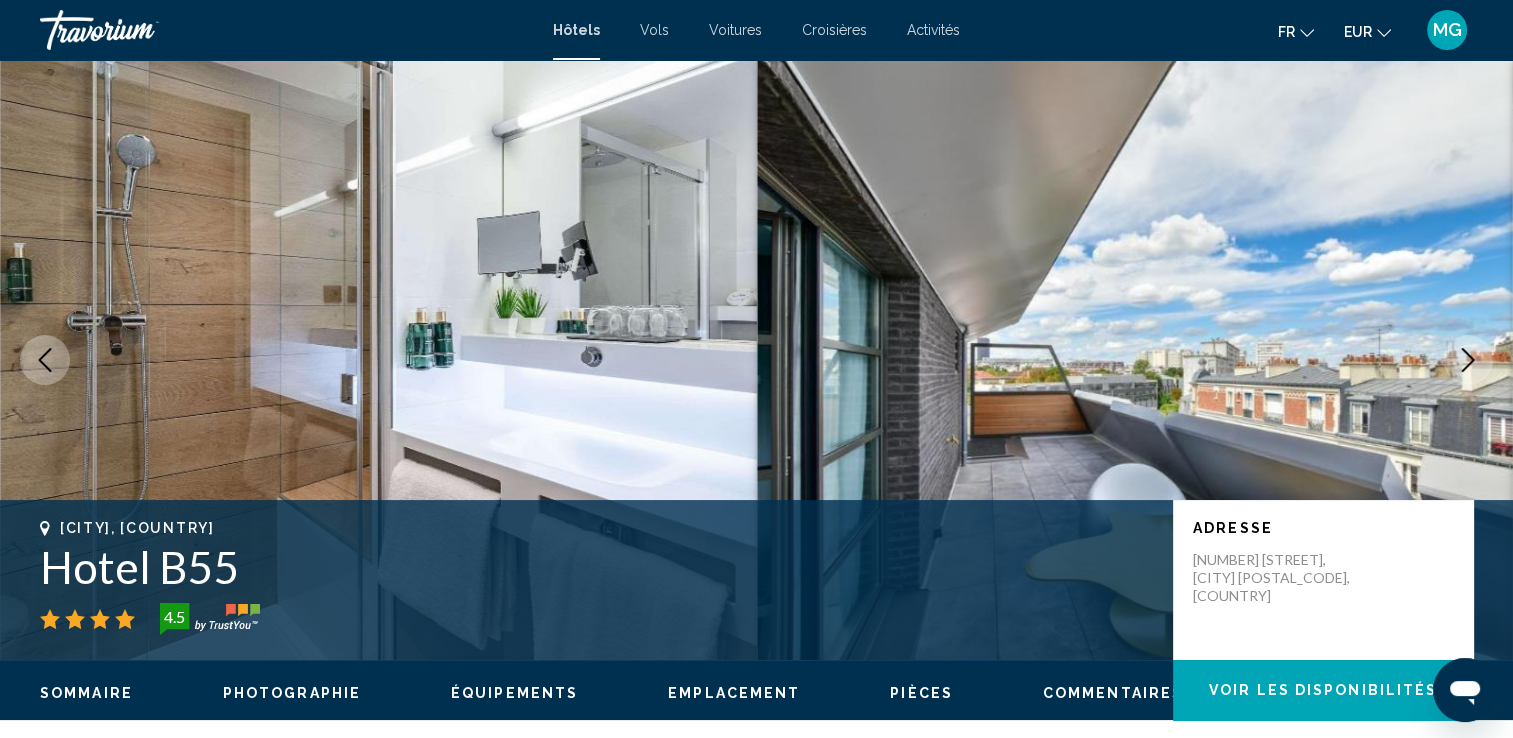click 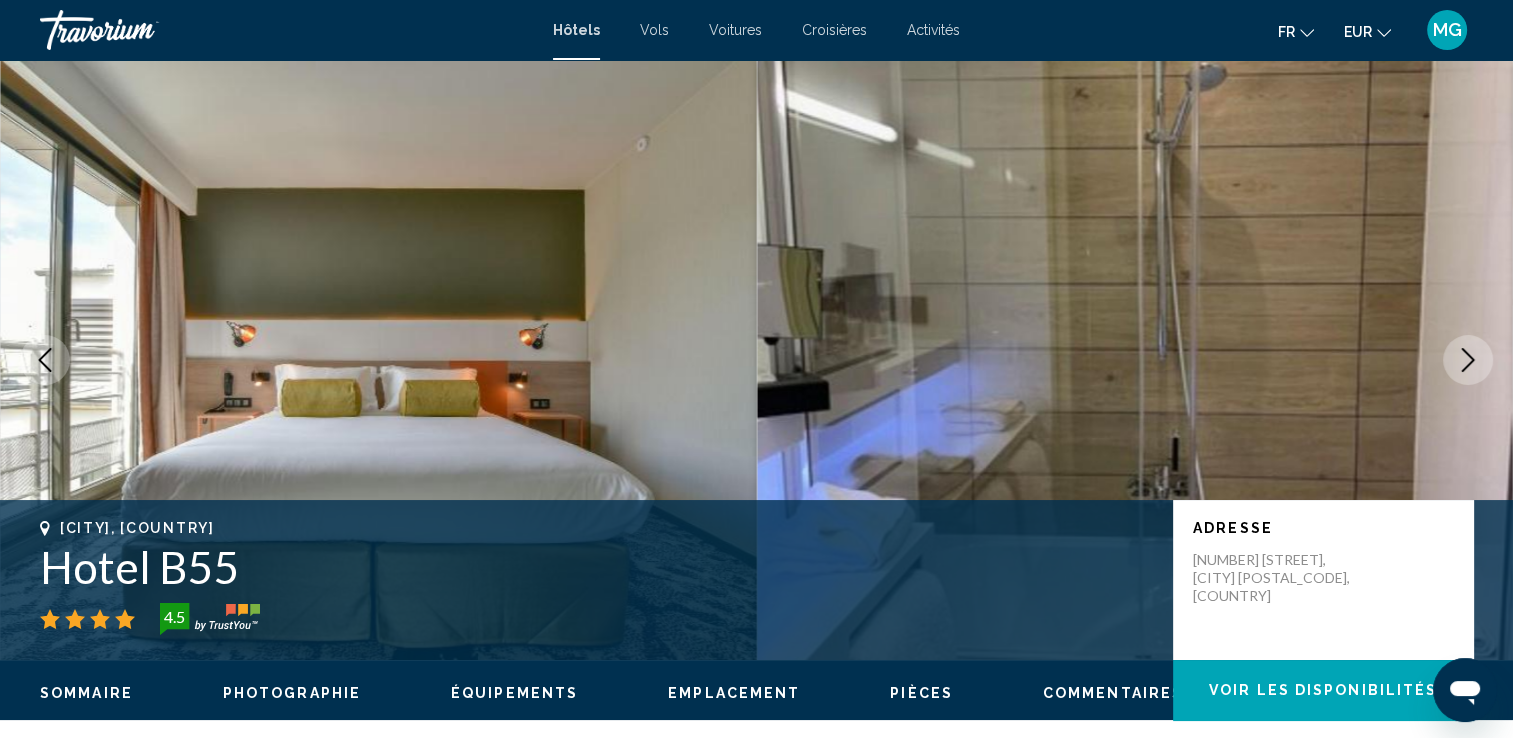 click 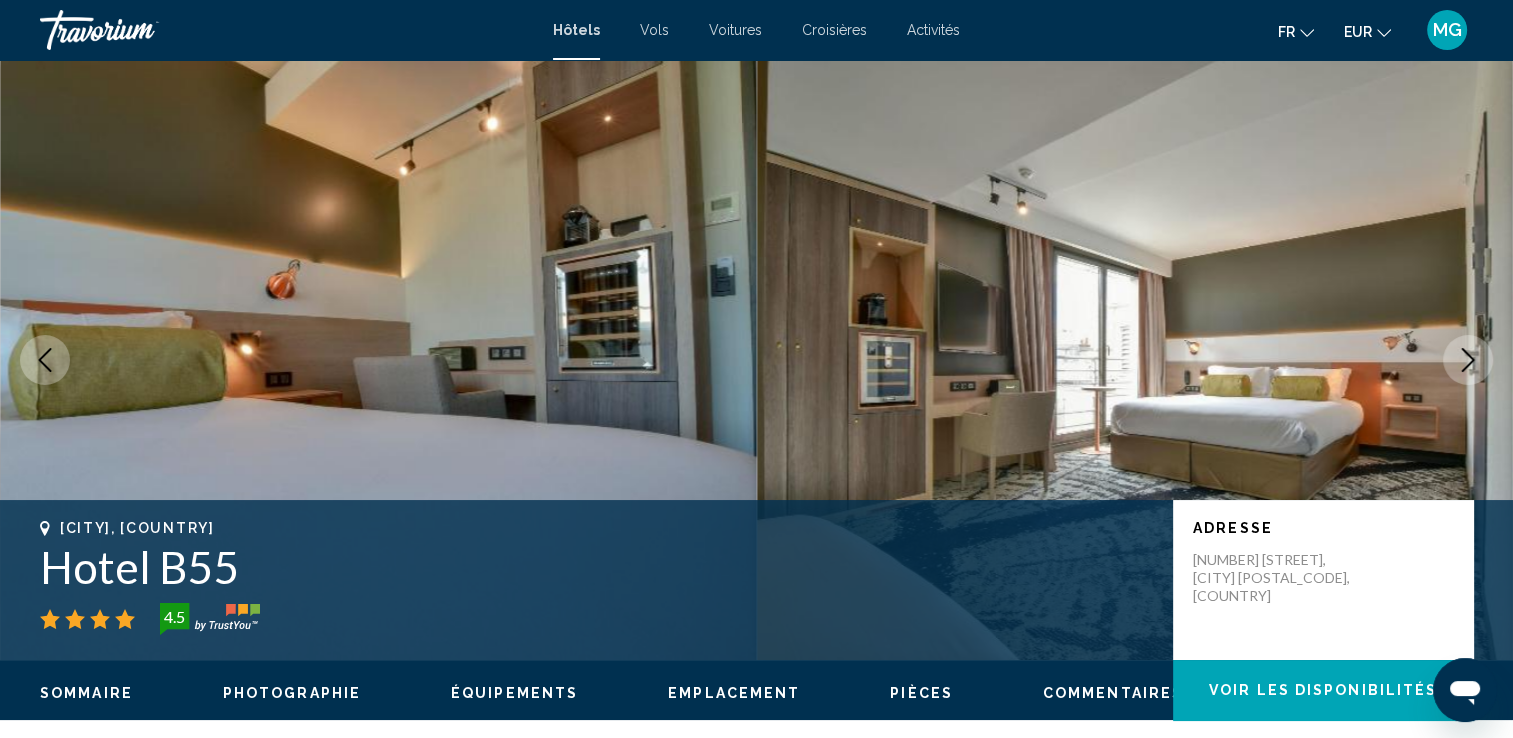 click 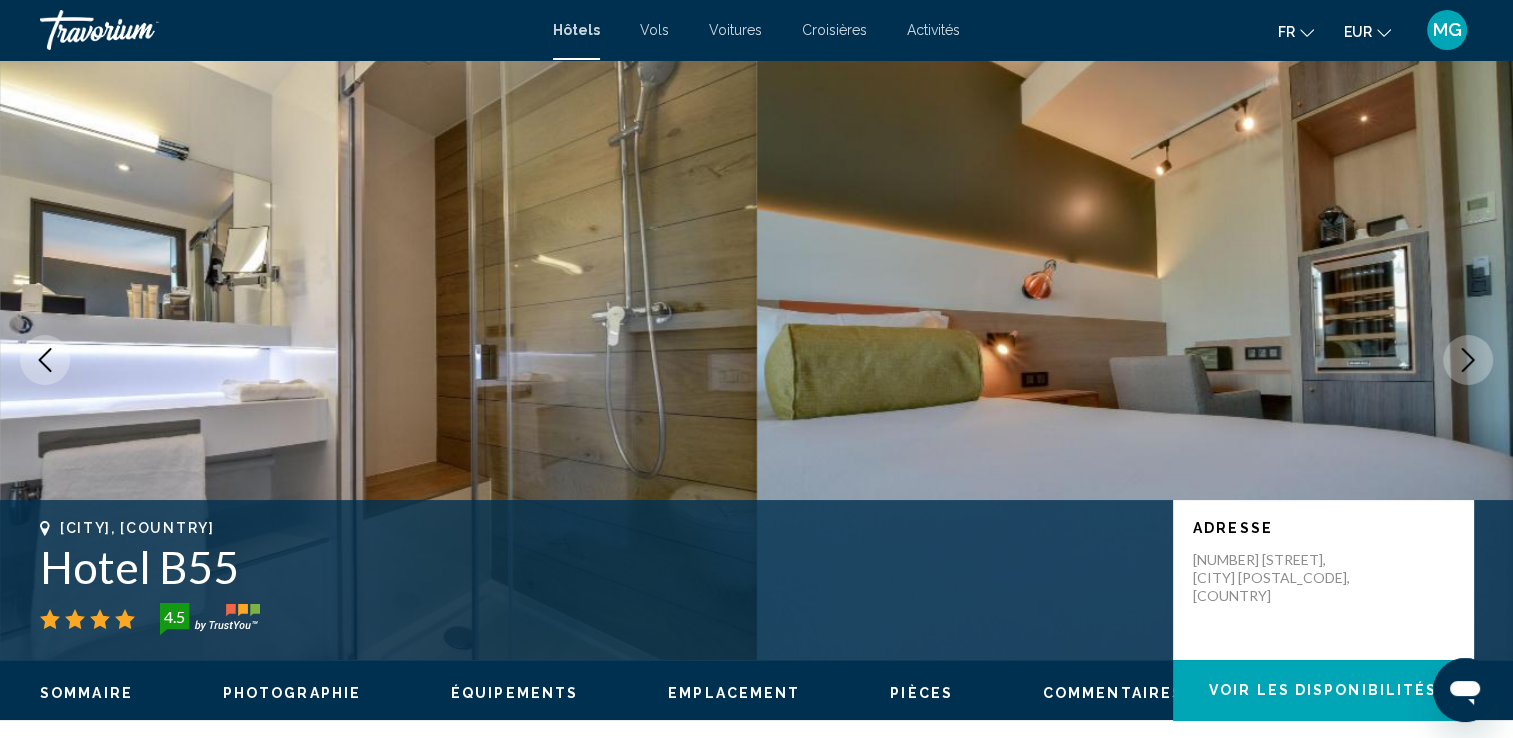 click 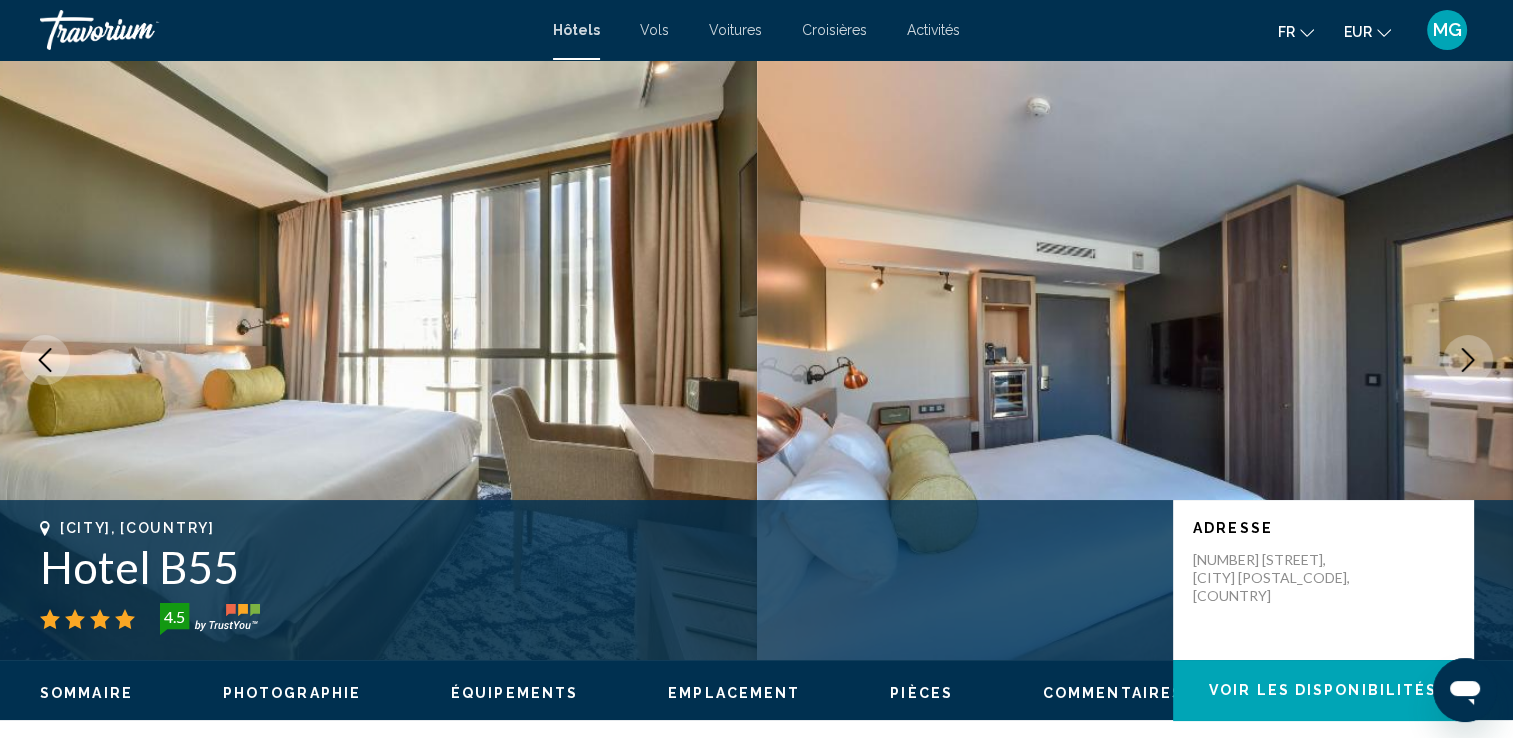 click 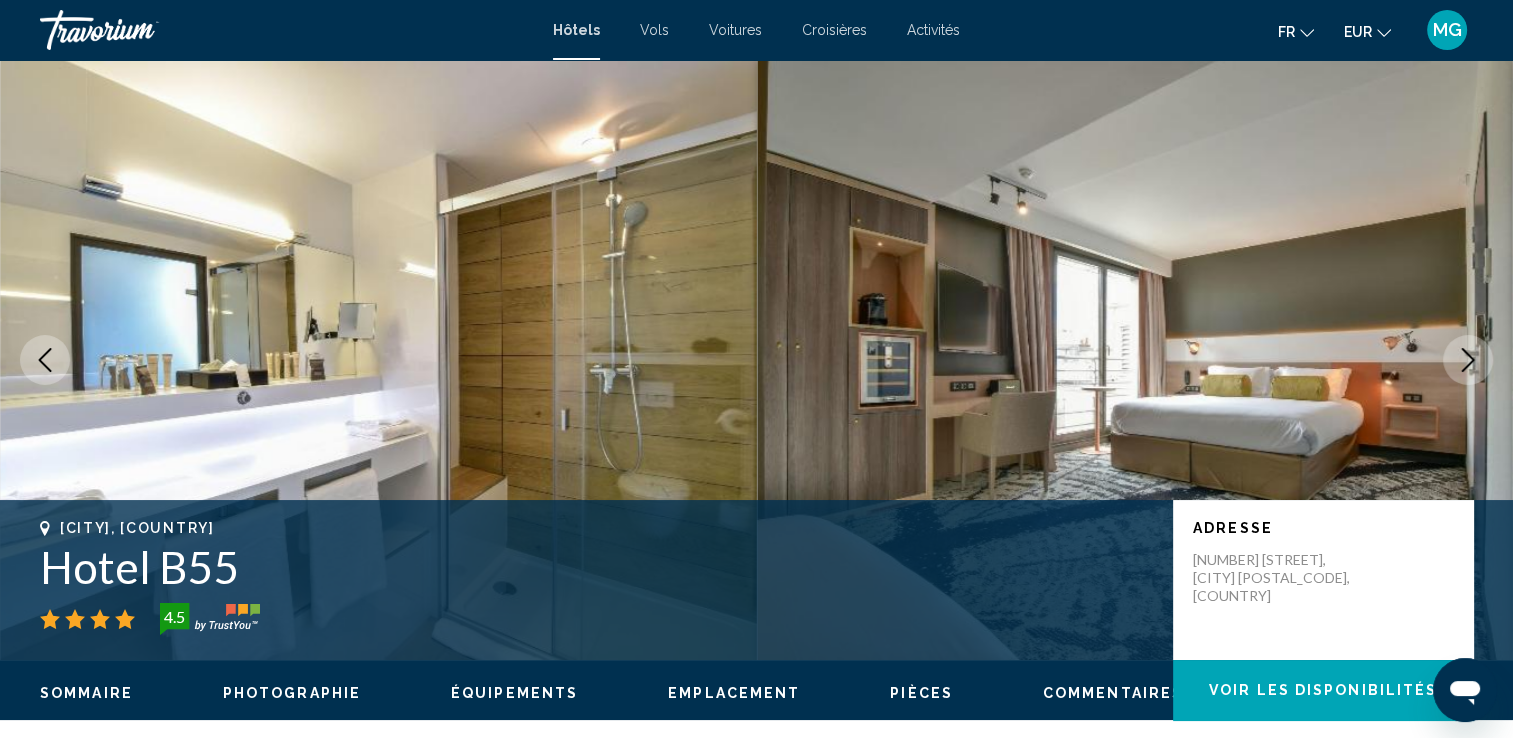 click 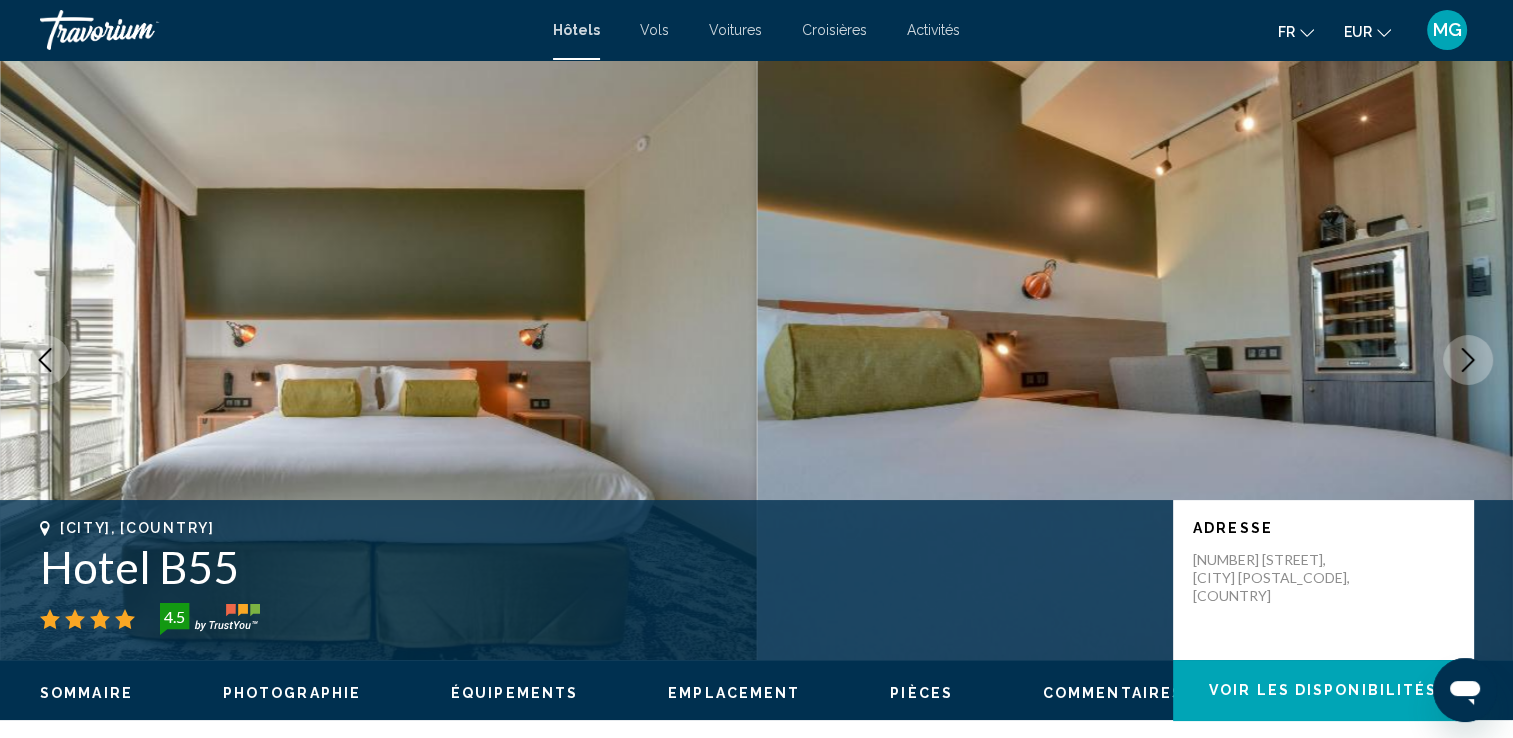 click 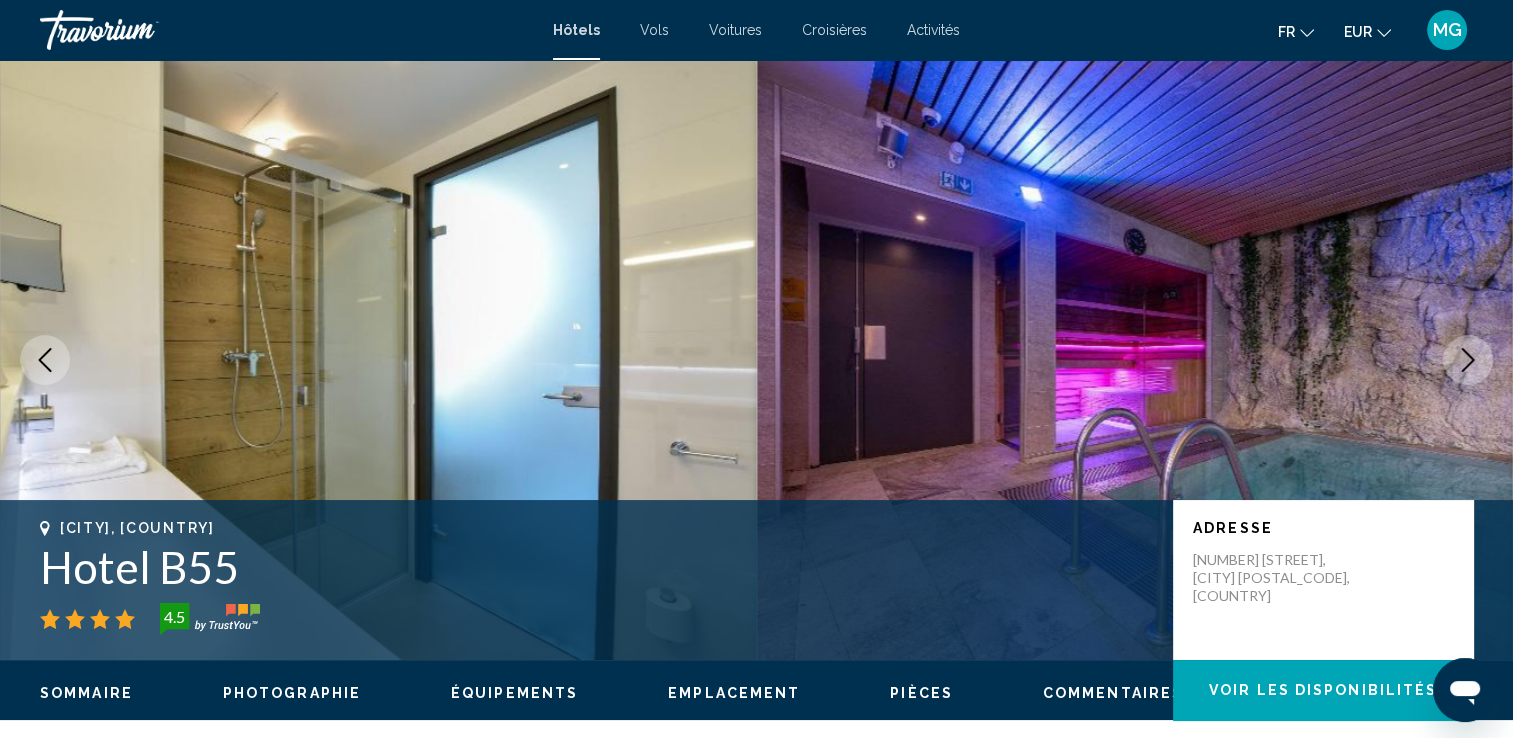 click 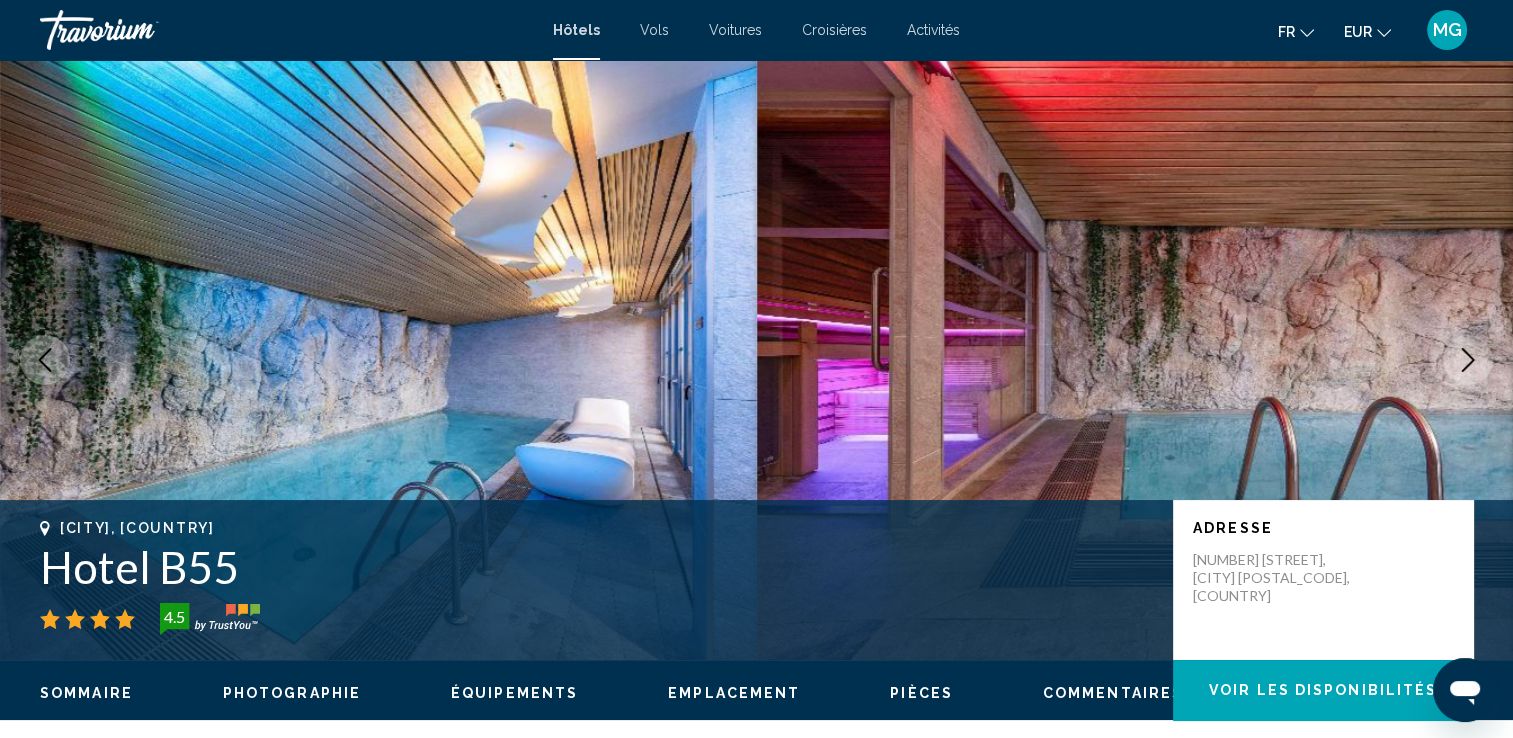 click 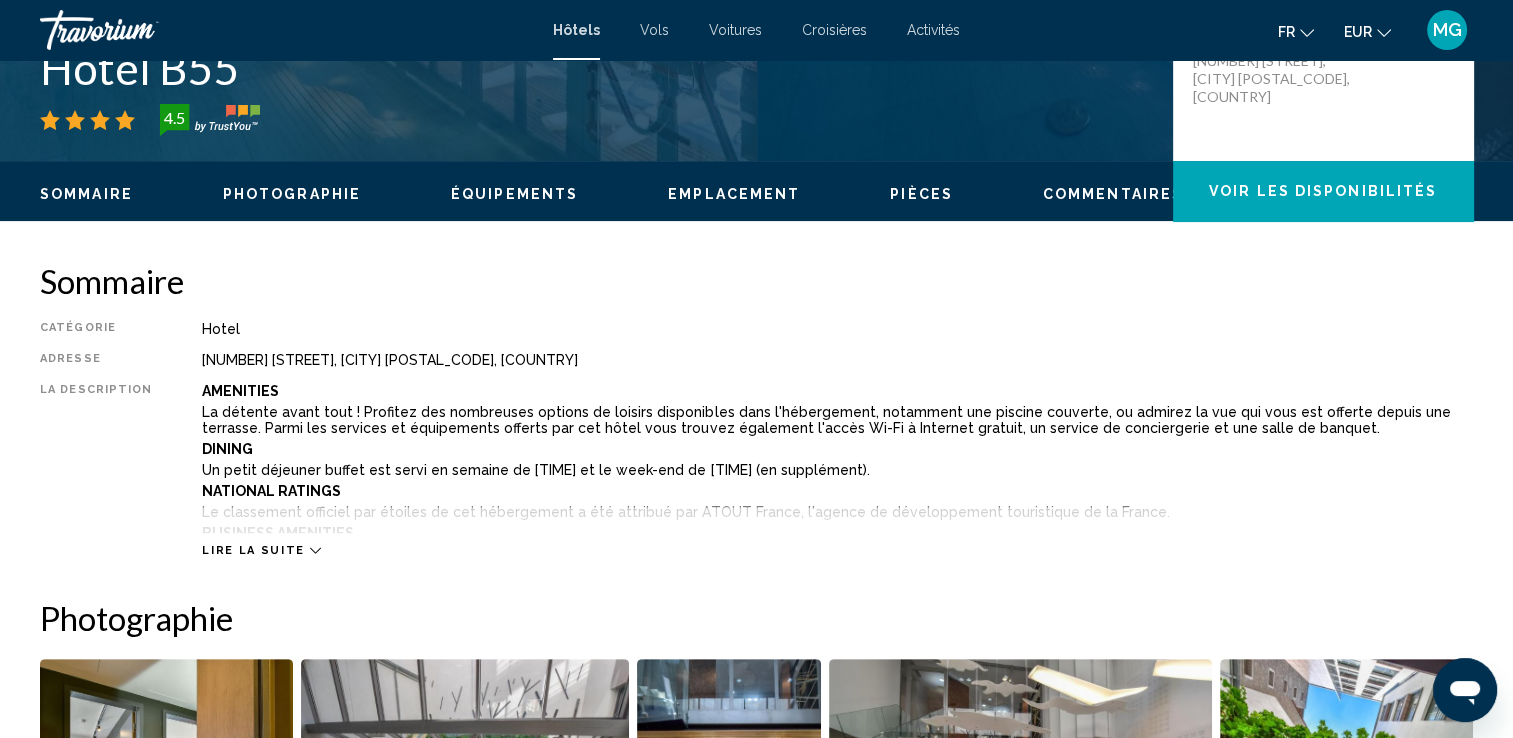 scroll, scrollTop: 500, scrollLeft: 0, axis: vertical 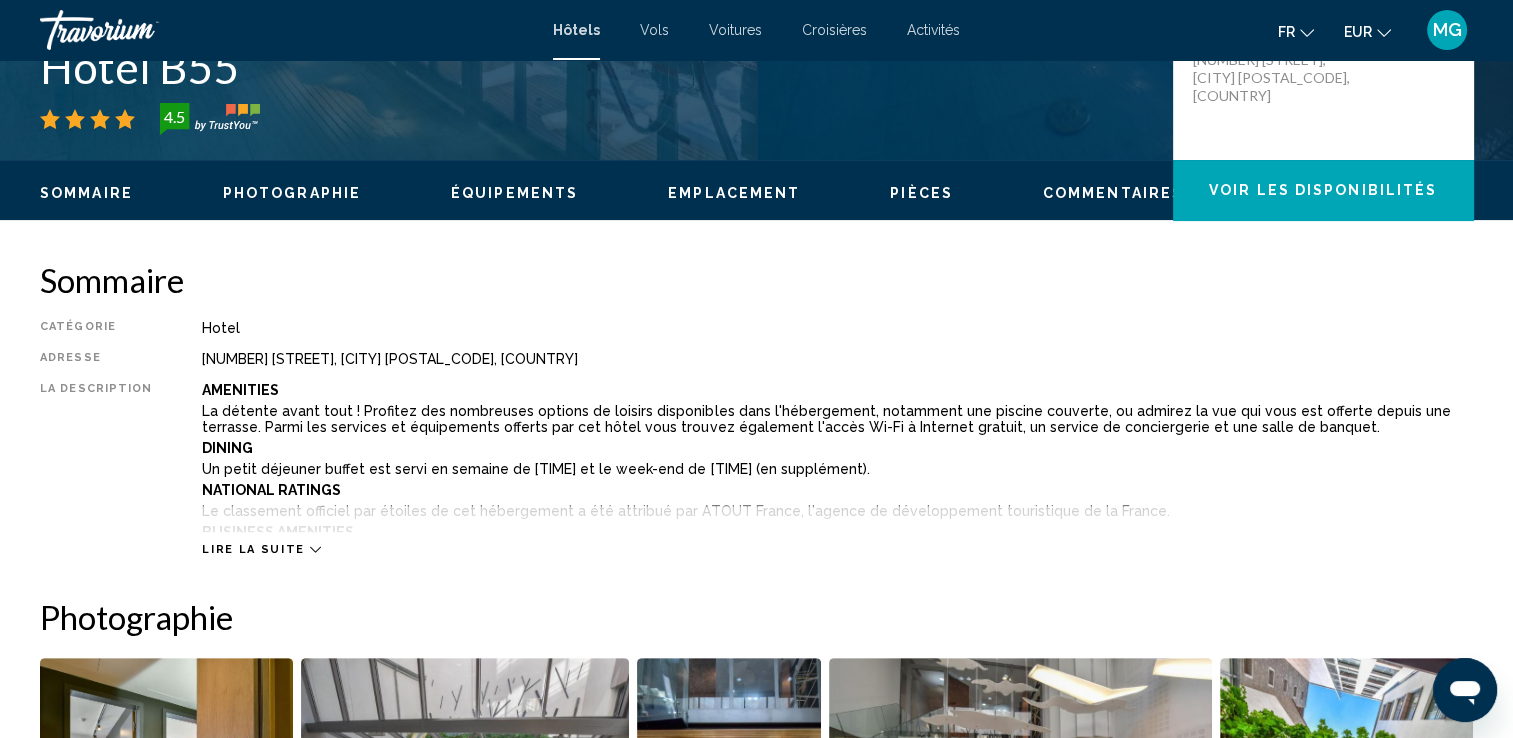 click on "Lire la suite" at bounding box center [253, 549] 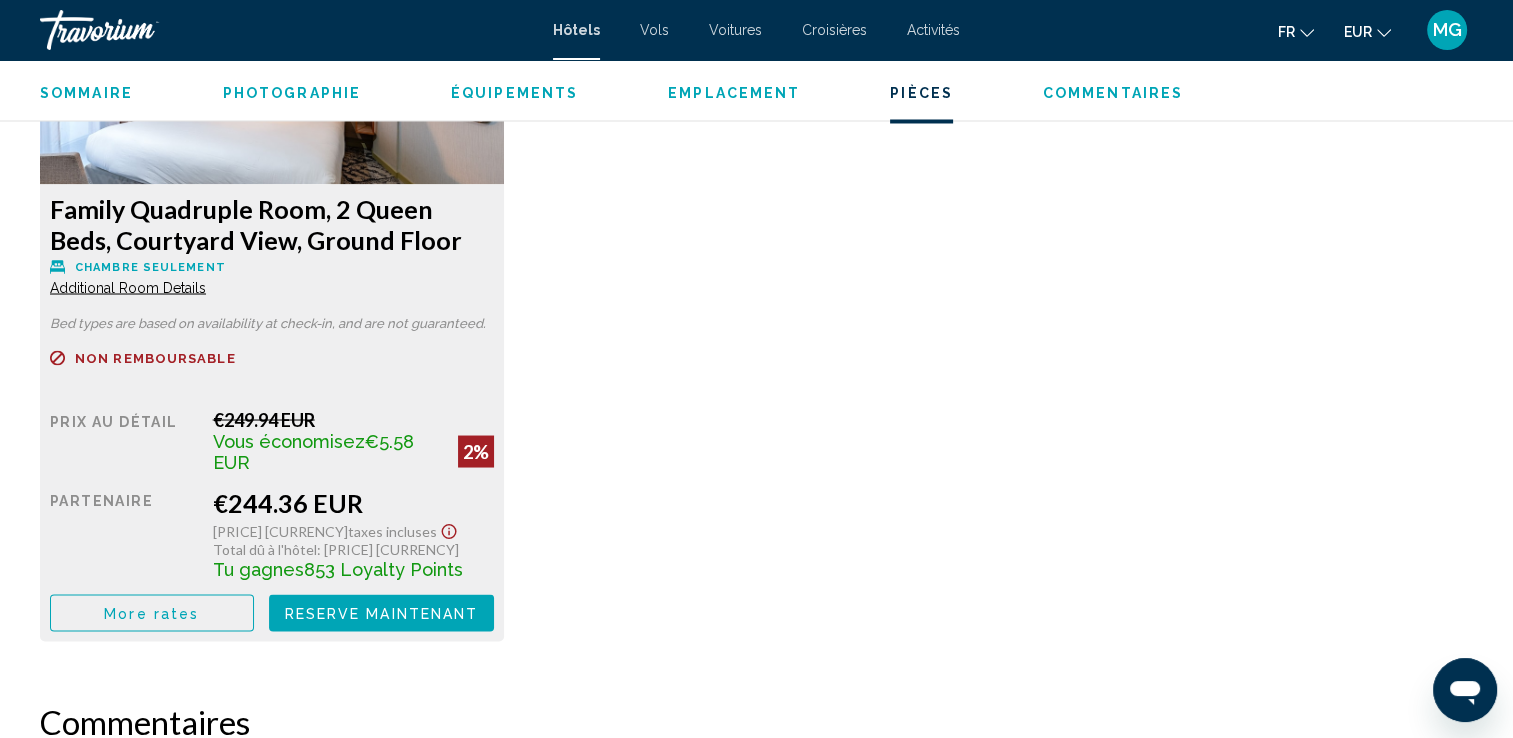 scroll, scrollTop: 3500, scrollLeft: 0, axis: vertical 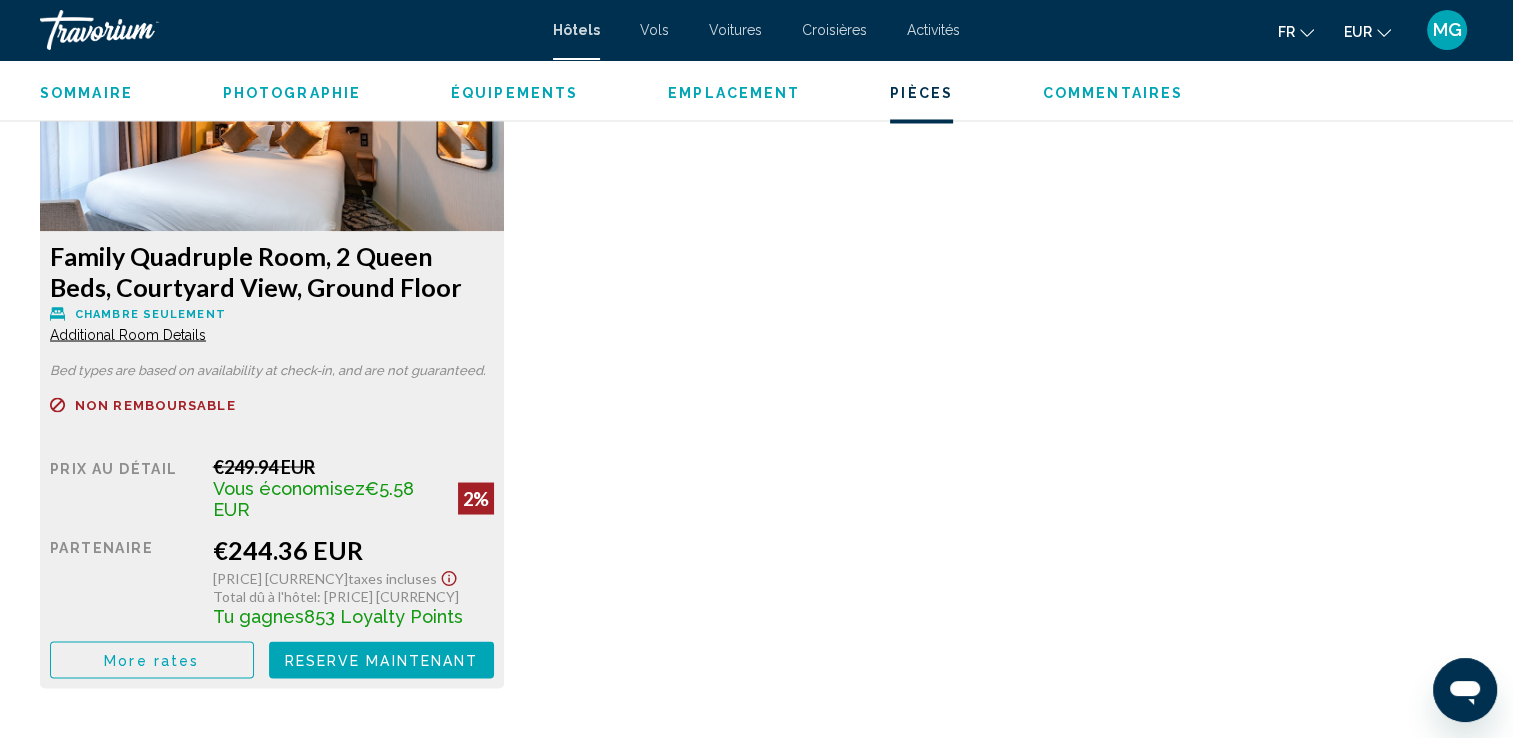 click at bounding box center [272, 106] 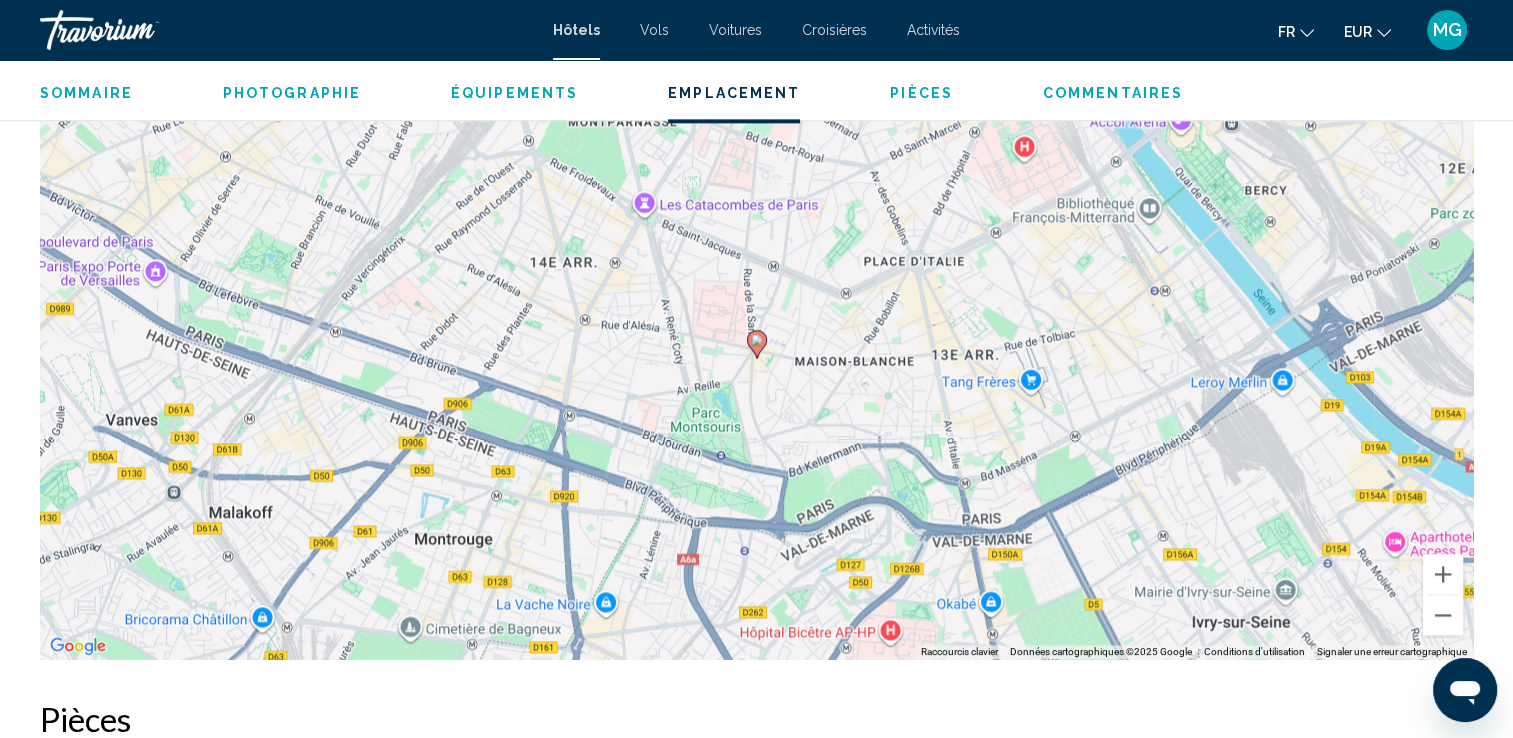 scroll, scrollTop: 2600, scrollLeft: 0, axis: vertical 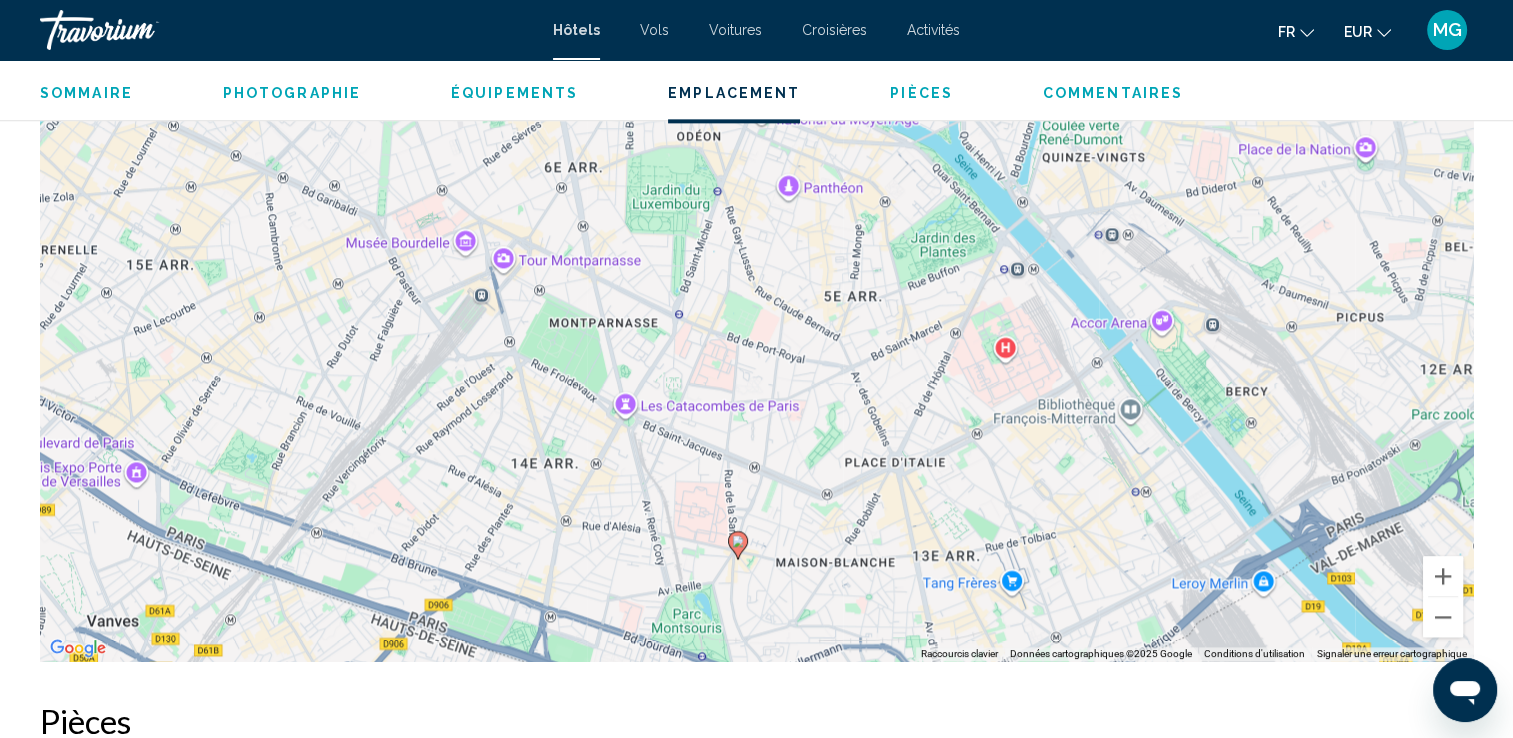 drag, startPoint x: 981, startPoint y: 211, endPoint x: 962, endPoint y: 414, distance: 203.88722 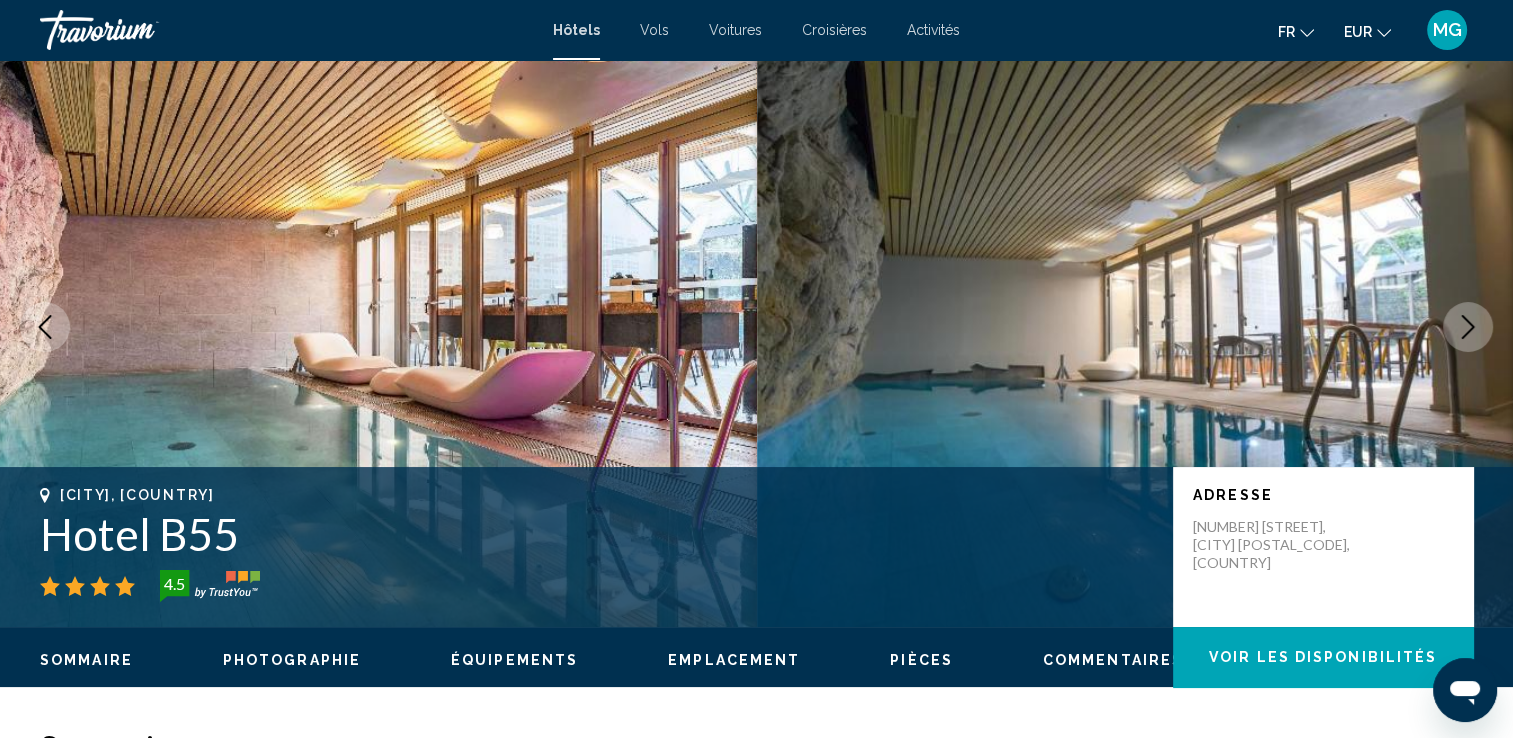 scroll, scrollTop: 0, scrollLeft: 0, axis: both 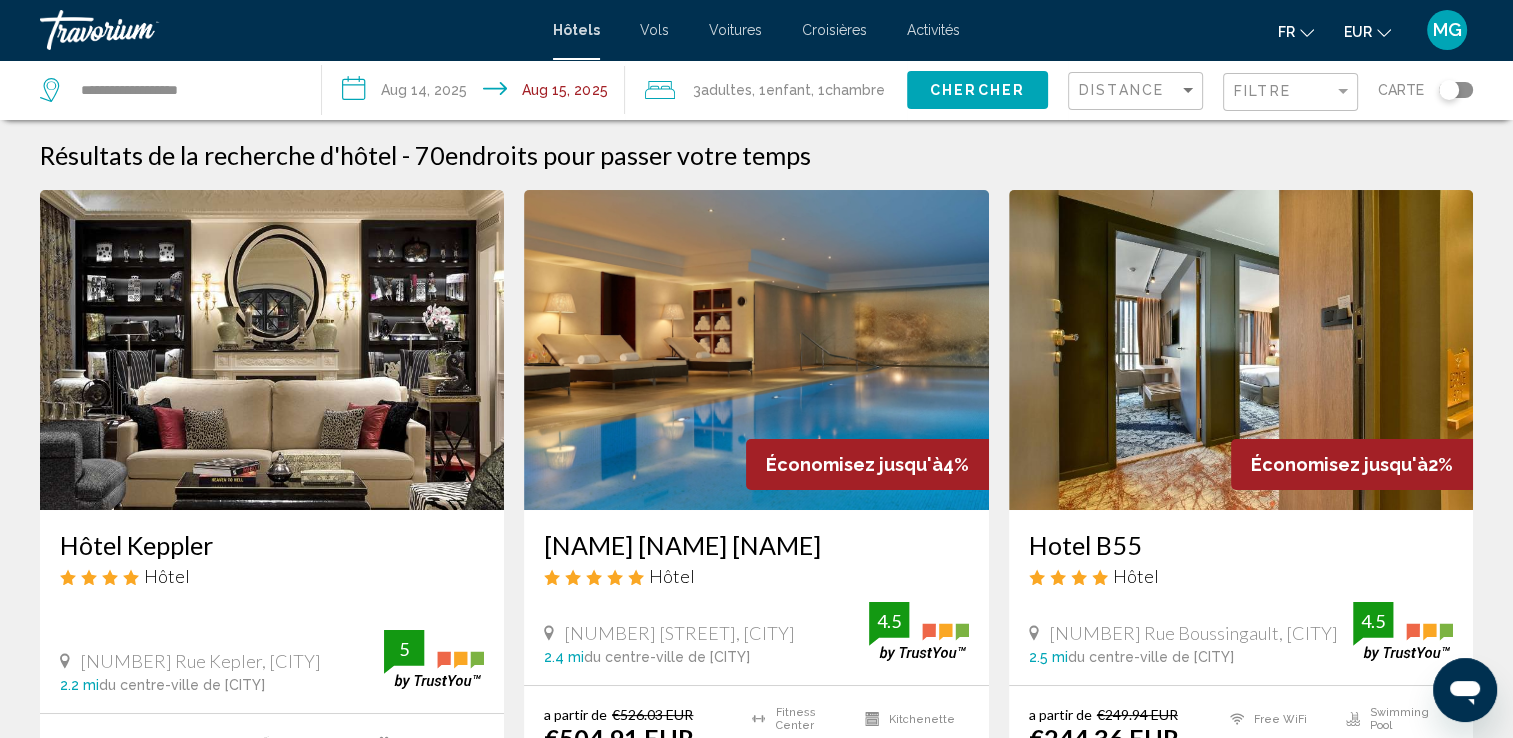 click on "Distance" 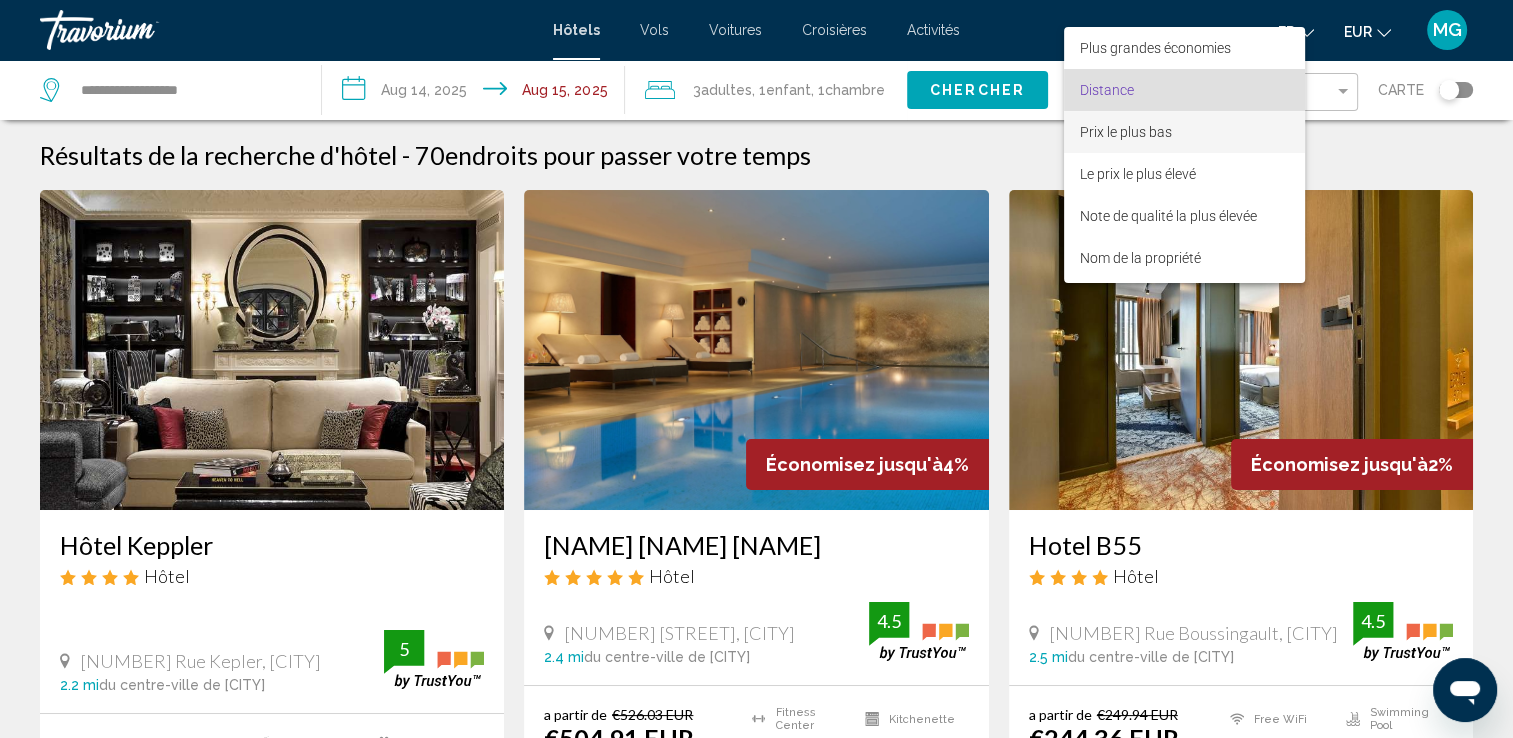 click on "Prix le plus bas" at bounding box center [1126, 132] 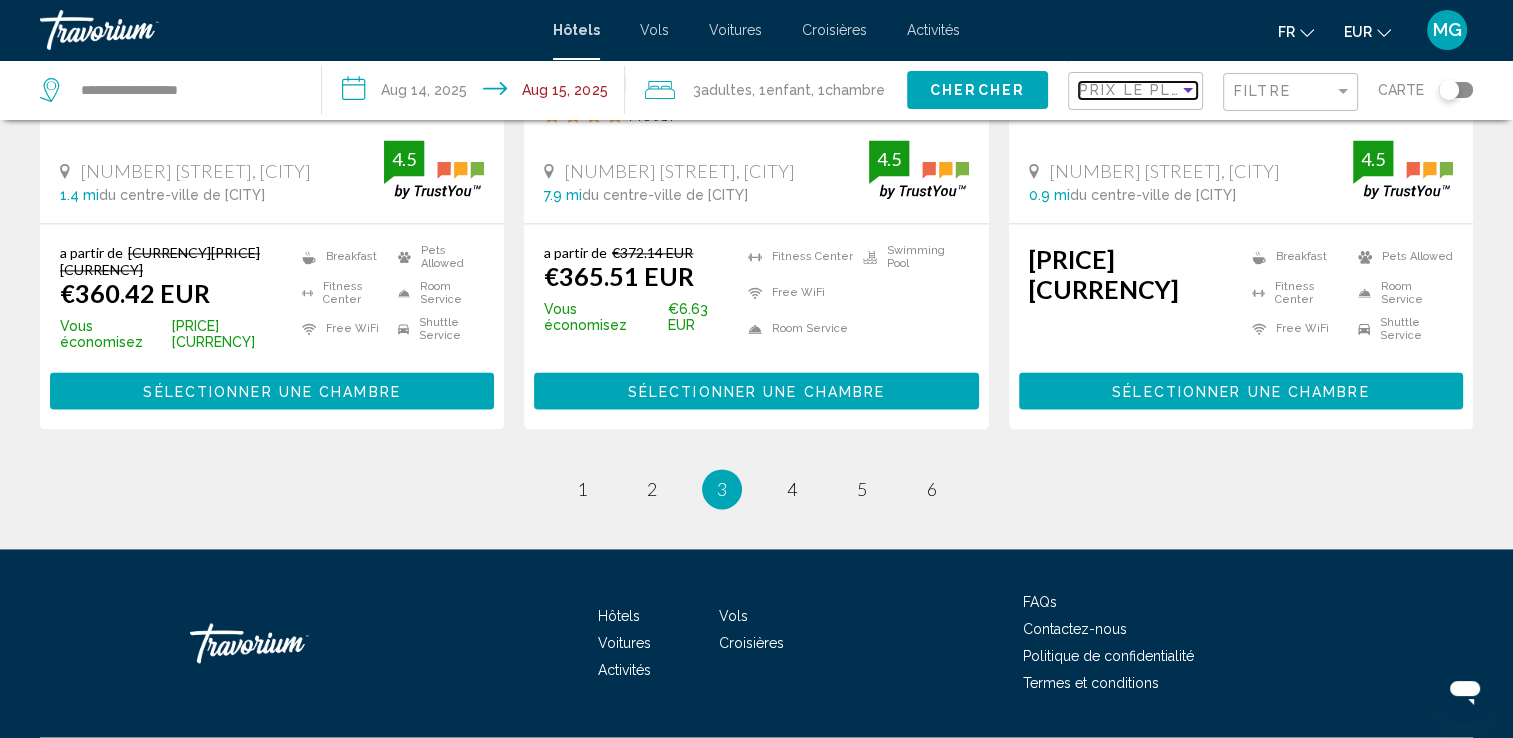 scroll, scrollTop: 2748, scrollLeft: 0, axis: vertical 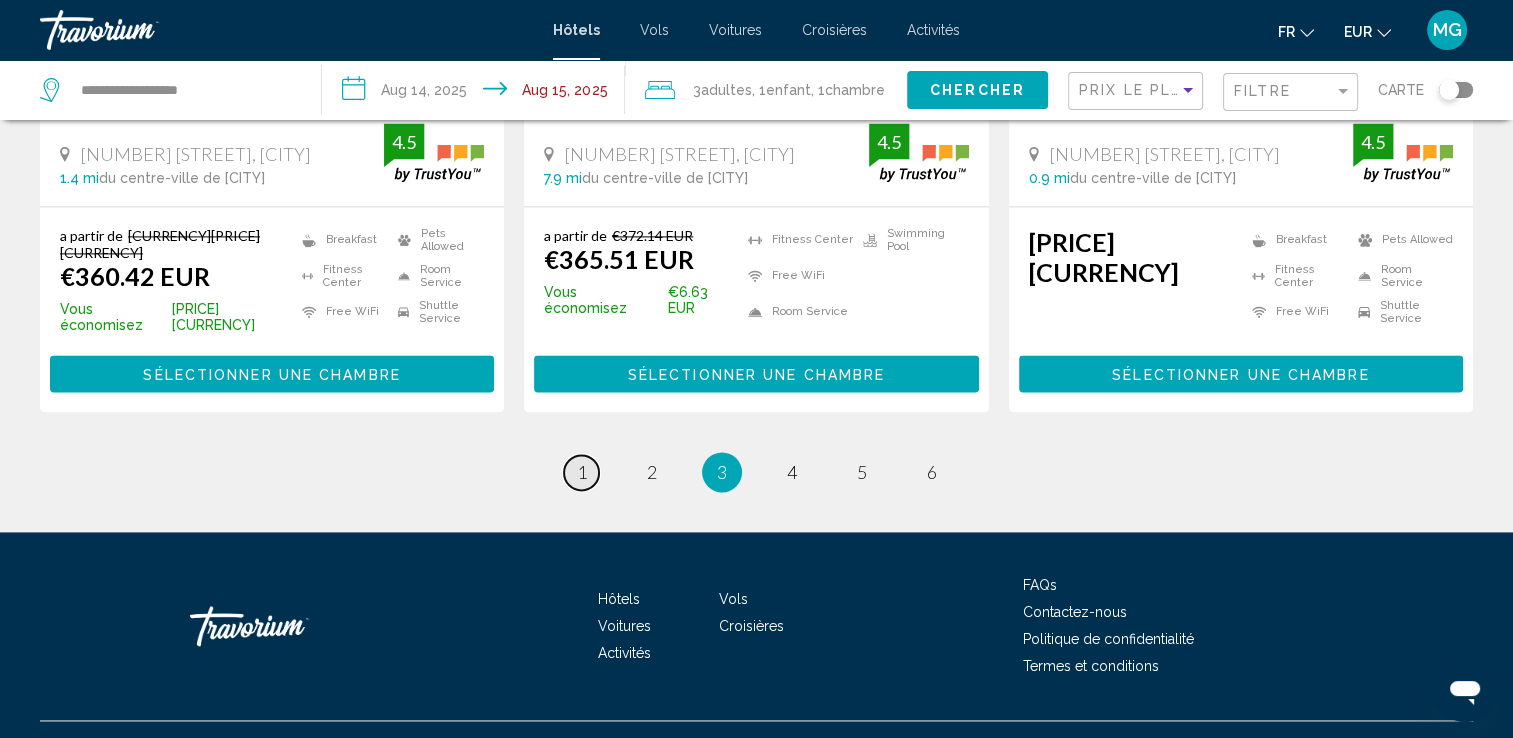 click on "1" at bounding box center [582, 472] 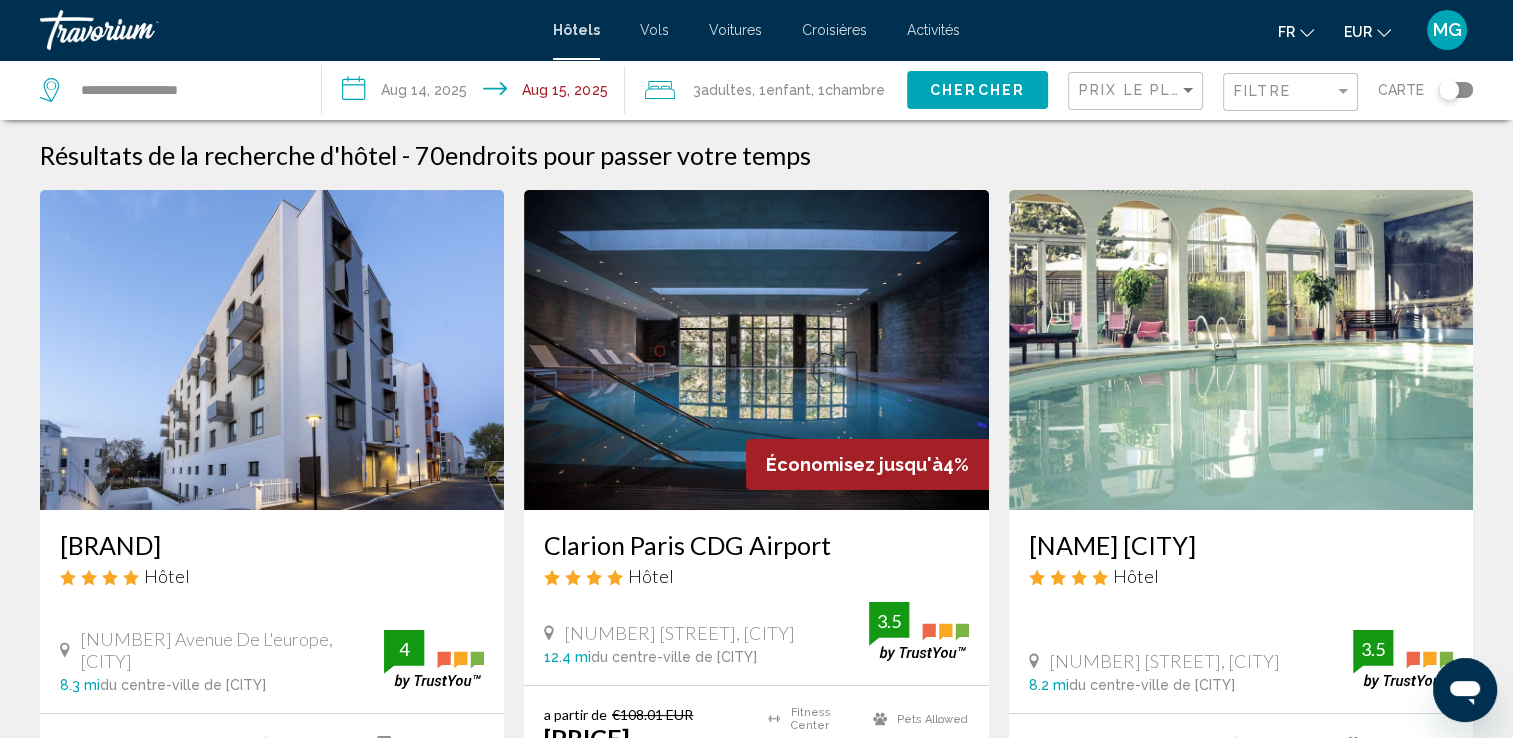 scroll, scrollTop: 100, scrollLeft: 0, axis: vertical 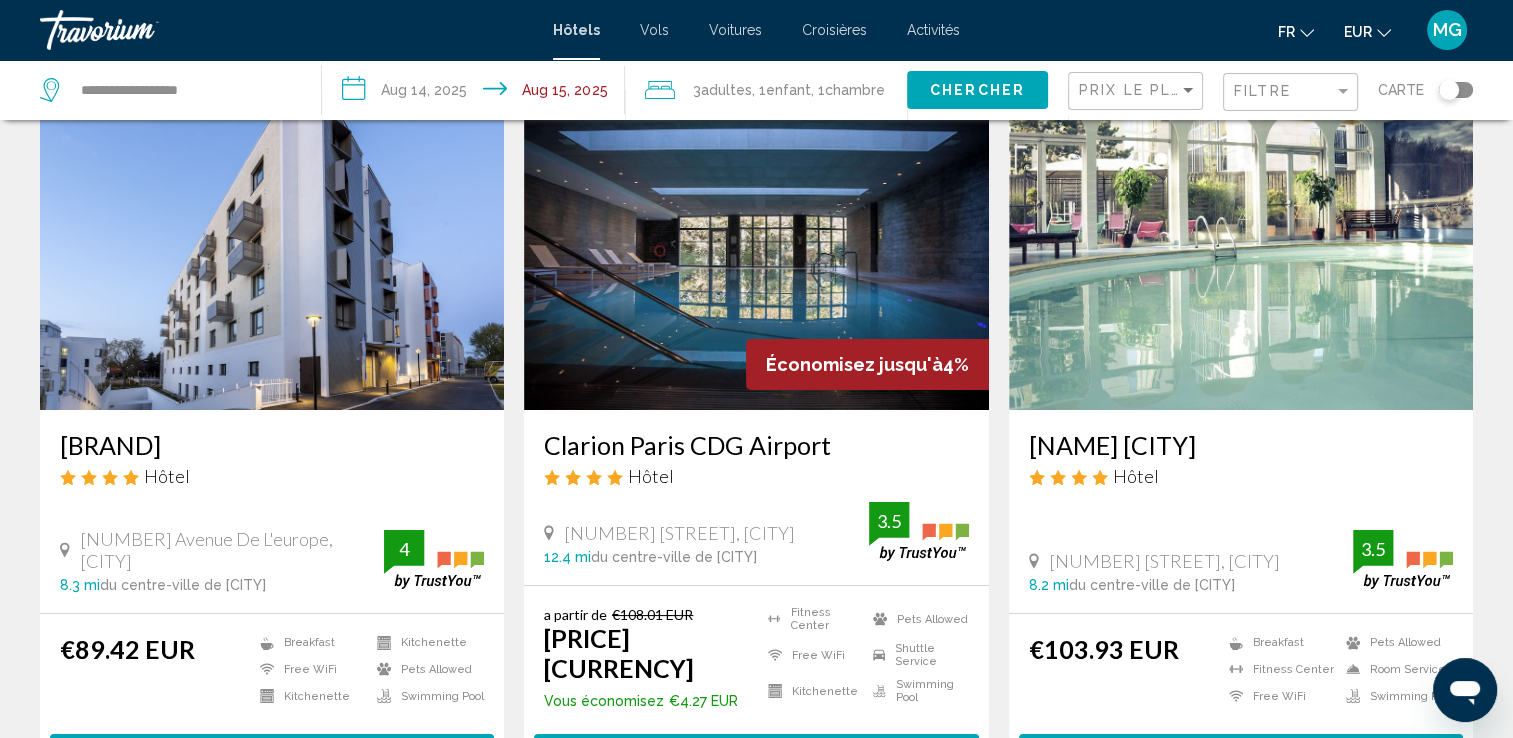 click at bounding box center (272, 250) 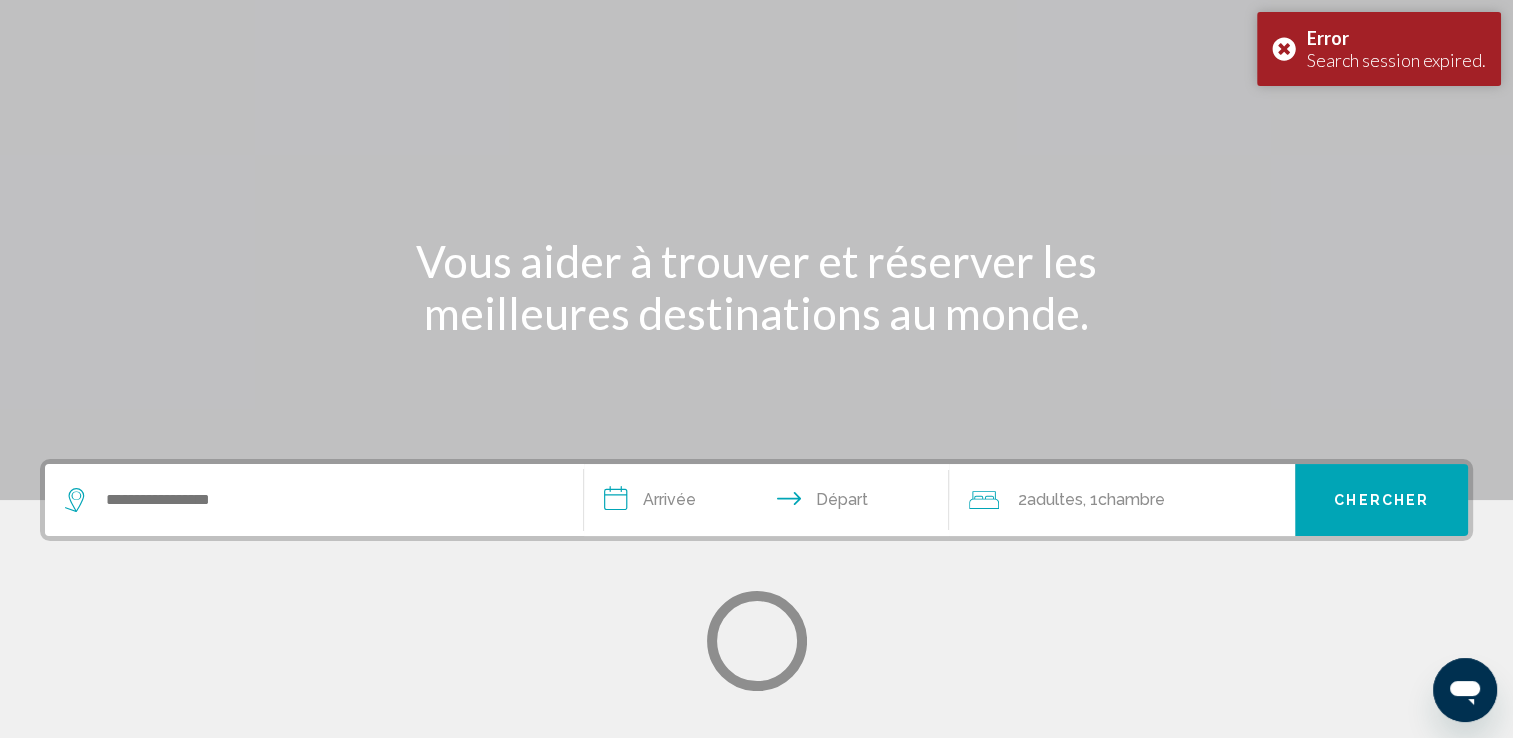 scroll, scrollTop: 0, scrollLeft: 0, axis: both 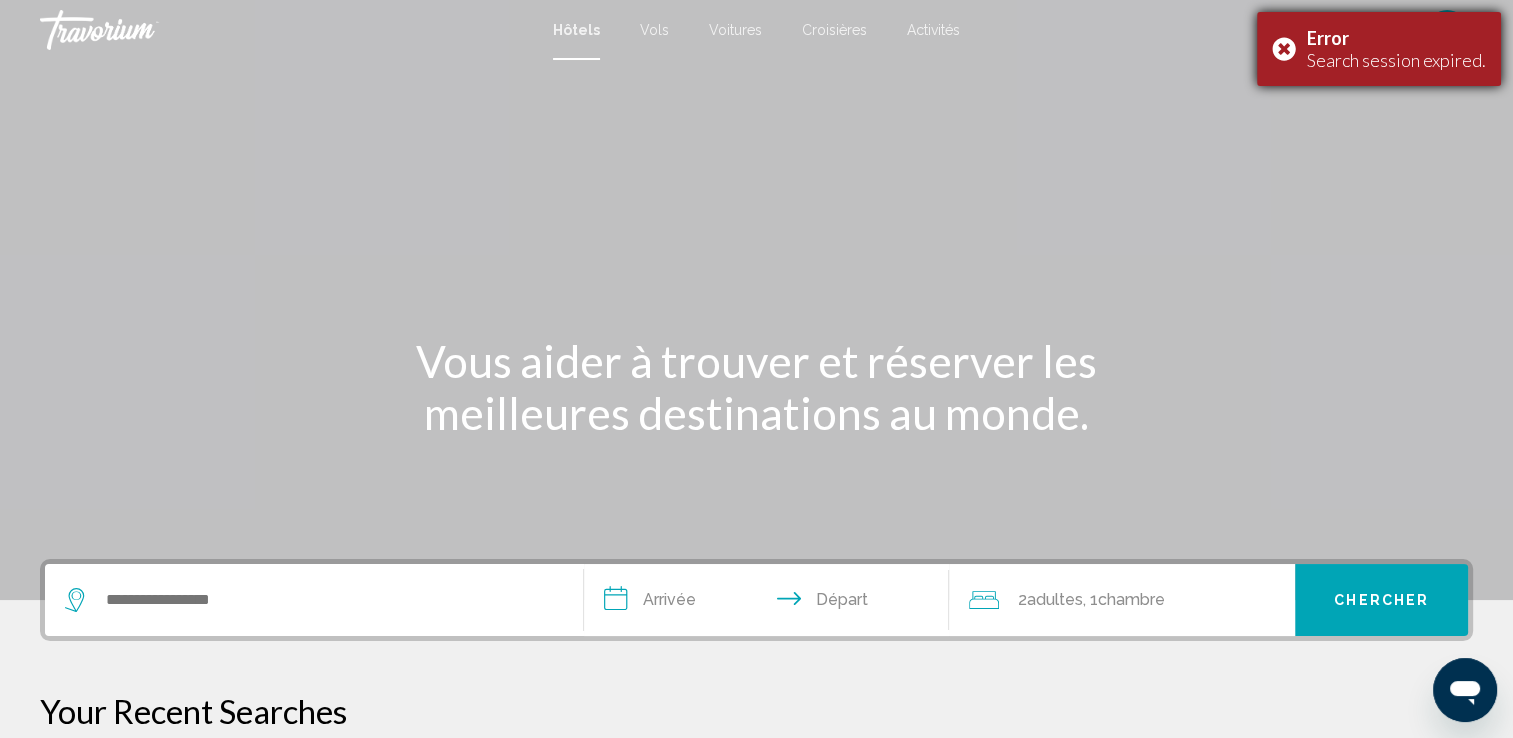 click on "Error   Search session expired." at bounding box center (1379, 49) 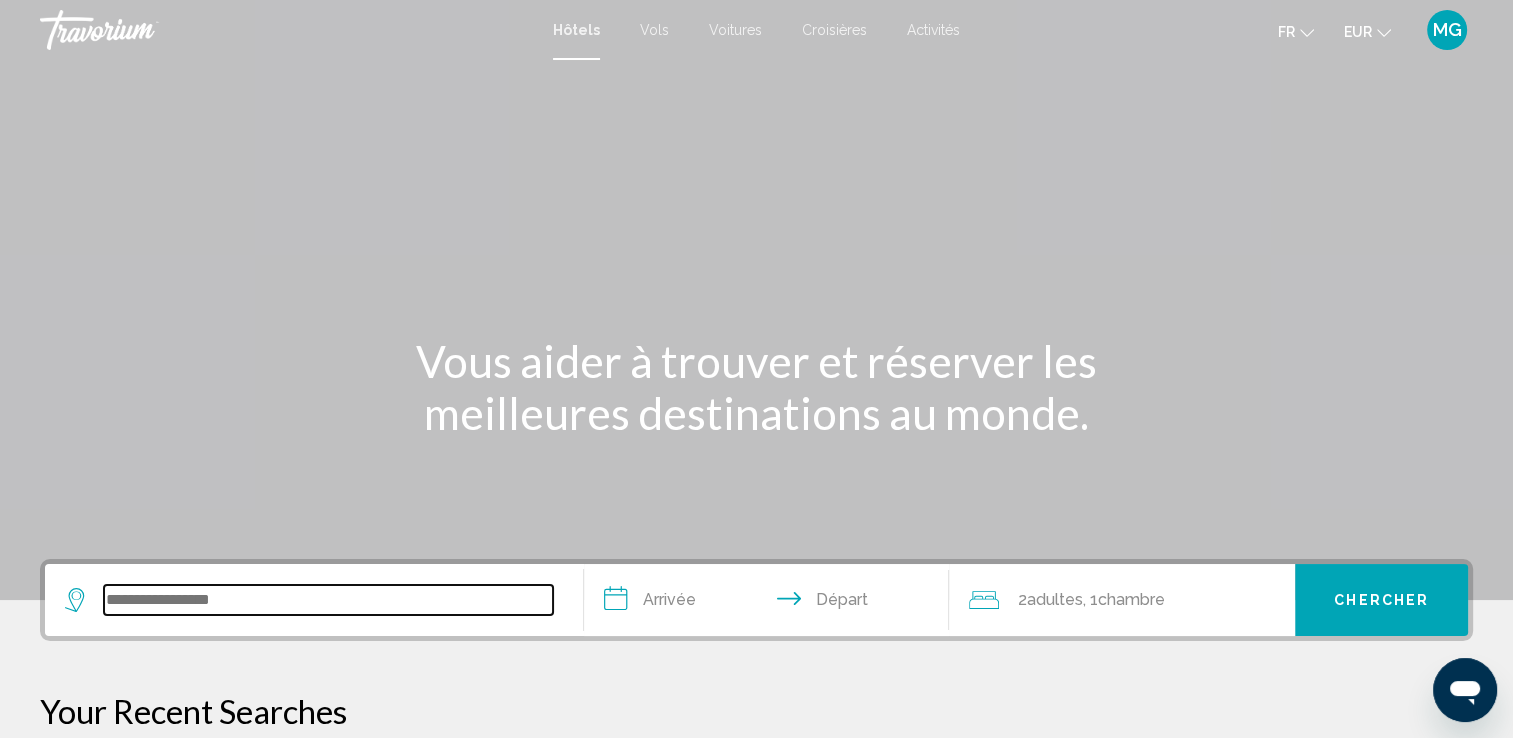 click at bounding box center (328, 600) 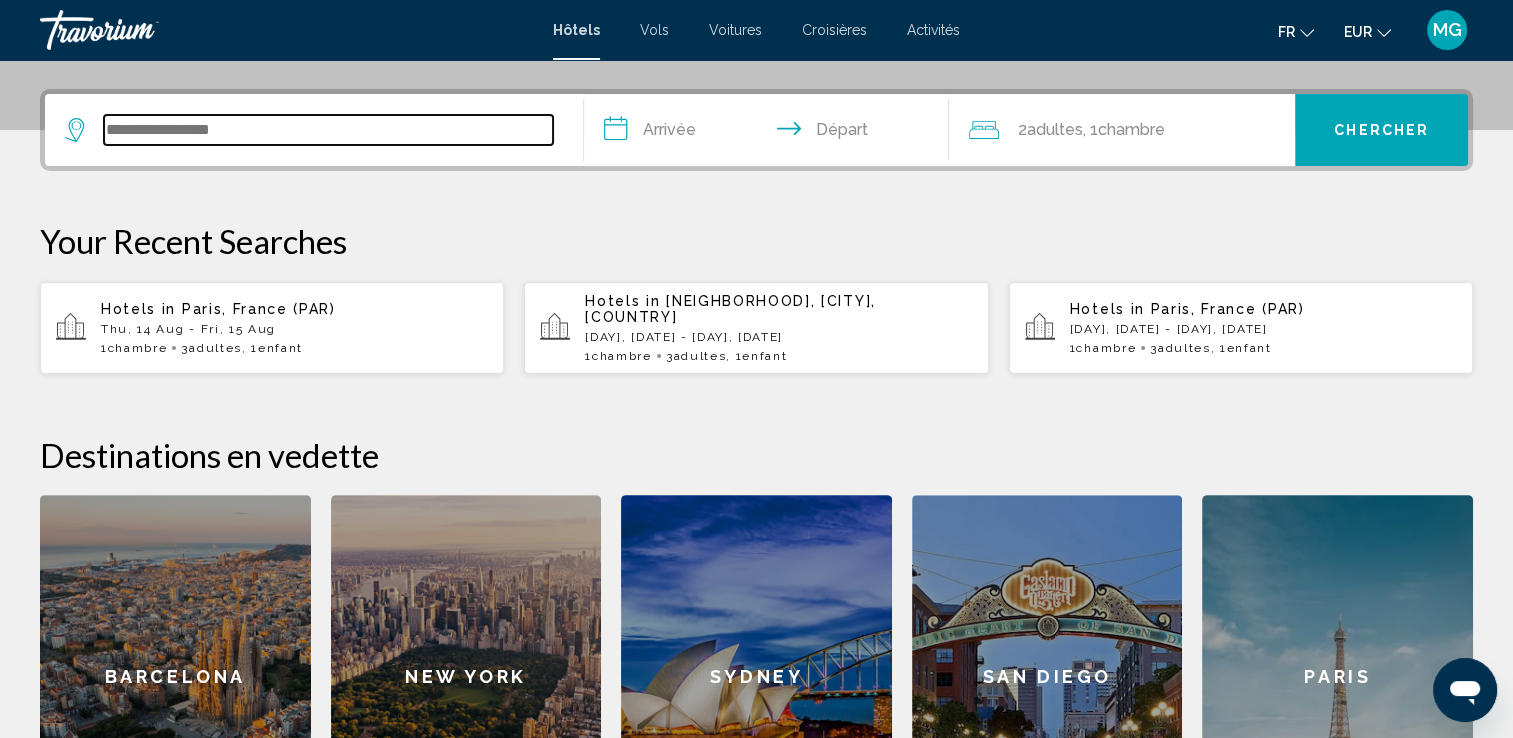 scroll, scrollTop: 493, scrollLeft: 0, axis: vertical 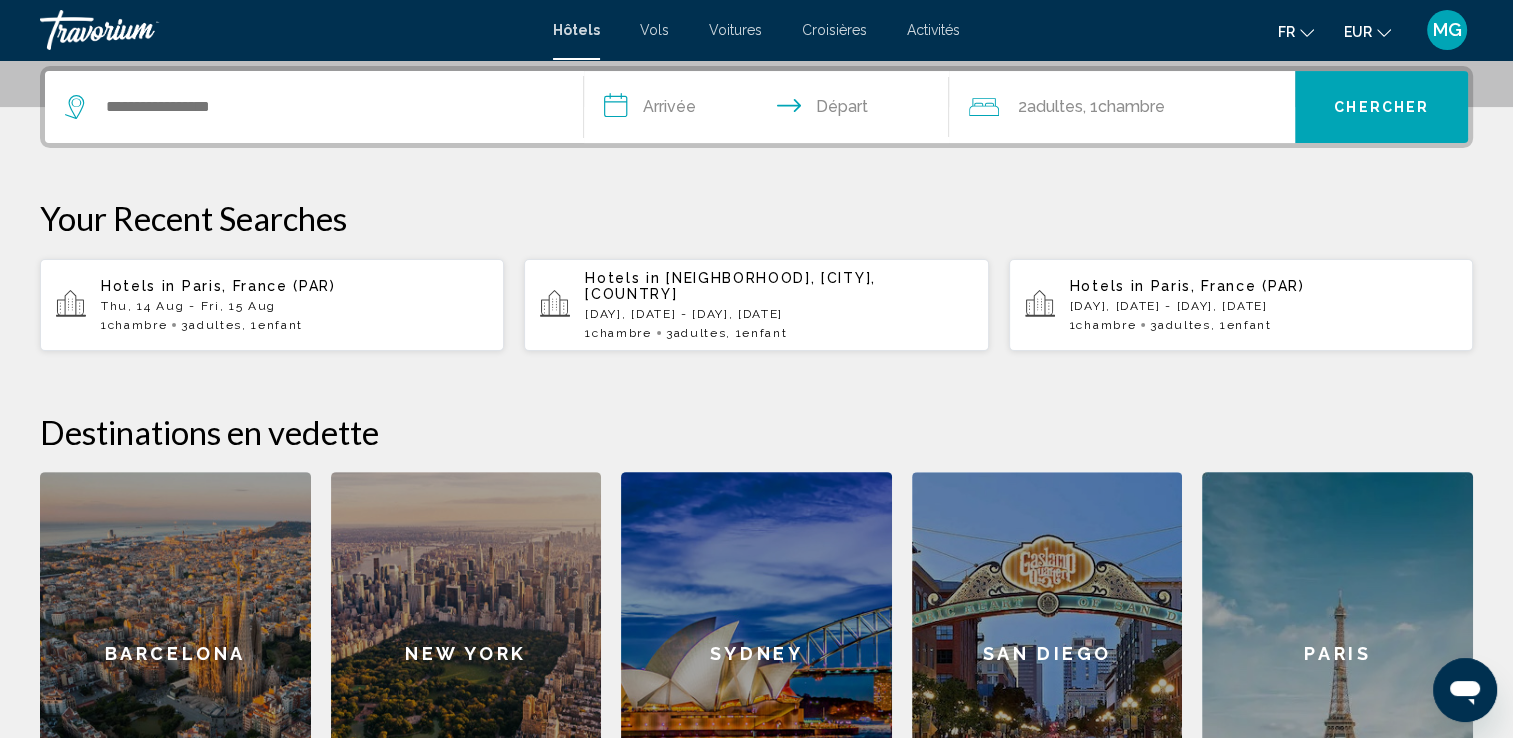 click on "Paris" 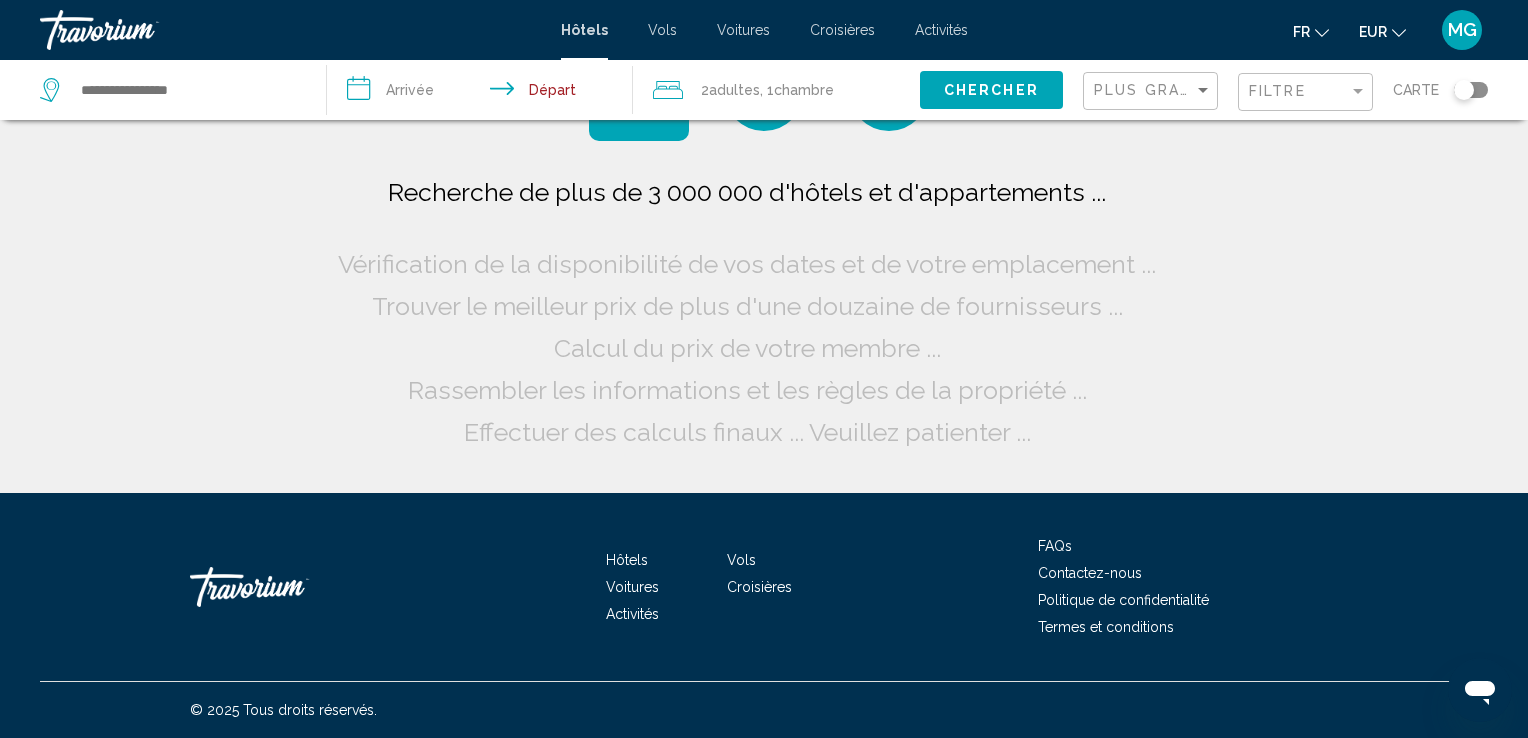 click on "**********" at bounding box center [484, 93] 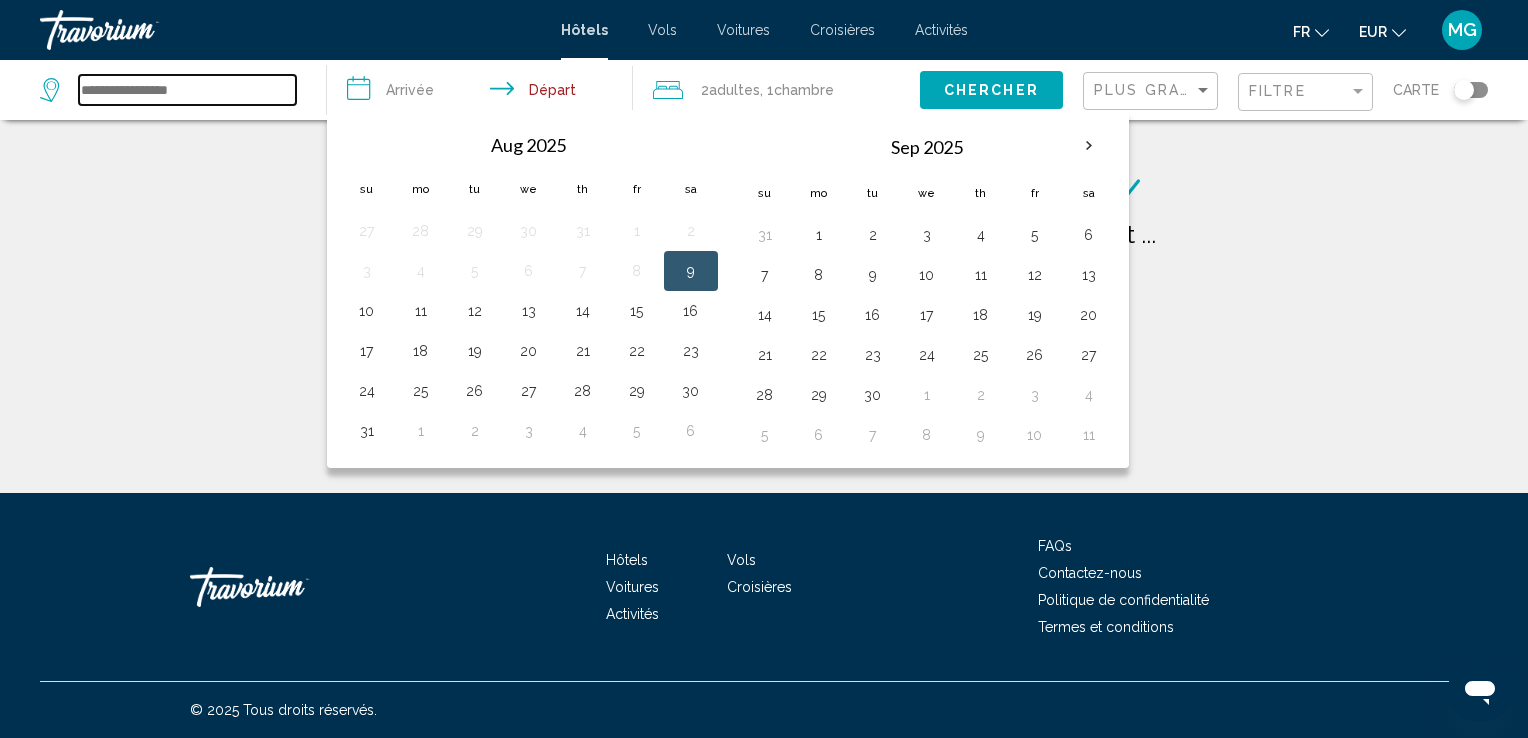 click at bounding box center (187, 90) 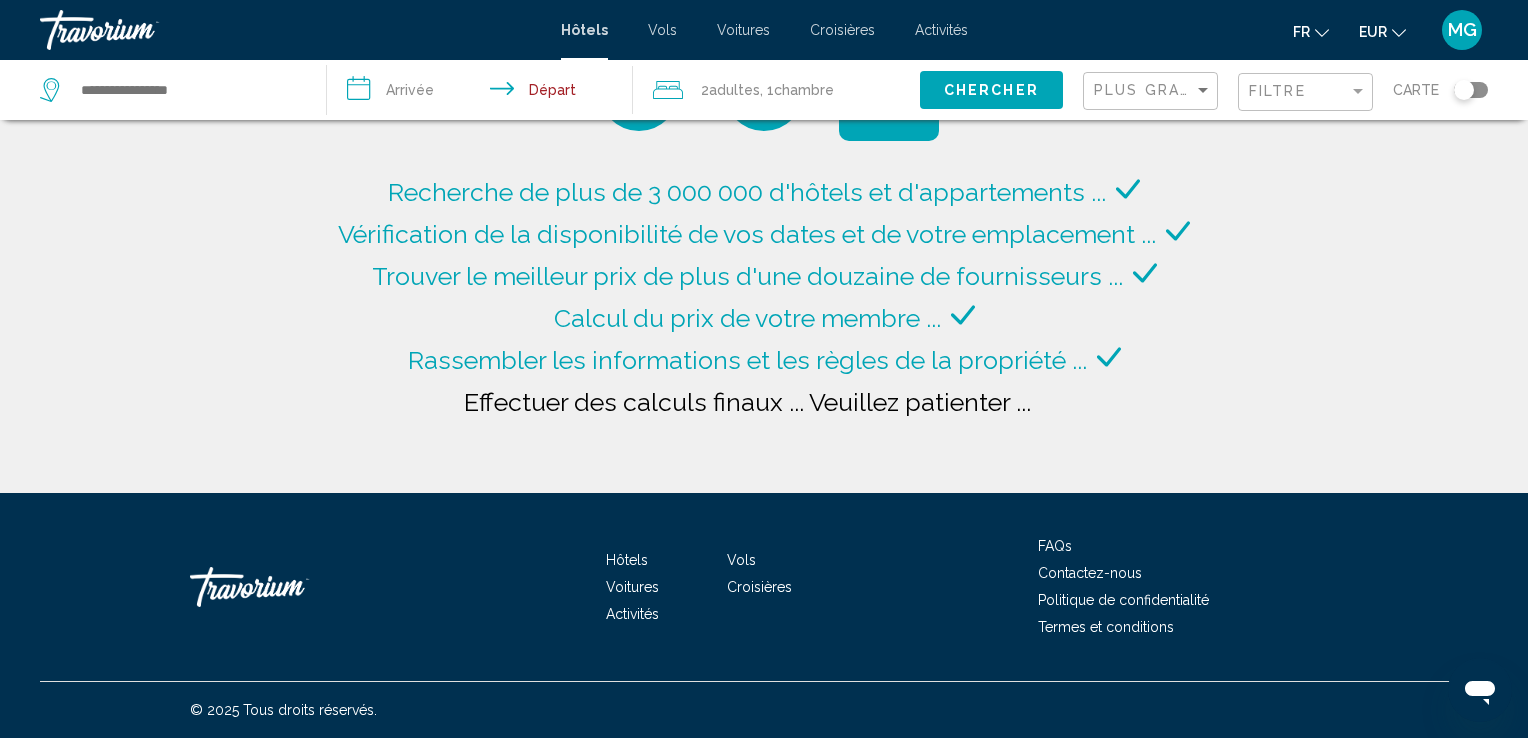 type on "**********" 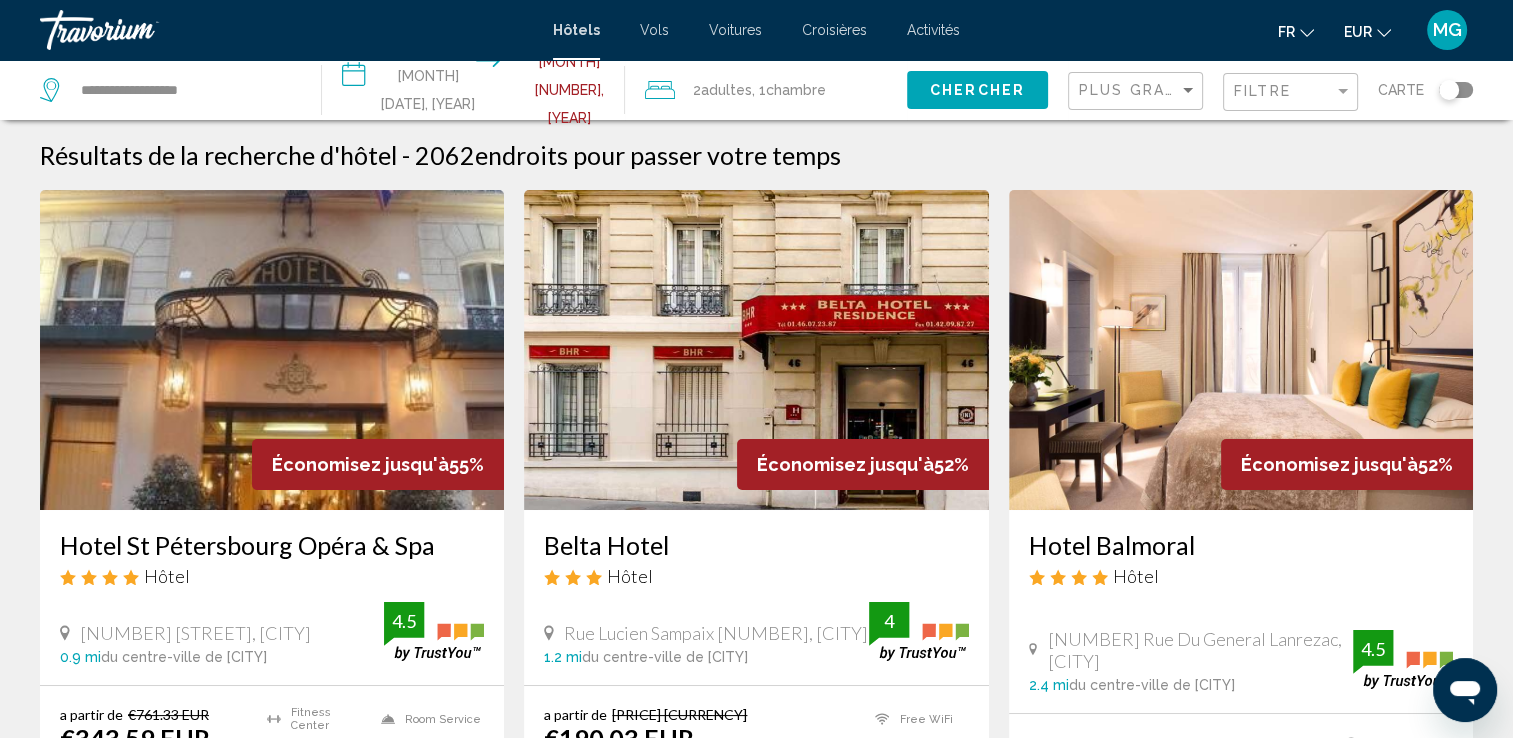 click on "**********" at bounding box center (477, 93) 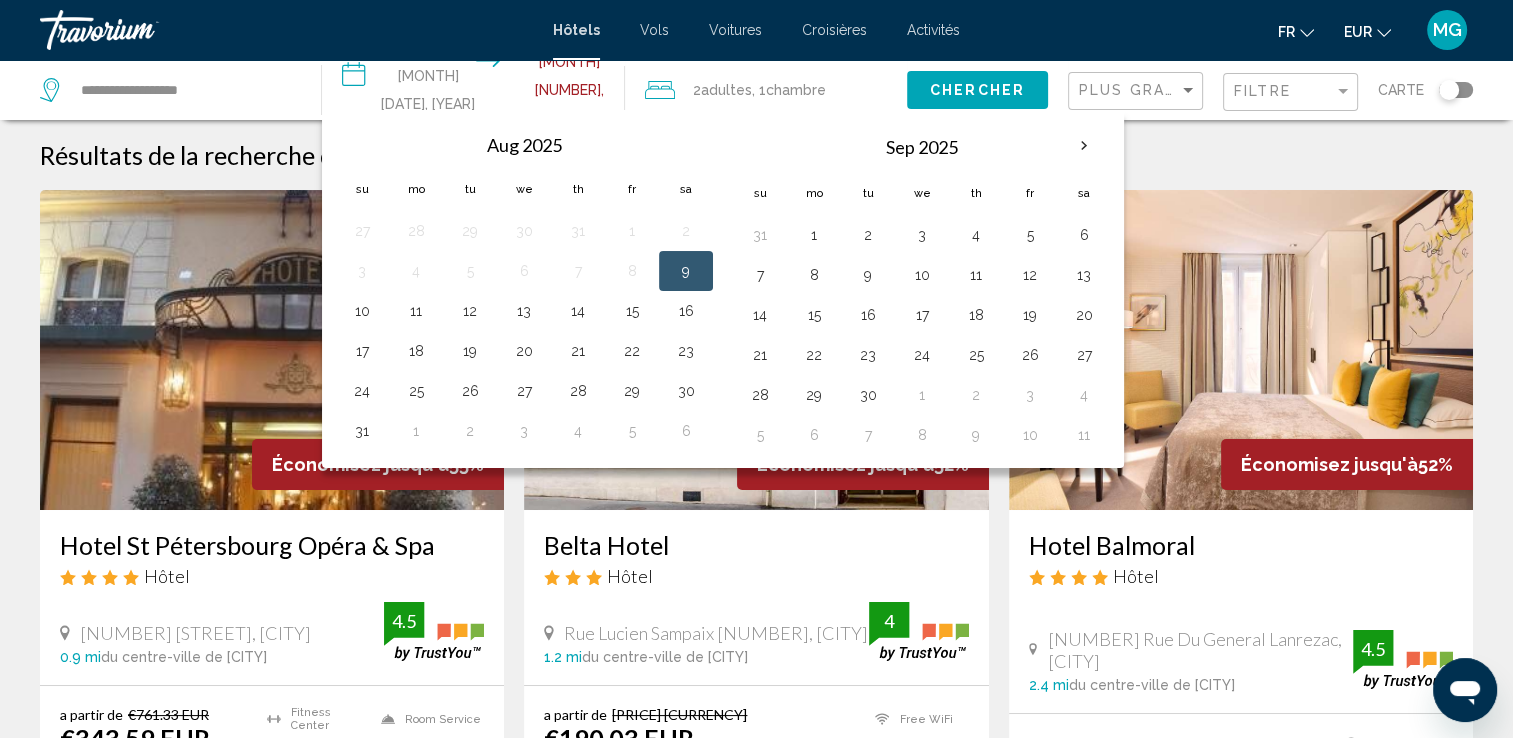 click at bounding box center [140, 30] 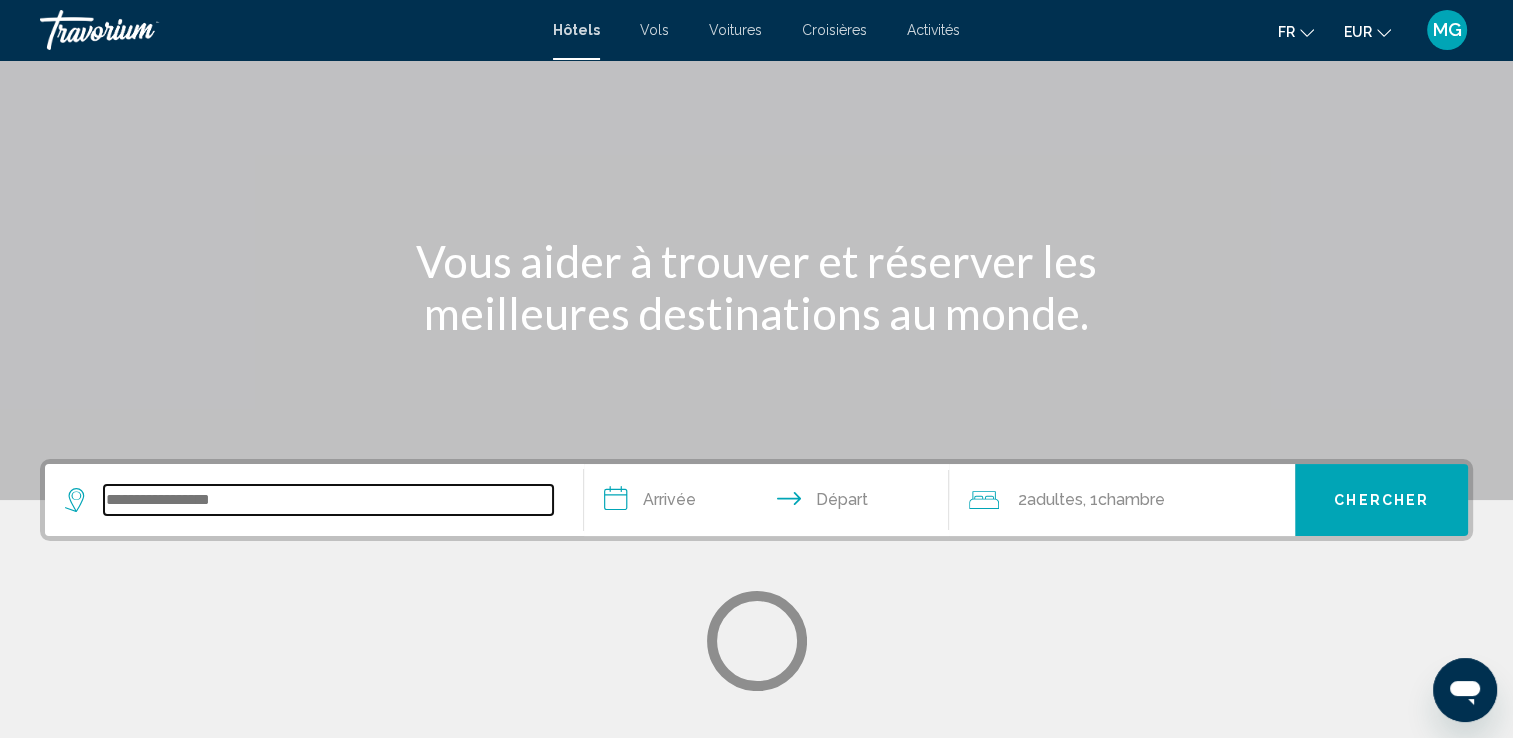 click at bounding box center [328, 500] 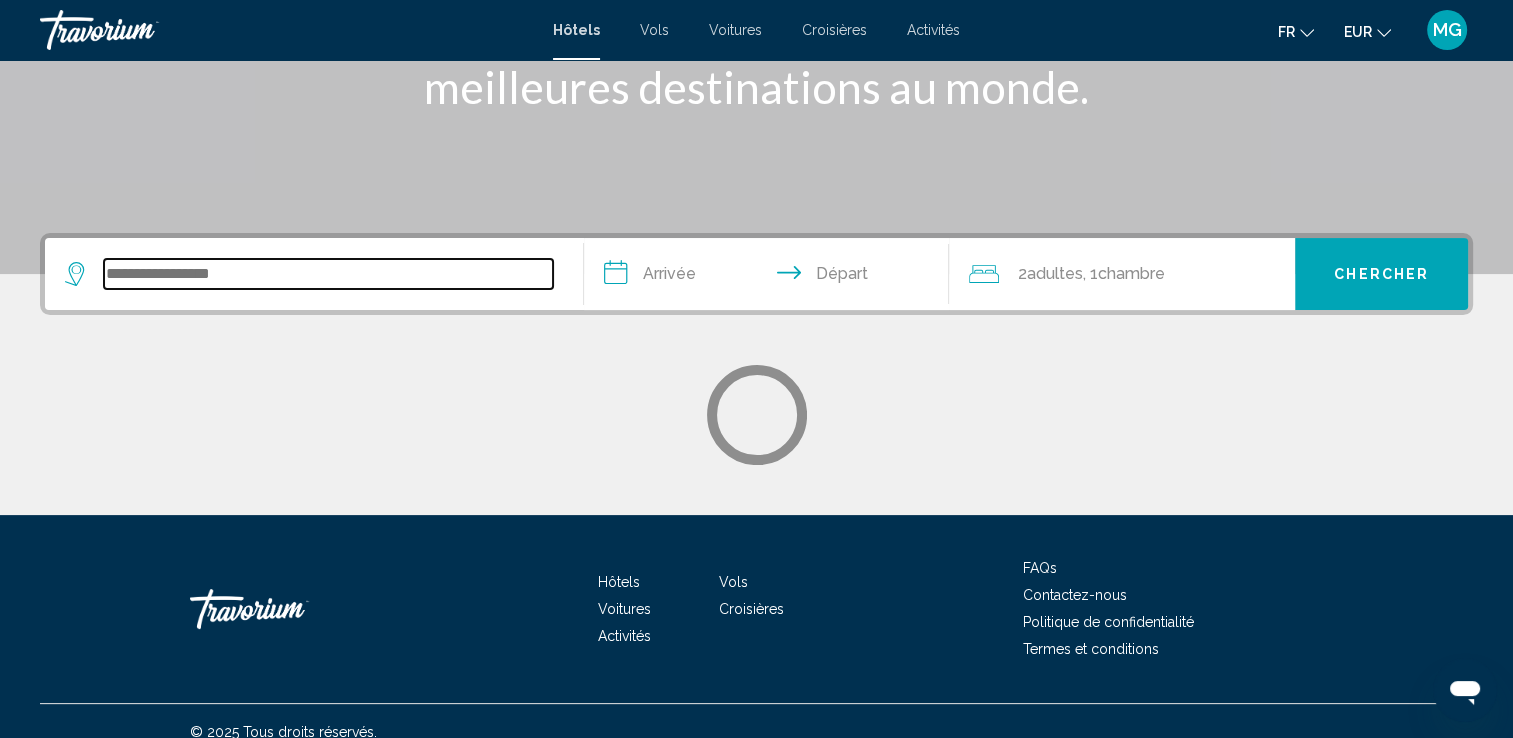 scroll, scrollTop: 347, scrollLeft: 0, axis: vertical 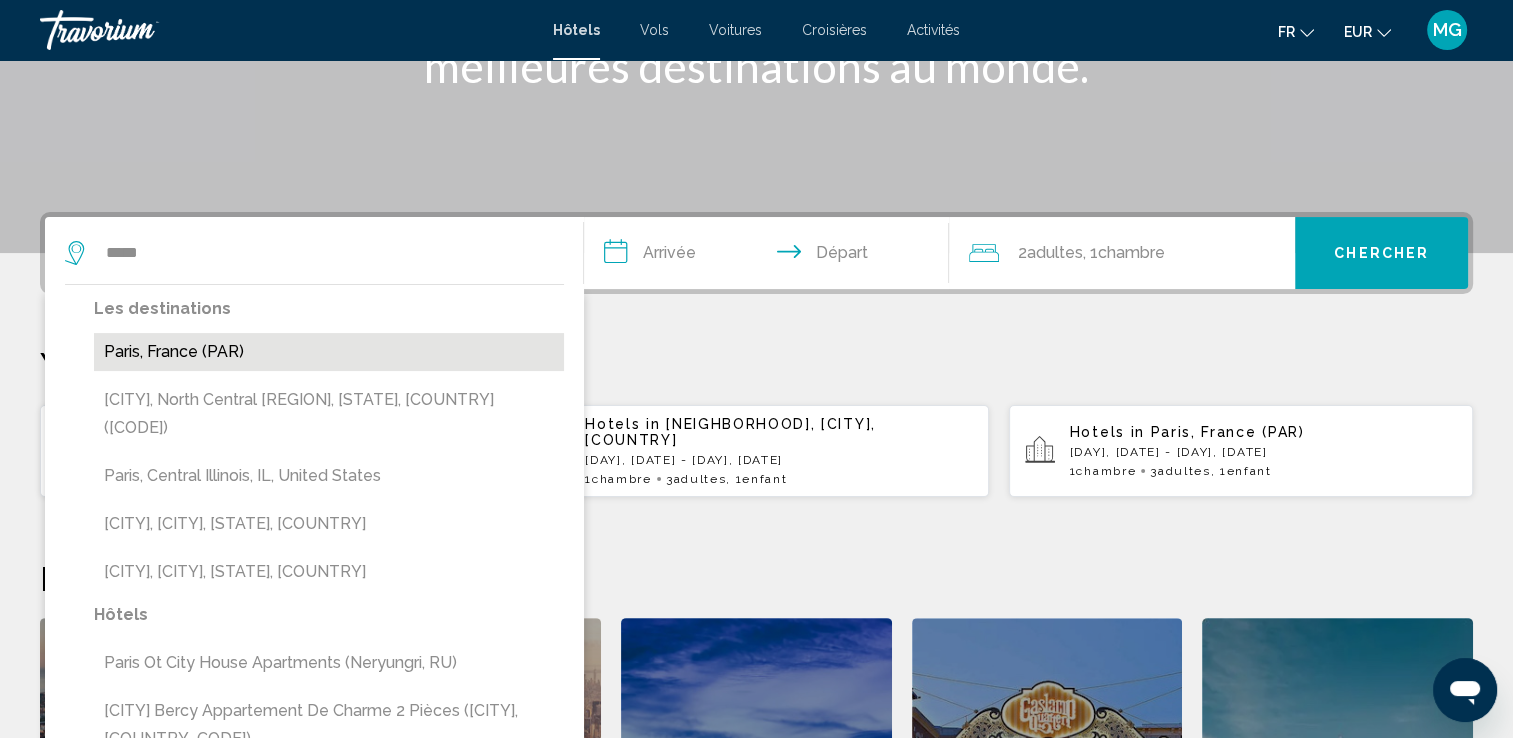 click on "Paris, France (PAR)" at bounding box center (329, 352) 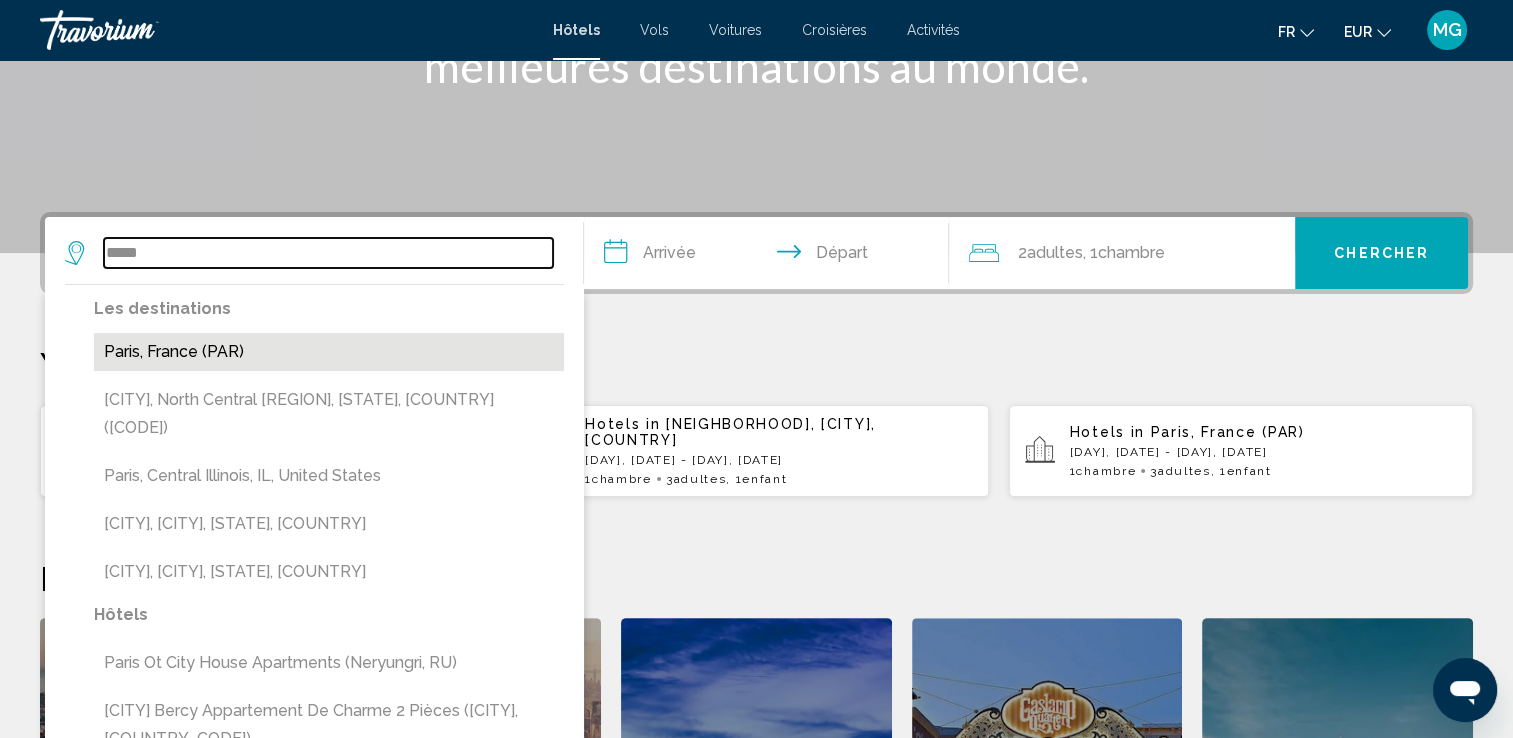 type on "**********" 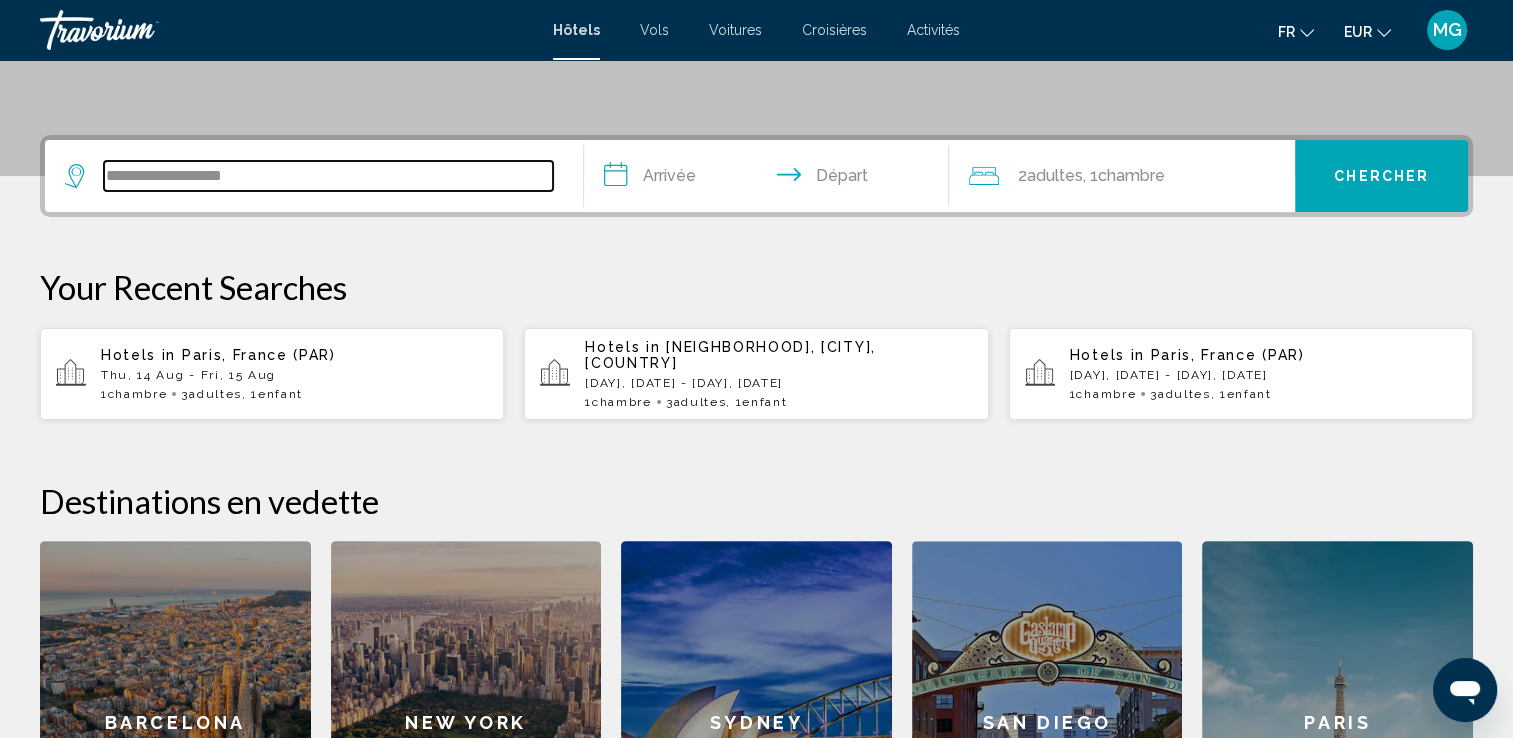 scroll, scrollTop: 493, scrollLeft: 0, axis: vertical 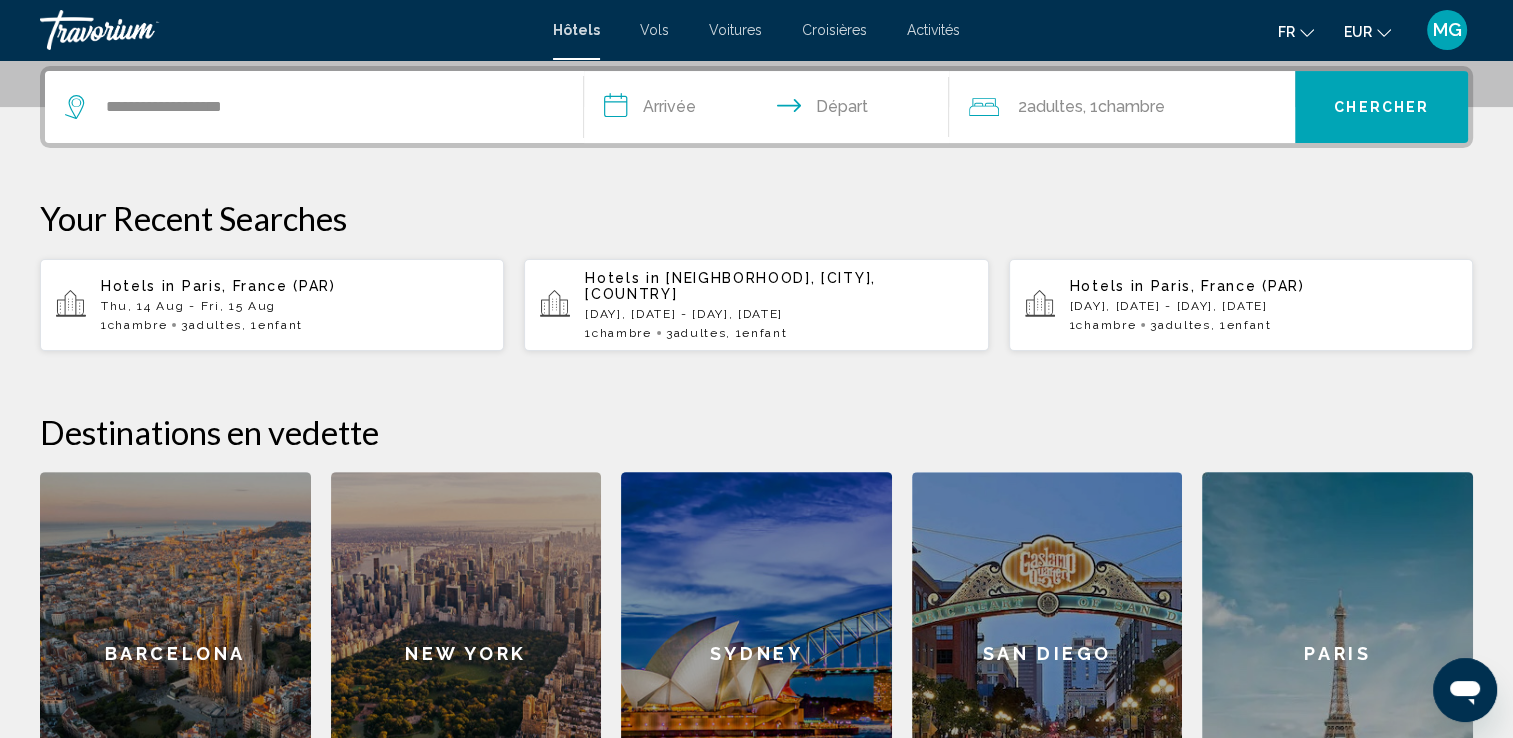click on "**********" at bounding box center (771, 110) 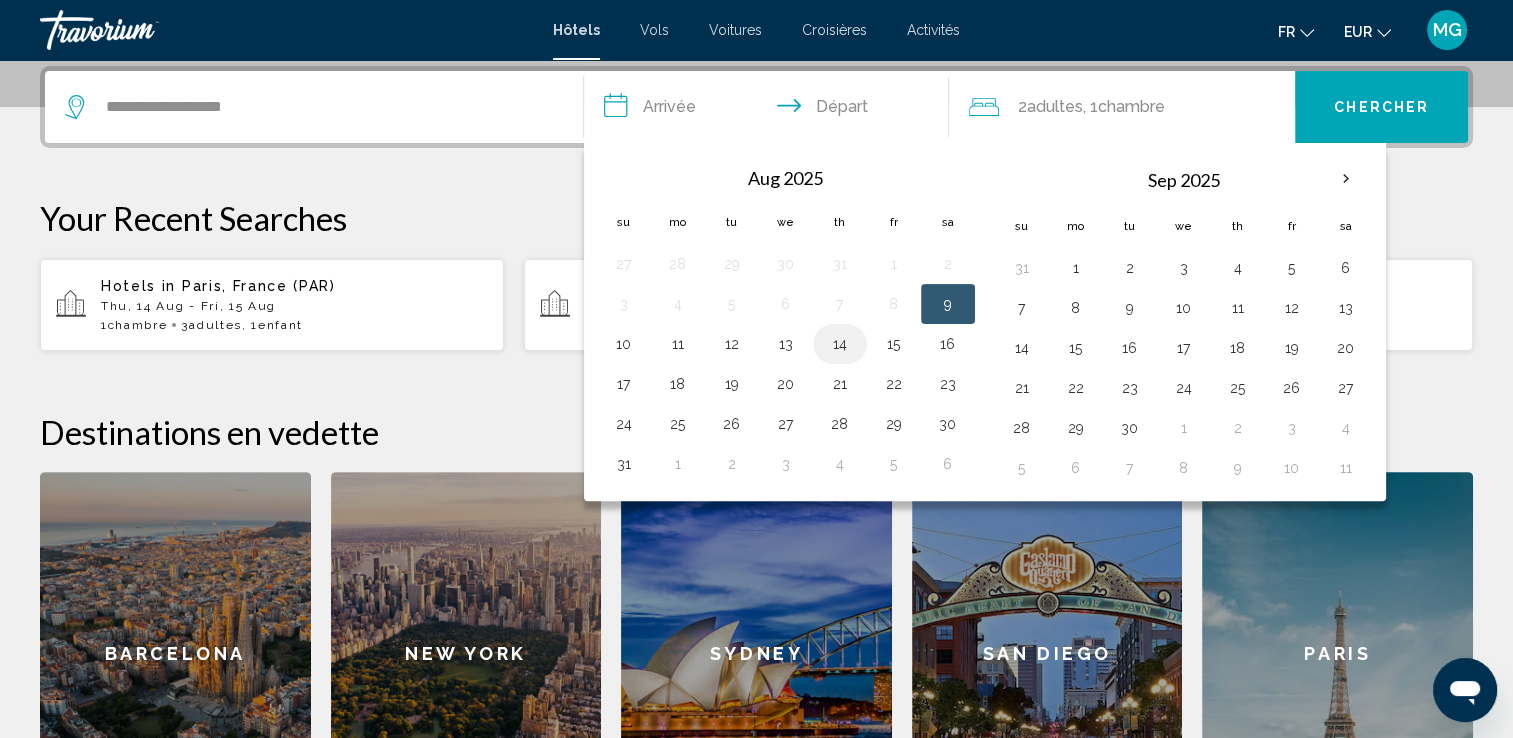 click on "14" at bounding box center (840, 344) 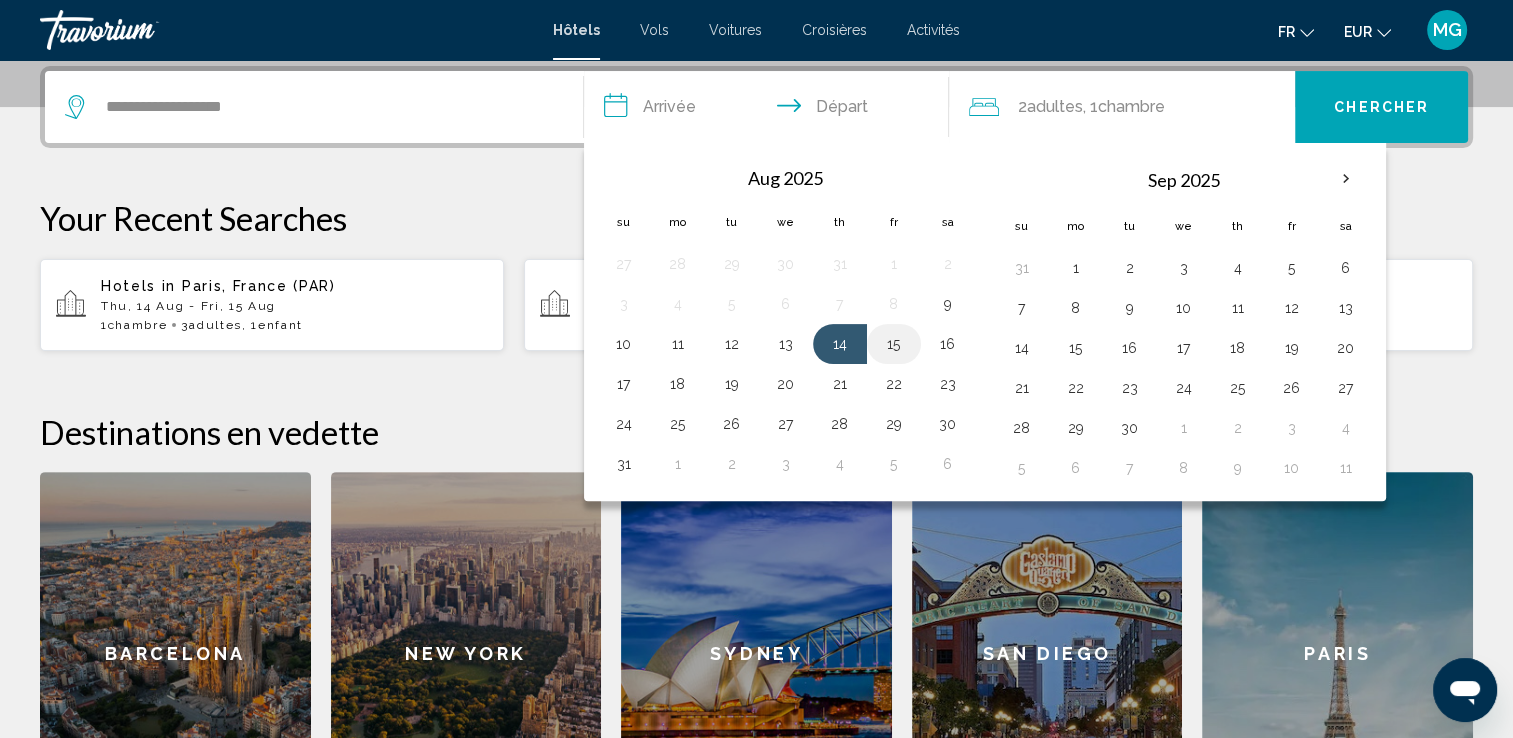click on "15" at bounding box center [894, 344] 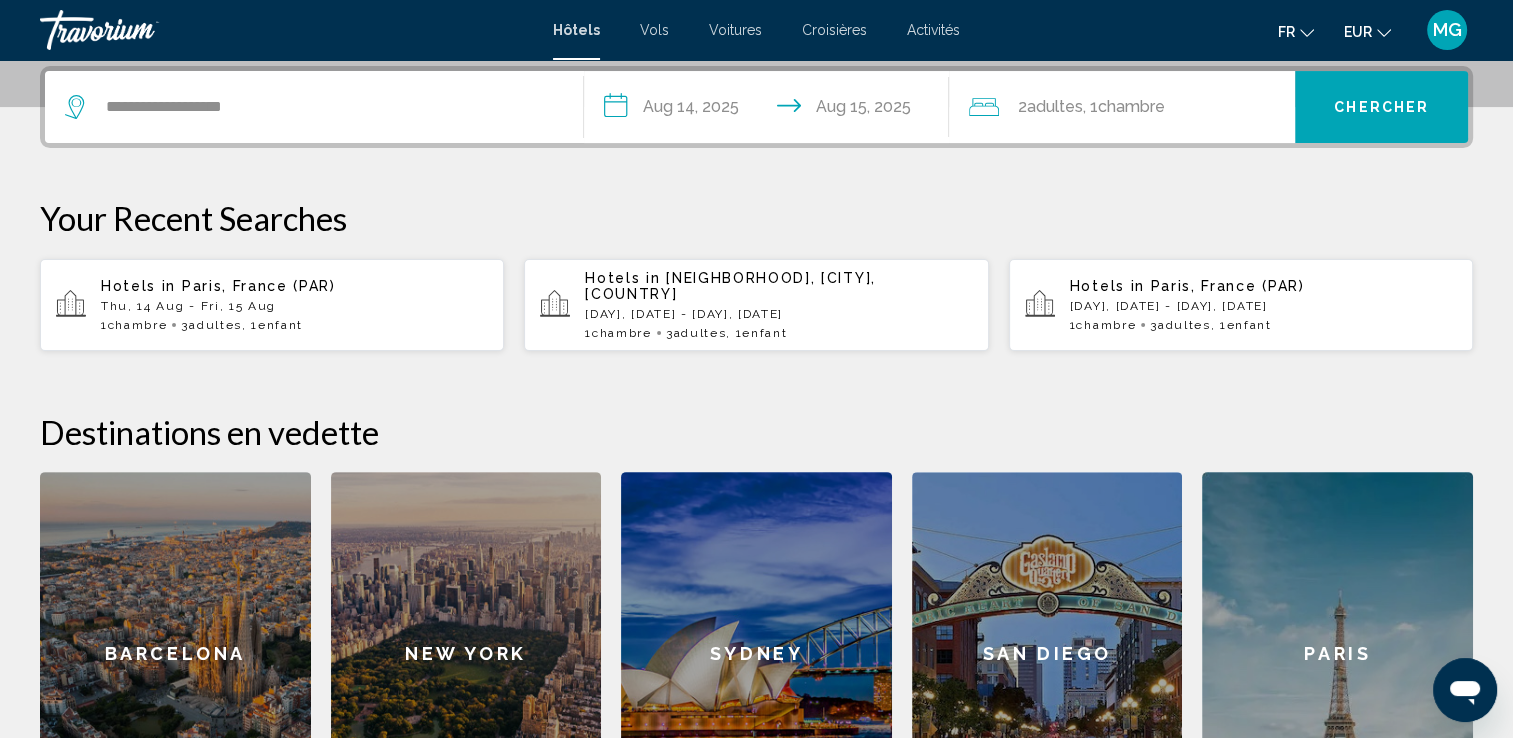 click on "Adultes" 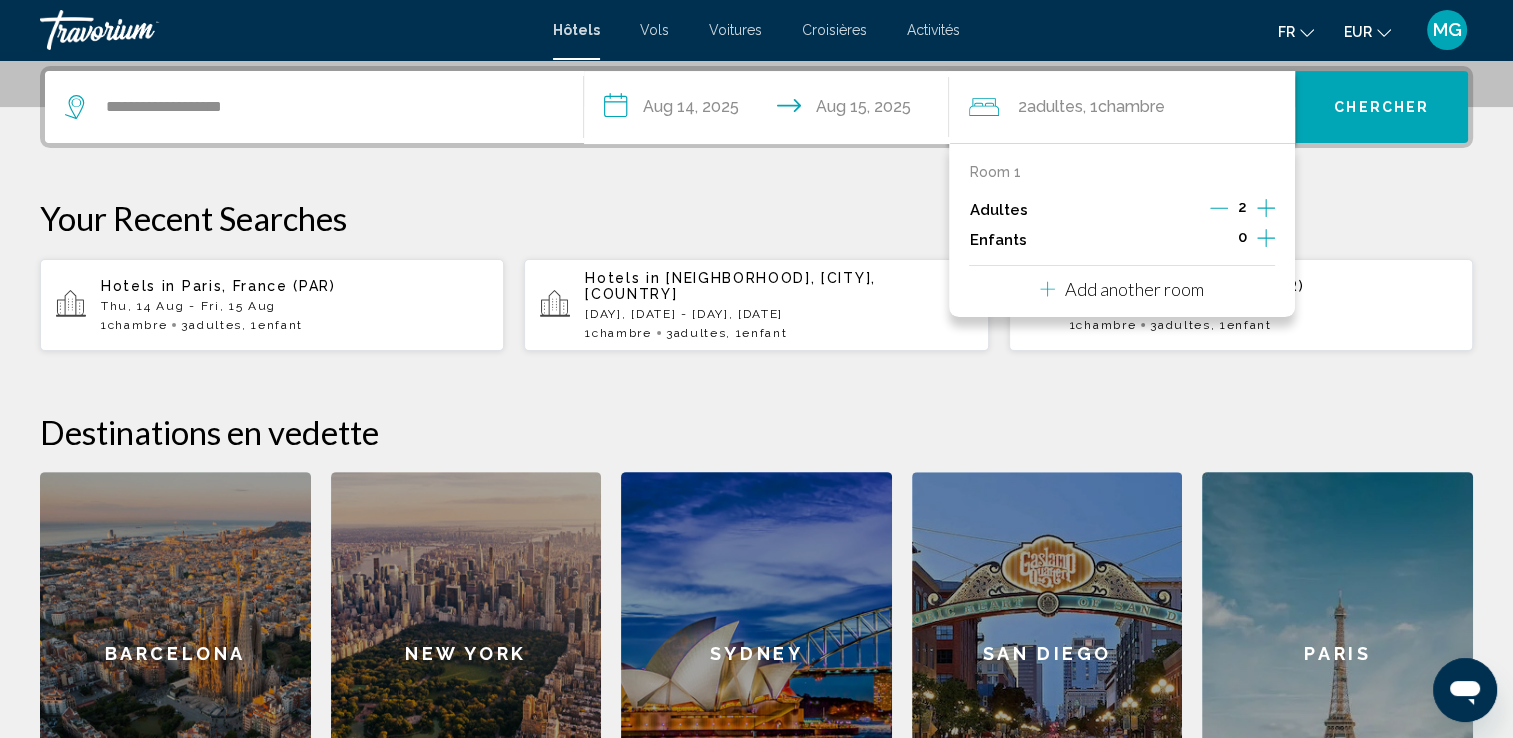 click 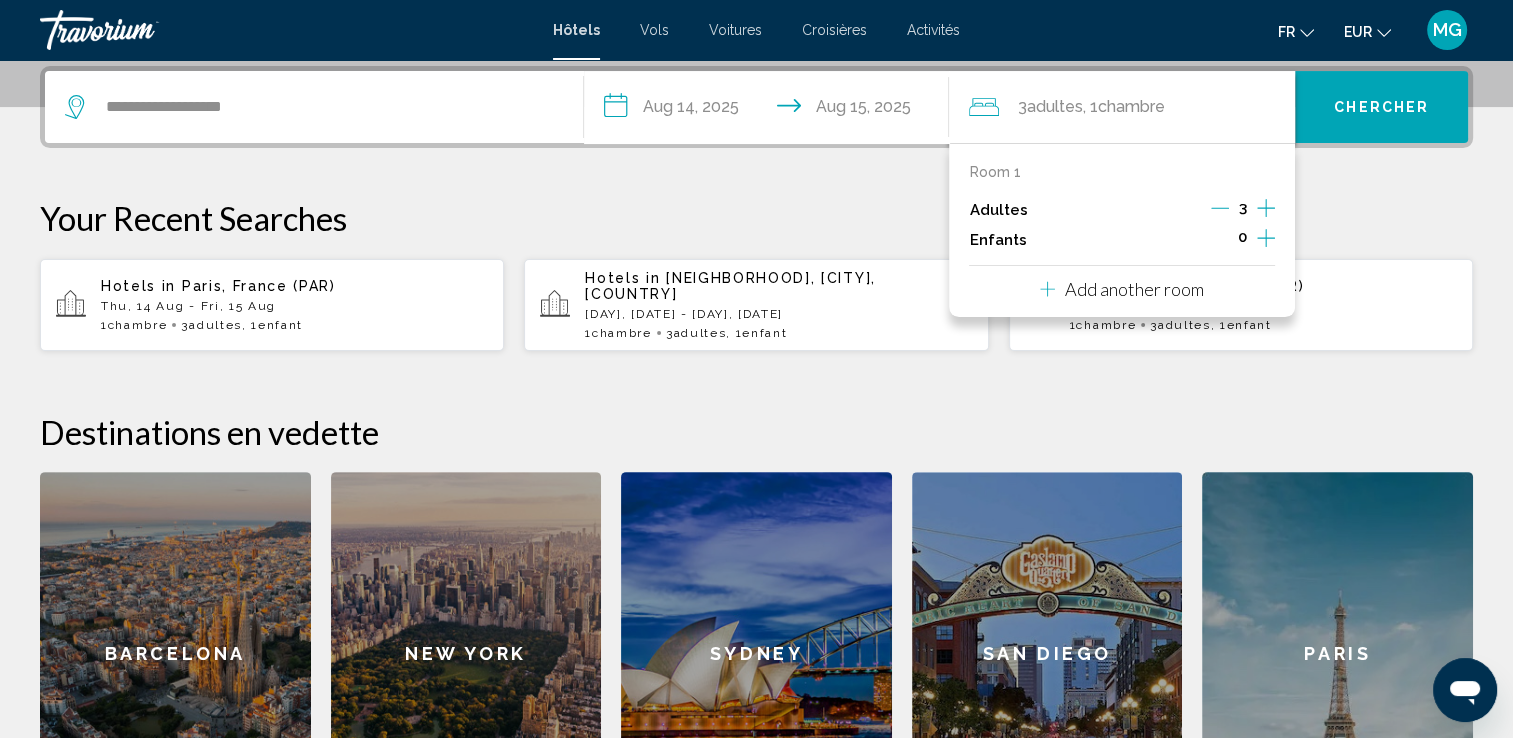 click 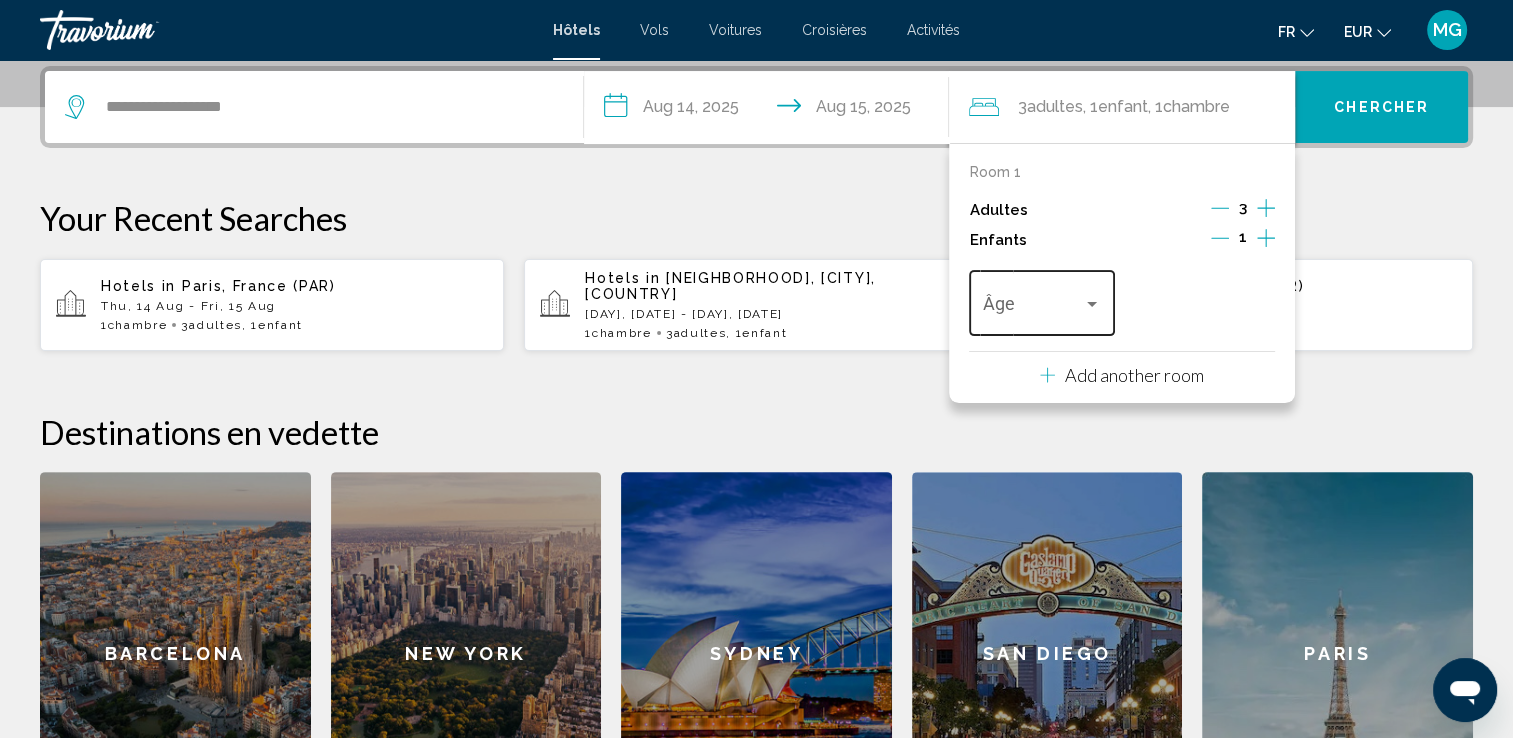 click at bounding box center [1033, 308] 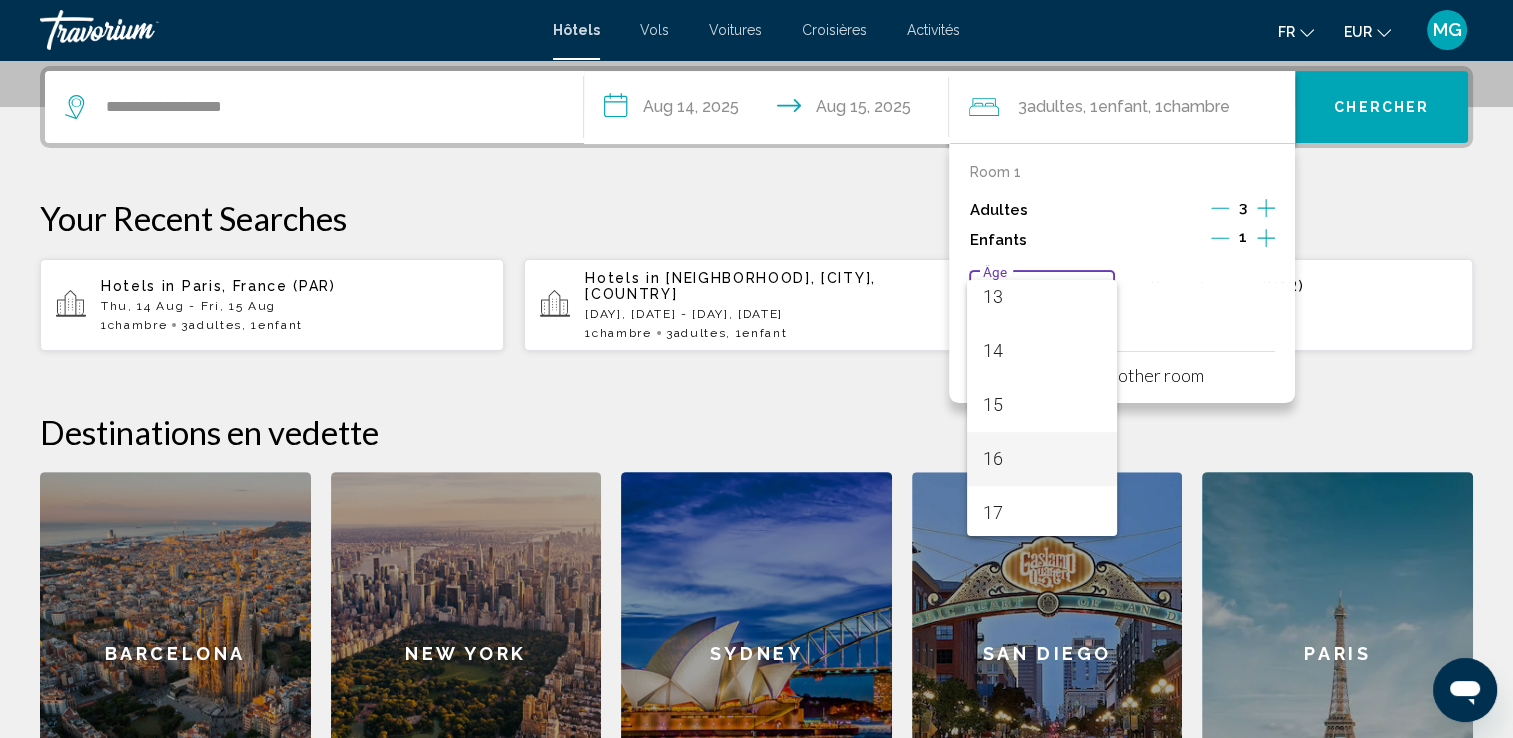 scroll, scrollTop: 716, scrollLeft: 0, axis: vertical 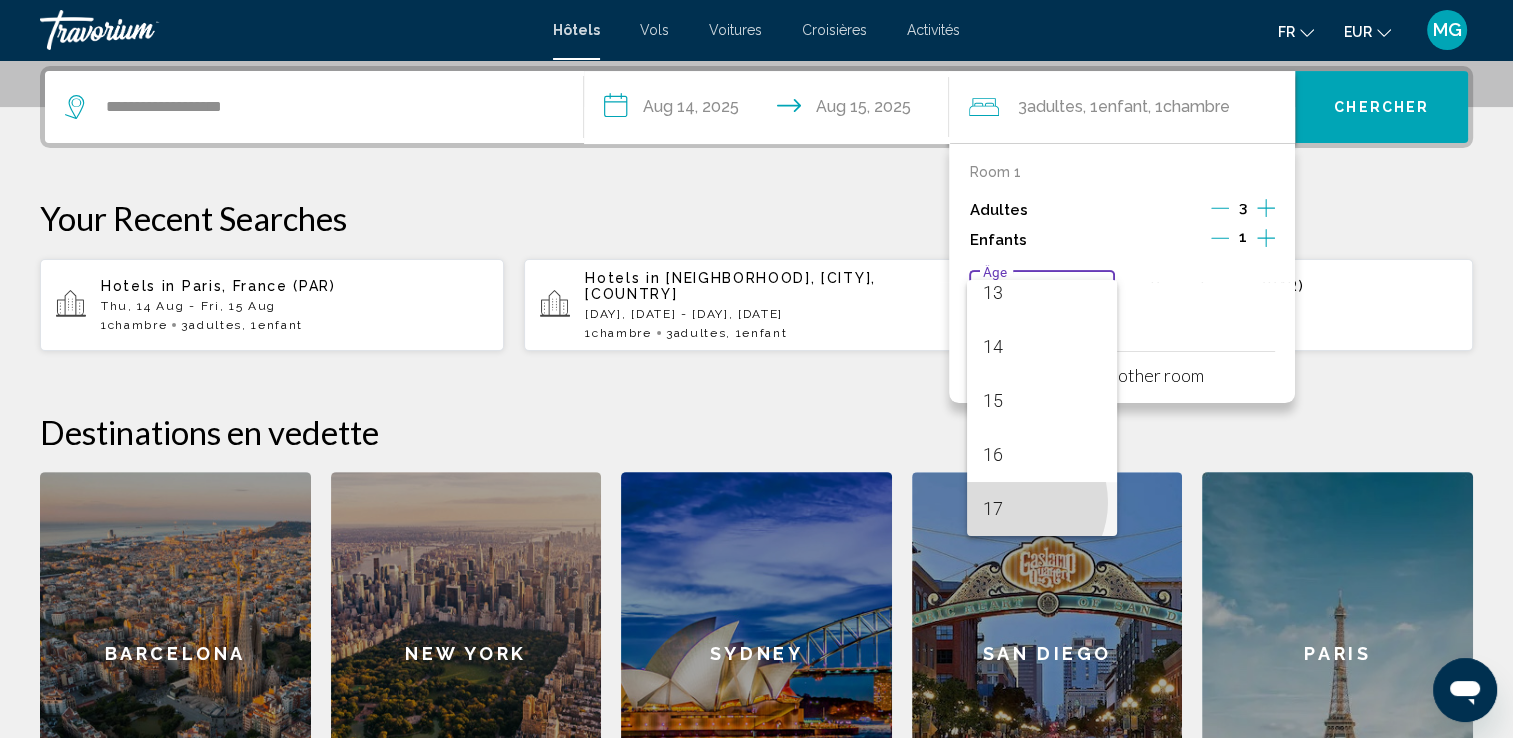 click on "17" at bounding box center (1042, 509) 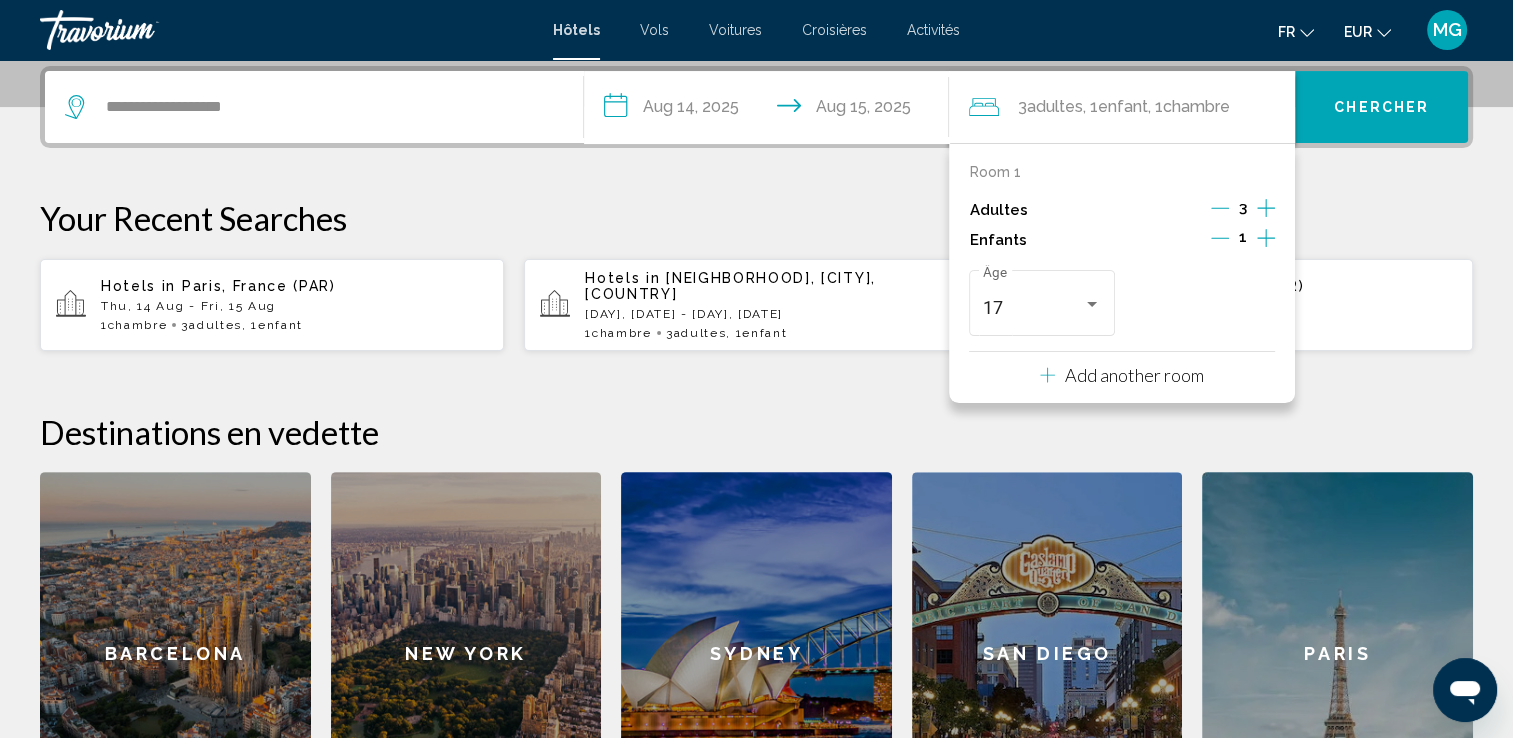 click on "Chercher" at bounding box center [1381, 107] 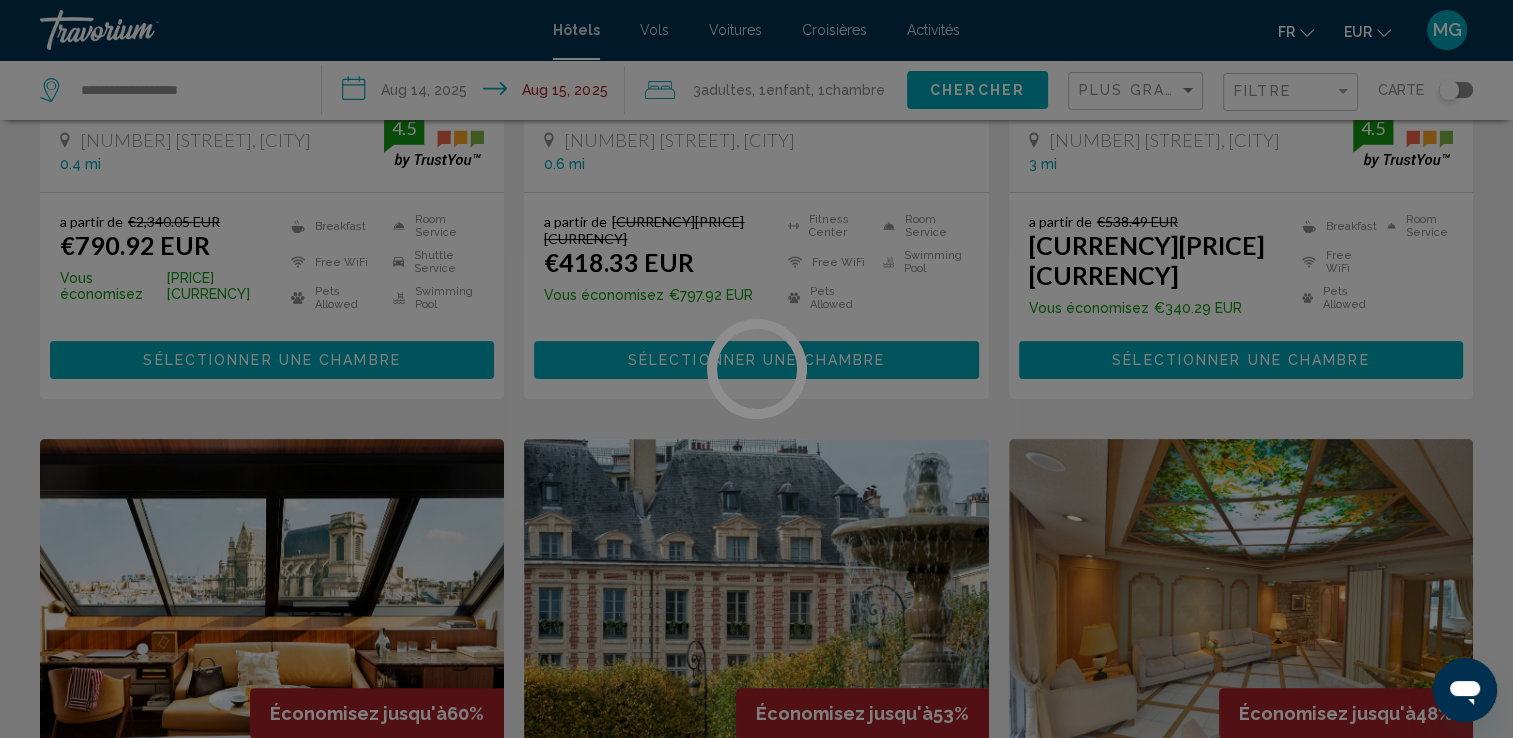 scroll, scrollTop: 0, scrollLeft: 0, axis: both 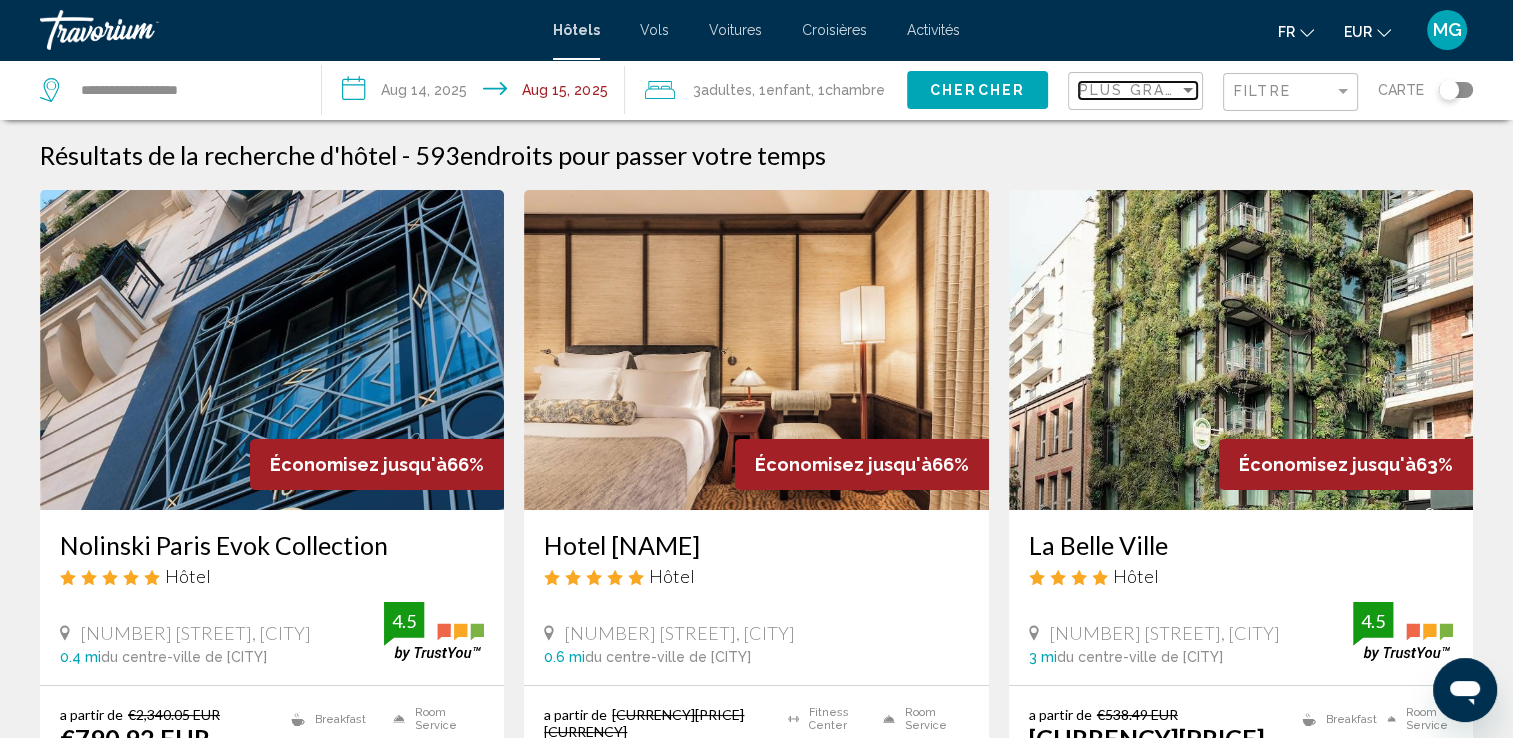 click on "Plus grandes économies" at bounding box center [1198, 90] 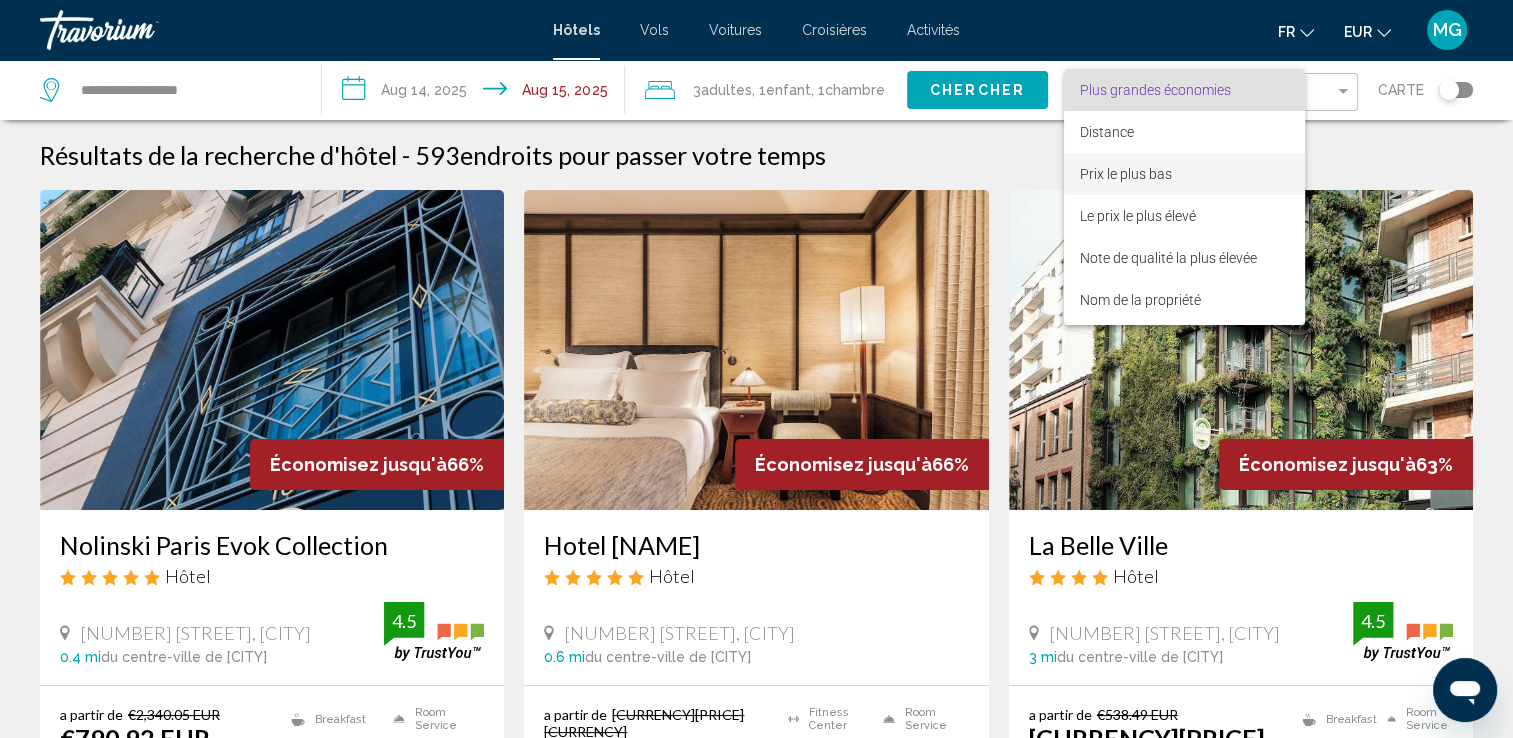 click on "Prix le plus bas" at bounding box center (1126, 174) 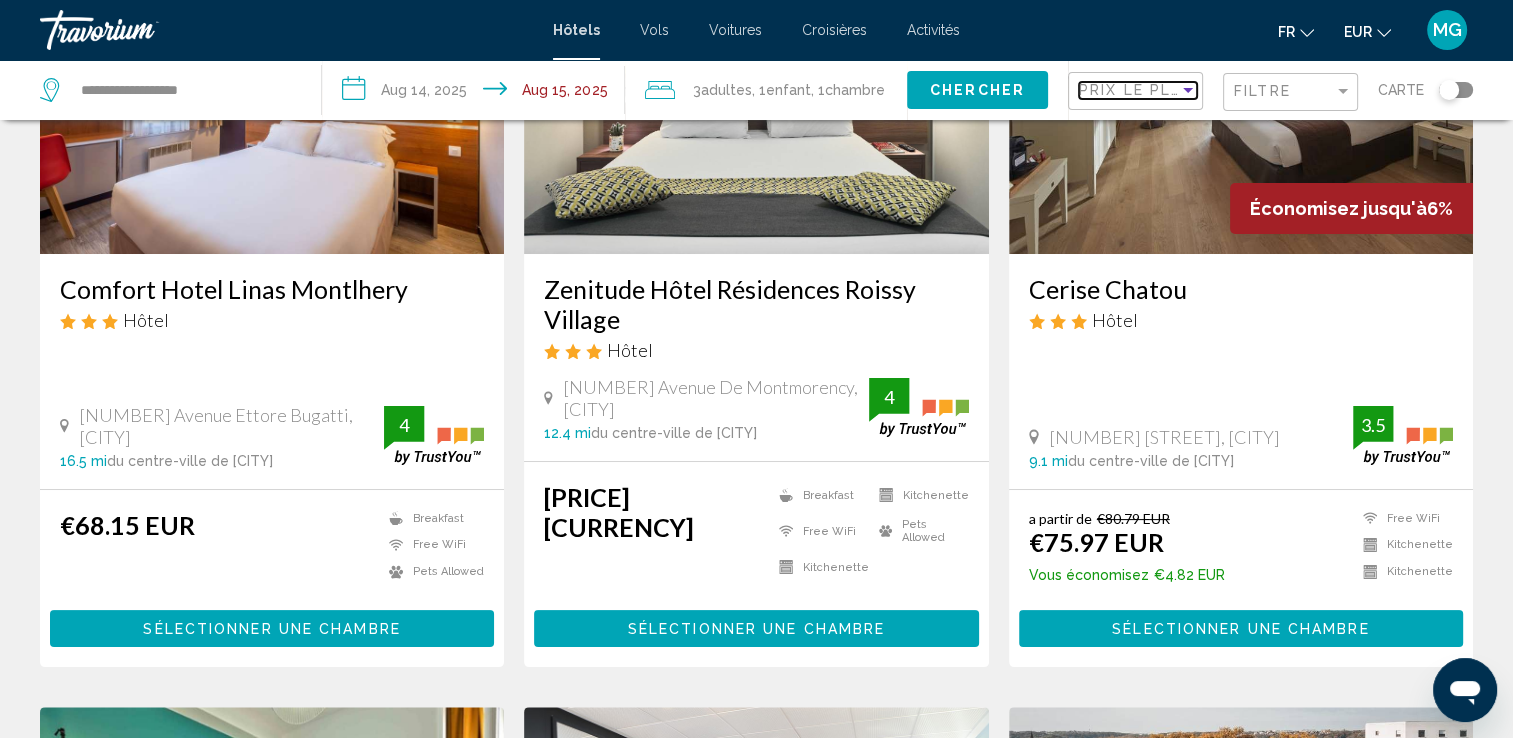 scroll, scrollTop: 300, scrollLeft: 0, axis: vertical 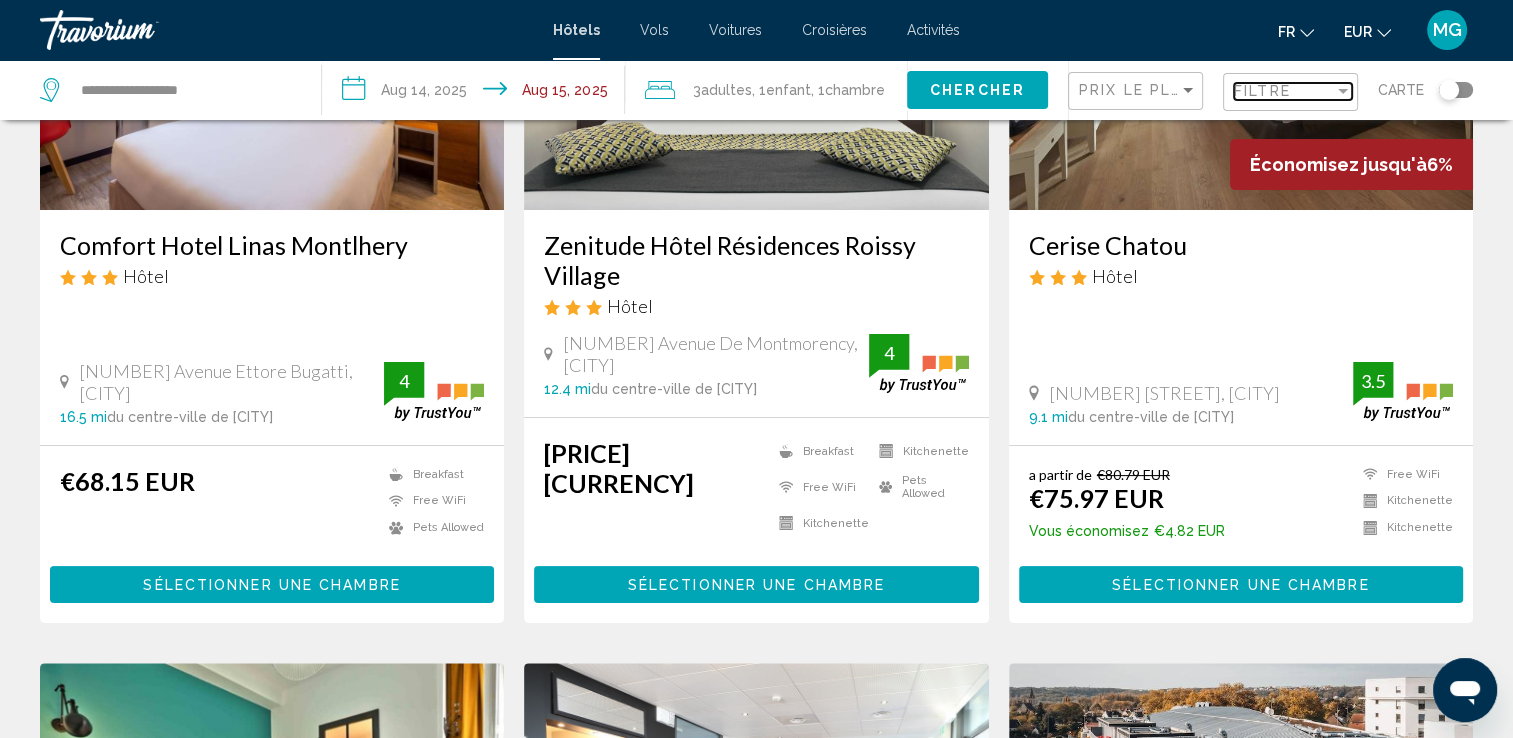 click on "Filtre" at bounding box center [1262, 91] 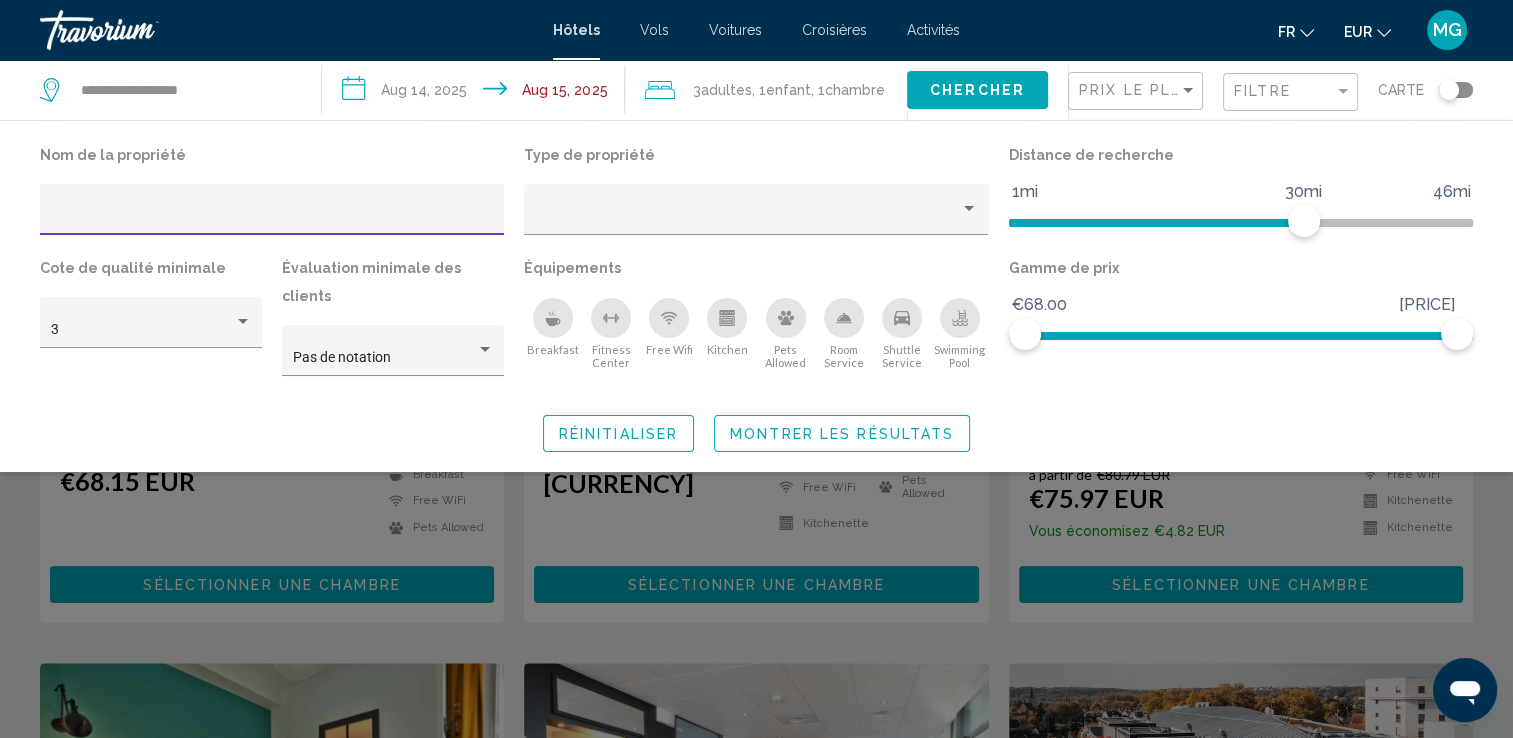 click 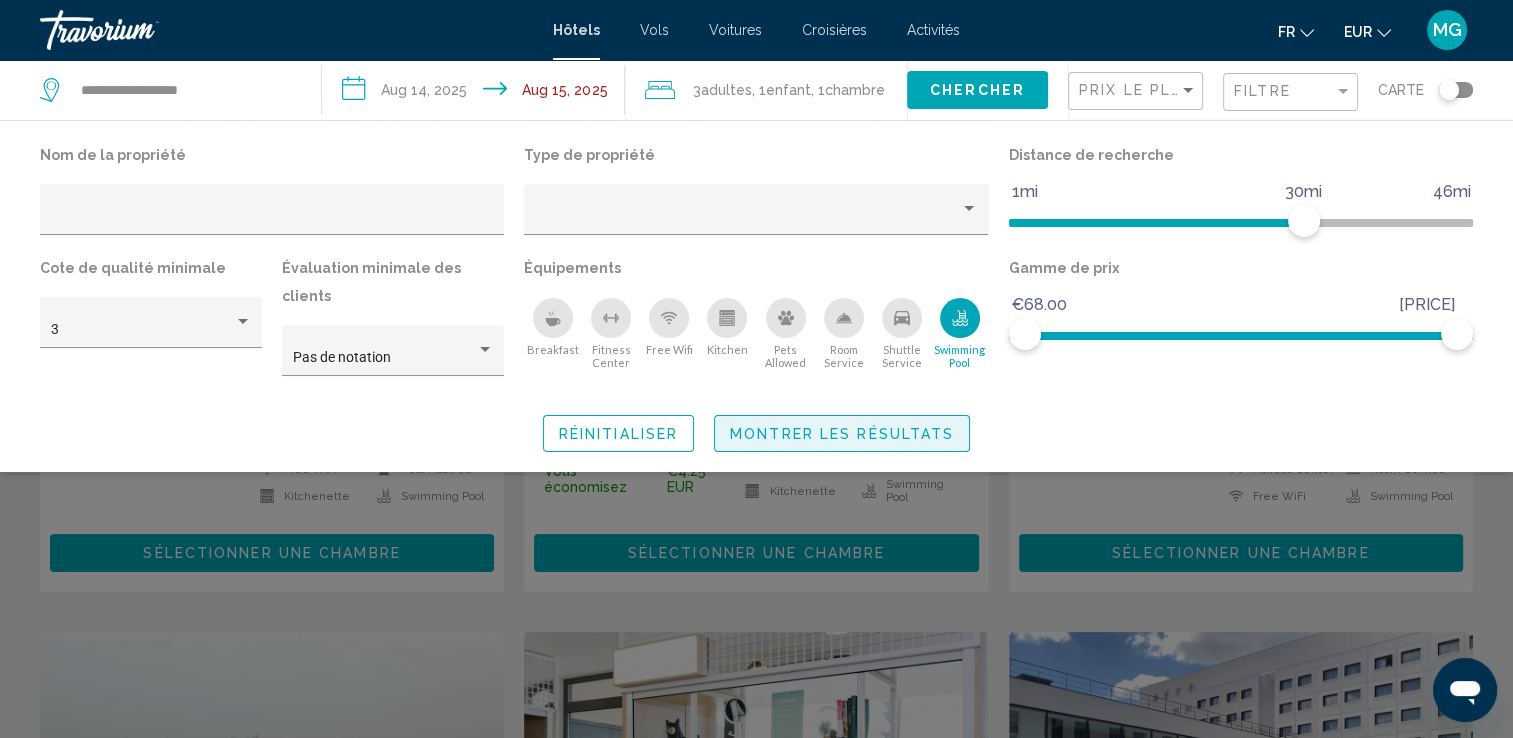 click on "Montrer les résultats" 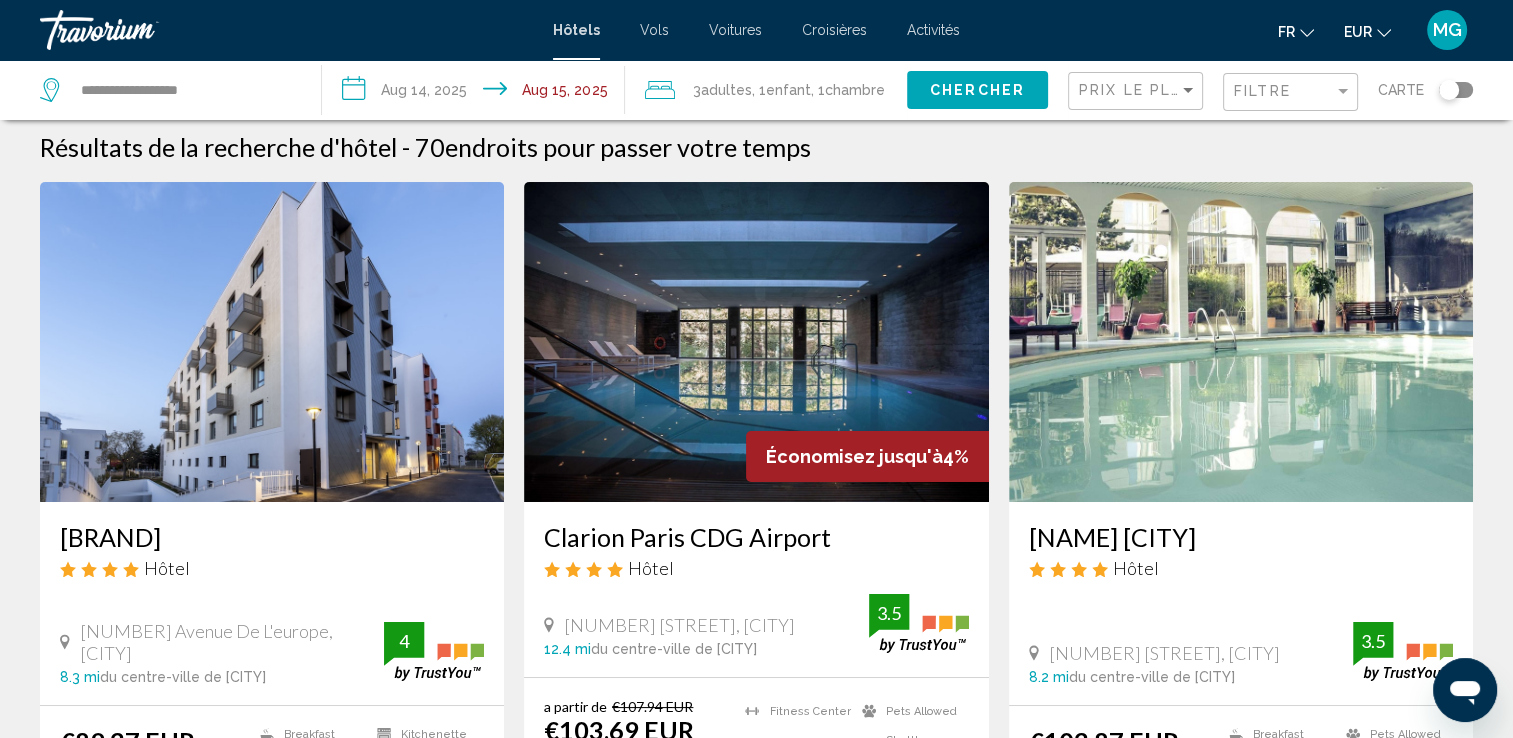 scroll, scrollTop: 0, scrollLeft: 0, axis: both 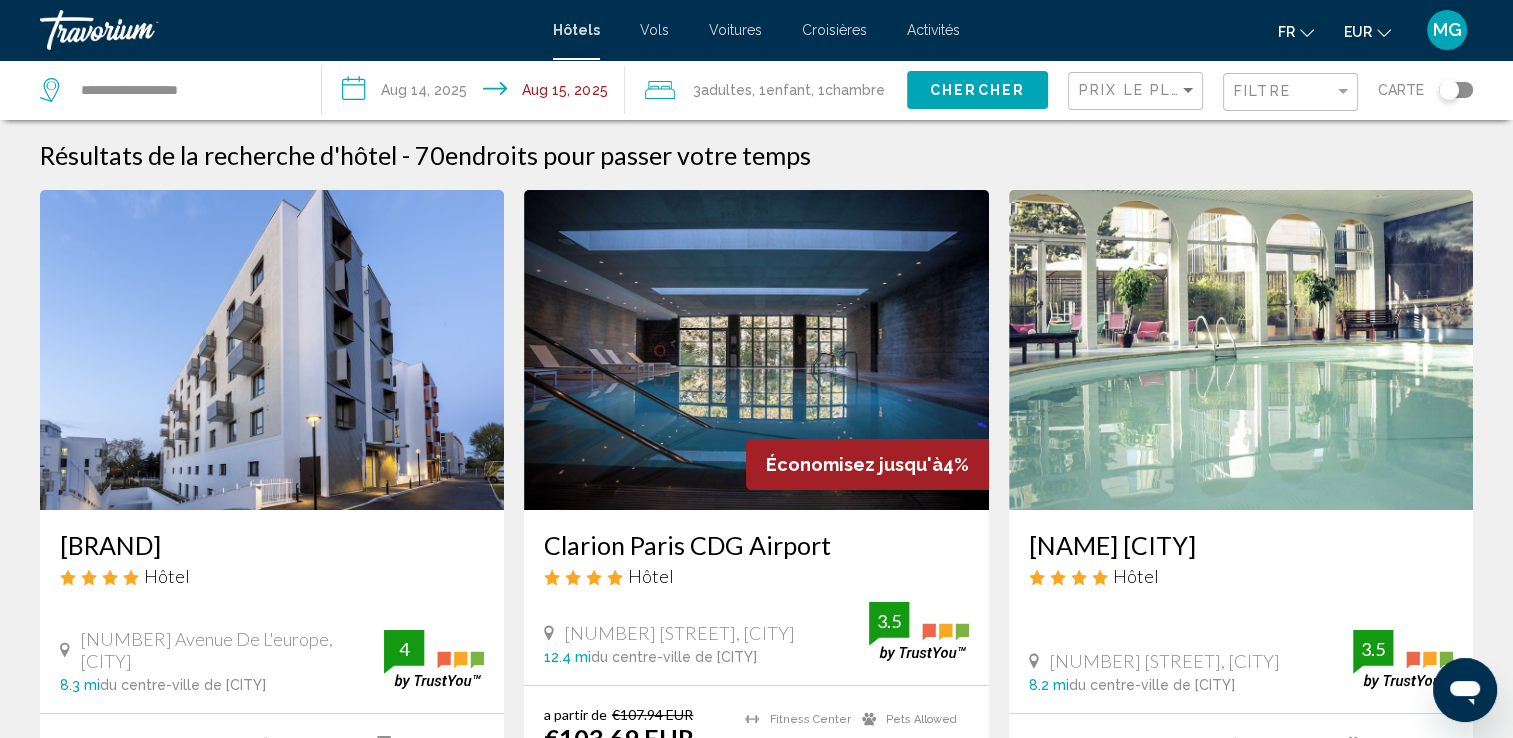 click on "Chercher" 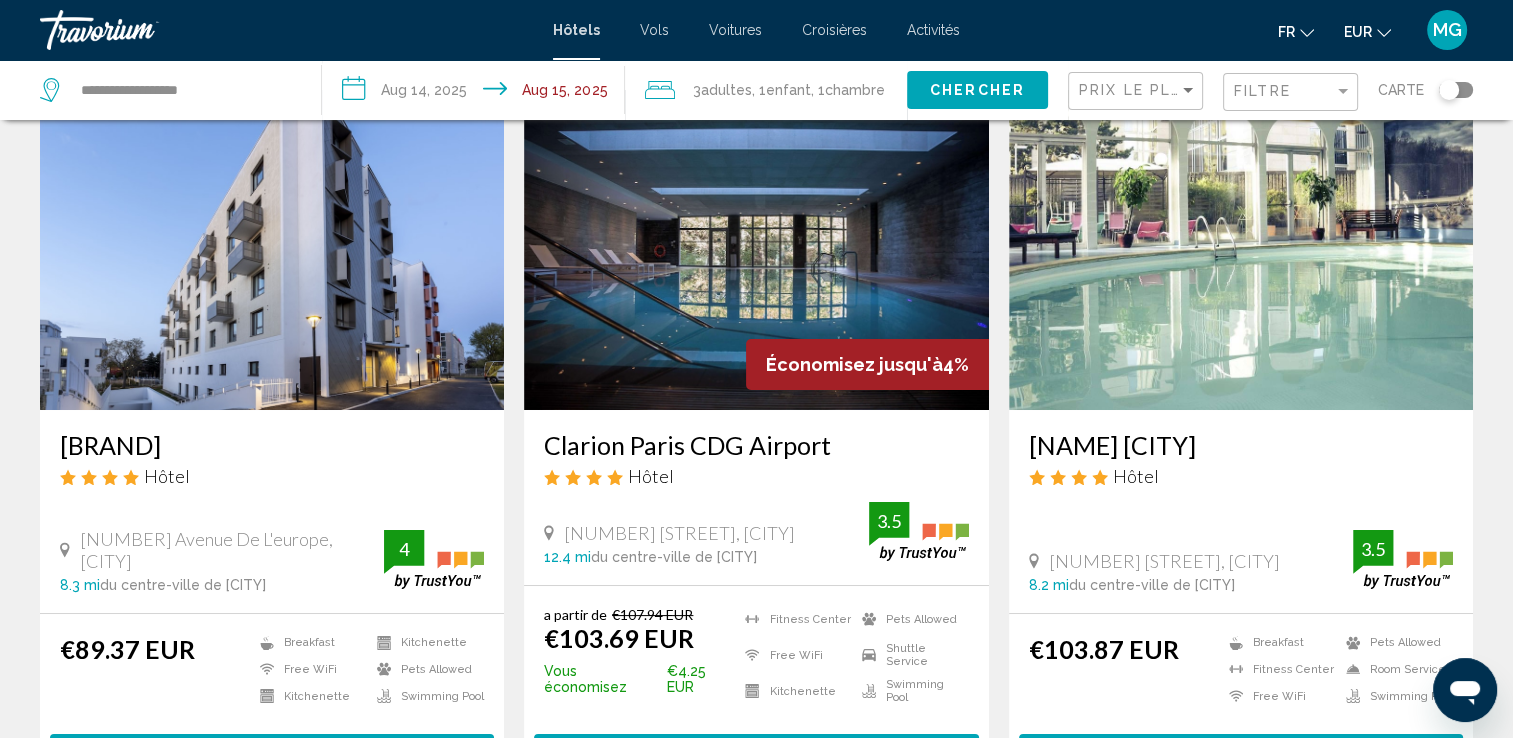 click at bounding box center (1241, 250) 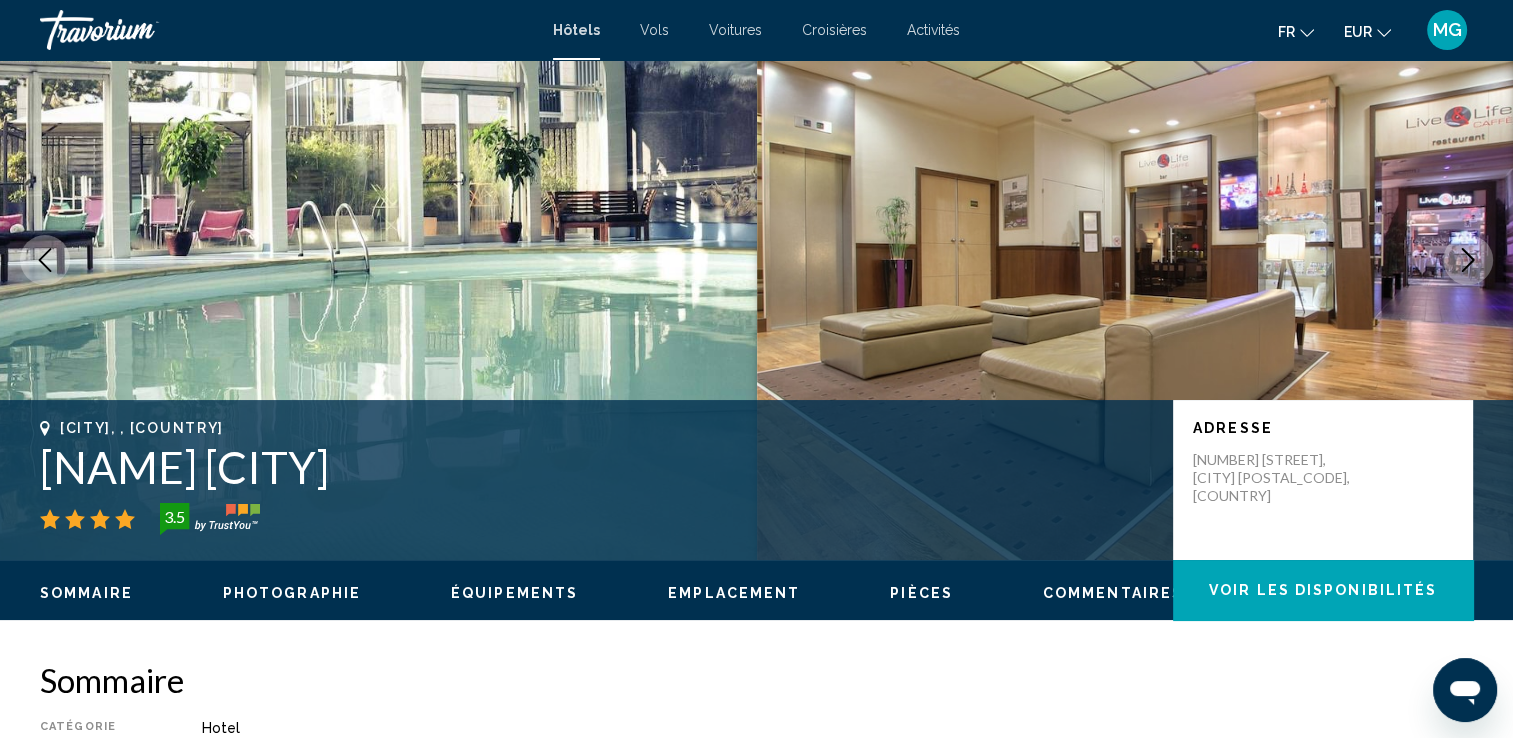scroll, scrollTop: 0, scrollLeft: 0, axis: both 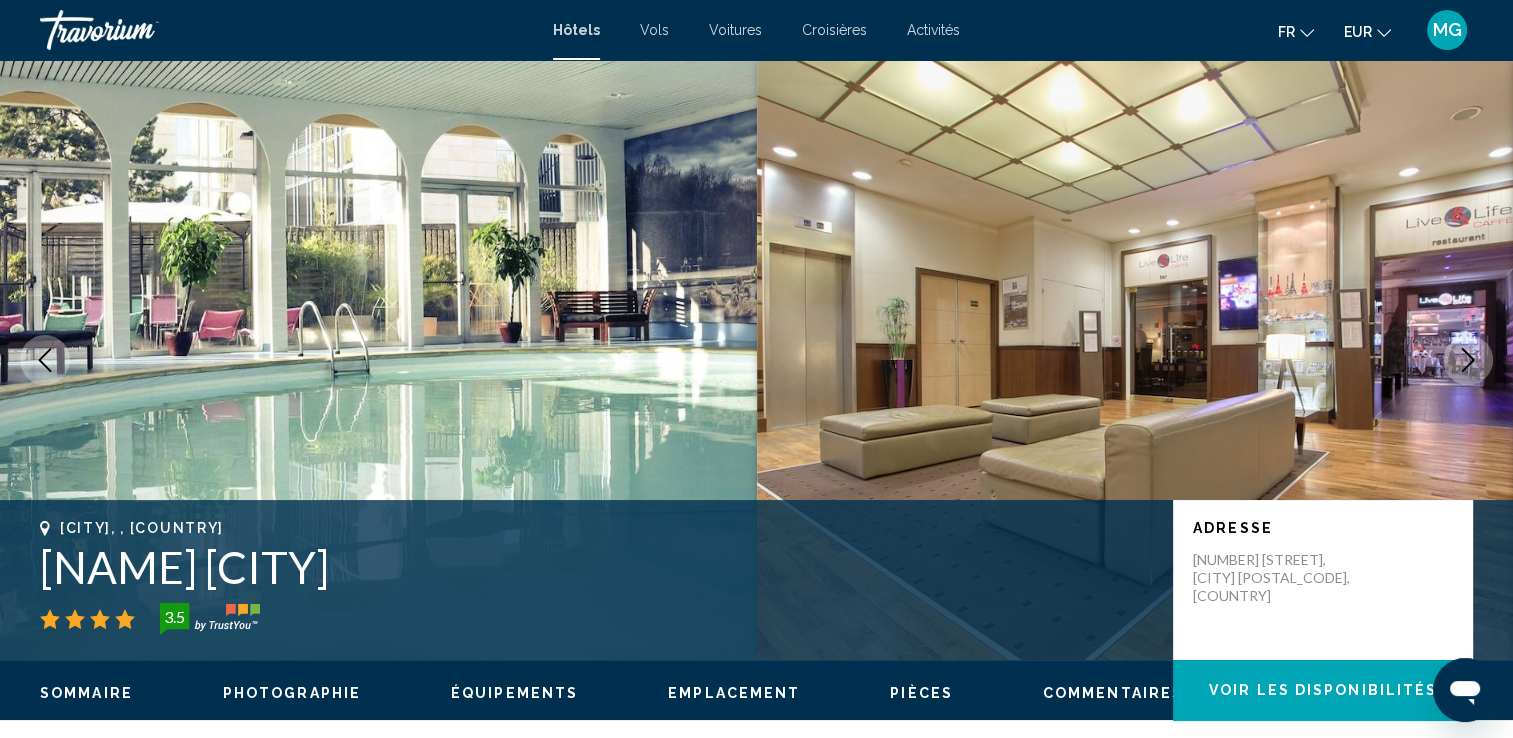 click 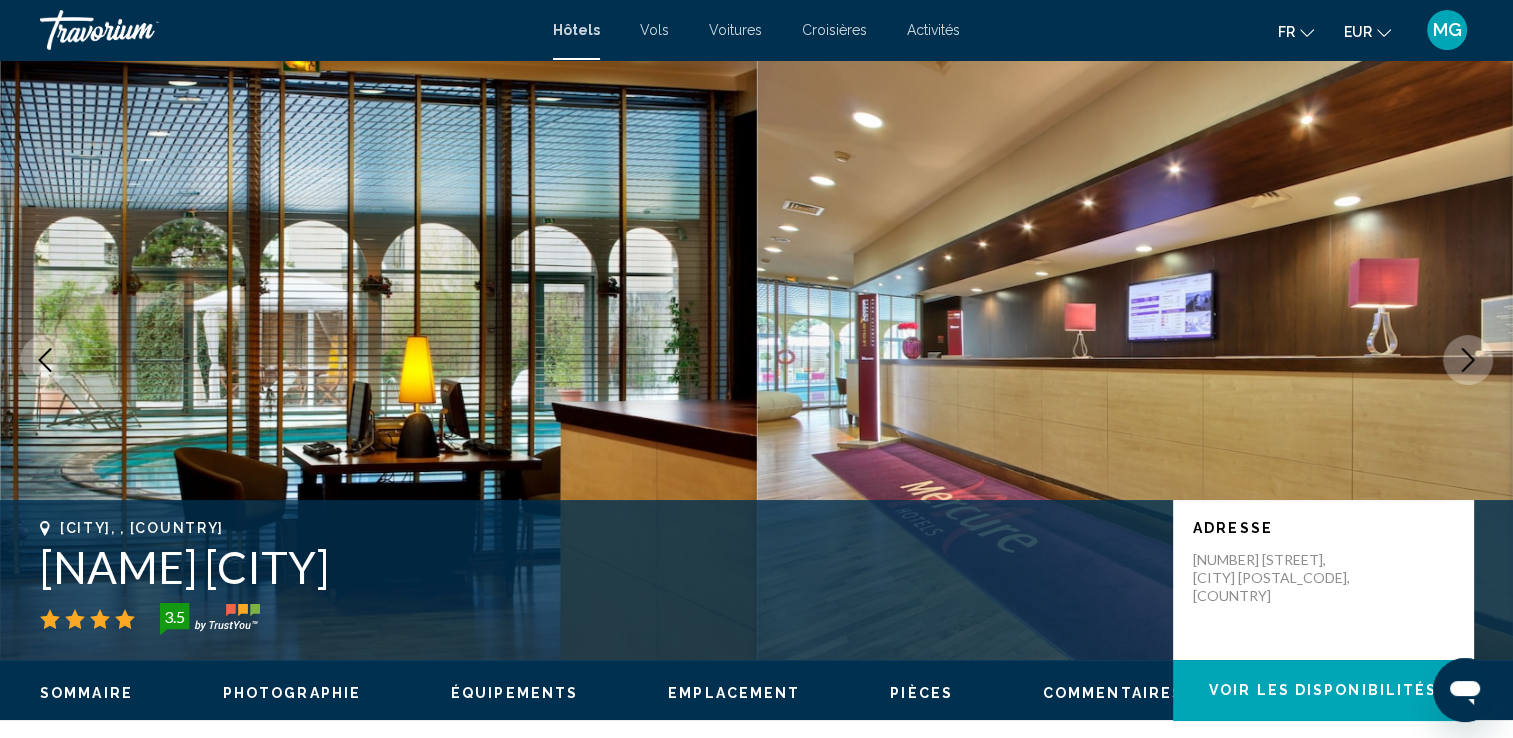 click 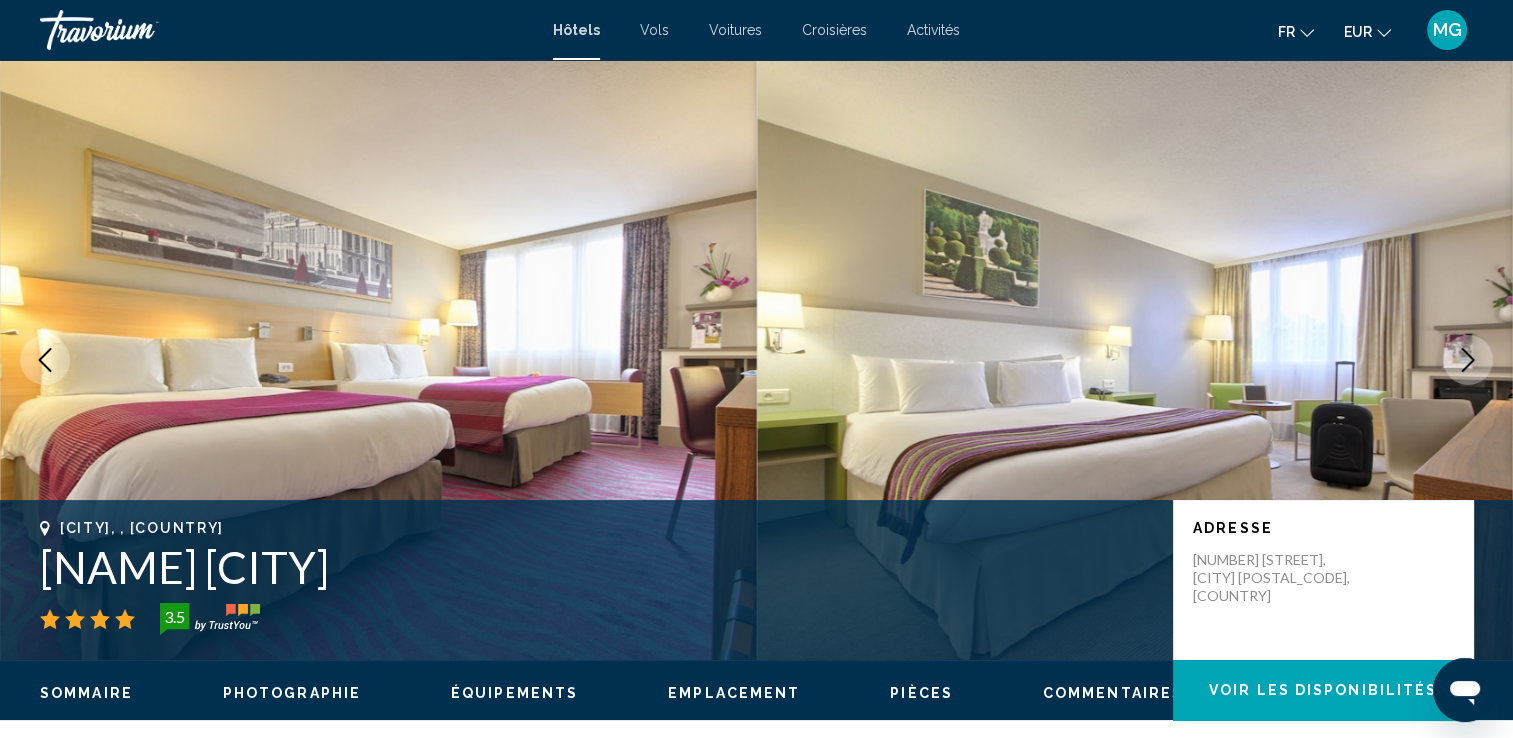 click 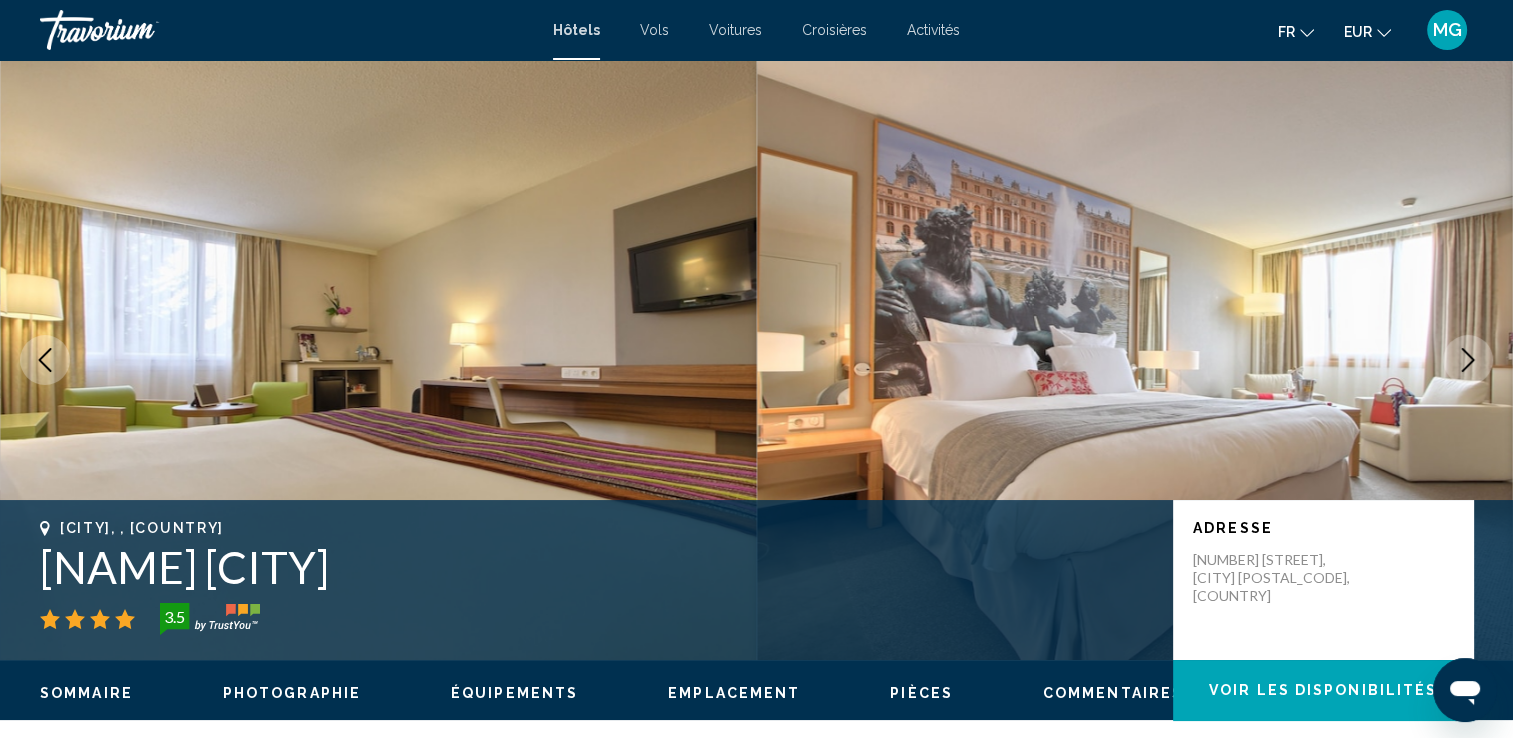 click 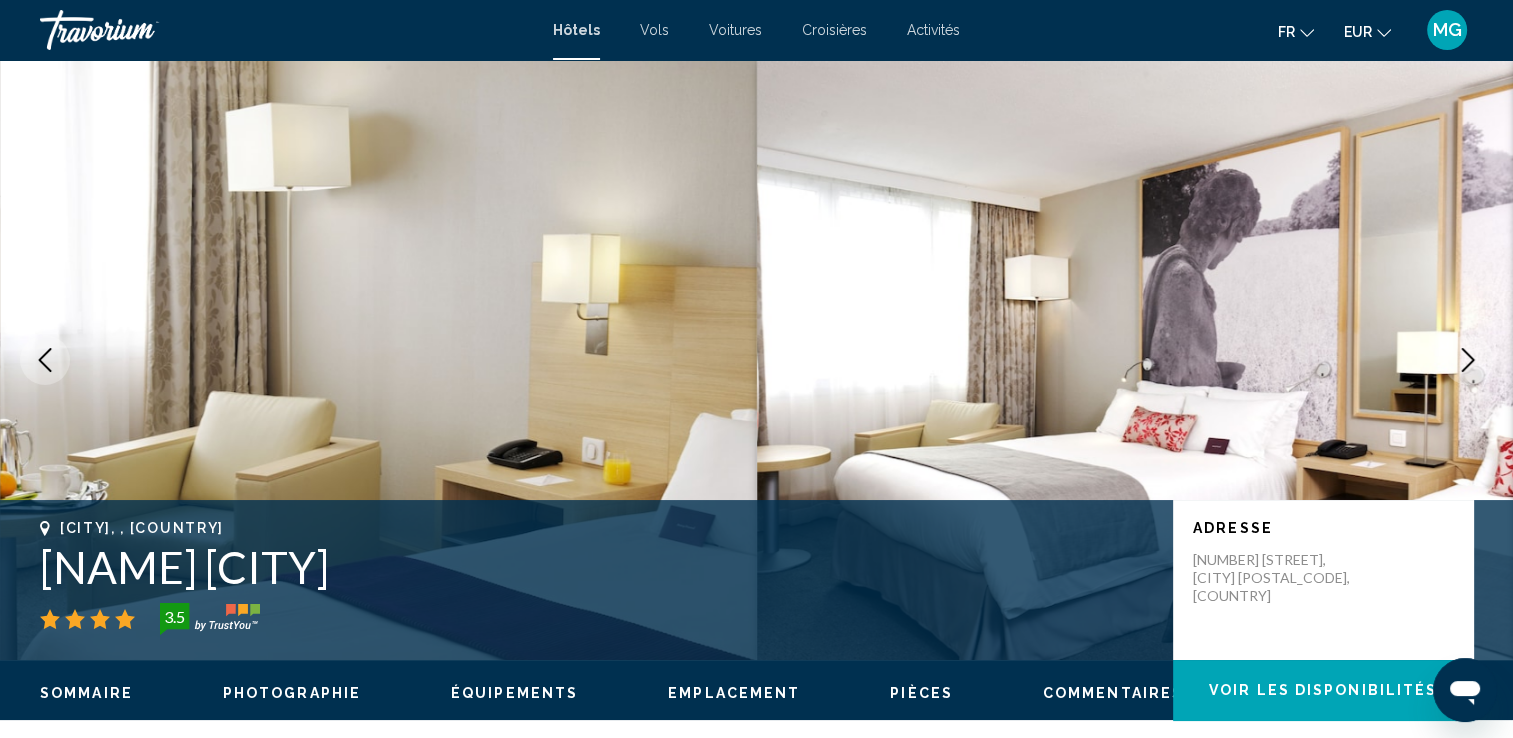 click 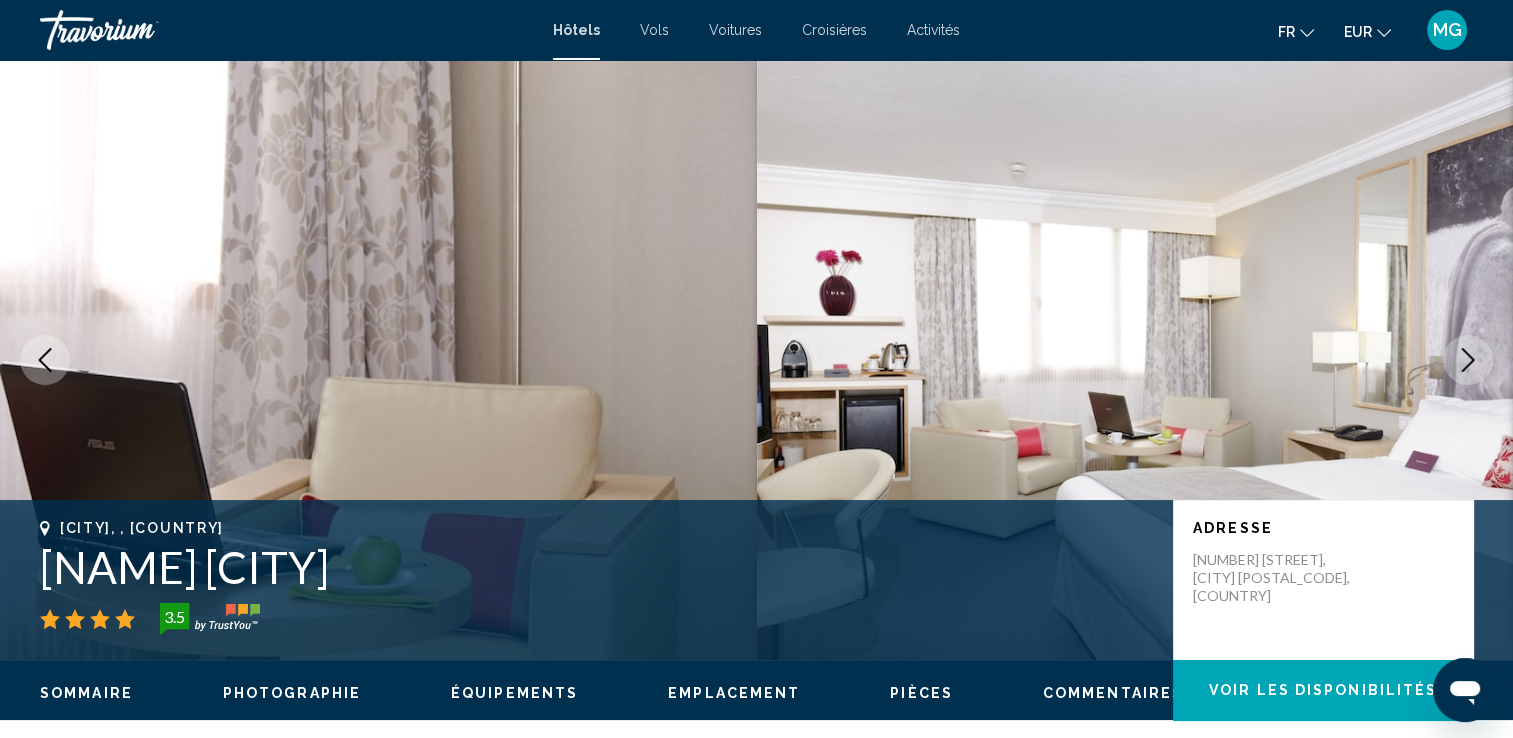 click 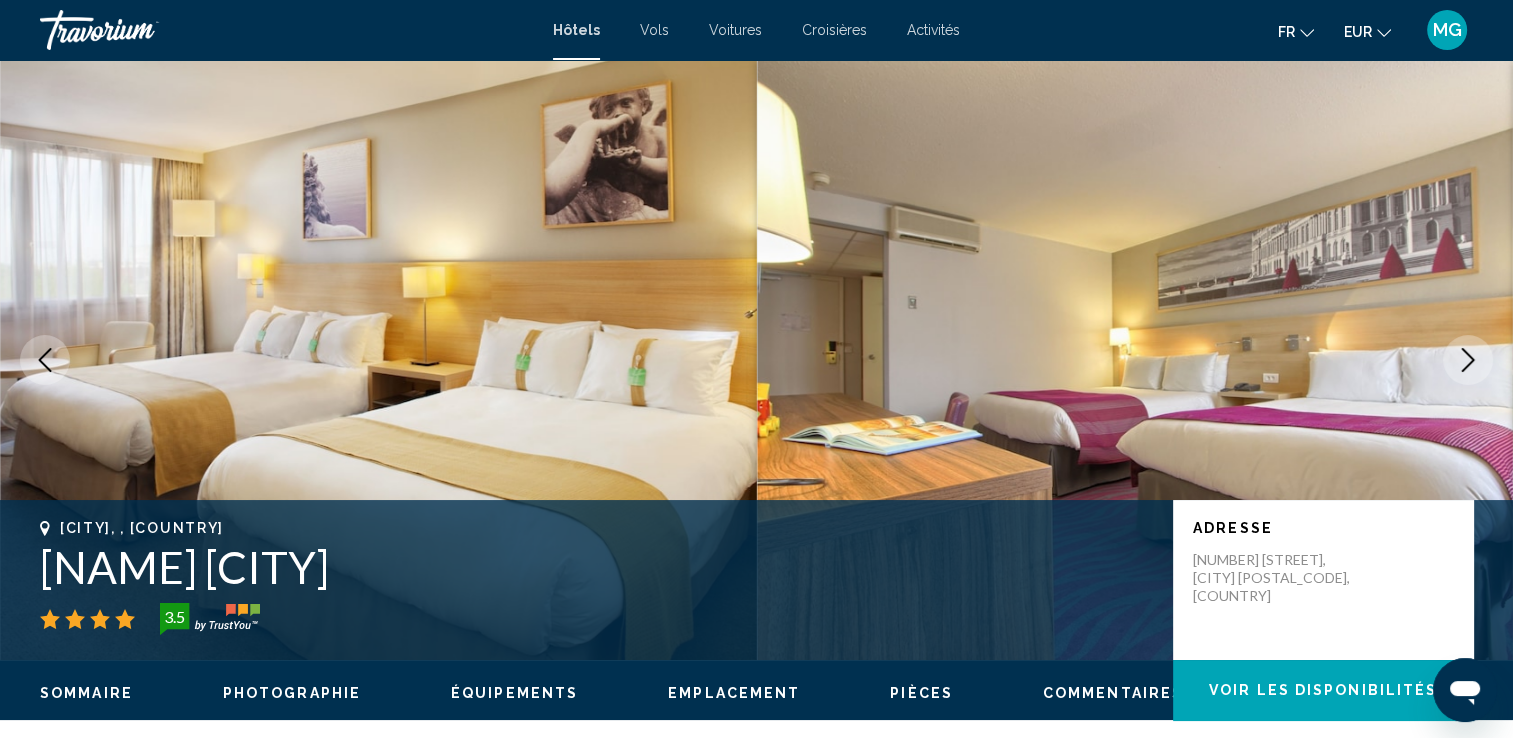 click 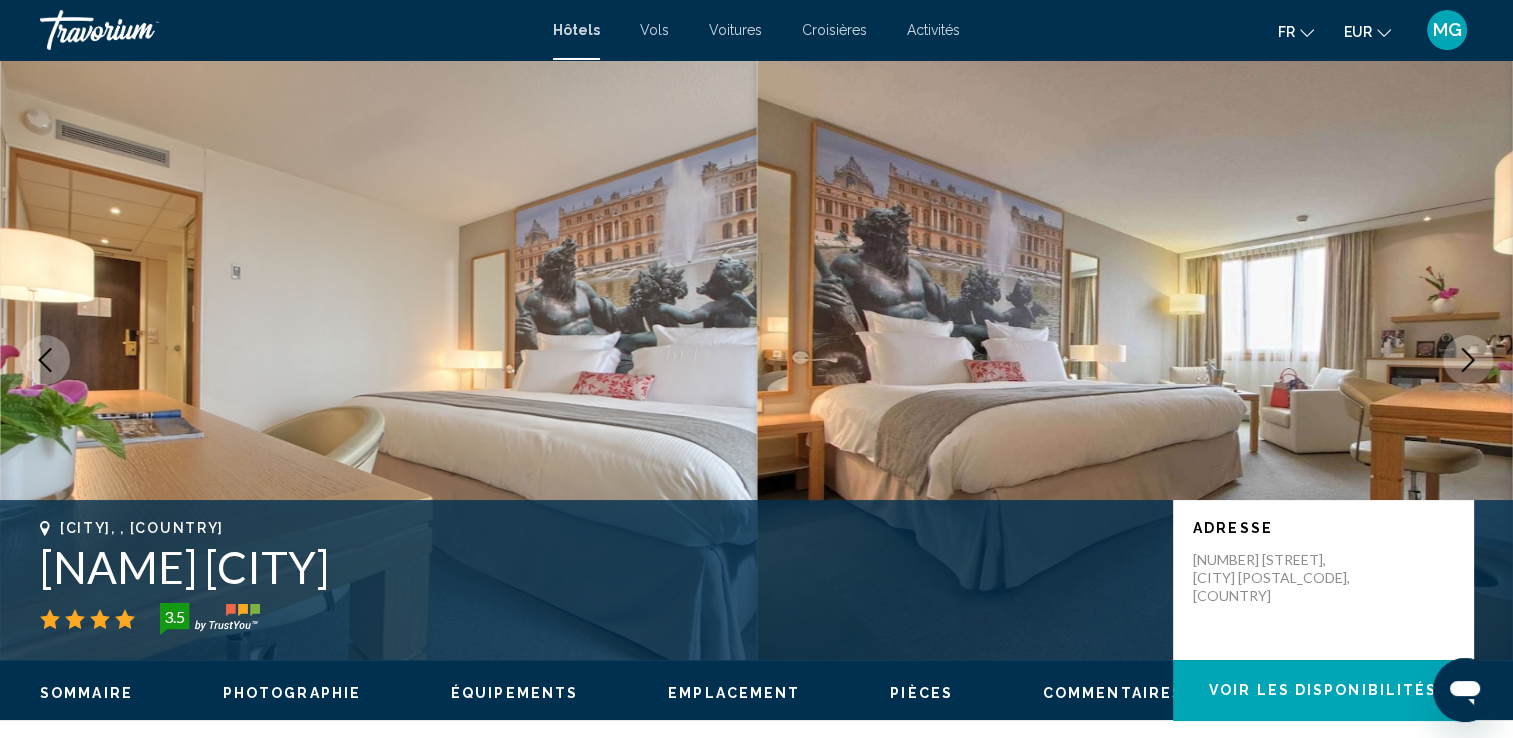 click 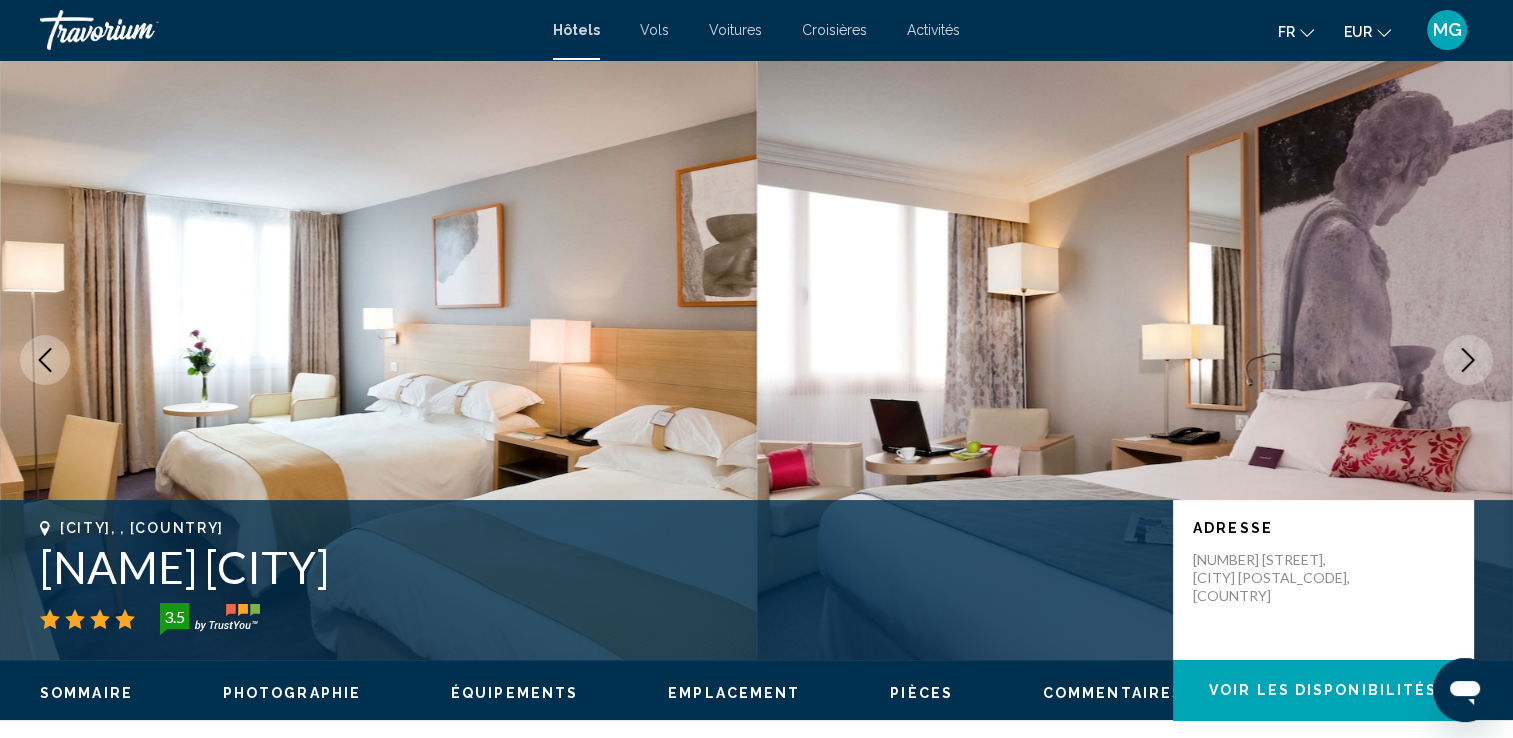 click 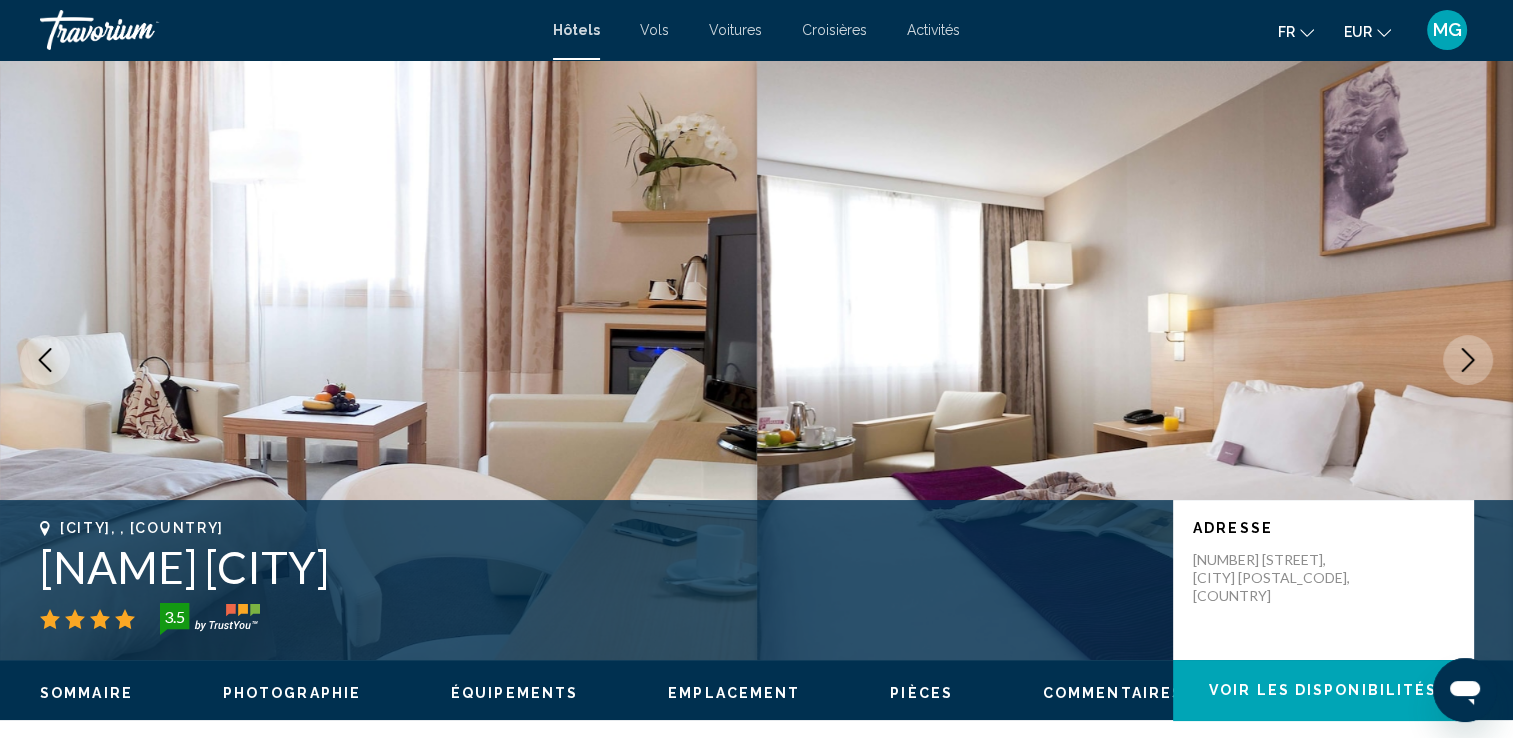 click 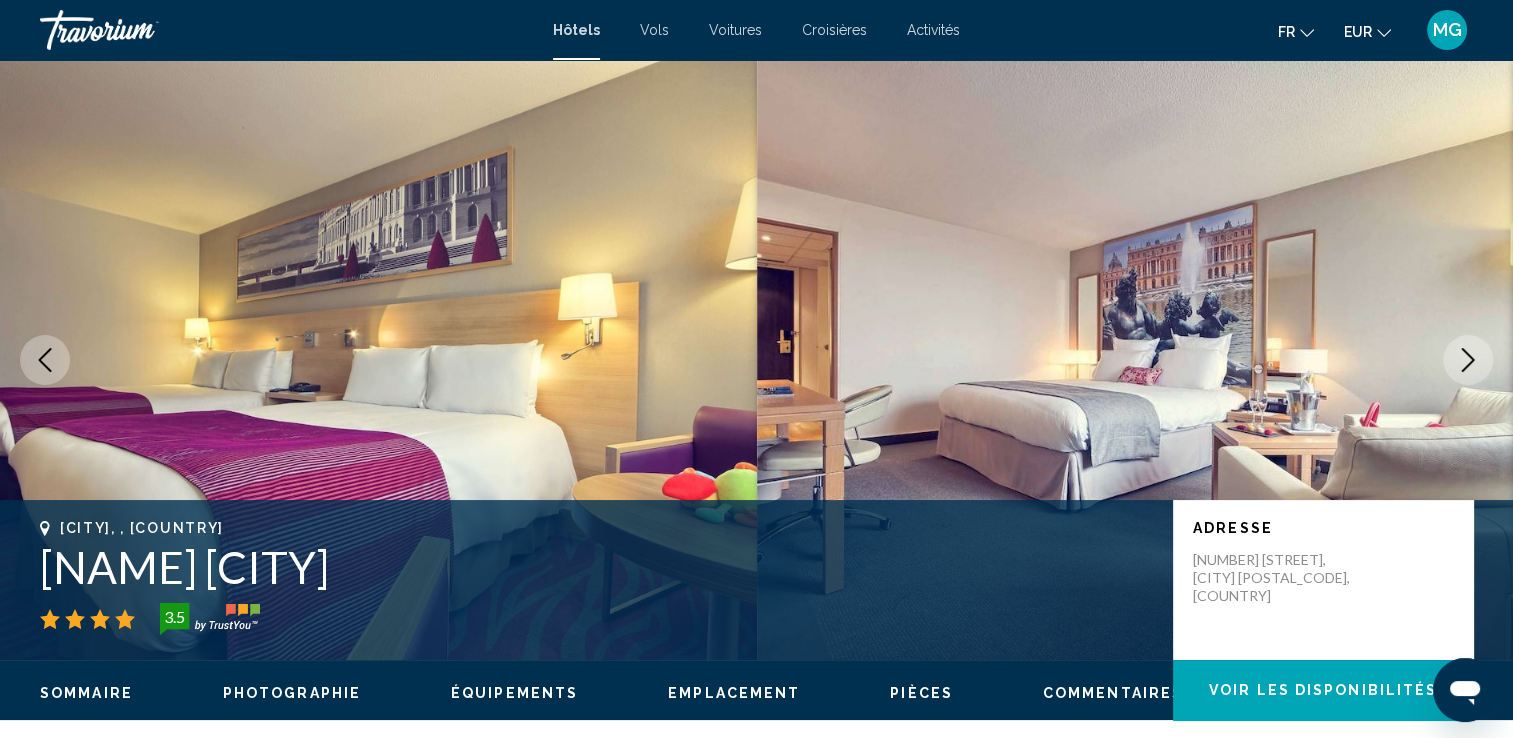 click 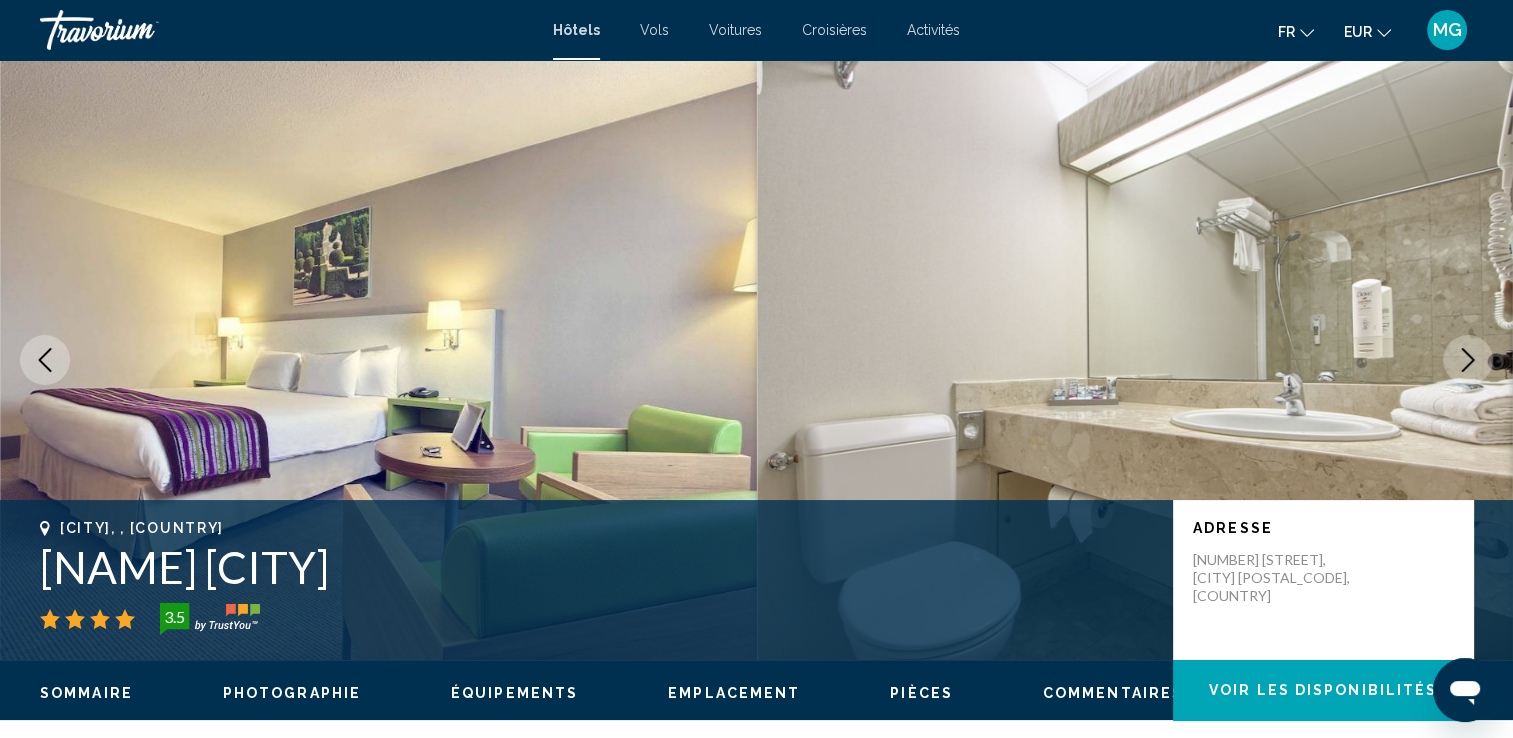 click 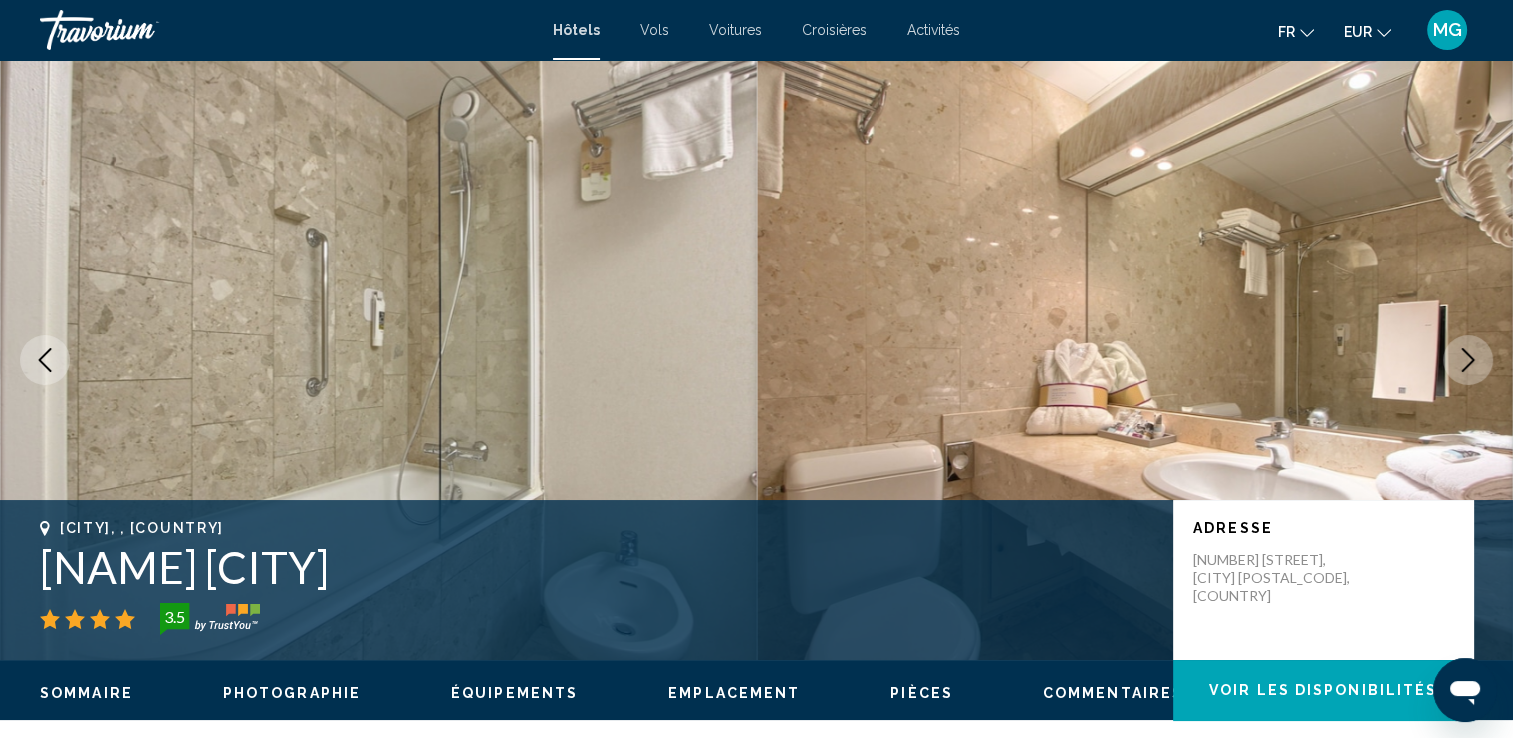 click 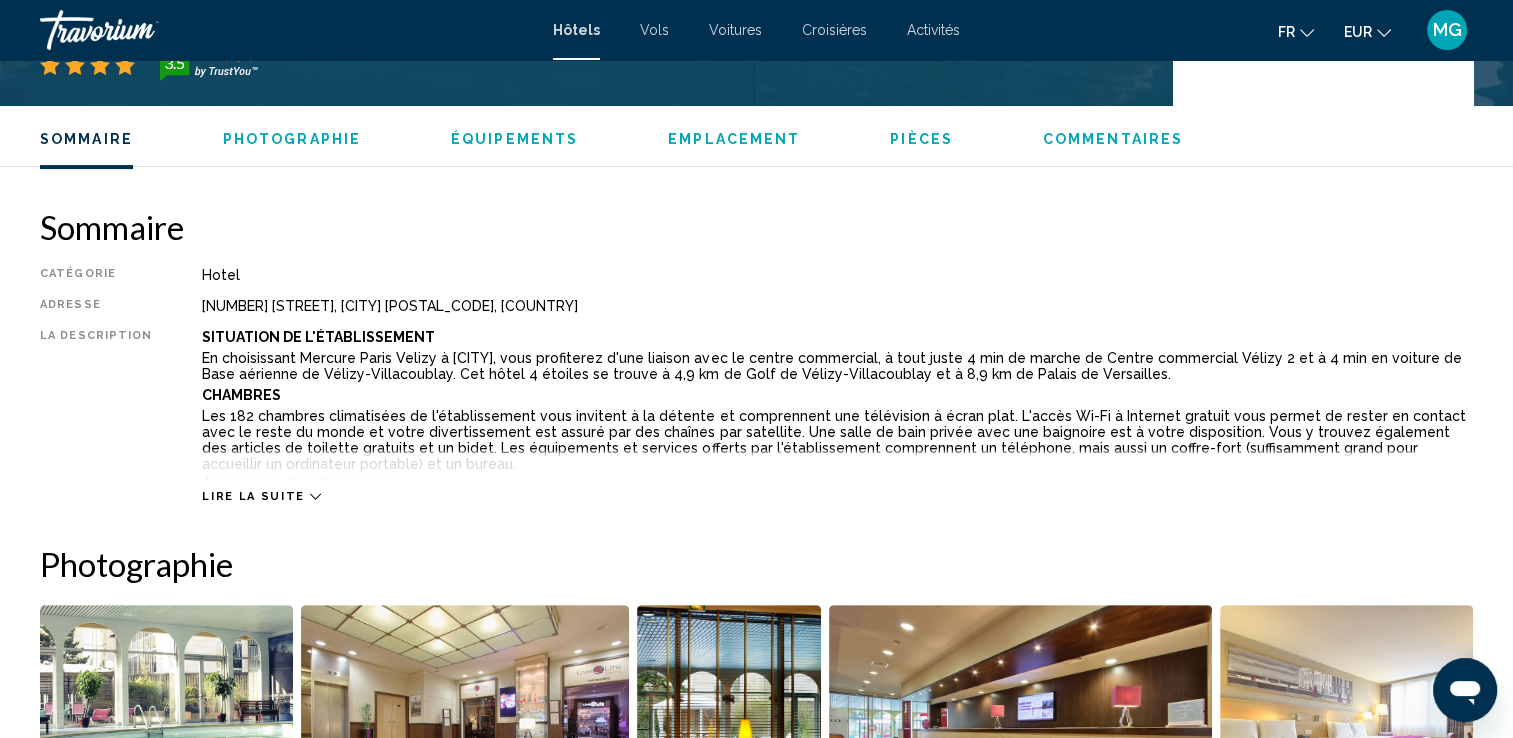 scroll, scrollTop: 600, scrollLeft: 0, axis: vertical 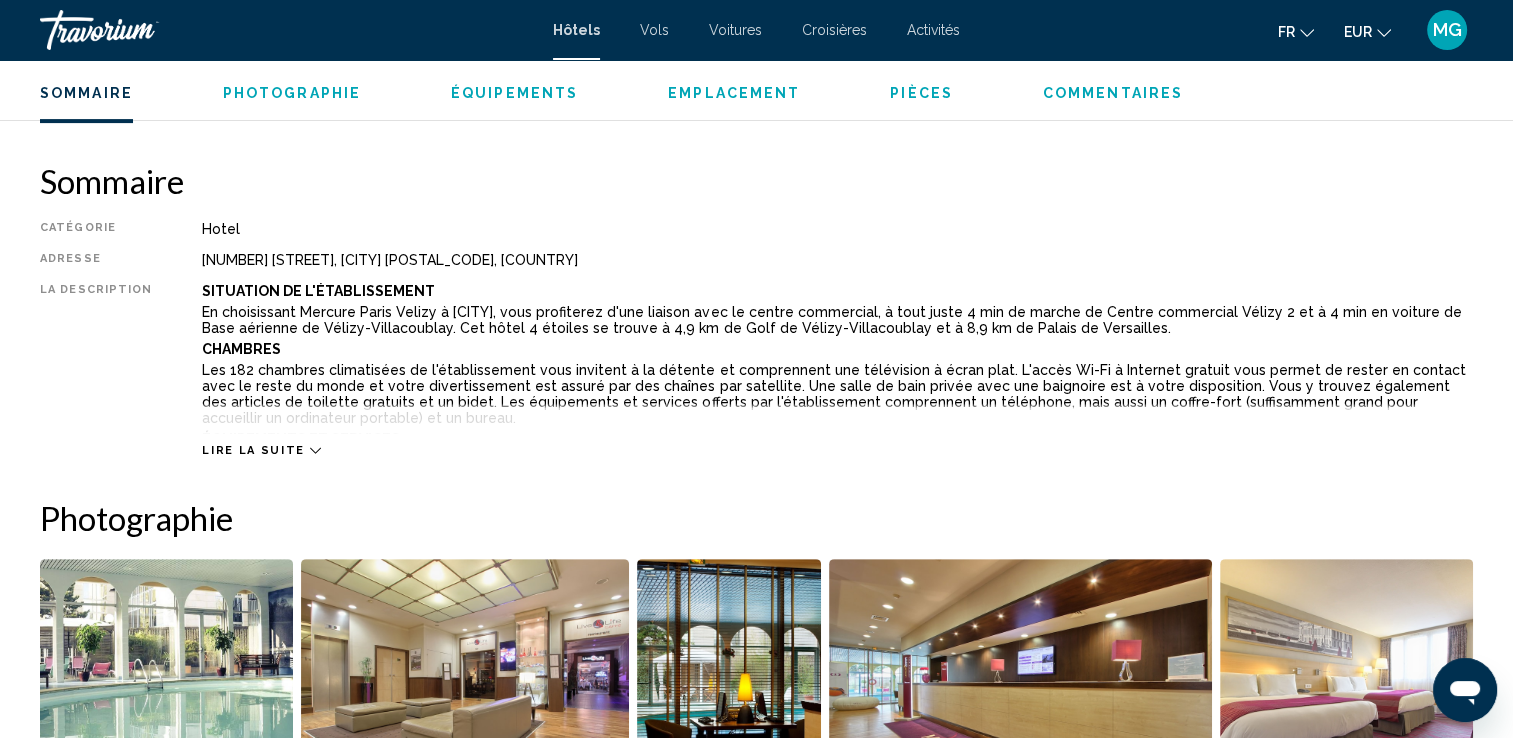 click on "Lire la suite" at bounding box center (253, 450) 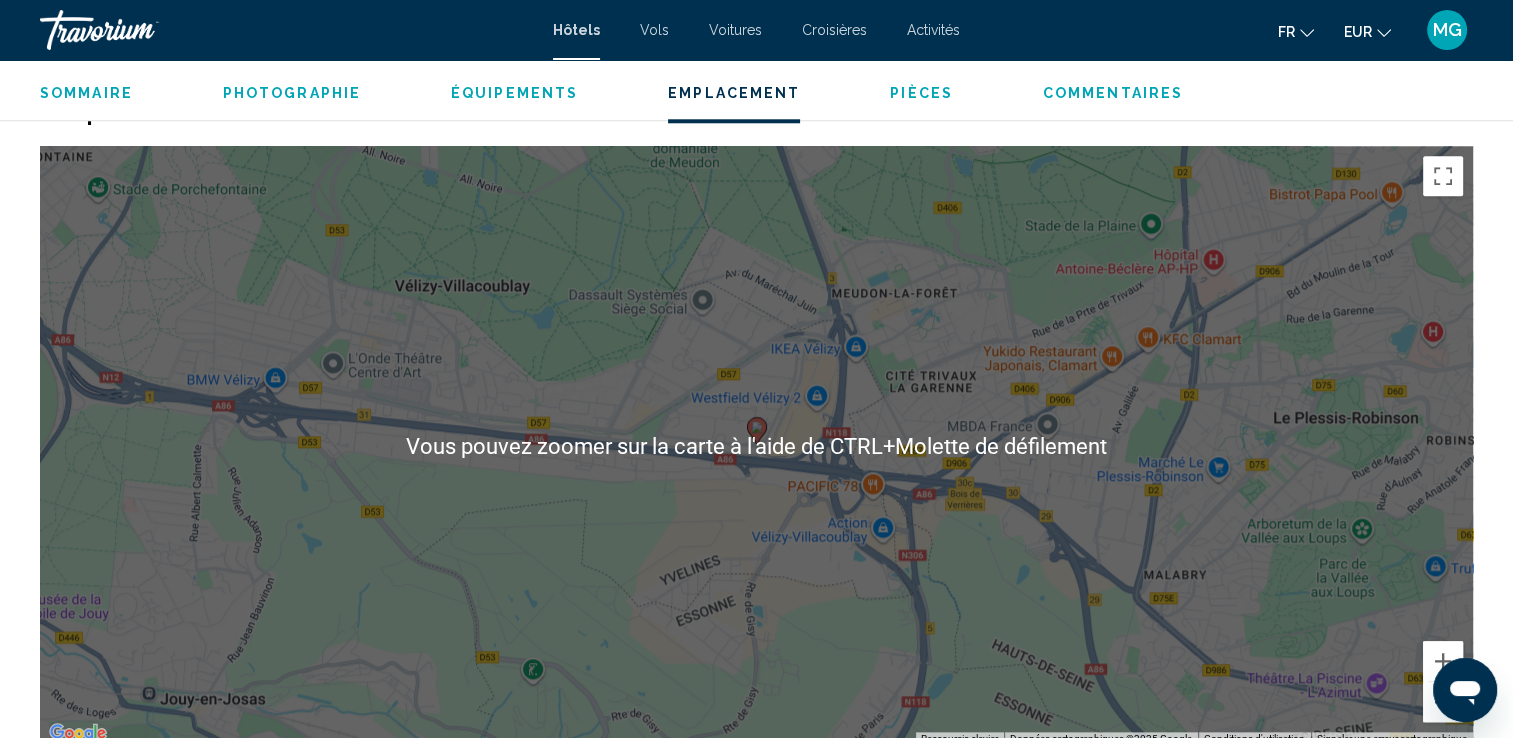 scroll, scrollTop: 2100, scrollLeft: 0, axis: vertical 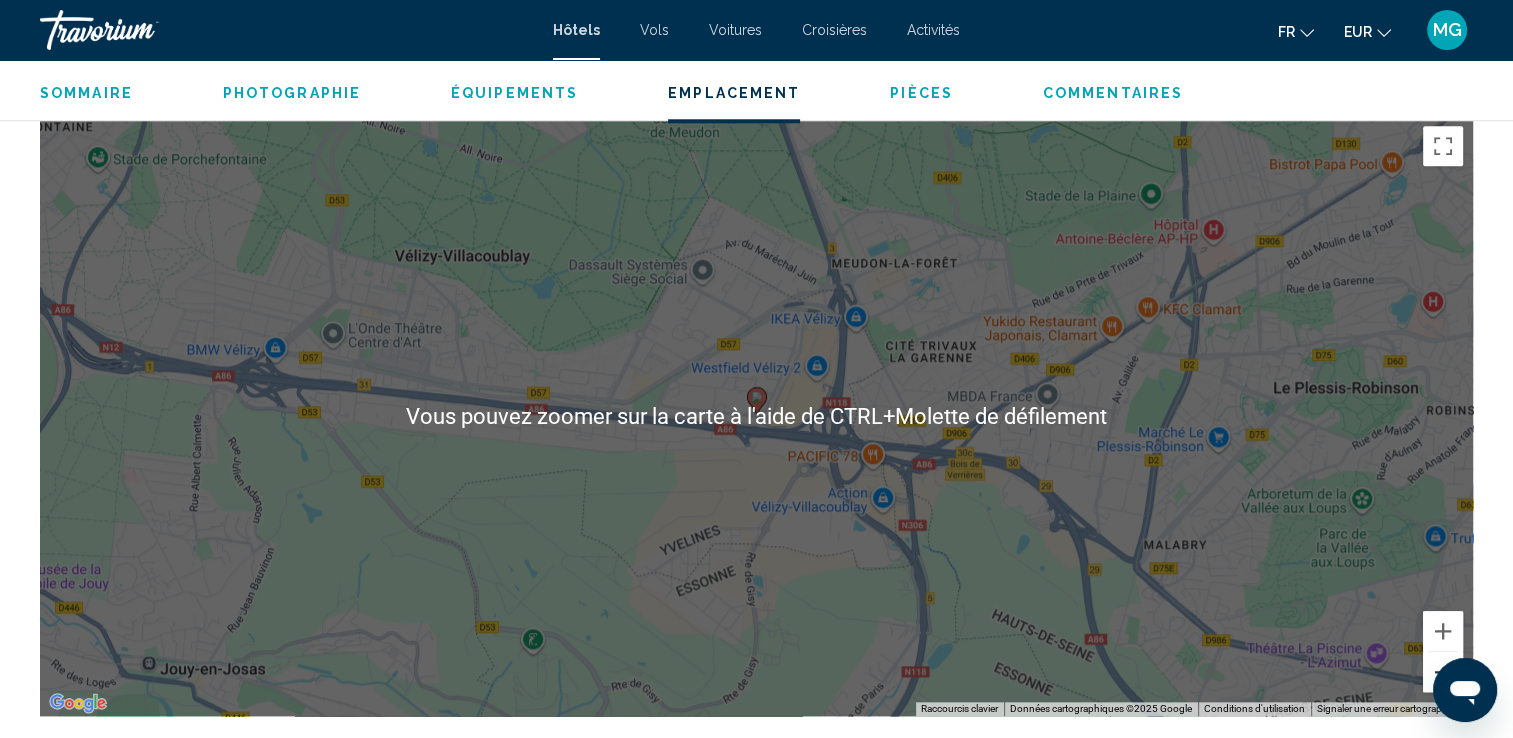 click at bounding box center [1443, 672] 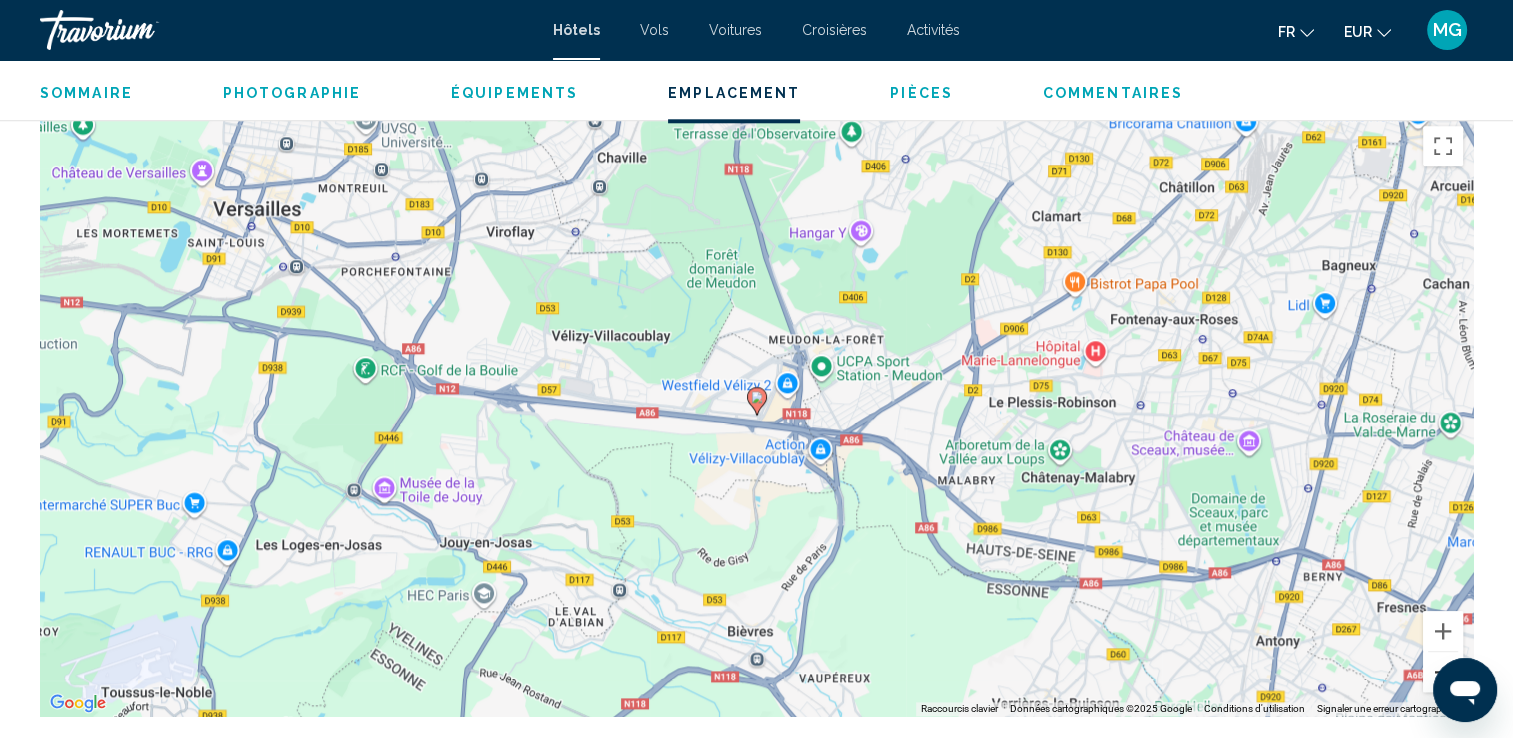click at bounding box center [1443, 672] 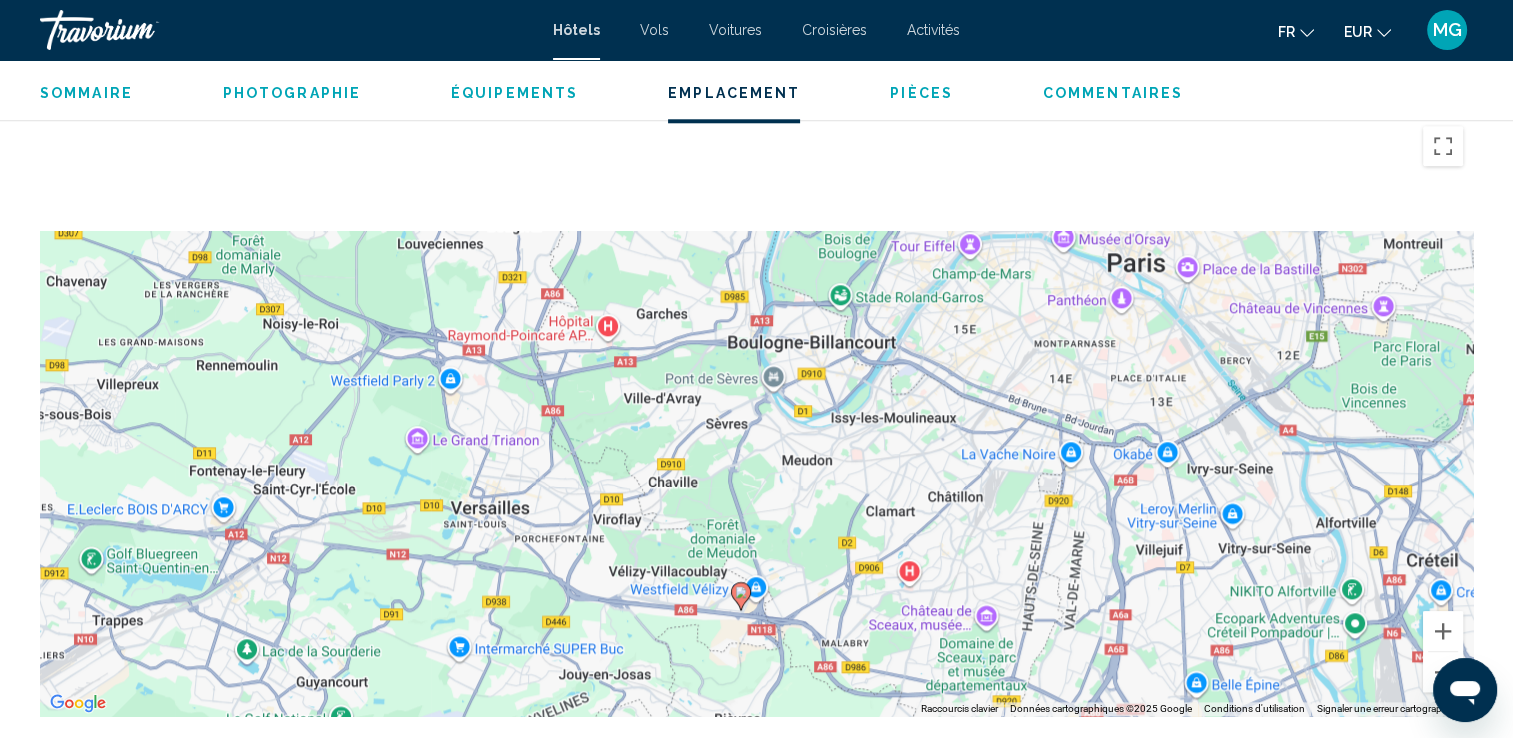 drag, startPoint x: 875, startPoint y: 254, endPoint x: 859, endPoint y: 466, distance: 212.60292 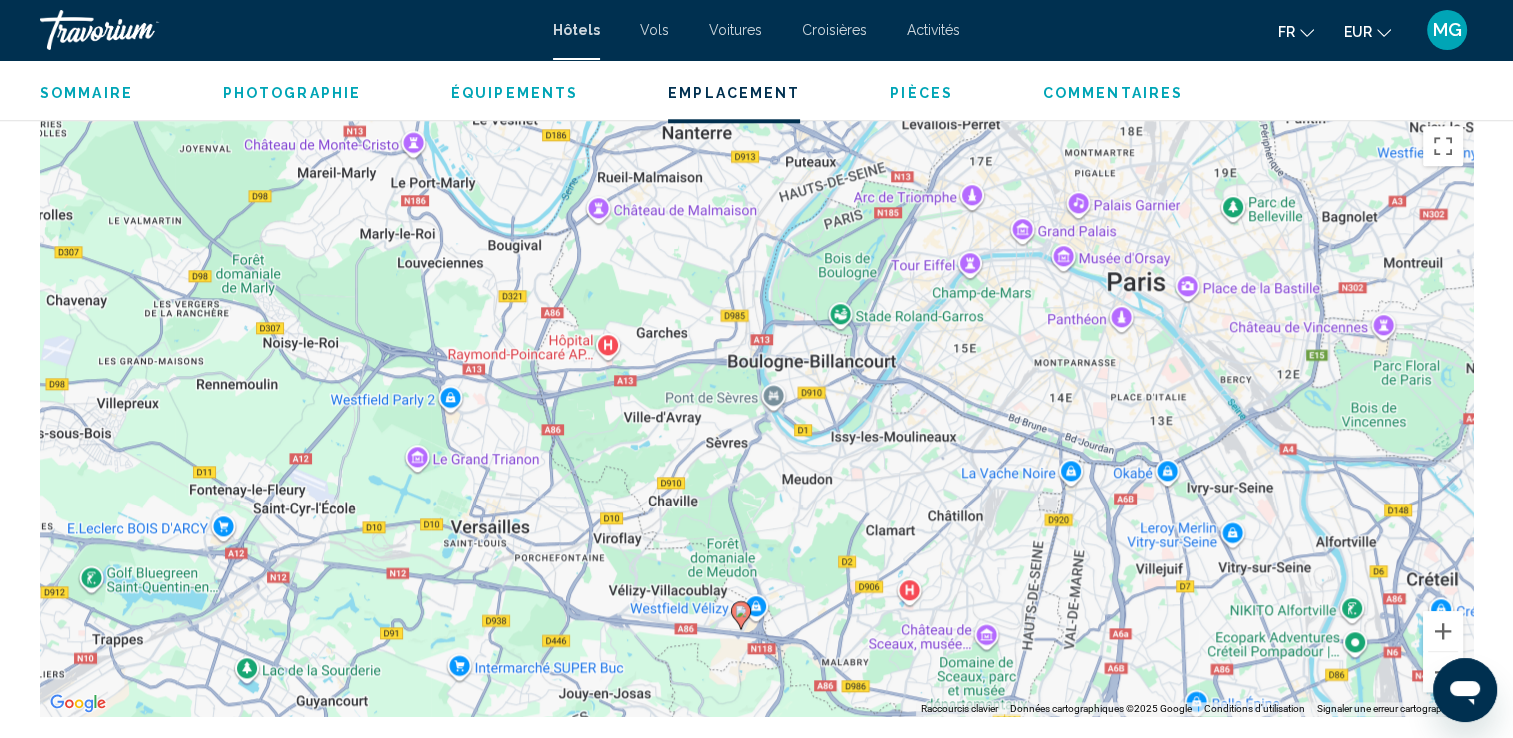drag, startPoint x: 1074, startPoint y: 307, endPoint x: 1051, endPoint y: 389, distance: 85.16454 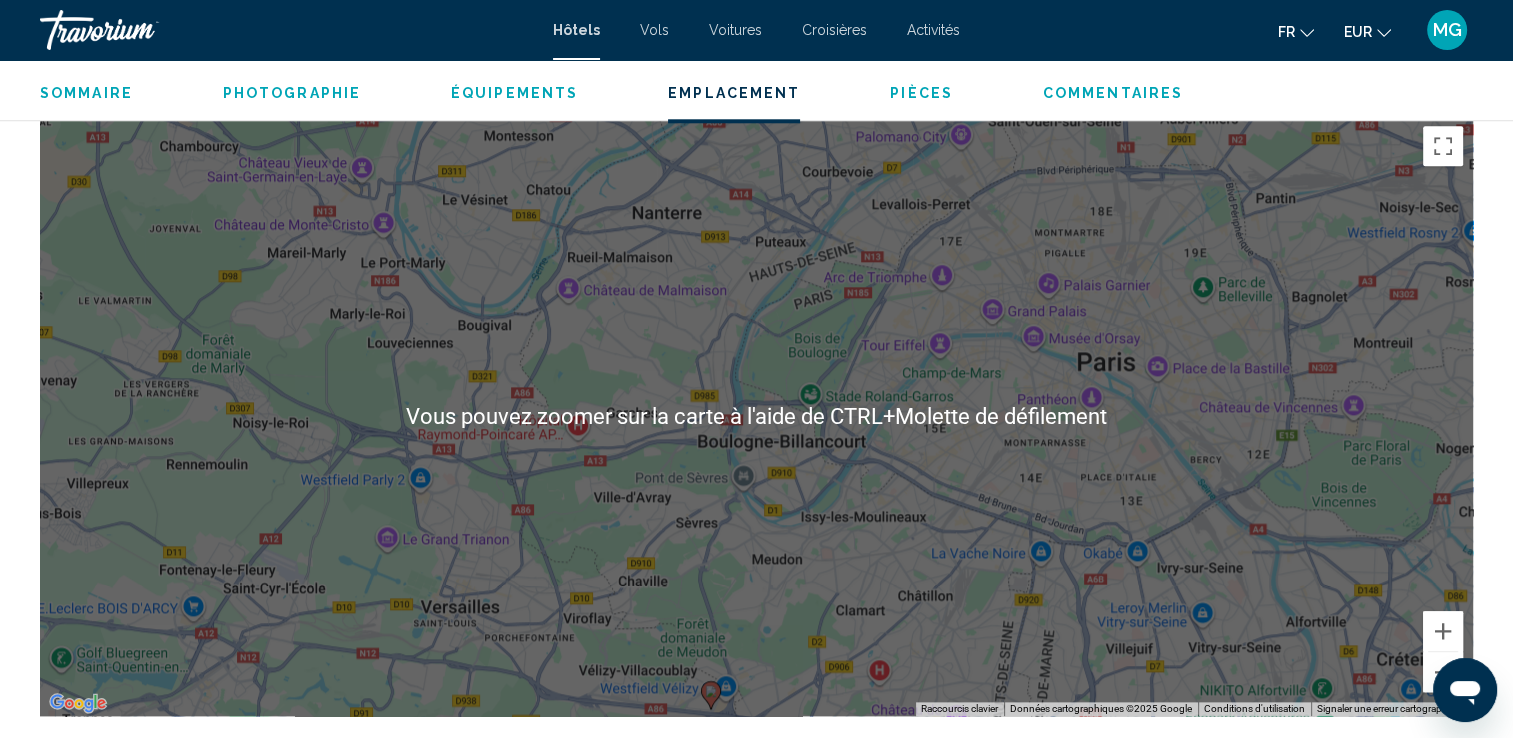 scroll, scrollTop: 2000, scrollLeft: 0, axis: vertical 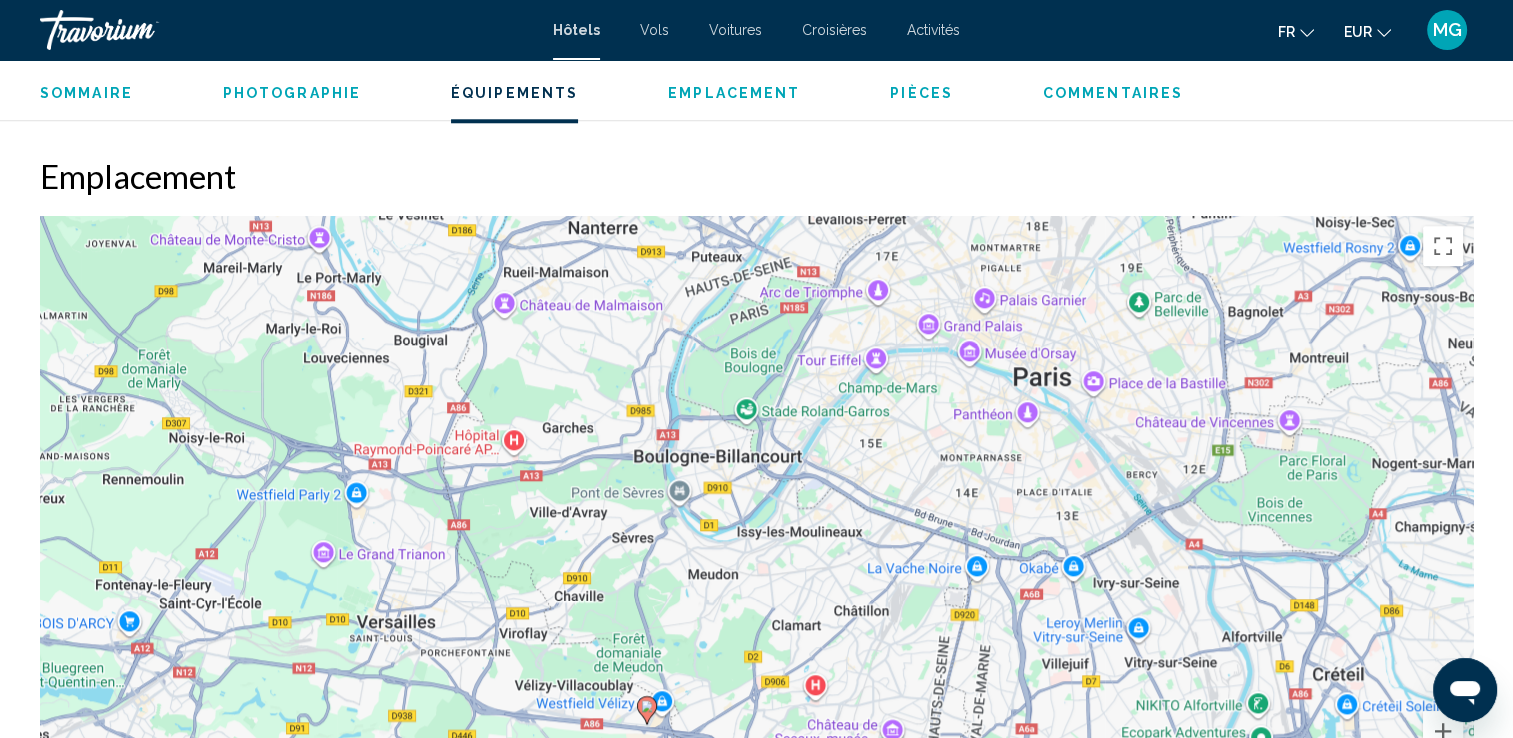 drag, startPoint x: 980, startPoint y: 626, endPoint x: 911, endPoint y: 502, distance: 141.90489 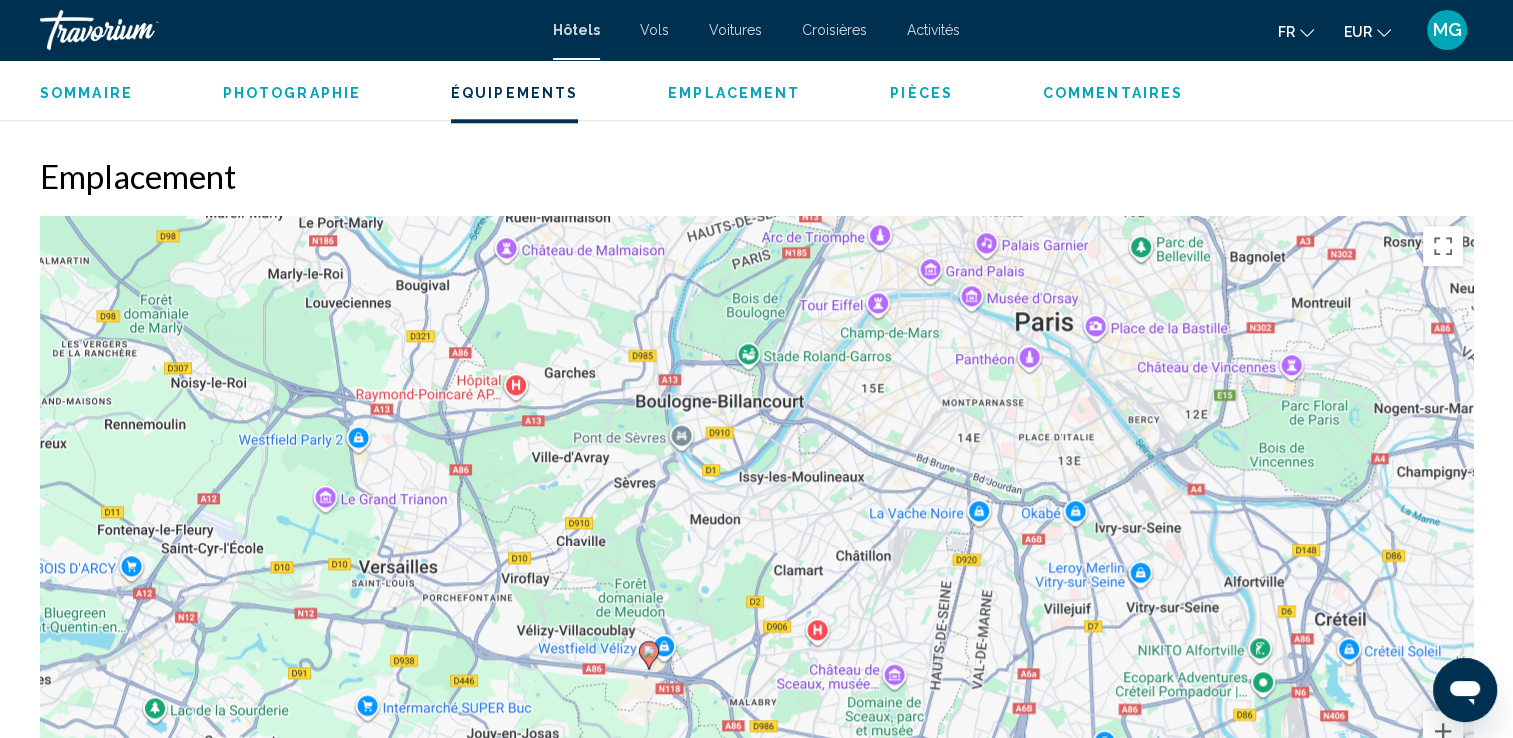 drag, startPoint x: 1350, startPoint y: 615, endPoint x: 1352, endPoint y: 530, distance: 85.02353 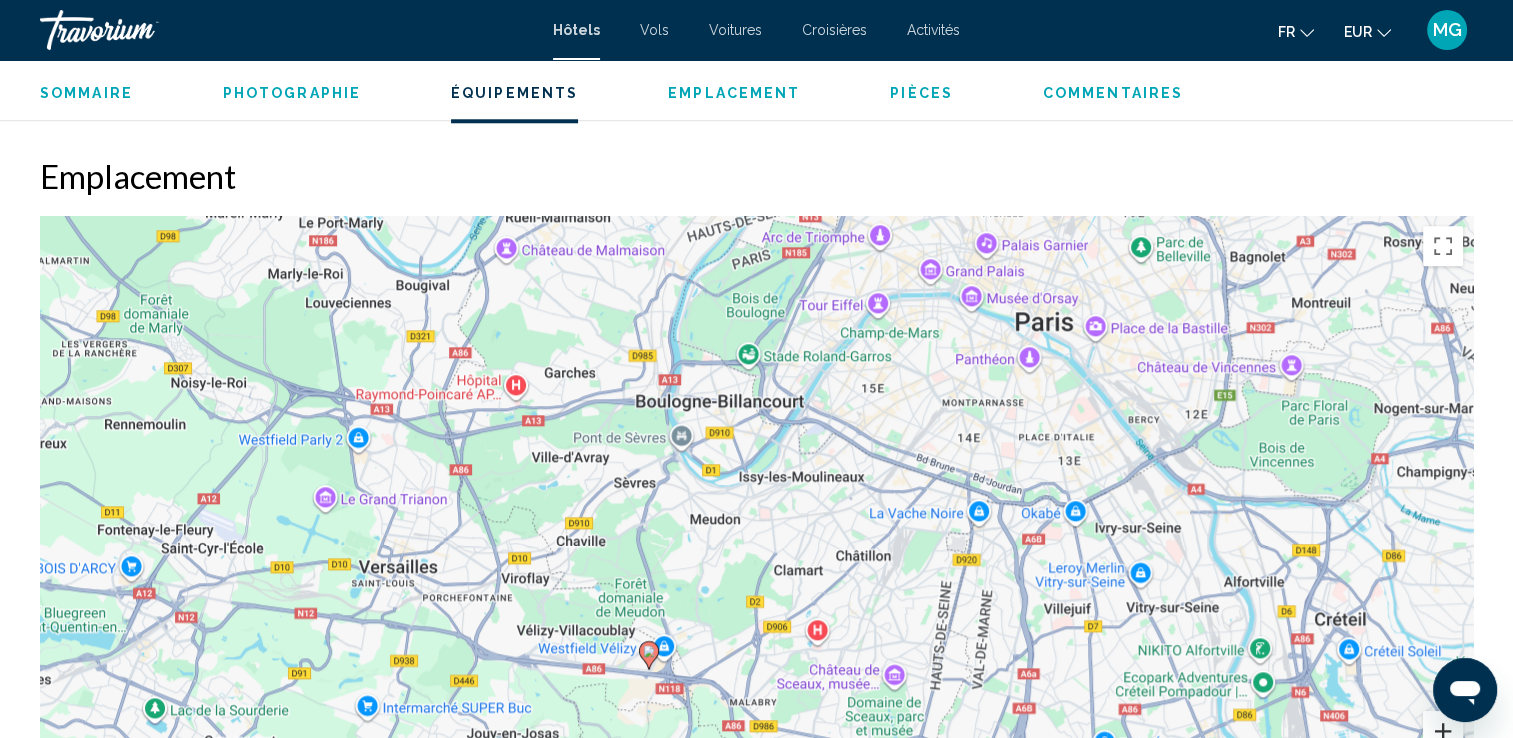 click at bounding box center (1443, 731) 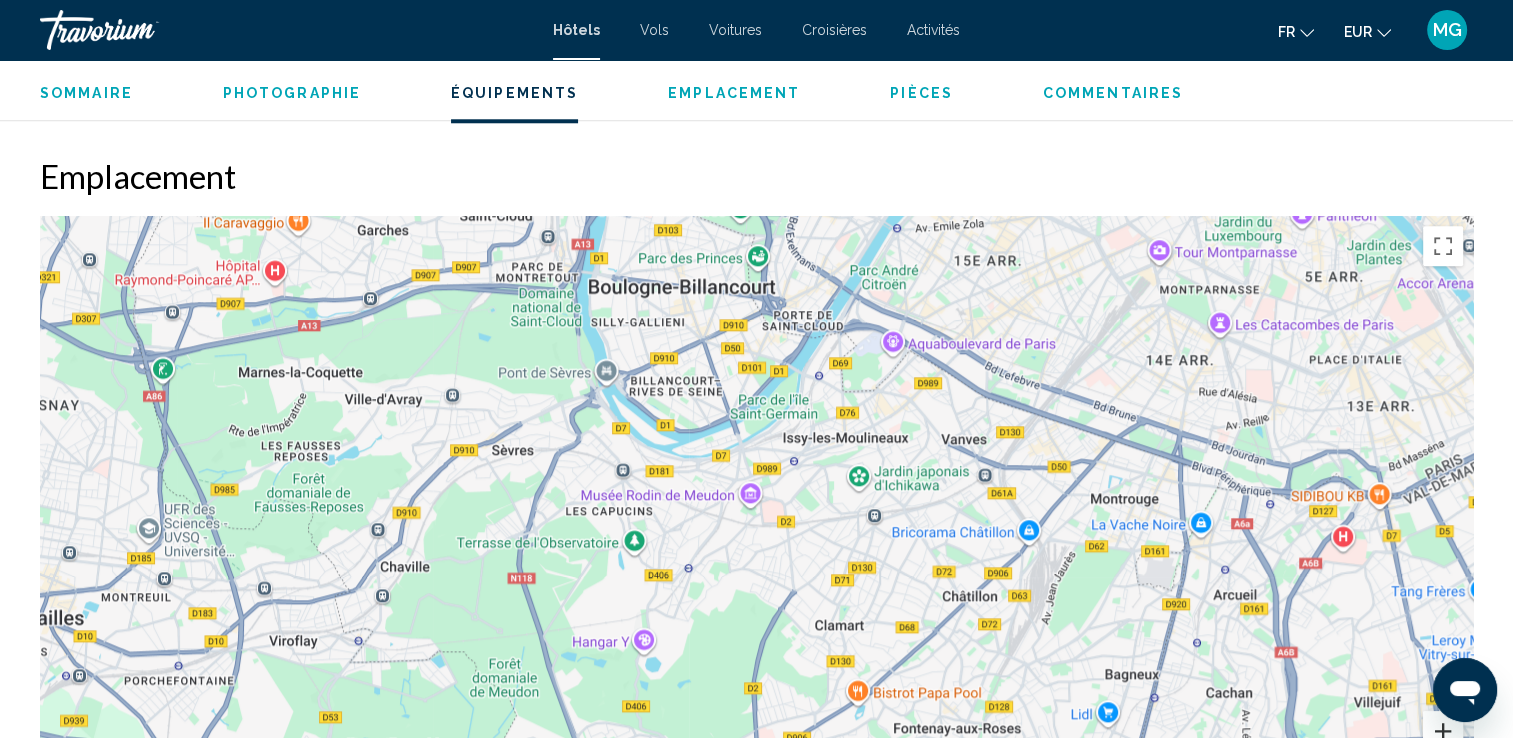 click at bounding box center (1443, 731) 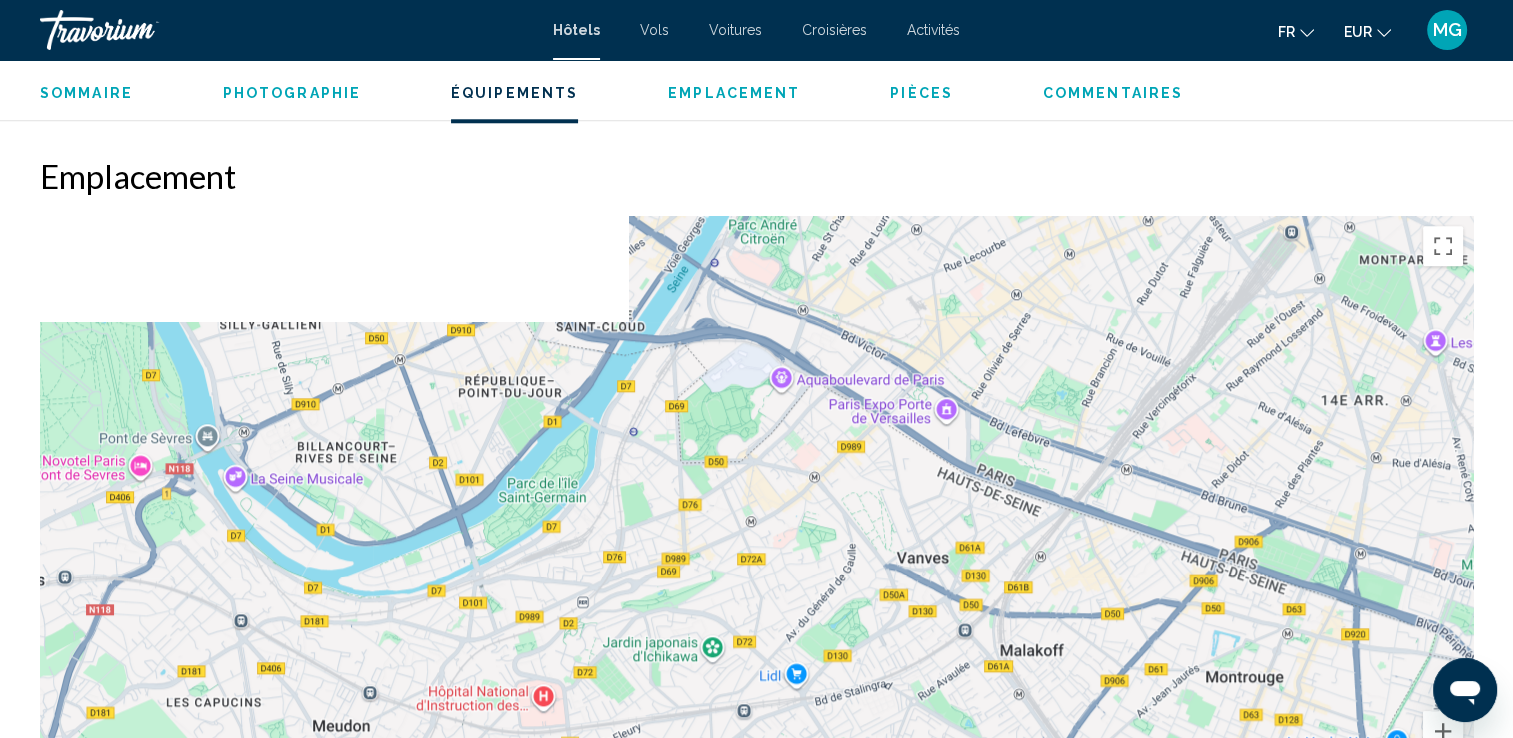 drag, startPoint x: 1390, startPoint y: 336, endPoint x: 1083, endPoint y: 539, distance: 368.0462 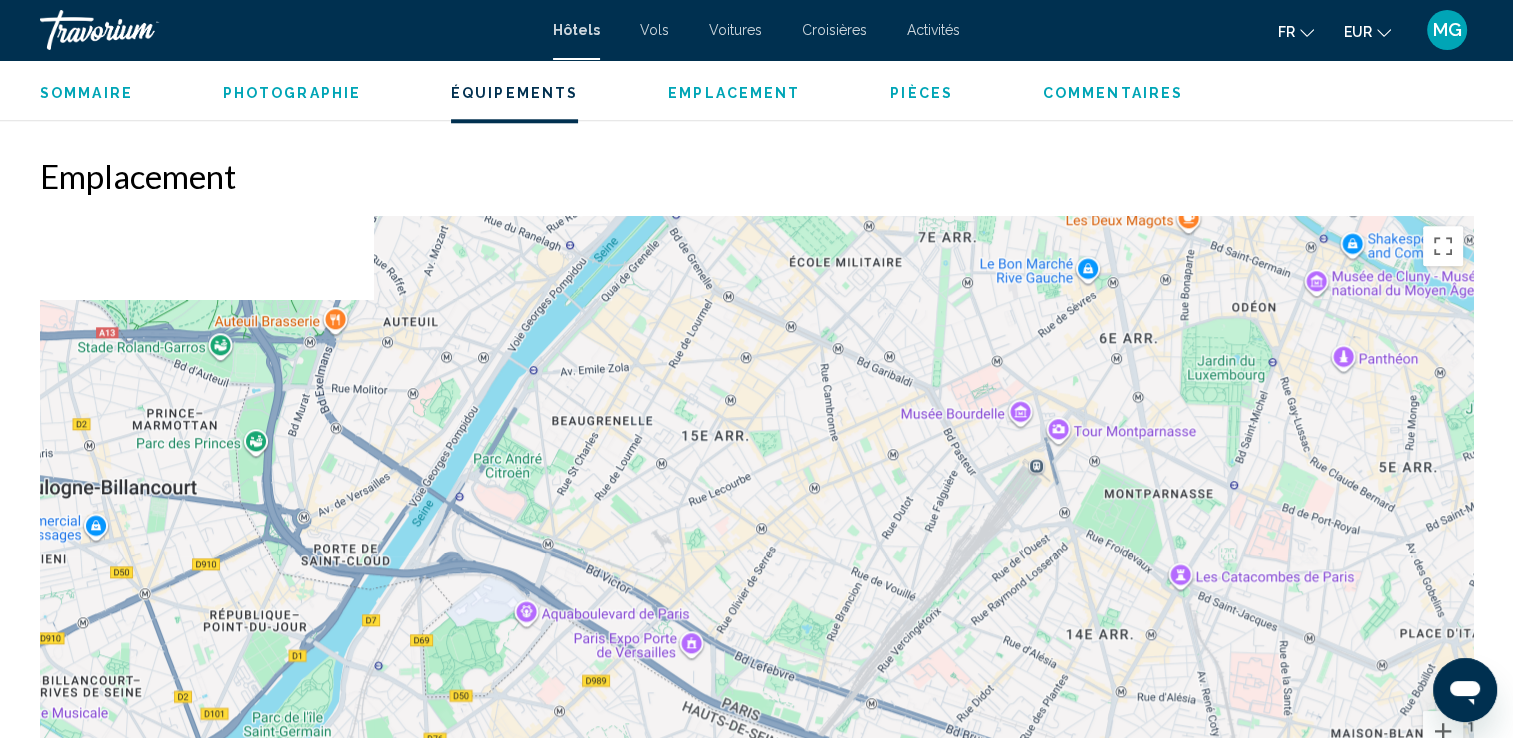 drag, startPoint x: 1142, startPoint y: 345, endPoint x: 946, endPoint y: 574, distance: 301.42496 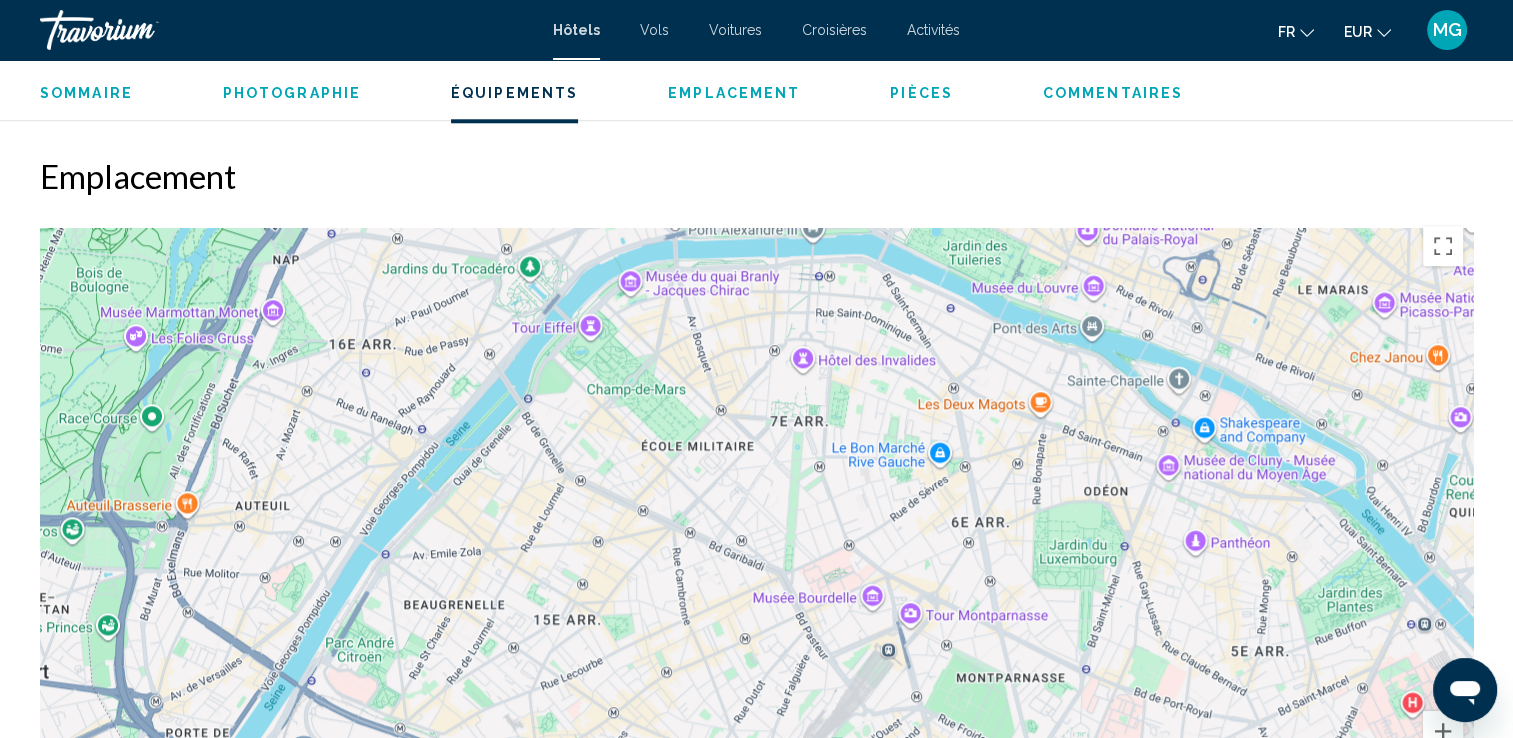 drag, startPoint x: 1044, startPoint y: 402, endPoint x: 885, endPoint y: 591, distance: 246.98582 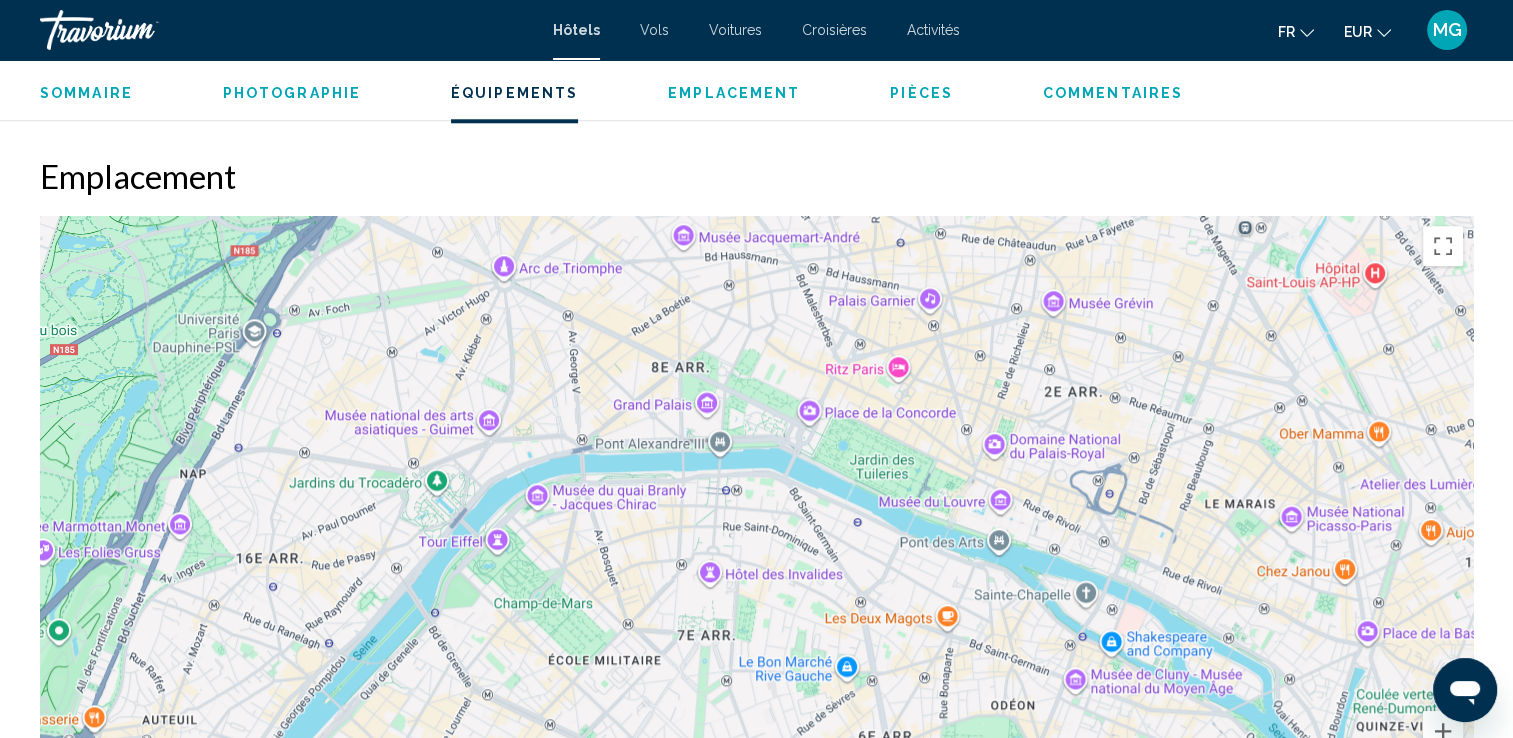 drag, startPoint x: 955, startPoint y: 390, endPoint x: 890, endPoint y: 587, distance: 207.44638 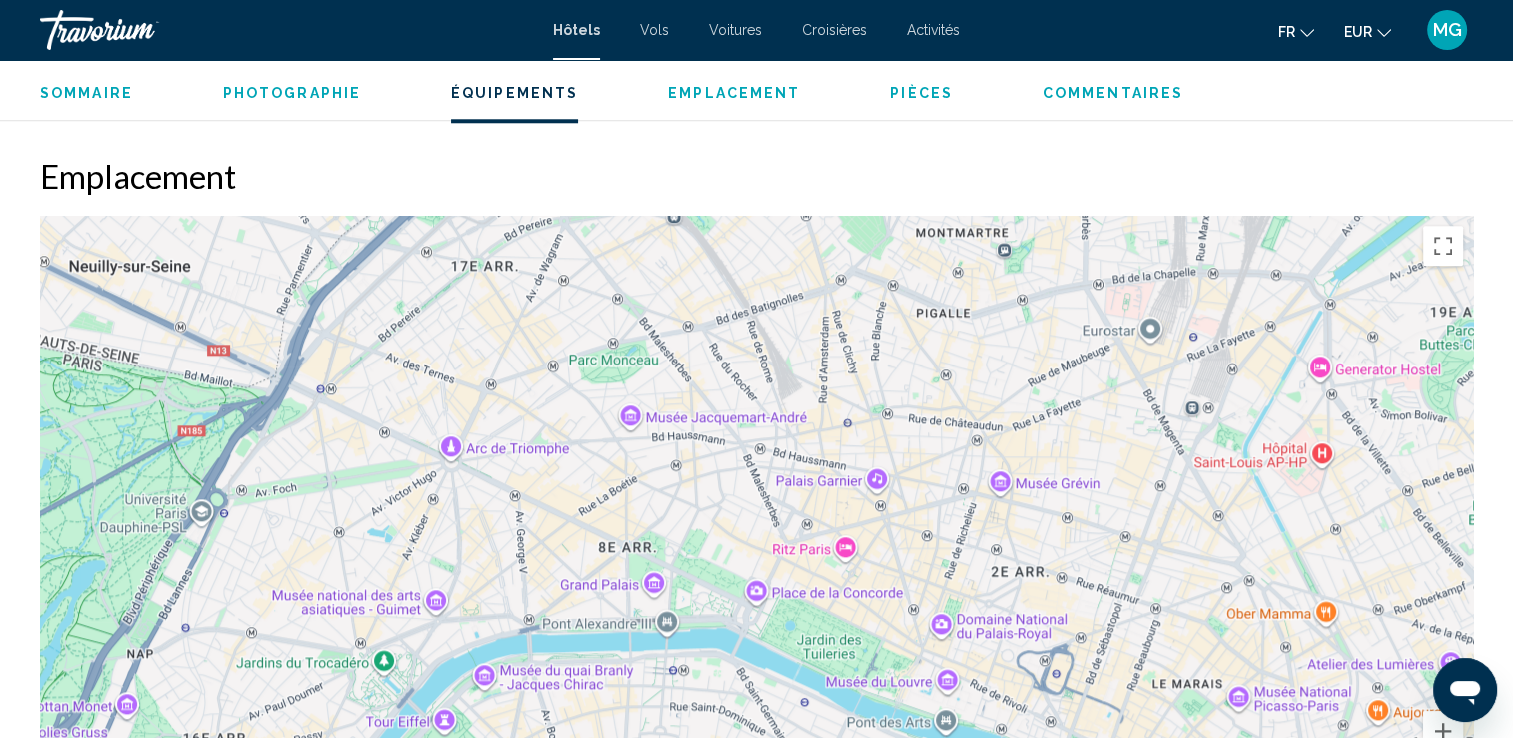 drag, startPoint x: 895, startPoint y: 348, endPoint x: 841, endPoint y: 533, distance: 192.72 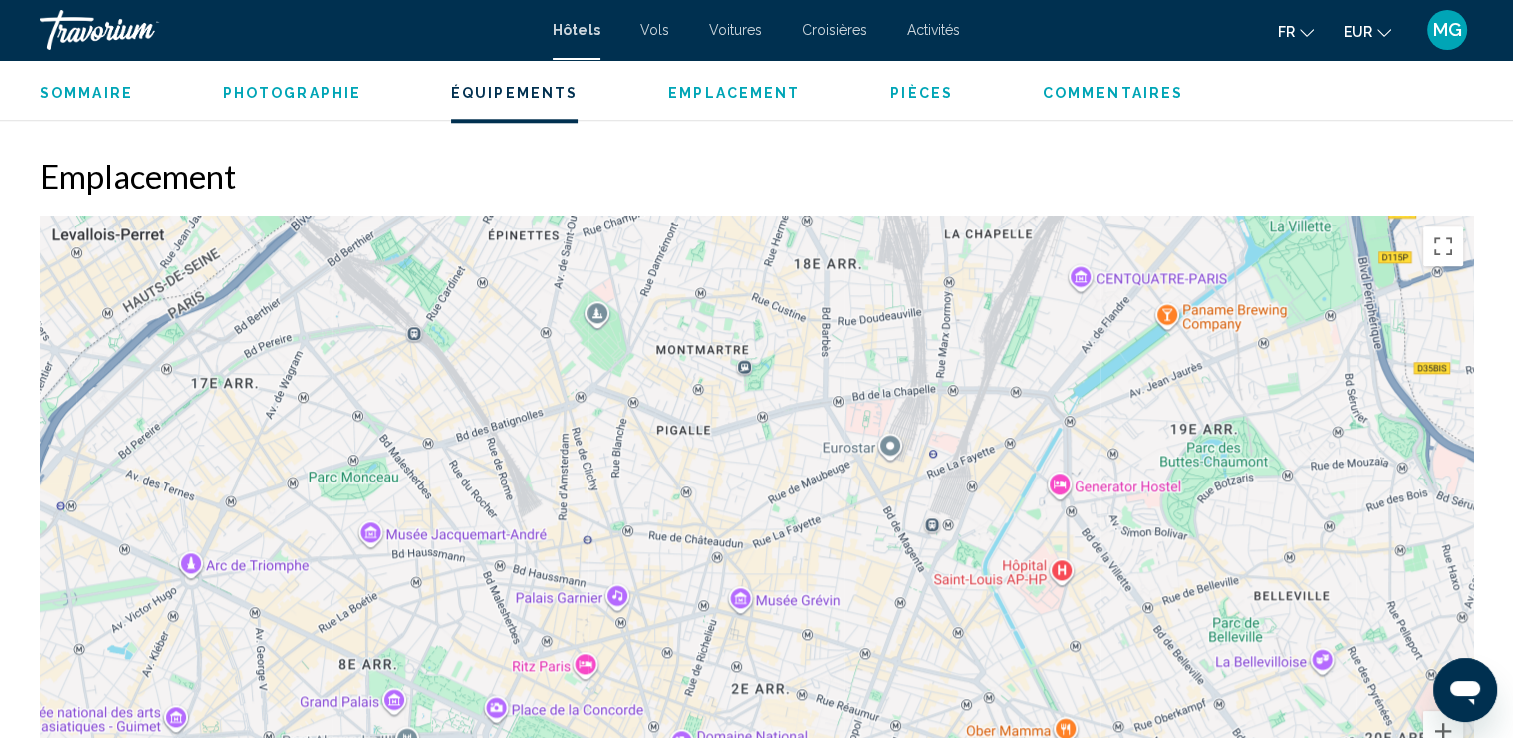 drag, startPoint x: 718, startPoint y: 368, endPoint x: 457, endPoint y: 487, distance: 286.8484 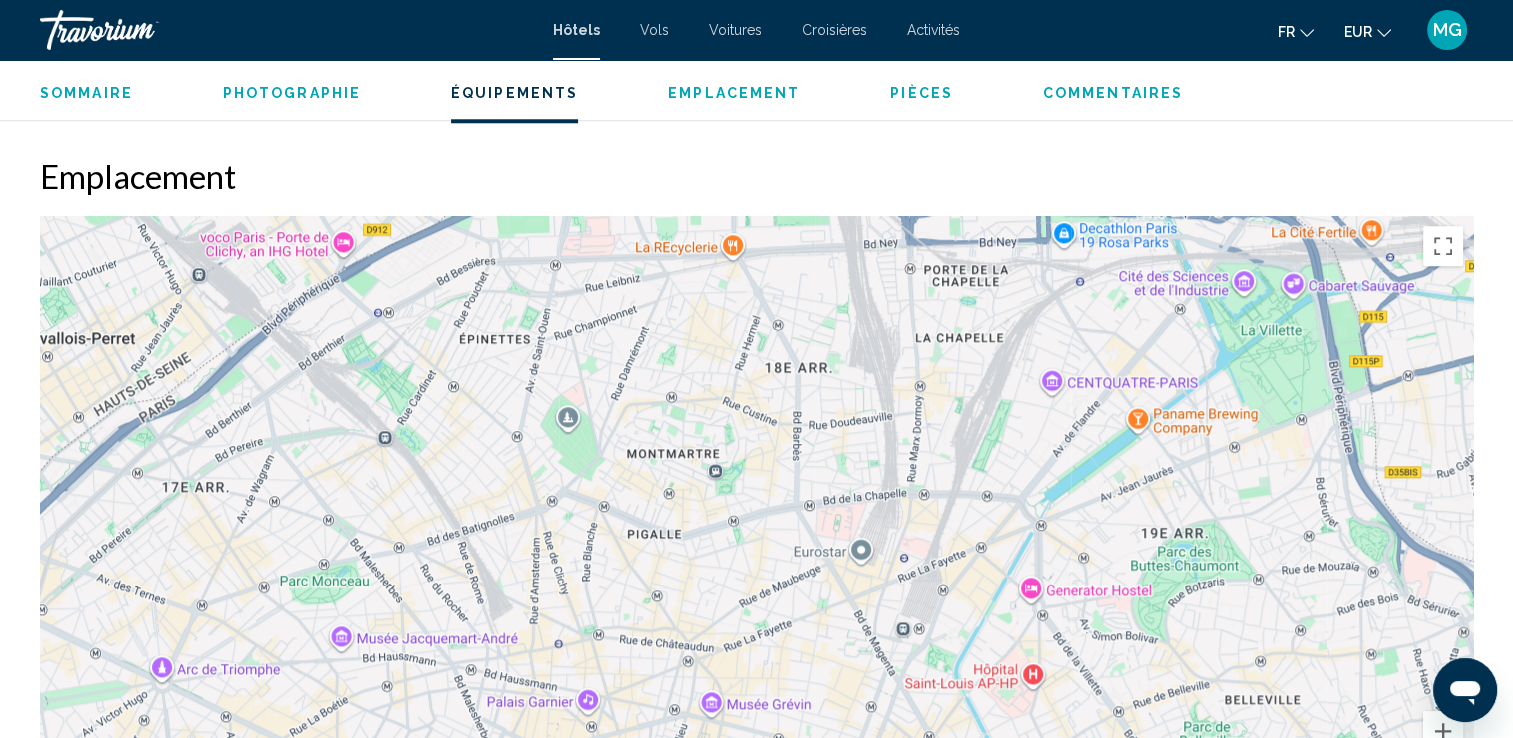 drag, startPoint x: 589, startPoint y: 385, endPoint x: 564, endPoint y: 482, distance: 100.16985 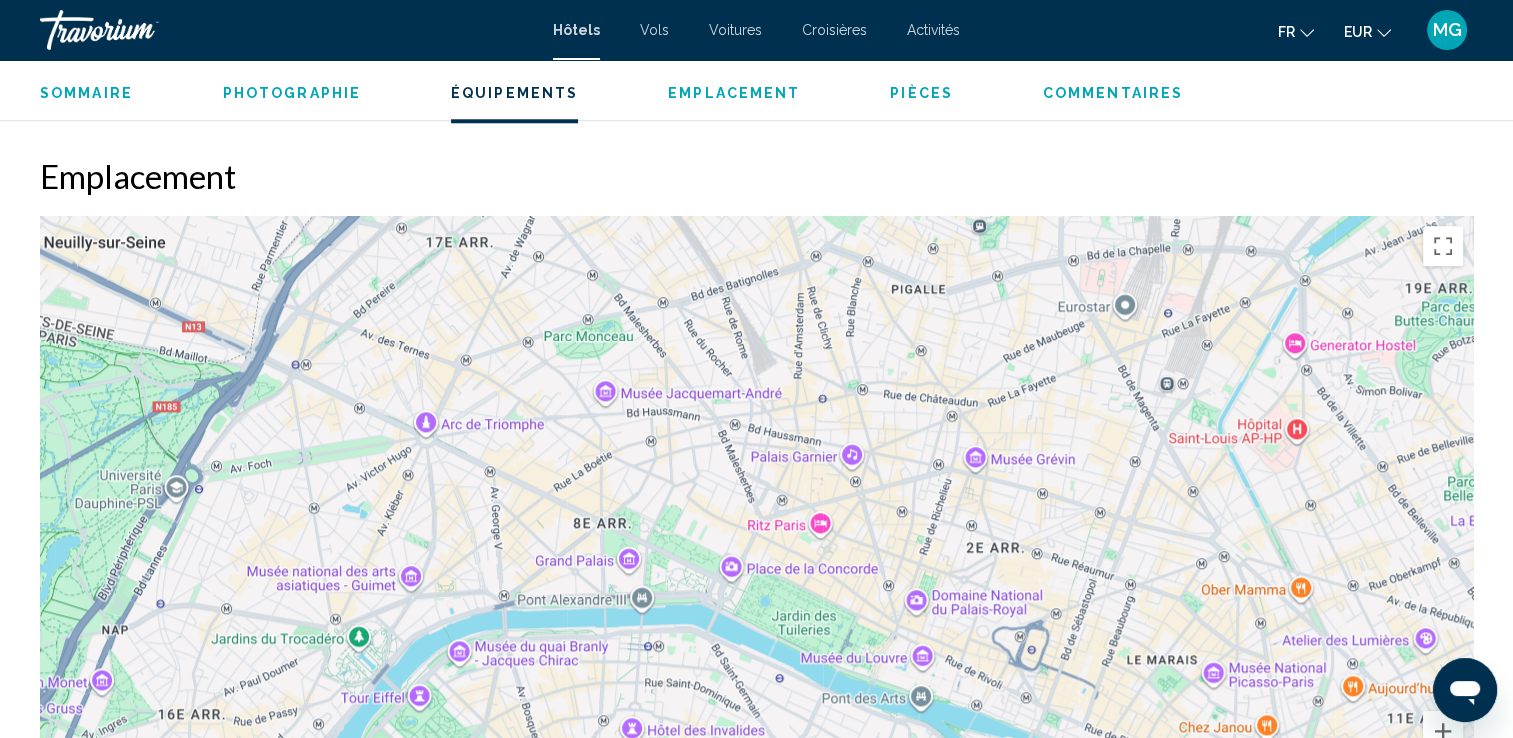 drag, startPoint x: 457, startPoint y: 566, endPoint x: 732, endPoint y: 321, distance: 368.30695 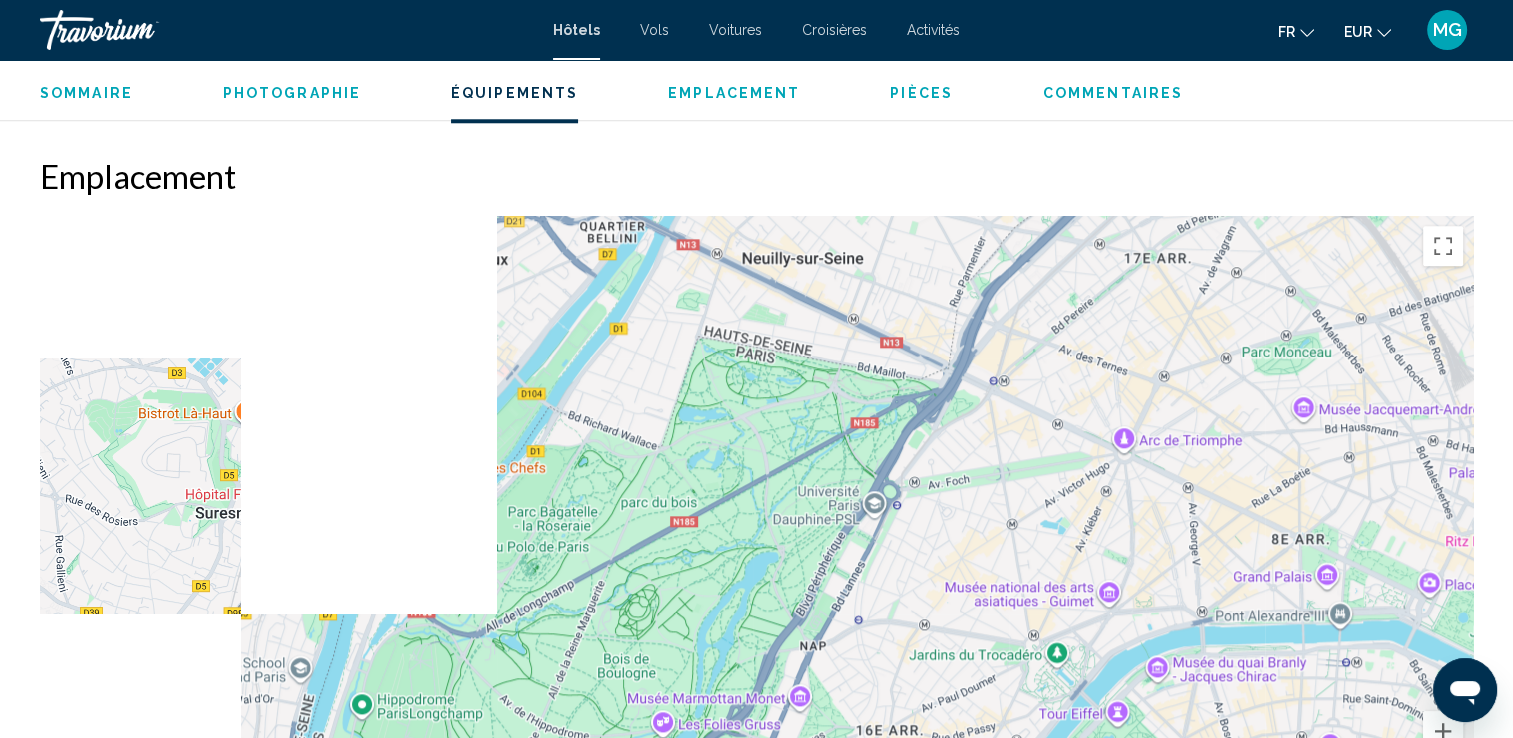drag, startPoint x: 390, startPoint y: 514, endPoint x: 1094, endPoint y: 530, distance: 704.1818 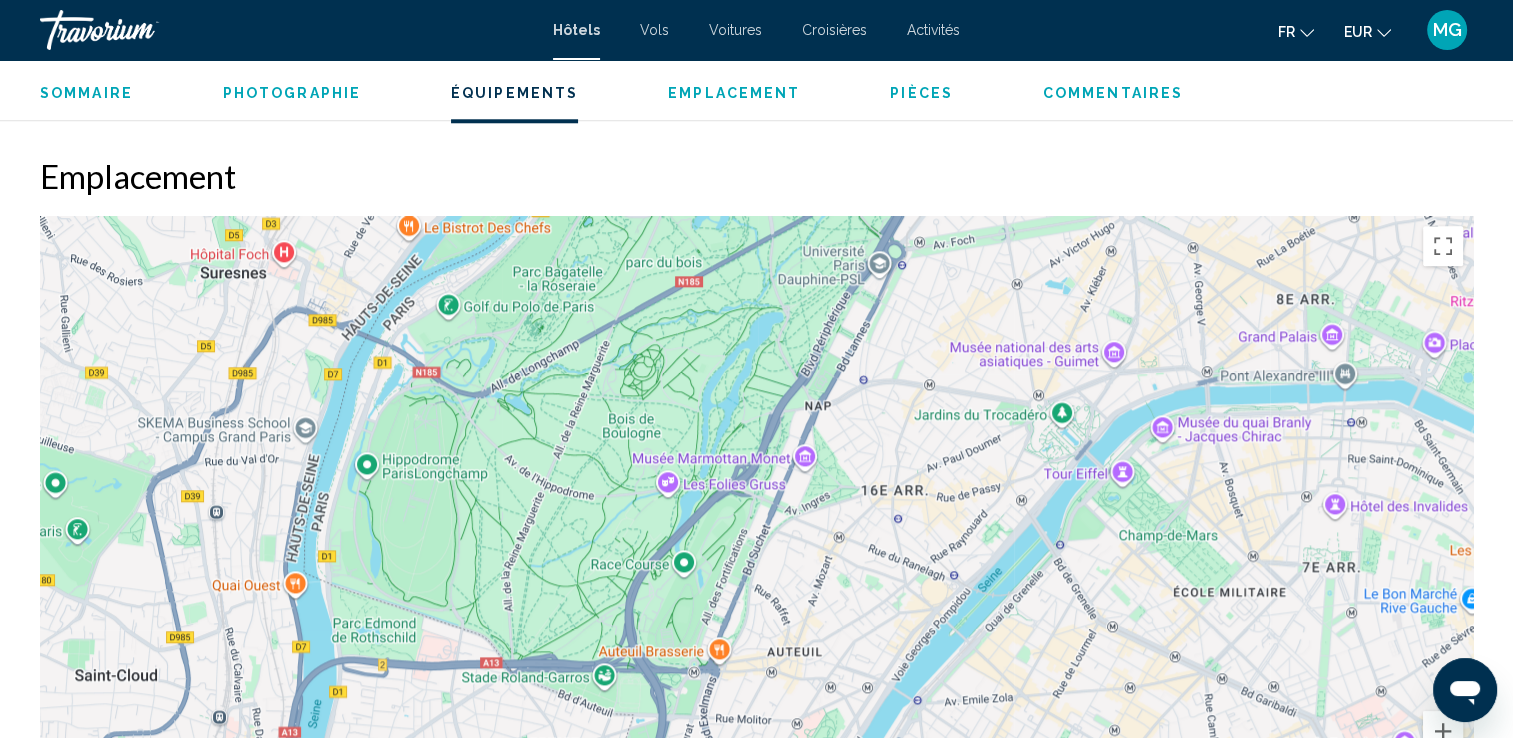 drag, startPoint x: 1056, startPoint y: 628, endPoint x: 1061, endPoint y: 383, distance: 245.05101 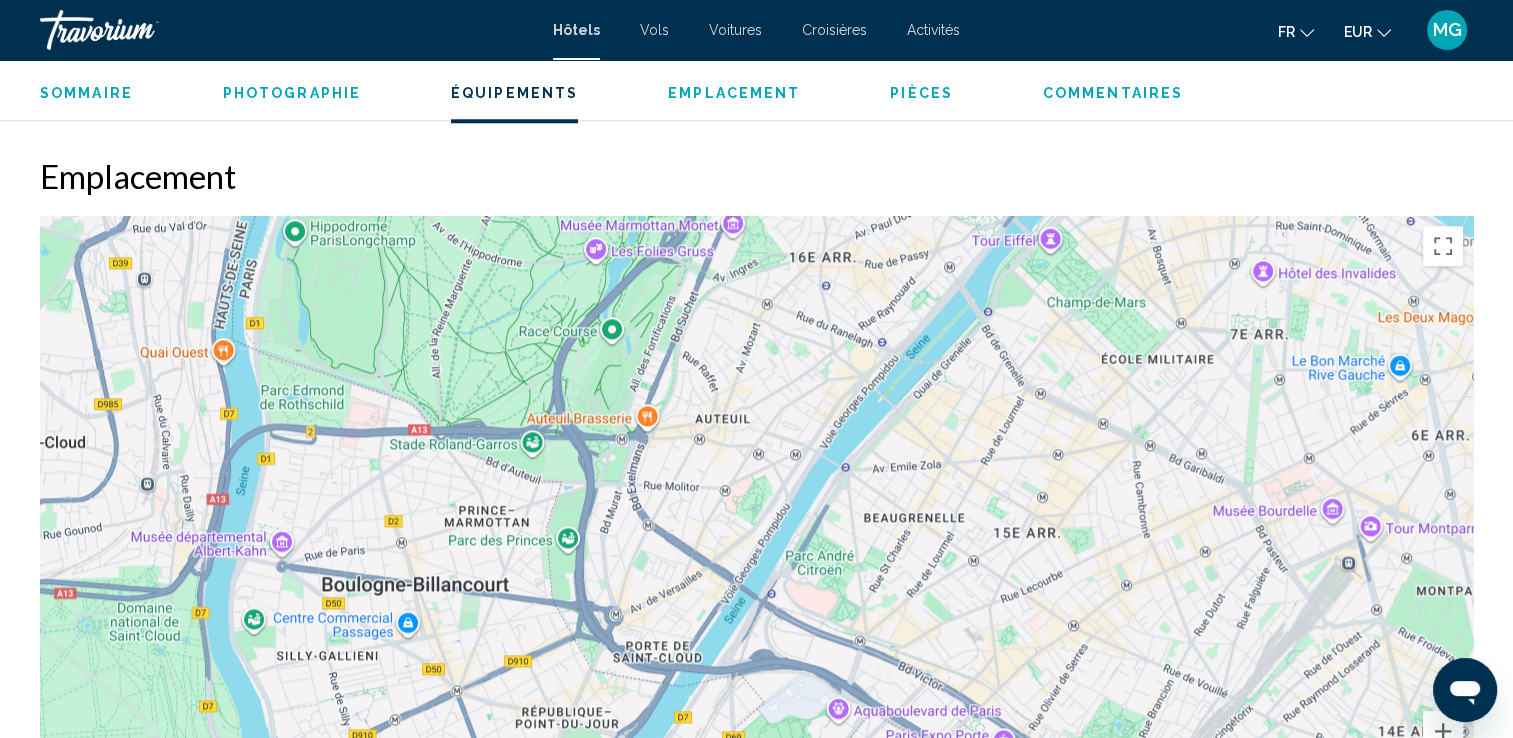 drag, startPoint x: 1172, startPoint y: 620, endPoint x: 1098, endPoint y: 379, distance: 252.10513 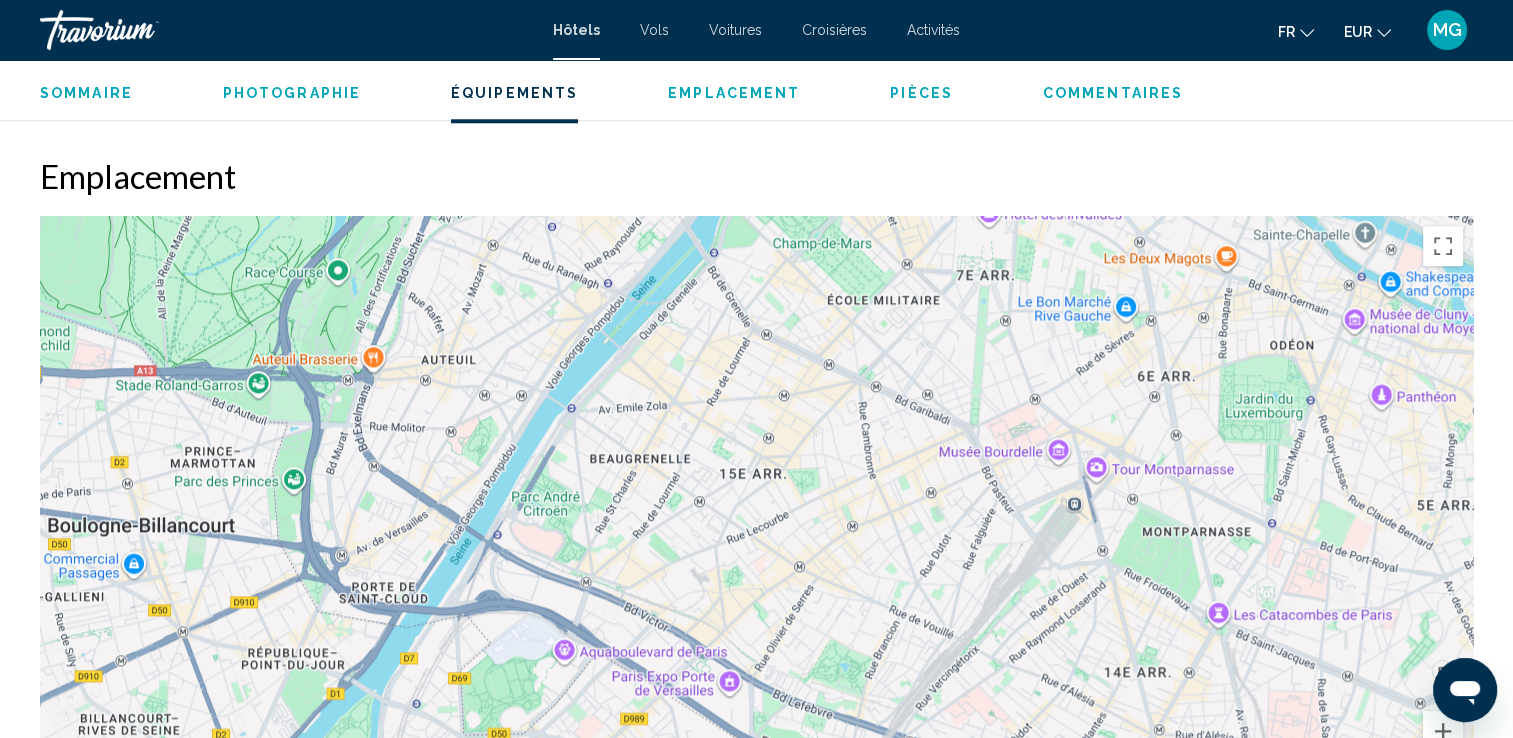 drag, startPoint x: 1182, startPoint y: 522, endPoint x: 912, endPoint y: 466, distance: 275.74625 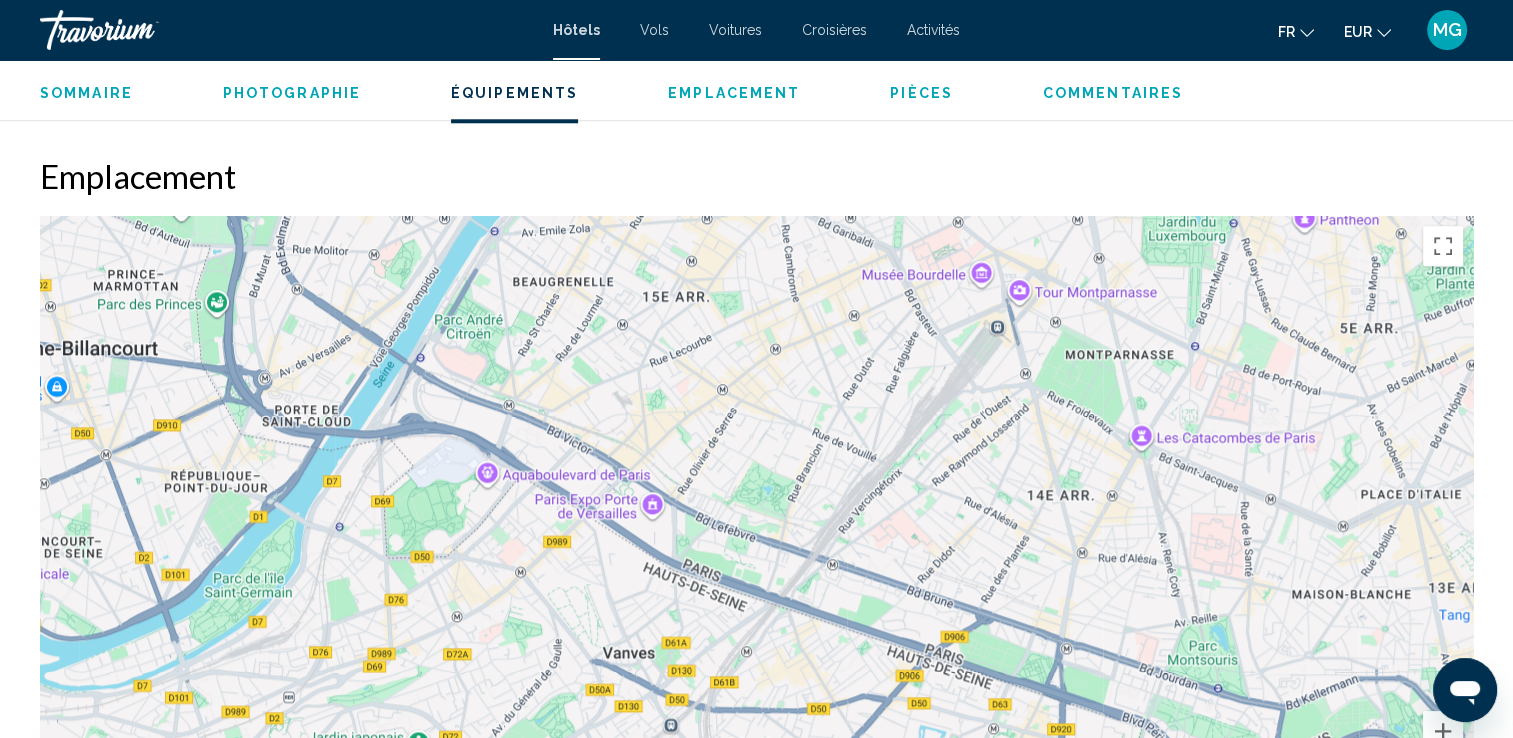 drag, startPoint x: 1021, startPoint y: 542, endPoint x: 942, endPoint y: 359, distance: 199.32385 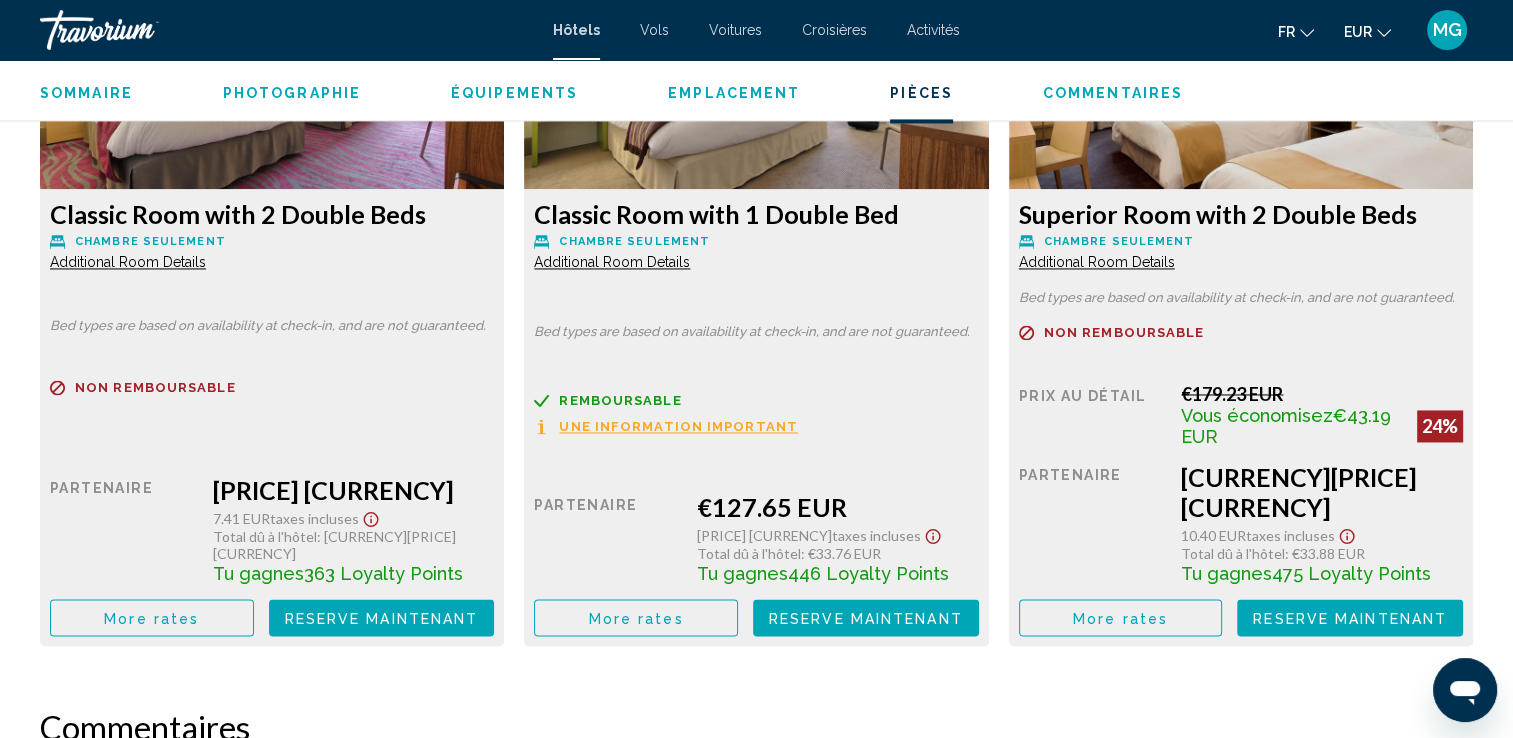 scroll, scrollTop: 3100, scrollLeft: 0, axis: vertical 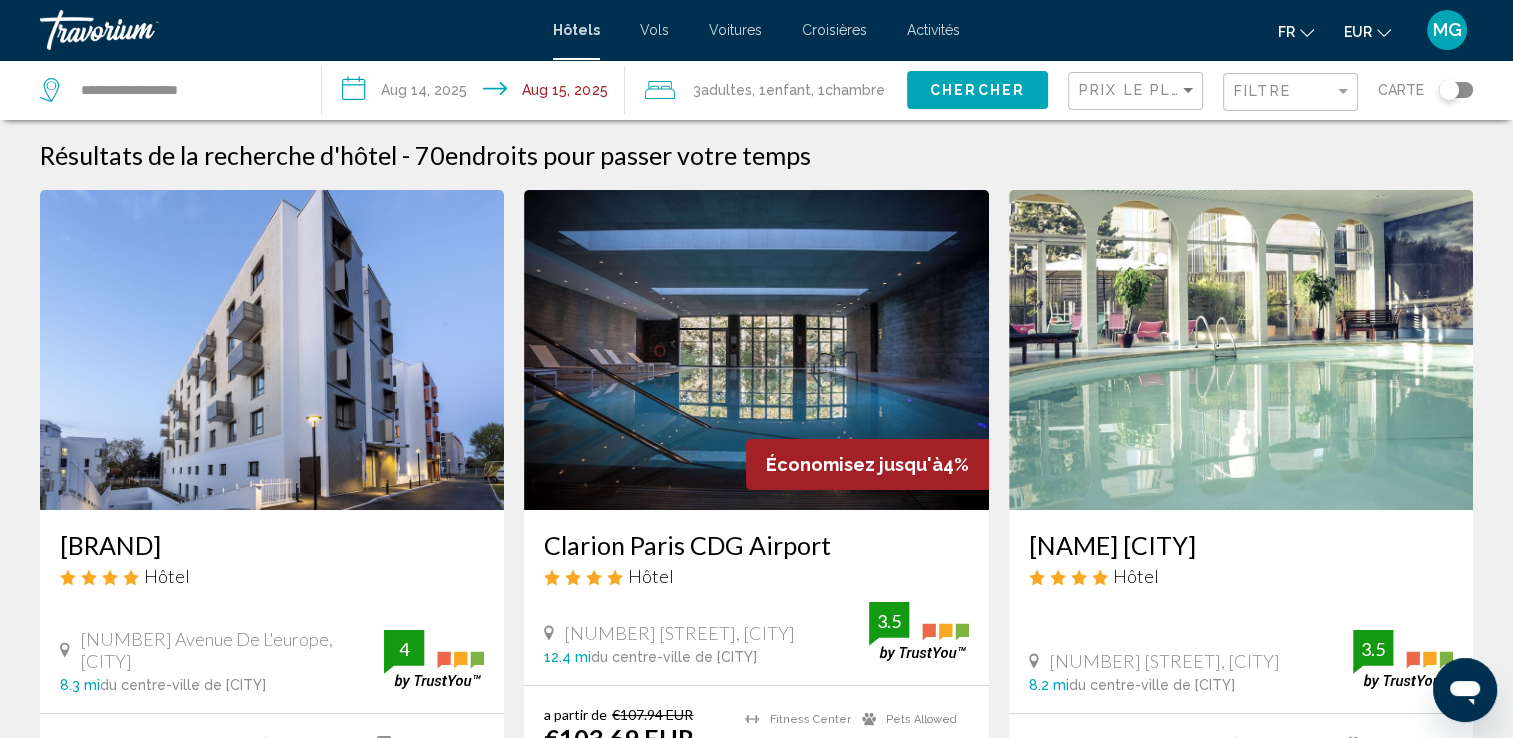 click at bounding box center (272, 350) 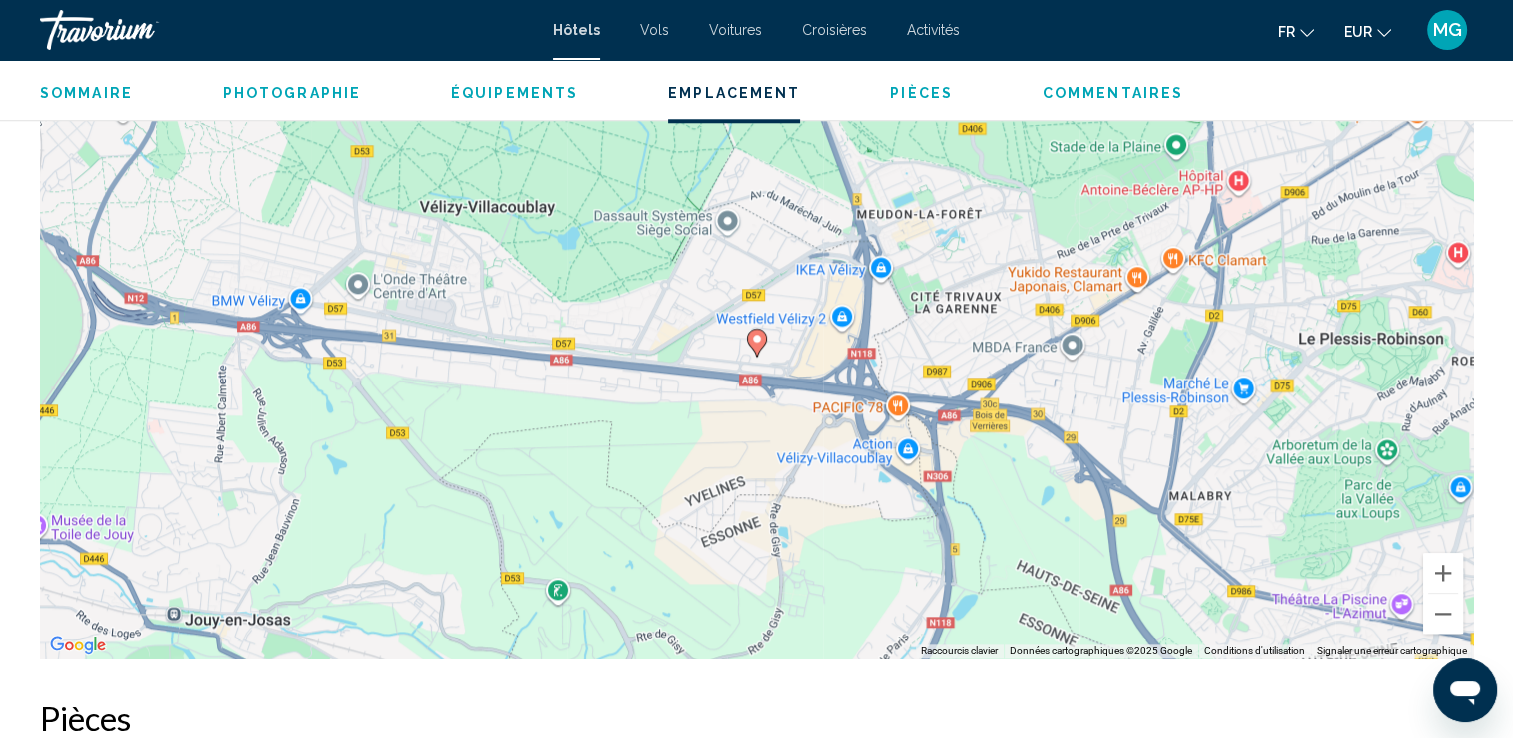 scroll, scrollTop: 2000, scrollLeft: 0, axis: vertical 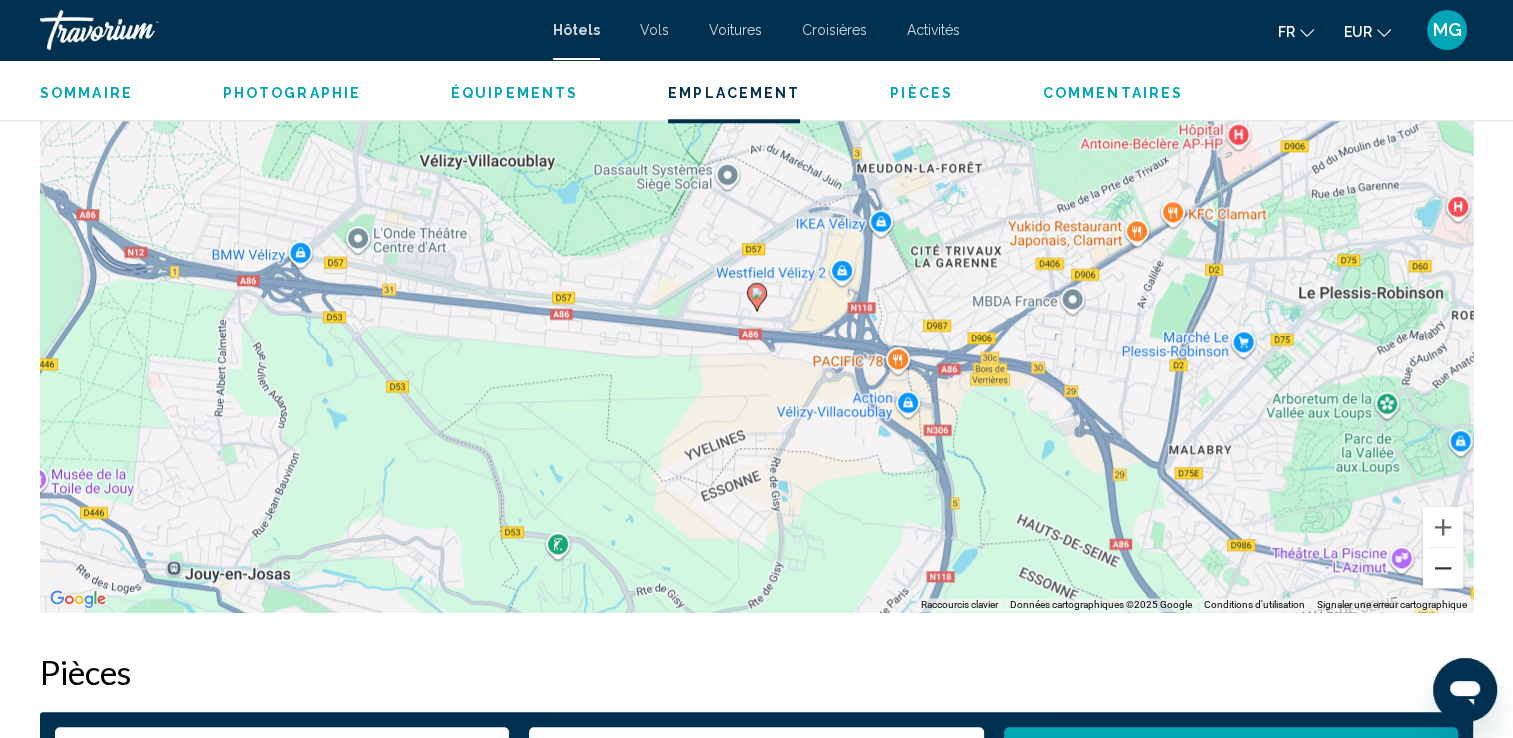 click at bounding box center [1443, 568] 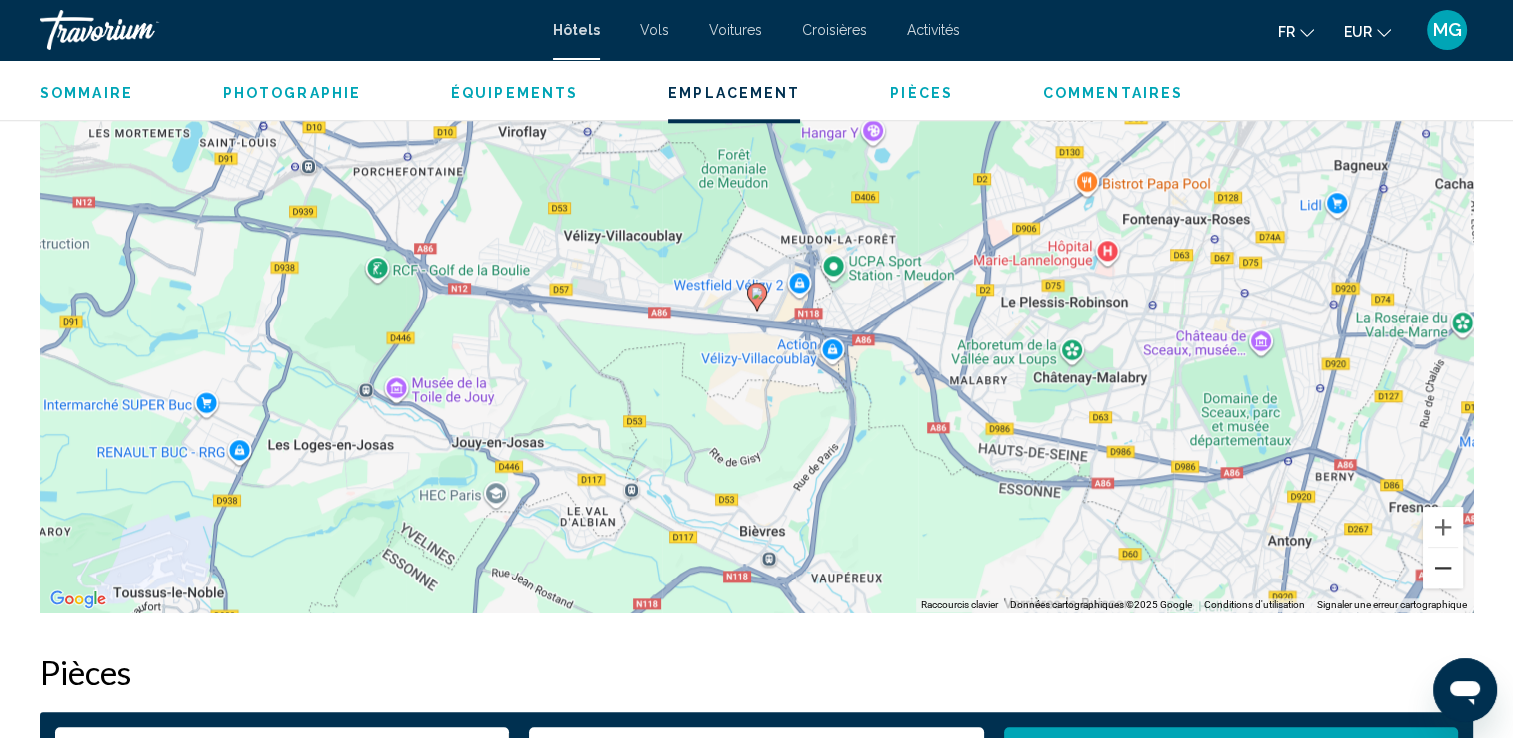 click at bounding box center [1443, 568] 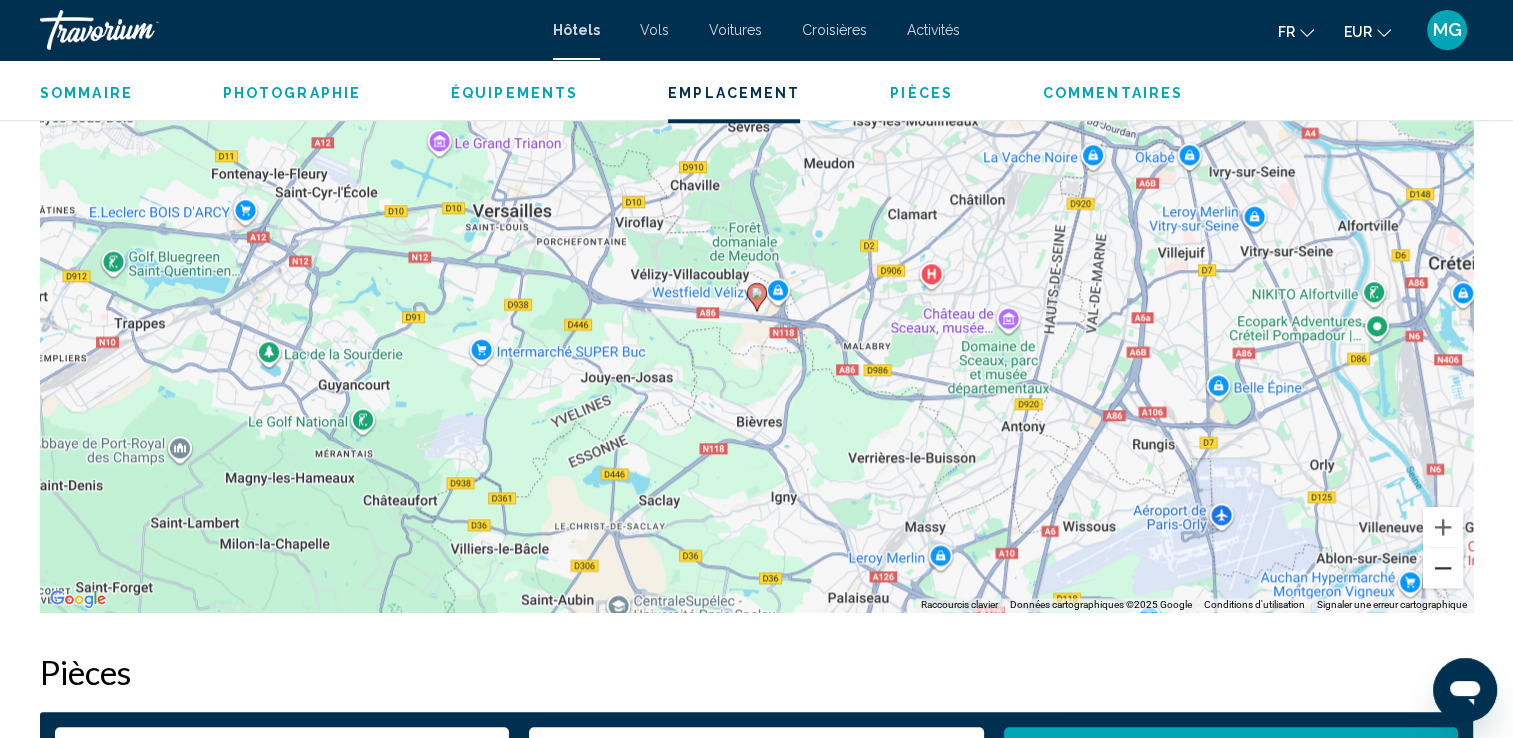 click at bounding box center [1443, 568] 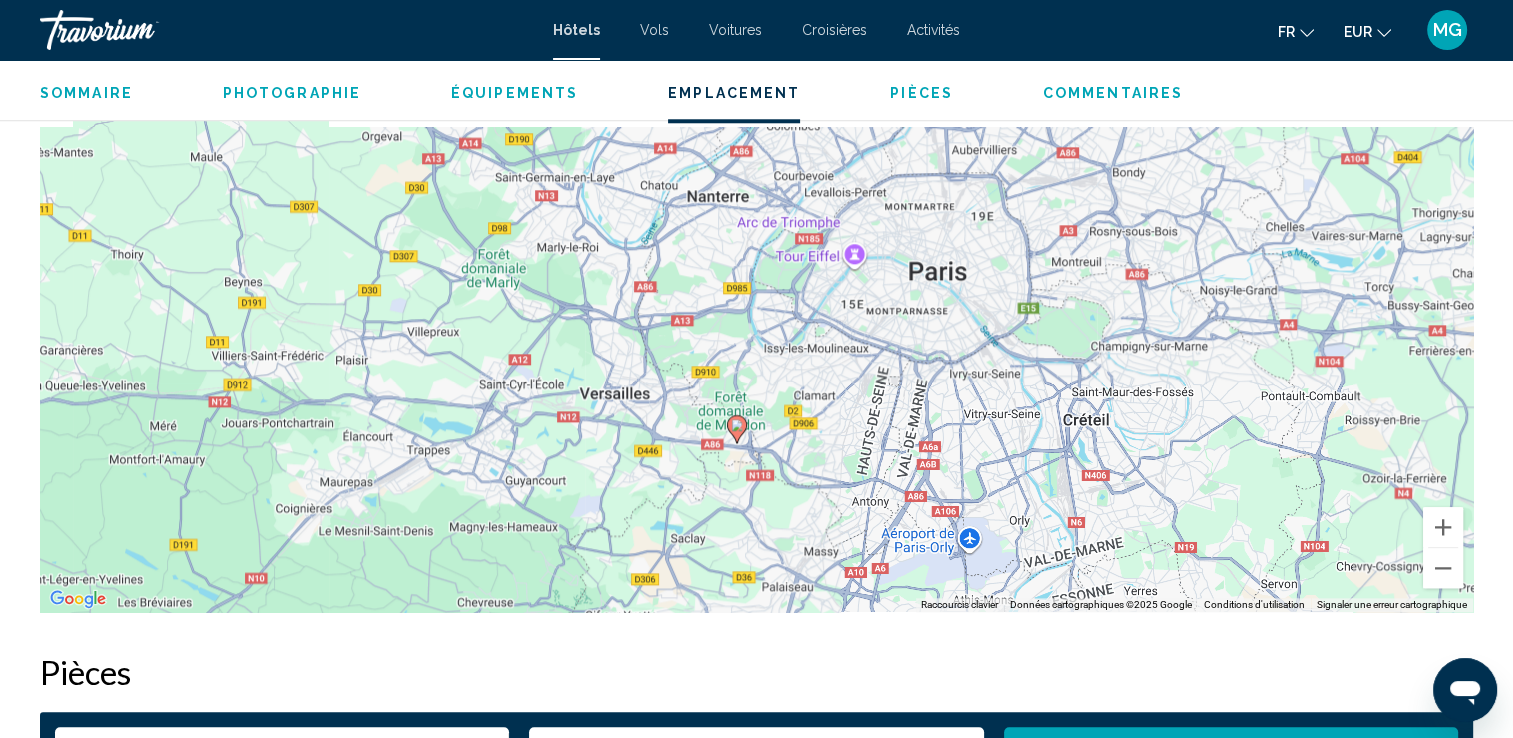 drag, startPoint x: 904, startPoint y: 222, endPoint x: 882, endPoint y: 354, distance: 133.82077 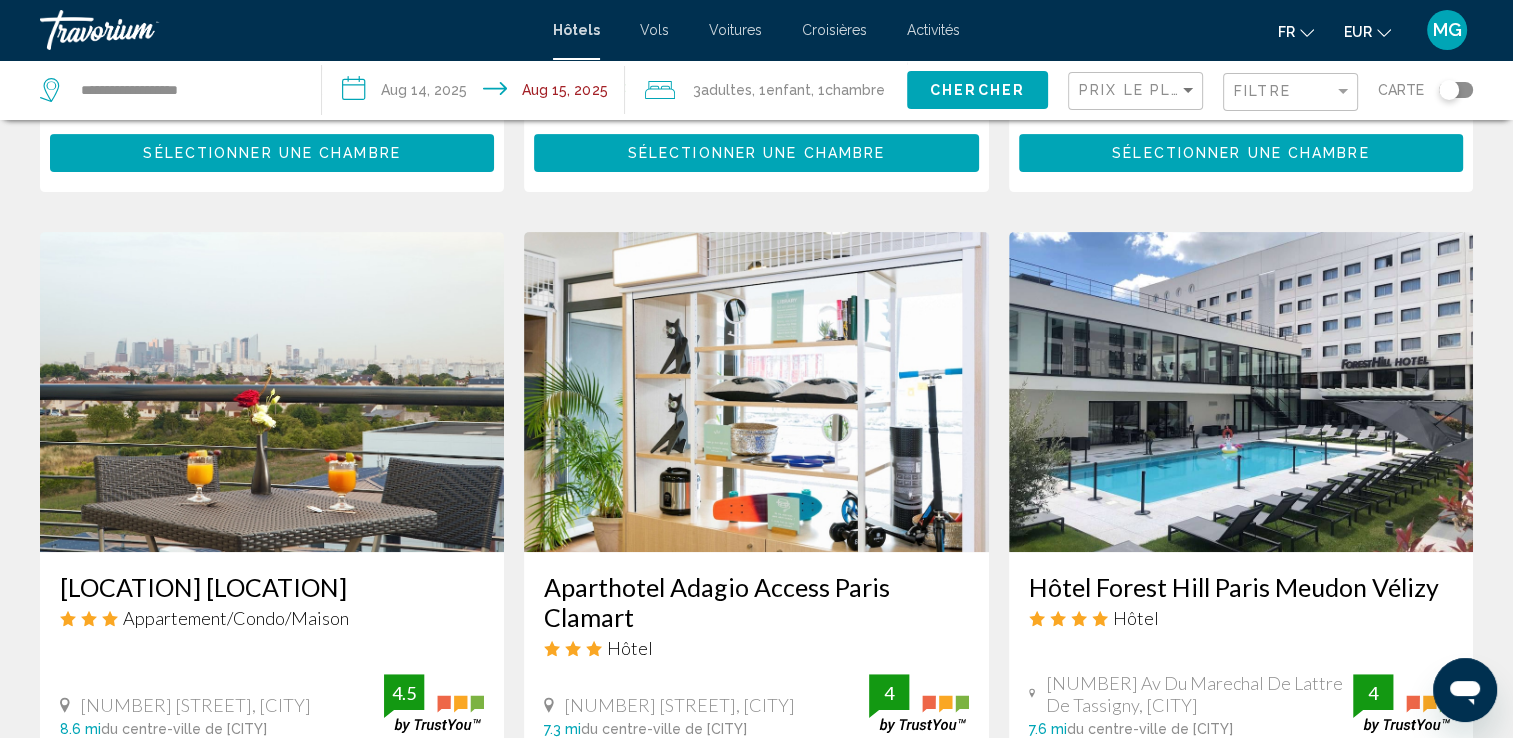 scroll, scrollTop: 800, scrollLeft: 0, axis: vertical 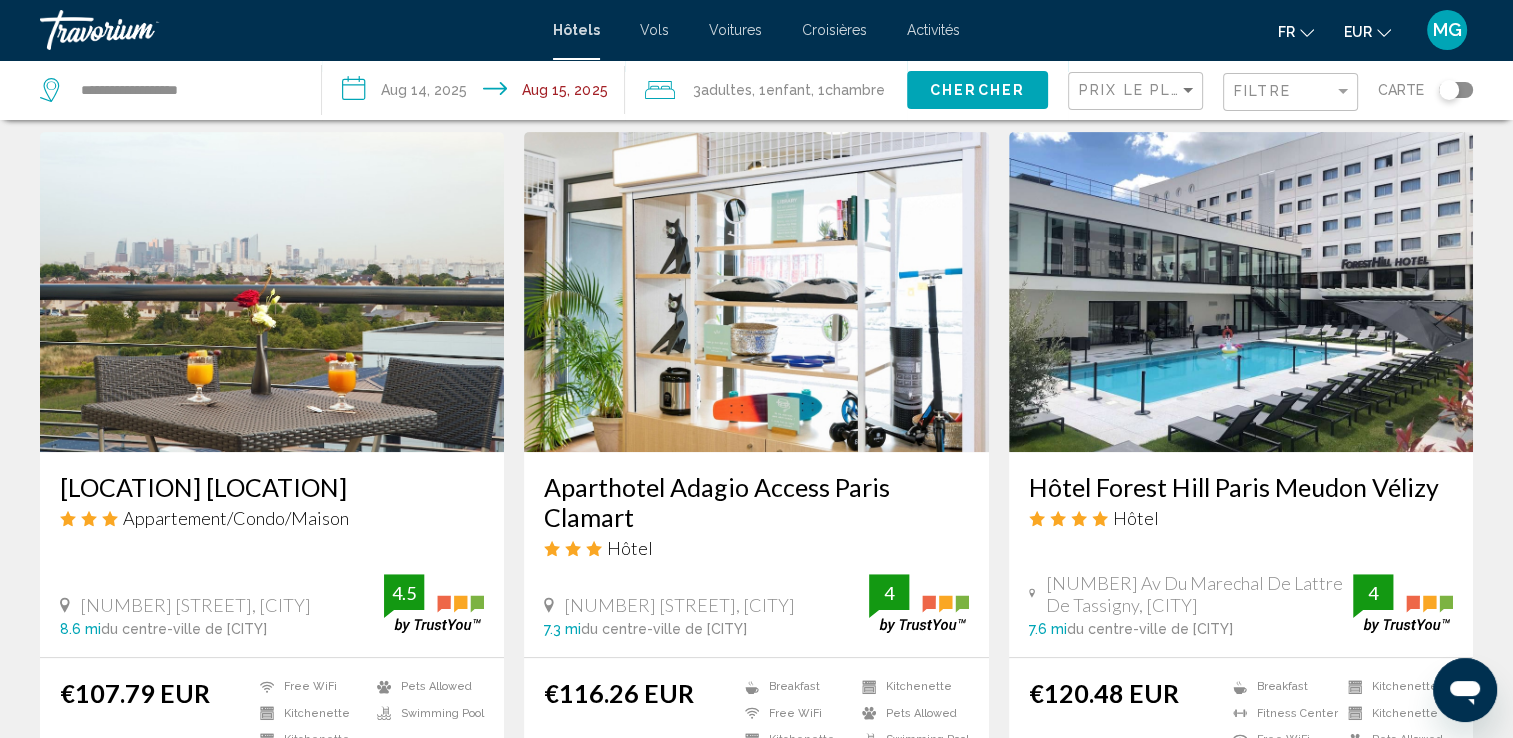 click at bounding box center [756, 292] 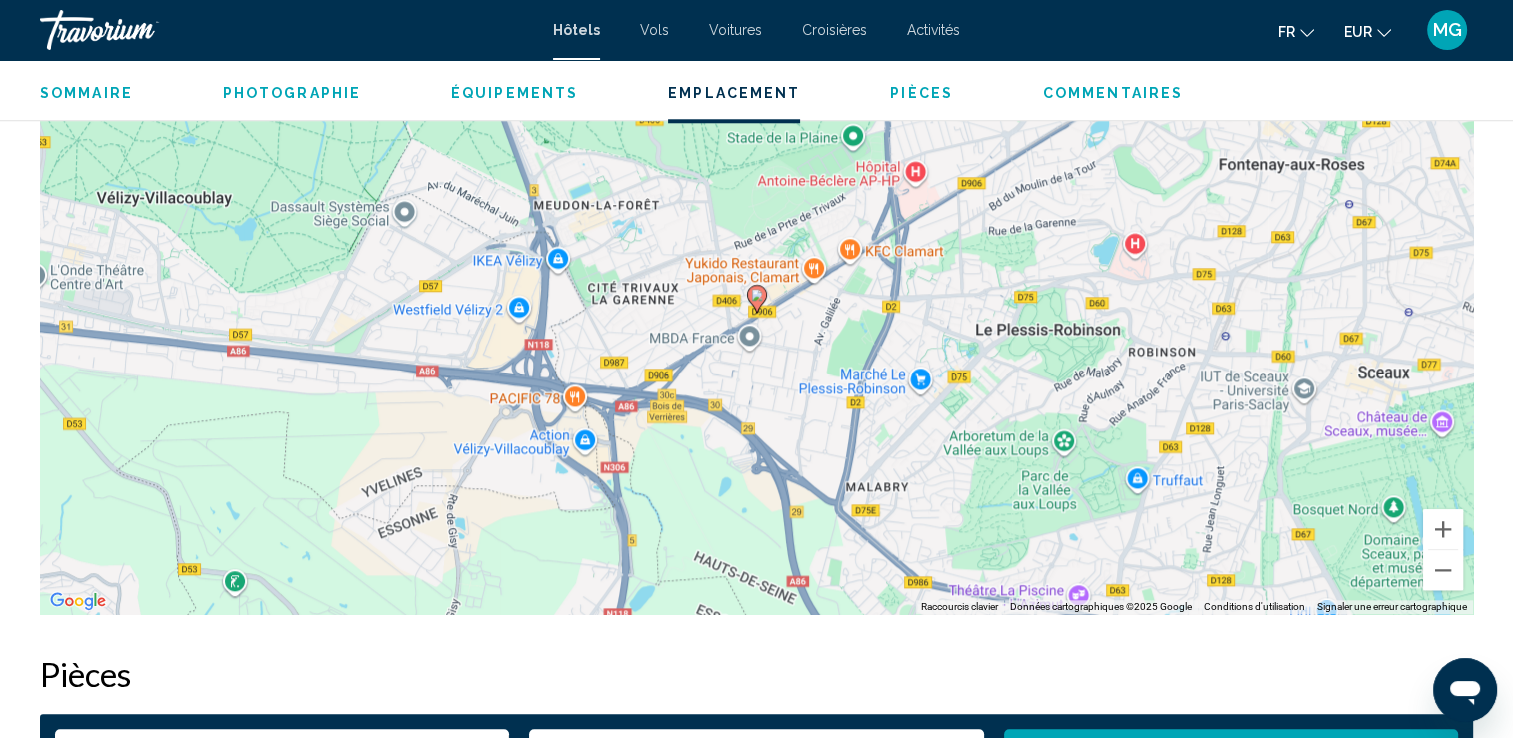 scroll, scrollTop: 2000, scrollLeft: 0, axis: vertical 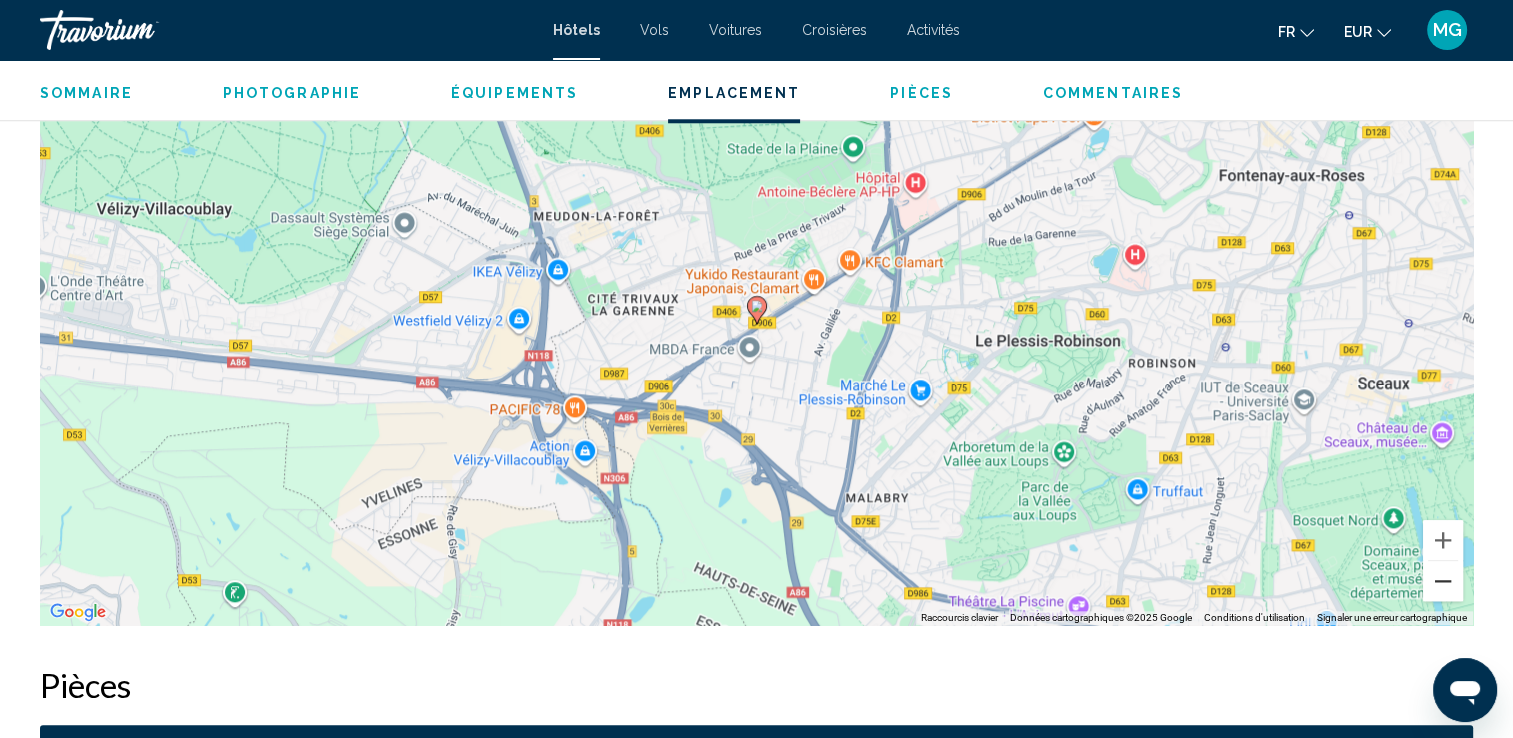 click at bounding box center [1443, 581] 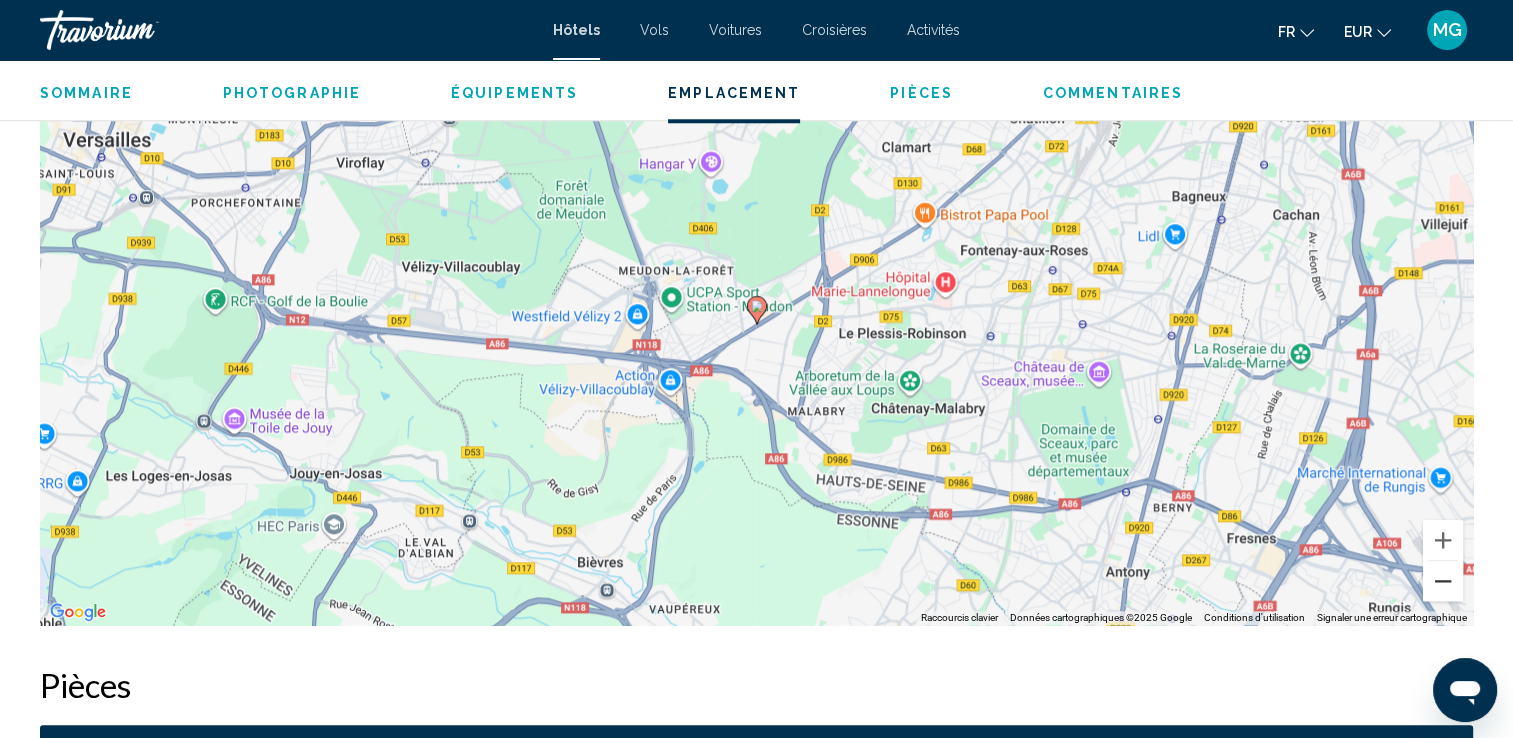 click at bounding box center [1443, 581] 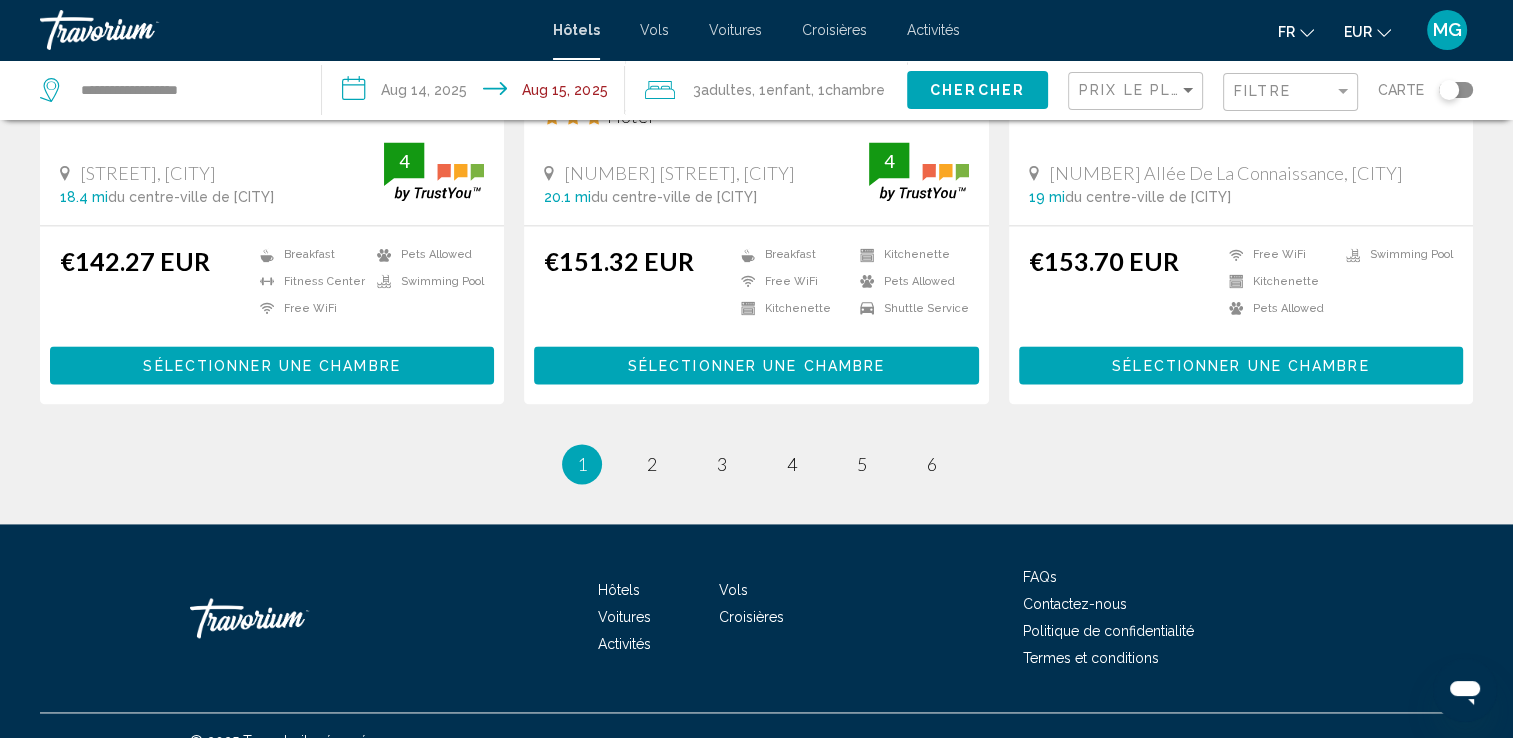 scroll, scrollTop: 2720, scrollLeft: 0, axis: vertical 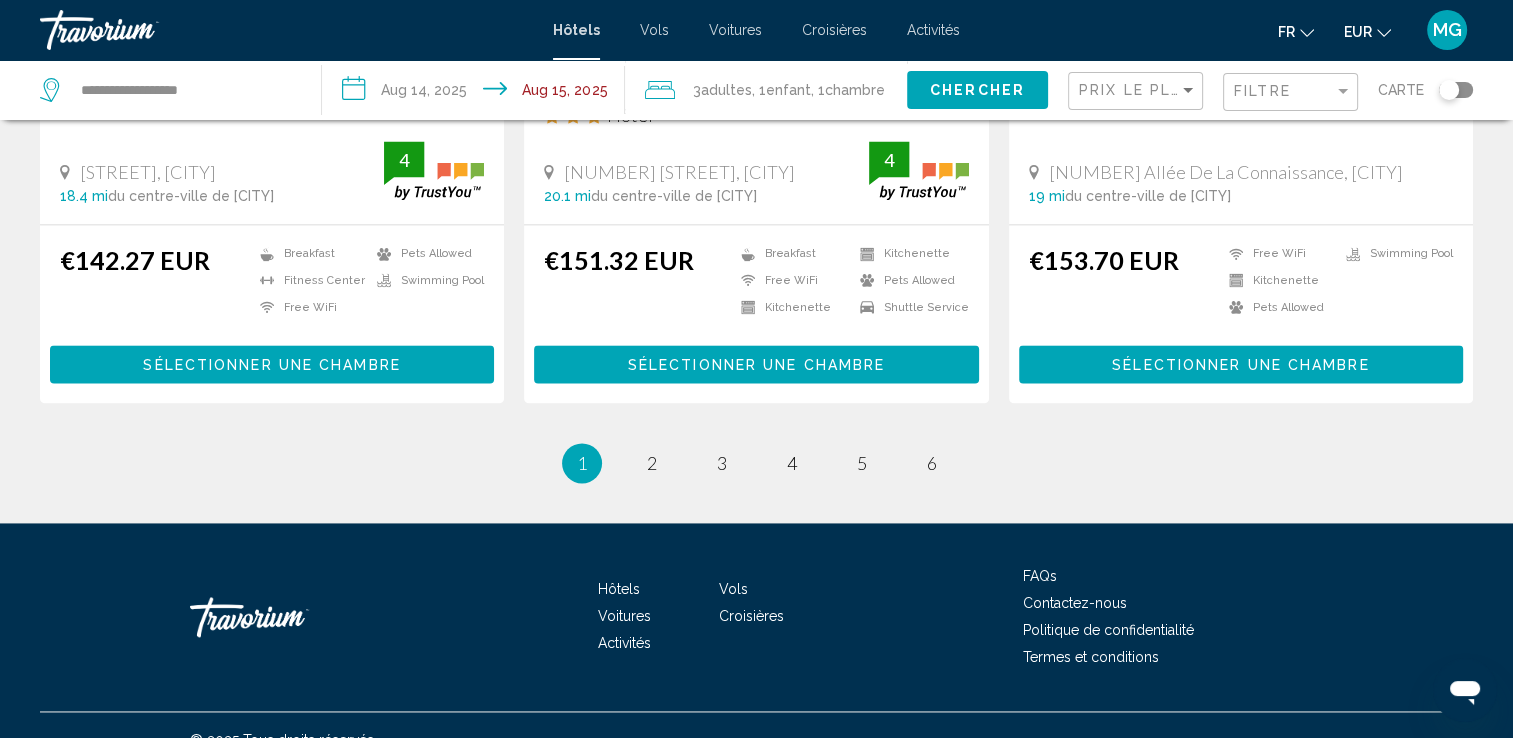 click on "page  2" at bounding box center [652, 463] 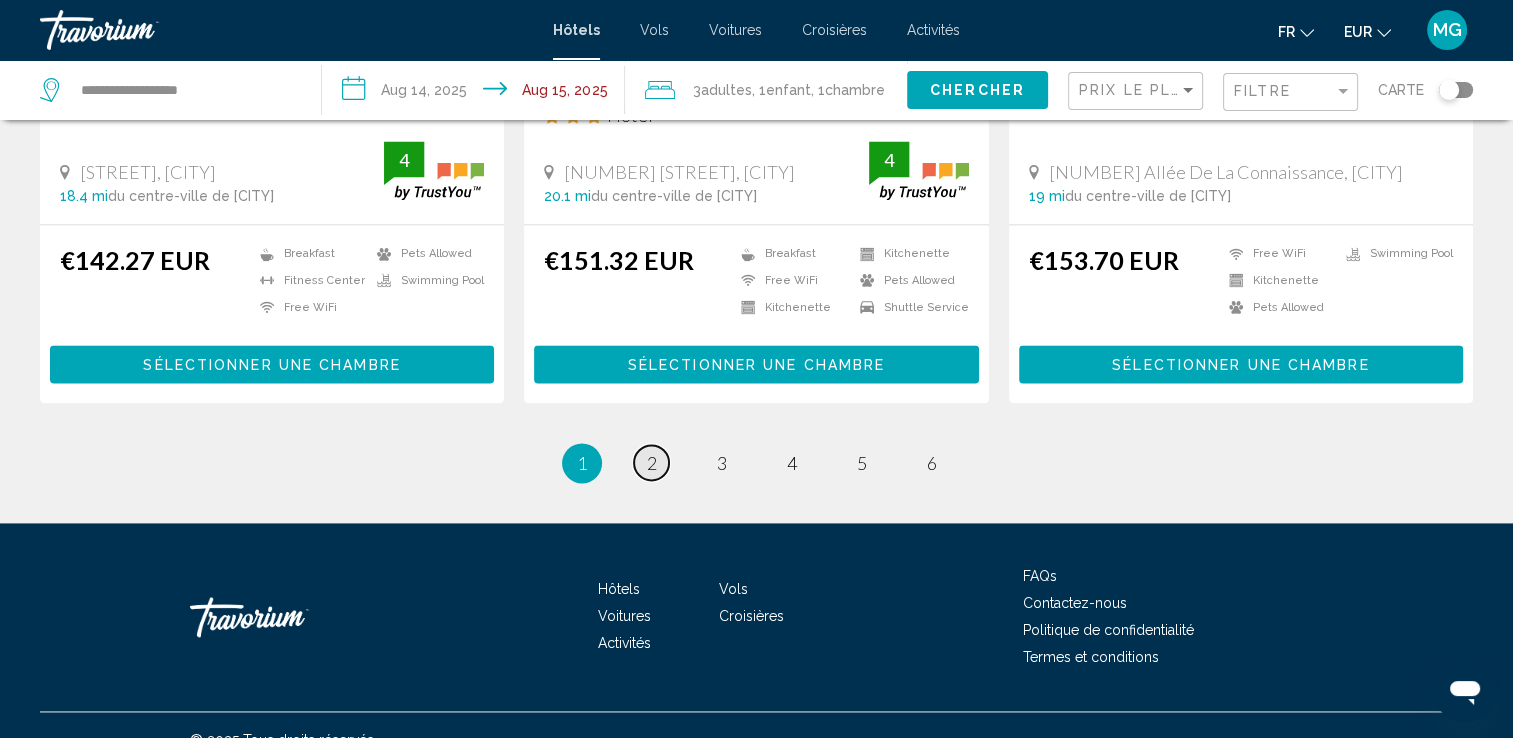click on "2" at bounding box center (652, 463) 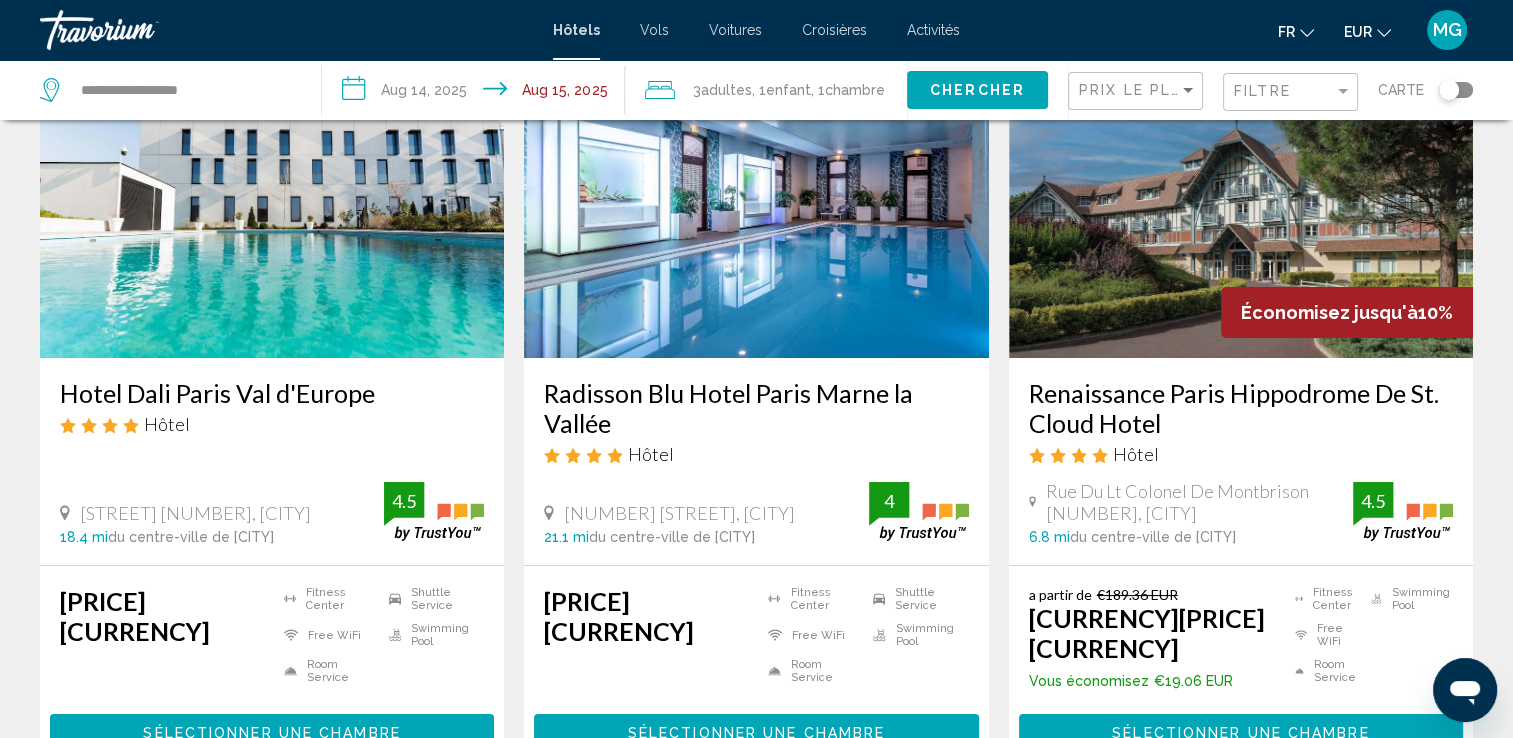 scroll, scrollTop: 200, scrollLeft: 0, axis: vertical 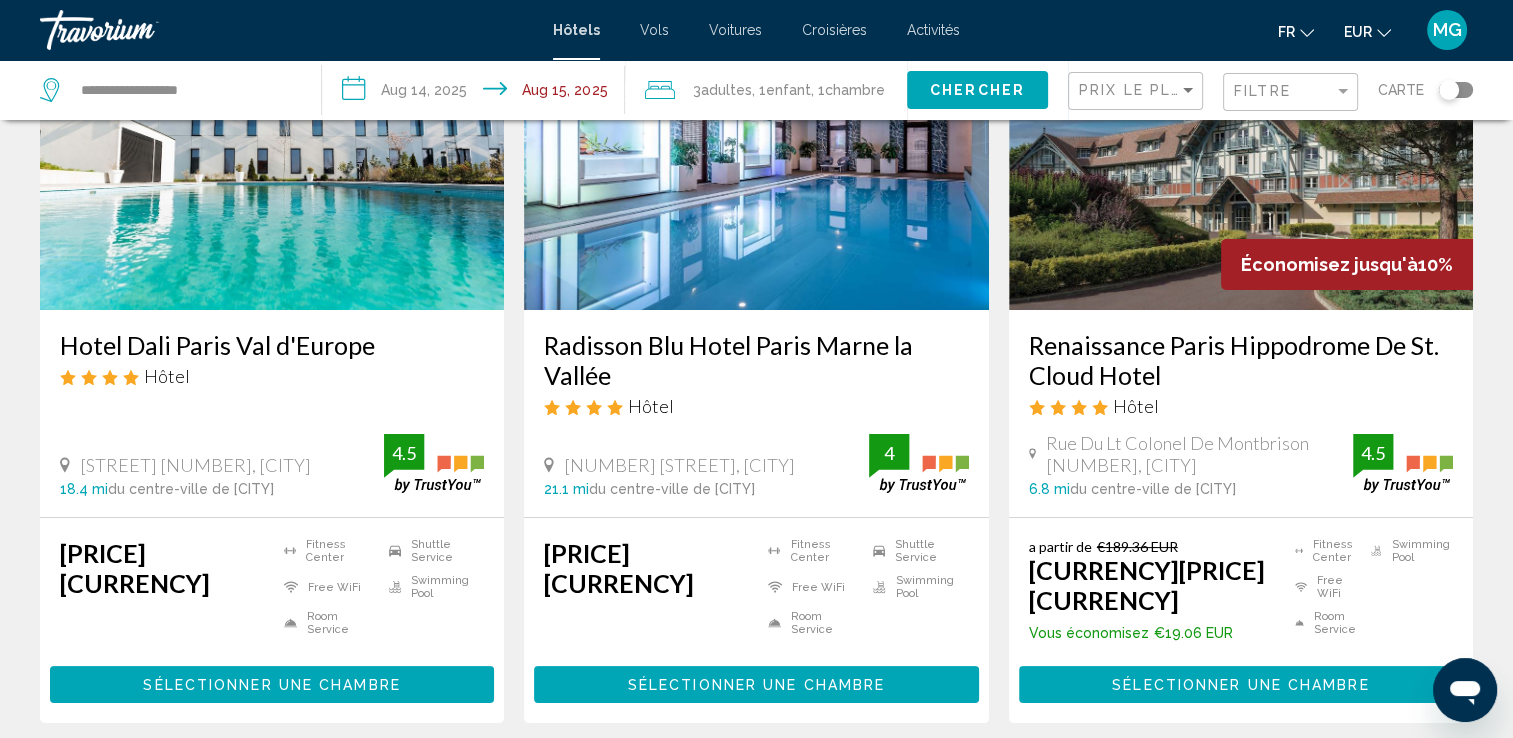 click at bounding box center [1241, 150] 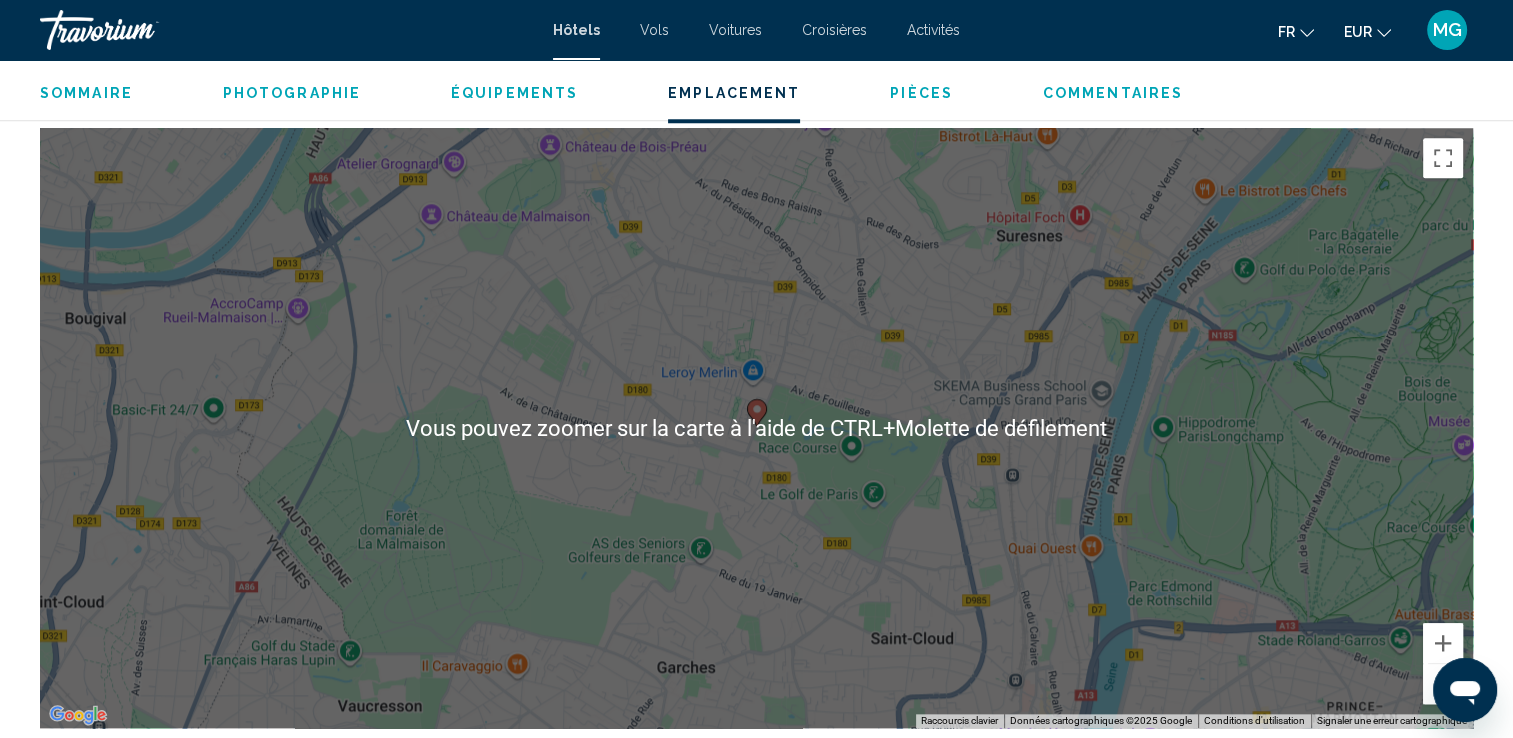 scroll, scrollTop: 1900, scrollLeft: 0, axis: vertical 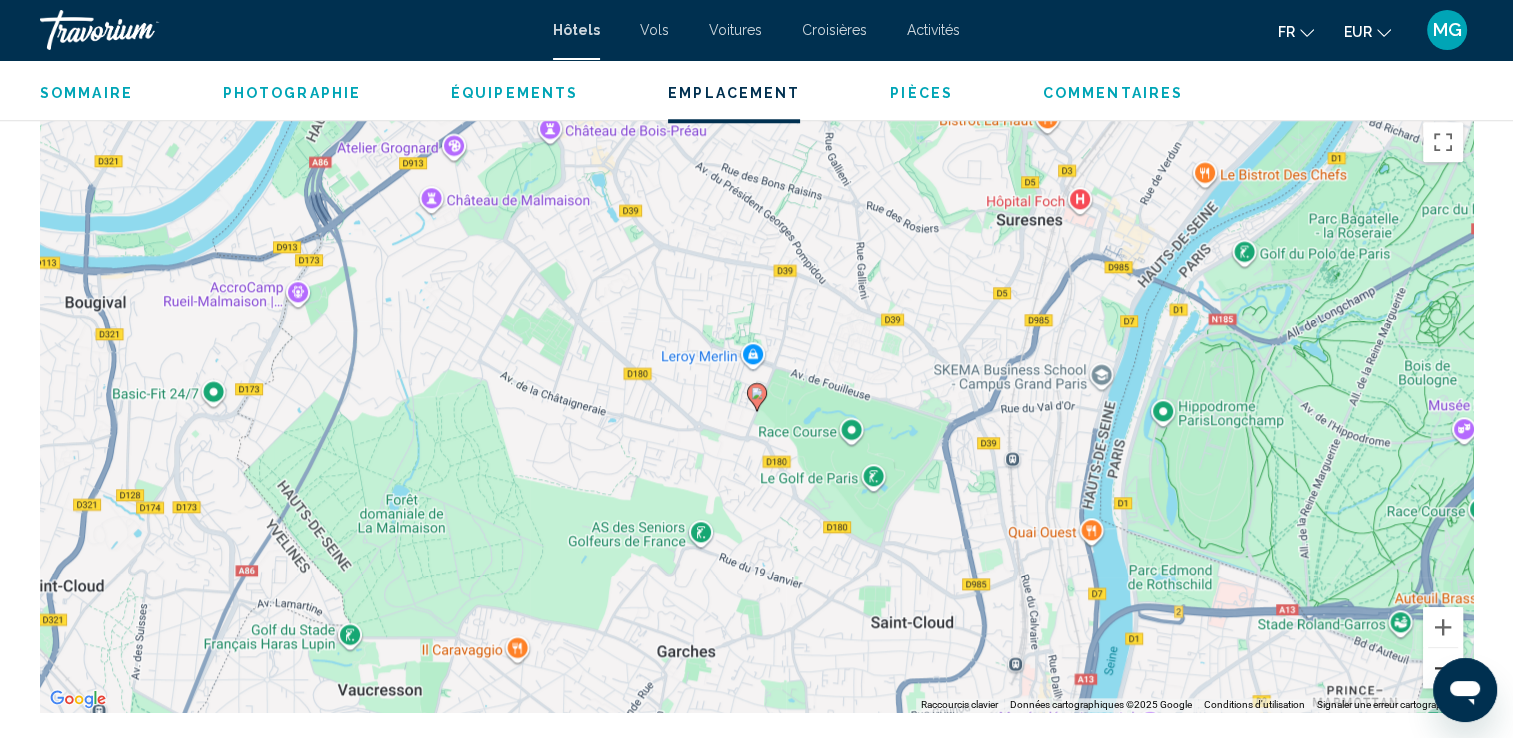 click at bounding box center [1443, 668] 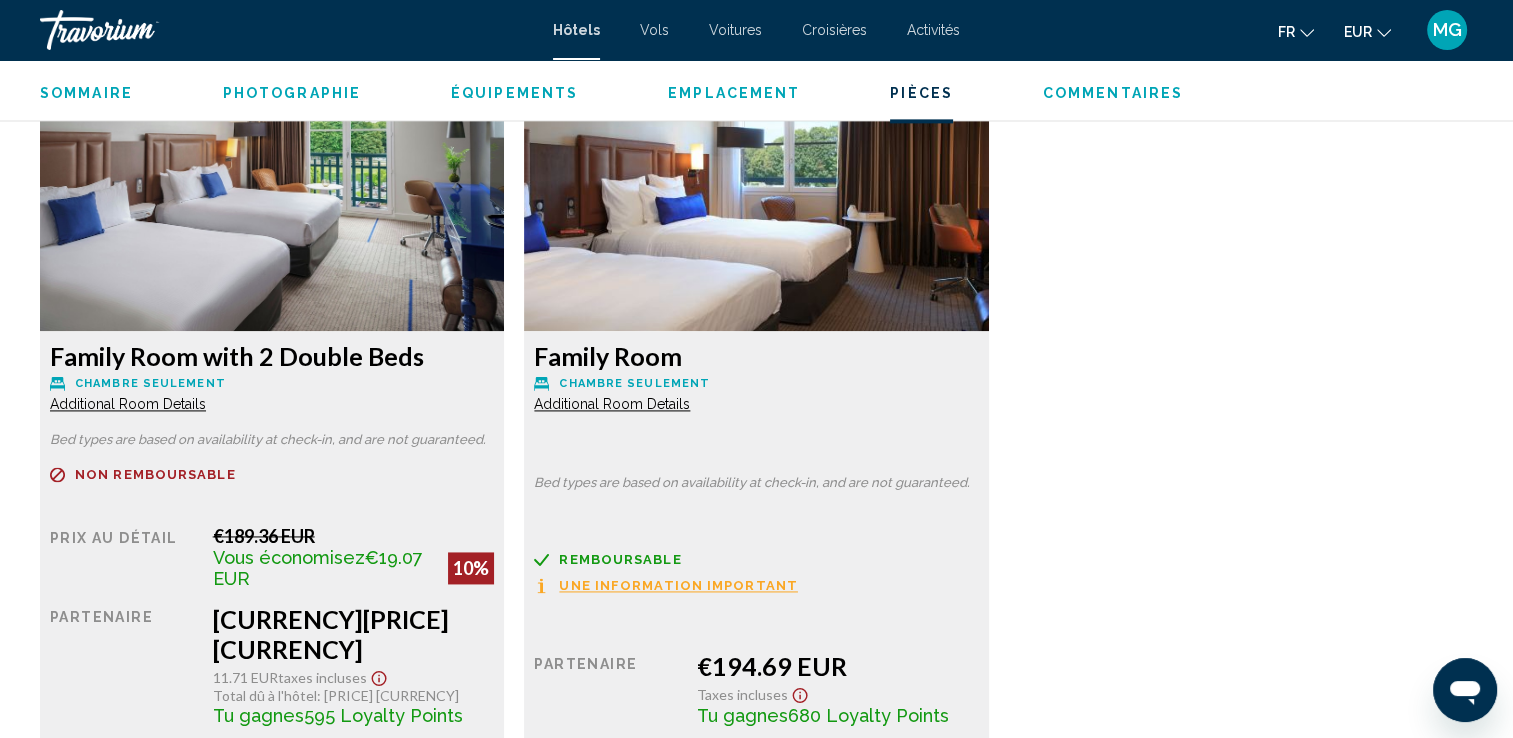 scroll, scrollTop: 2800, scrollLeft: 0, axis: vertical 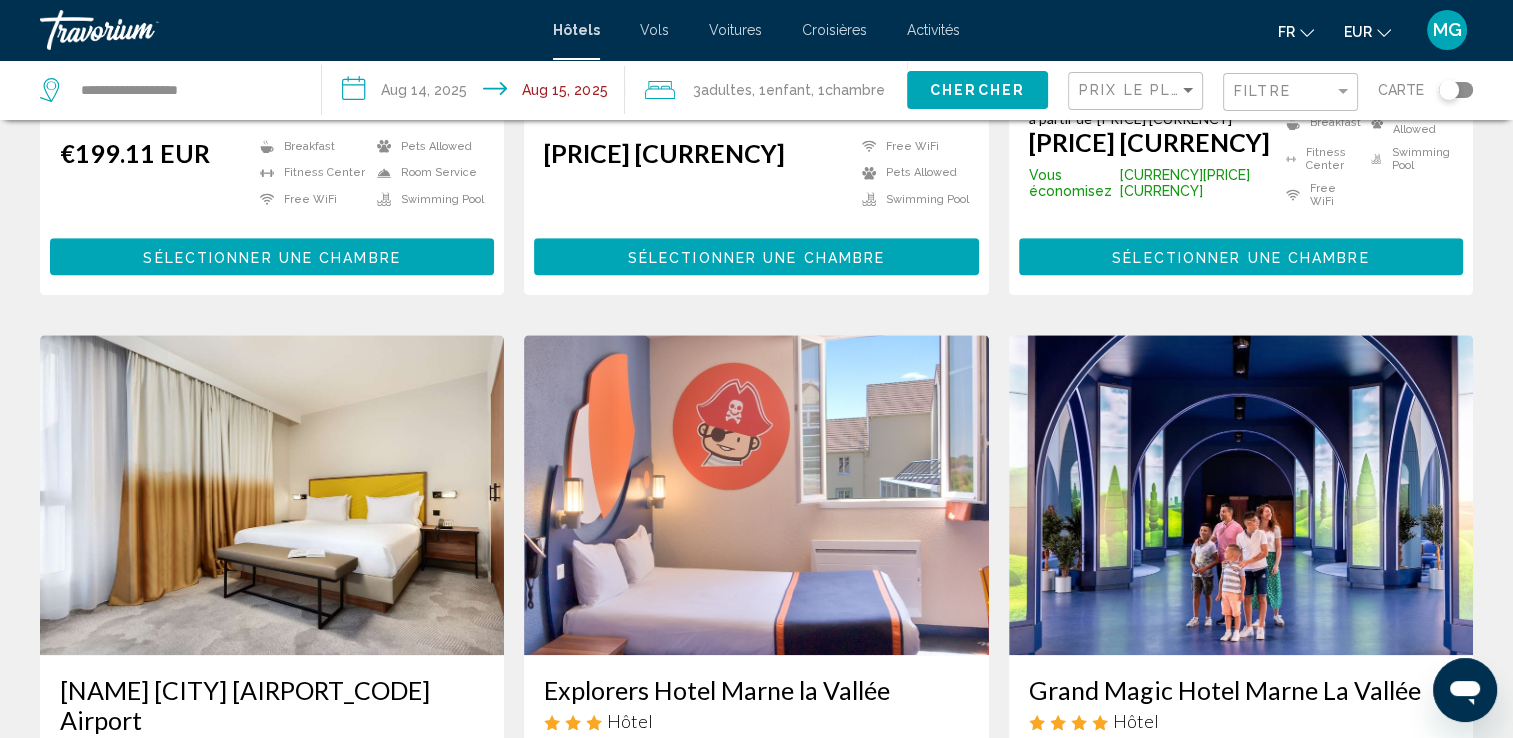 click on "Filtre" 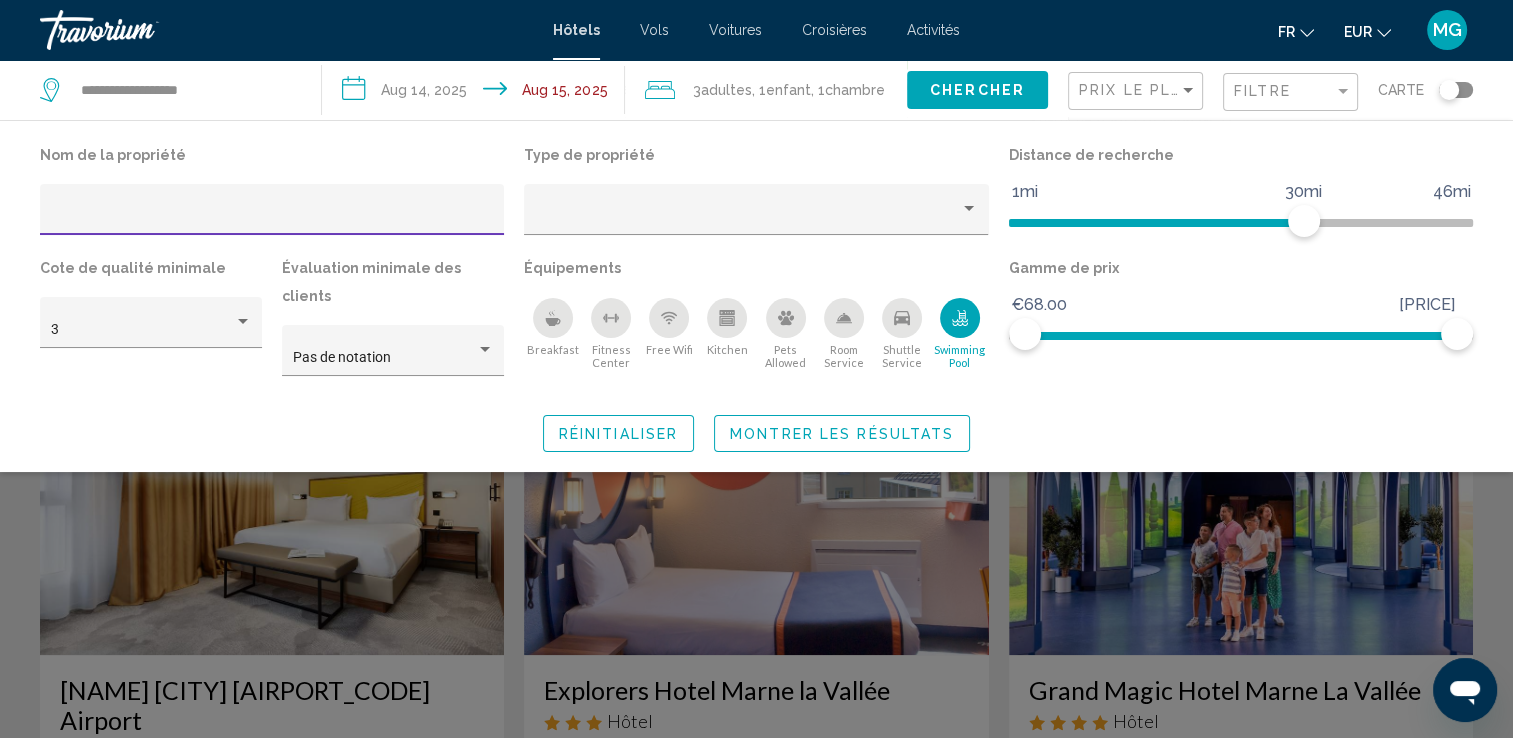 click 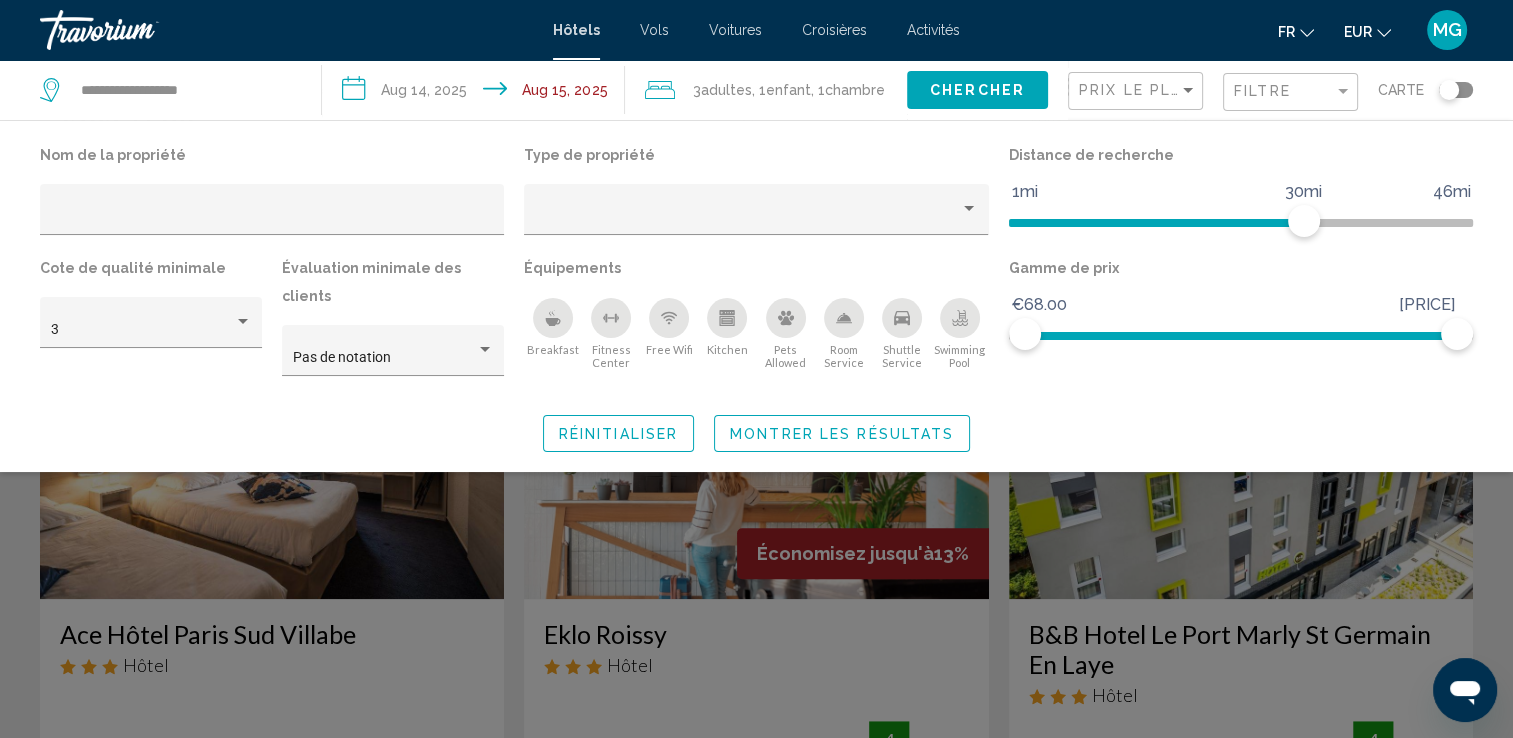 click on "Montrer les résultats" 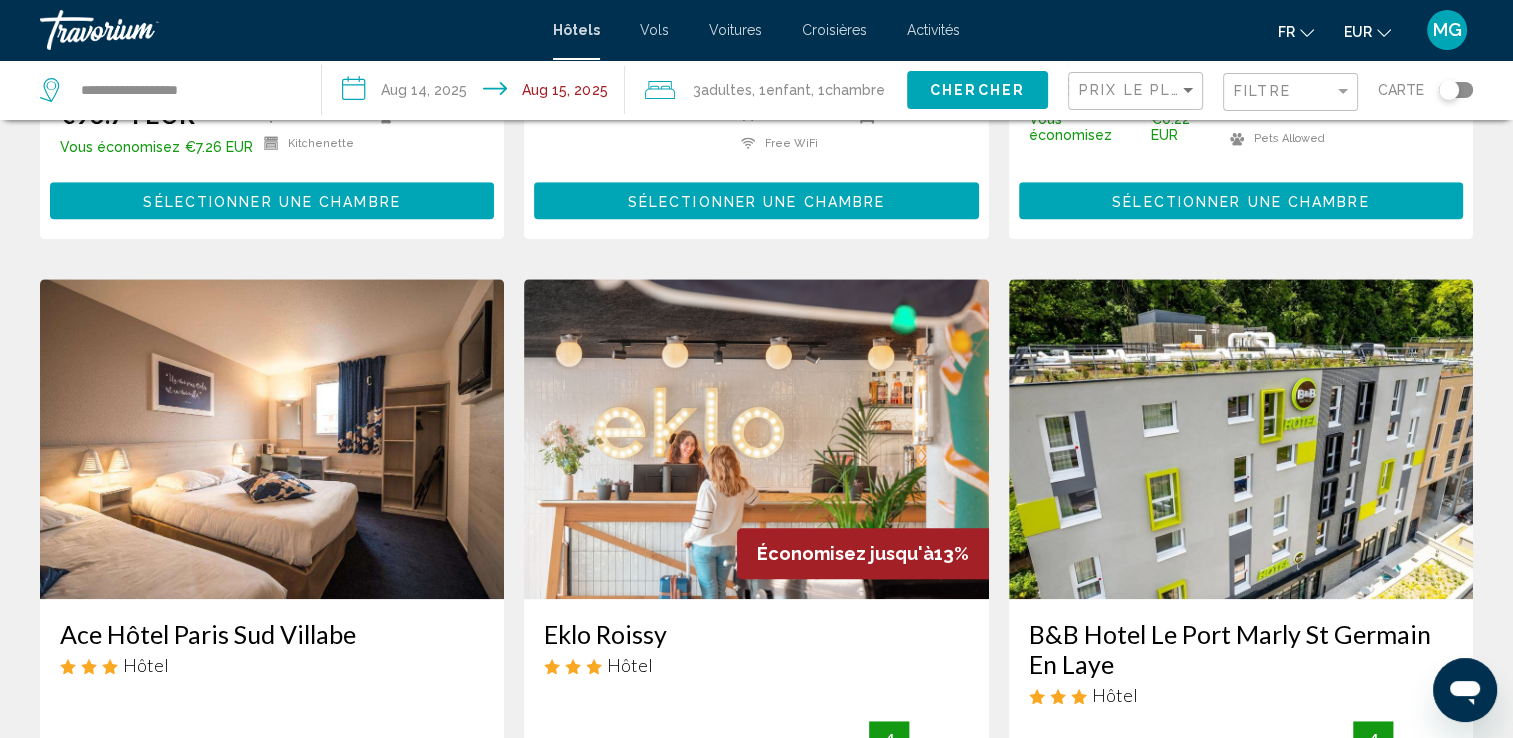 click on "Chercher" 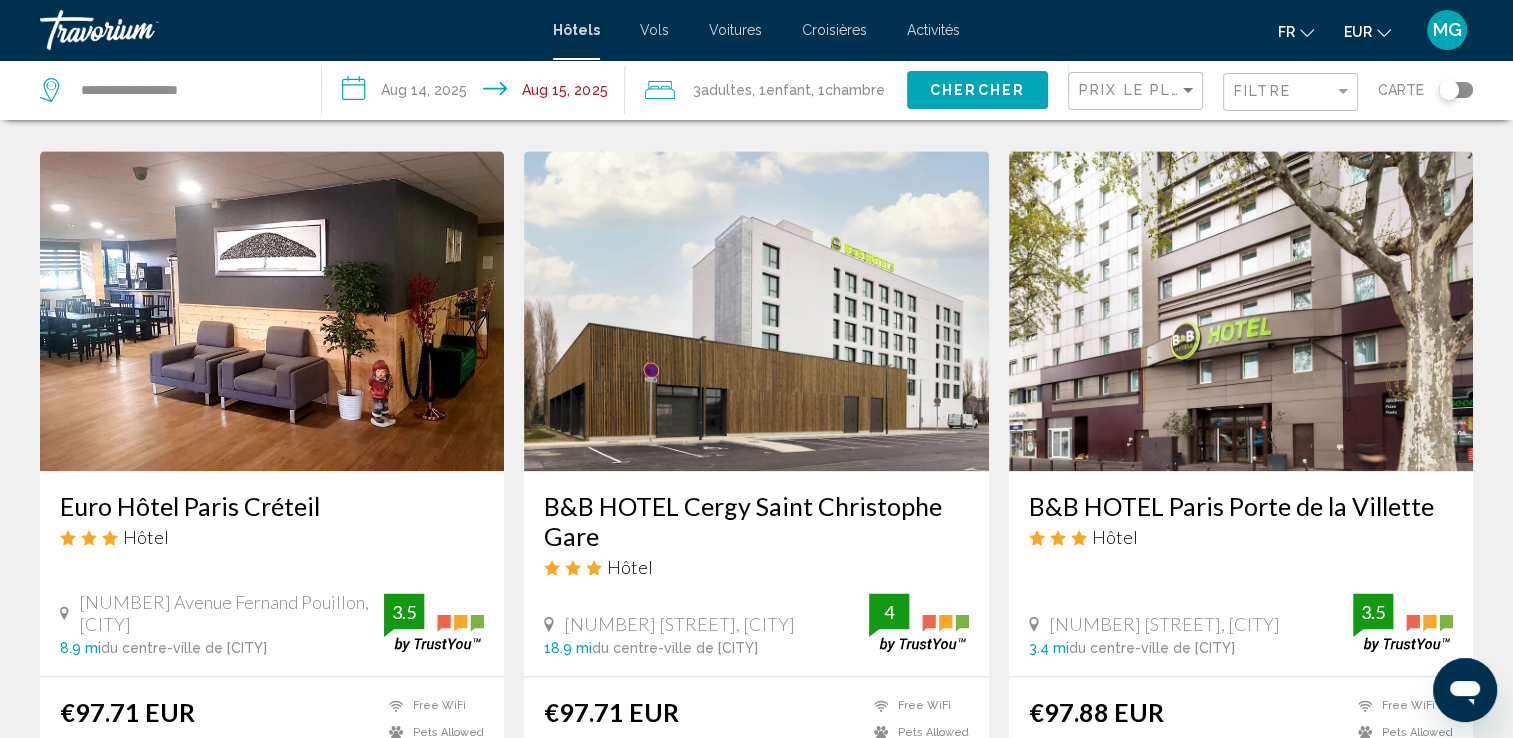 scroll, scrollTop: 2400, scrollLeft: 0, axis: vertical 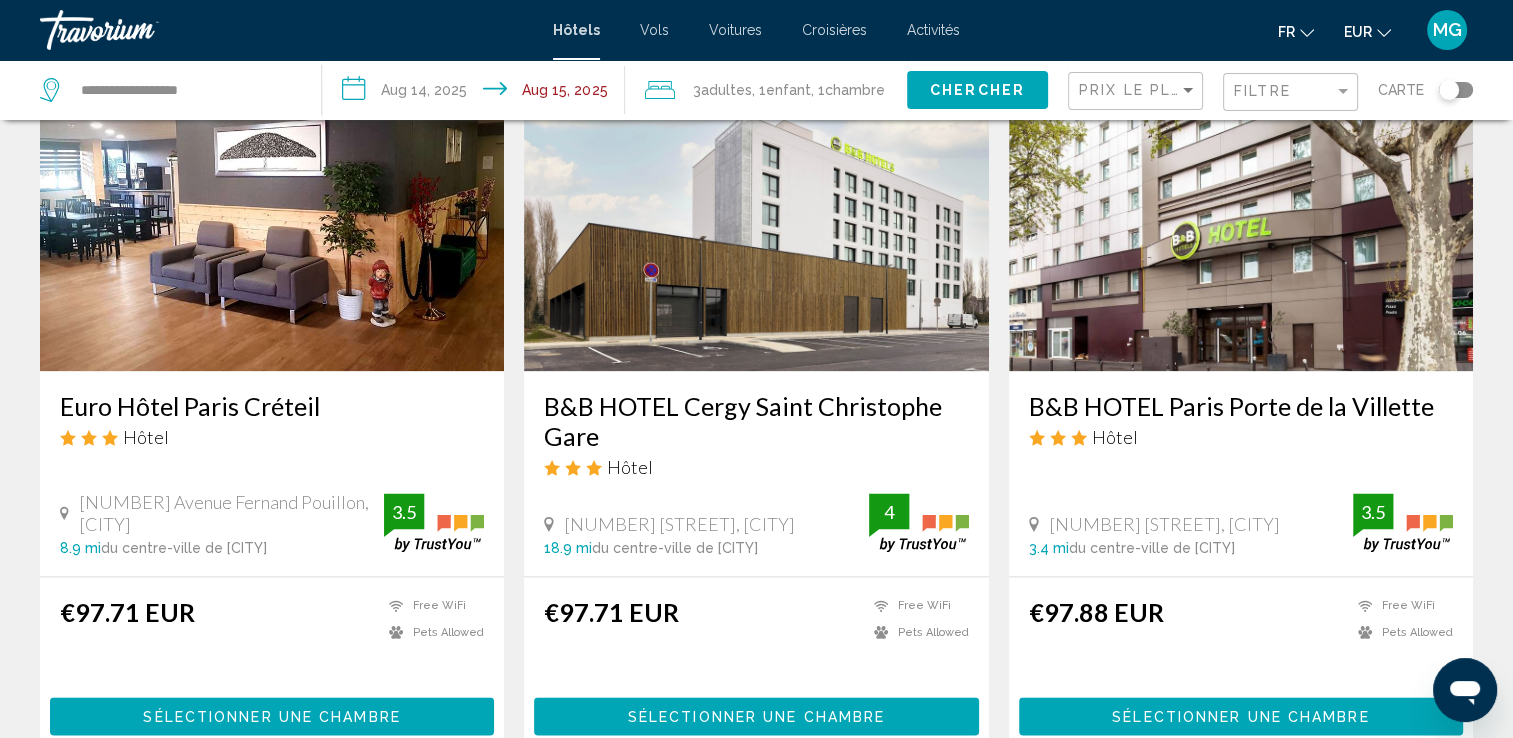 click at bounding box center [1241, 211] 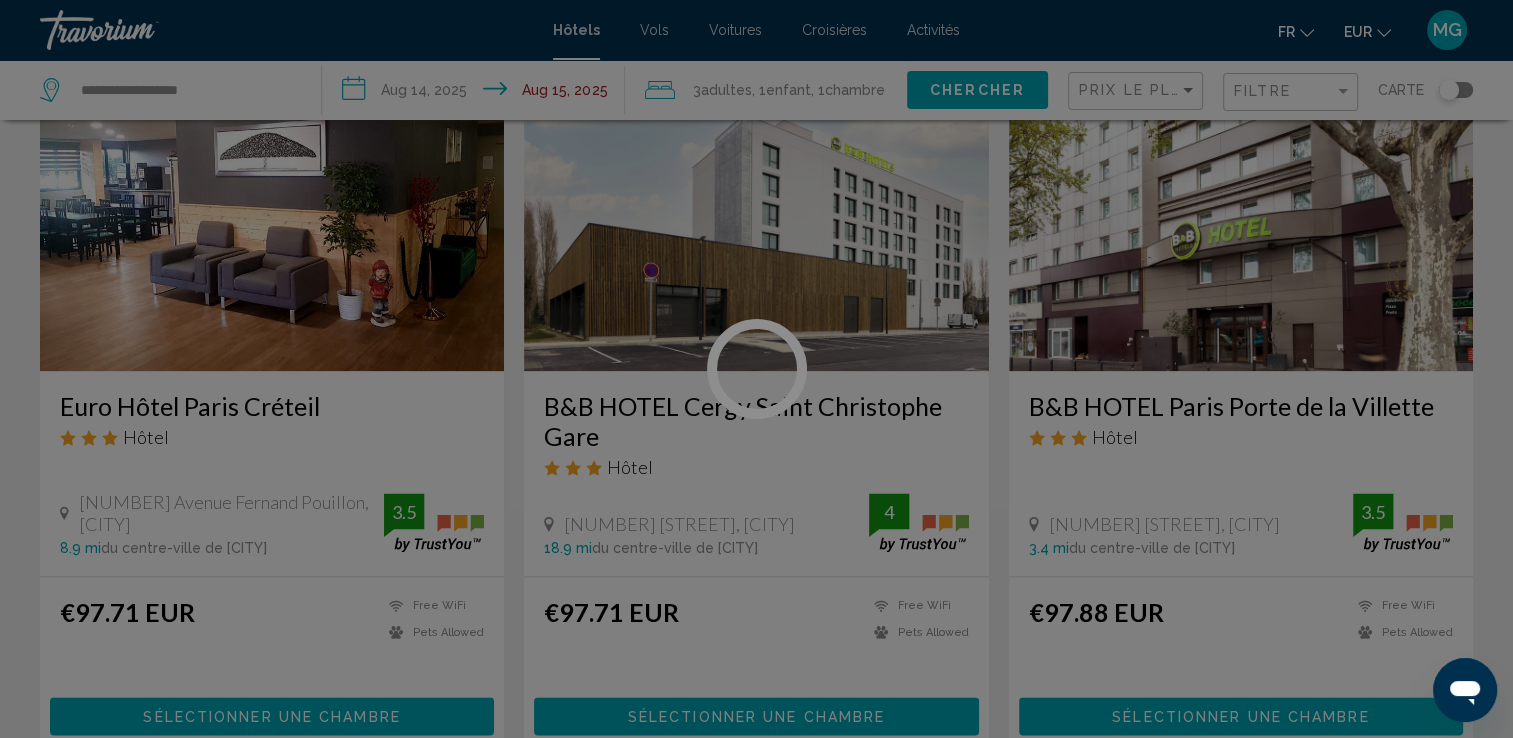 scroll, scrollTop: 0, scrollLeft: 0, axis: both 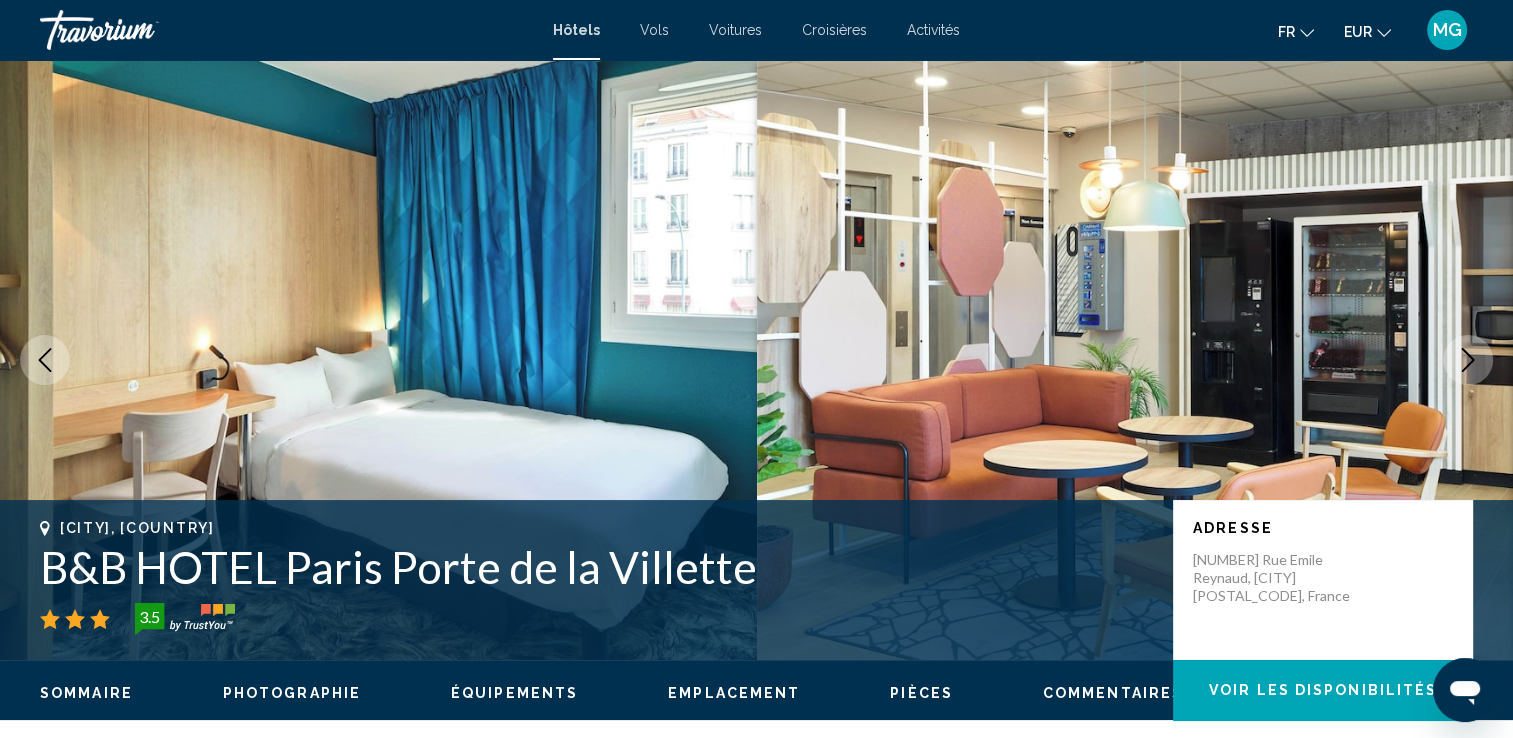 click 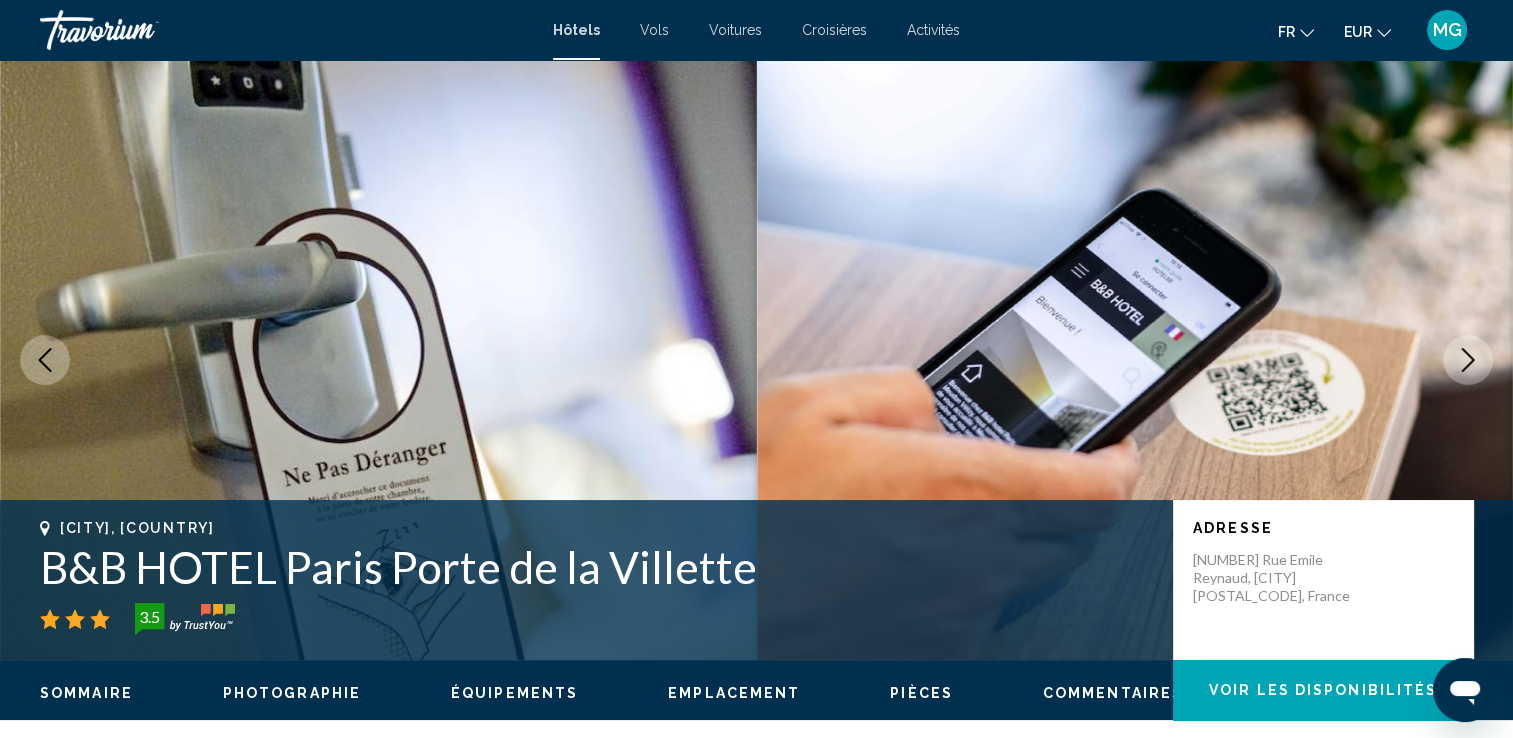 click 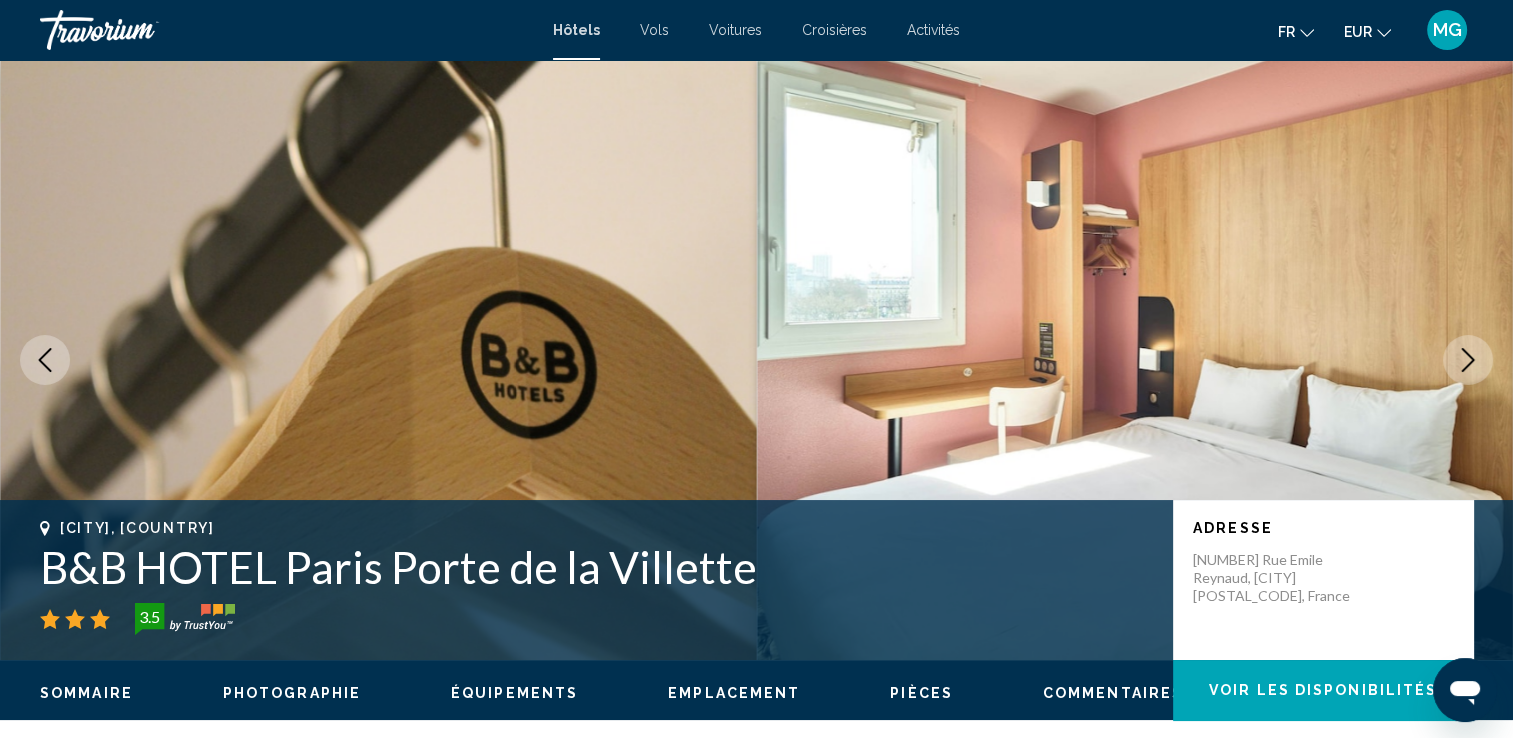 click 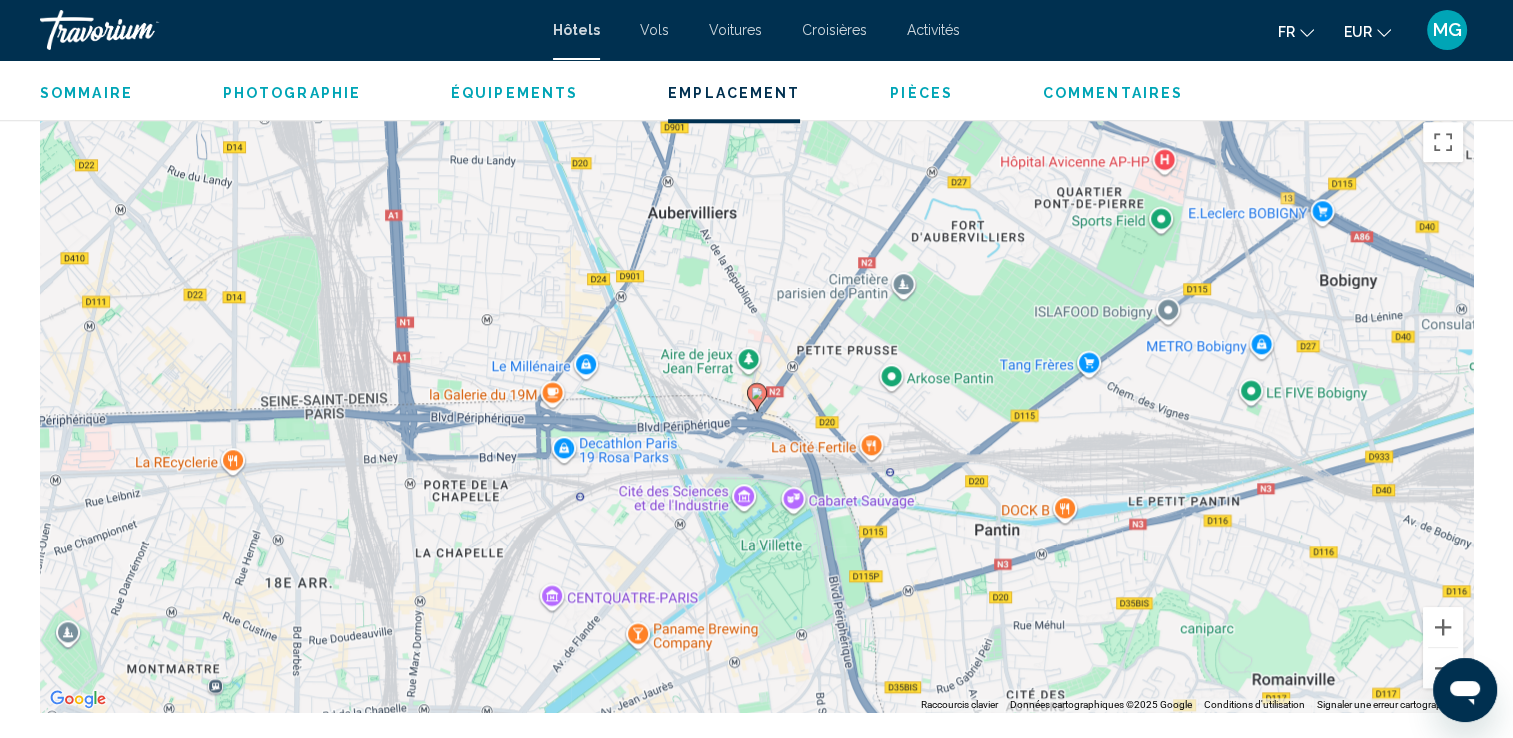 scroll, scrollTop: 2000, scrollLeft: 0, axis: vertical 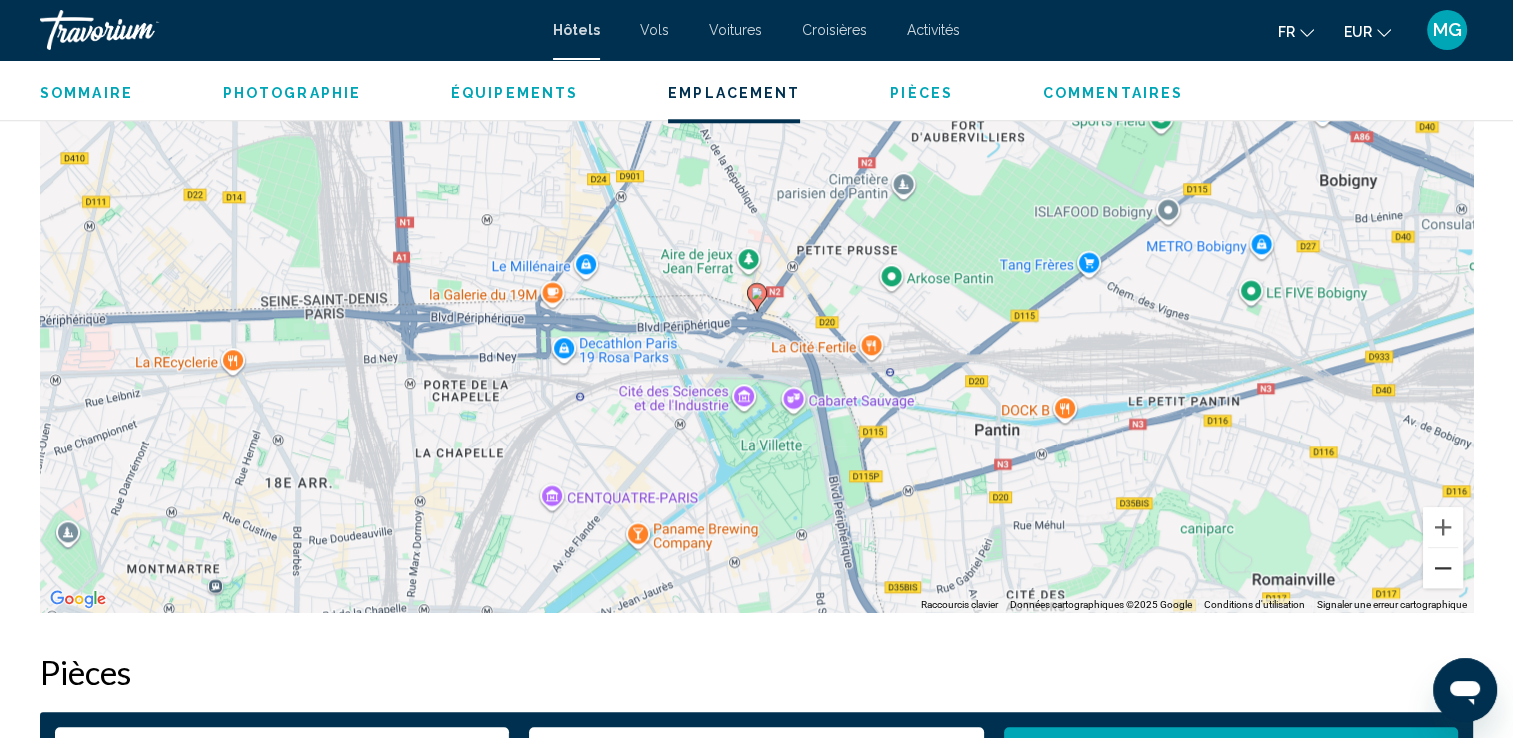 click at bounding box center [1443, 568] 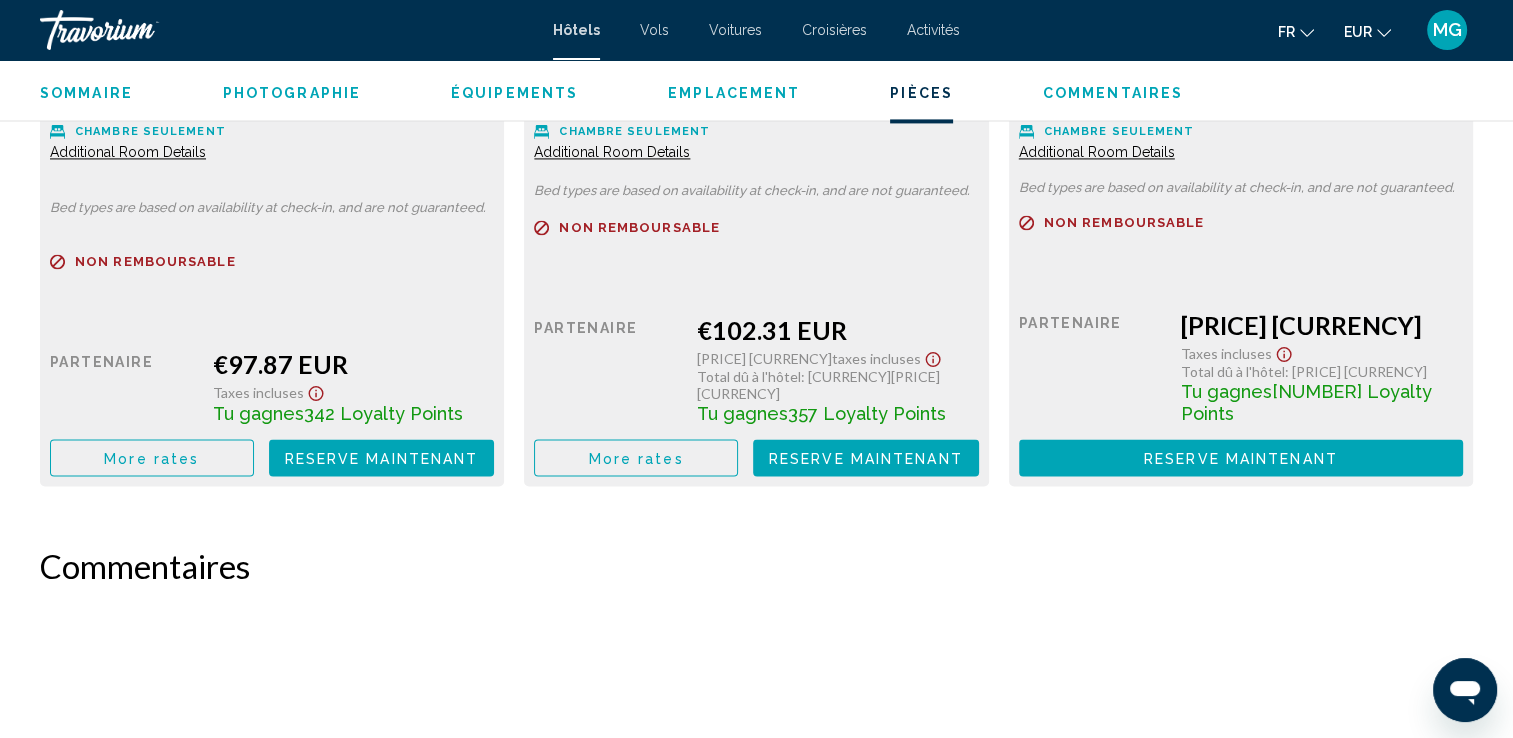 scroll, scrollTop: 3000, scrollLeft: 0, axis: vertical 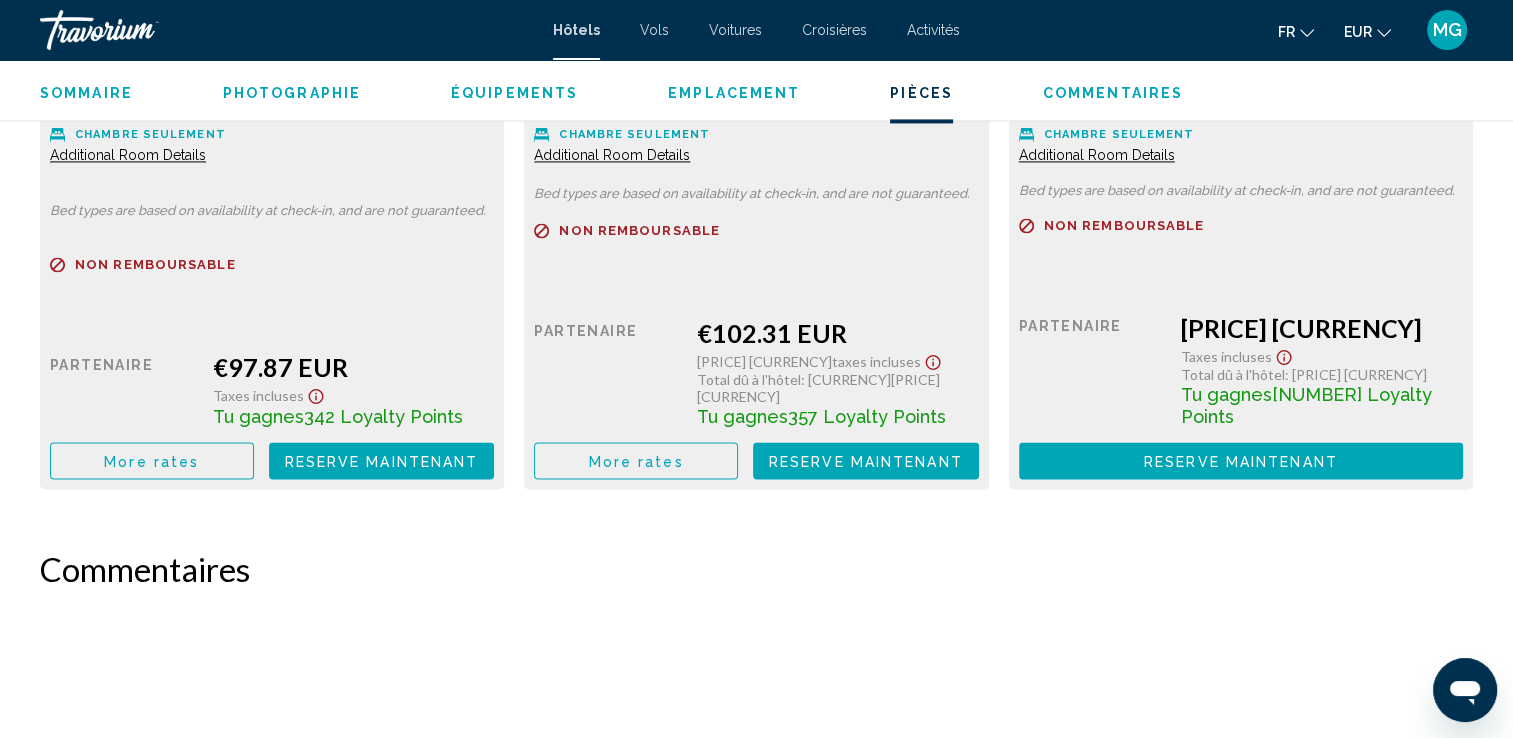 click on "Emplacement" at bounding box center (734, 93) 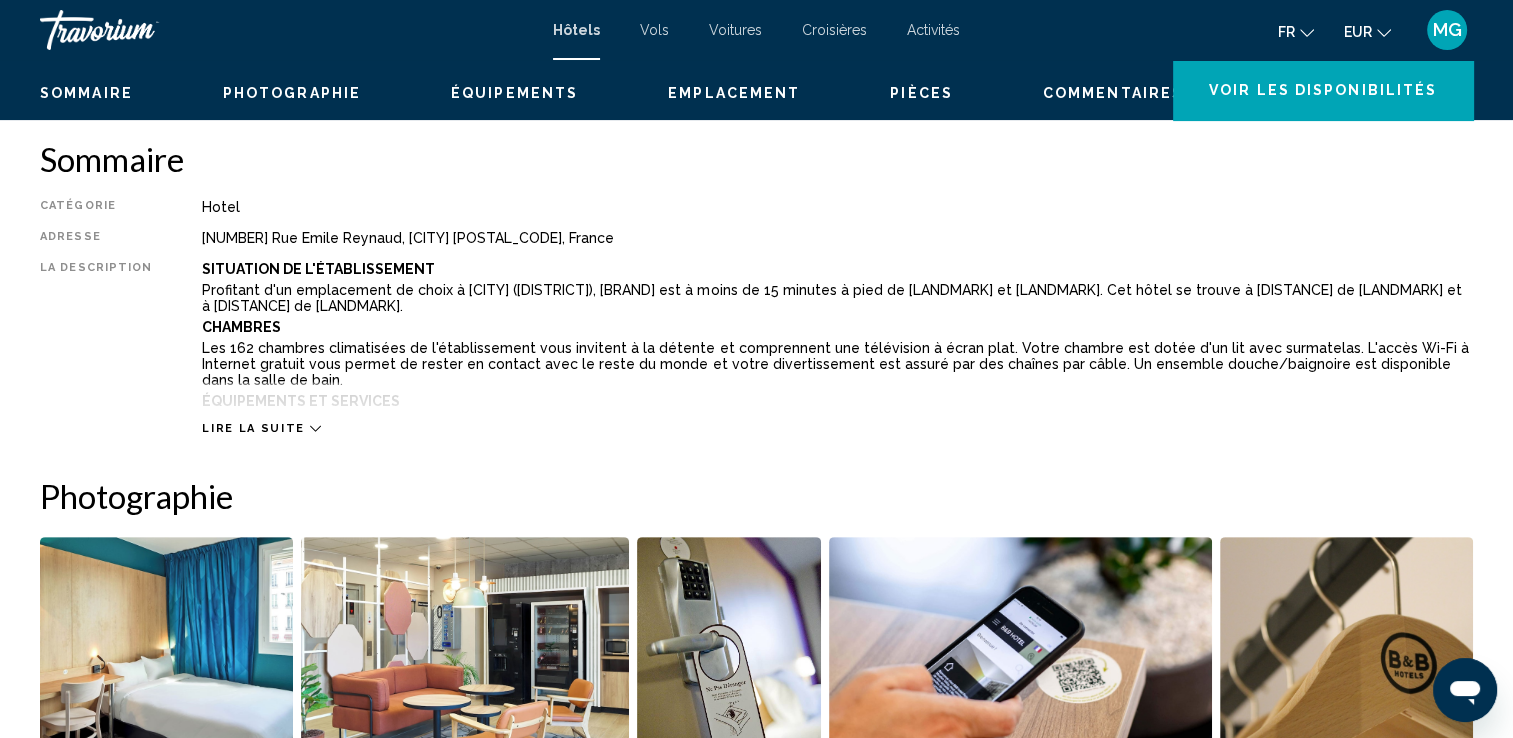scroll, scrollTop: 632, scrollLeft: 0, axis: vertical 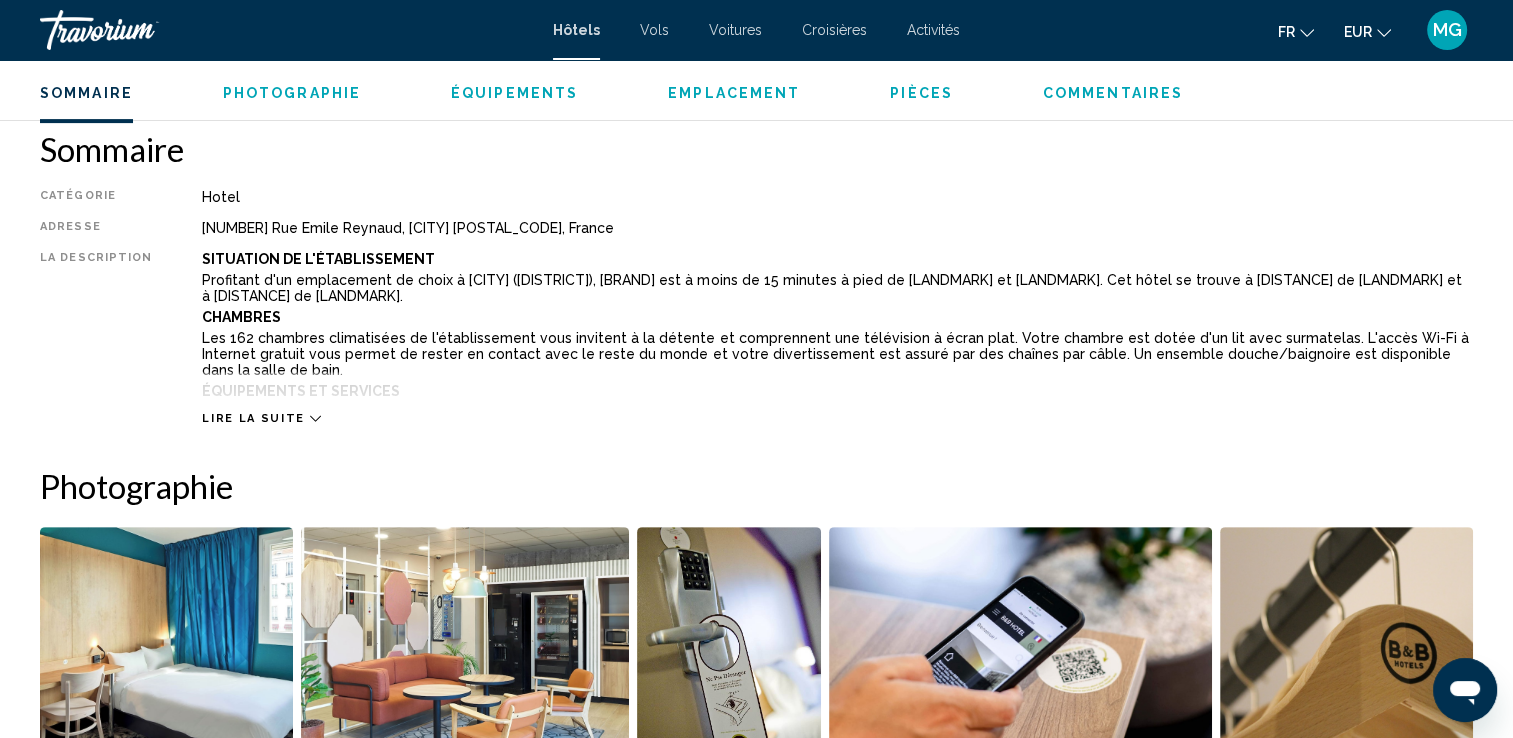 click on "Lire la suite" at bounding box center (253, 418) 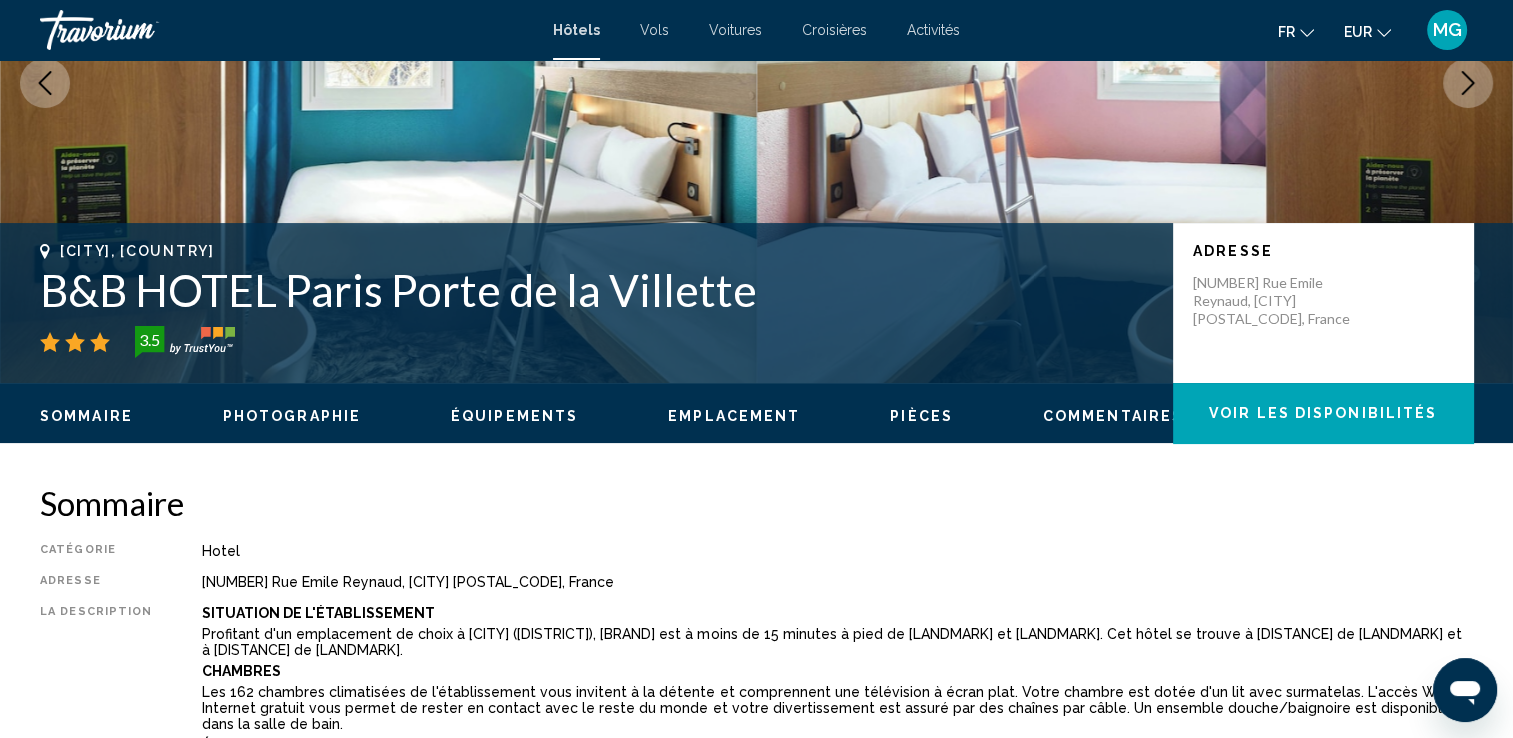 scroll, scrollTop: 232, scrollLeft: 0, axis: vertical 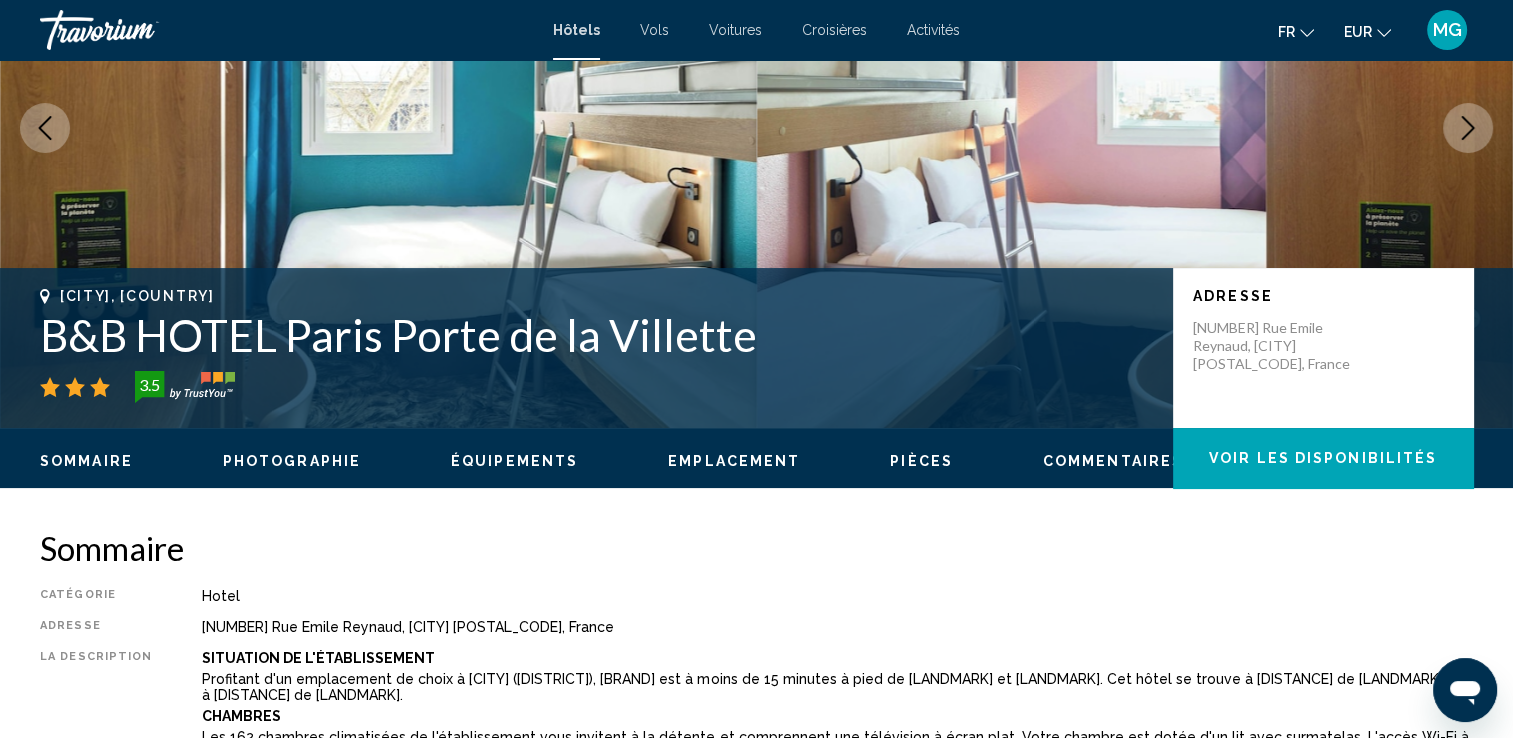 drag, startPoint x: 49, startPoint y: 325, endPoint x: 754, endPoint y: 346, distance: 705.3127 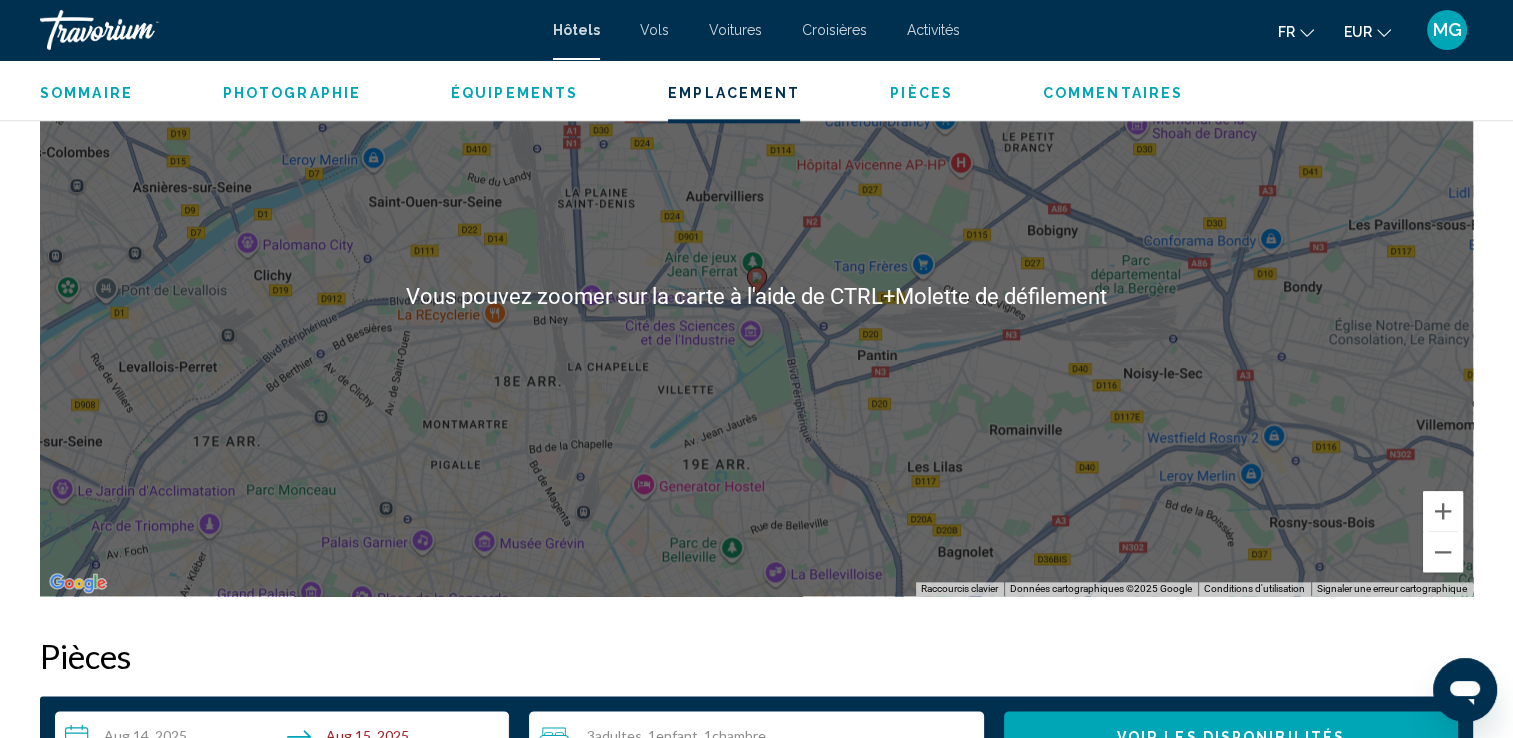 scroll, scrollTop: 2184, scrollLeft: 0, axis: vertical 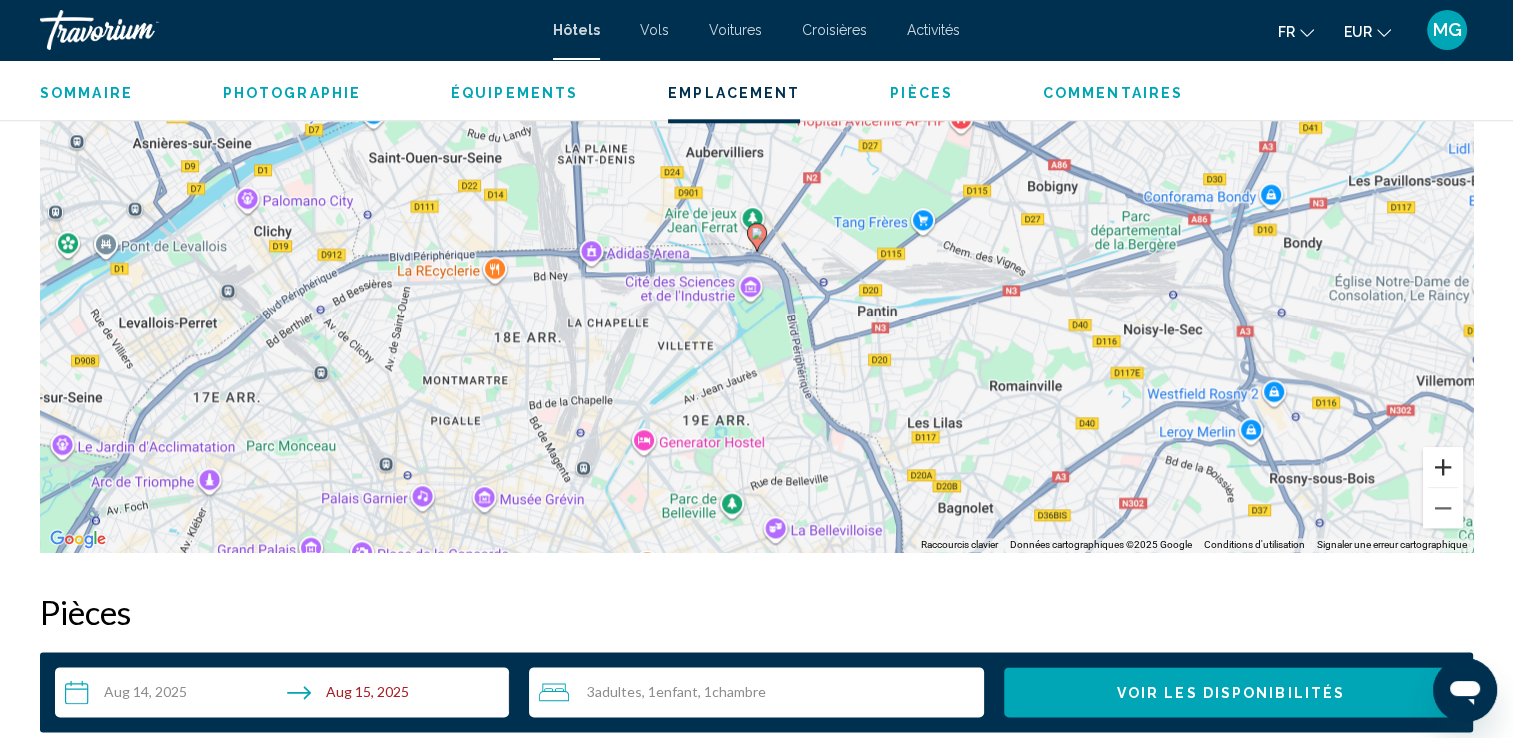 click at bounding box center [1443, 467] 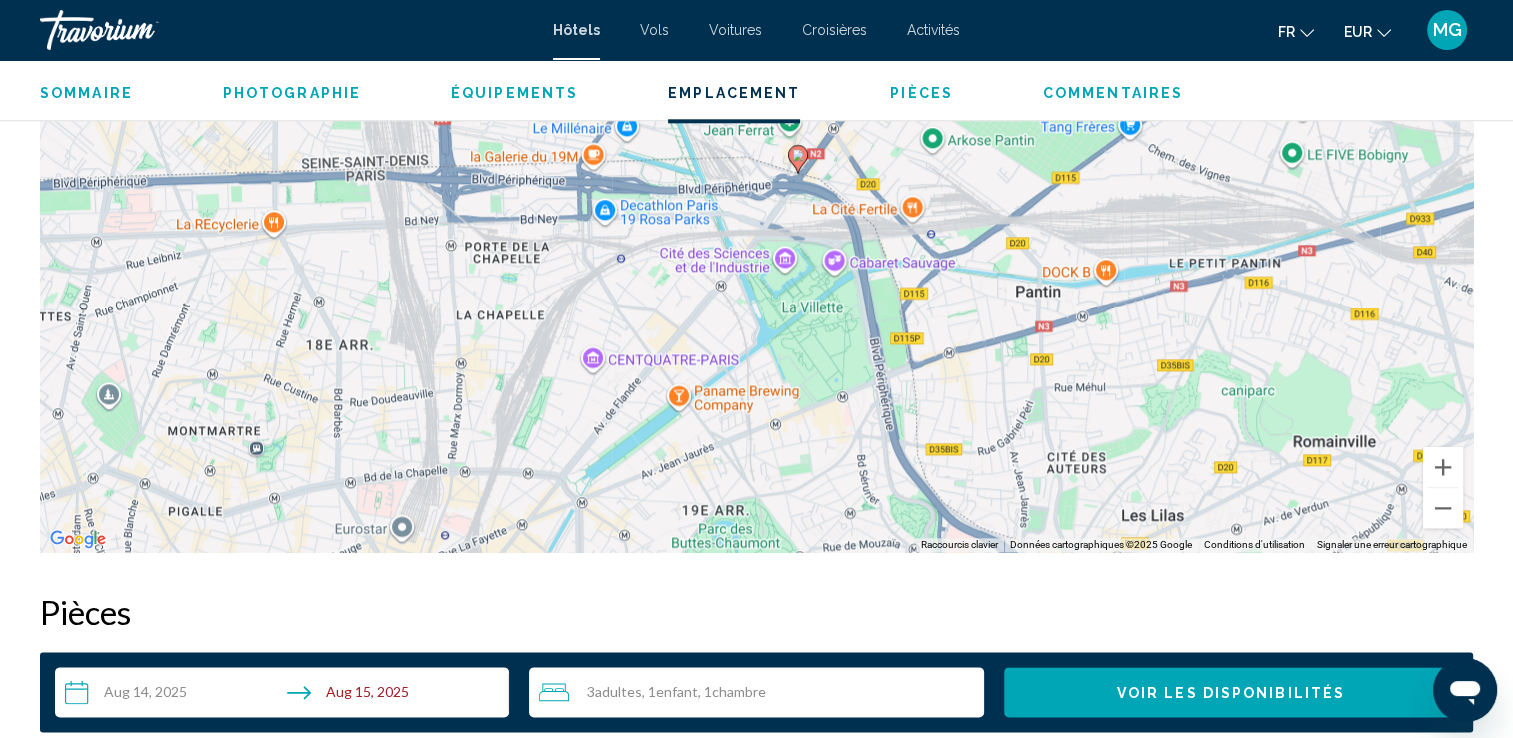 drag, startPoint x: 558, startPoint y: 355, endPoint x: 617, endPoint y: 274, distance: 100.20978 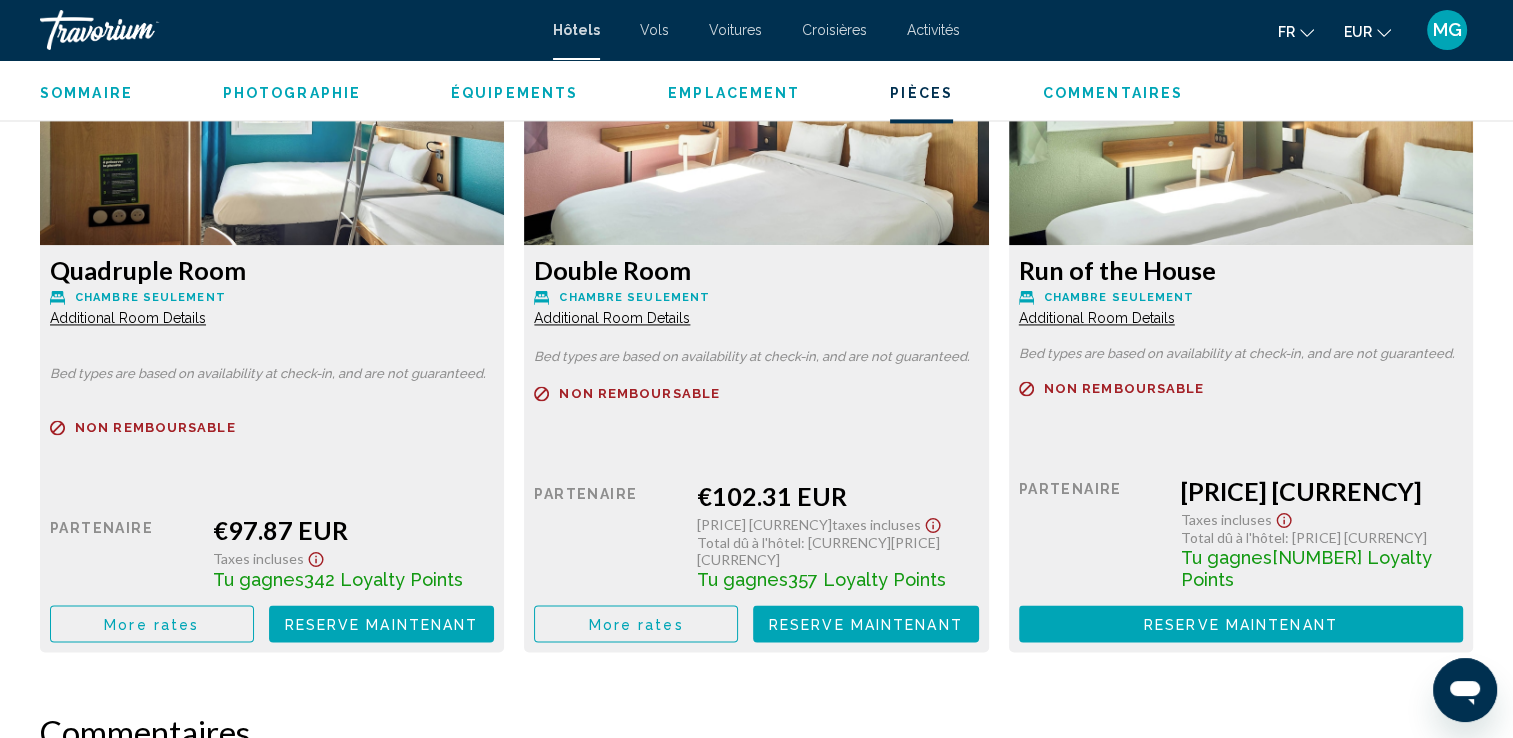 scroll, scrollTop: 2984, scrollLeft: 0, axis: vertical 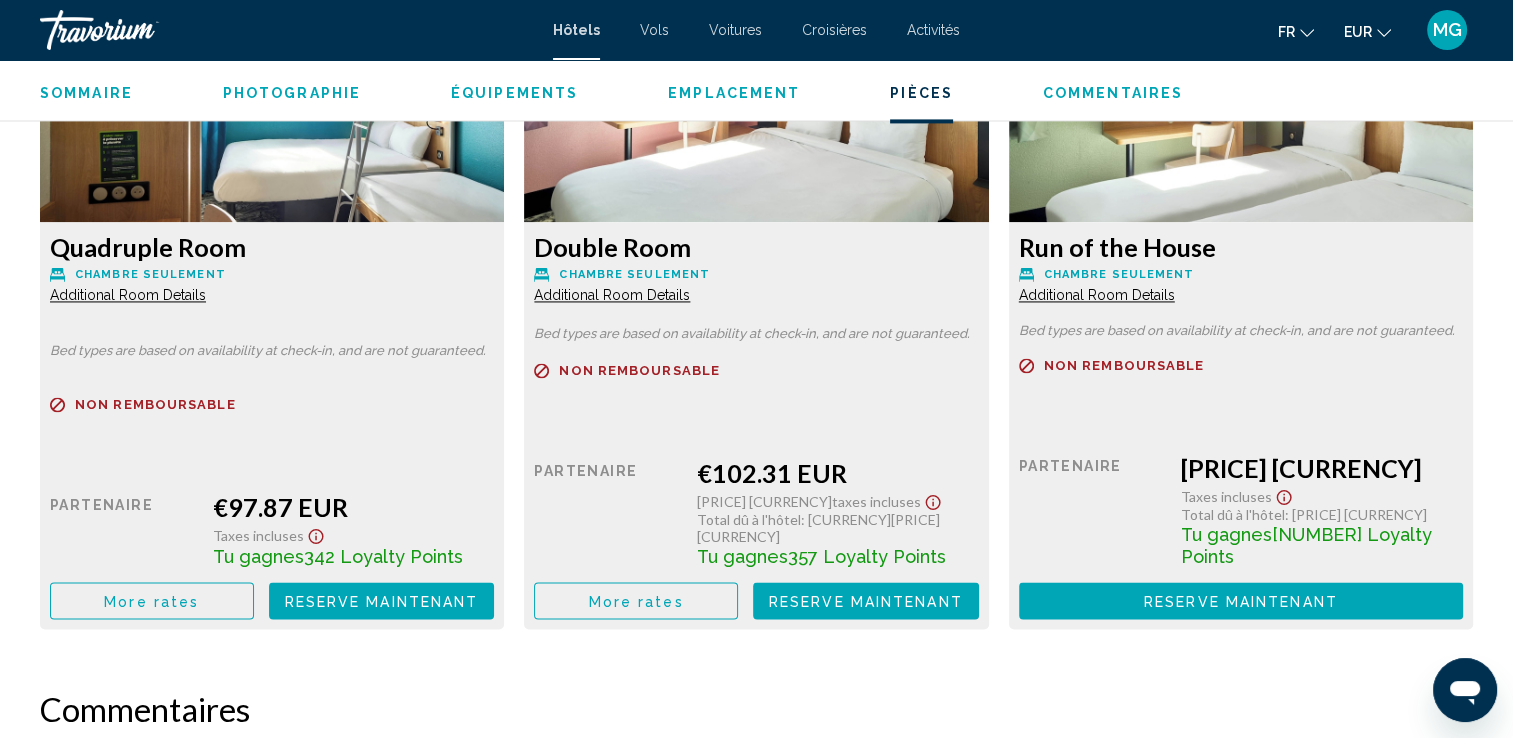 click 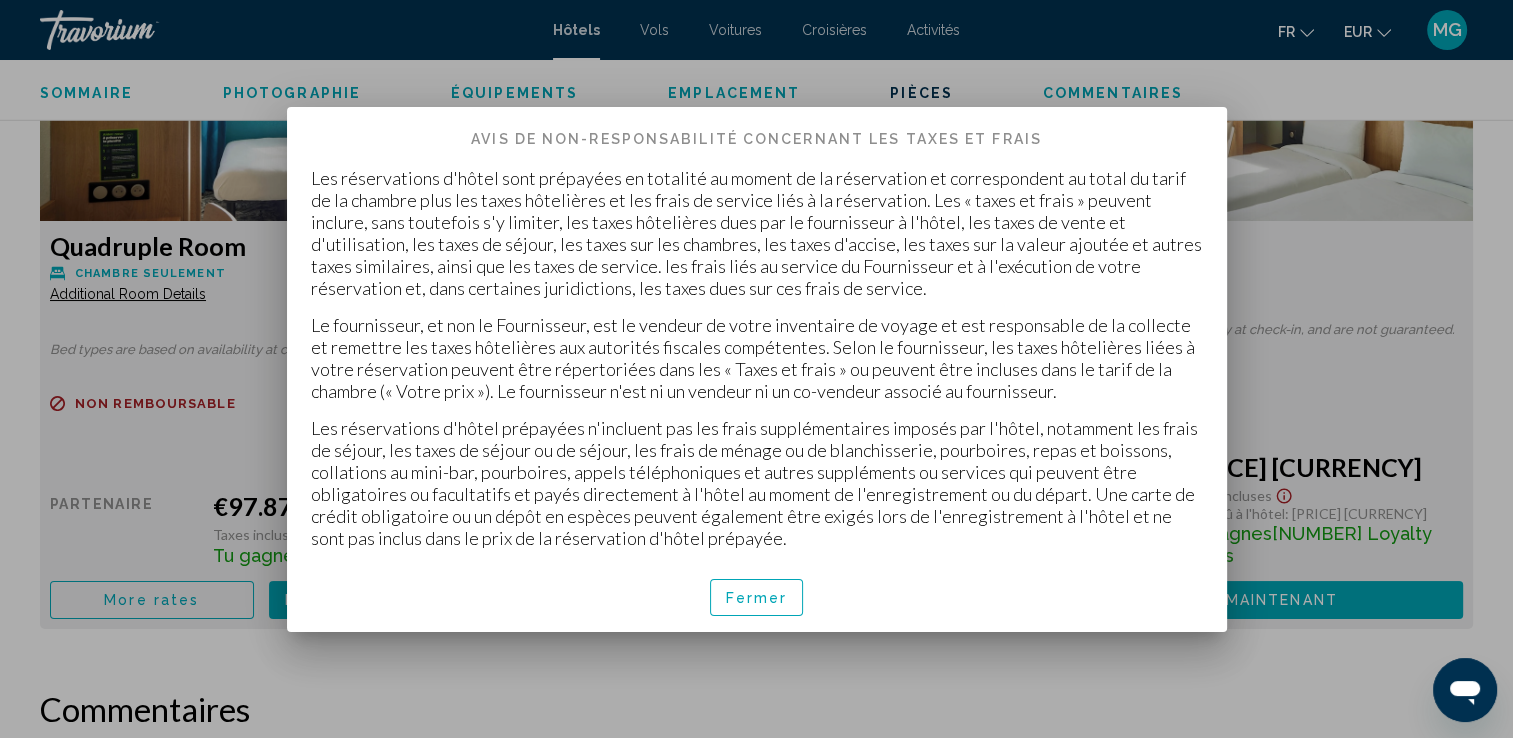 click on "Fermer" at bounding box center [757, 597] 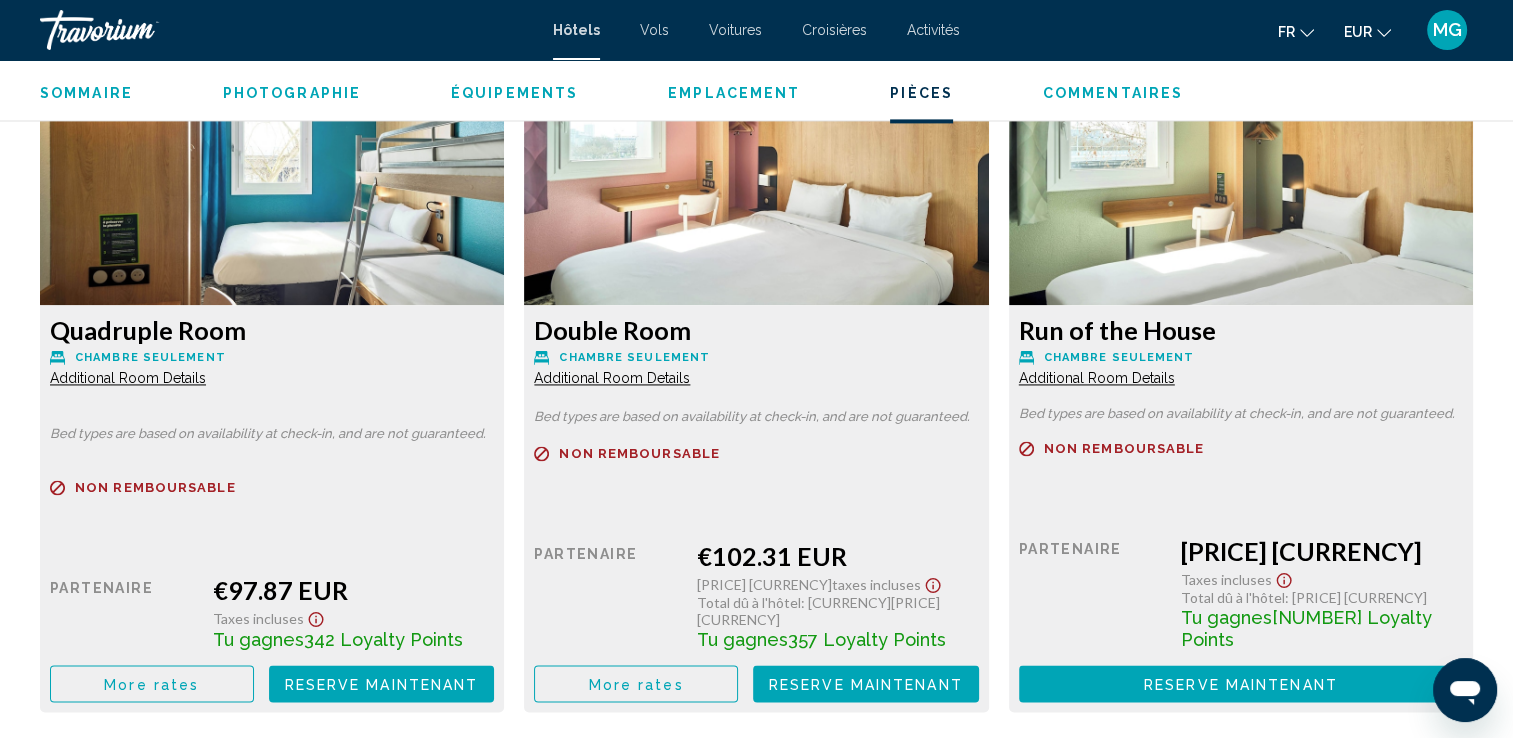 scroll, scrollTop: 3000, scrollLeft: 0, axis: vertical 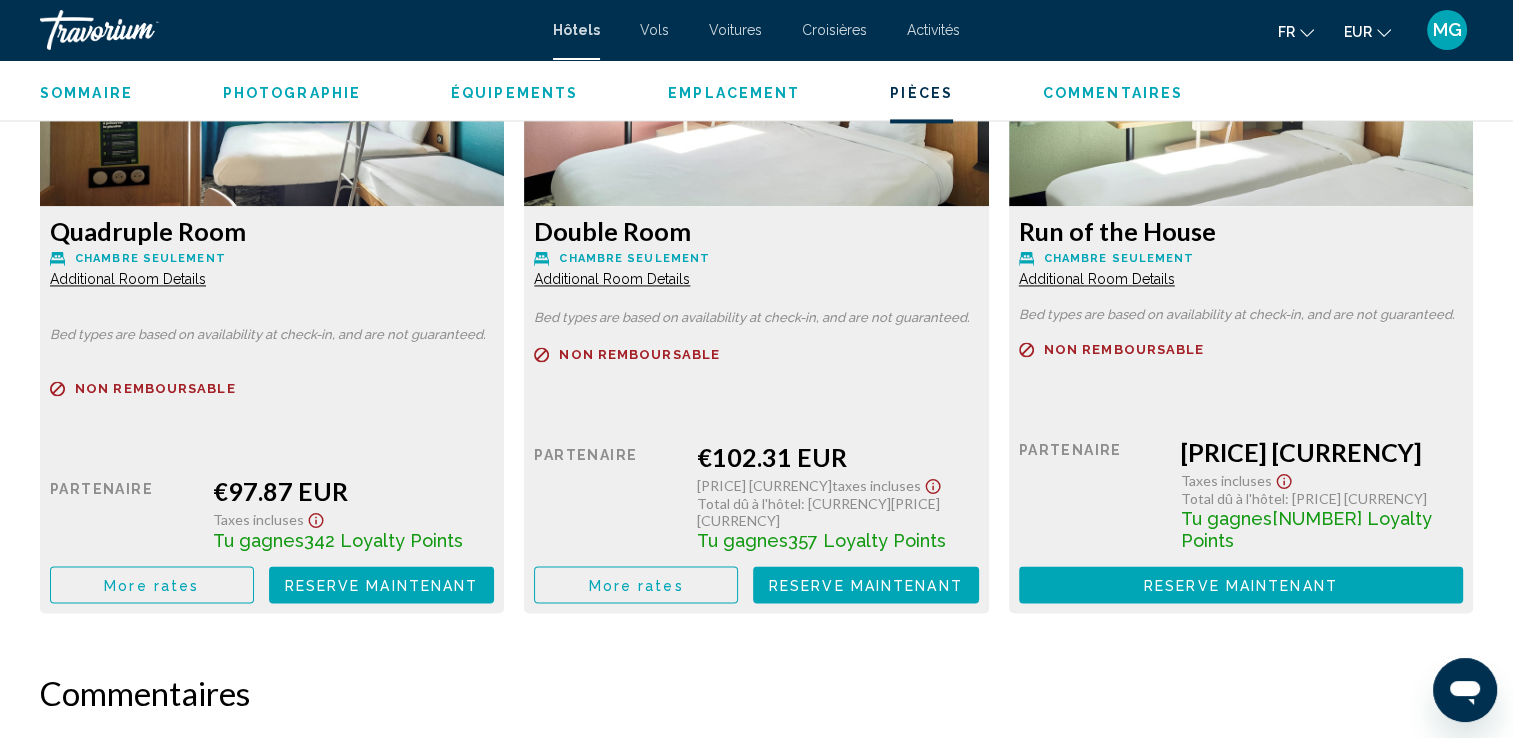 click on "More rates" at bounding box center [152, 584] 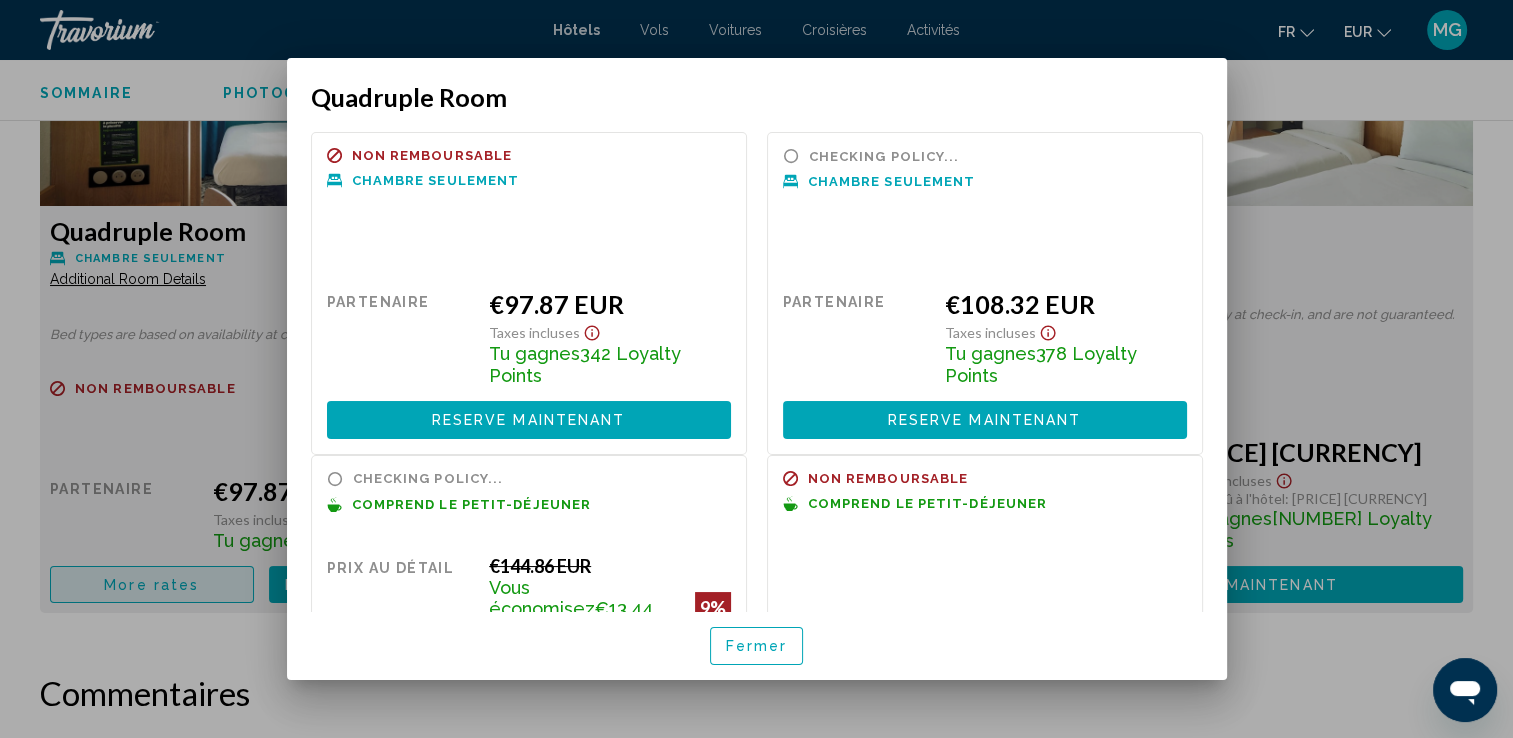 scroll, scrollTop: 0, scrollLeft: 0, axis: both 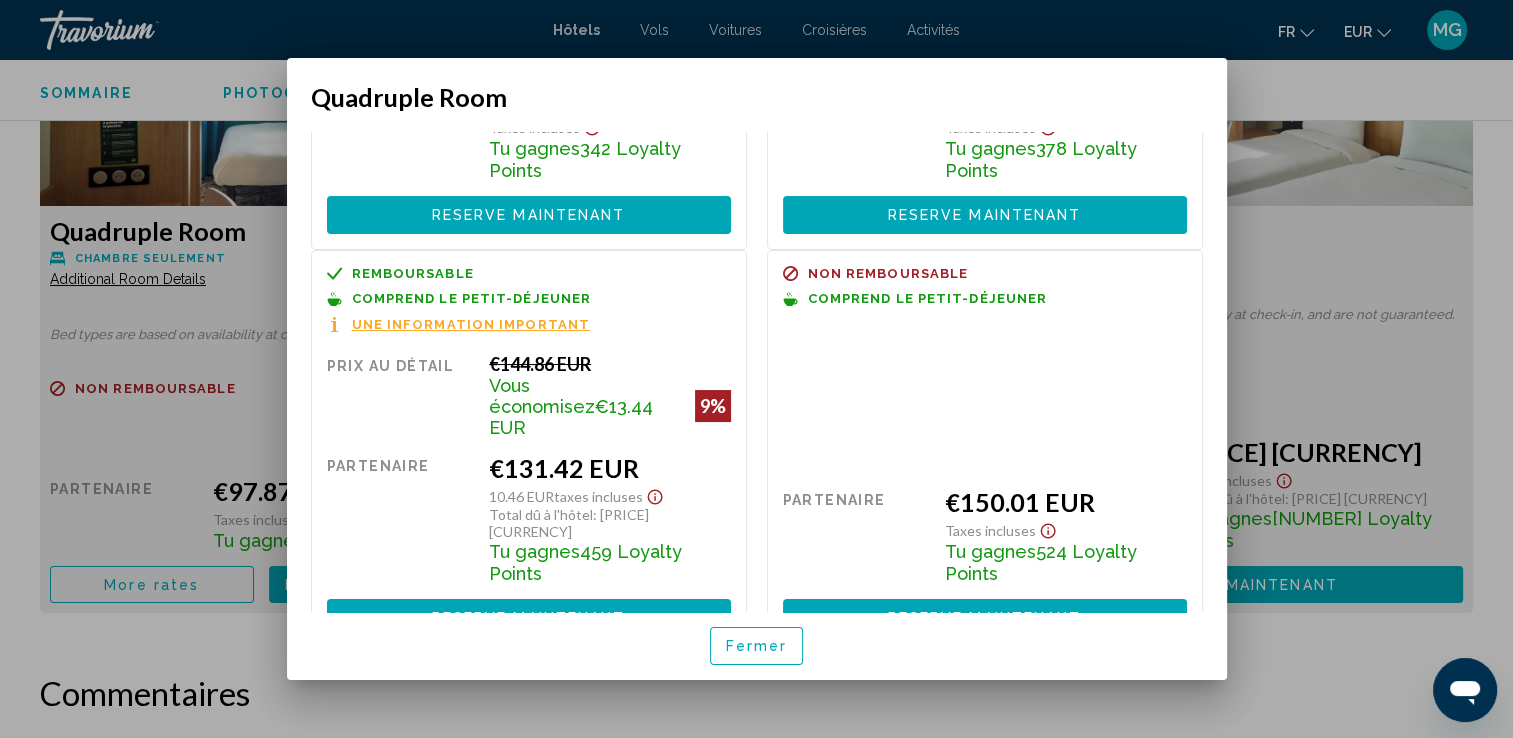 click on "Fermer" at bounding box center (757, 647) 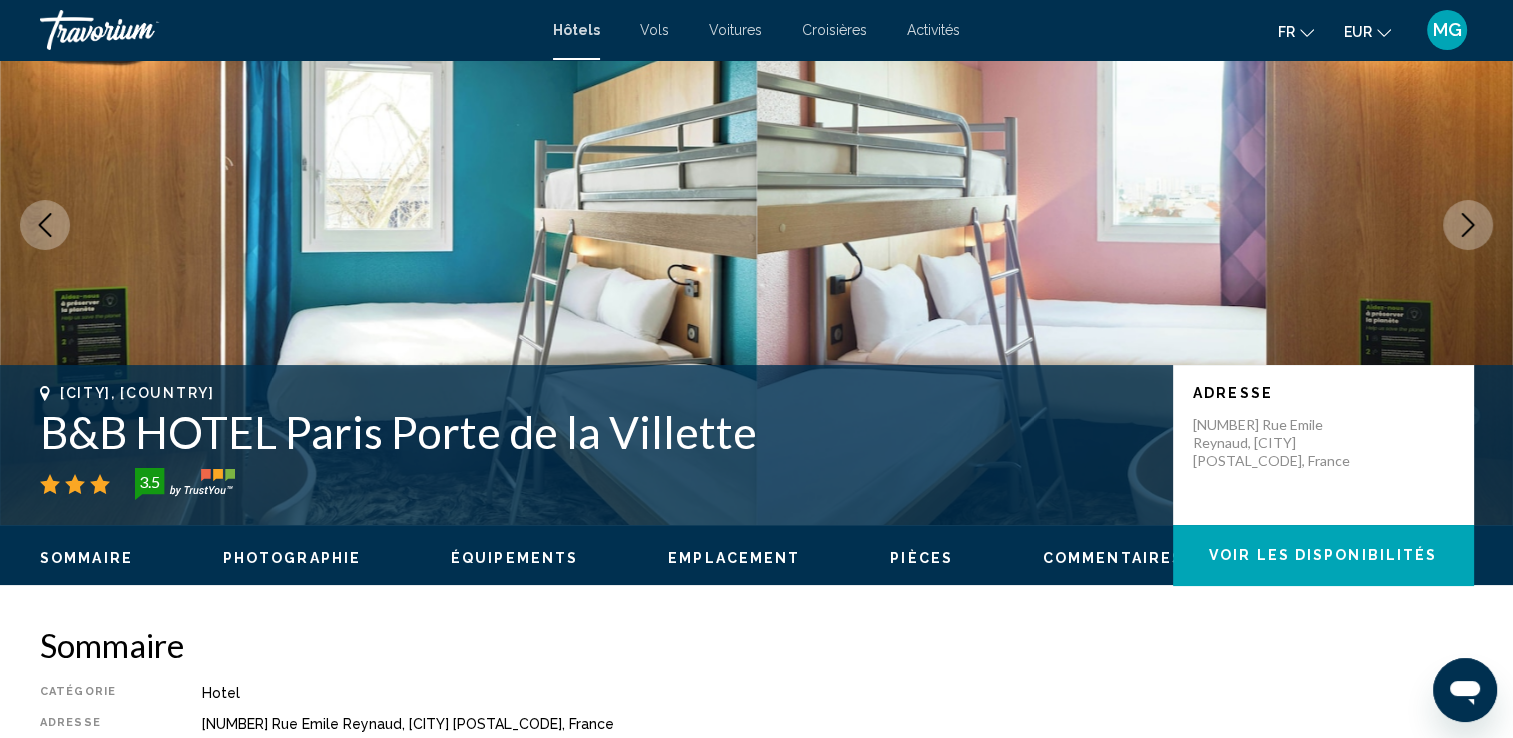 scroll, scrollTop: 0, scrollLeft: 0, axis: both 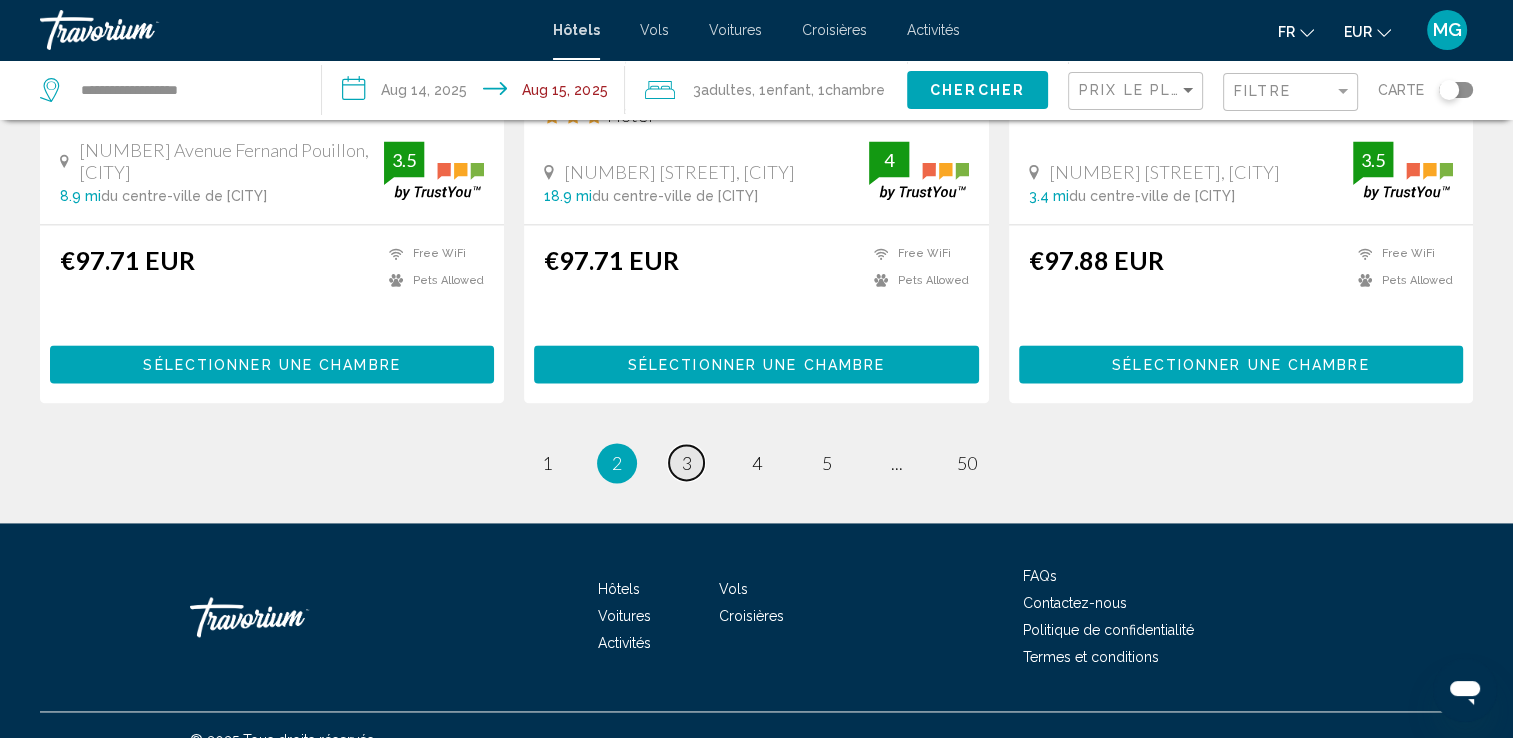click on "page  3" at bounding box center (686, 462) 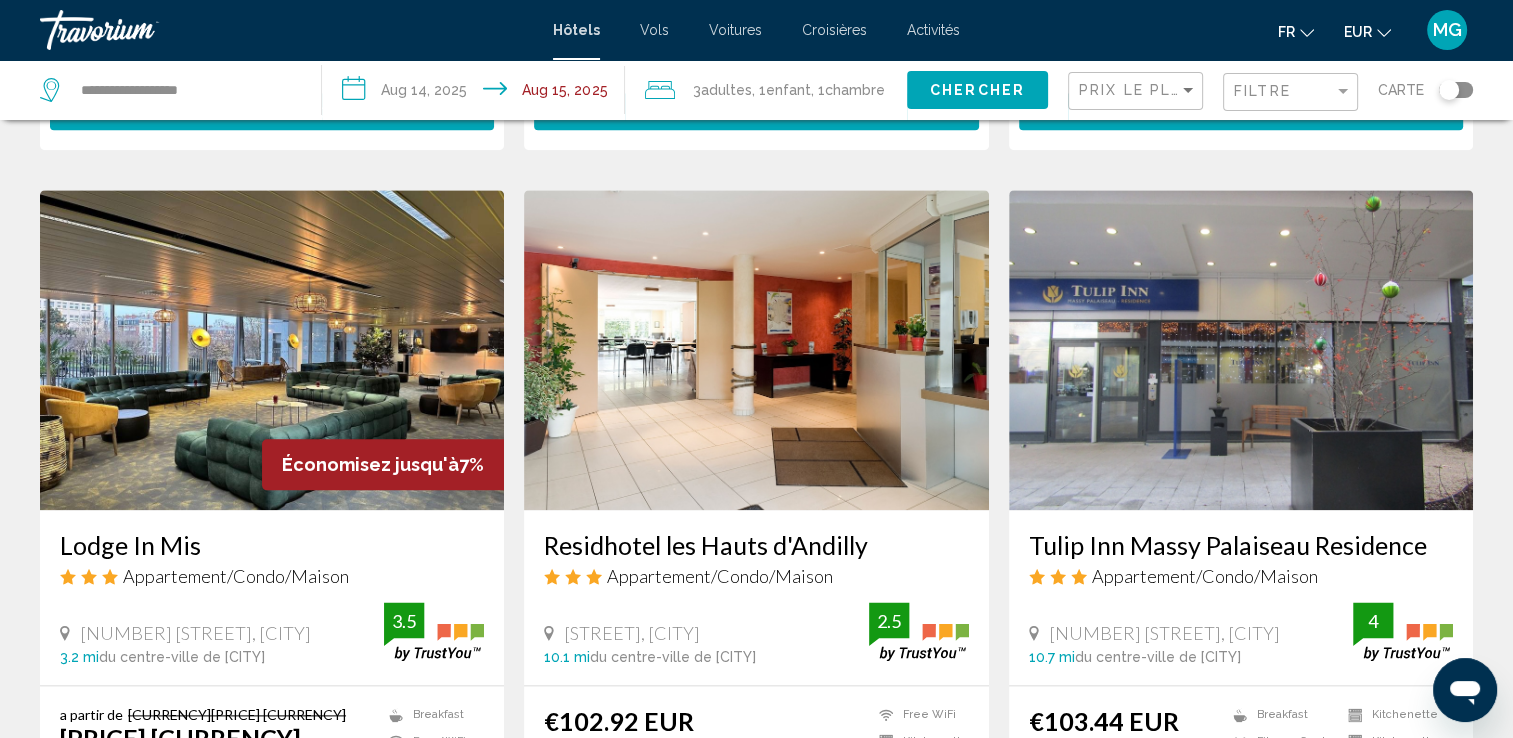 scroll, scrollTop: 2300, scrollLeft: 0, axis: vertical 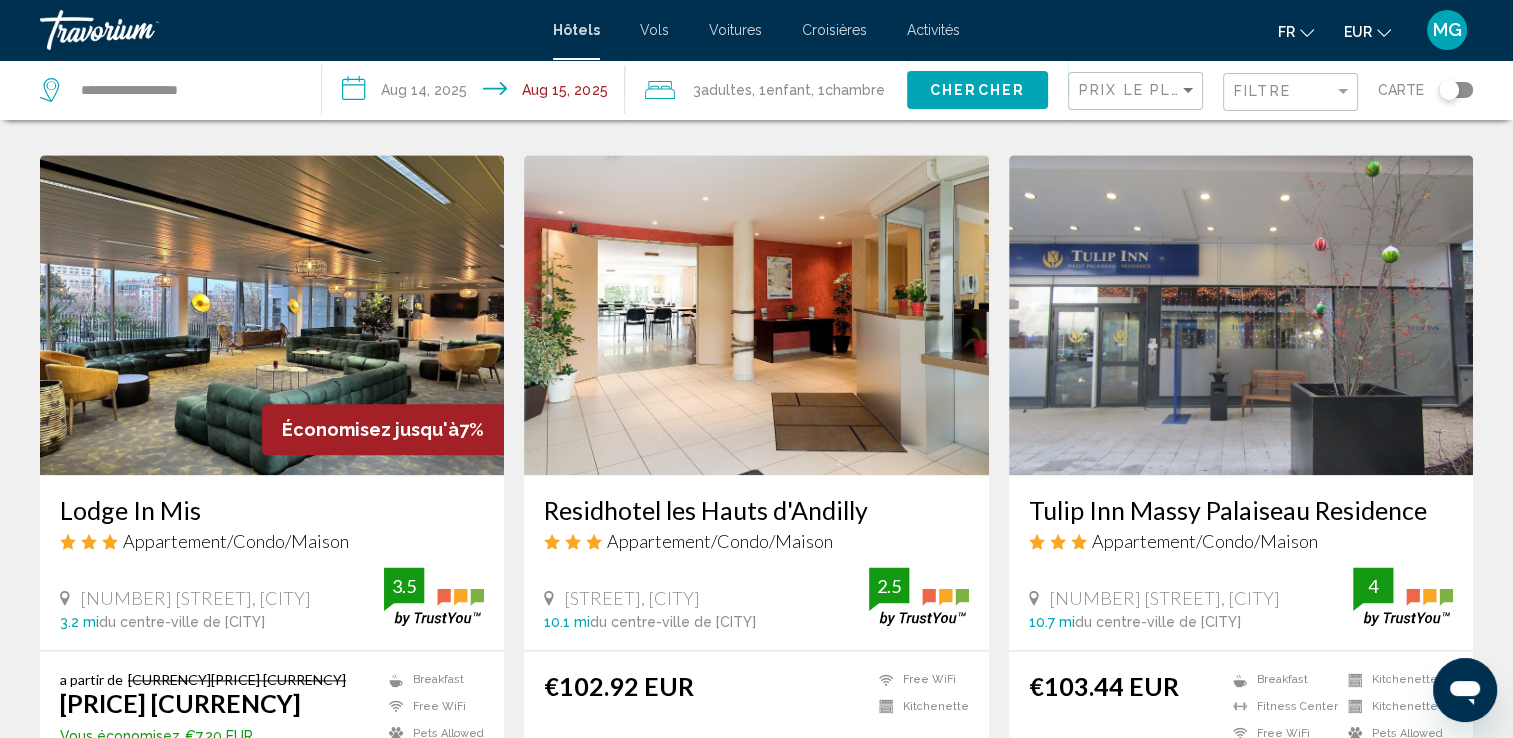 click at bounding box center [272, 315] 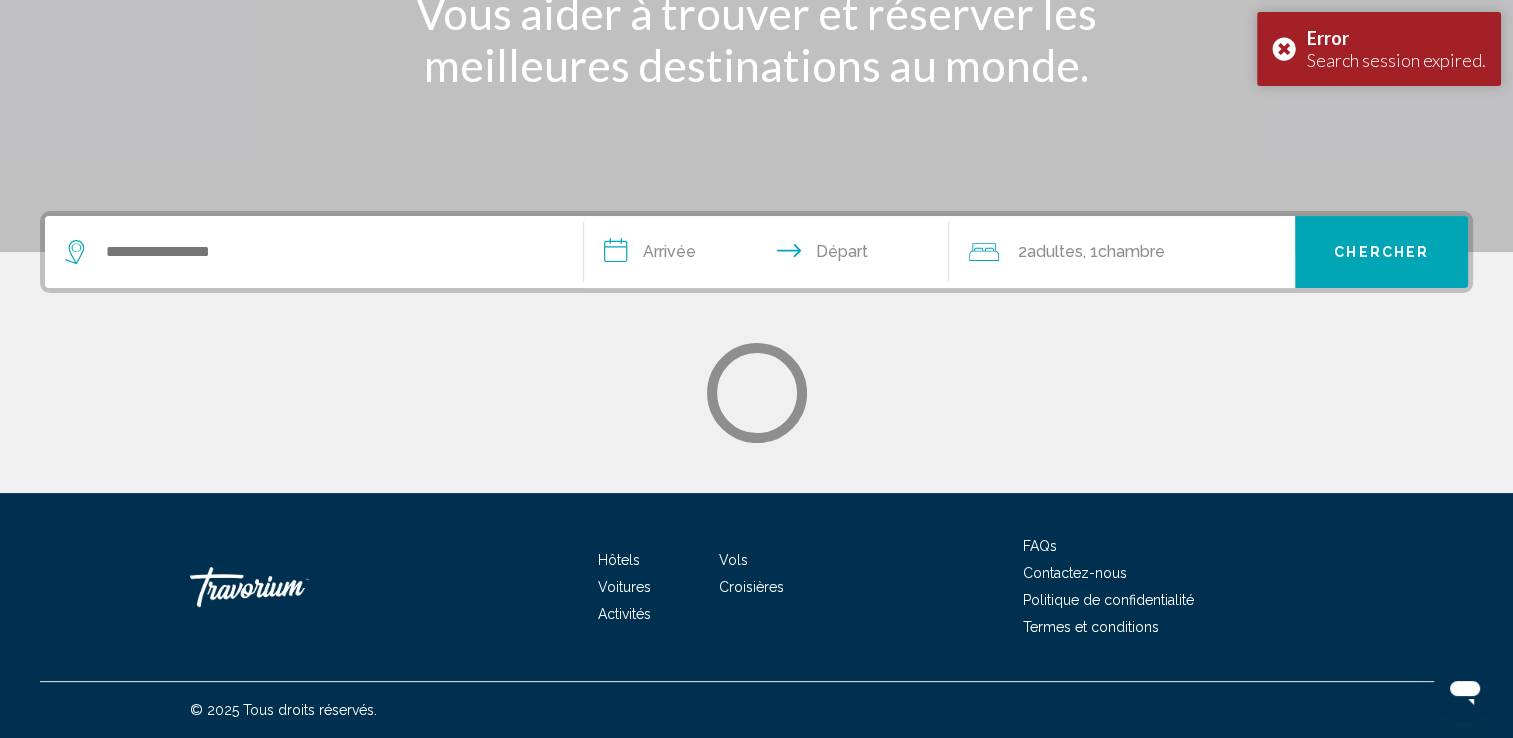 scroll, scrollTop: 0, scrollLeft: 0, axis: both 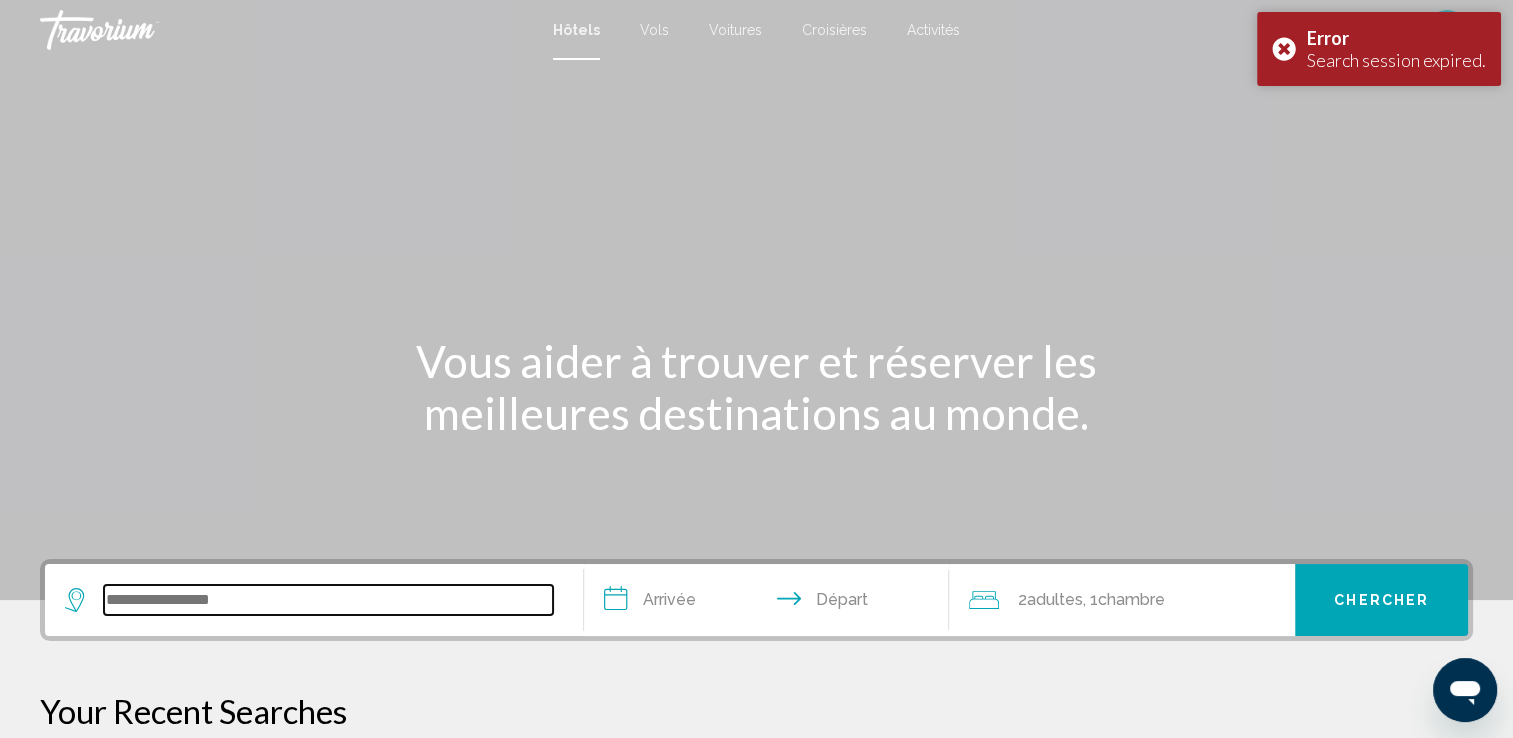 click at bounding box center [328, 600] 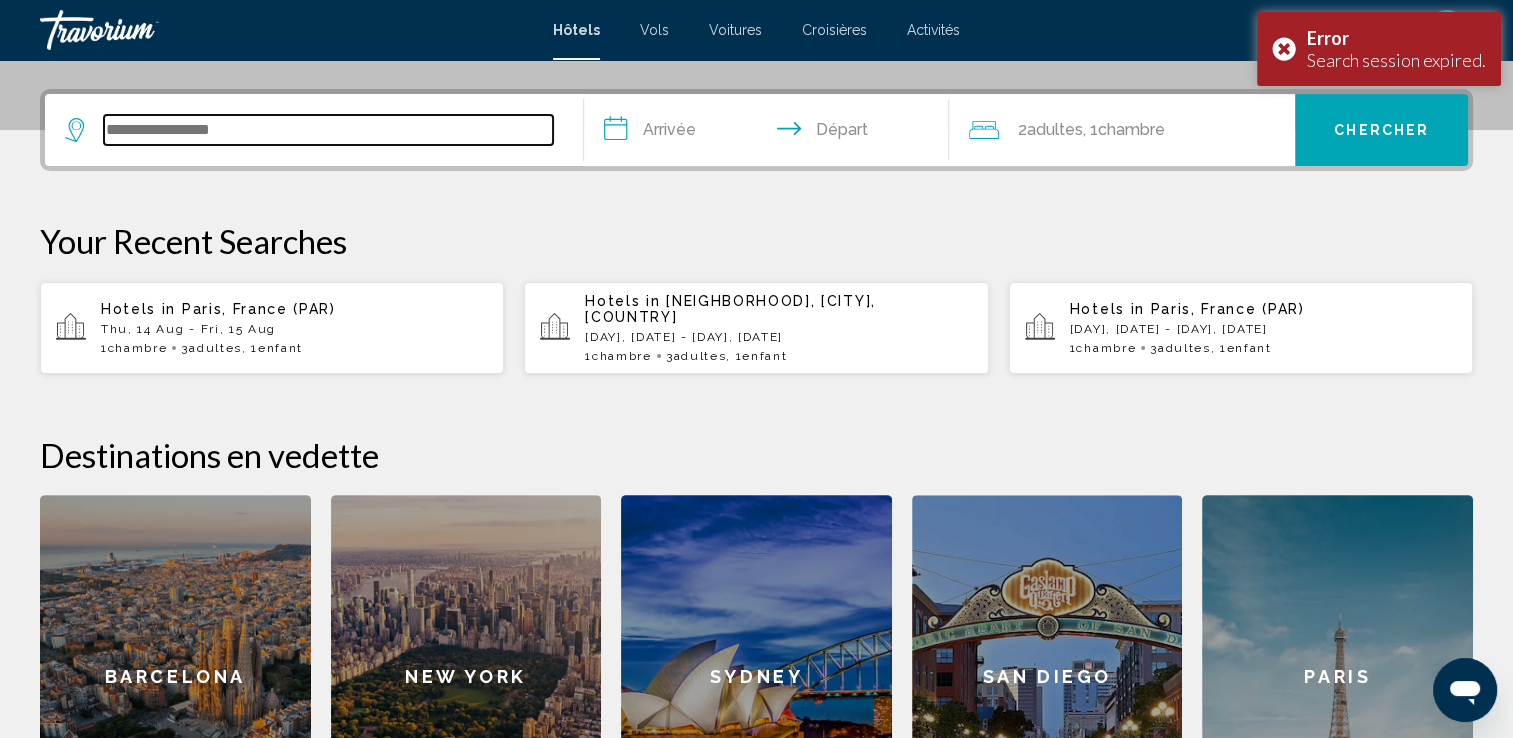 scroll, scrollTop: 493, scrollLeft: 0, axis: vertical 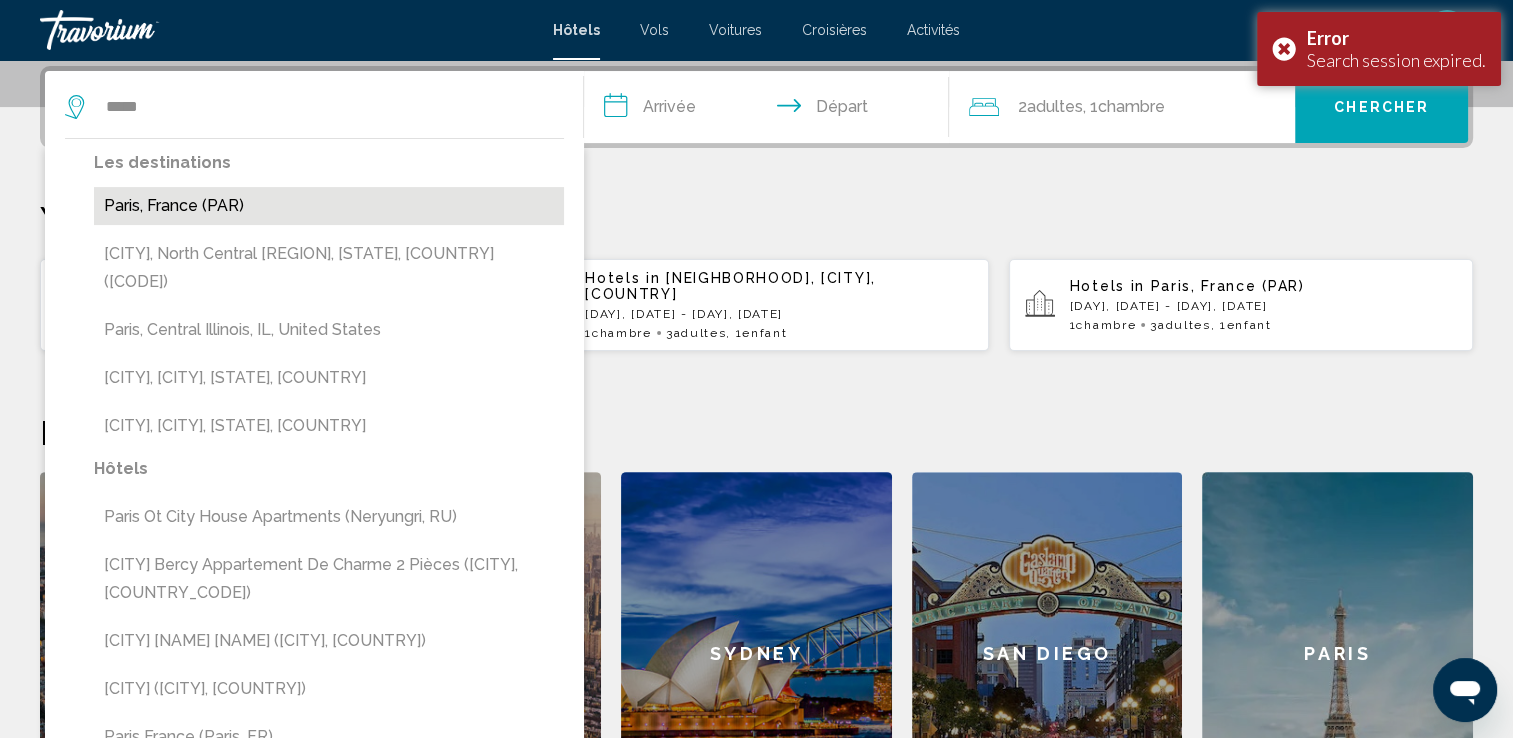 click on "Paris, France (PAR)" at bounding box center [329, 206] 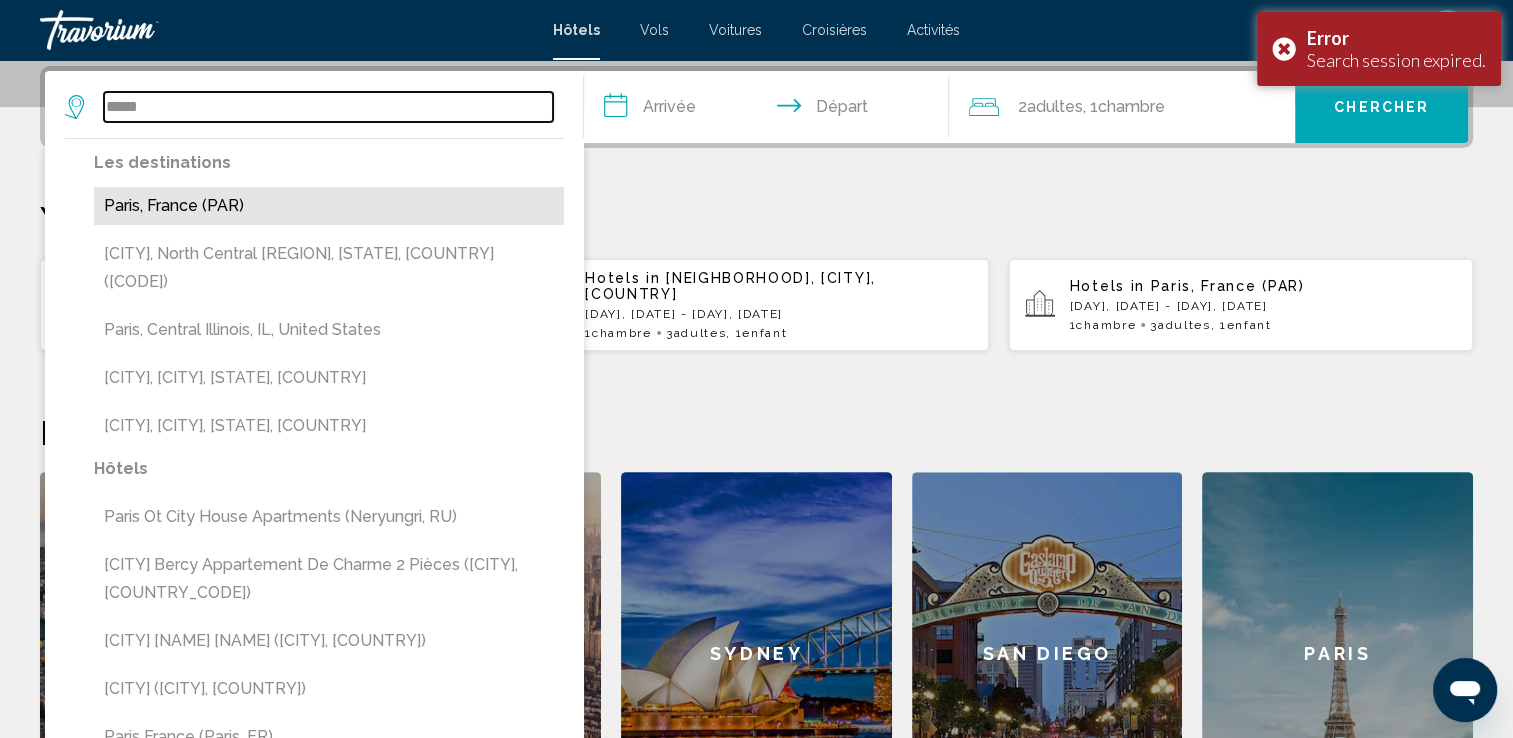type on "**********" 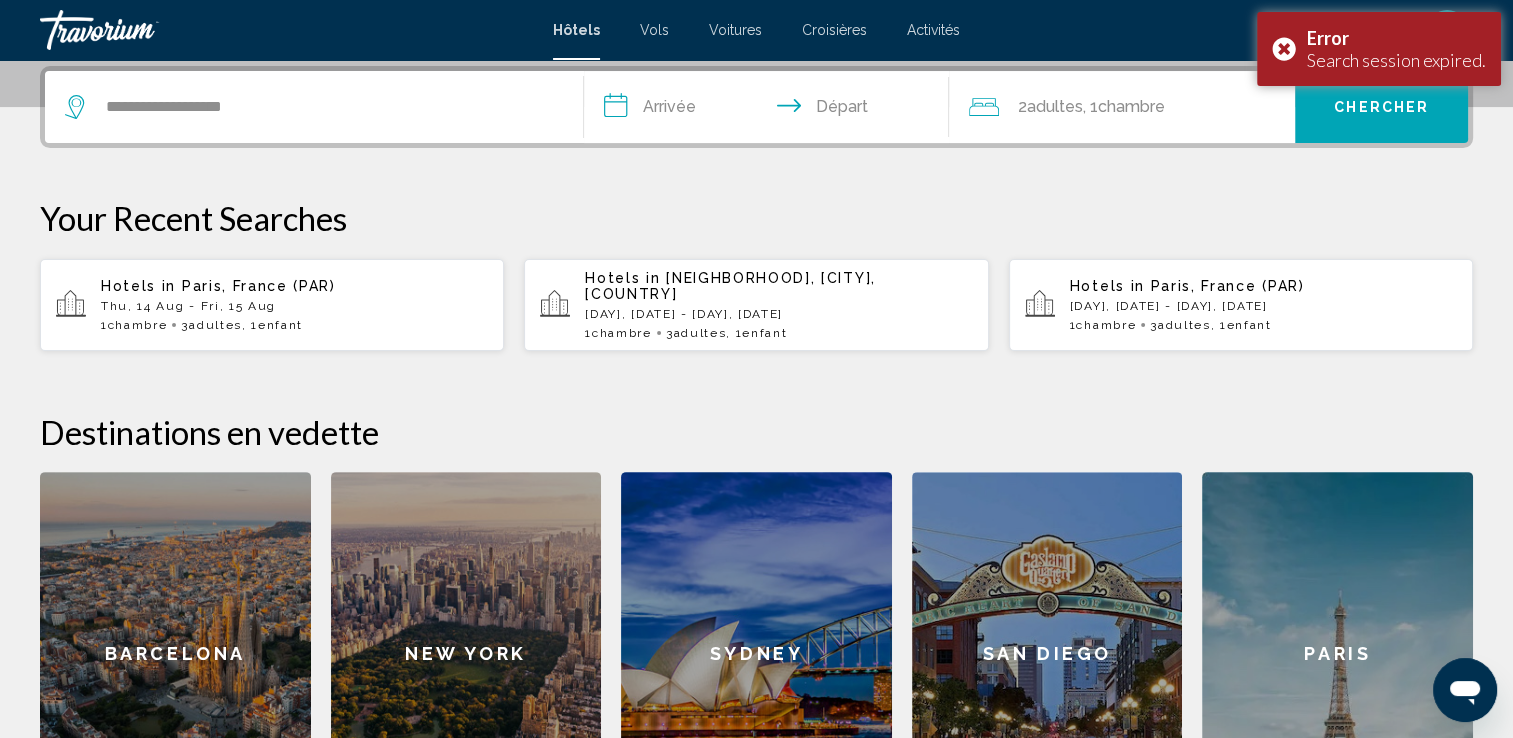 click on "**********" at bounding box center (771, 110) 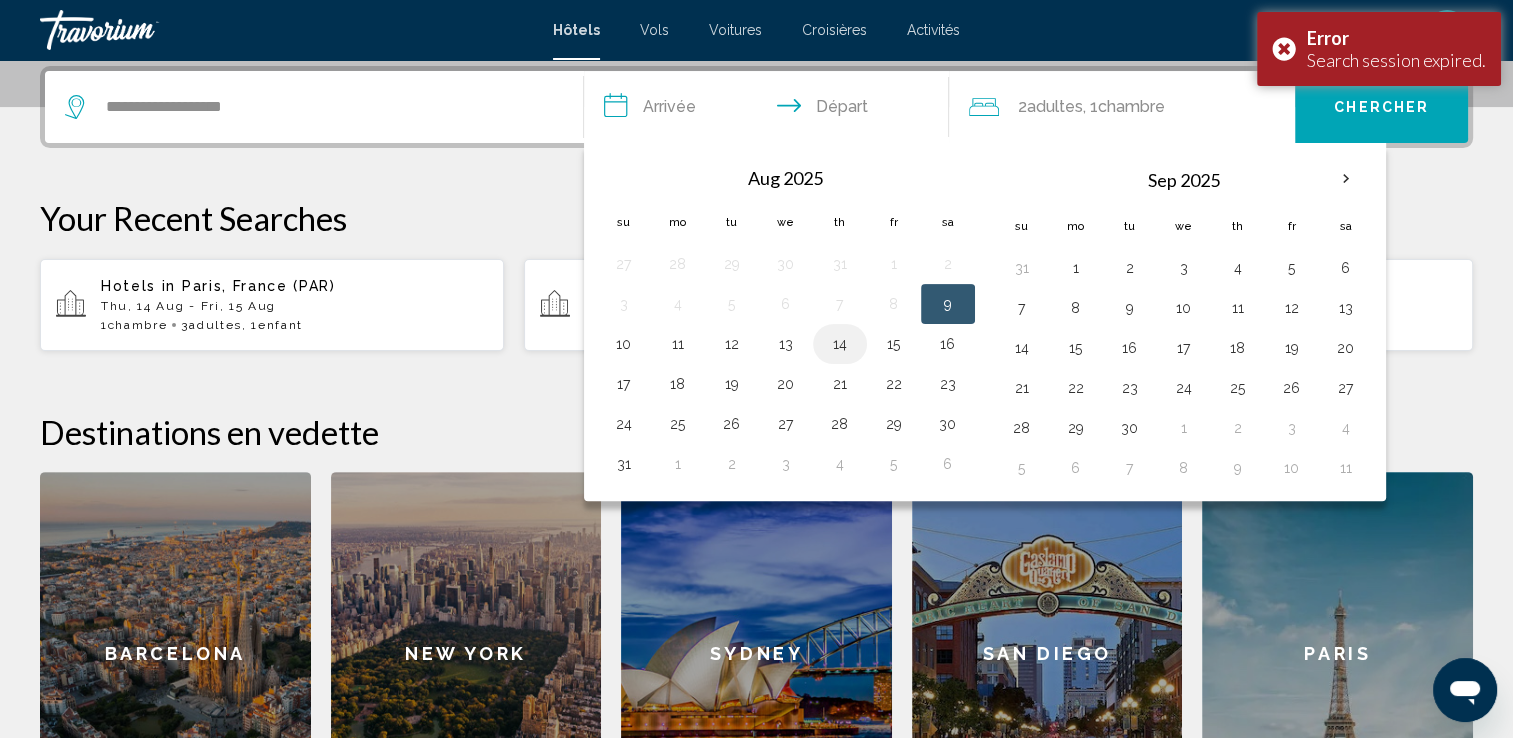 click on "14" at bounding box center [840, 344] 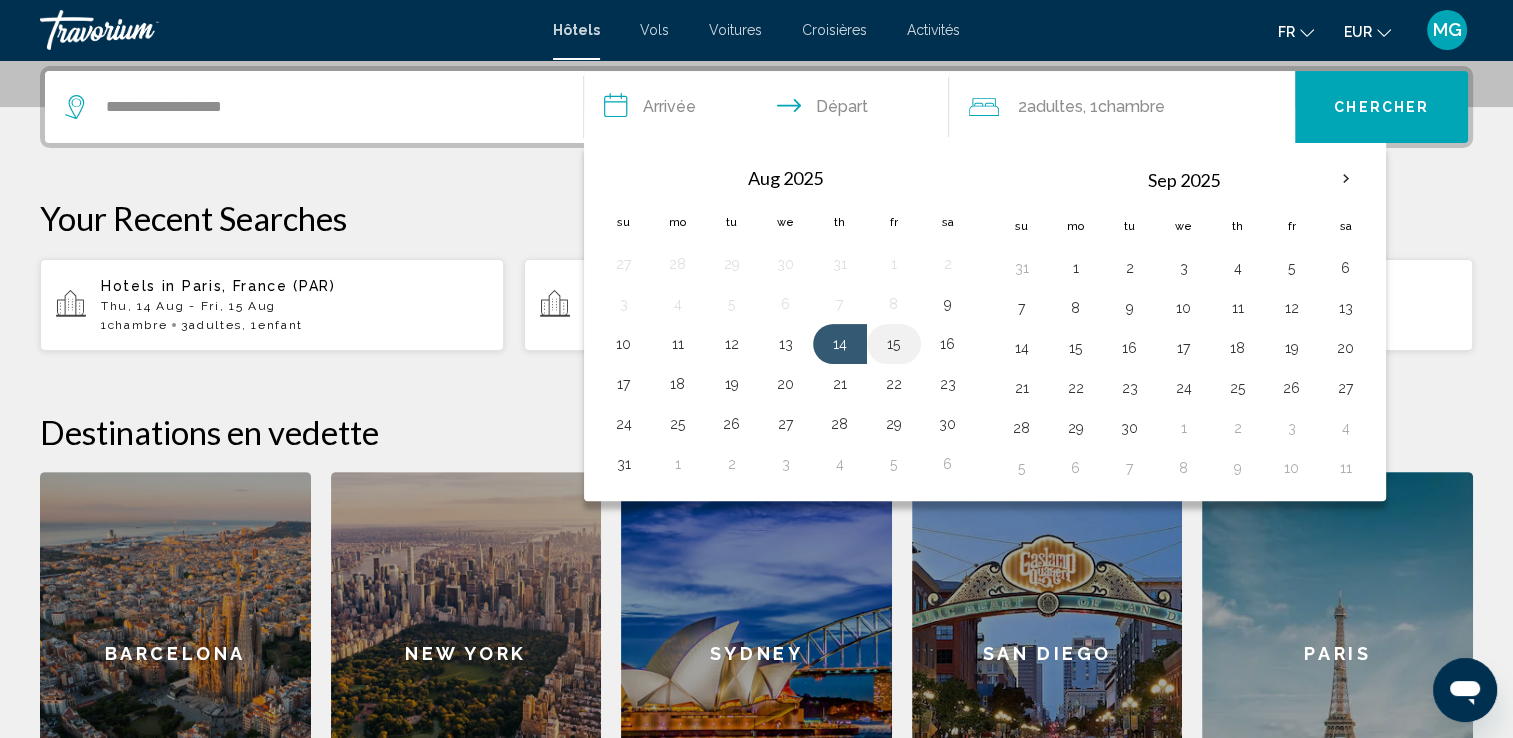click on "15" at bounding box center (894, 344) 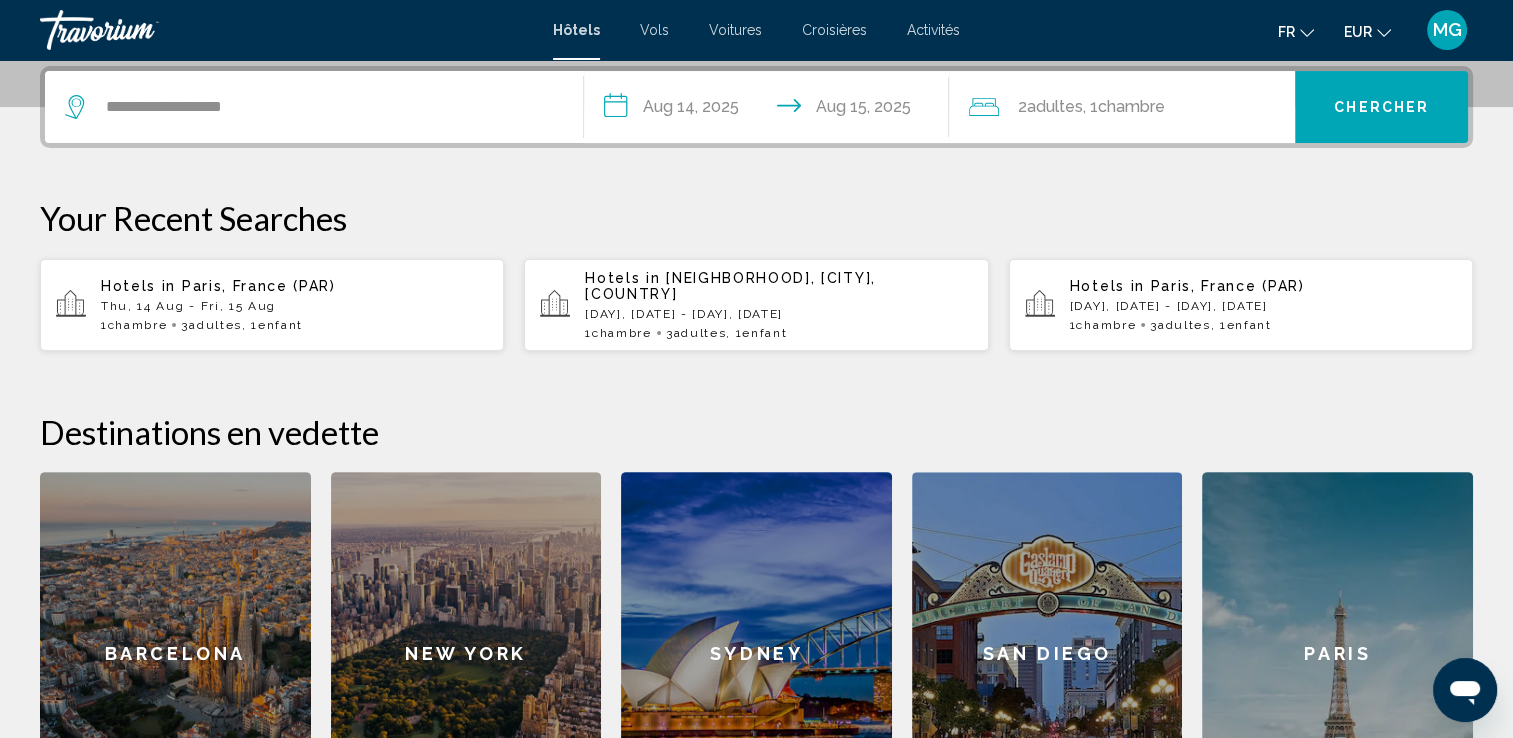 click on "2  Adulte Adultes" 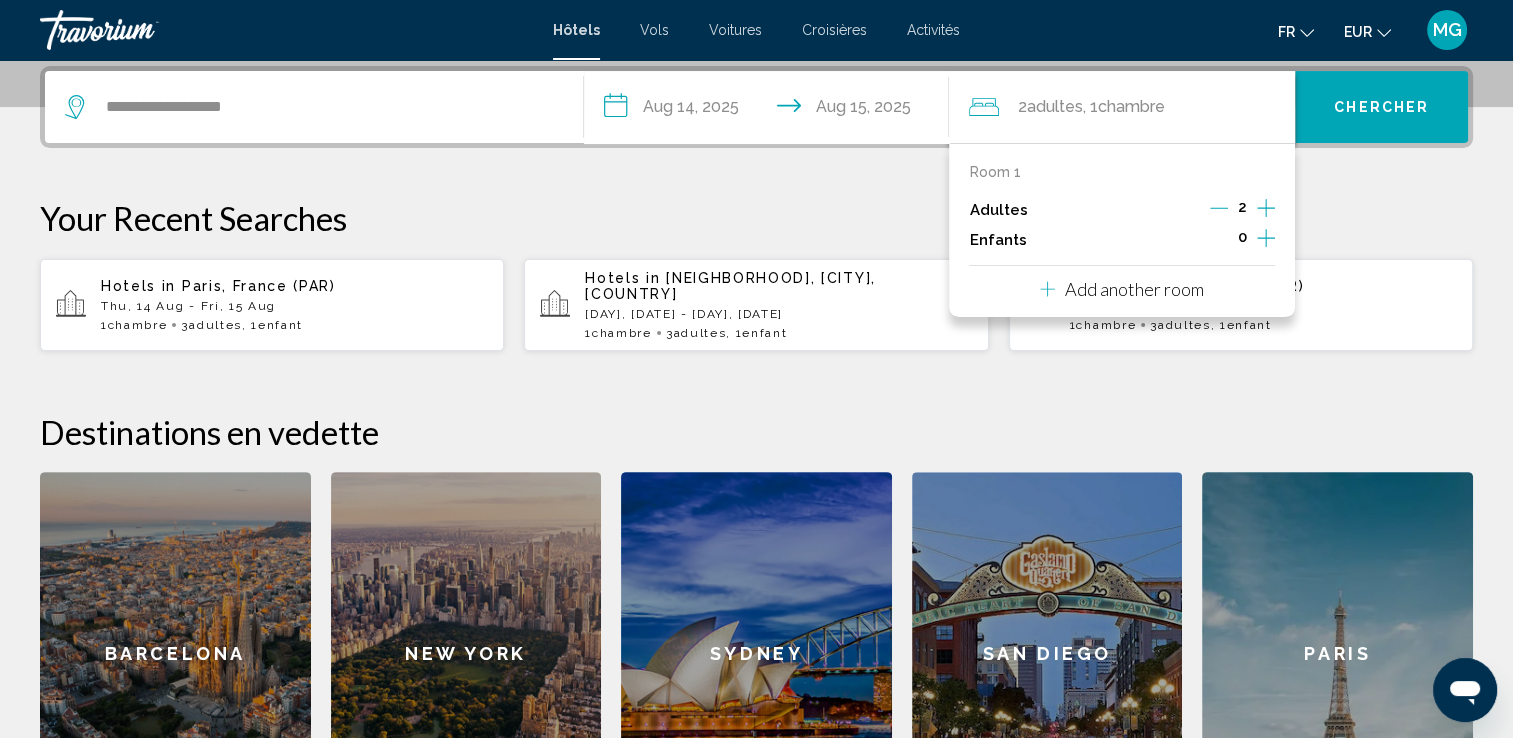 click 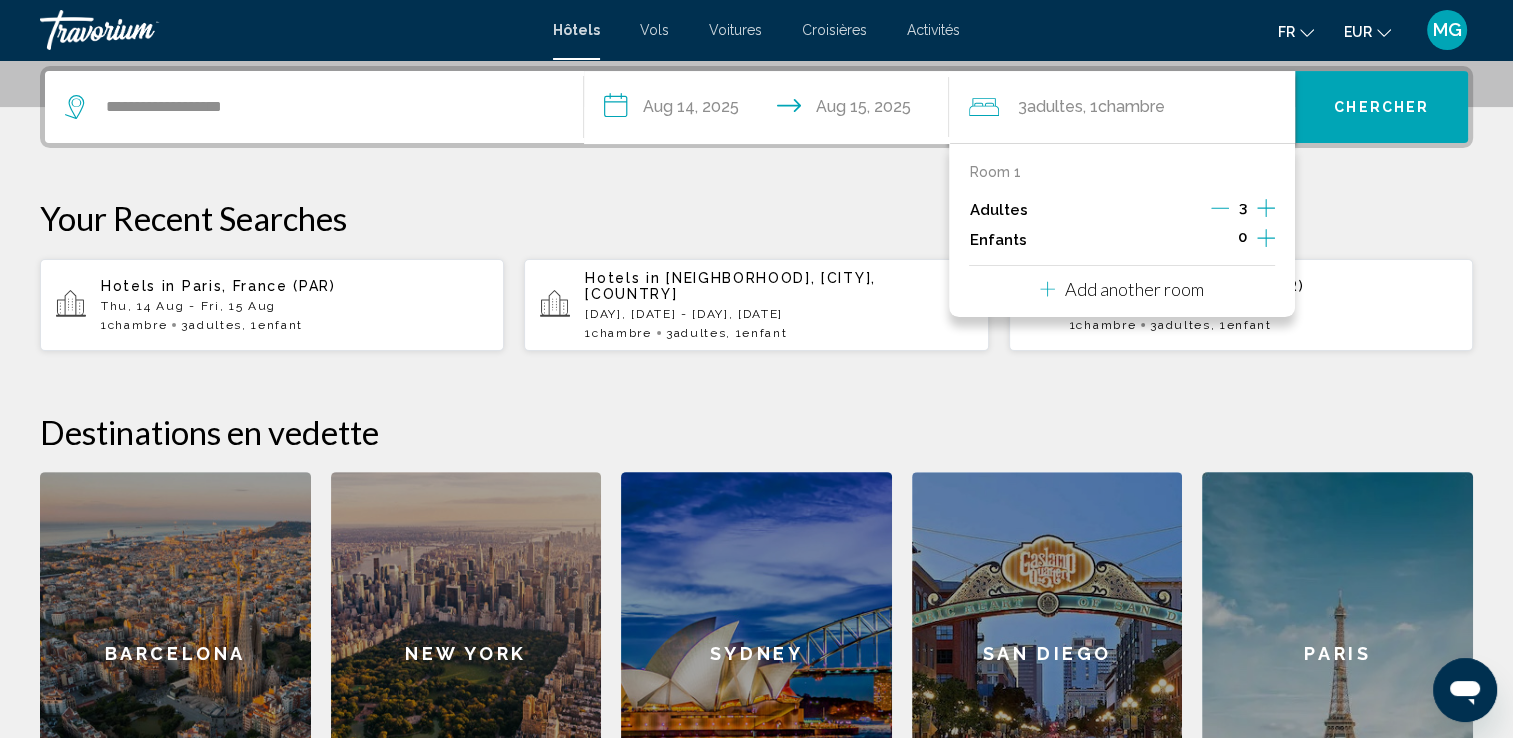 click 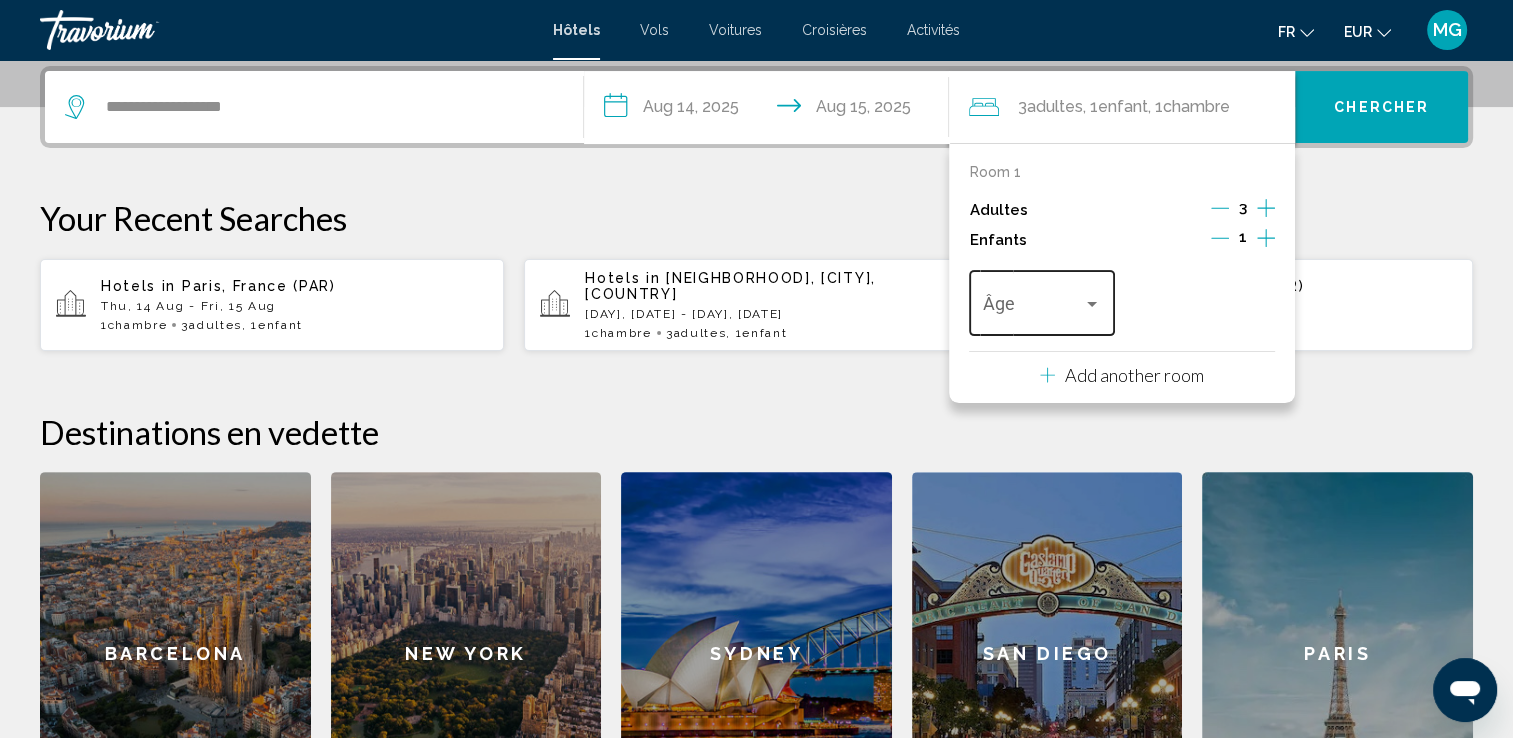 click on "Âge" at bounding box center [1042, 300] 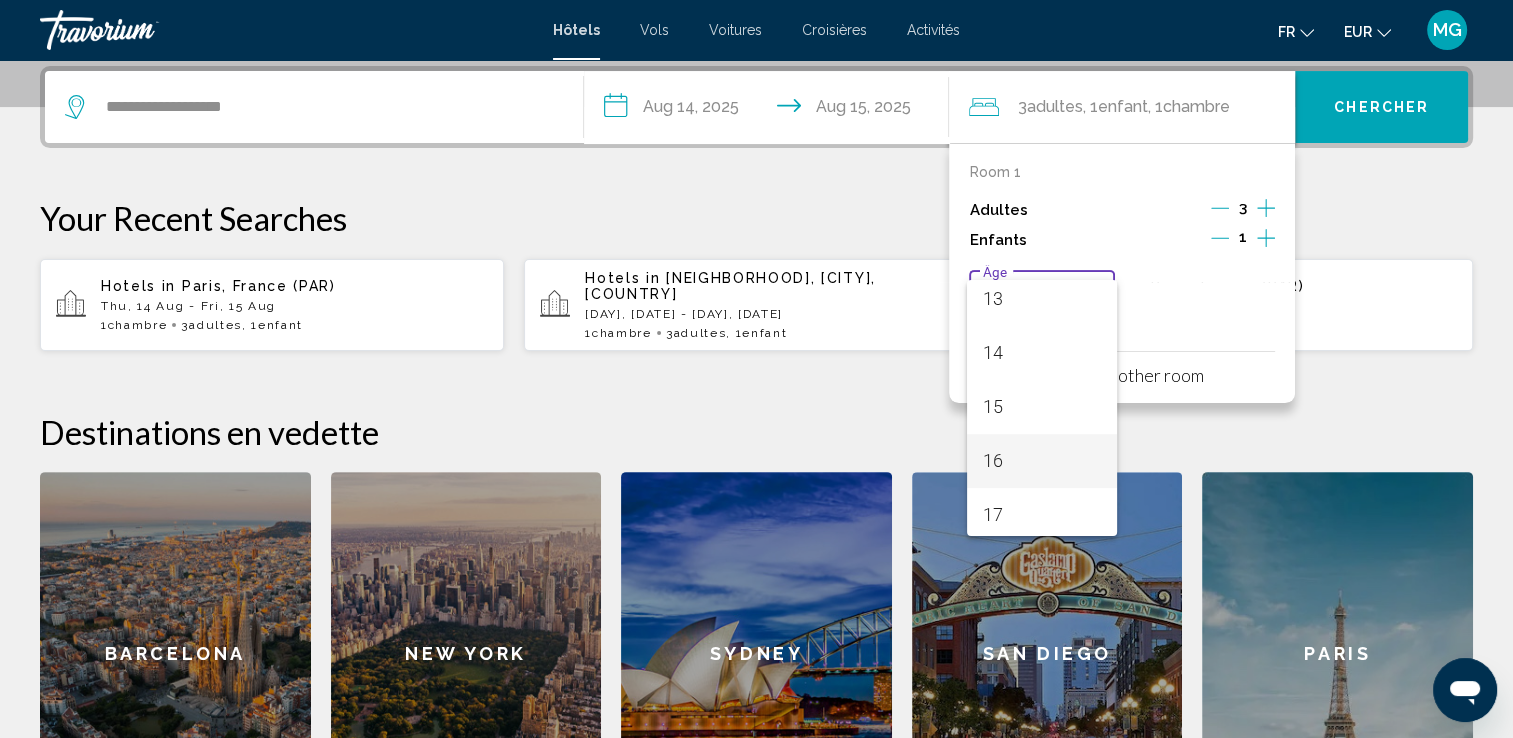 scroll, scrollTop: 716, scrollLeft: 0, axis: vertical 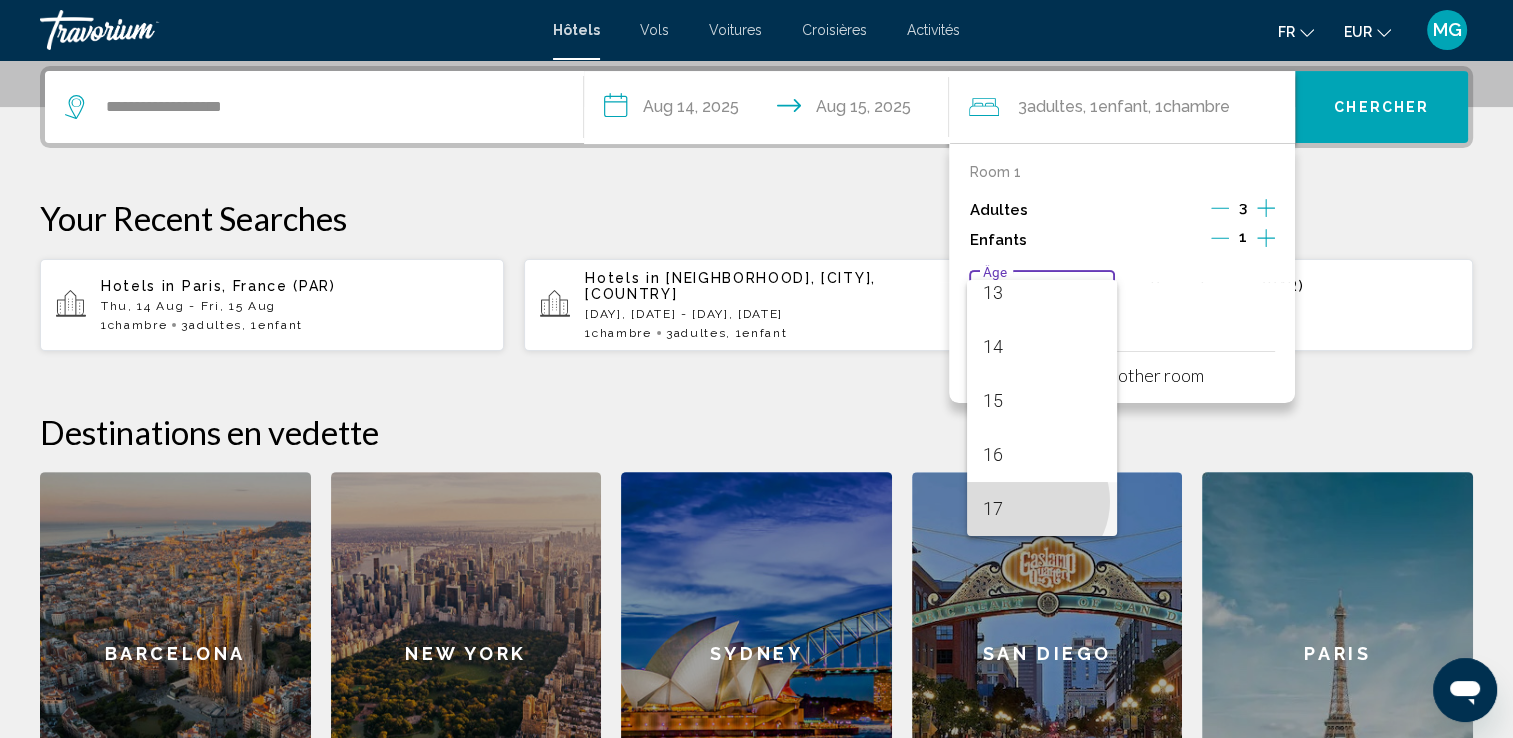 click on "17" at bounding box center [1042, 509] 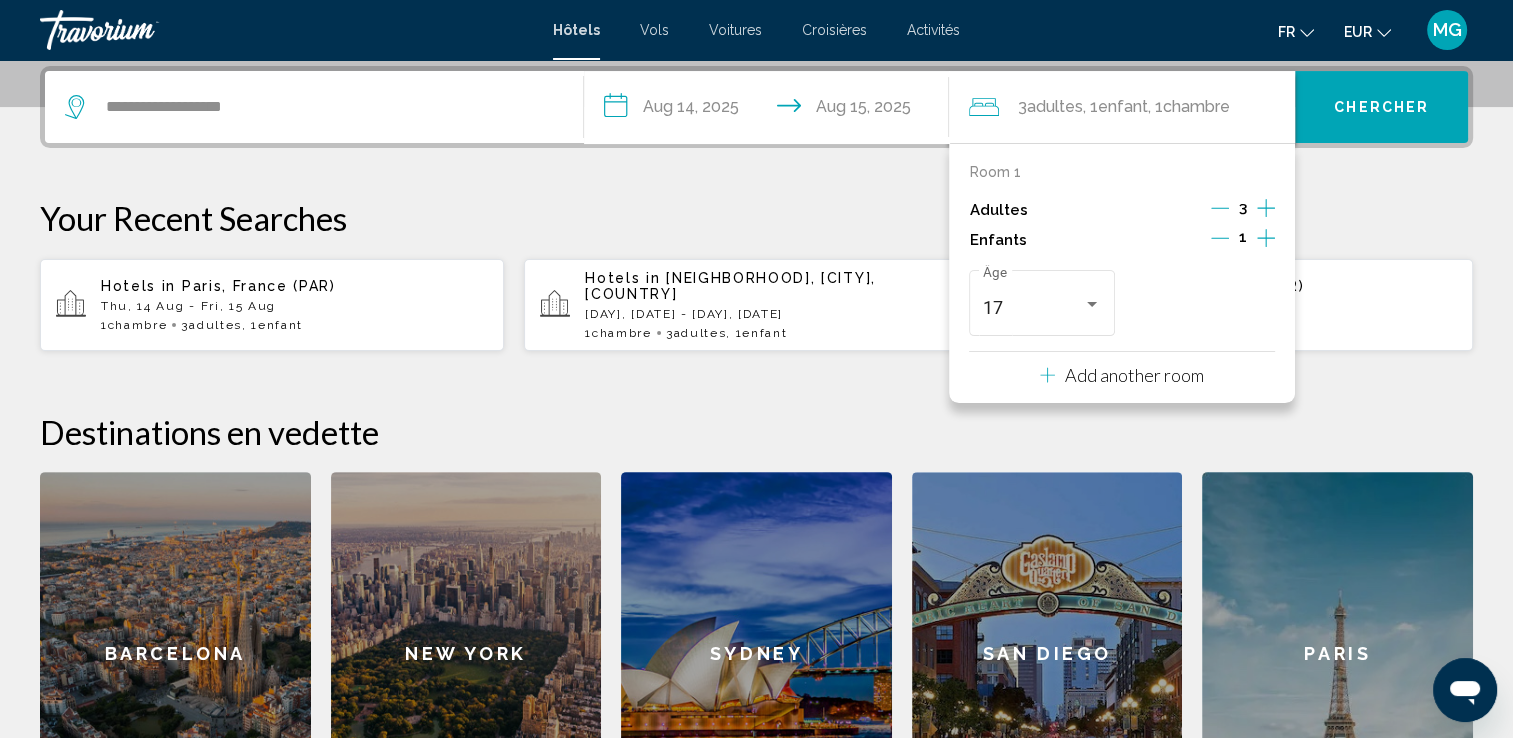 click on "Chercher" at bounding box center (1381, 107) 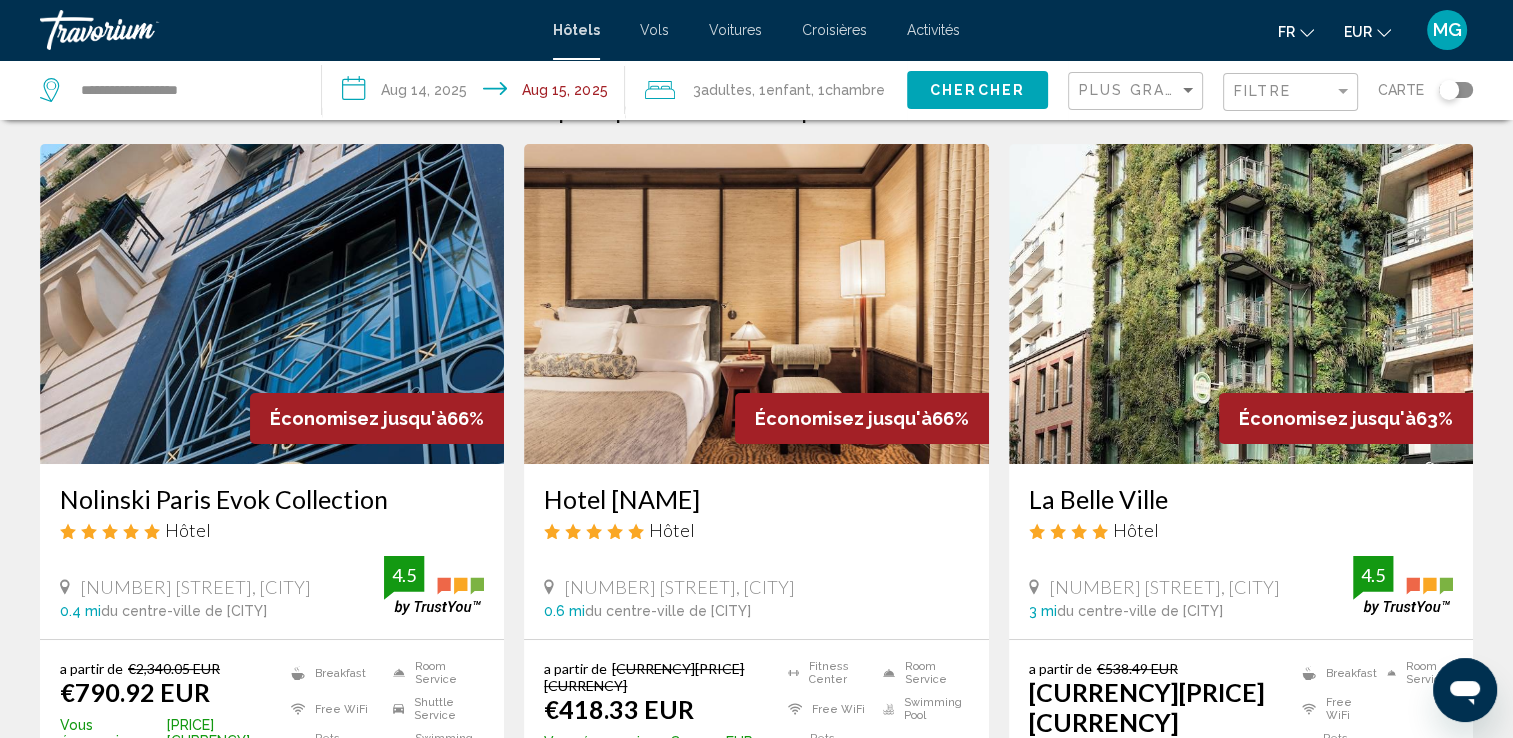 scroll, scrollTop: 0, scrollLeft: 0, axis: both 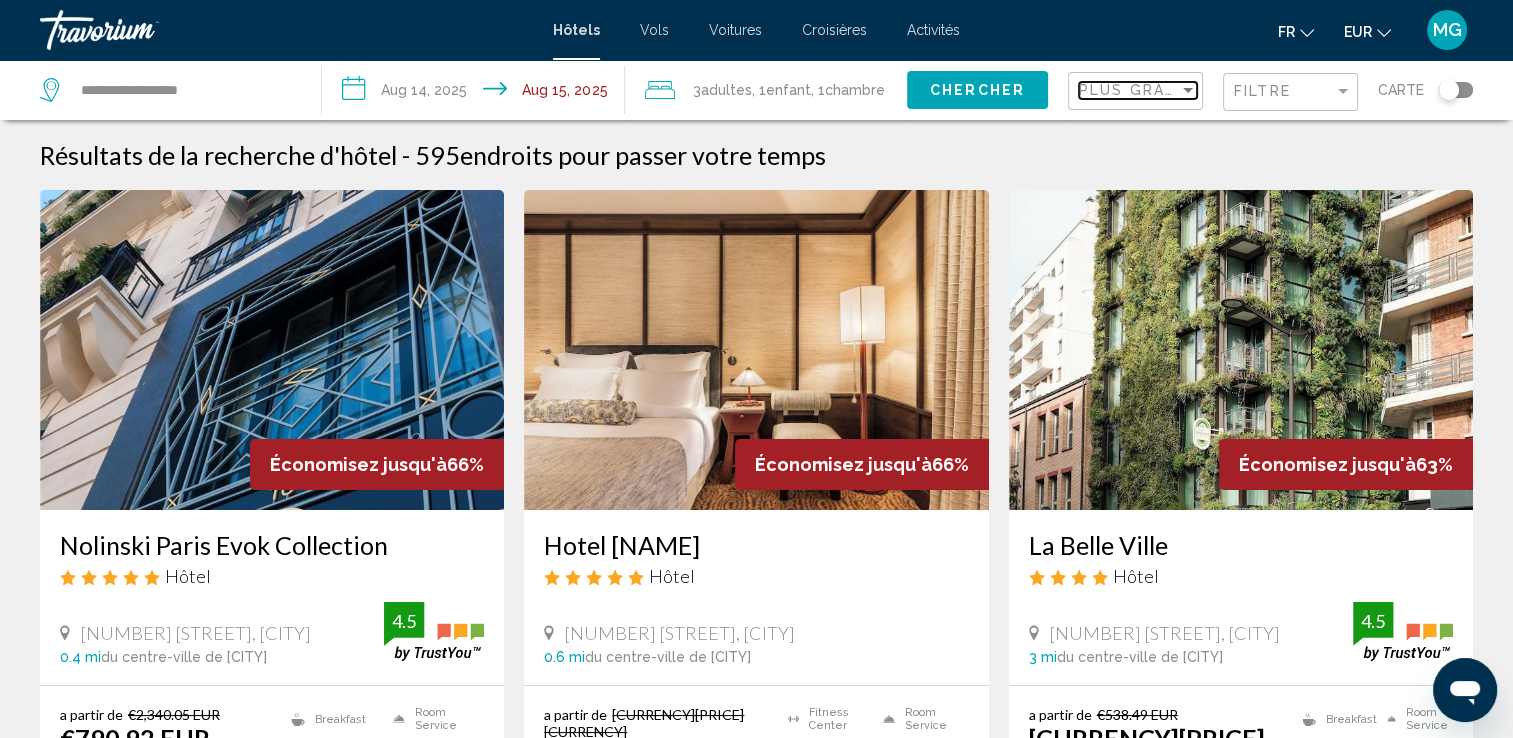 click on "Plus grandes économies" at bounding box center [1198, 90] 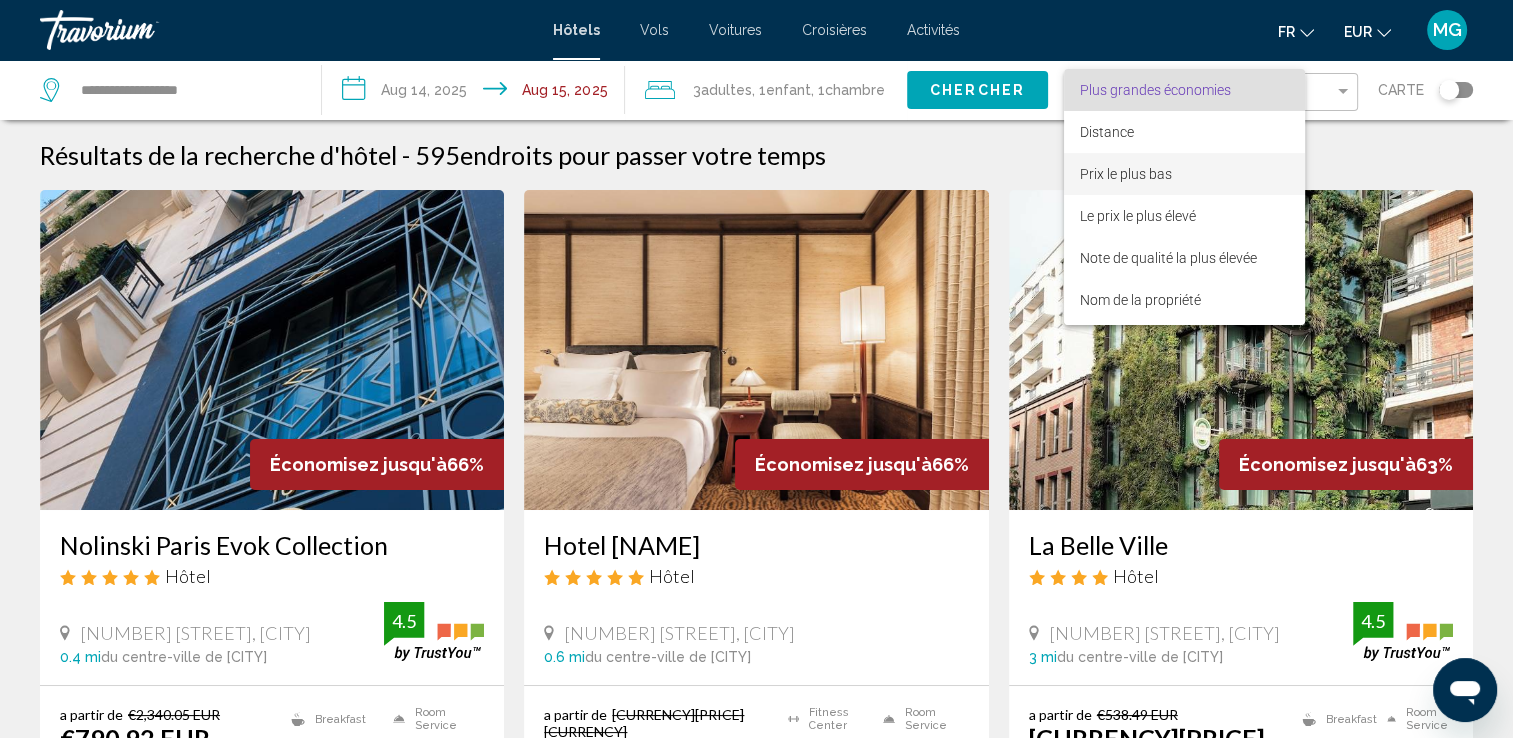 click on "Prix le plus bas" at bounding box center [1126, 174] 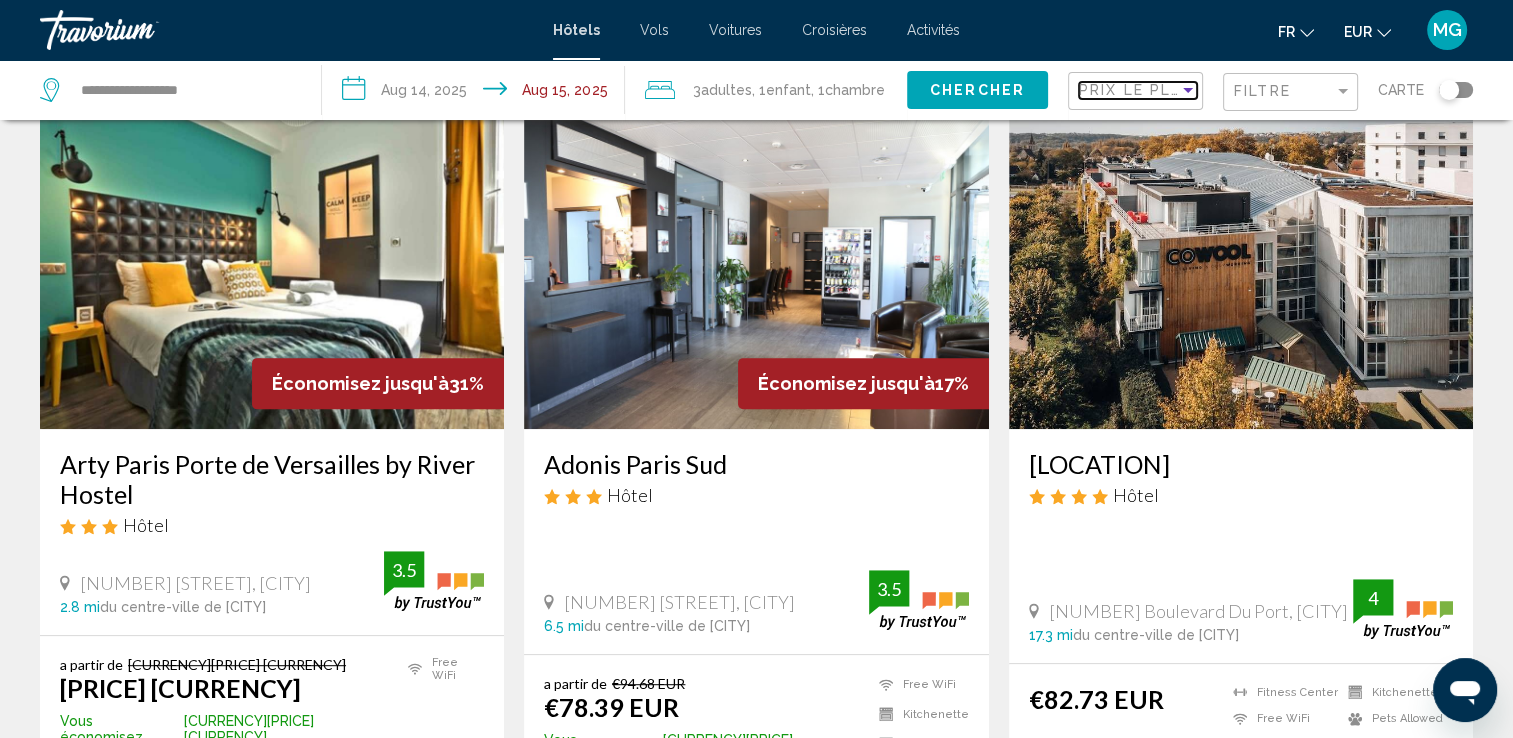 scroll, scrollTop: 900, scrollLeft: 0, axis: vertical 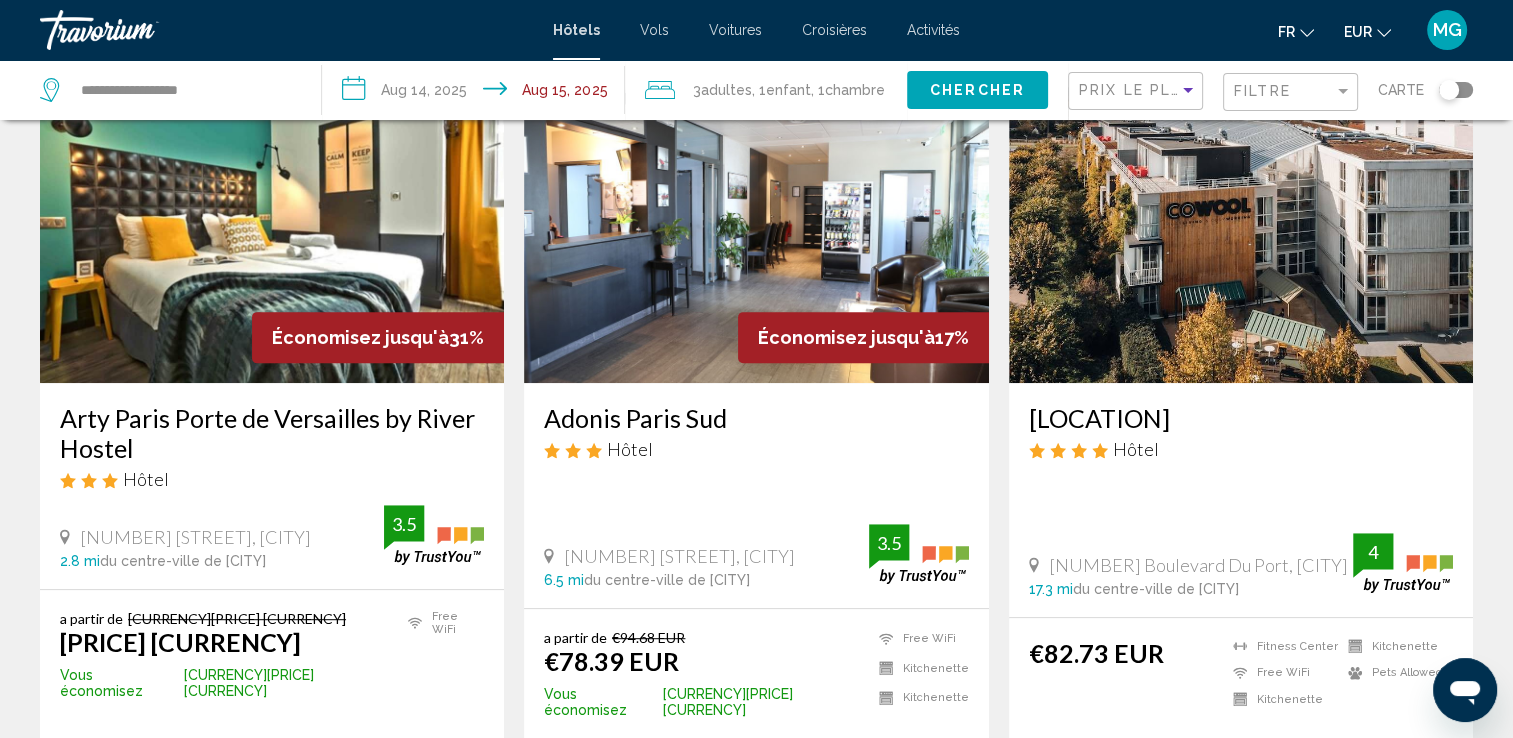 click at bounding box center (272, 223) 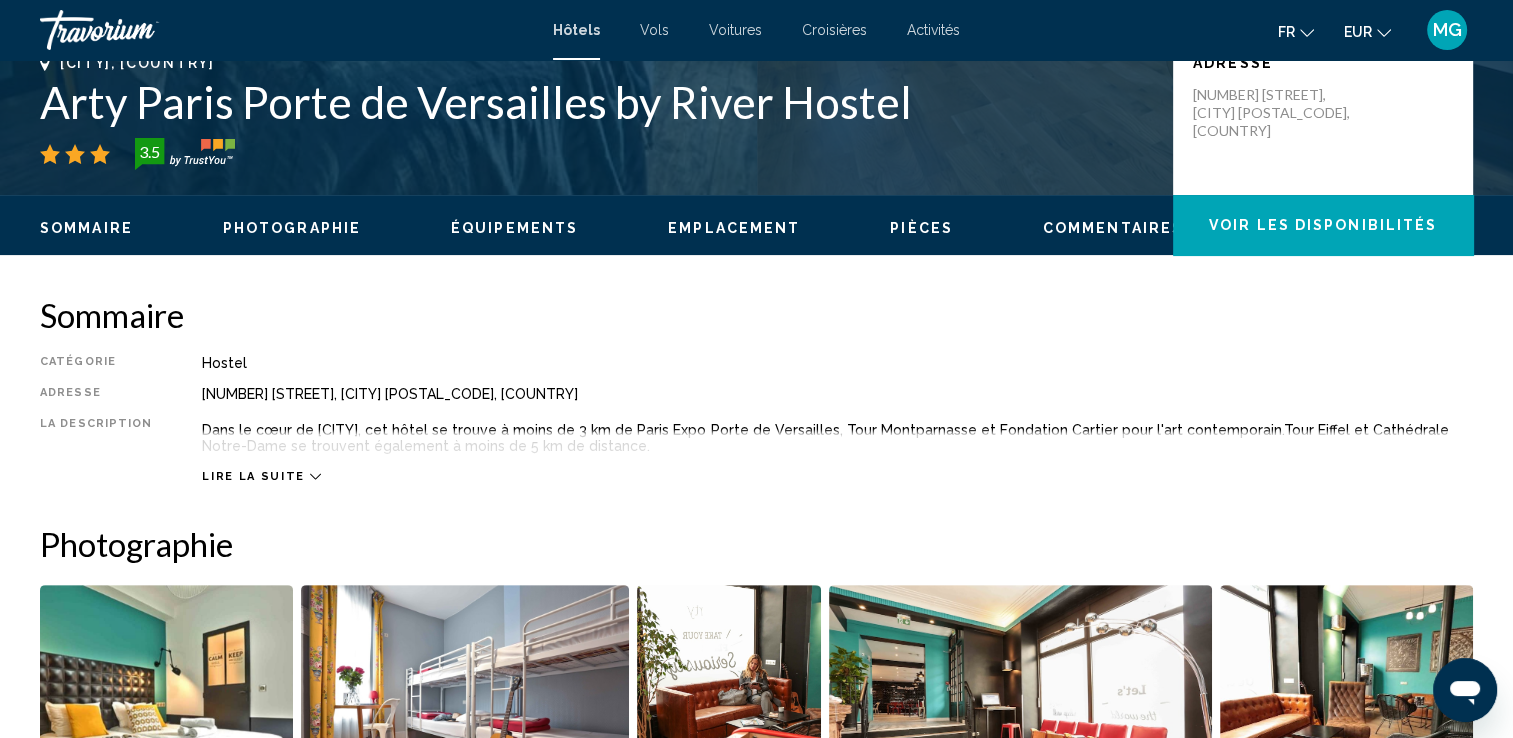scroll, scrollTop: 500, scrollLeft: 0, axis: vertical 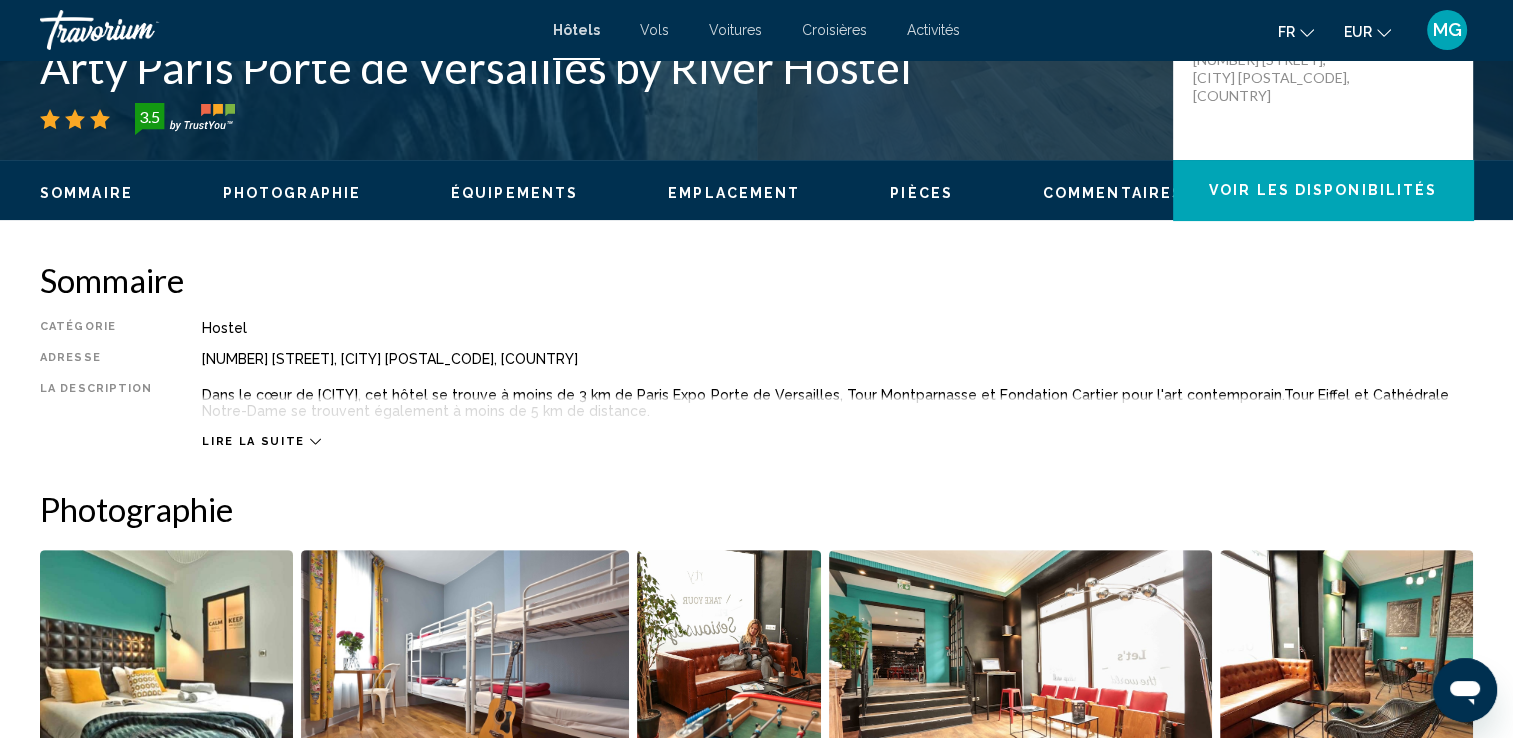 click on "Lire la suite" at bounding box center [253, 441] 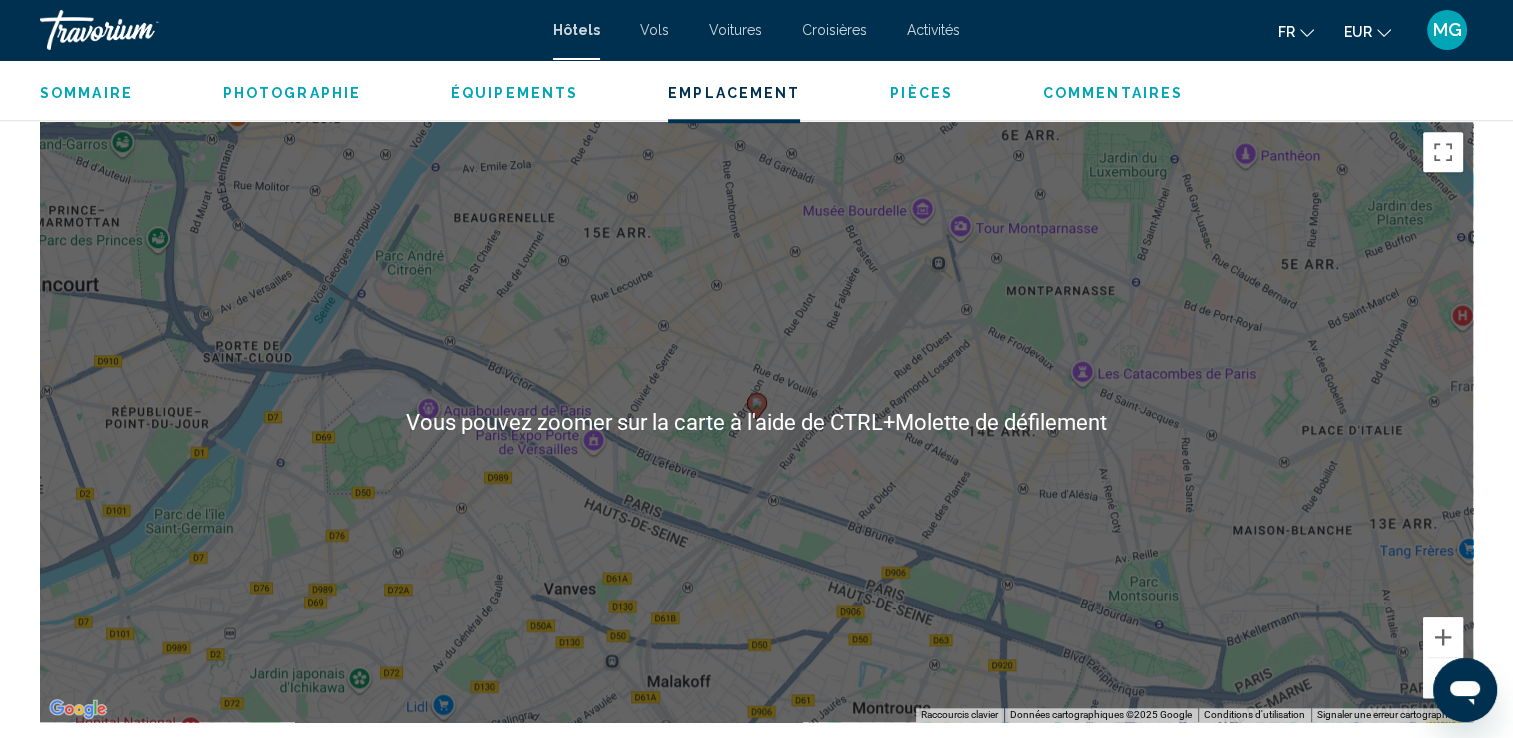scroll, scrollTop: 1800, scrollLeft: 0, axis: vertical 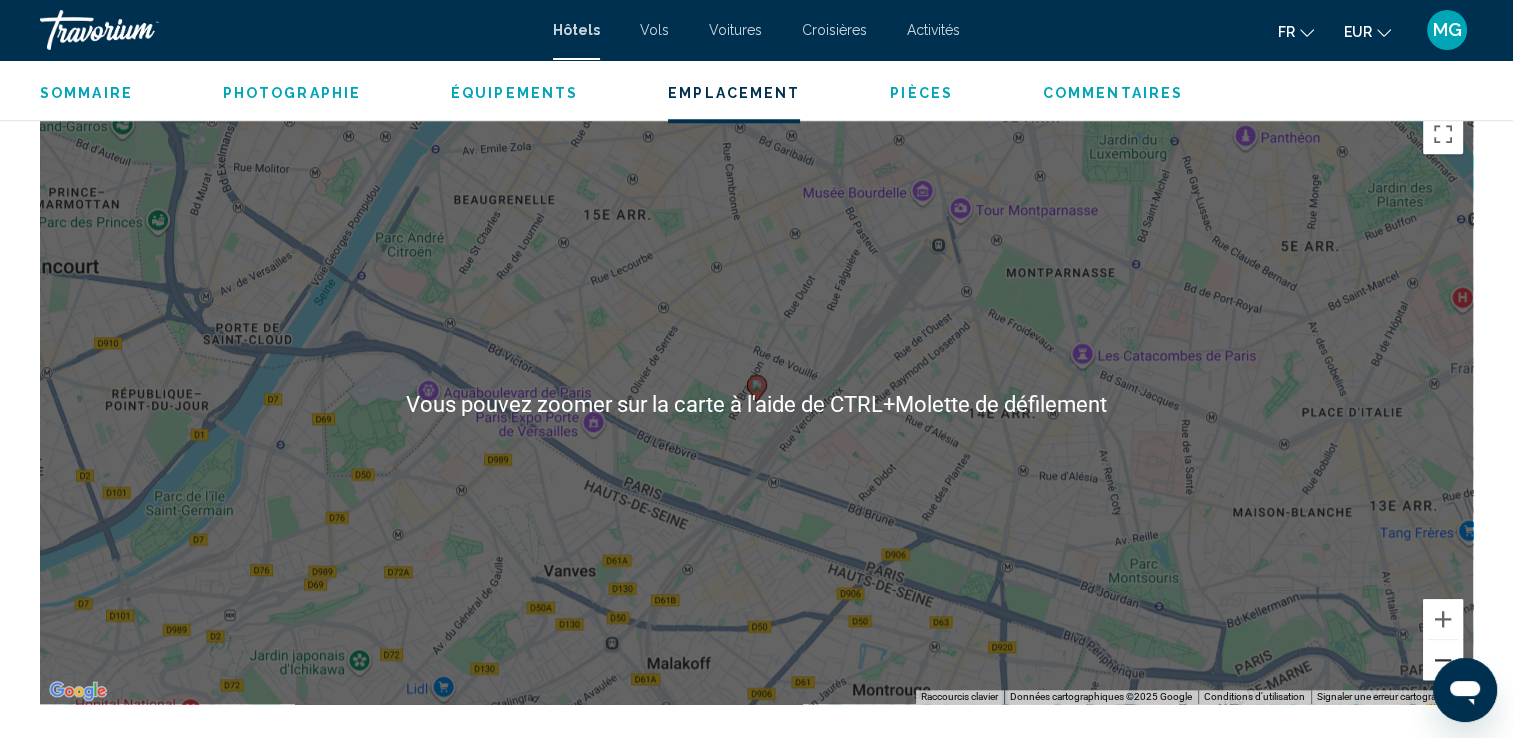 click at bounding box center (1443, 660) 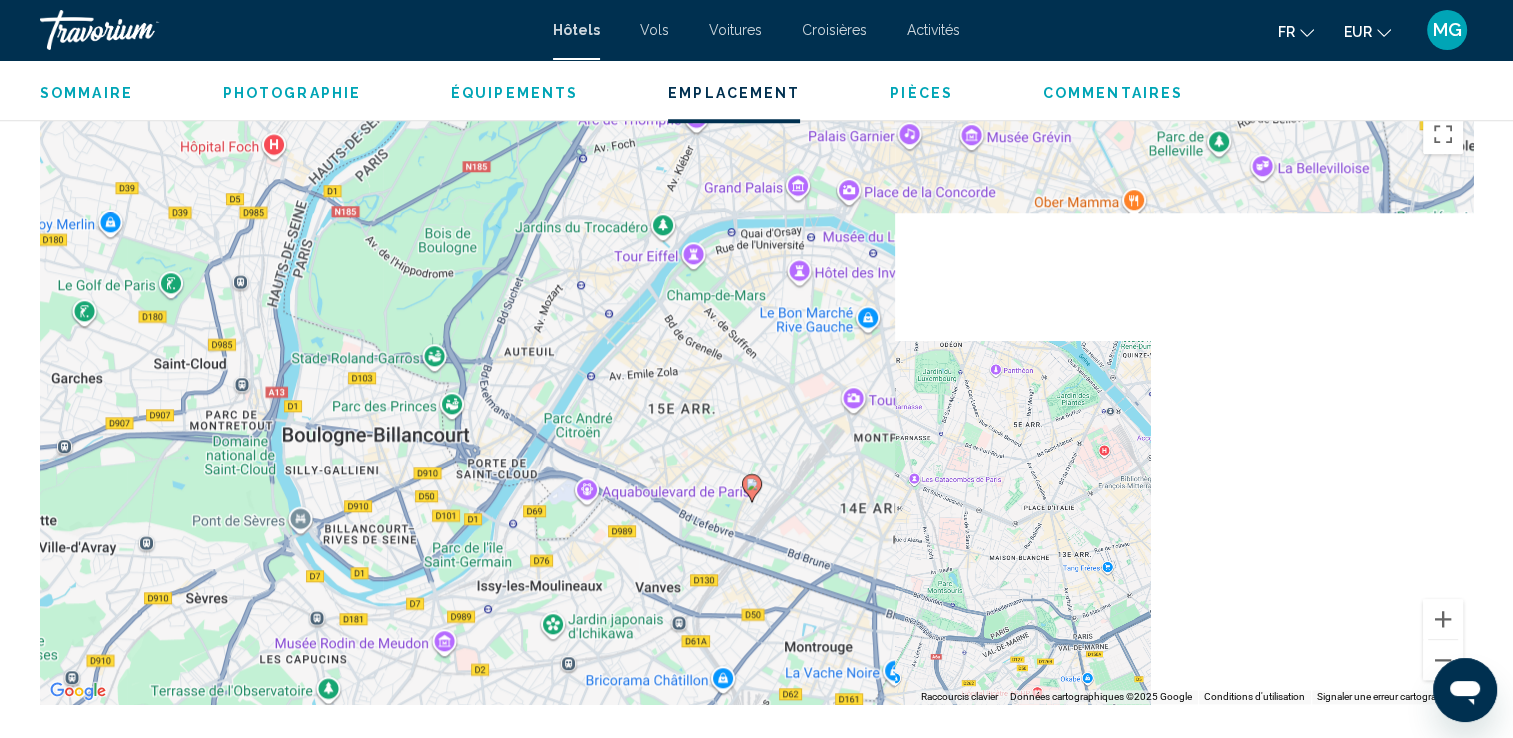 drag, startPoint x: 876, startPoint y: 329, endPoint x: 870, endPoint y: 433, distance: 104.172935 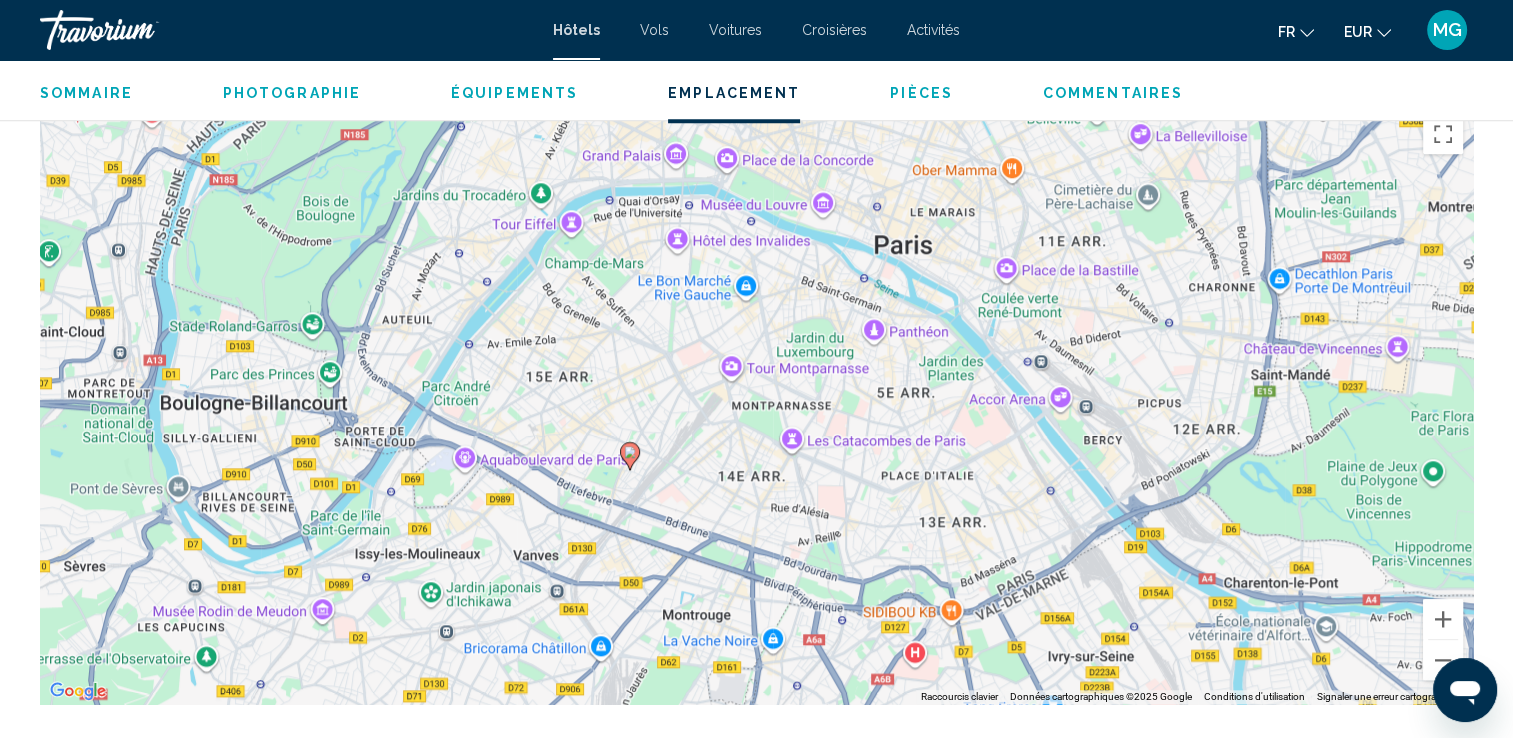 drag, startPoint x: 940, startPoint y: 450, endPoint x: 812, endPoint y: 418, distance: 131.93938 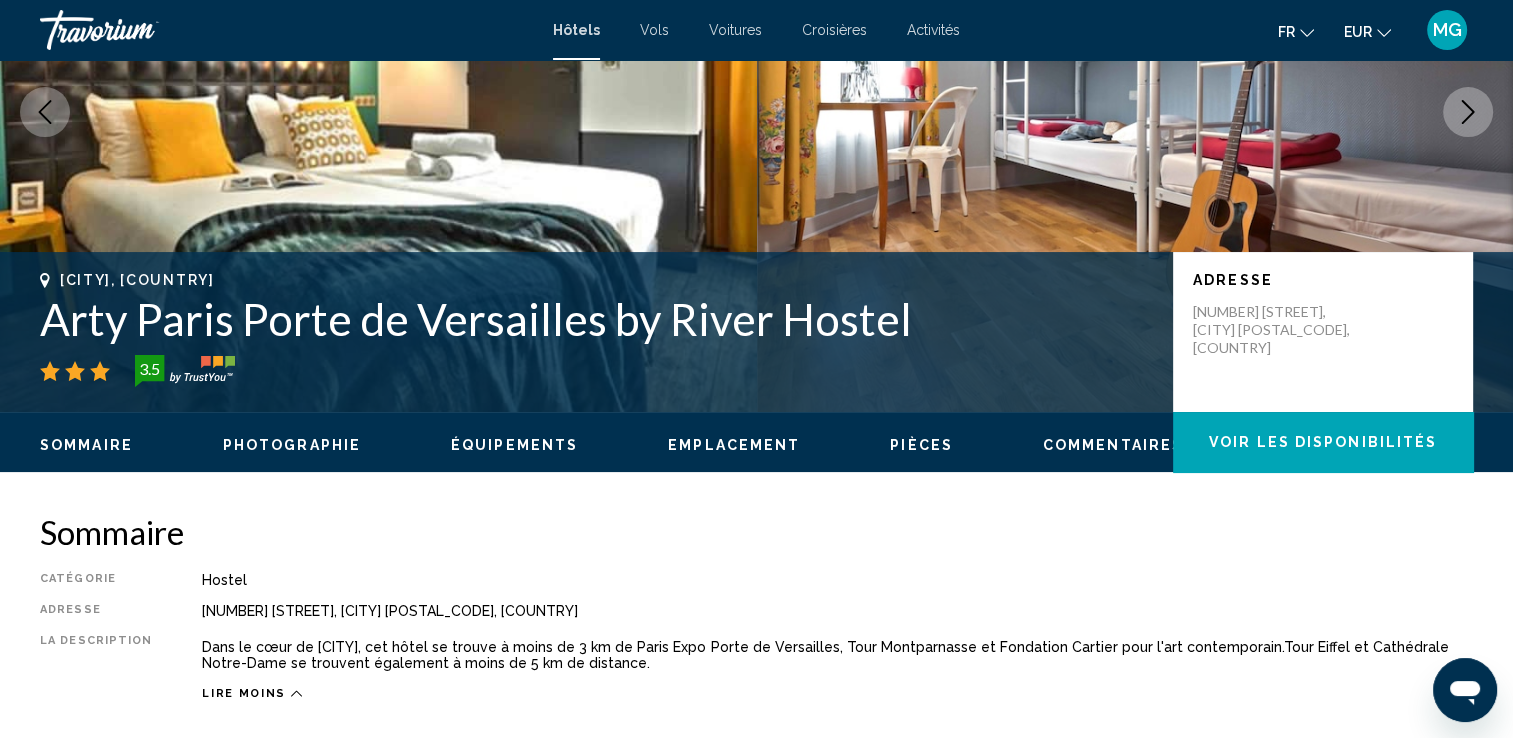 scroll, scrollTop: 200, scrollLeft: 0, axis: vertical 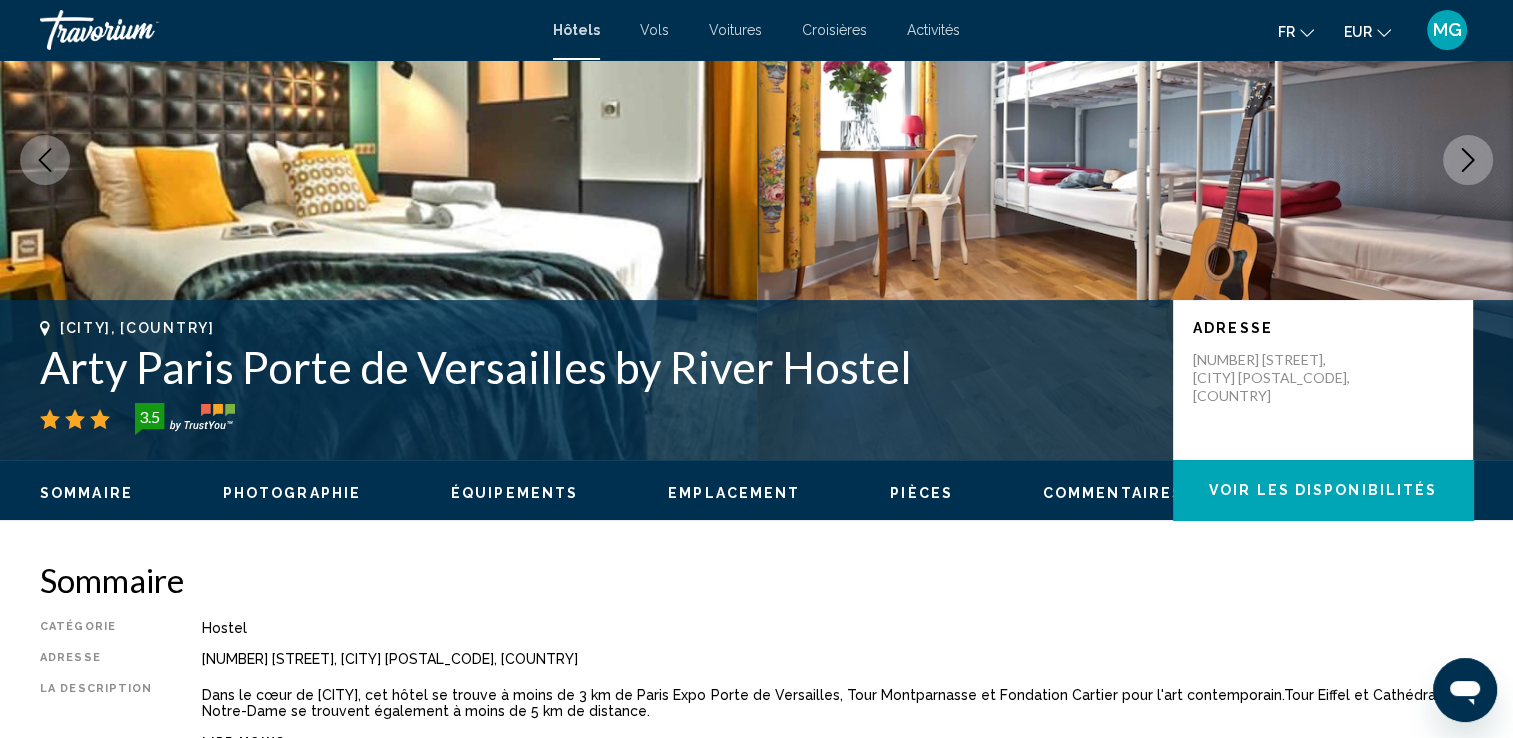 drag, startPoint x: 48, startPoint y: 363, endPoint x: 921, endPoint y: 394, distance: 873.55023 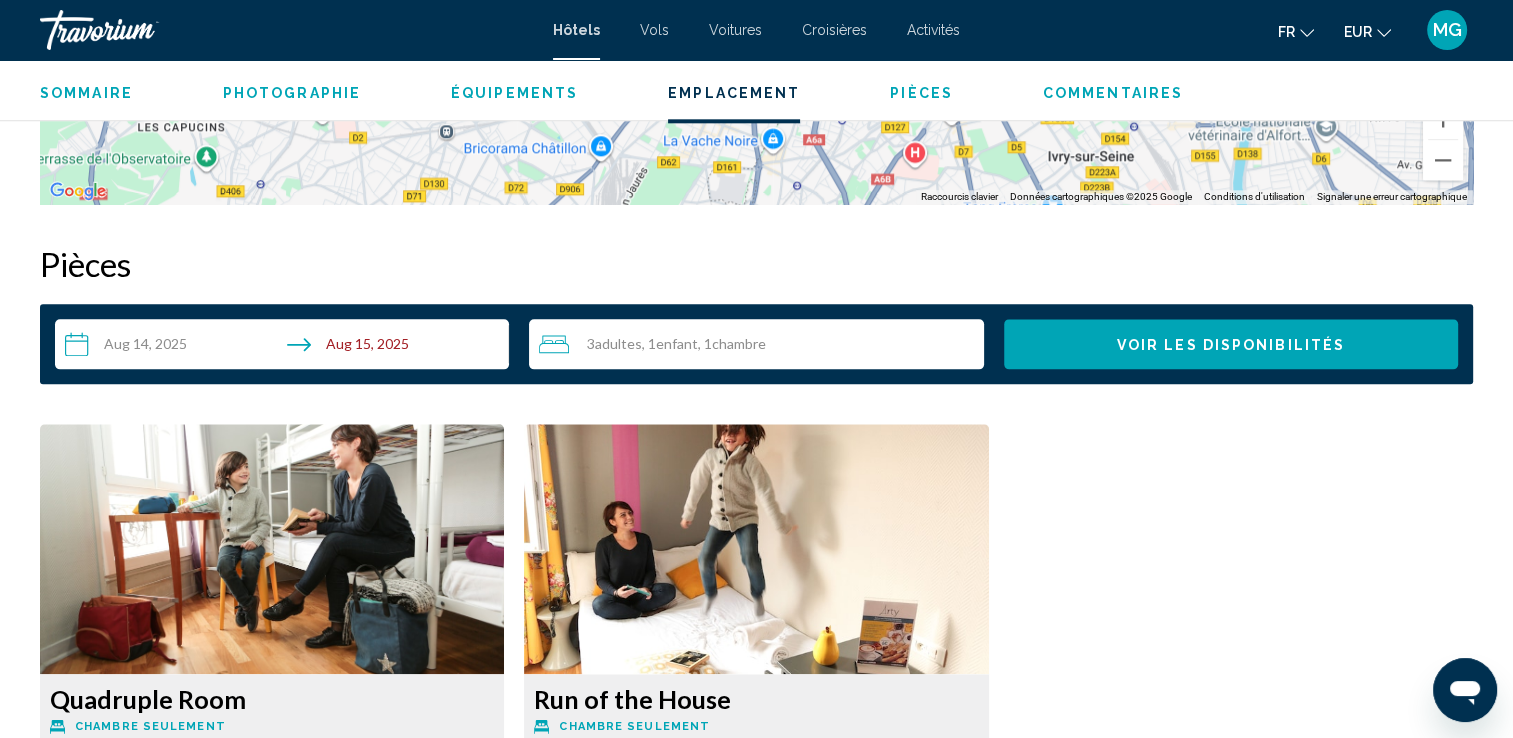 scroll, scrollTop: 2700, scrollLeft: 0, axis: vertical 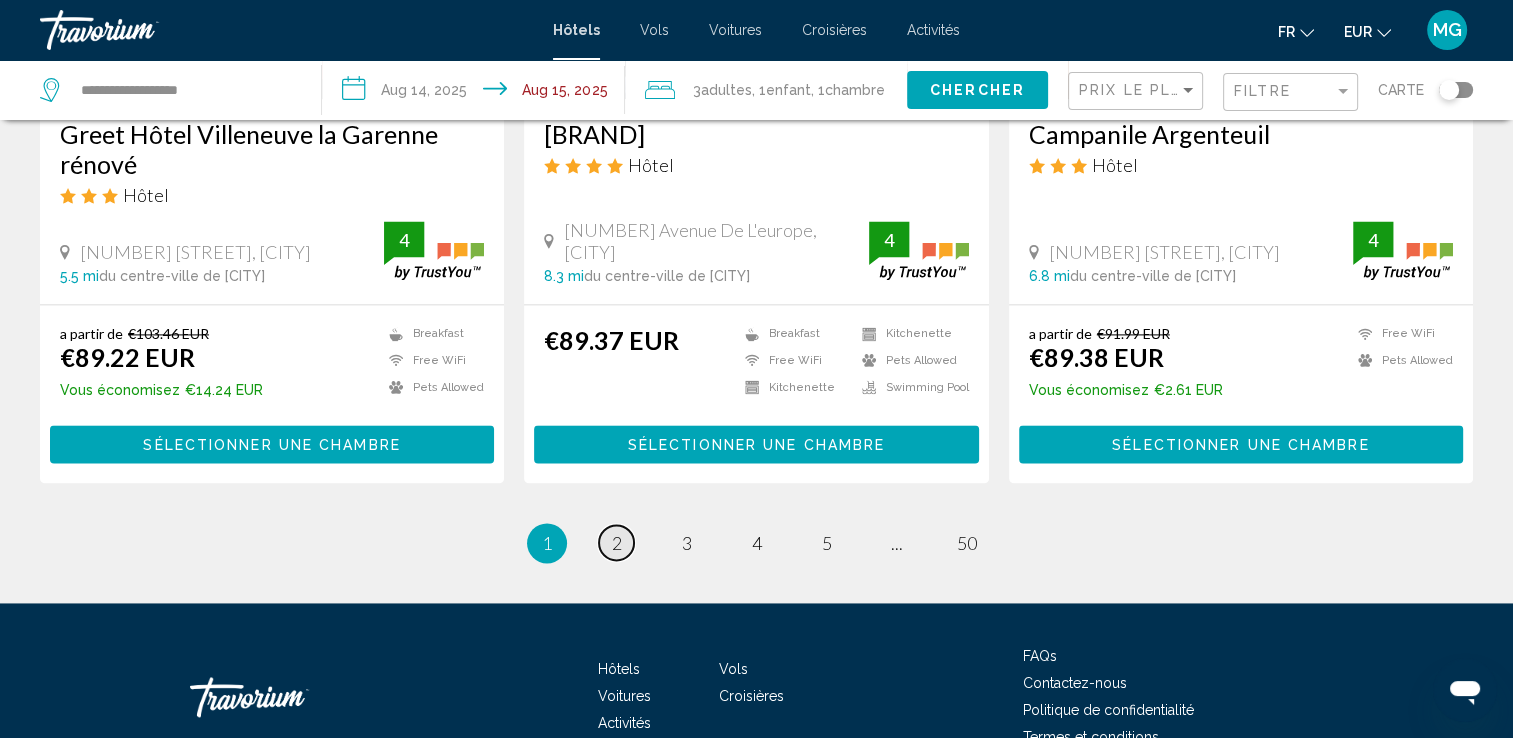 click on "2" at bounding box center (617, 543) 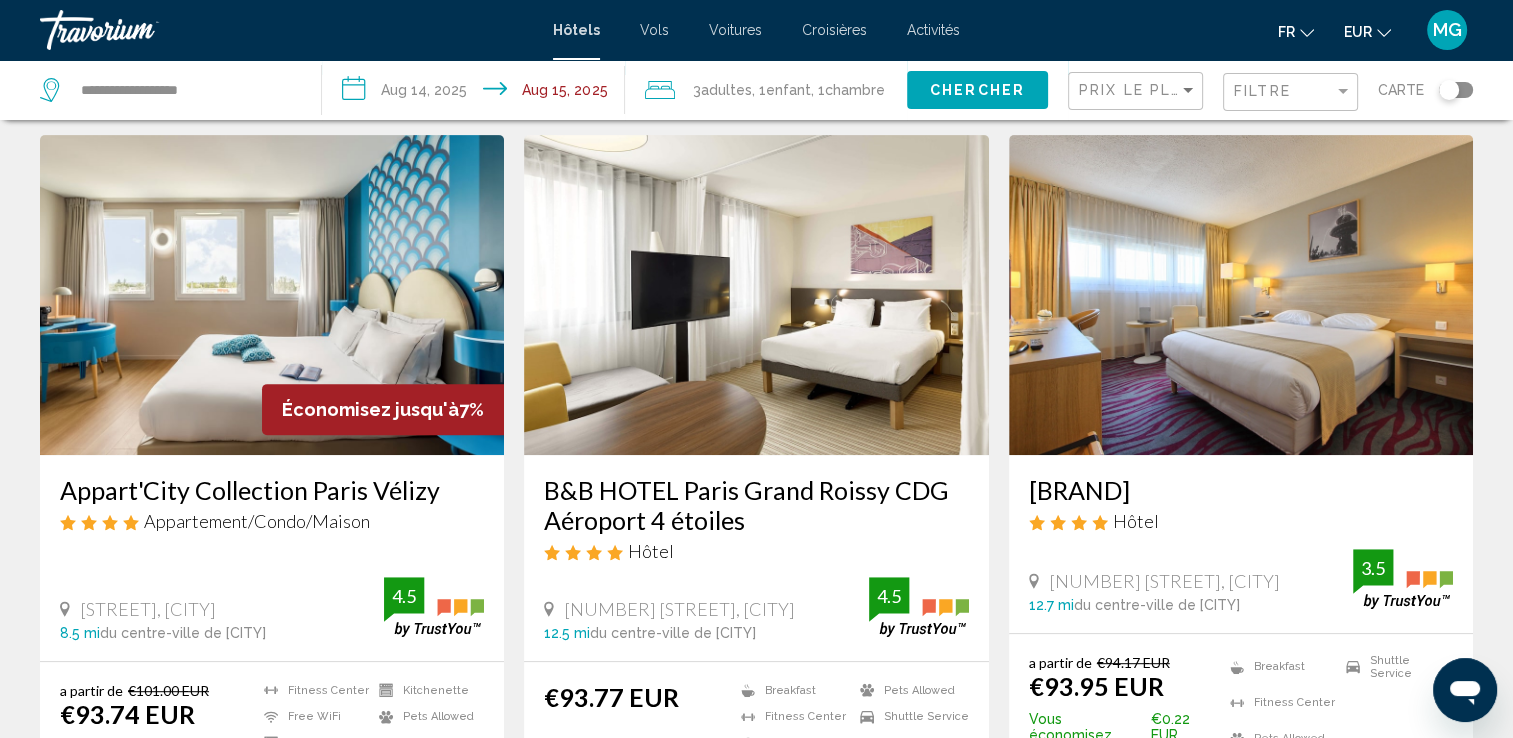 scroll, scrollTop: 900, scrollLeft: 0, axis: vertical 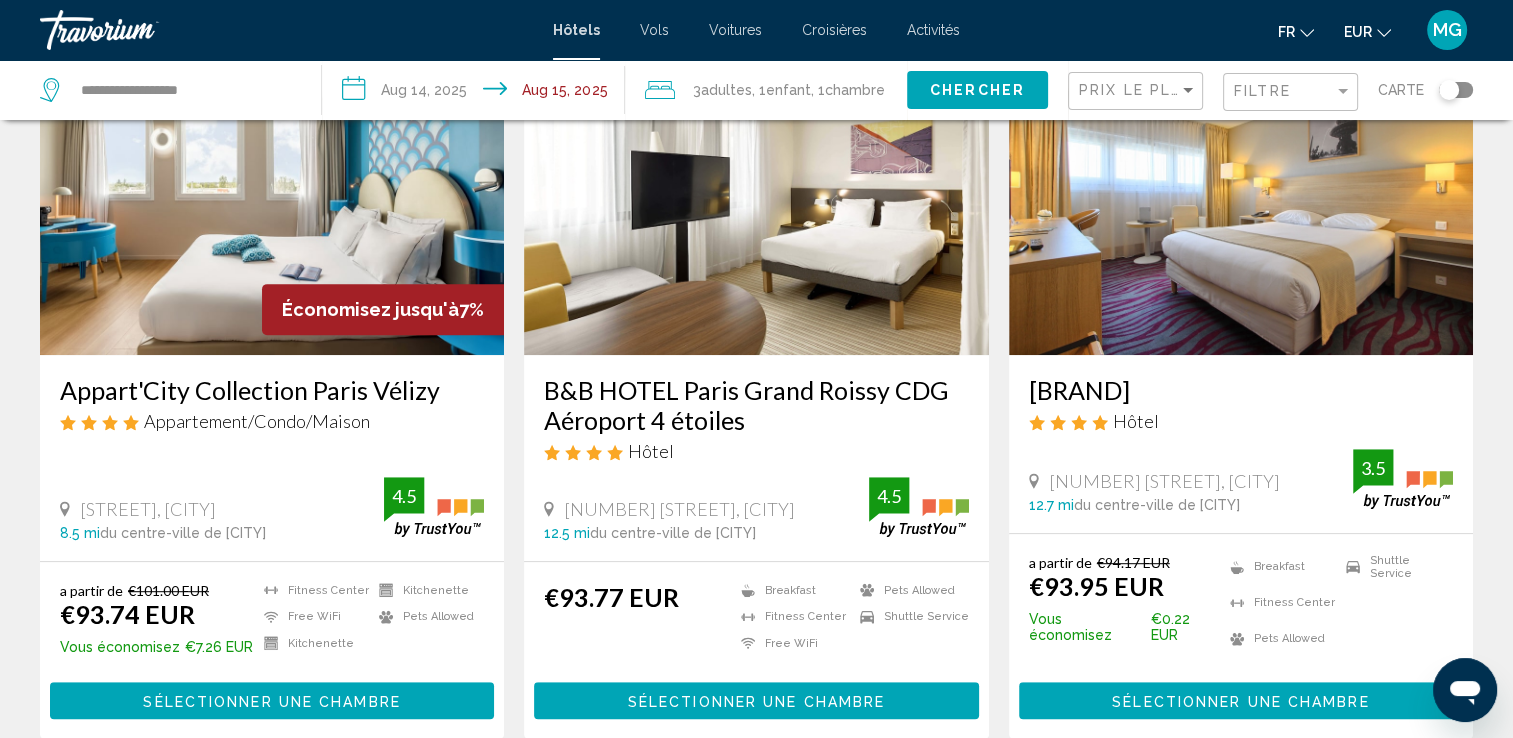 click at bounding box center (272, 195) 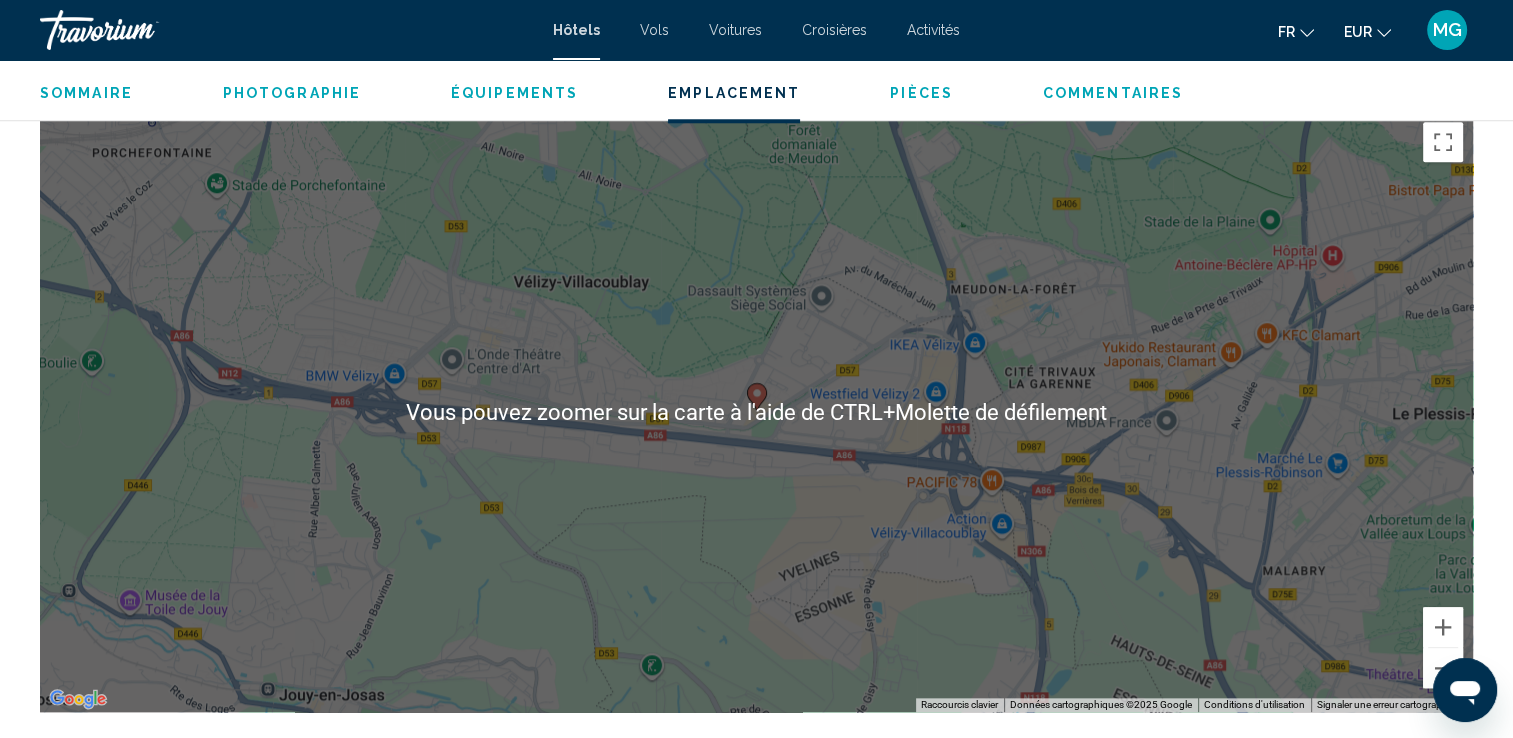 scroll, scrollTop: 2000, scrollLeft: 0, axis: vertical 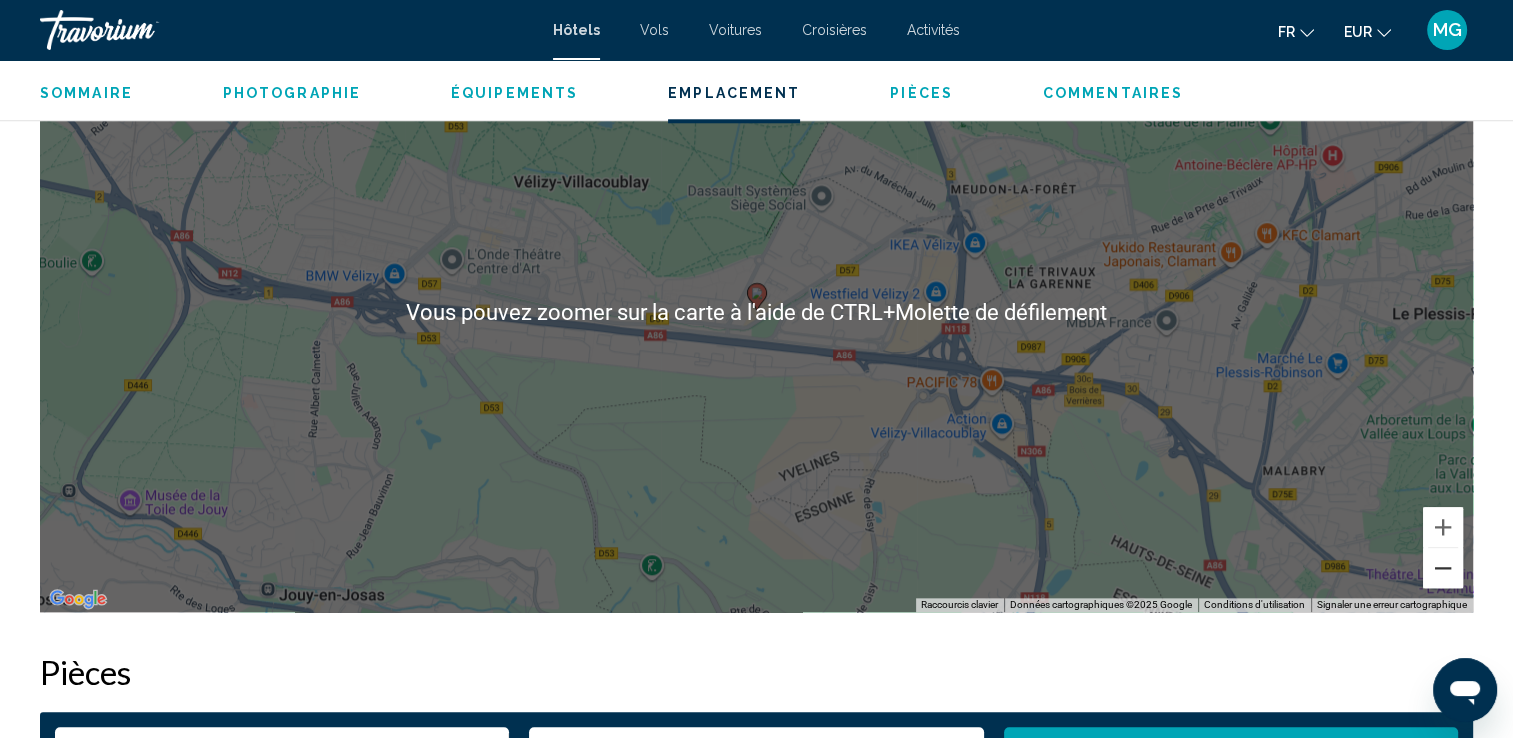 click at bounding box center [1443, 568] 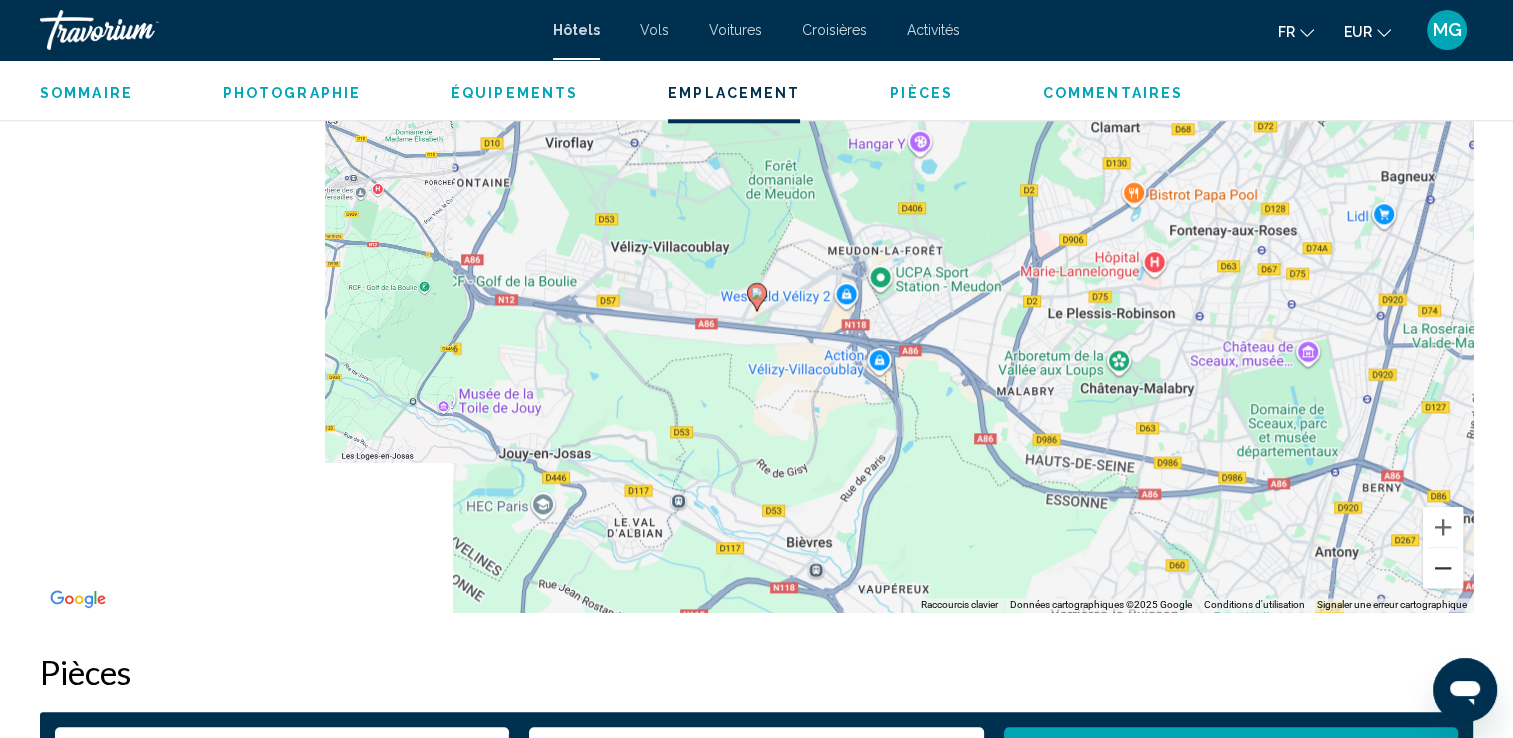 click at bounding box center [1443, 568] 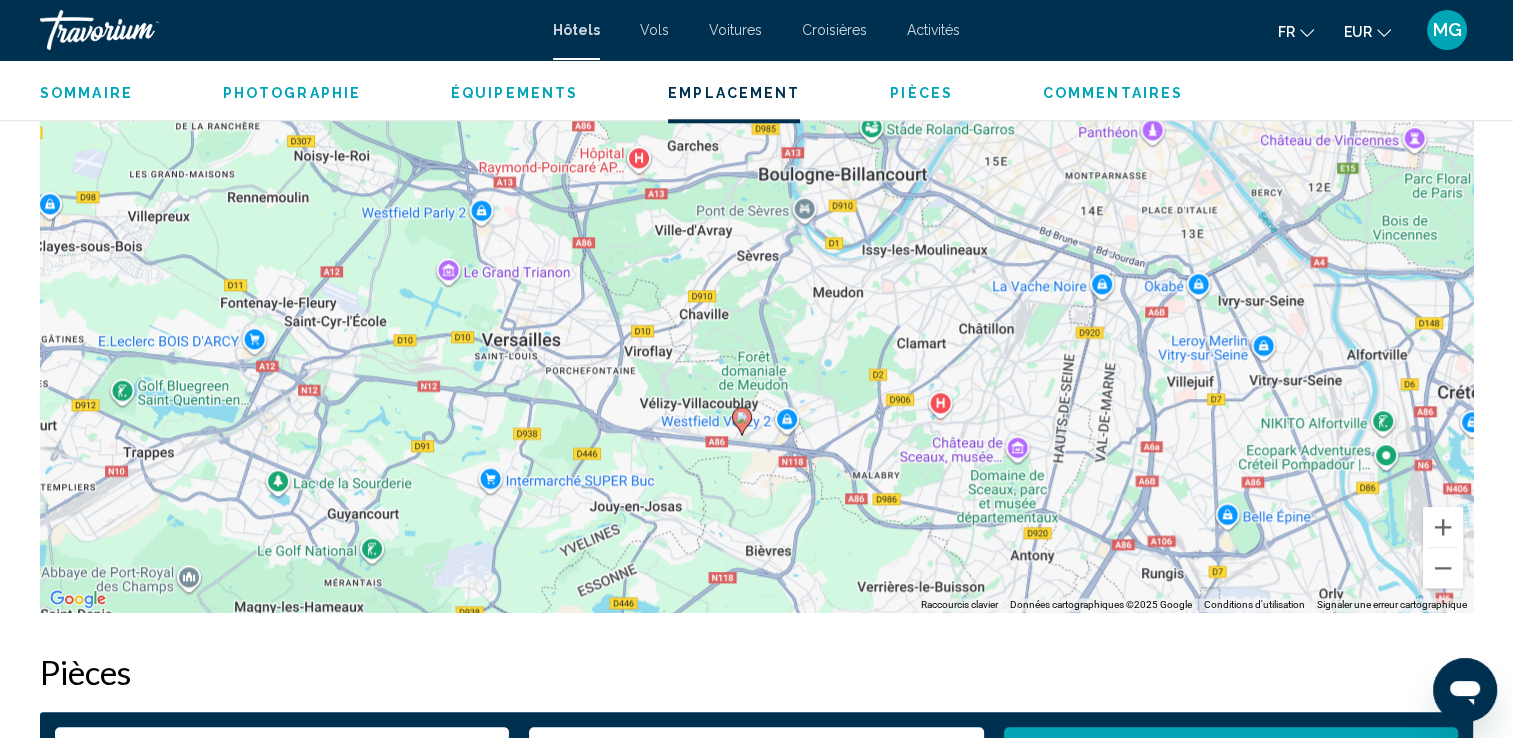 drag, startPoint x: 1206, startPoint y: 348, endPoint x: 1184, endPoint y: 499, distance: 152.59424 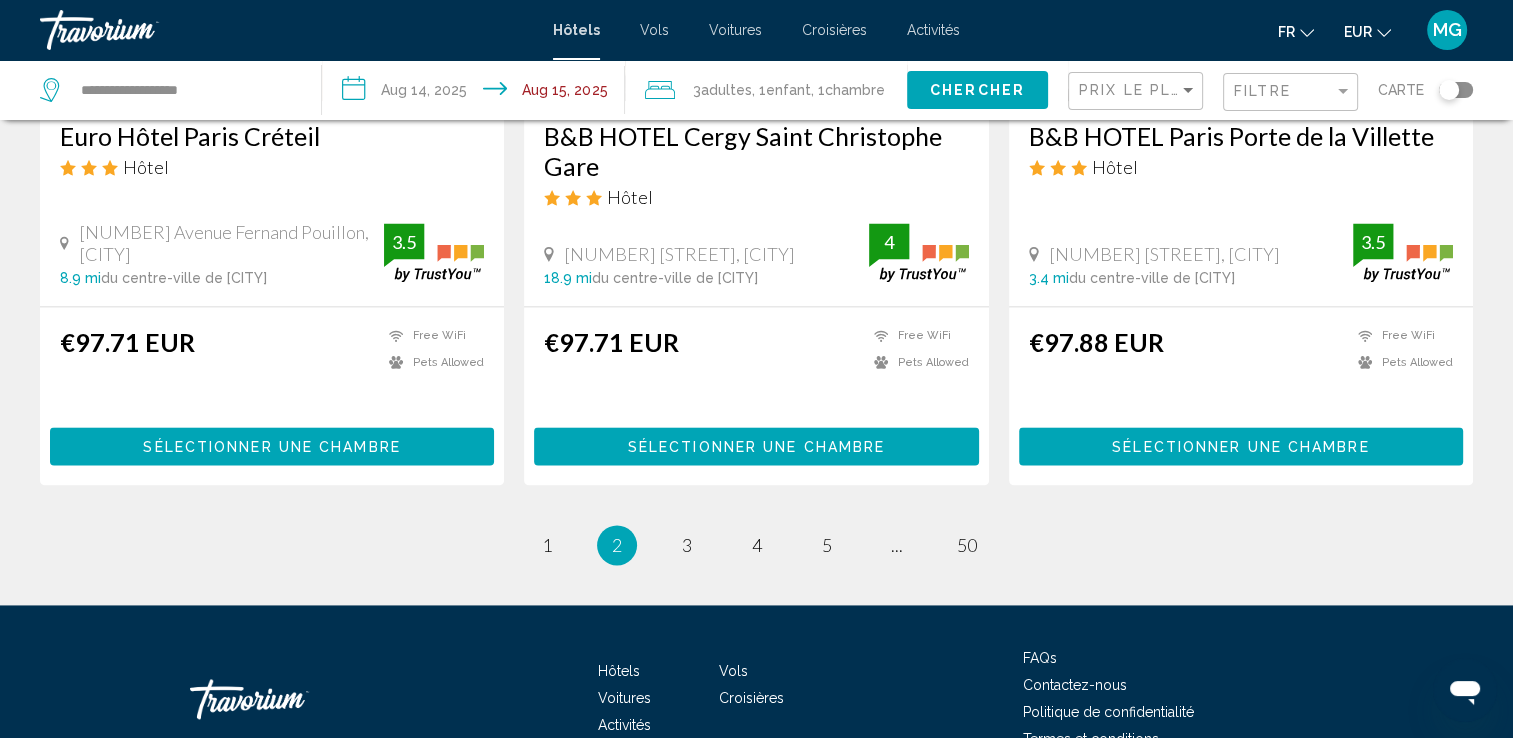 scroll, scrollTop: 2700, scrollLeft: 0, axis: vertical 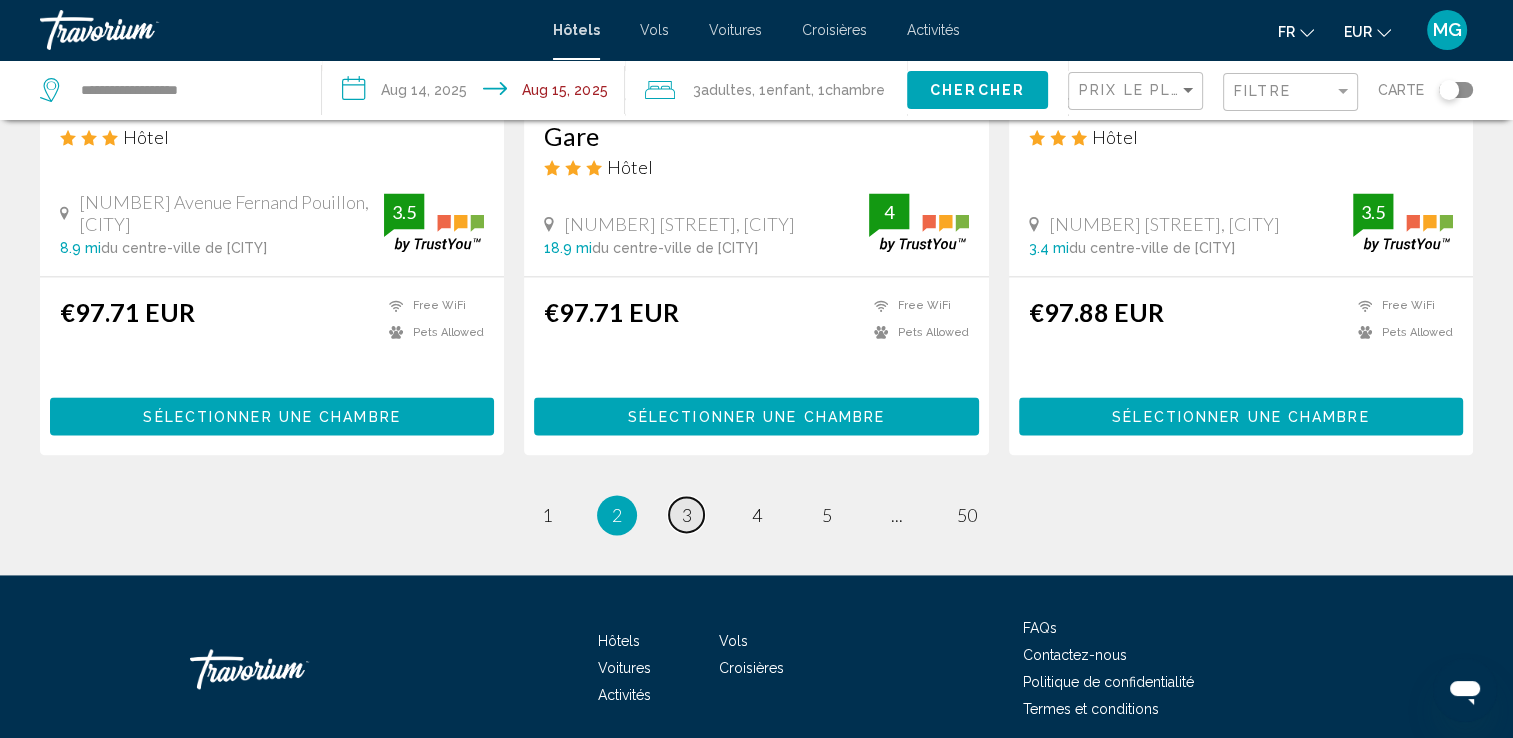 click on "3" at bounding box center (687, 515) 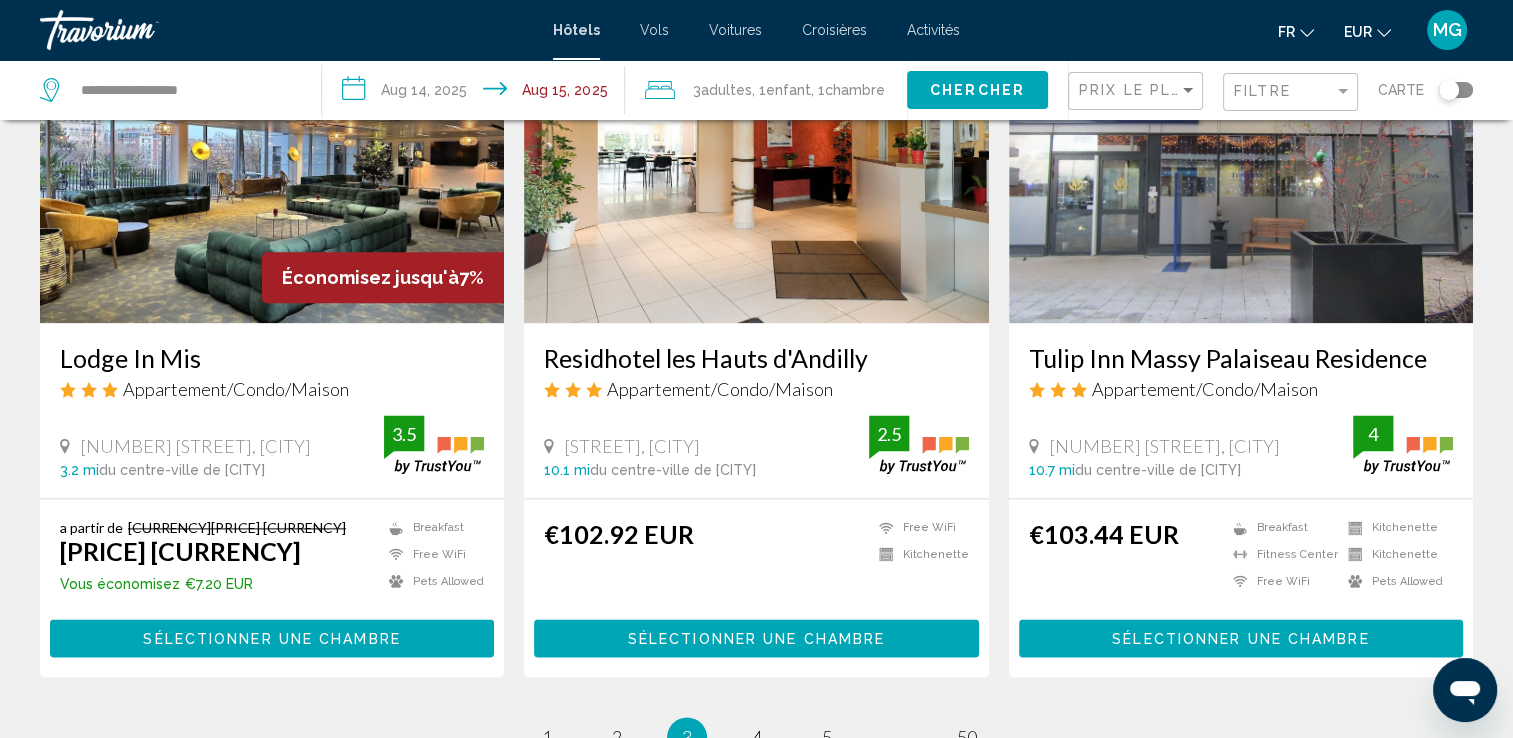 scroll, scrollTop: 2500, scrollLeft: 0, axis: vertical 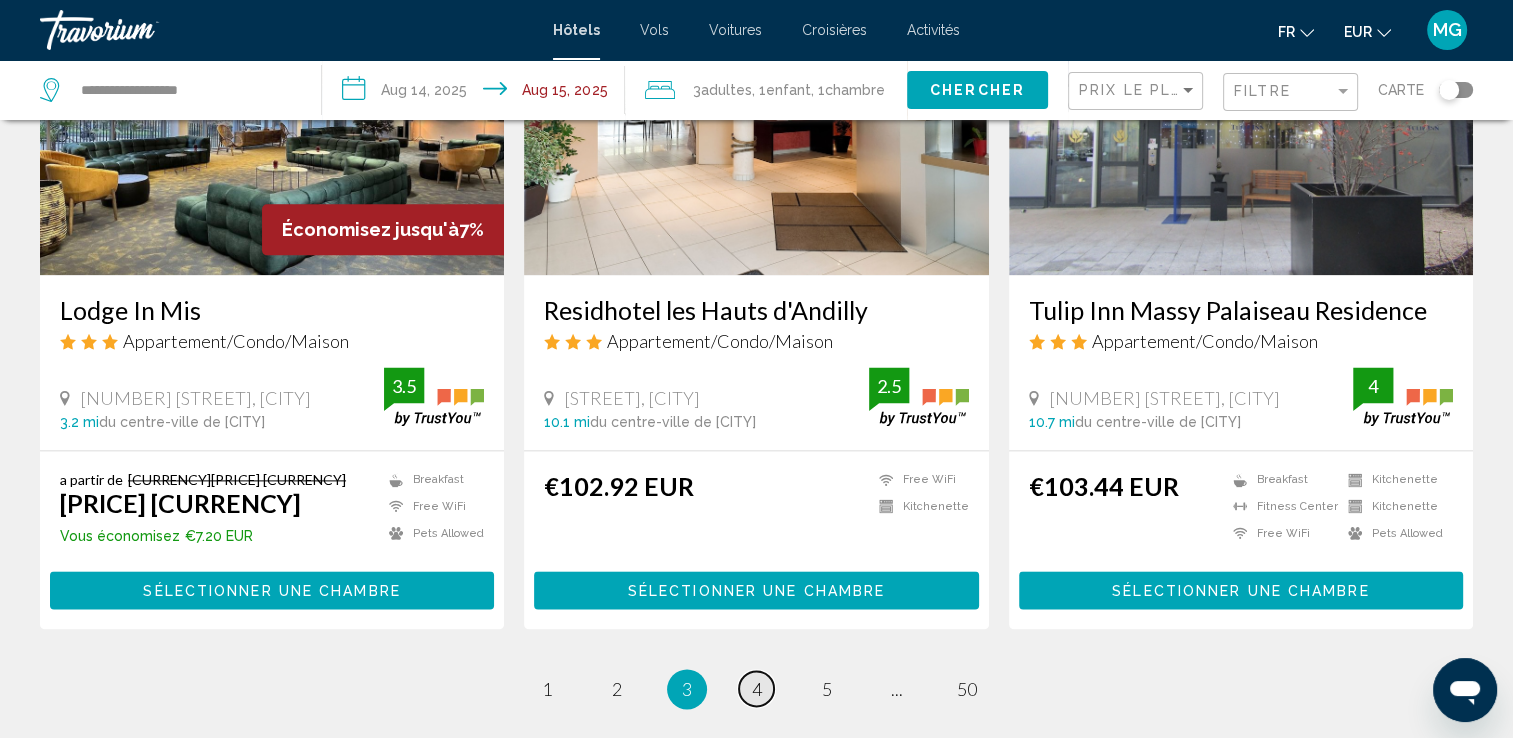 click on "4" at bounding box center [757, 689] 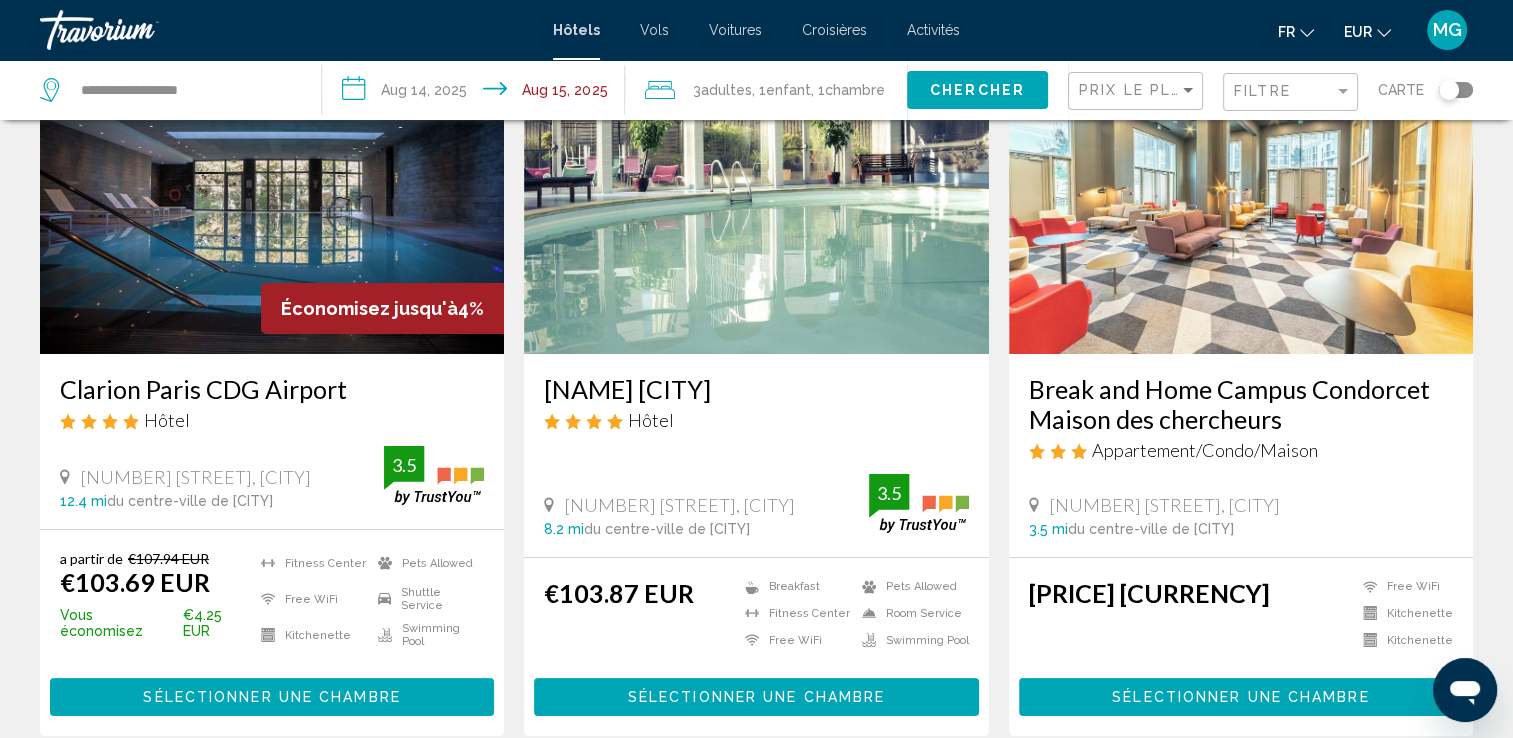 scroll, scrollTop: 200, scrollLeft: 0, axis: vertical 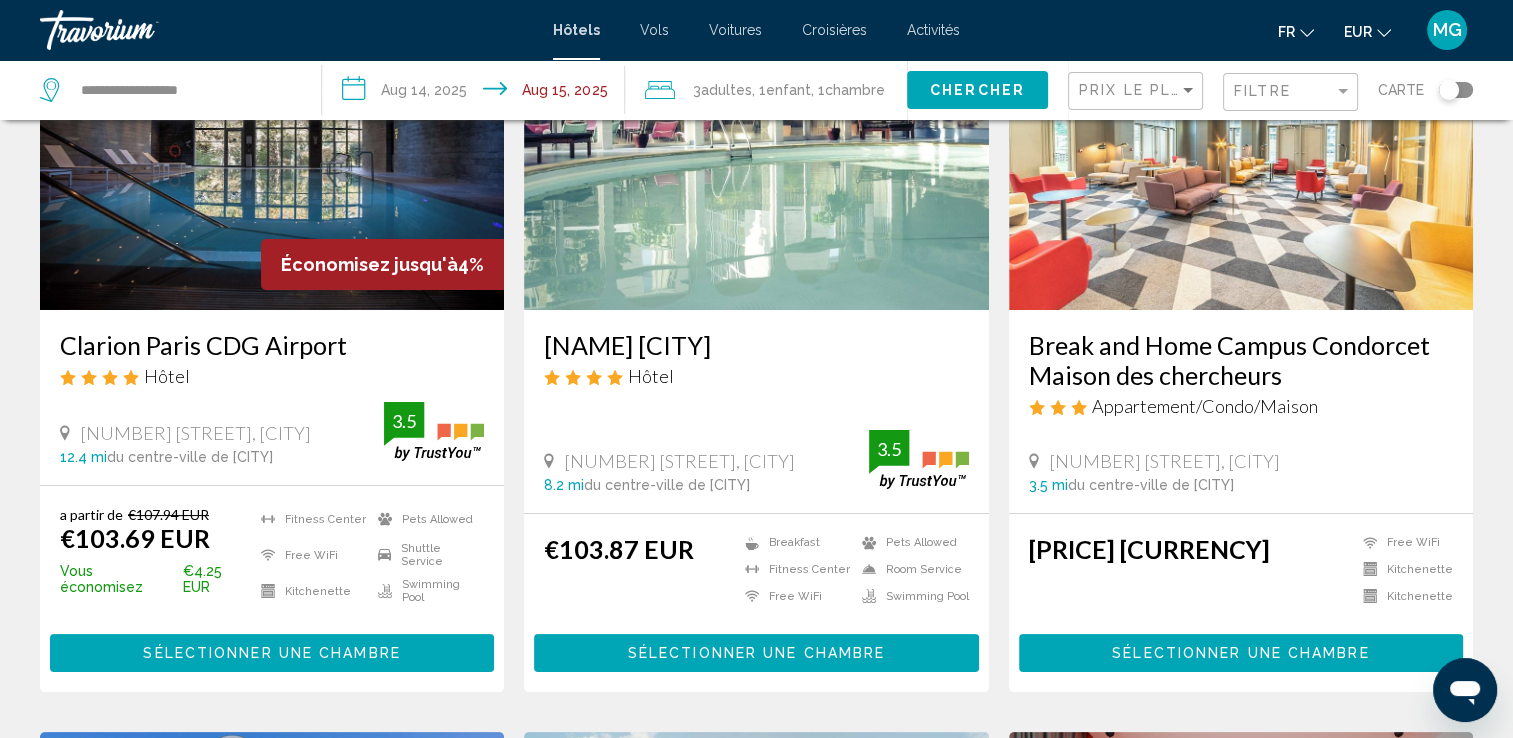click at bounding box center (1241, 150) 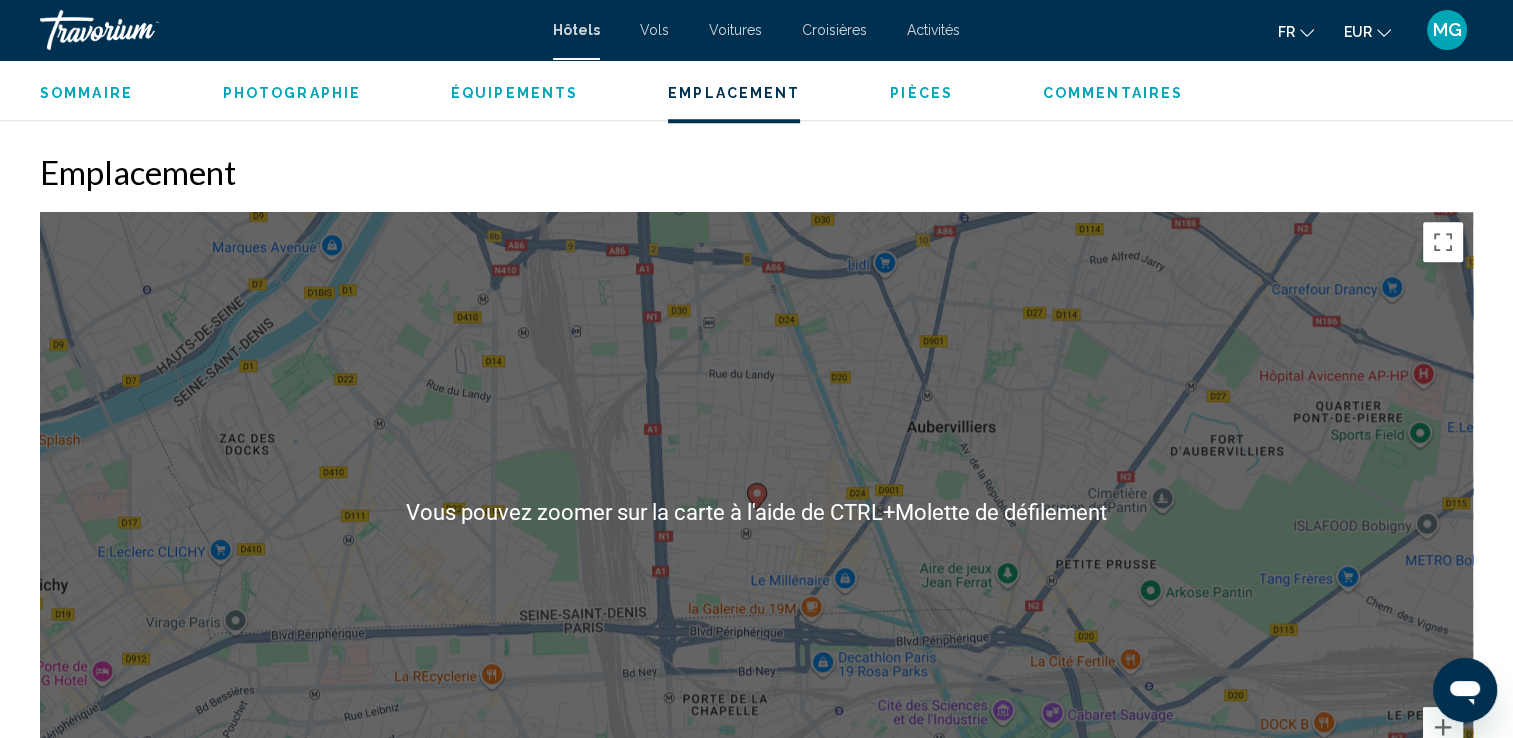scroll, scrollTop: 1900, scrollLeft: 0, axis: vertical 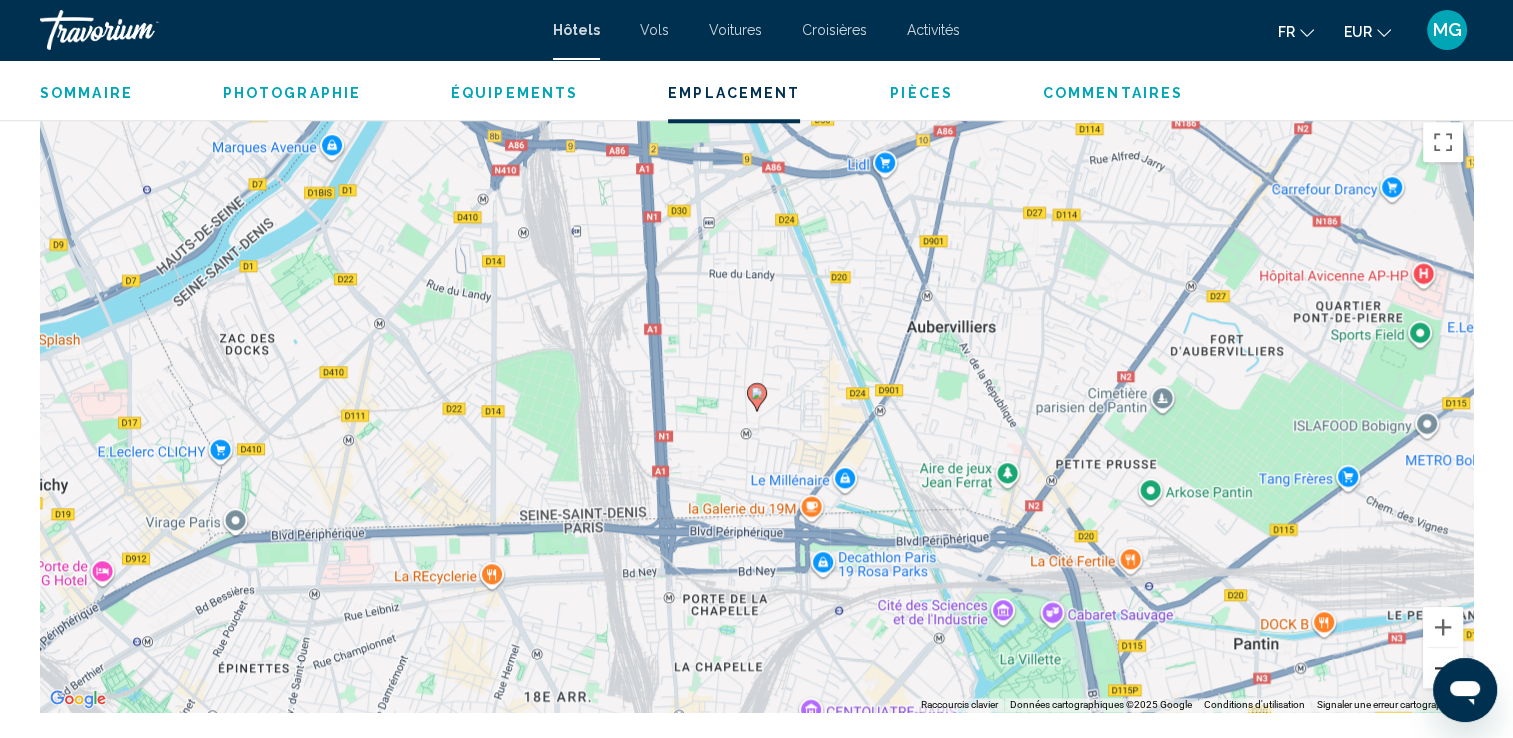 click at bounding box center (1443, 668) 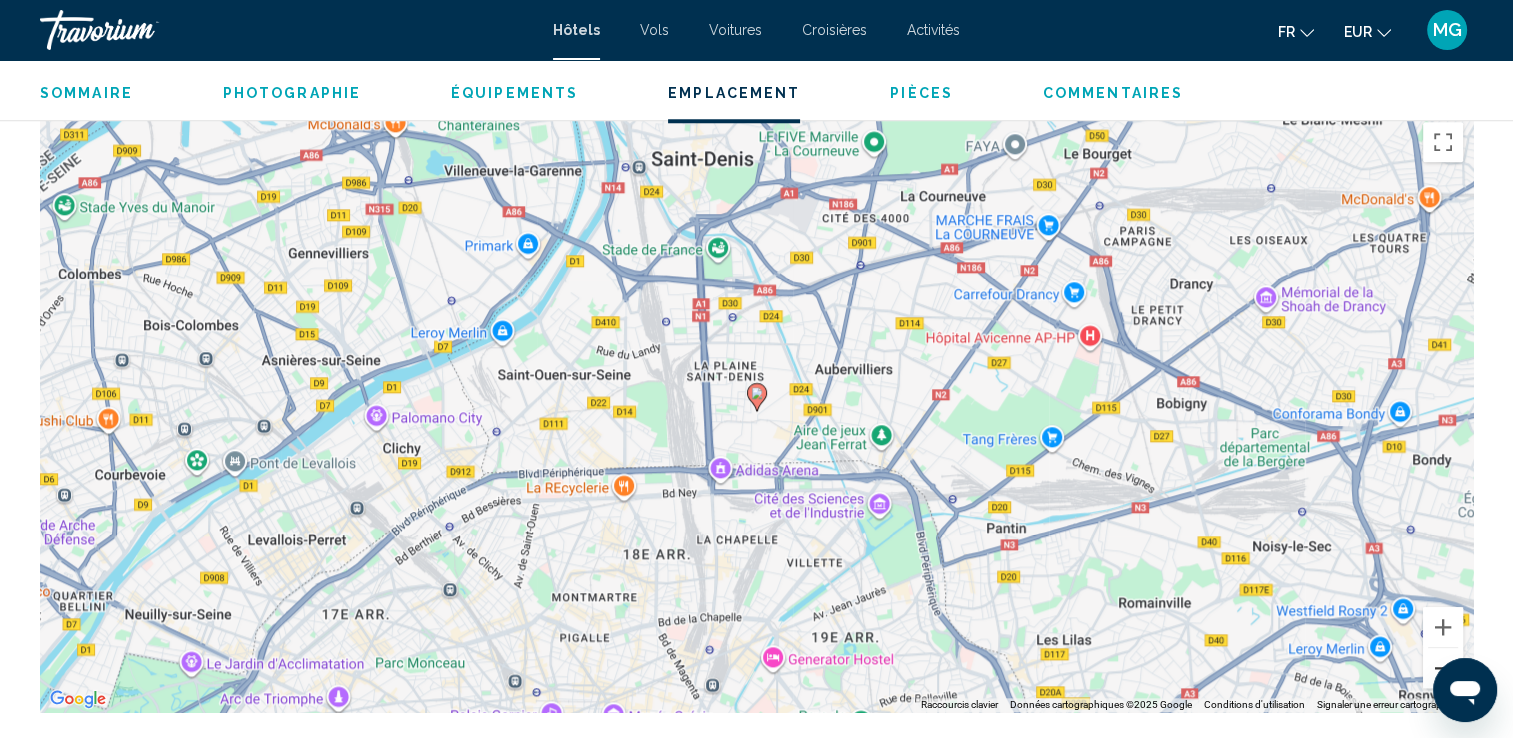 click at bounding box center [1443, 668] 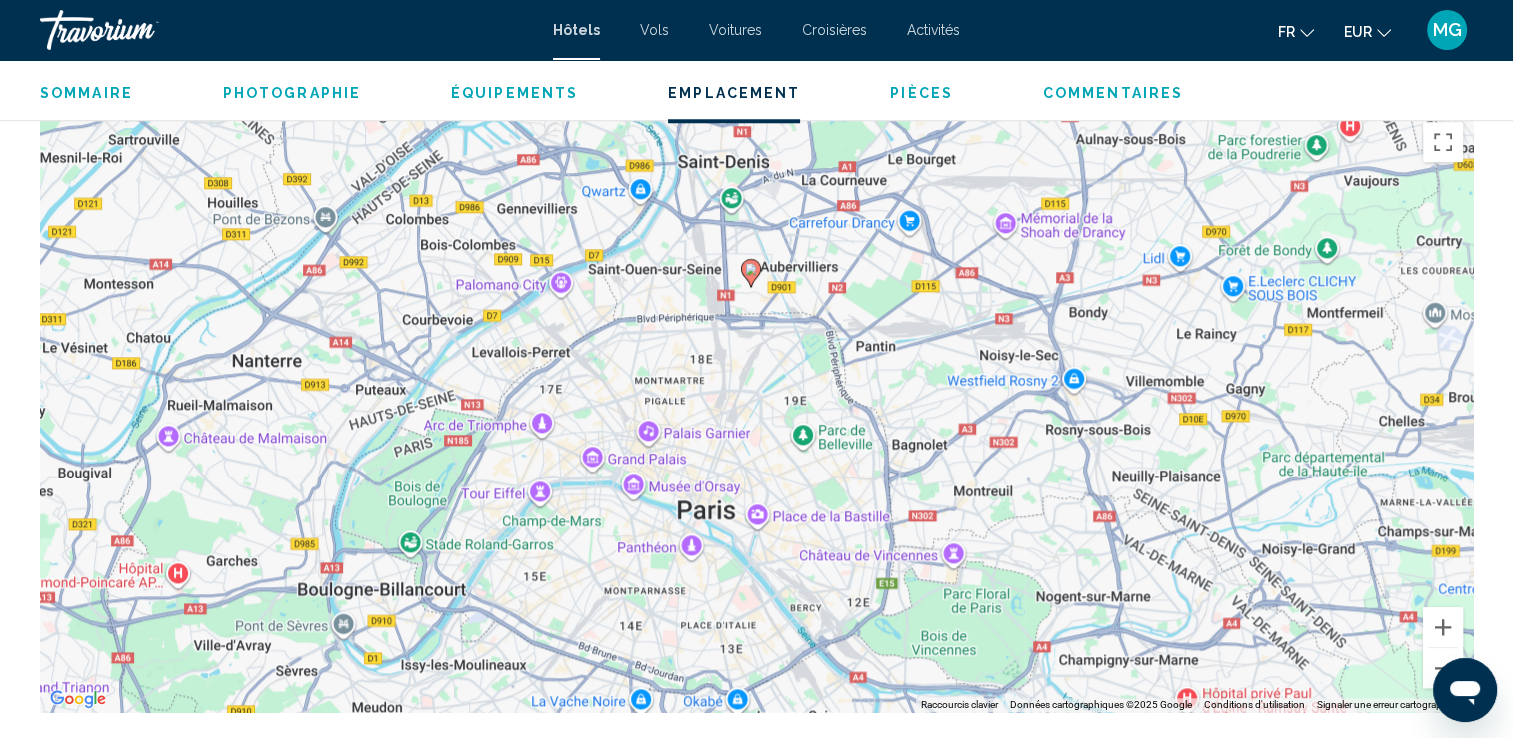 drag, startPoint x: 751, startPoint y: 591, endPoint x: 745, endPoint y: 462, distance: 129.13947 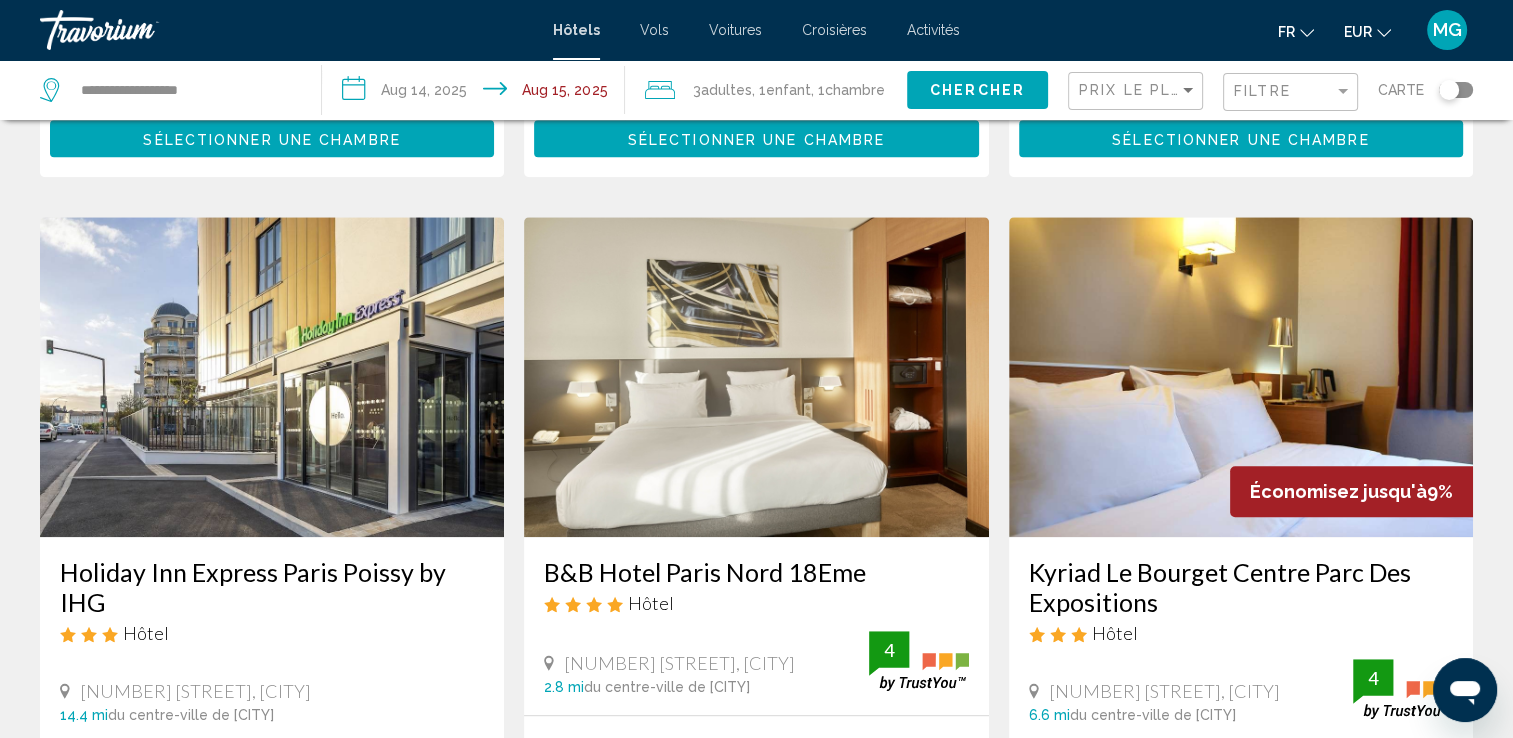 scroll, scrollTop: 1600, scrollLeft: 0, axis: vertical 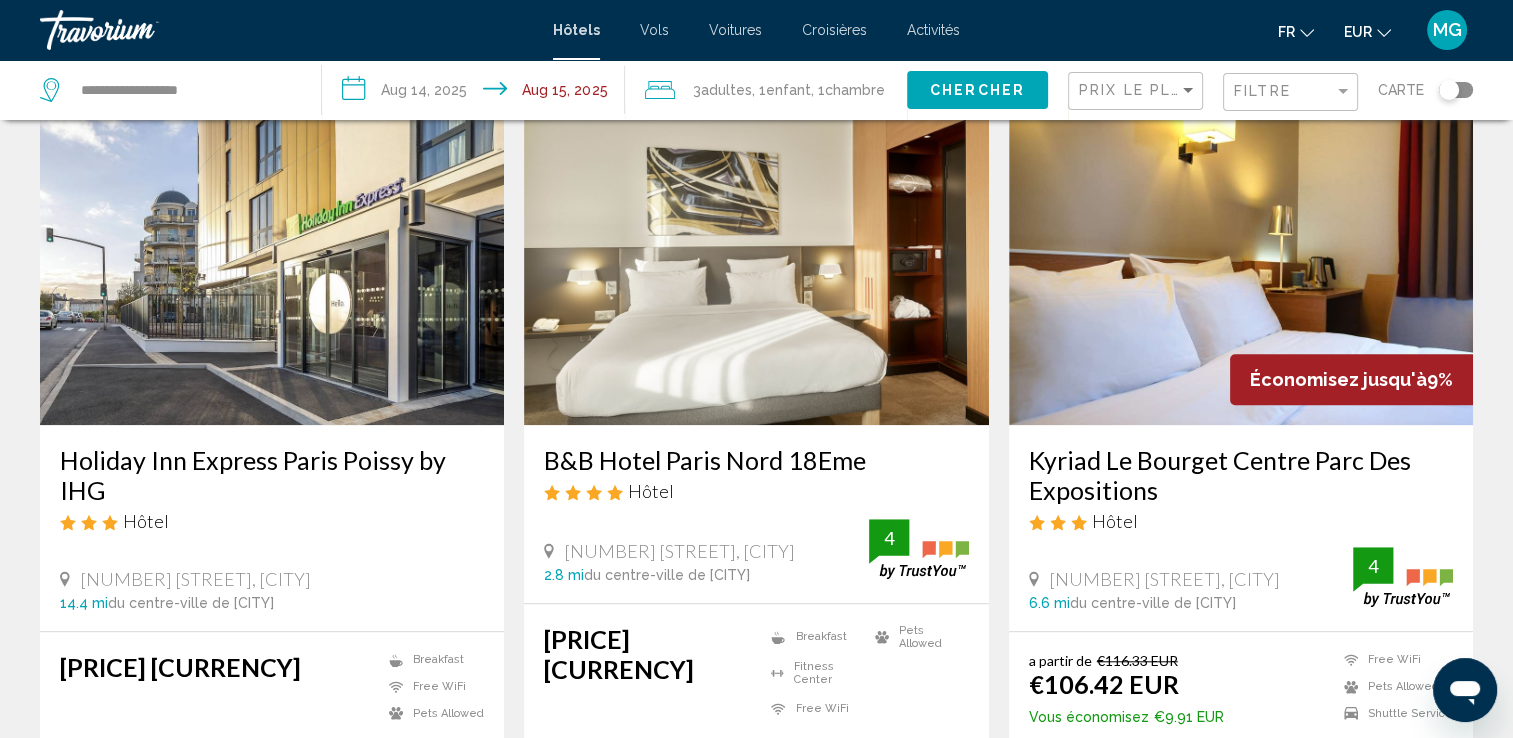click at bounding box center [756, 265] 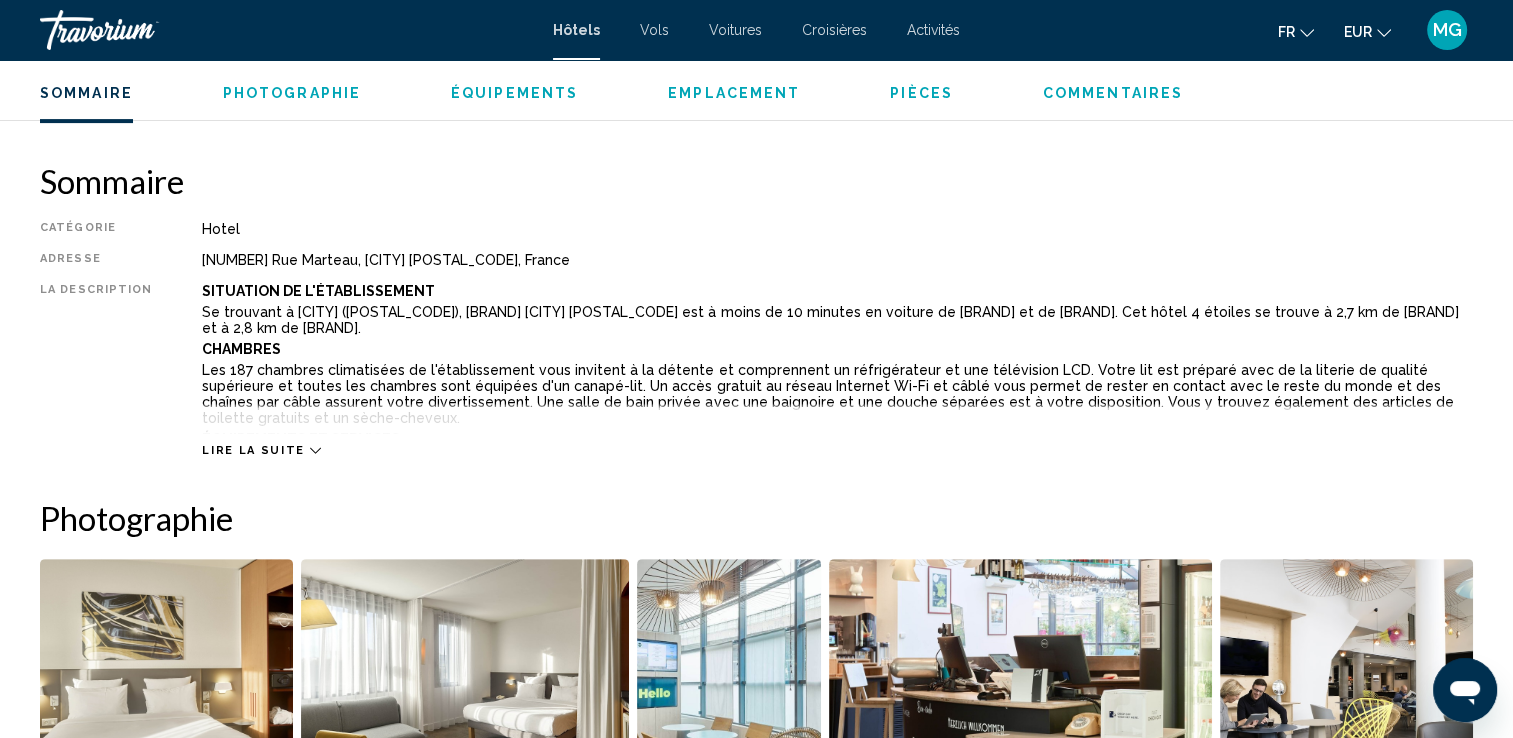 scroll, scrollTop: 700, scrollLeft: 0, axis: vertical 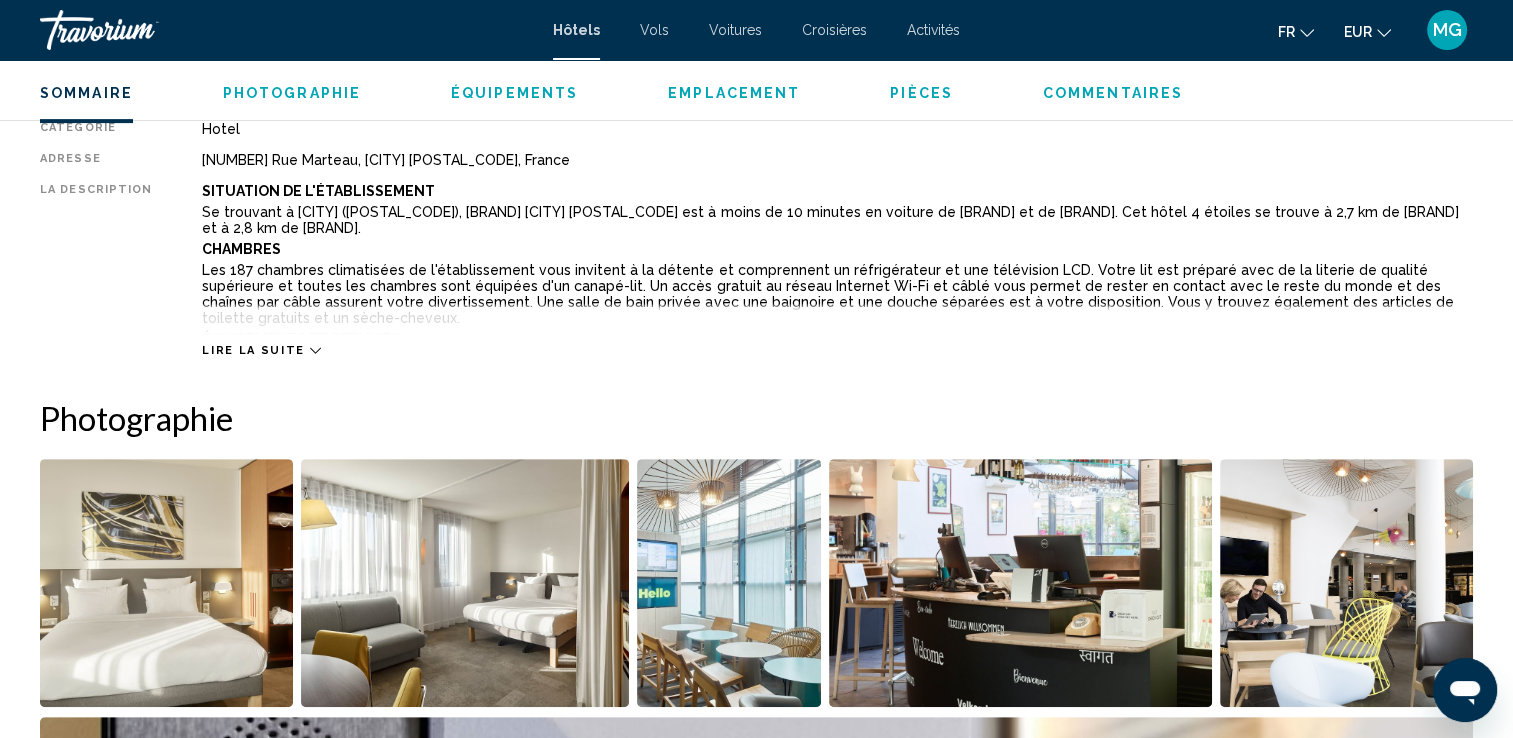 click on "Lire la suite" at bounding box center [261, 350] 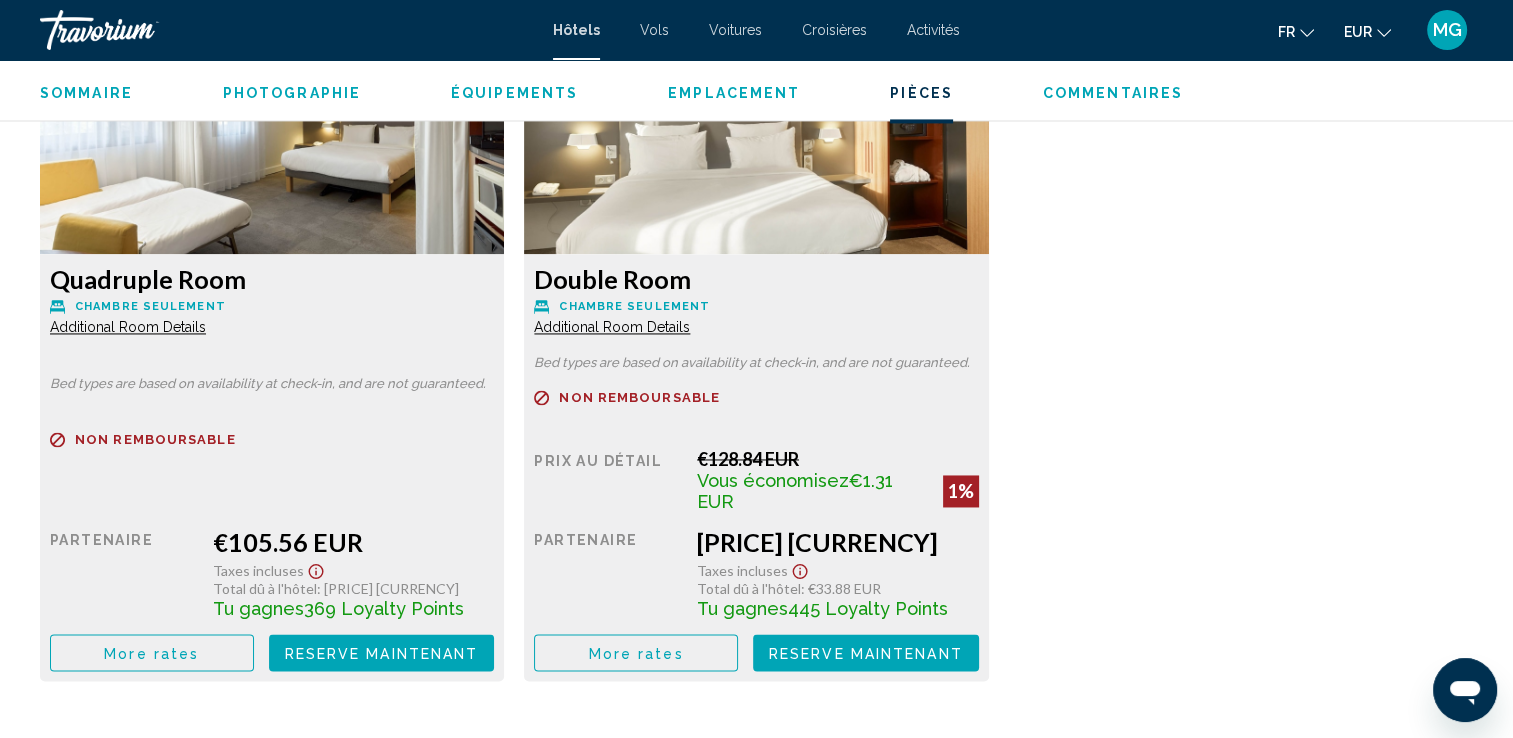 scroll, scrollTop: 3100, scrollLeft: 0, axis: vertical 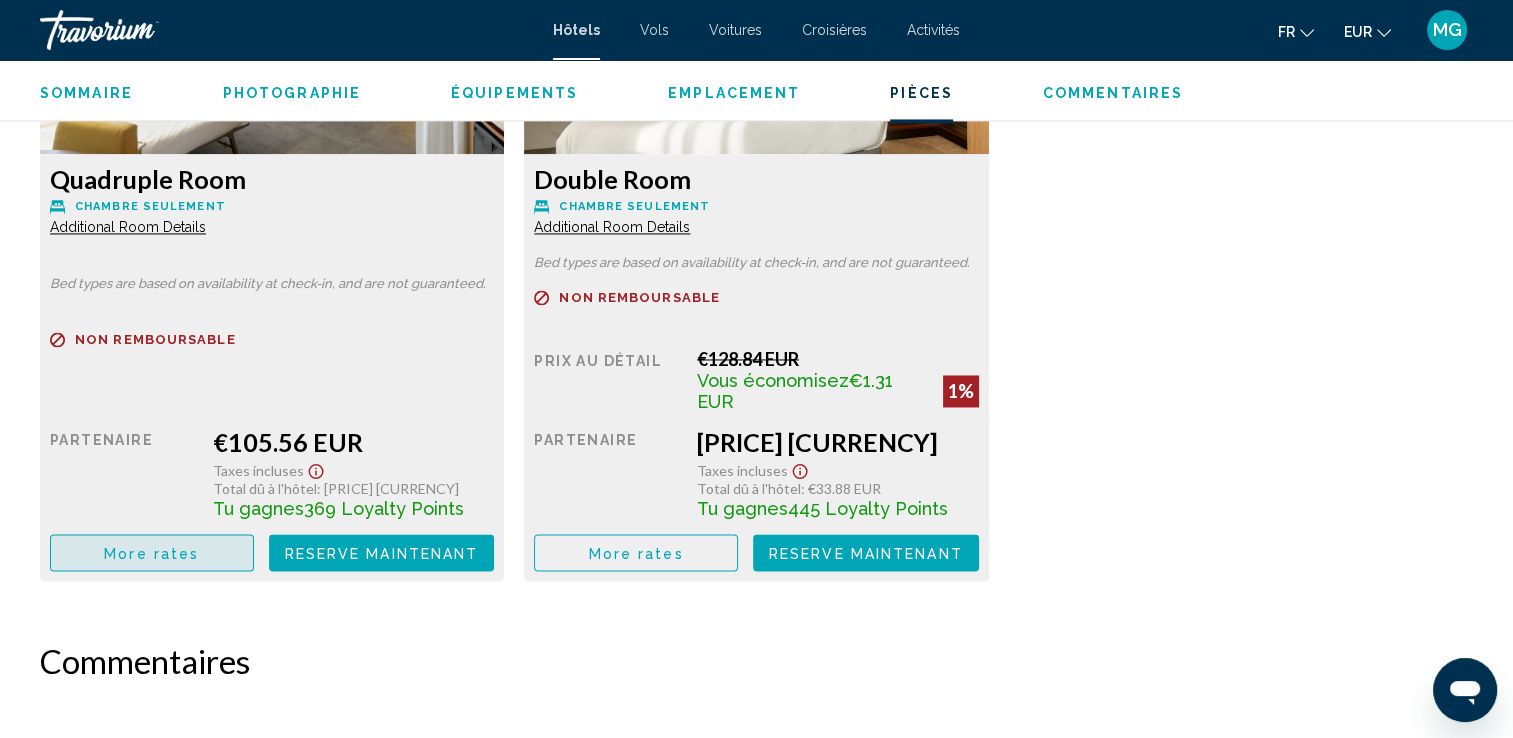 click on "More rates" at bounding box center (152, 552) 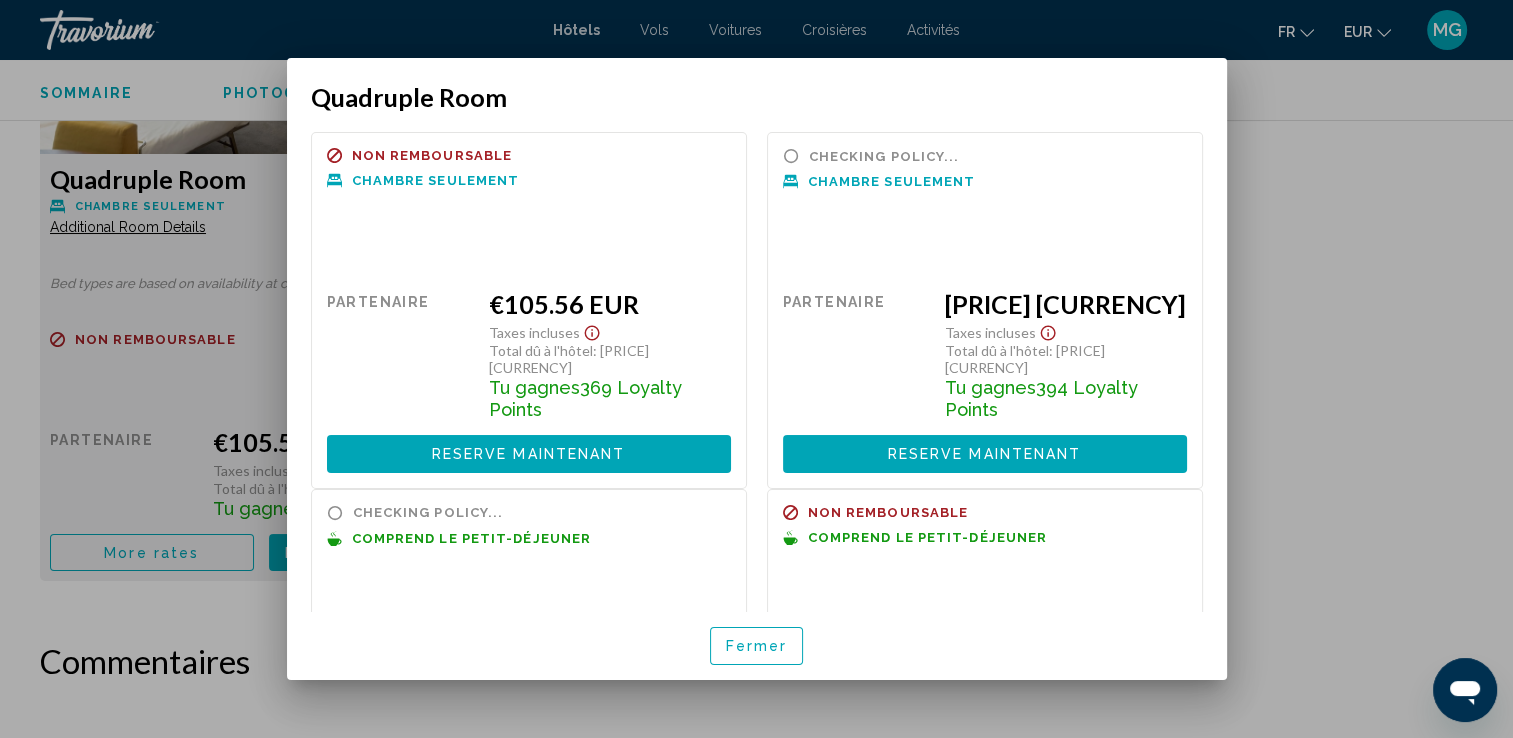 scroll, scrollTop: 0, scrollLeft: 0, axis: both 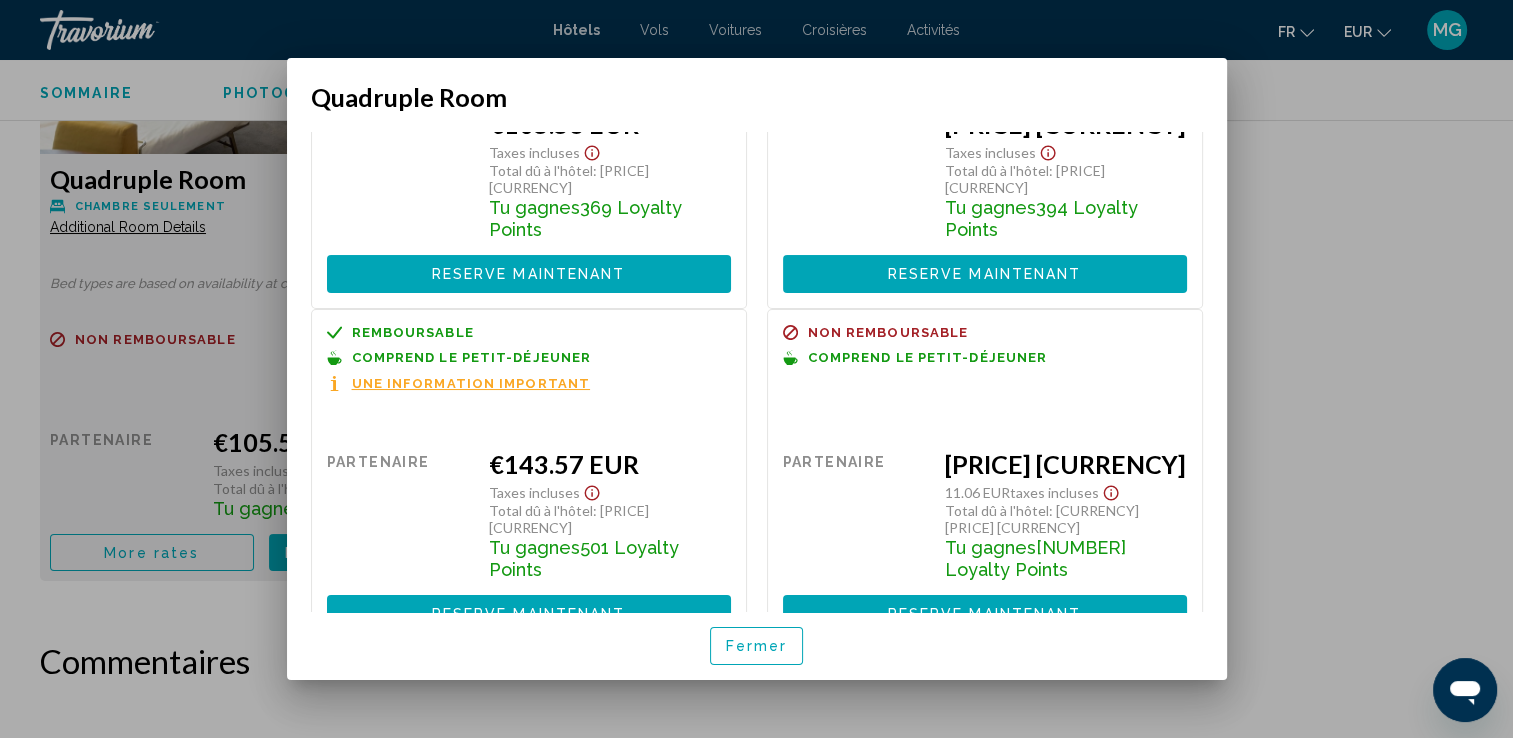 click at bounding box center (756, 369) 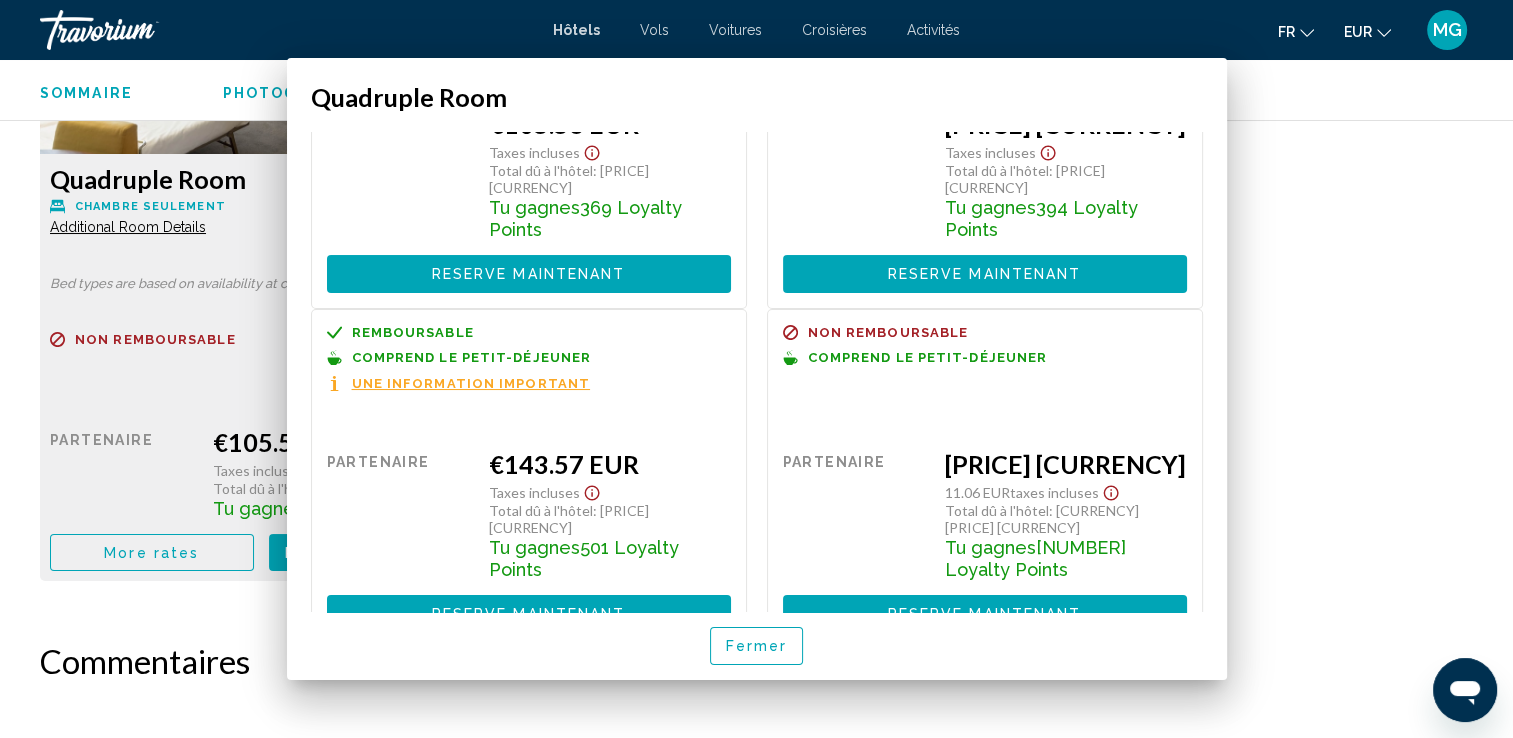 scroll, scrollTop: 3100, scrollLeft: 0, axis: vertical 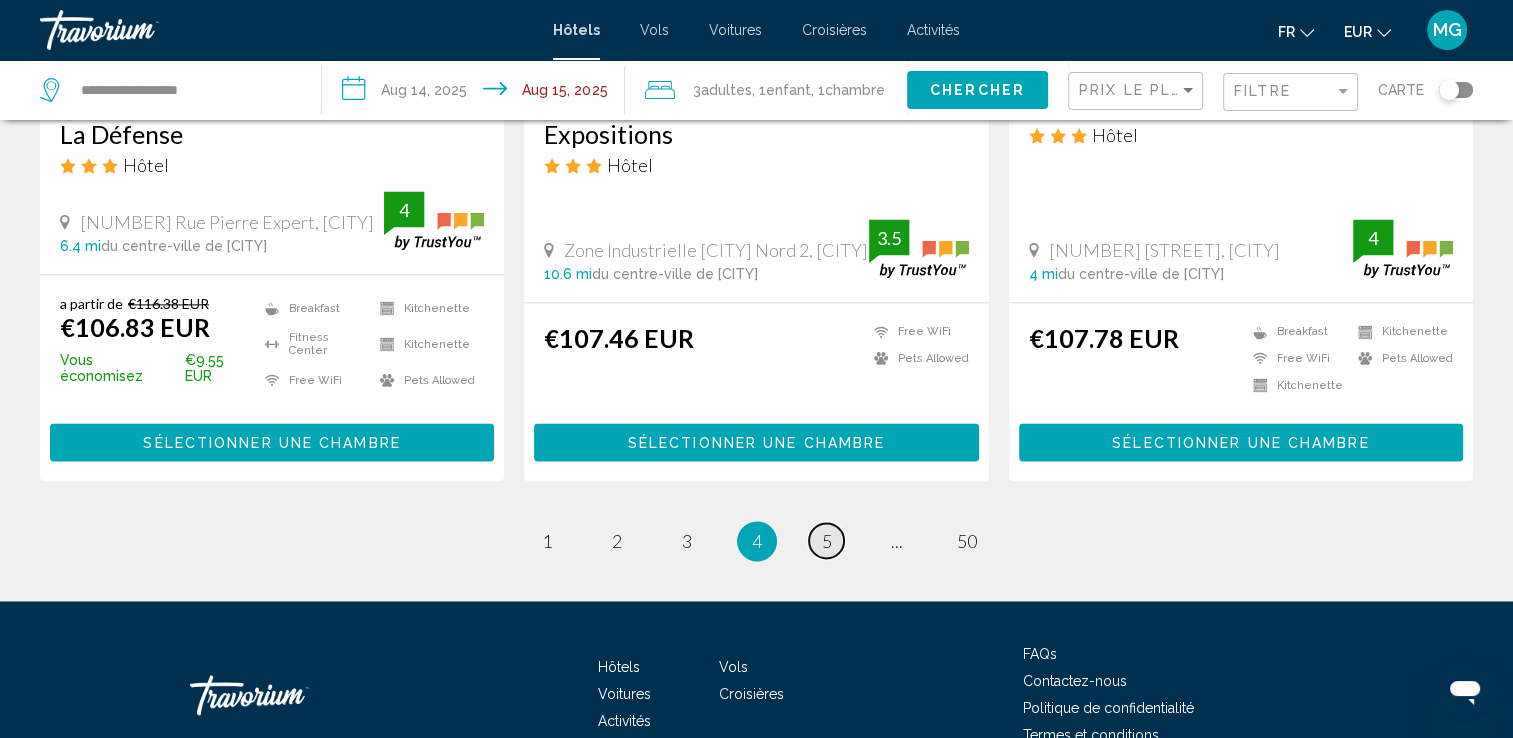 click on "5" at bounding box center (827, 541) 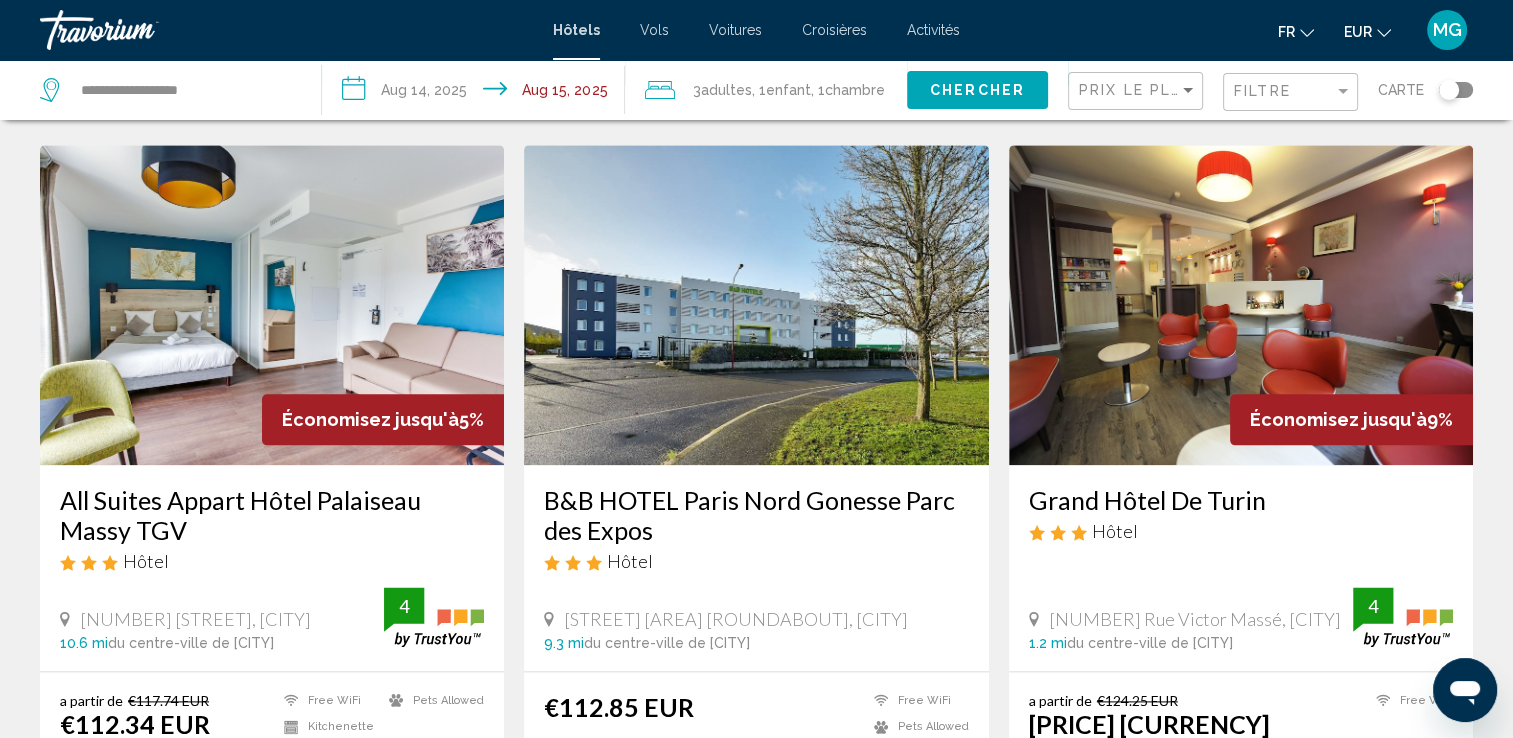 scroll, scrollTop: 2300, scrollLeft: 0, axis: vertical 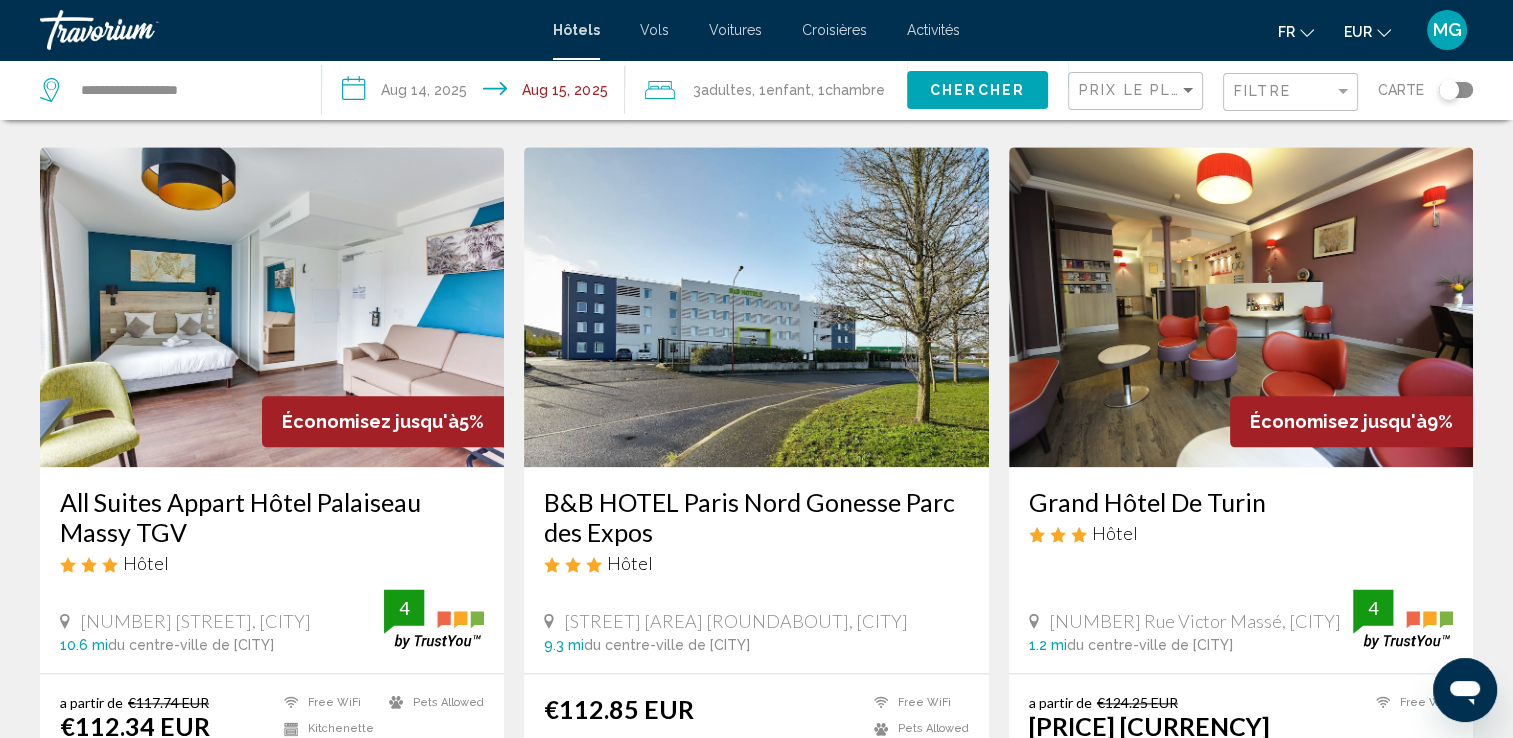 click at bounding box center [1241, 307] 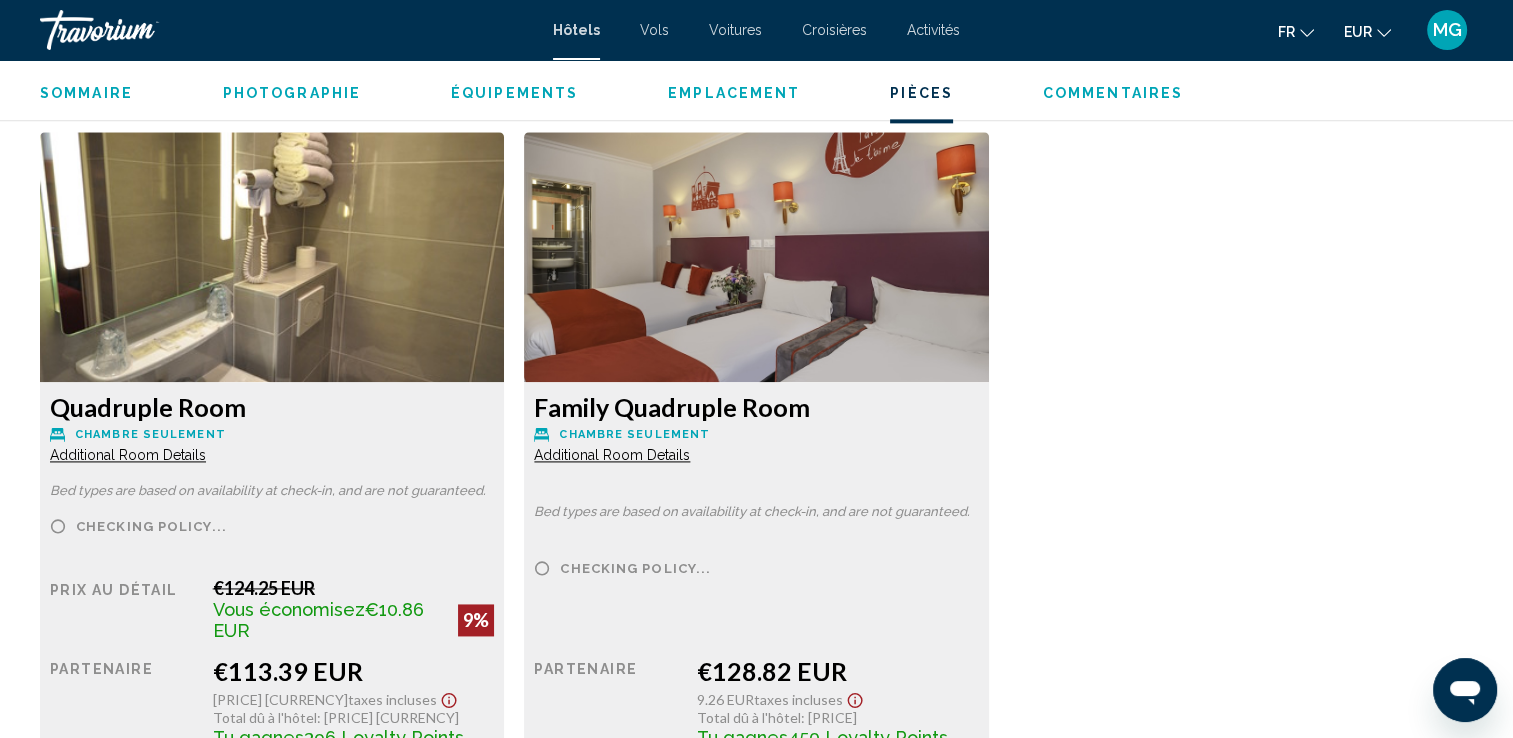 scroll, scrollTop: 2800, scrollLeft: 0, axis: vertical 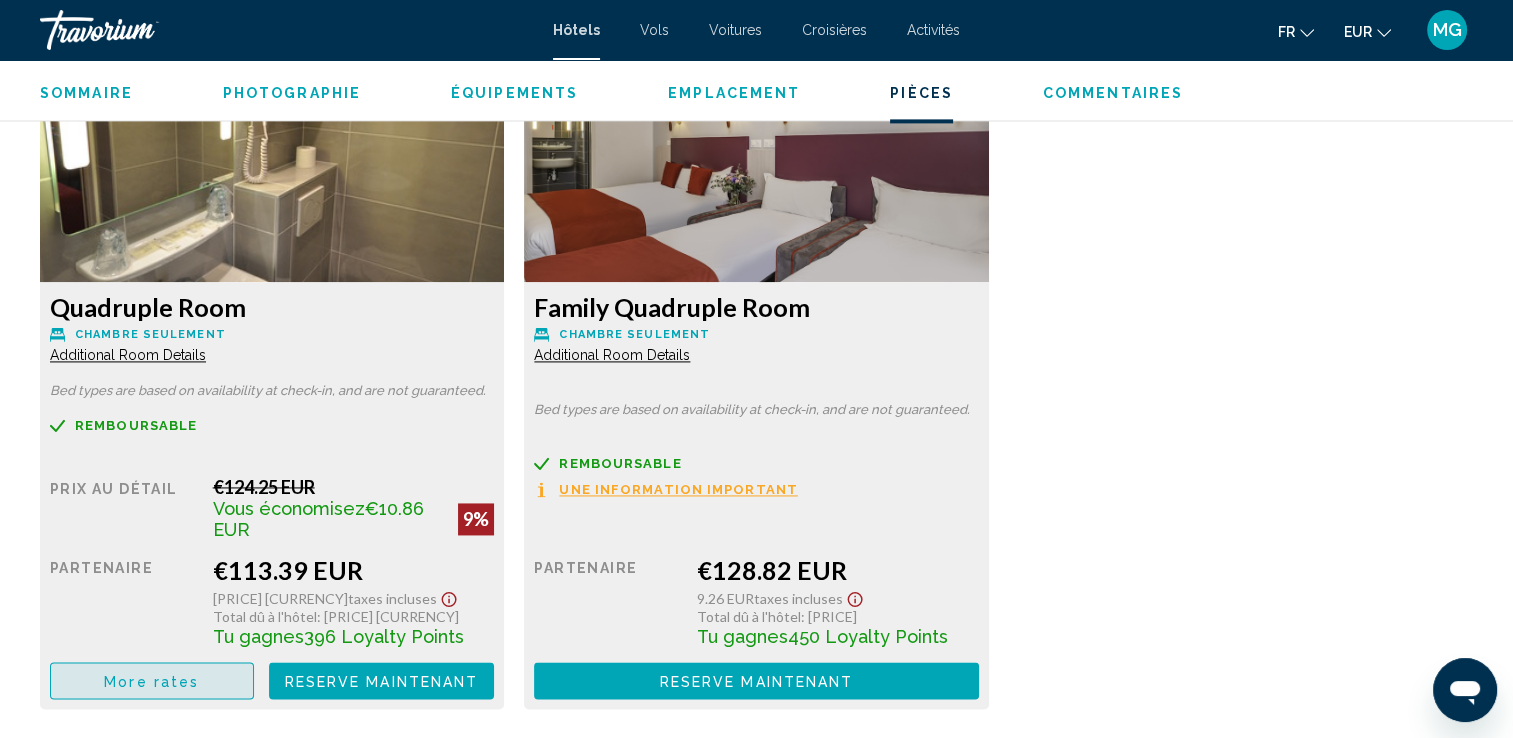 click on "More rates" at bounding box center (152, 680) 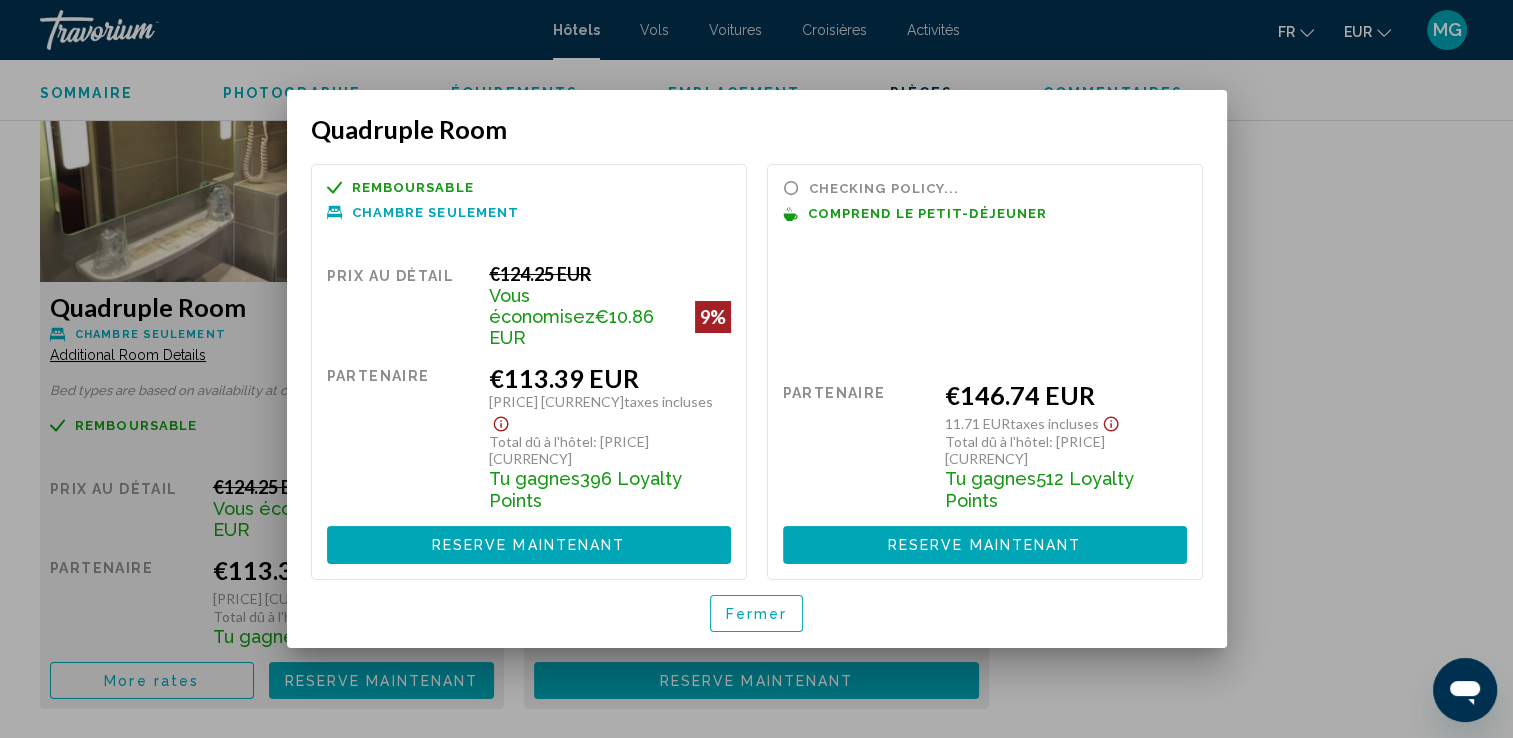 scroll, scrollTop: 0, scrollLeft: 0, axis: both 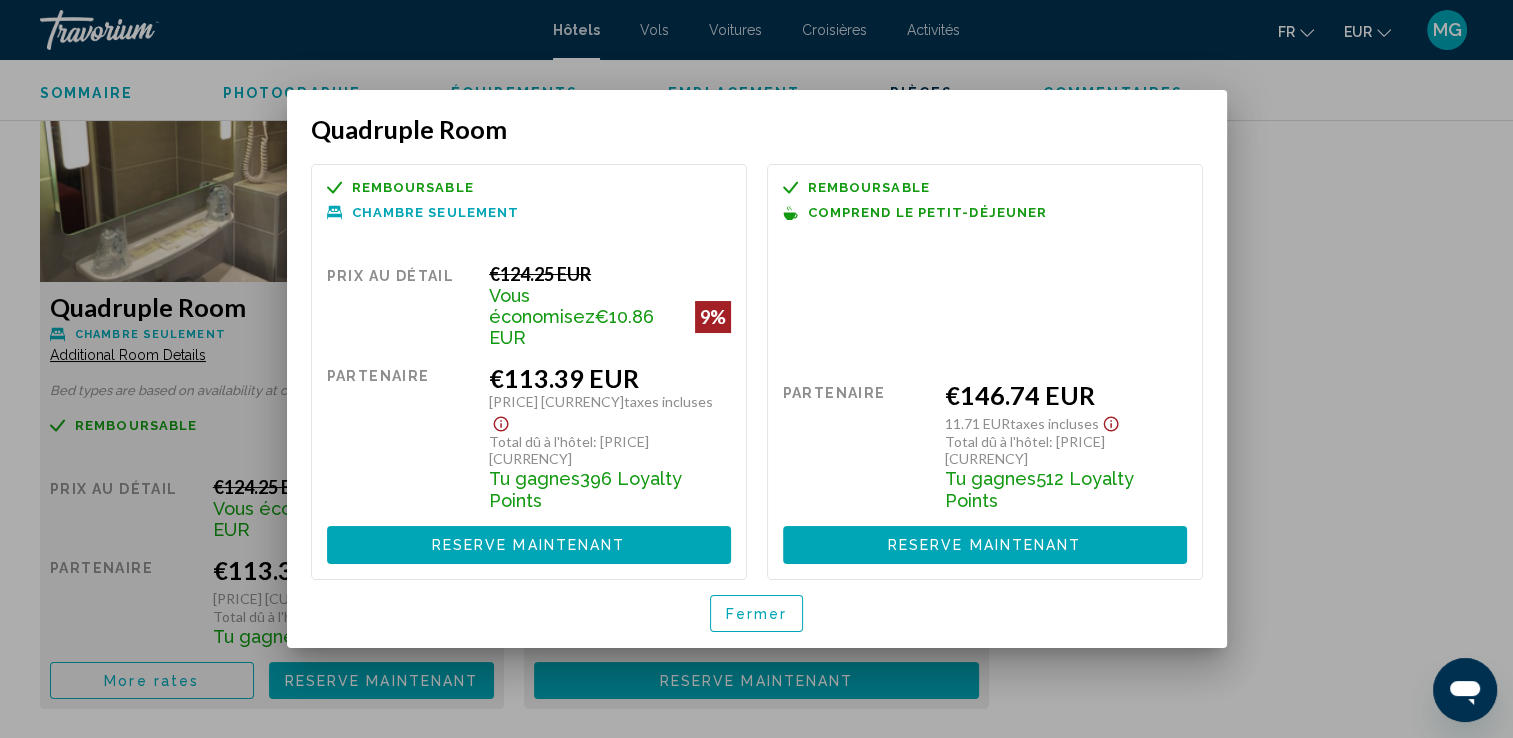 click at bounding box center [756, 369] 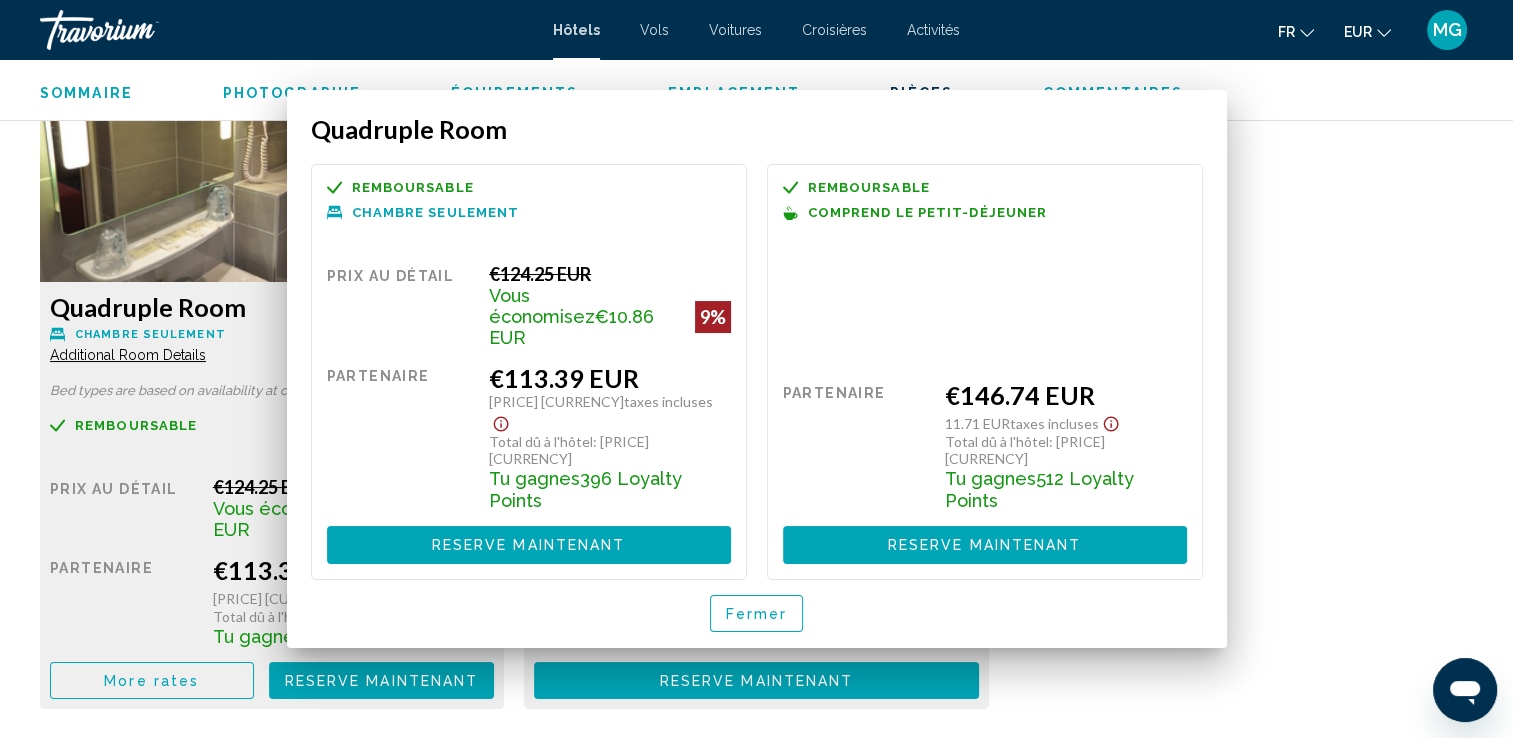 scroll, scrollTop: 2800, scrollLeft: 0, axis: vertical 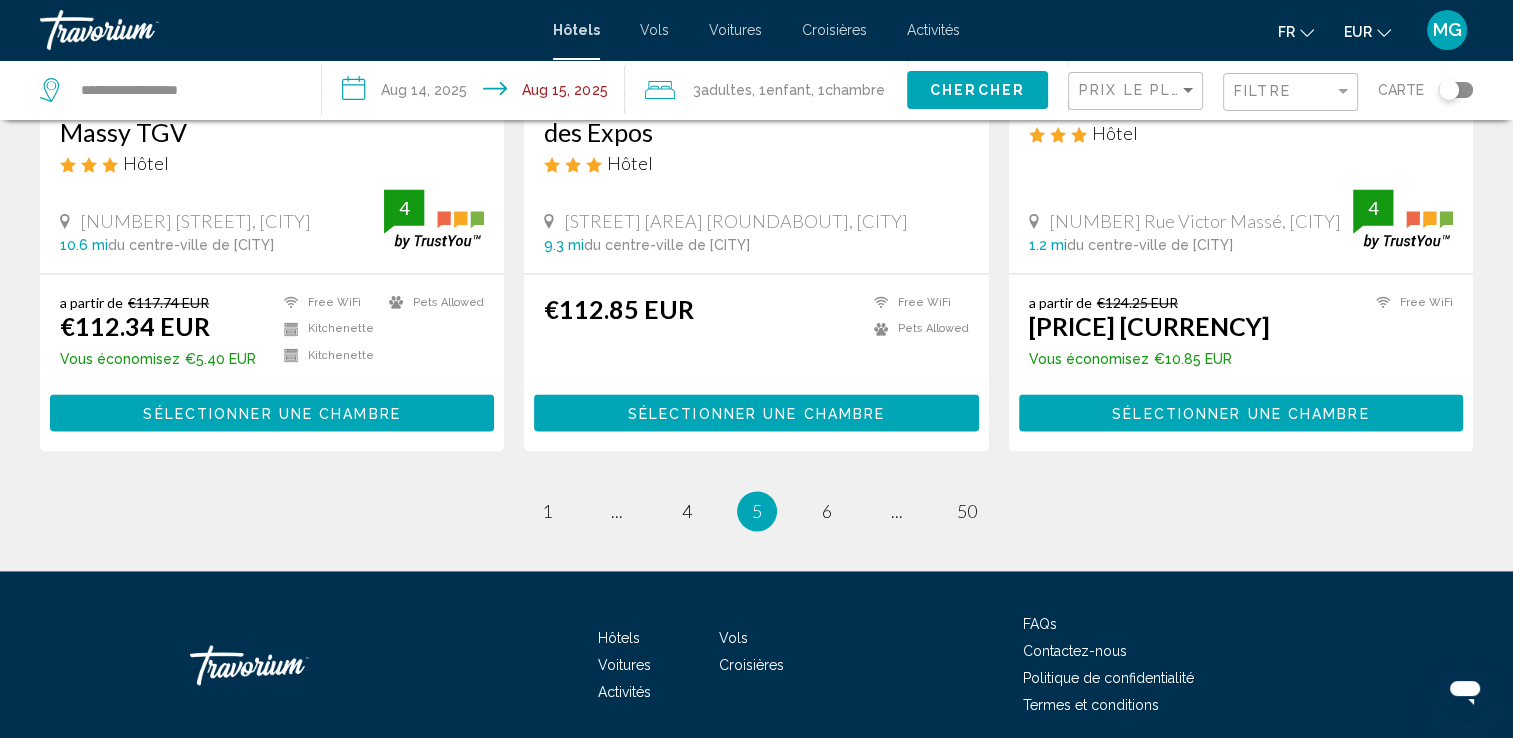 click on "page  6" at bounding box center [827, 511] 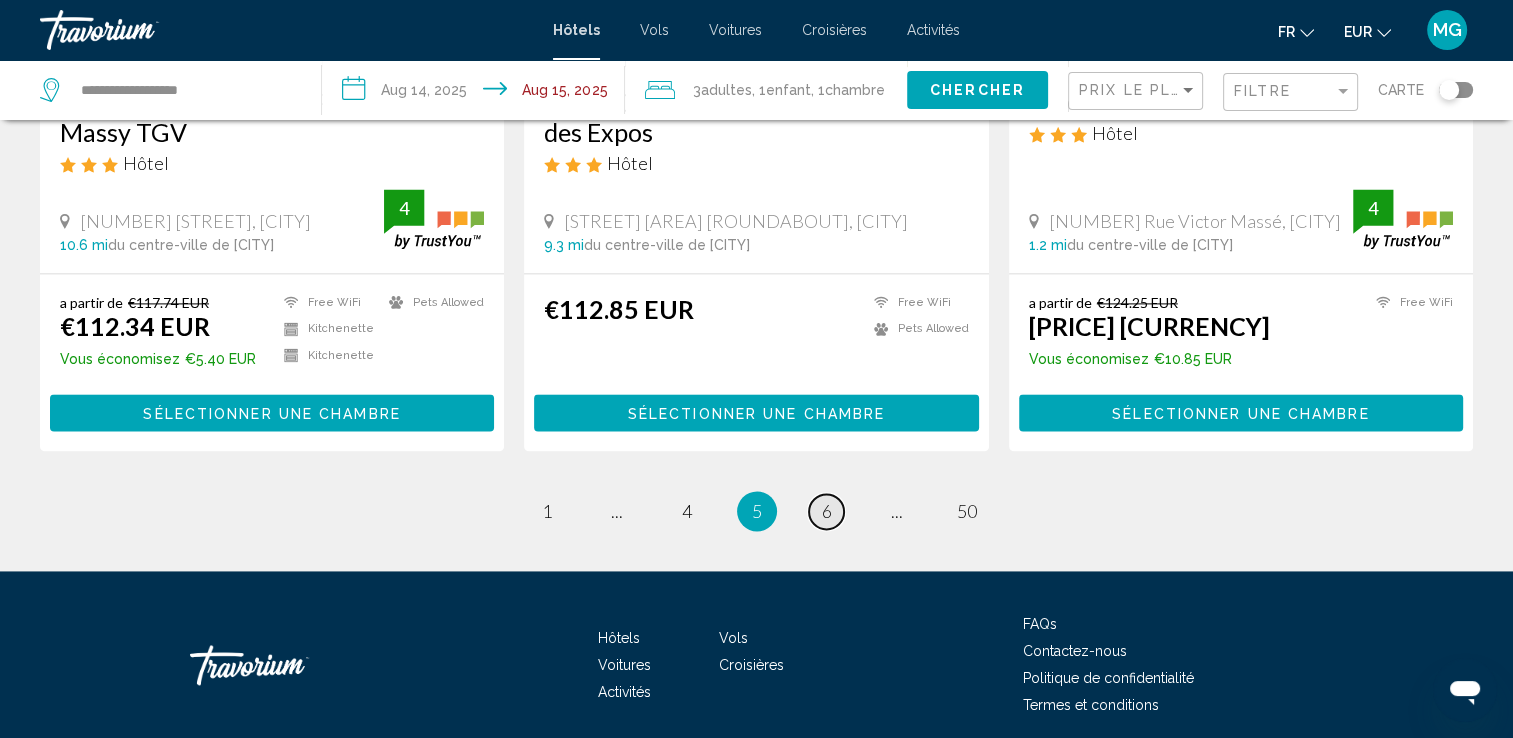 click on "6" at bounding box center (827, 511) 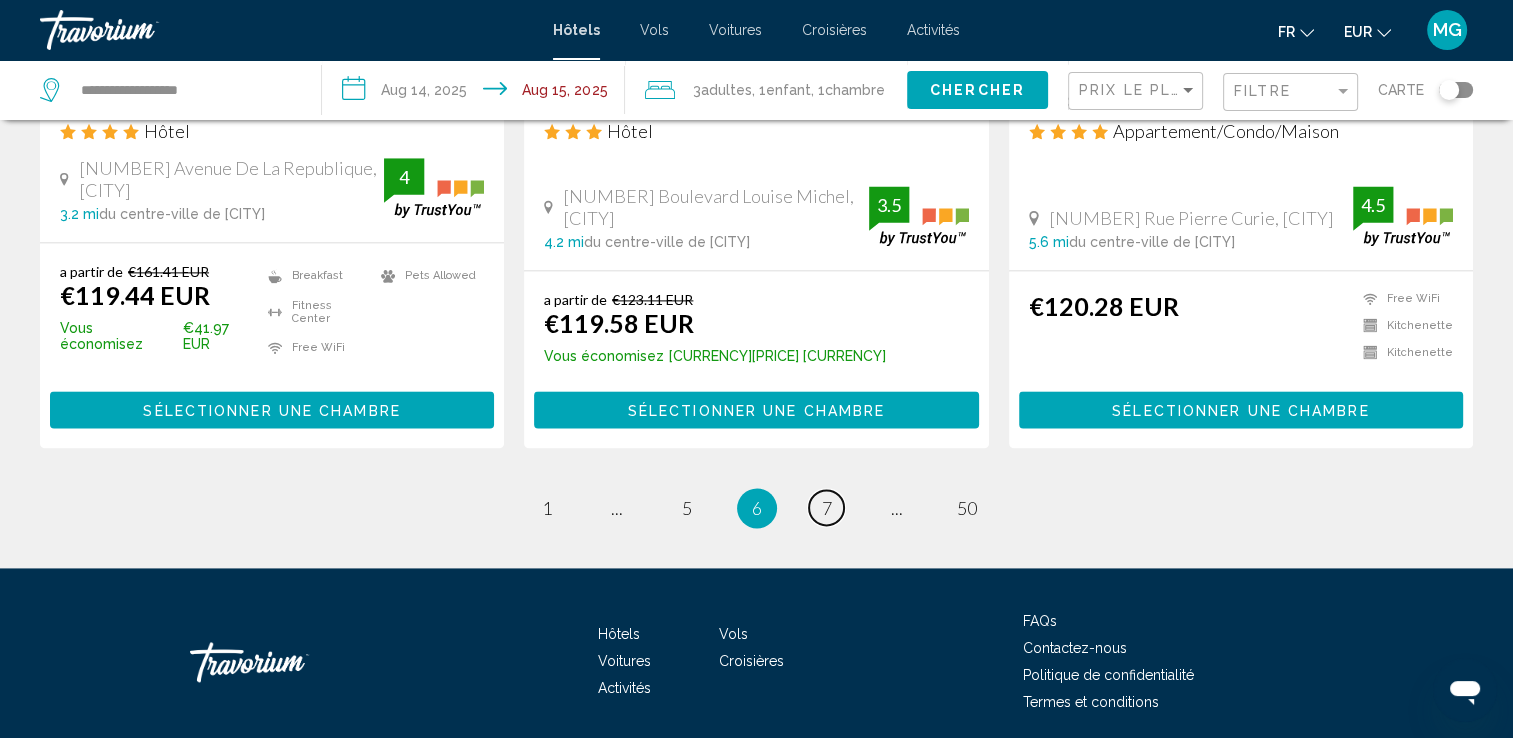 scroll, scrollTop: 2691, scrollLeft: 0, axis: vertical 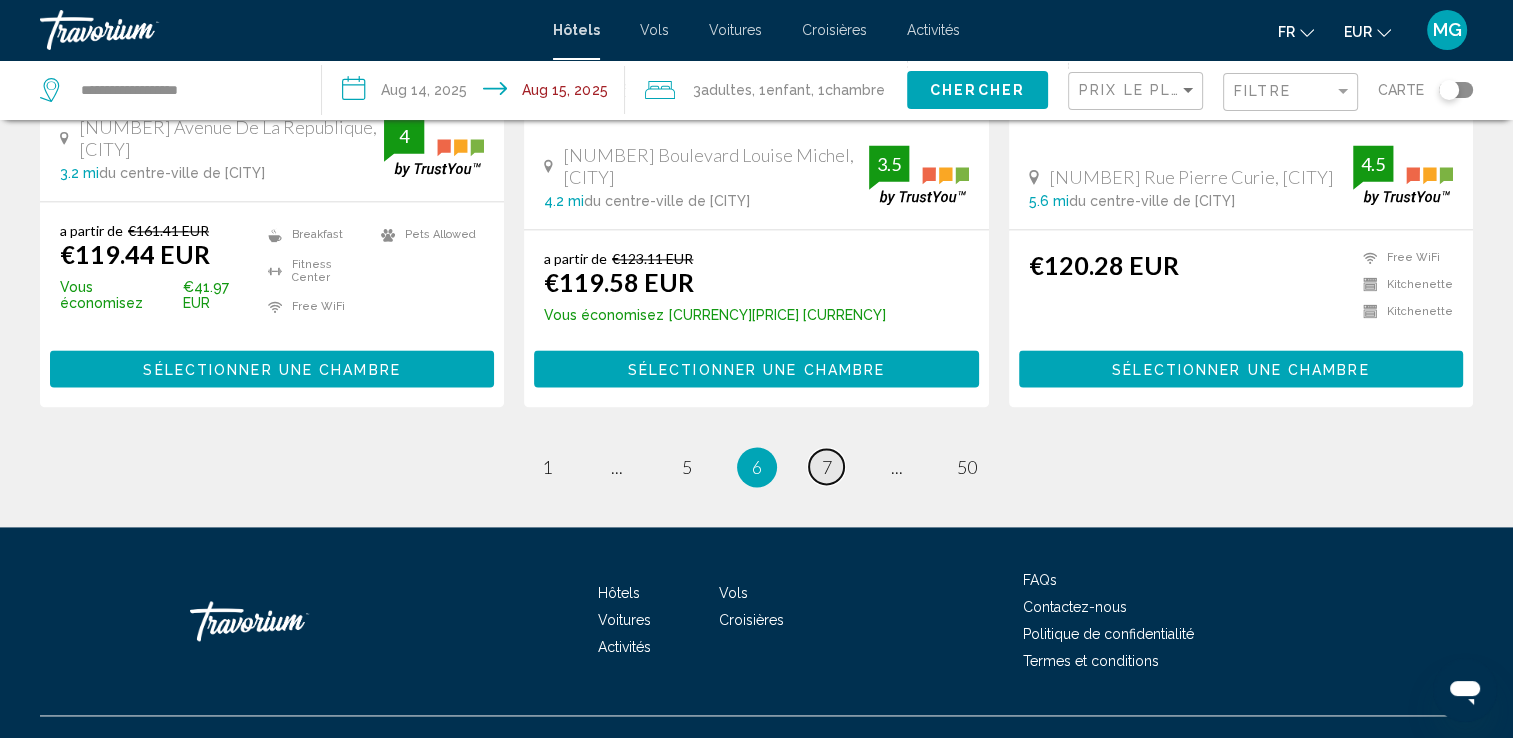 click on "page  7" at bounding box center (826, 466) 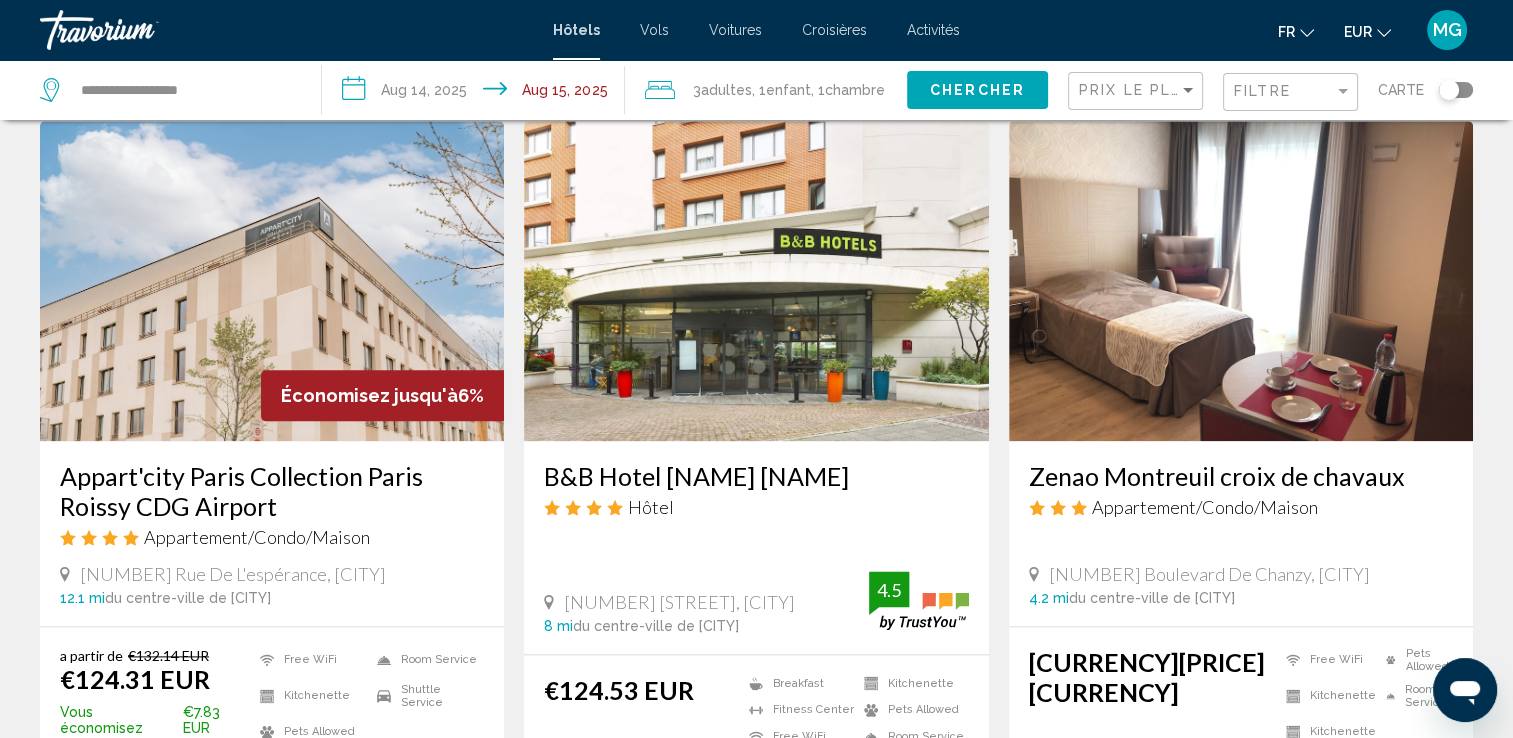 scroll, scrollTop: 2600, scrollLeft: 0, axis: vertical 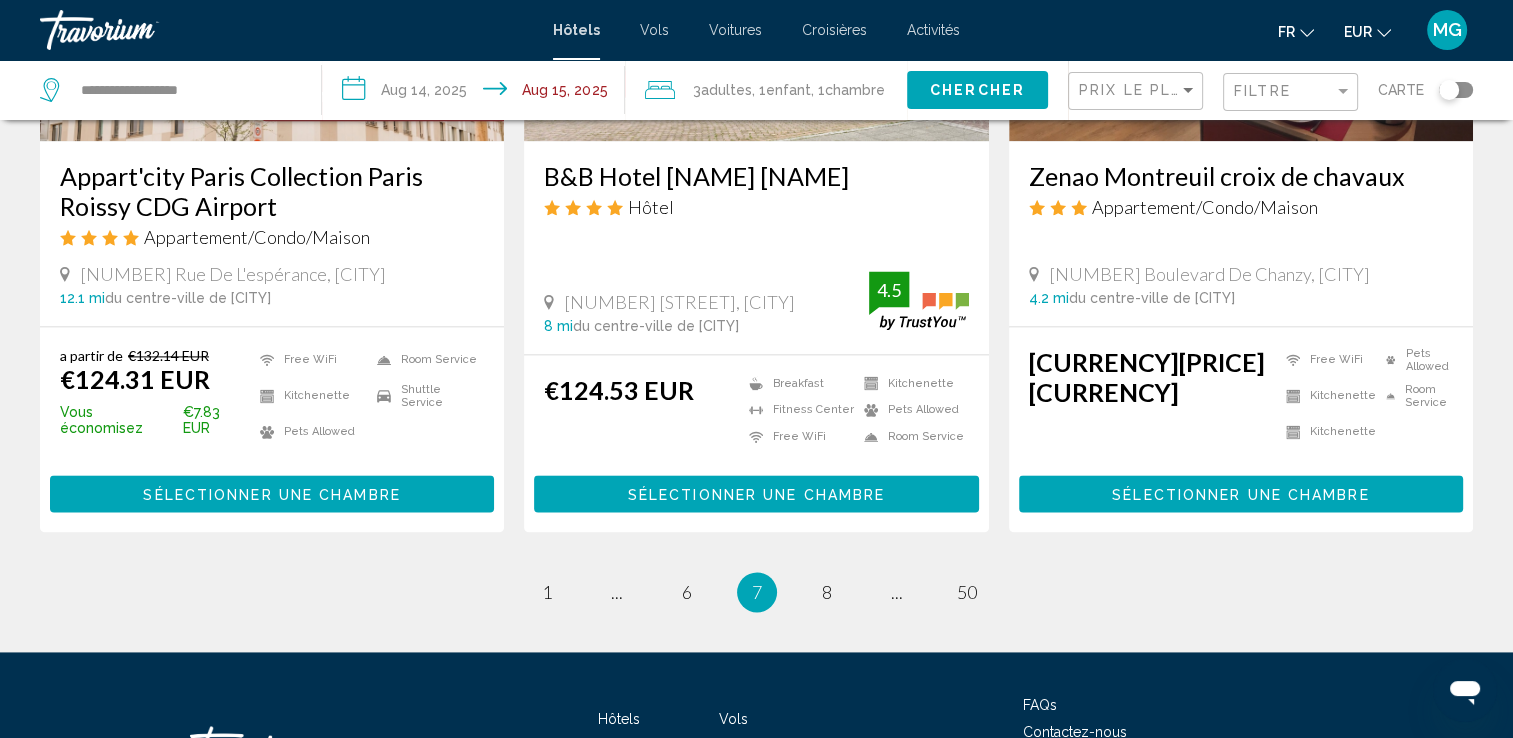 click on "Prix le plus bas" 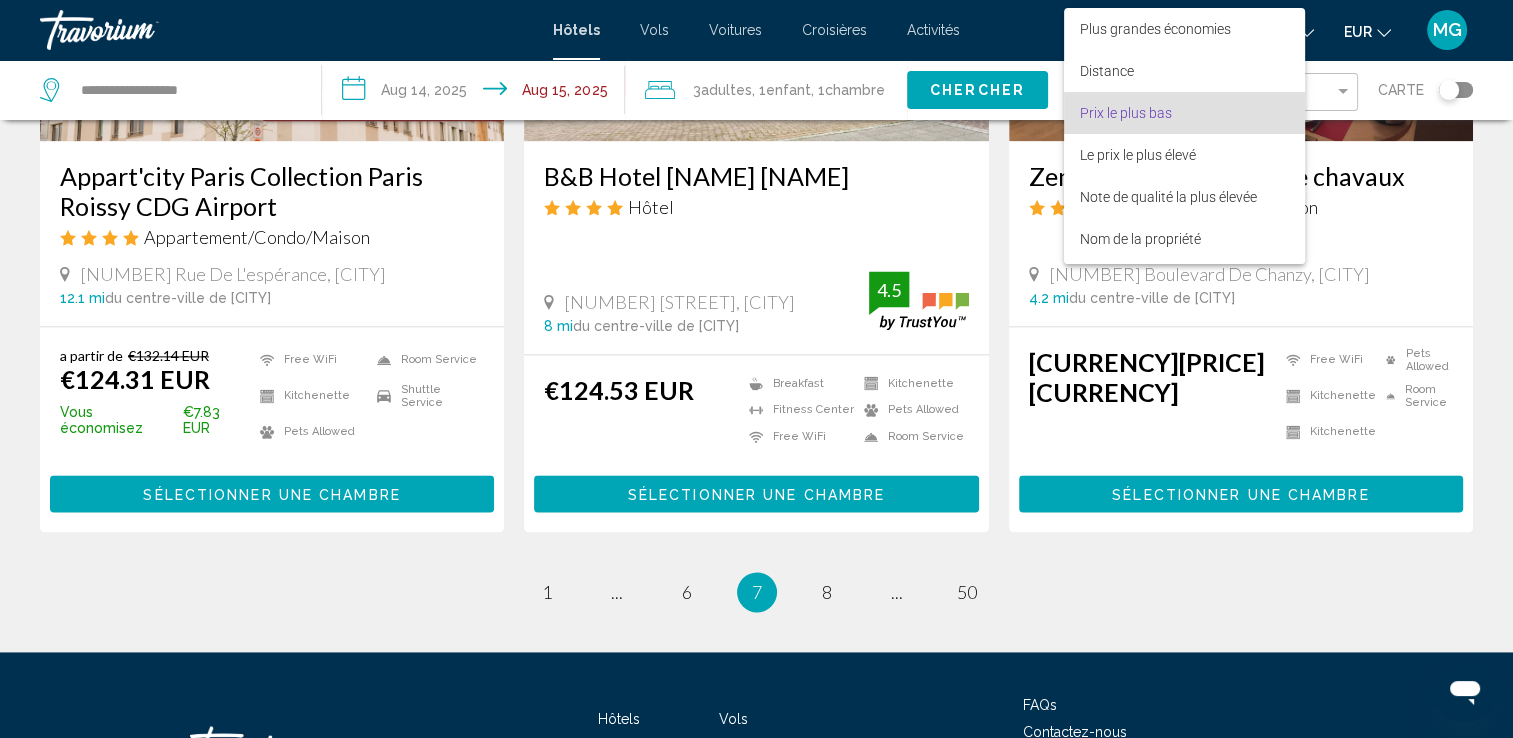 scroll, scrollTop: 23, scrollLeft: 0, axis: vertical 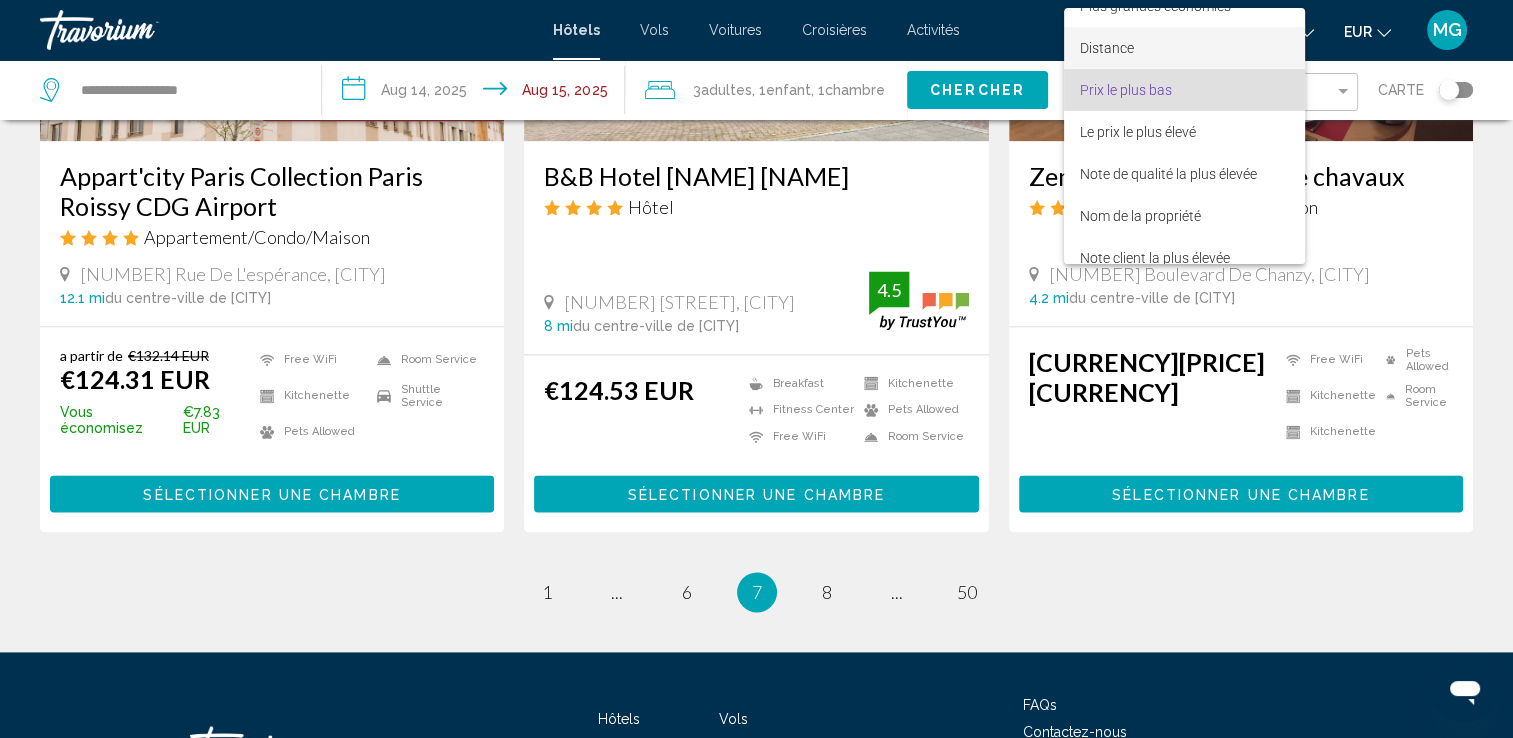 click on "Distance" at bounding box center [1184, 48] 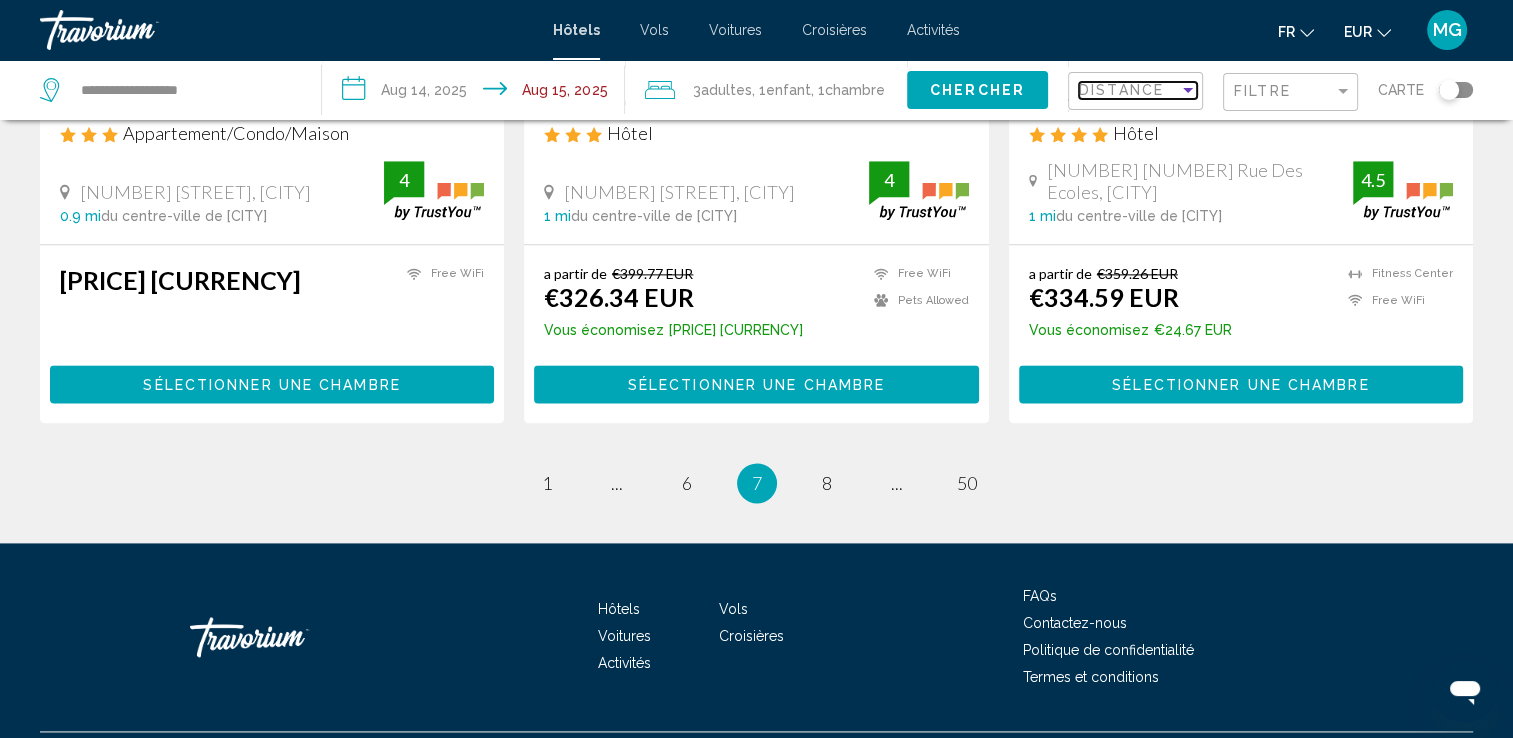 scroll, scrollTop: 2600, scrollLeft: 0, axis: vertical 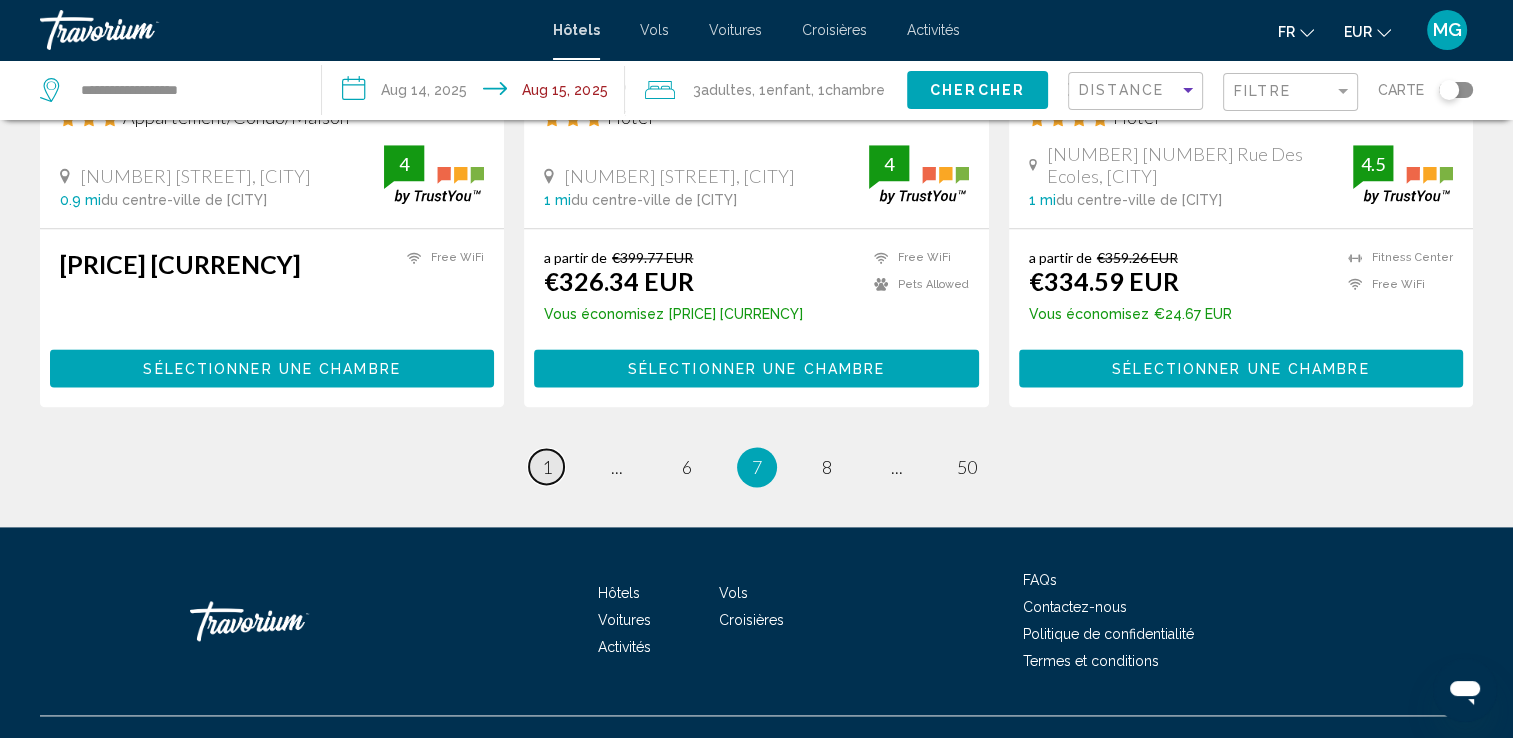 click on "1" at bounding box center [547, 467] 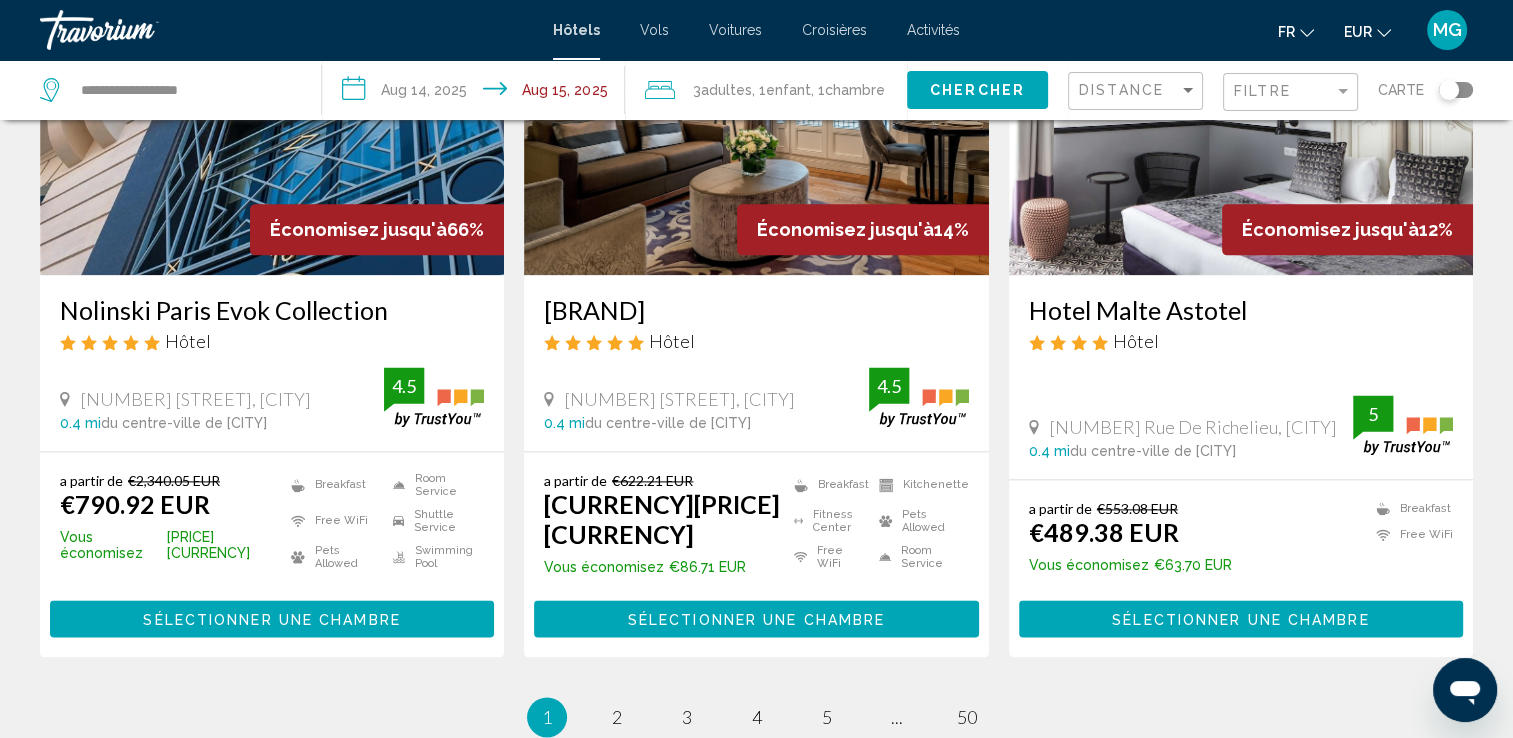 scroll, scrollTop: 2500, scrollLeft: 0, axis: vertical 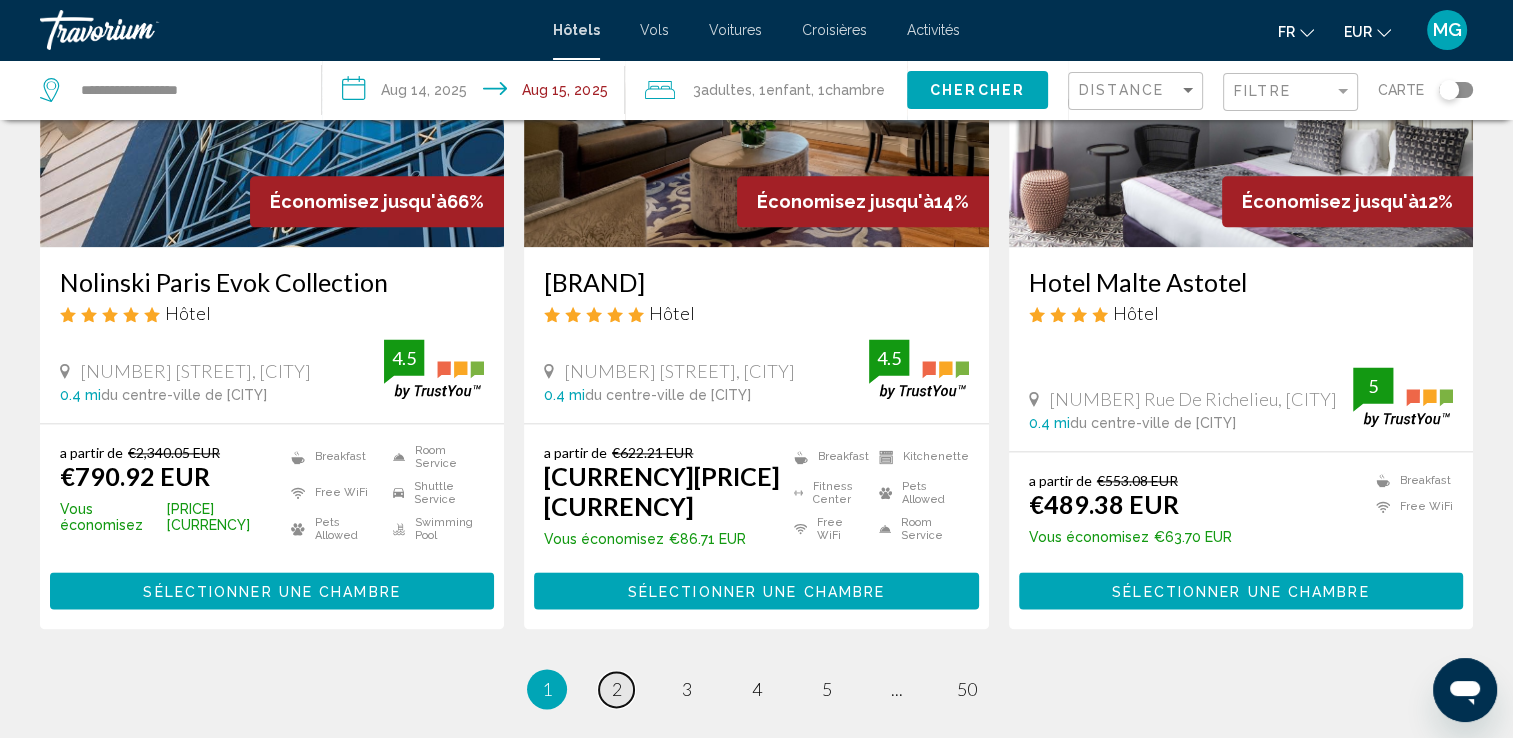 click on "page  2" at bounding box center (616, 689) 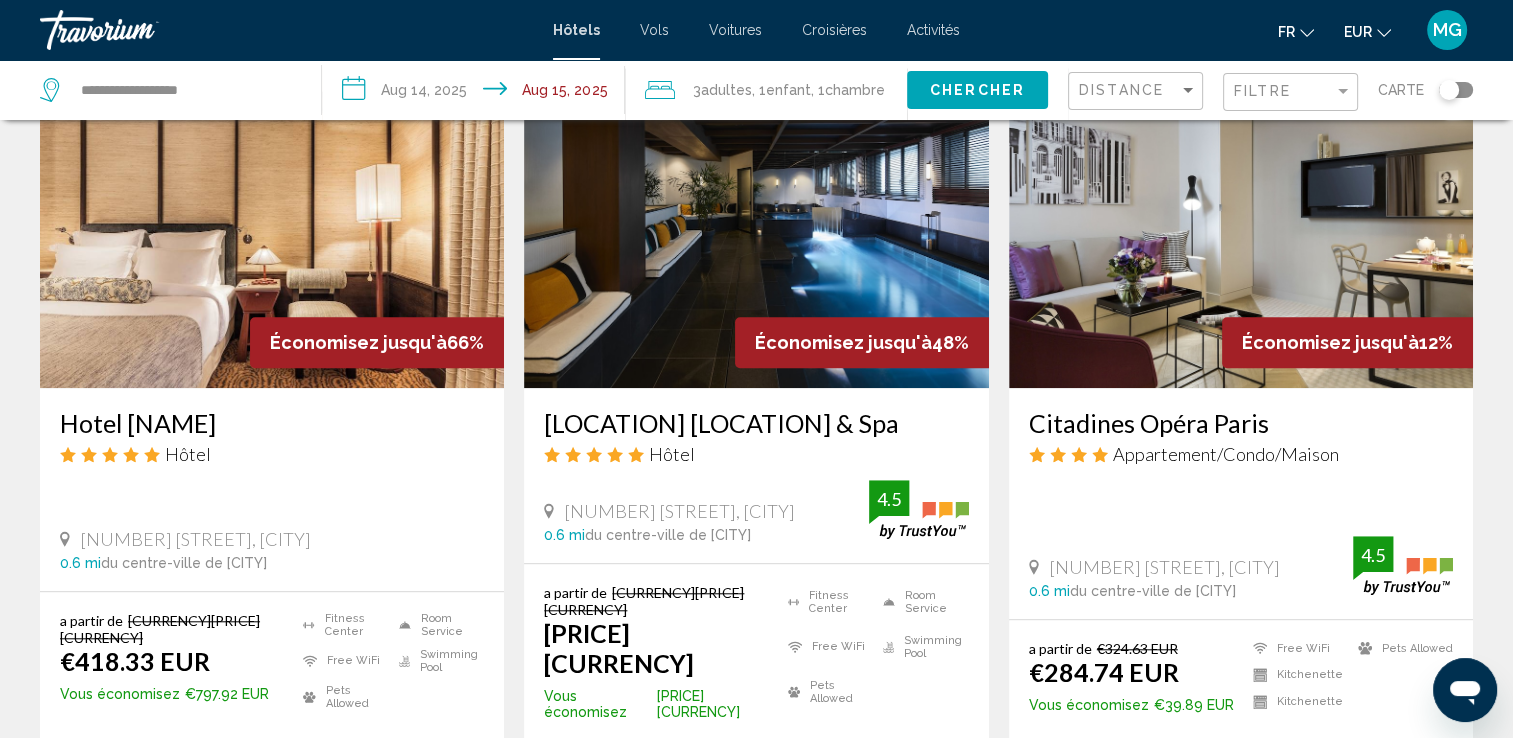 scroll, scrollTop: 1600, scrollLeft: 0, axis: vertical 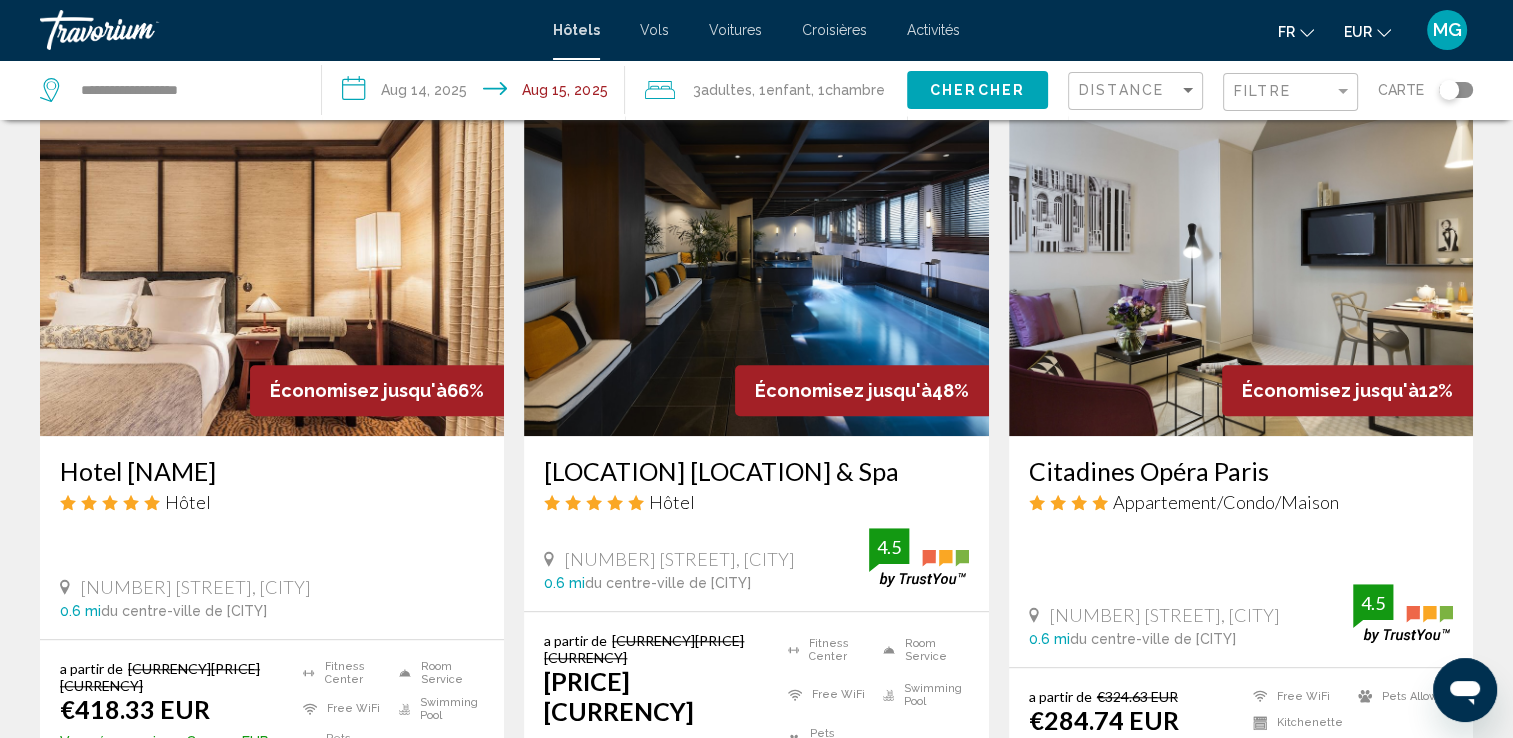 click at bounding box center (1241, 276) 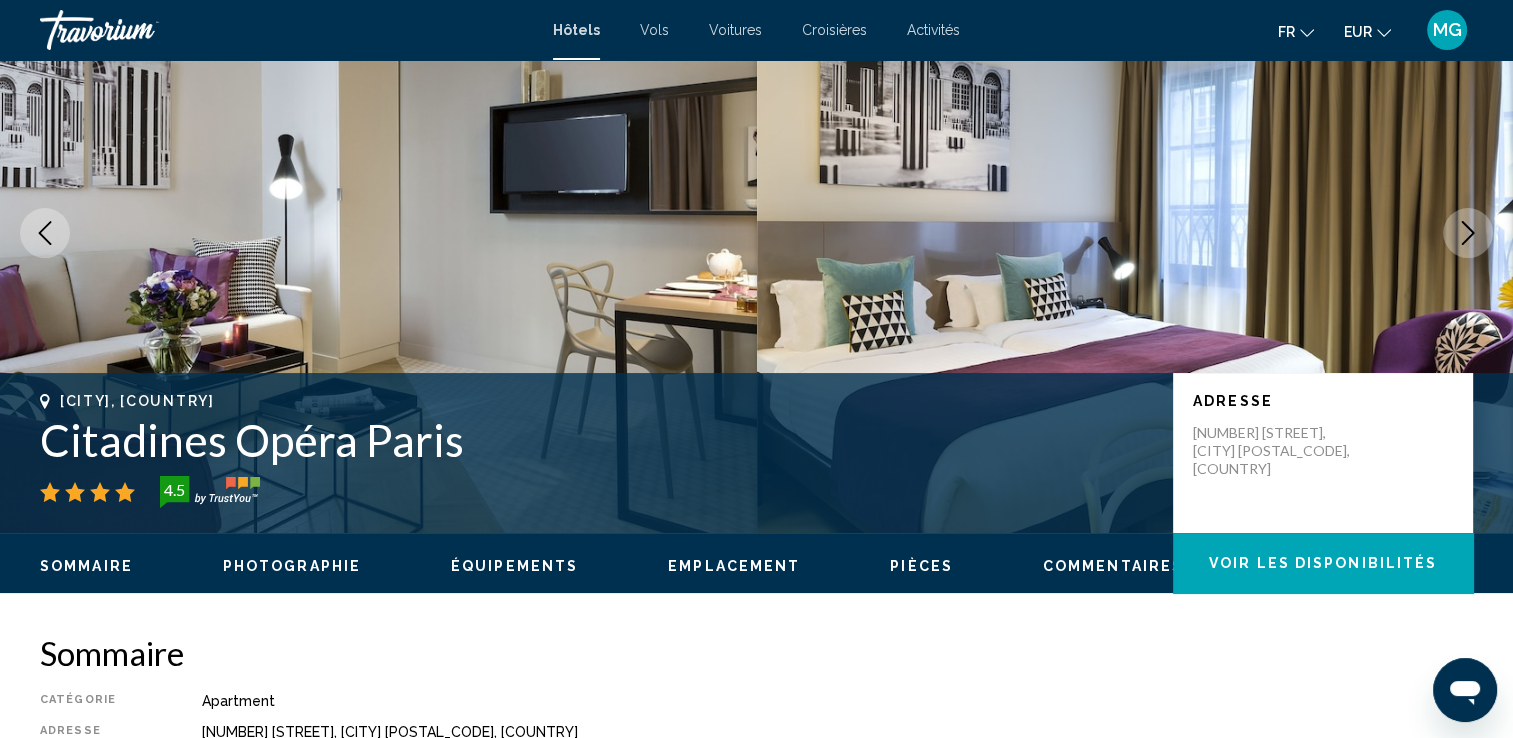 scroll, scrollTop: 500, scrollLeft: 0, axis: vertical 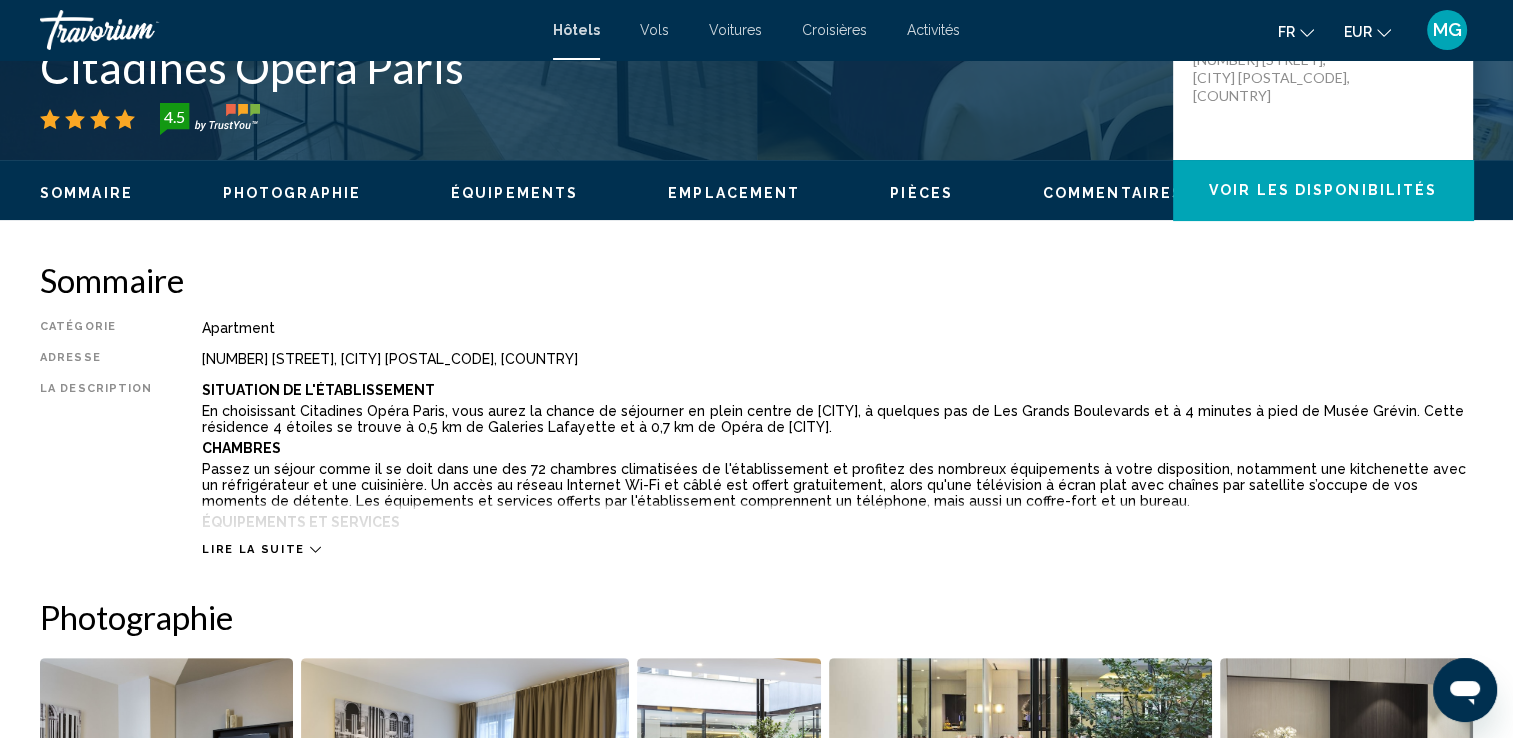 click on "Lire la suite" at bounding box center (253, 549) 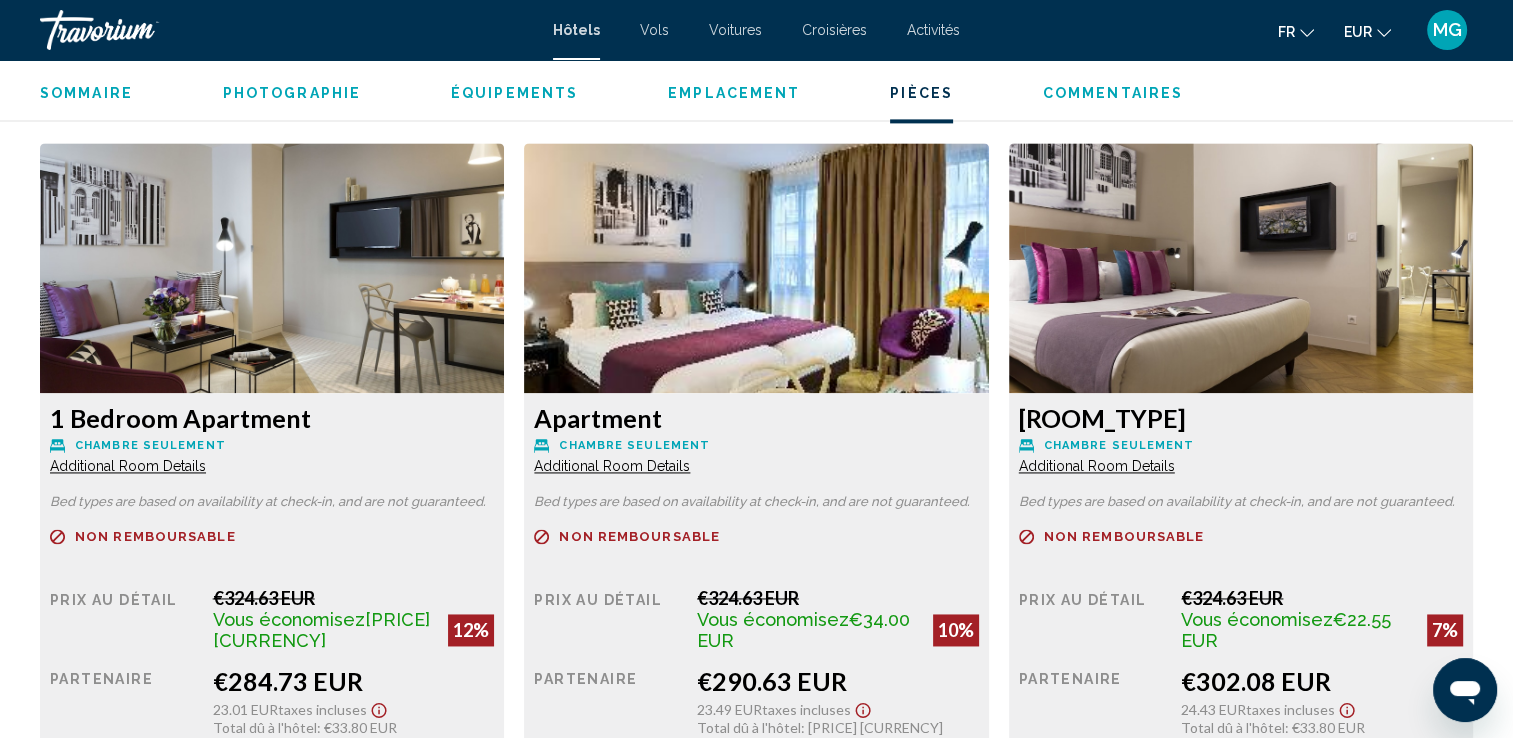 scroll, scrollTop: 2800, scrollLeft: 0, axis: vertical 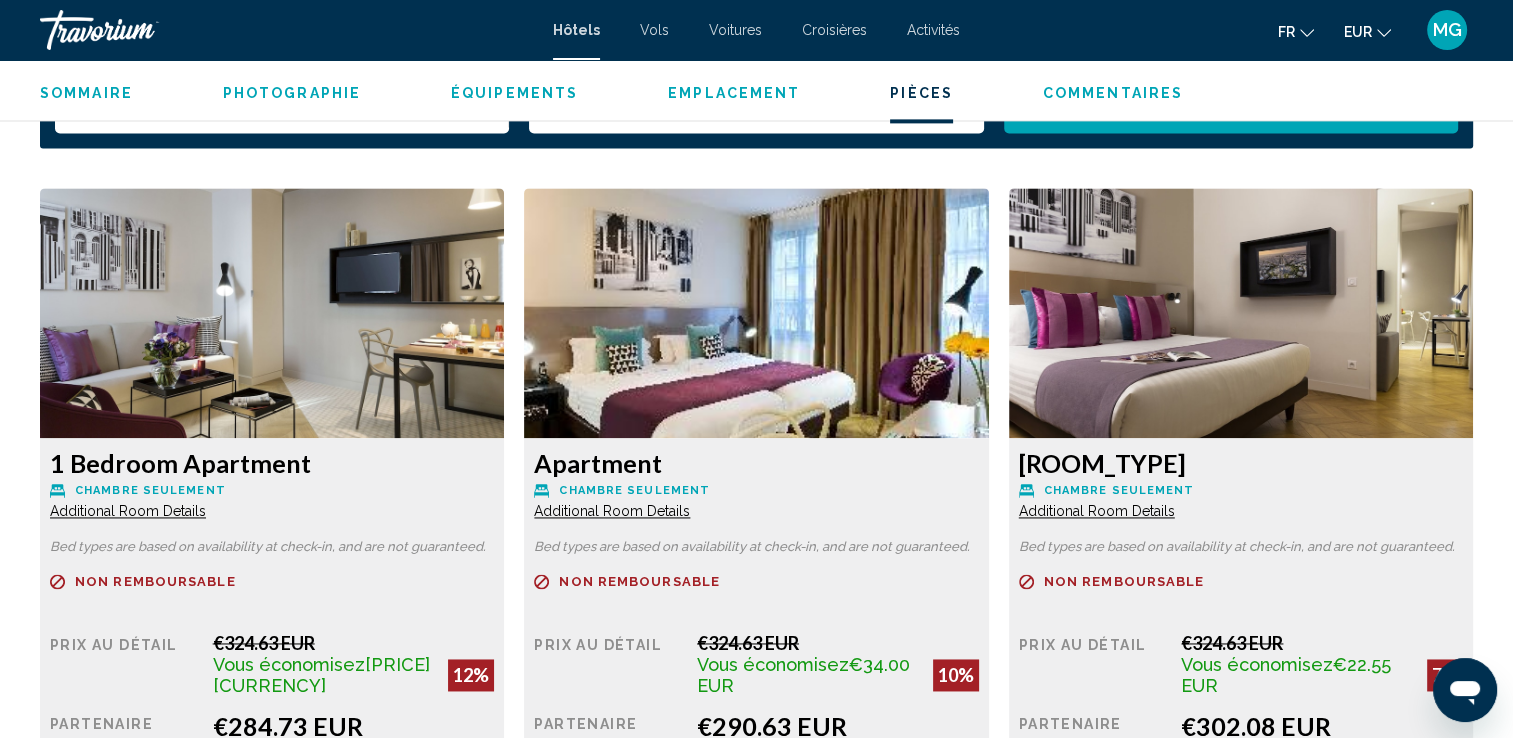click at bounding box center (272, 313) 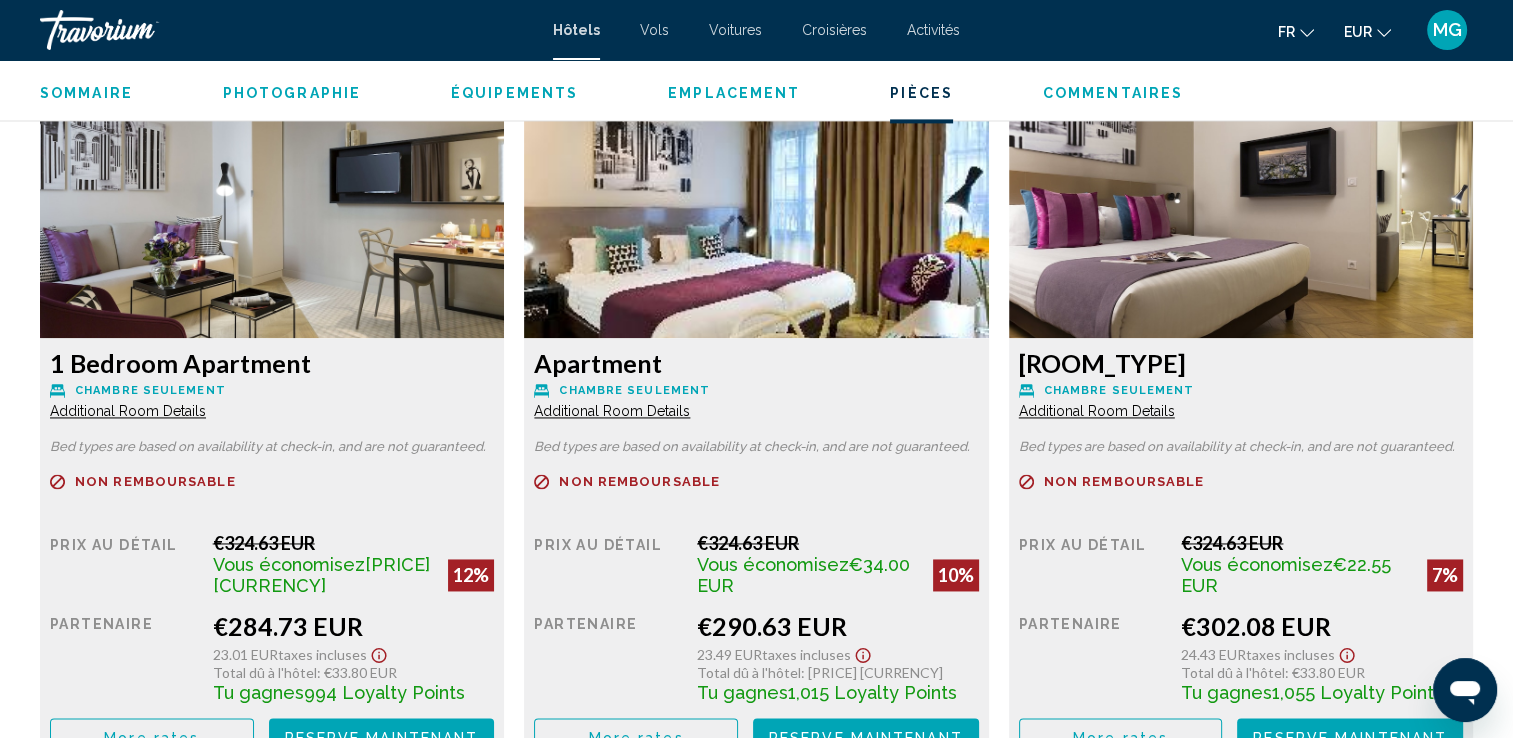 scroll, scrollTop: 3000, scrollLeft: 0, axis: vertical 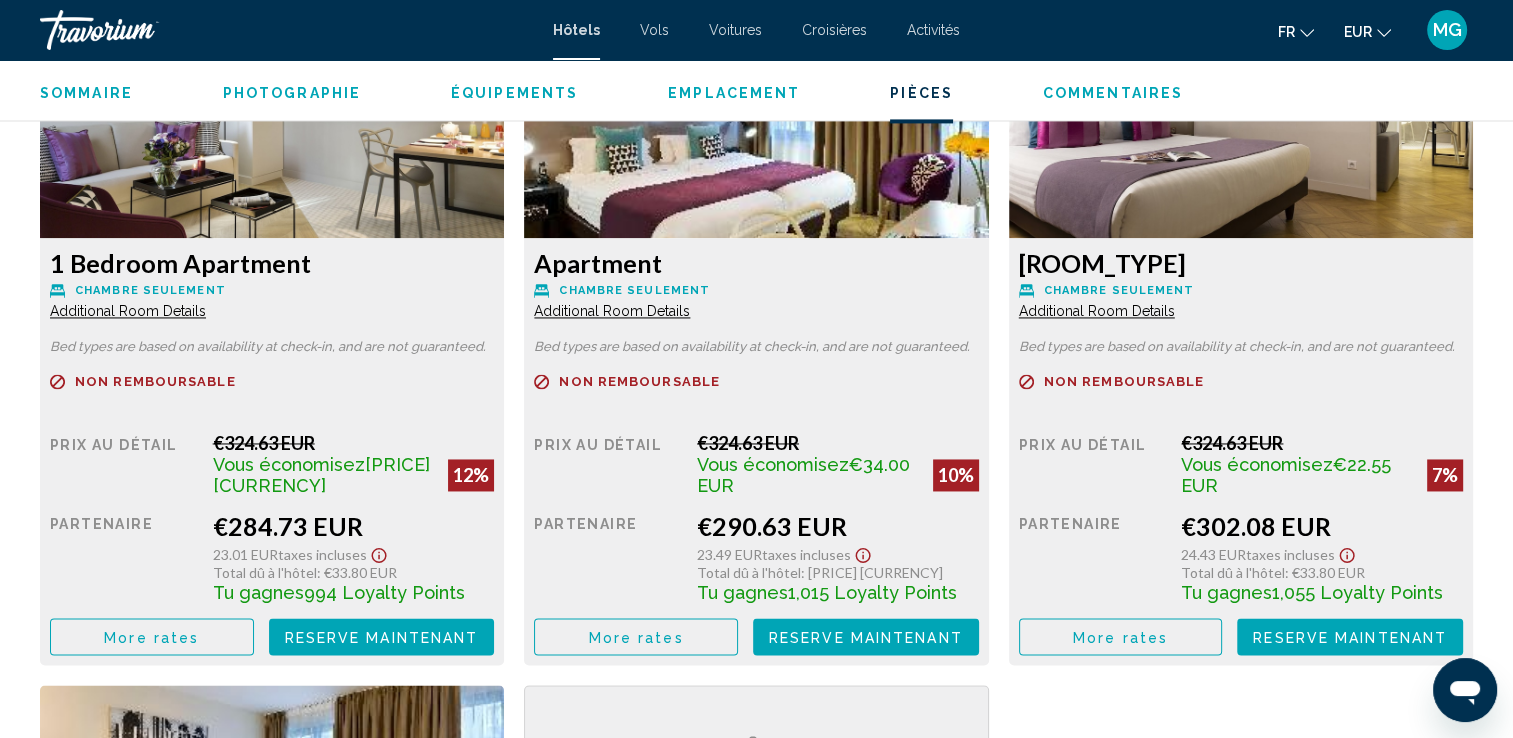 click on "More rates" at bounding box center [152, 636] 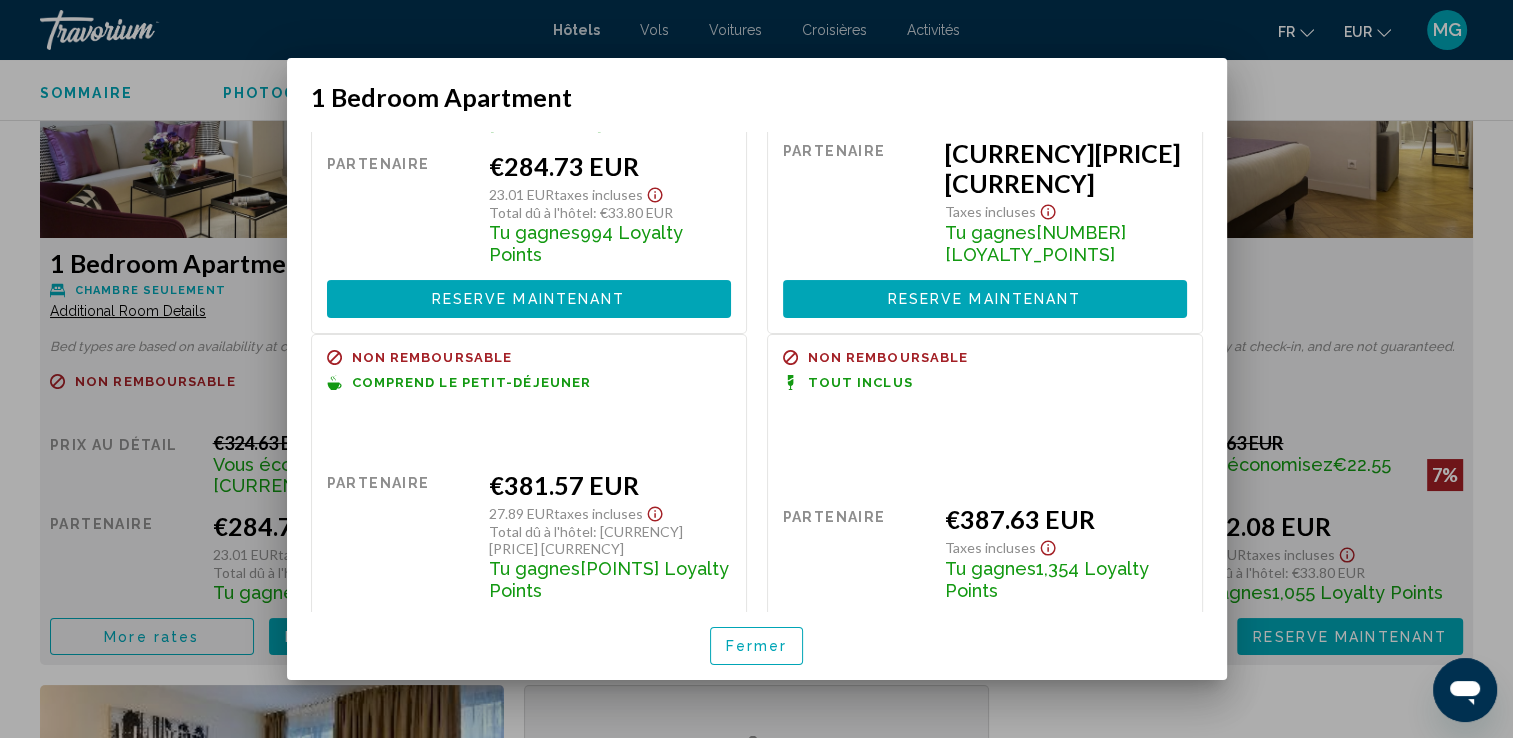 scroll, scrollTop: 217, scrollLeft: 0, axis: vertical 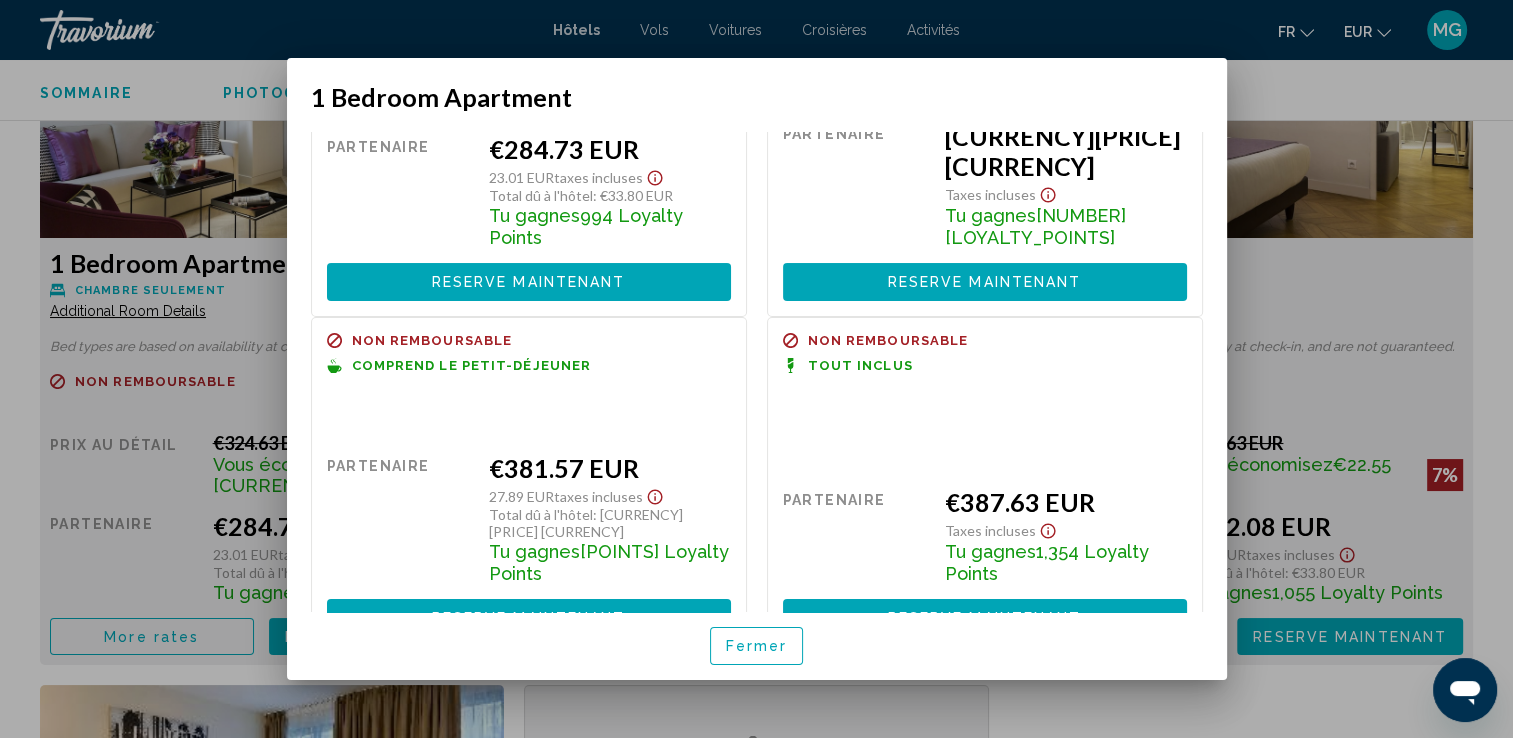 click at bounding box center (756, 369) 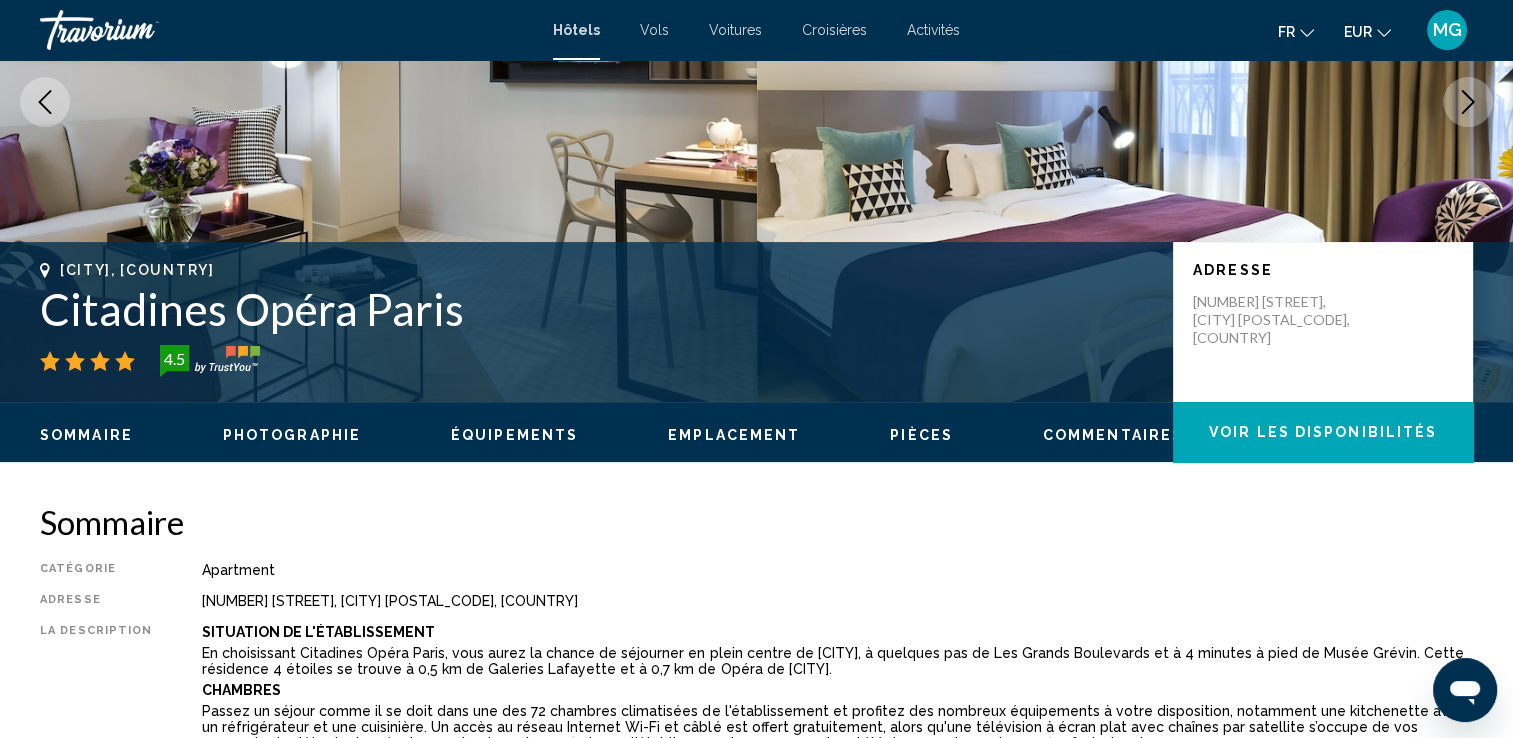 scroll, scrollTop: 200, scrollLeft: 0, axis: vertical 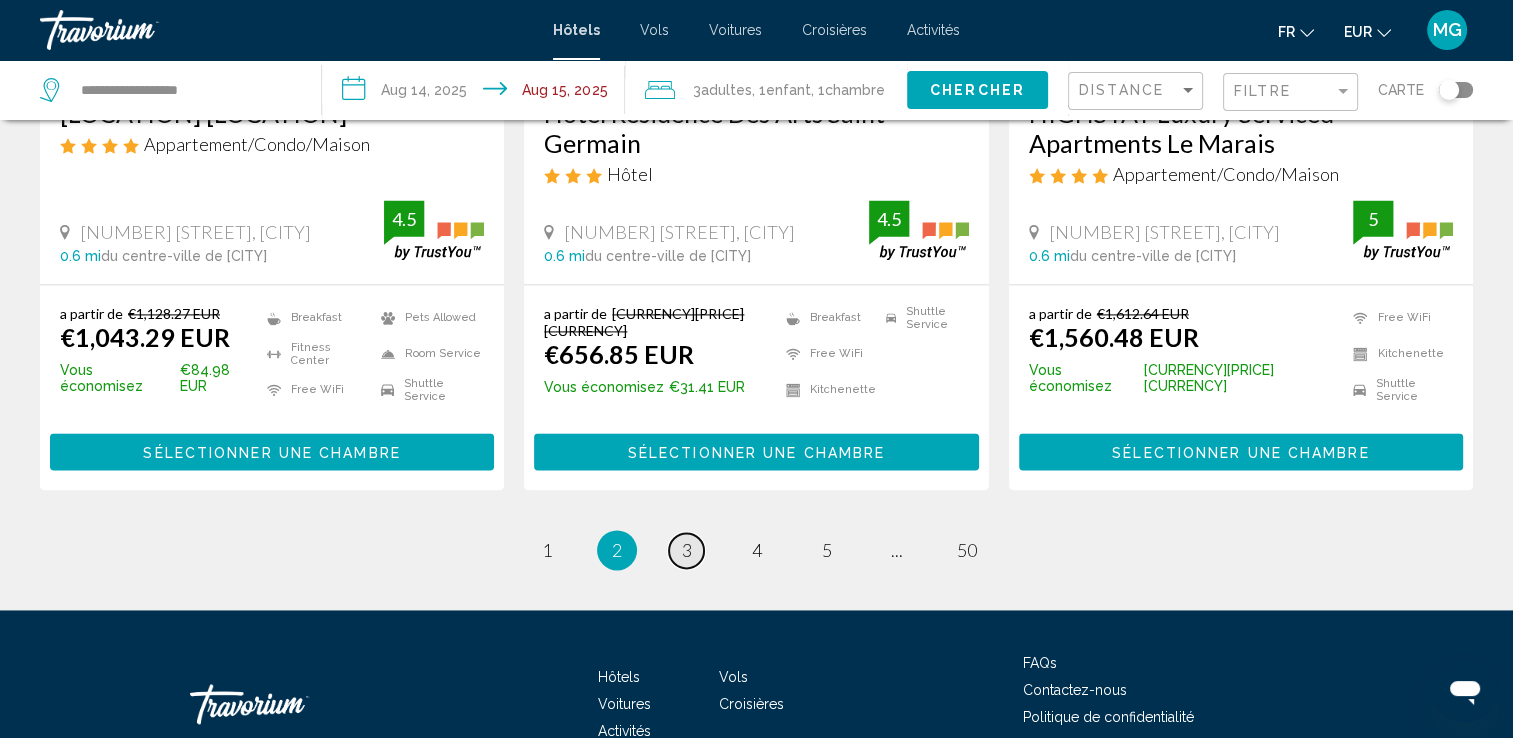 click on "3" at bounding box center (687, 550) 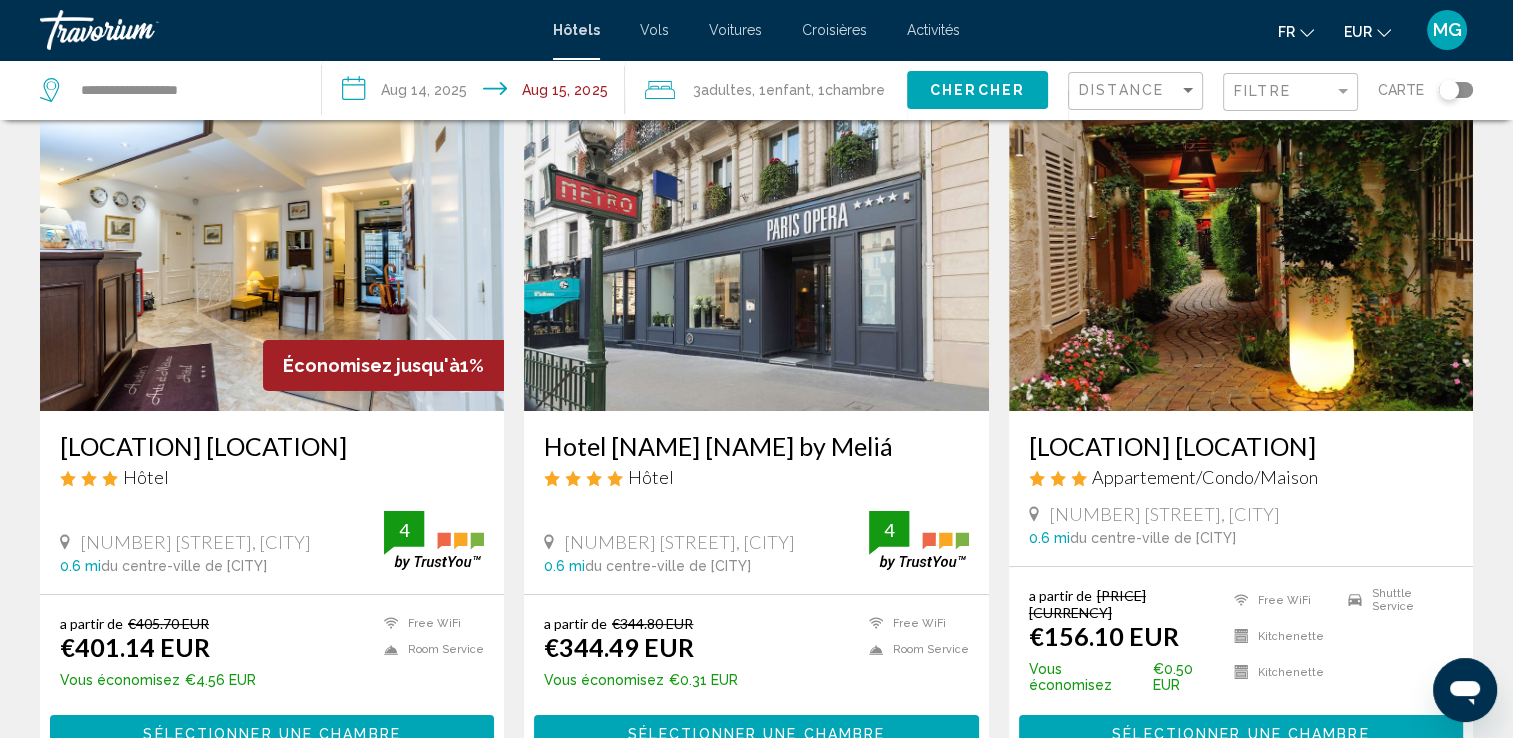 scroll, scrollTop: 100, scrollLeft: 0, axis: vertical 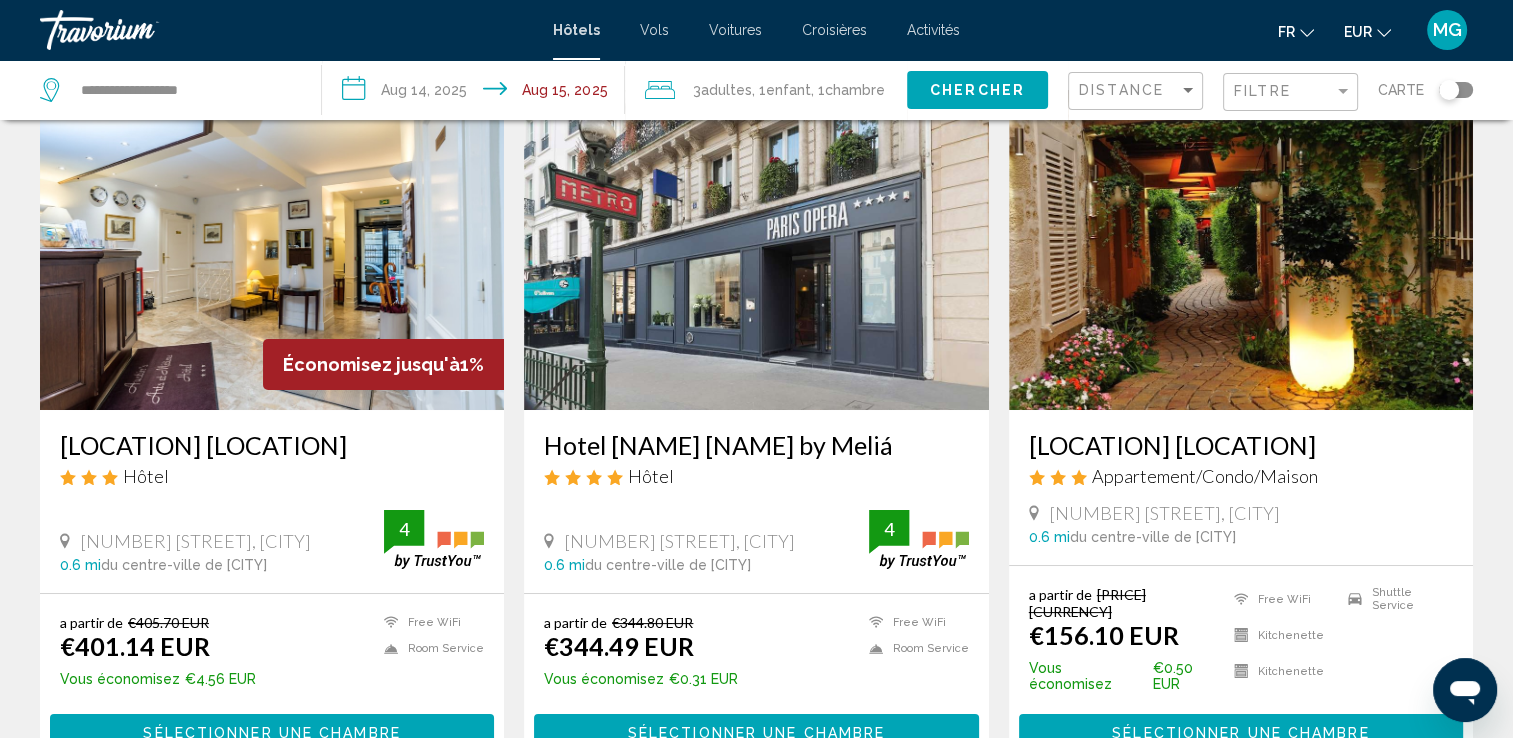 click at bounding box center [1241, 250] 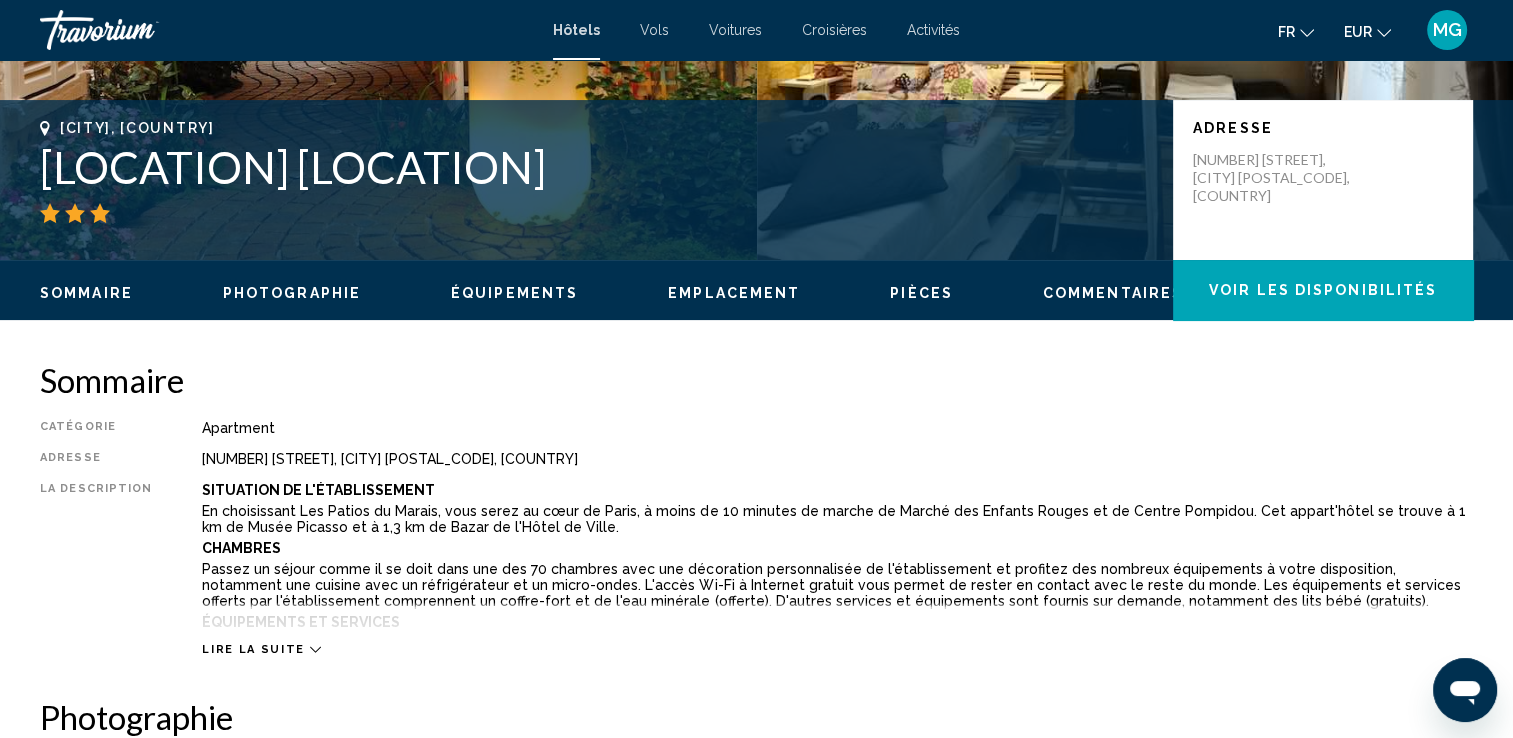 scroll, scrollTop: 400, scrollLeft: 0, axis: vertical 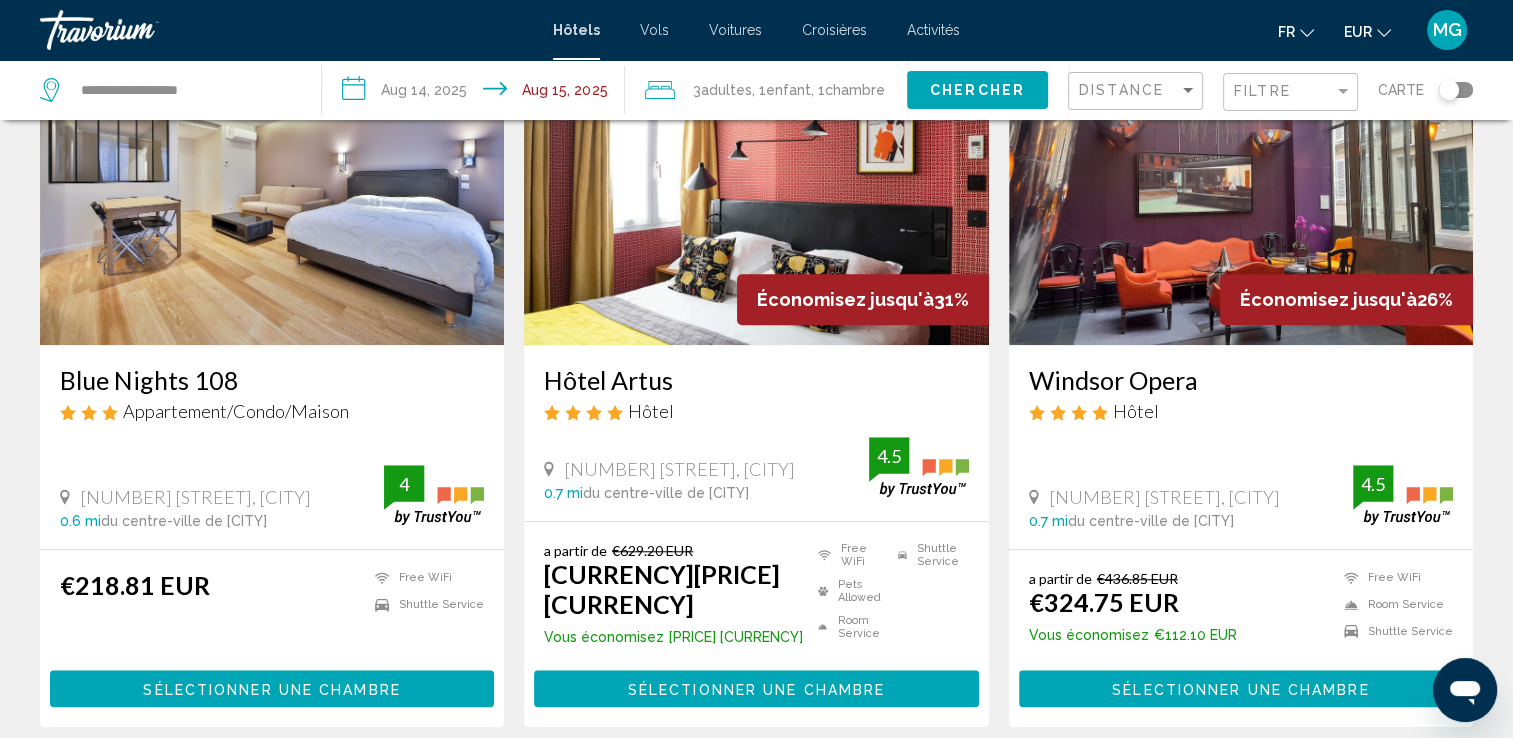 click at bounding box center (272, 185) 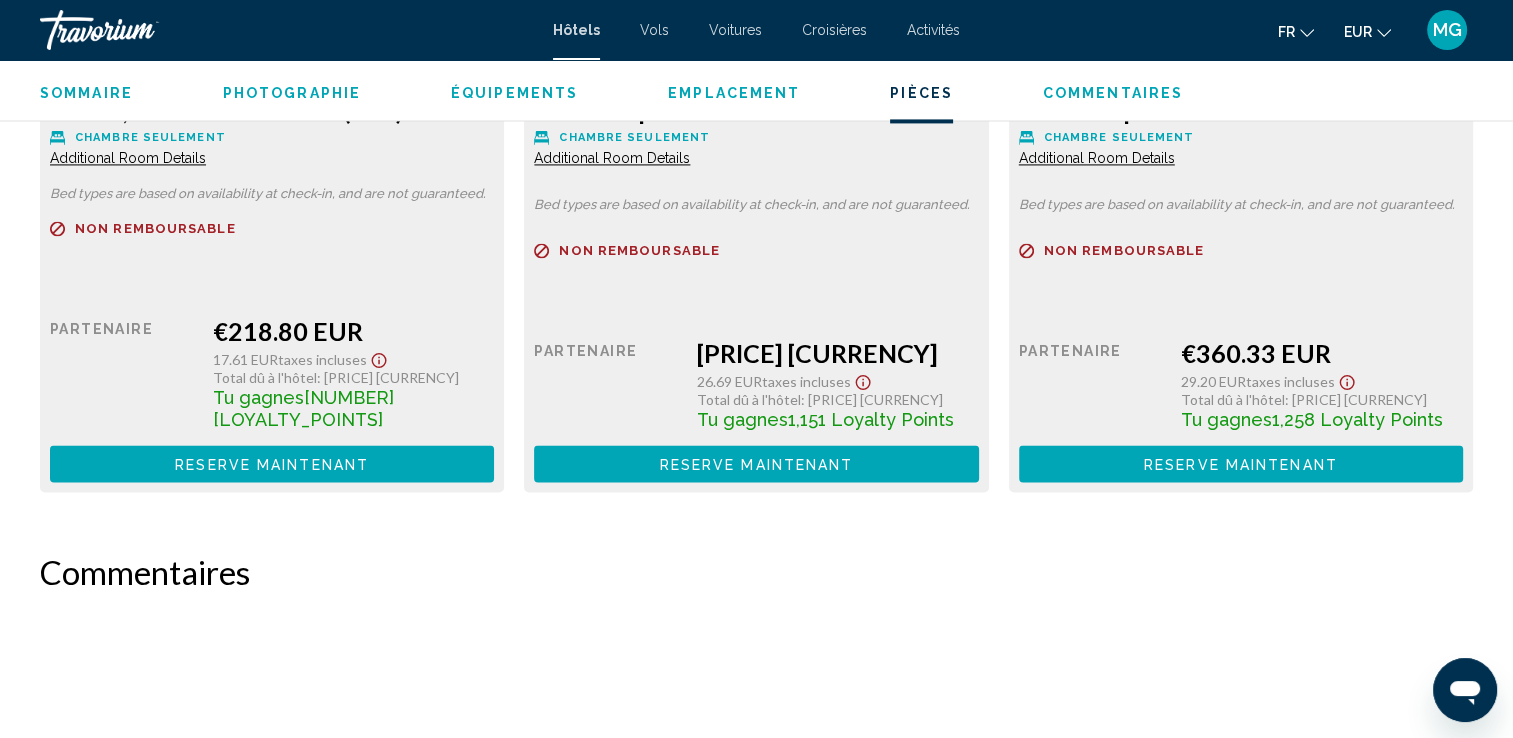 scroll, scrollTop: 3000, scrollLeft: 0, axis: vertical 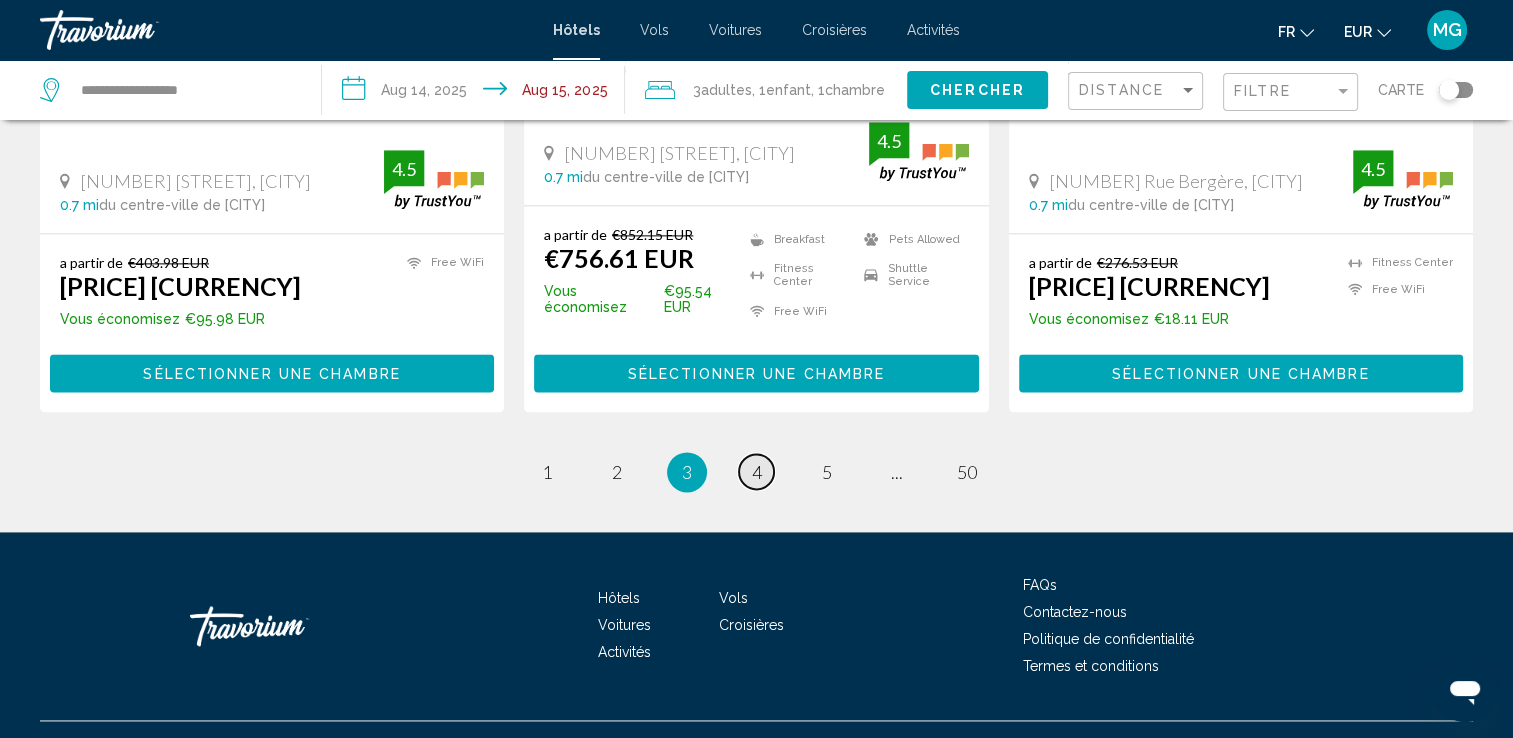 click on "4" at bounding box center (757, 472) 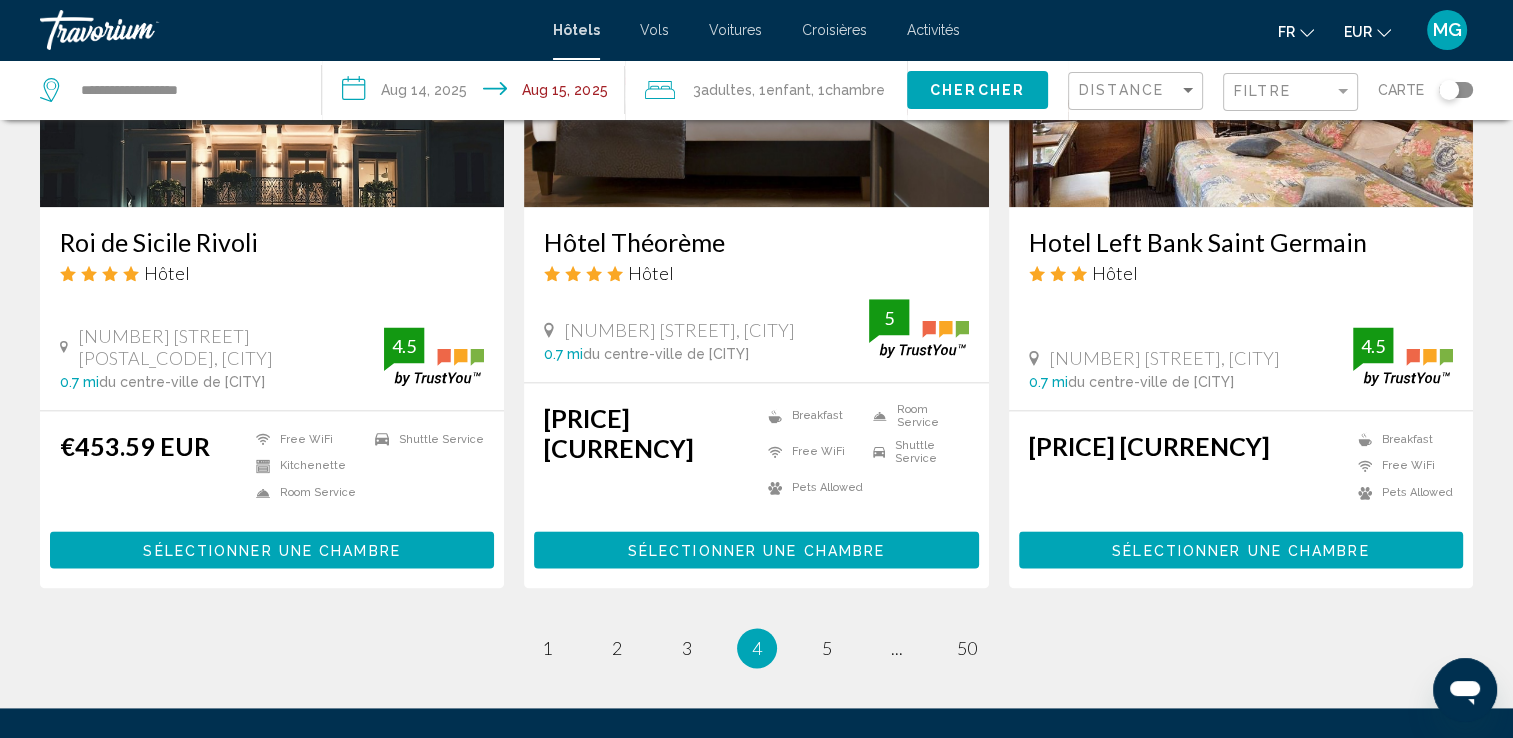 scroll, scrollTop: 2629, scrollLeft: 0, axis: vertical 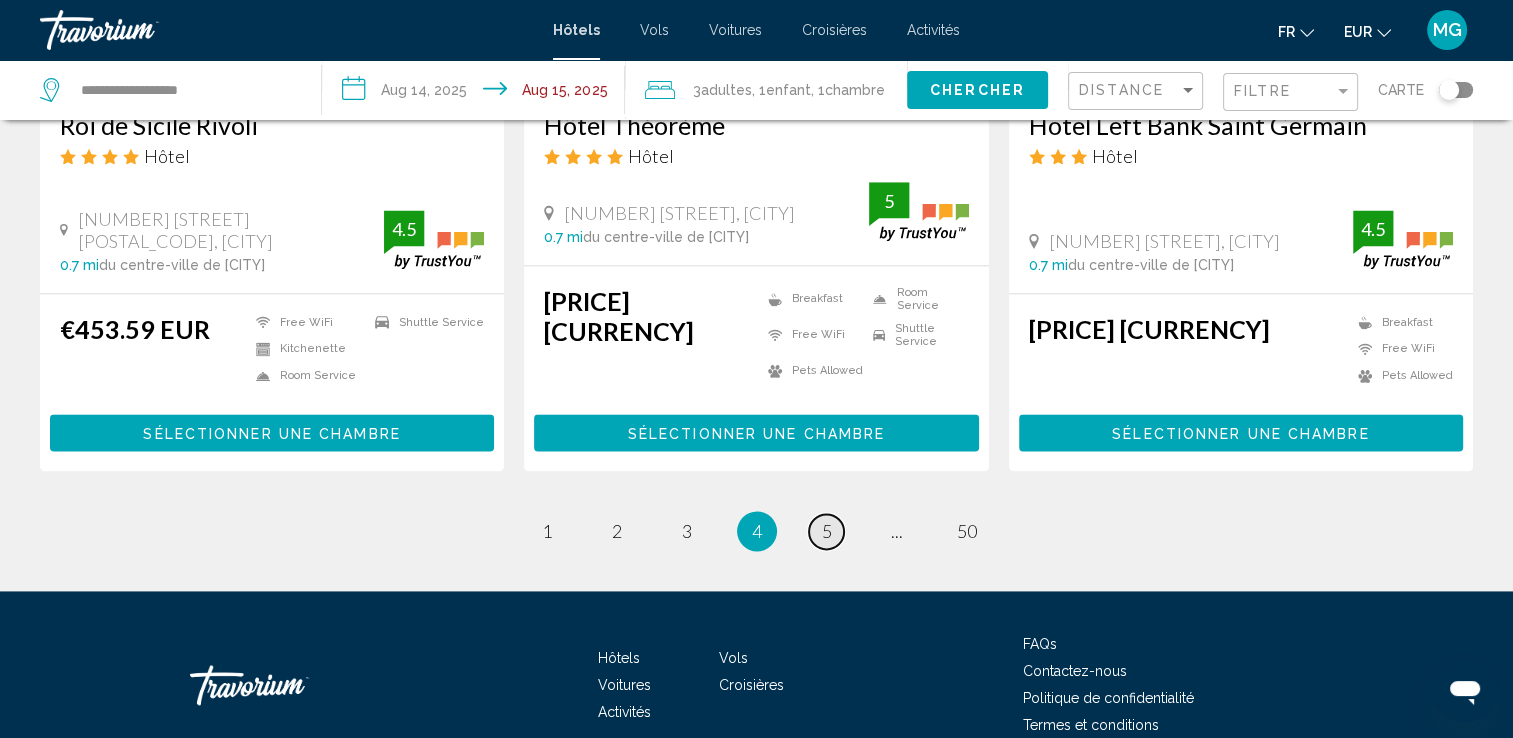 click on "5" at bounding box center [827, 531] 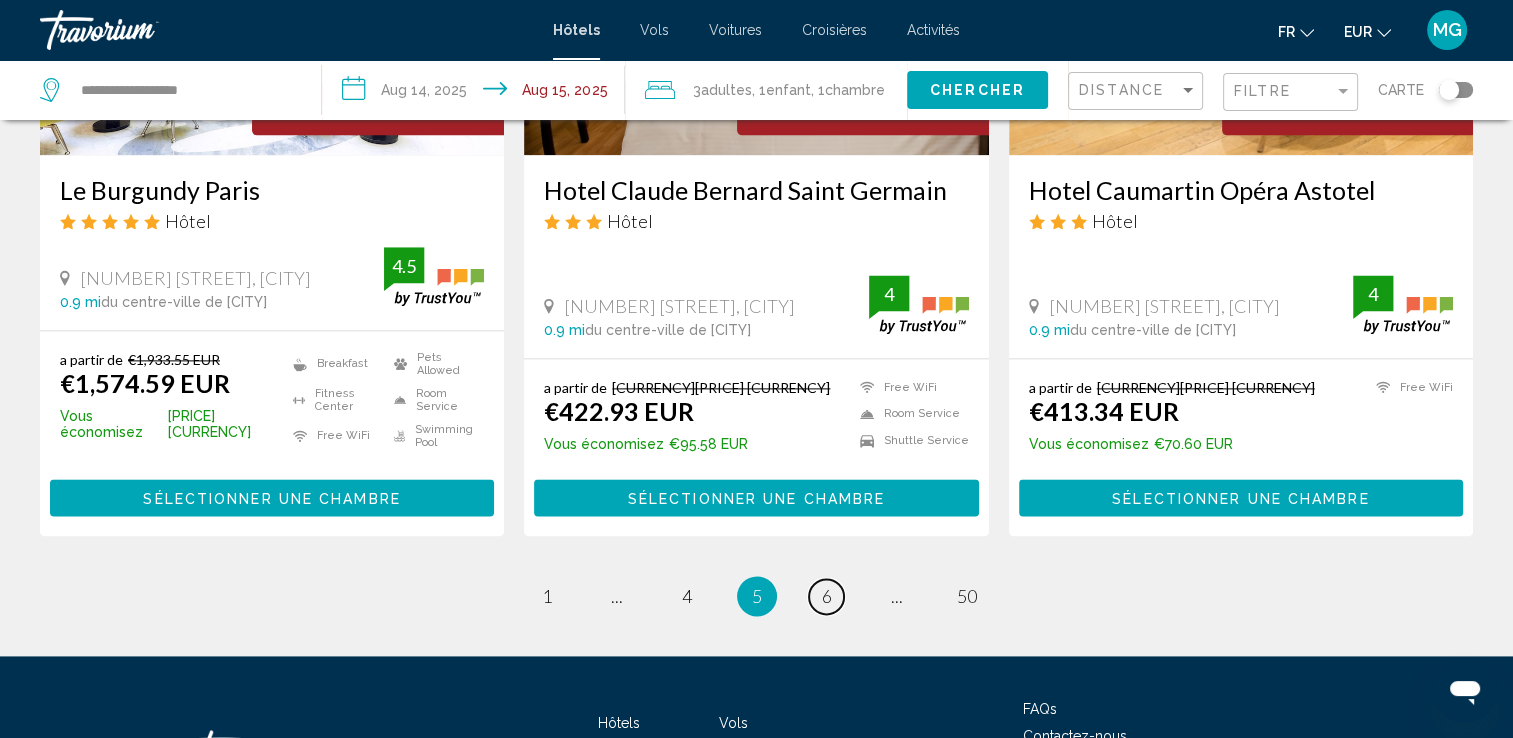 scroll, scrollTop: 2696, scrollLeft: 0, axis: vertical 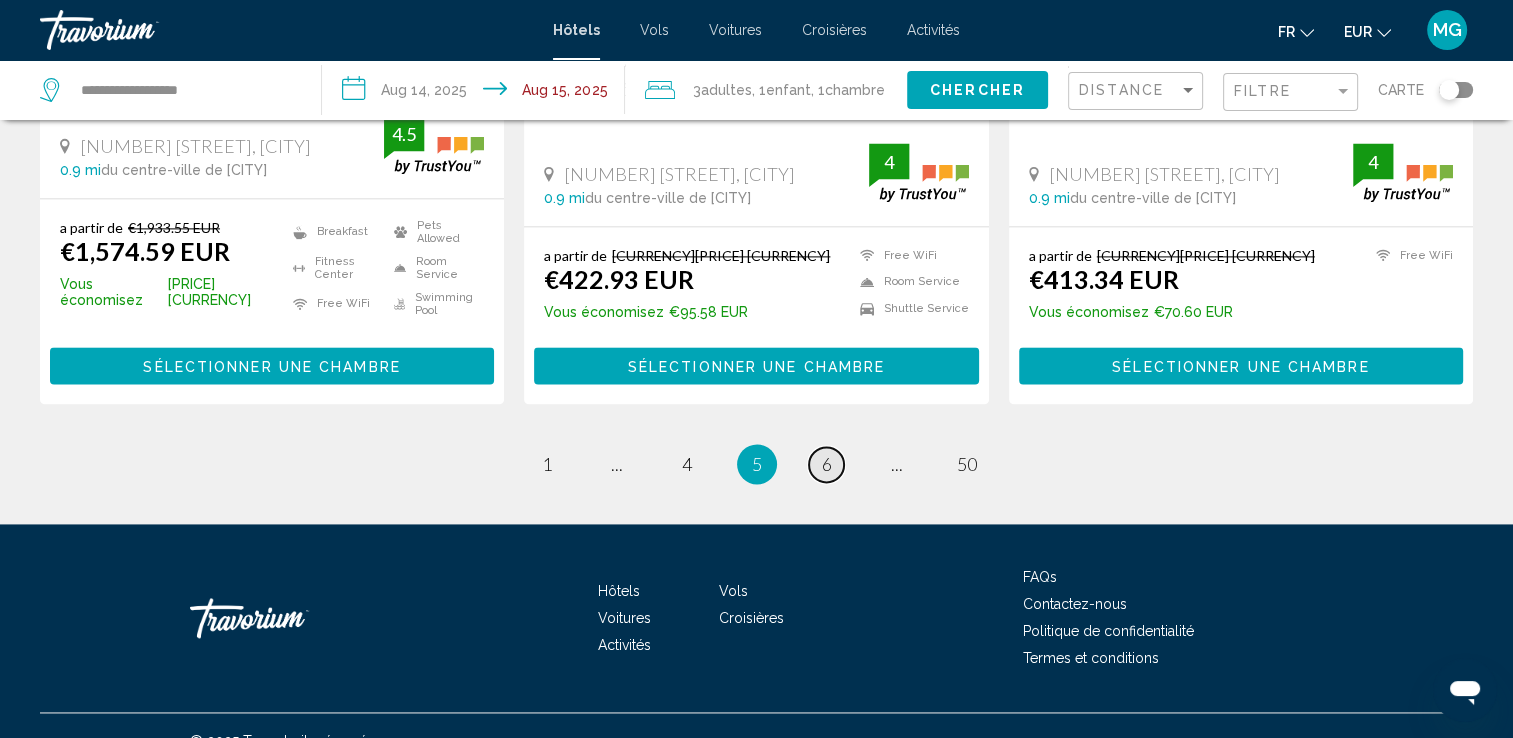 click on "page  6" at bounding box center (826, 464) 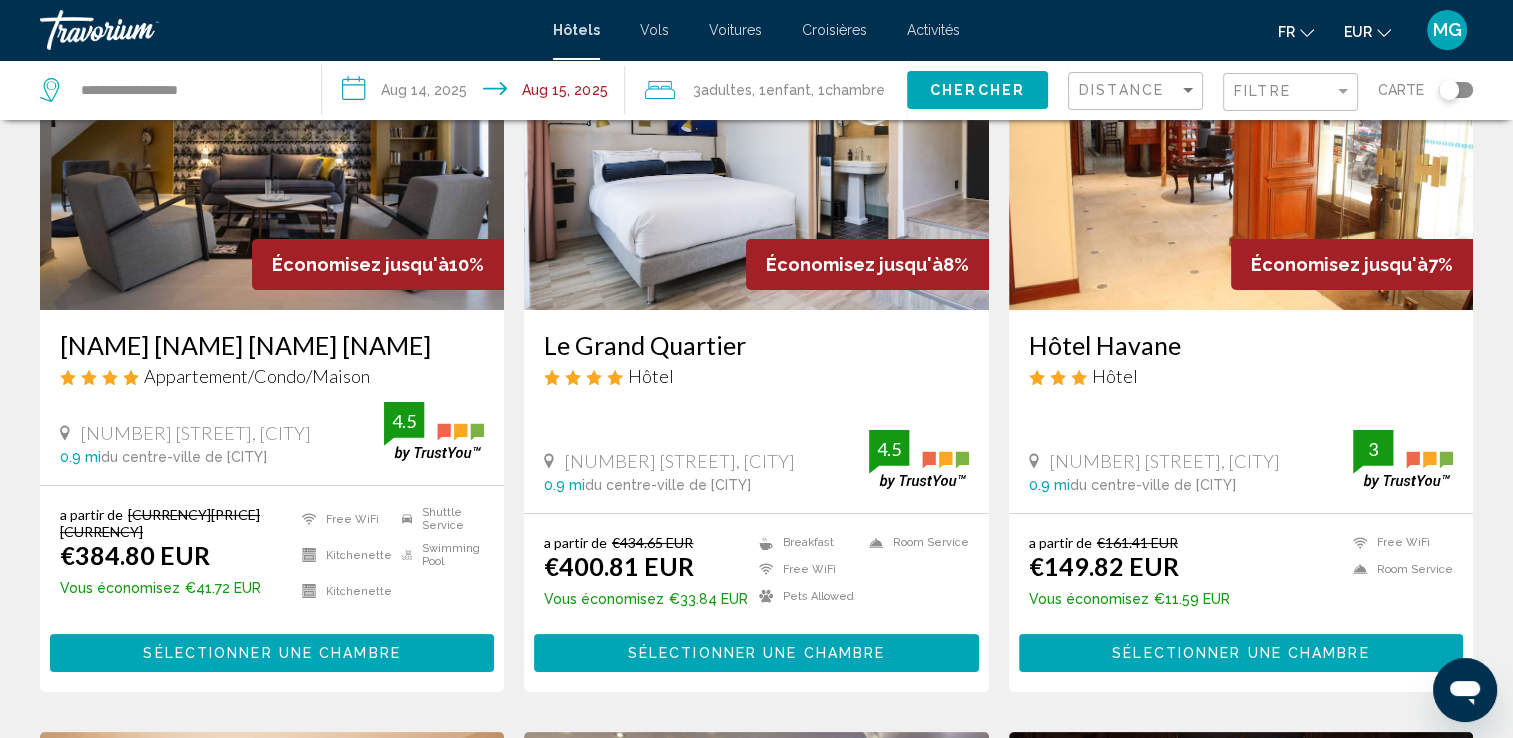 scroll, scrollTop: 100, scrollLeft: 0, axis: vertical 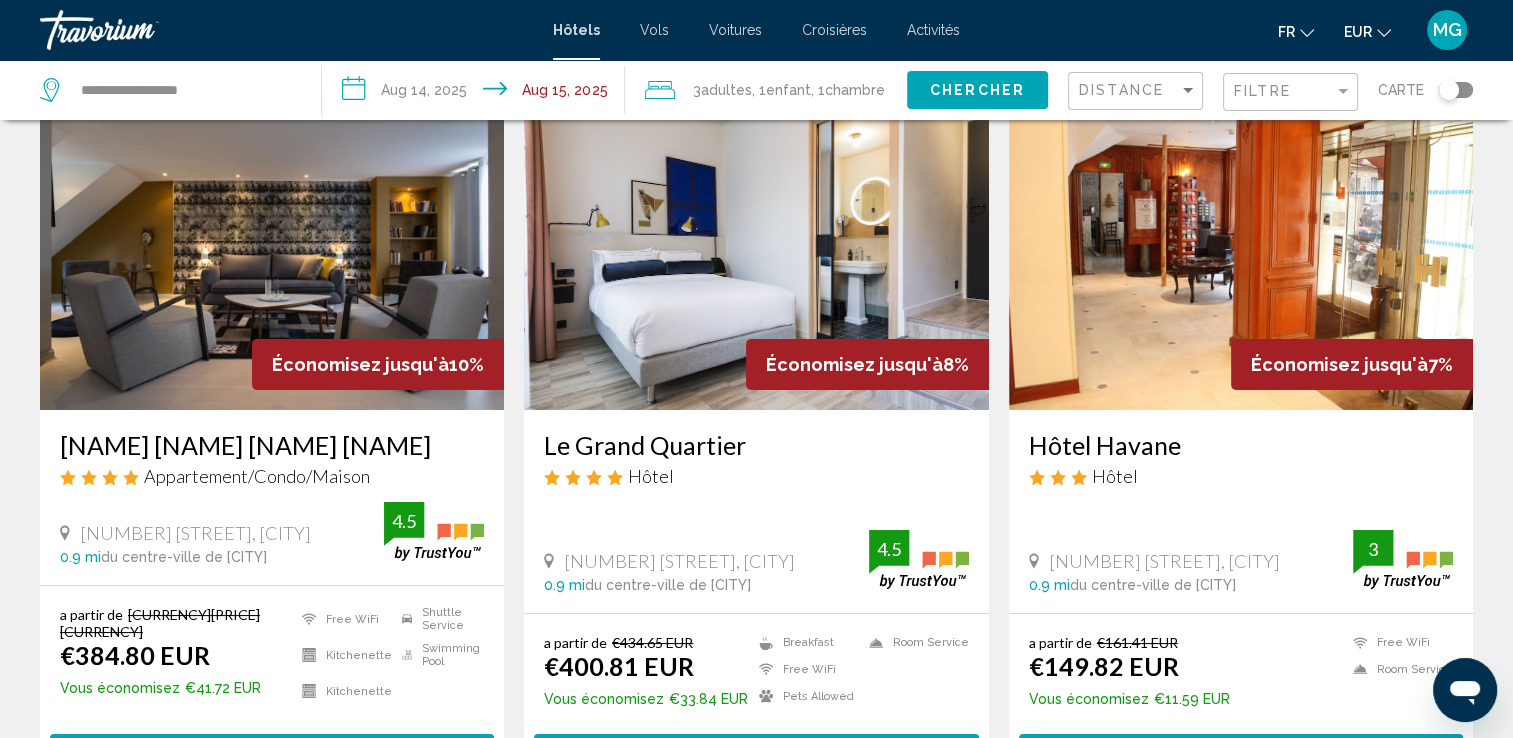 click at bounding box center [1241, 250] 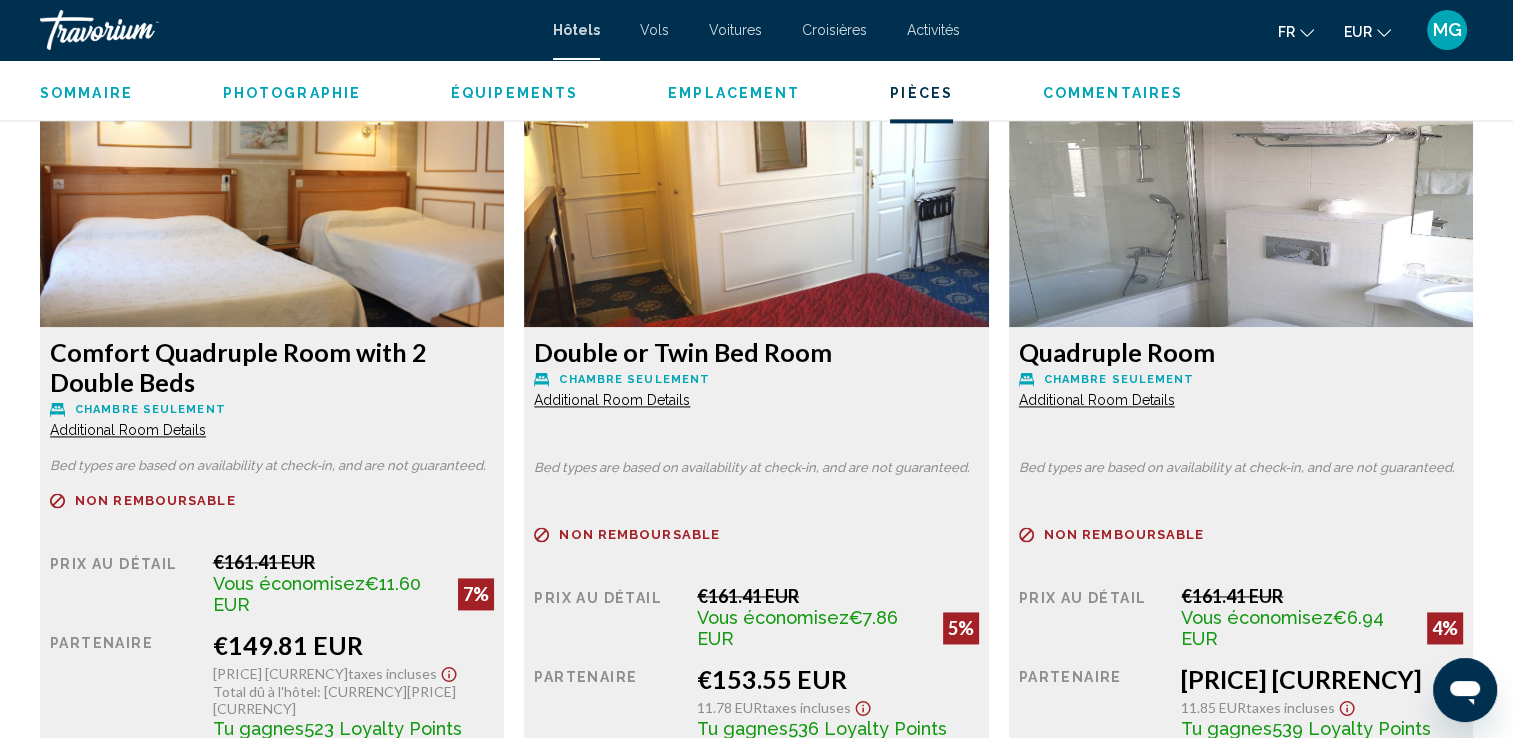 scroll, scrollTop: 2800, scrollLeft: 0, axis: vertical 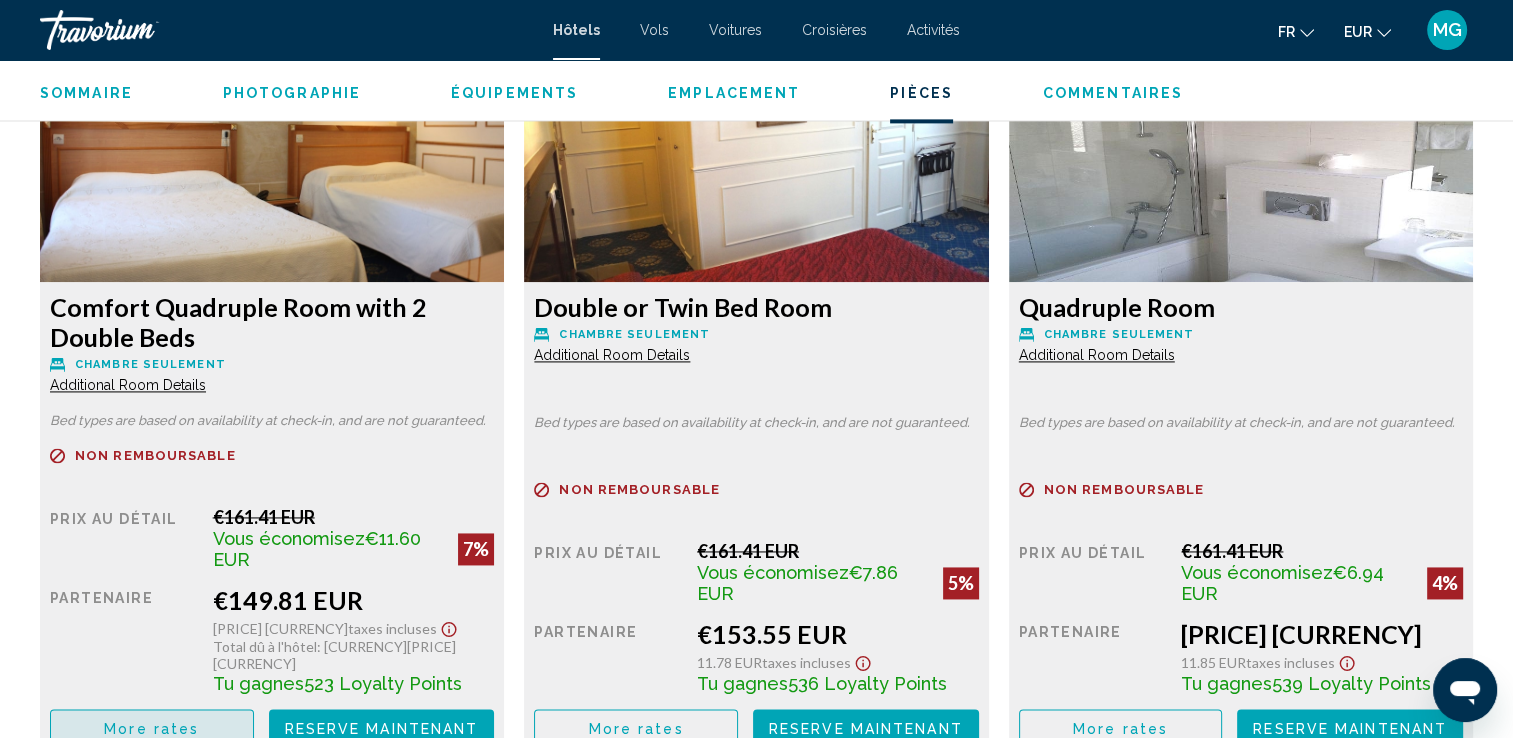 click on "More rates" at bounding box center [152, 727] 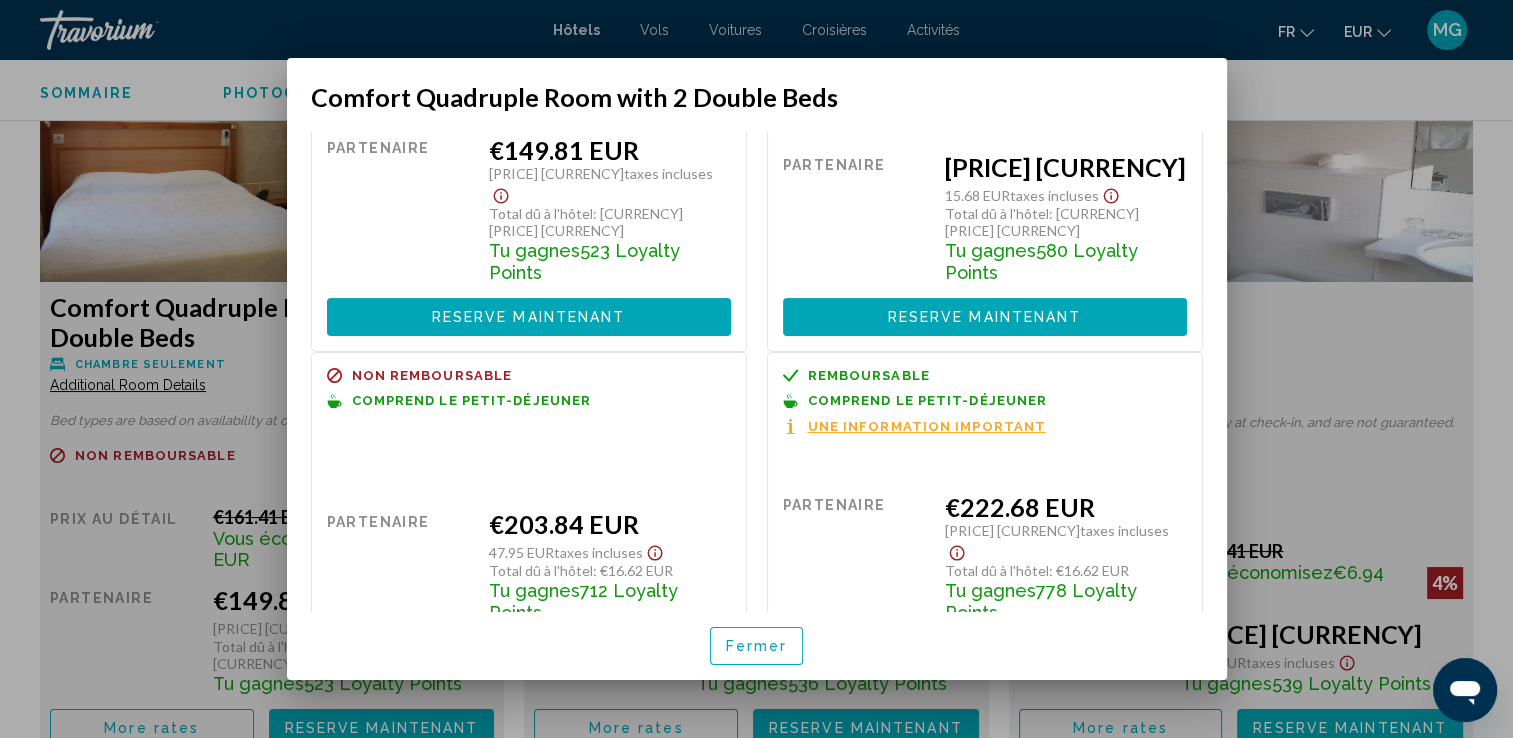 scroll, scrollTop: 221, scrollLeft: 0, axis: vertical 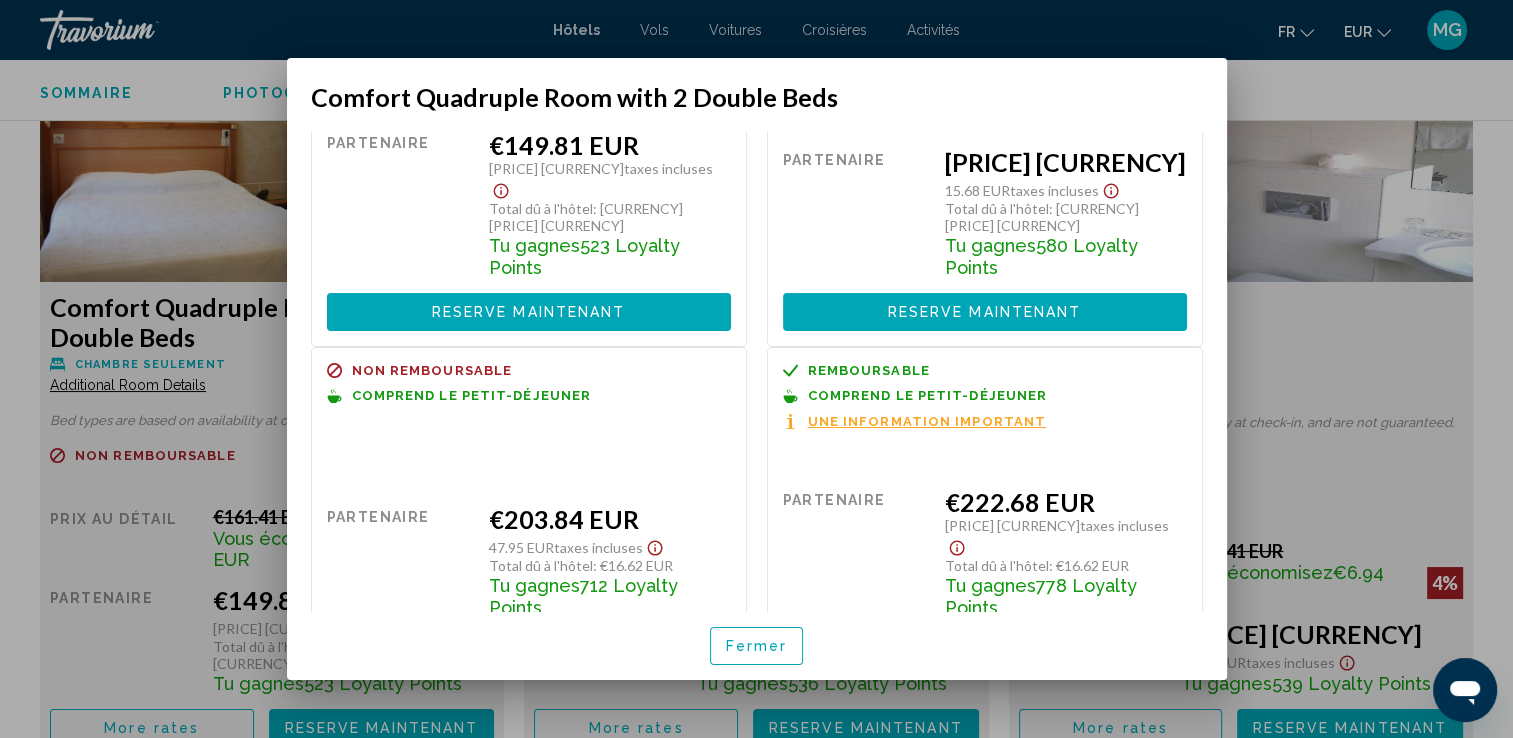 click at bounding box center [756, 369] 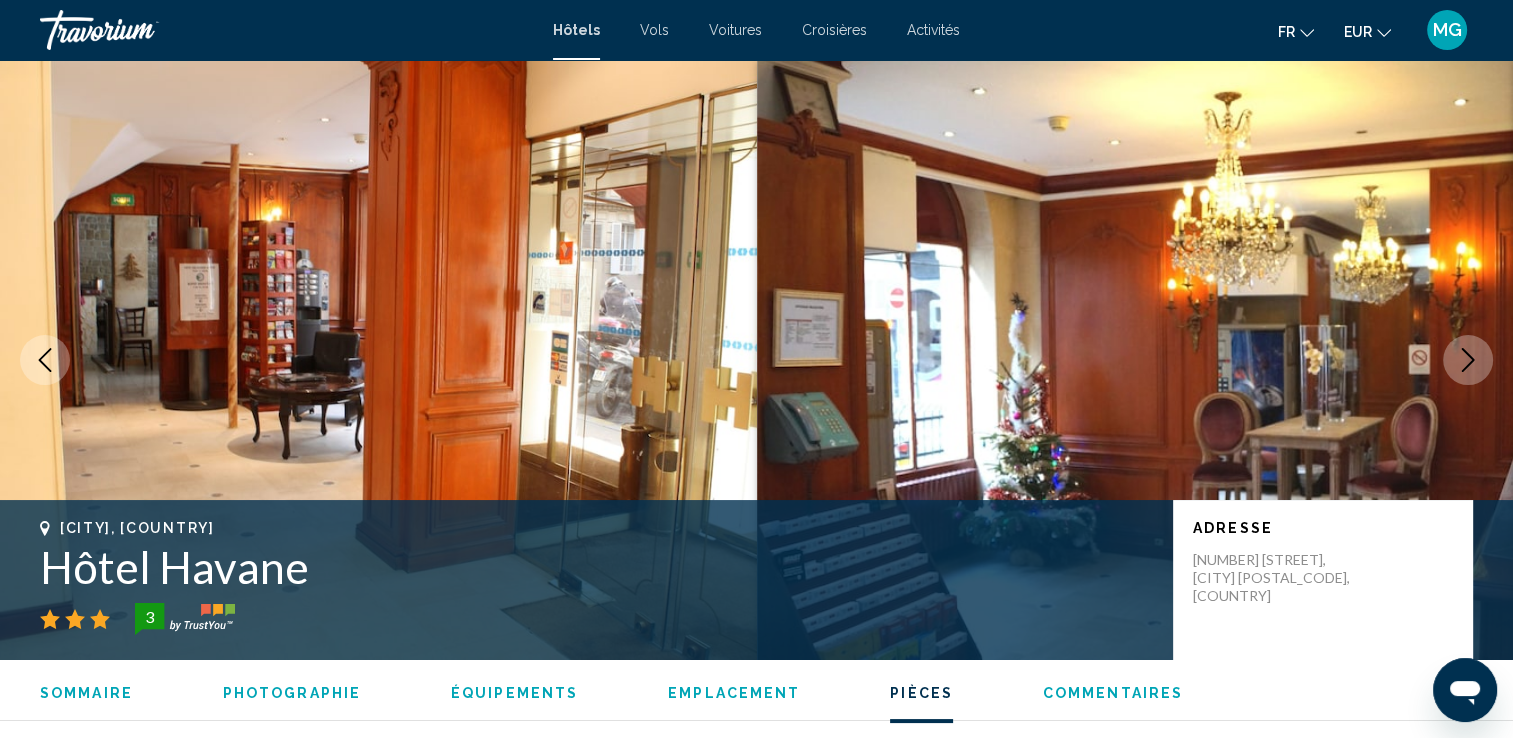 scroll, scrollTop: 2800, scrollLeft: 0, axis: vertical 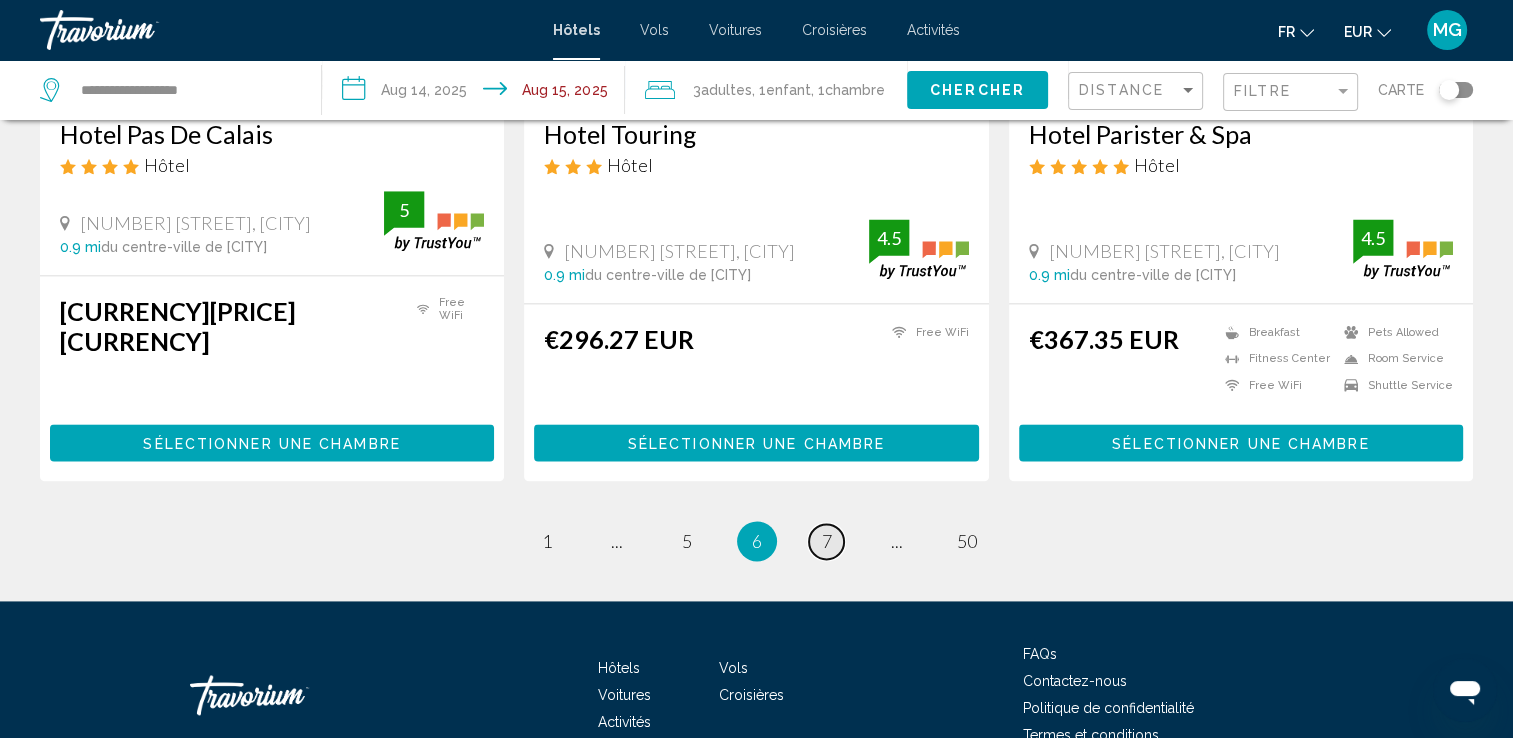 click on "page  7" at bounding box center (826, 541) 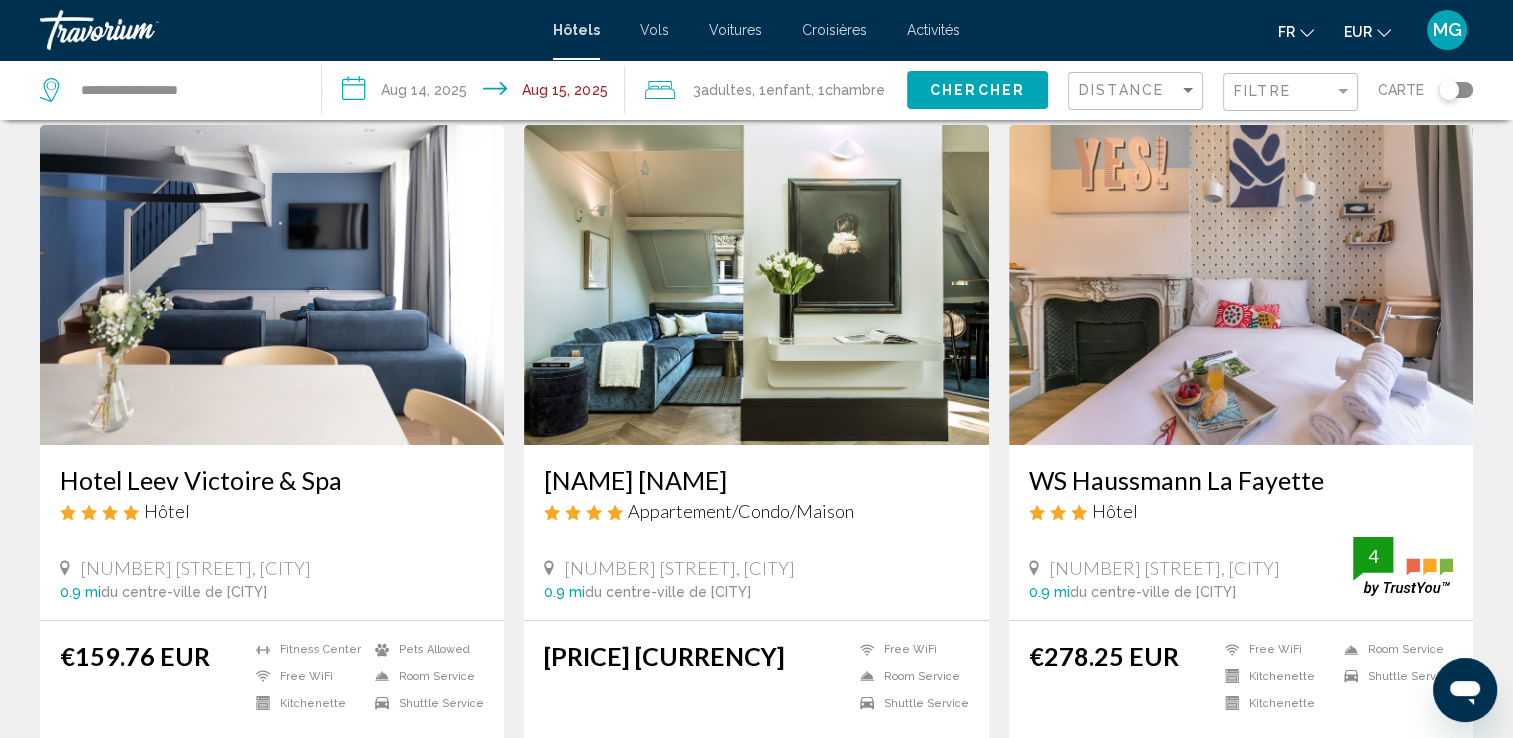 scroll, scrollTop: 100, scrollLeft: 0, axis: vertical 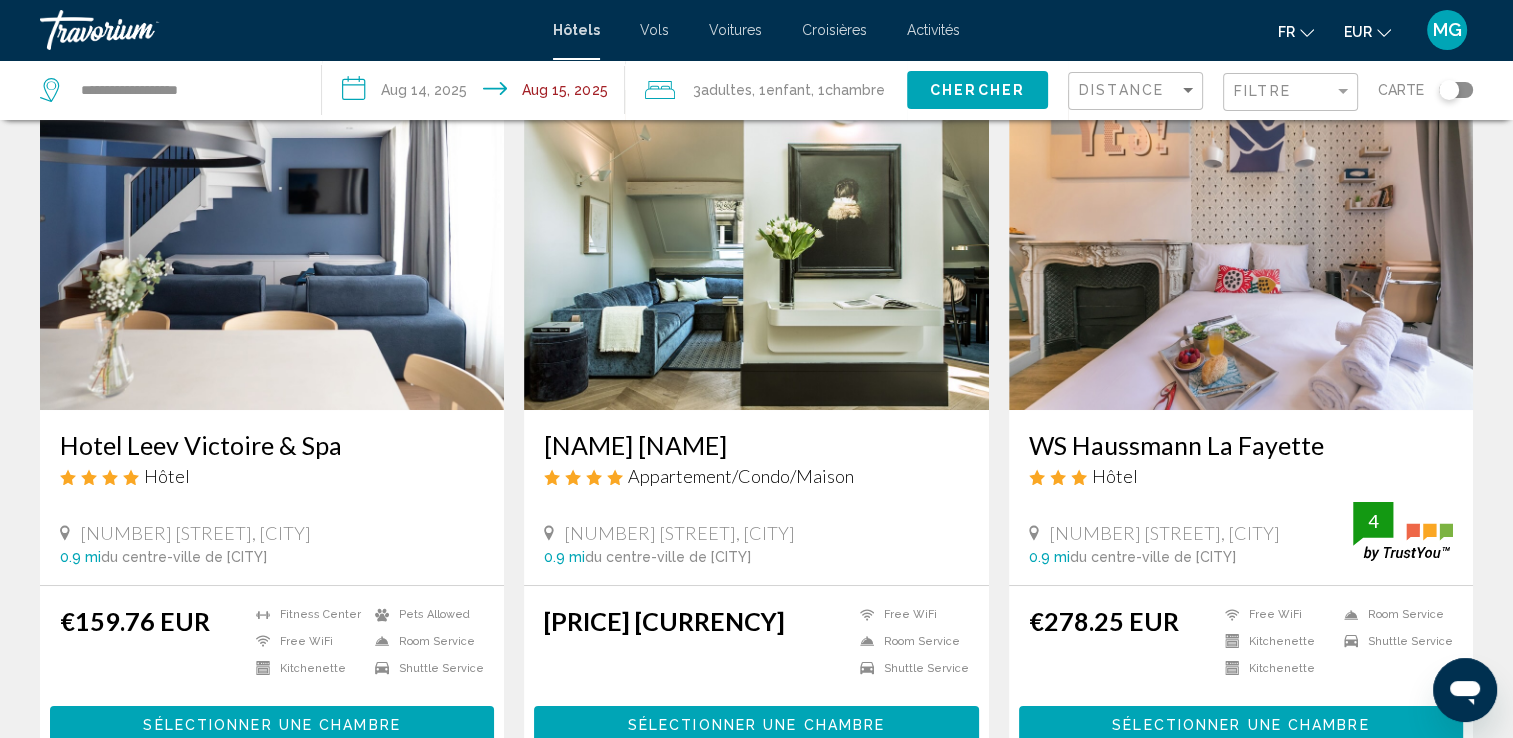 click at bounding box center (272, 250) 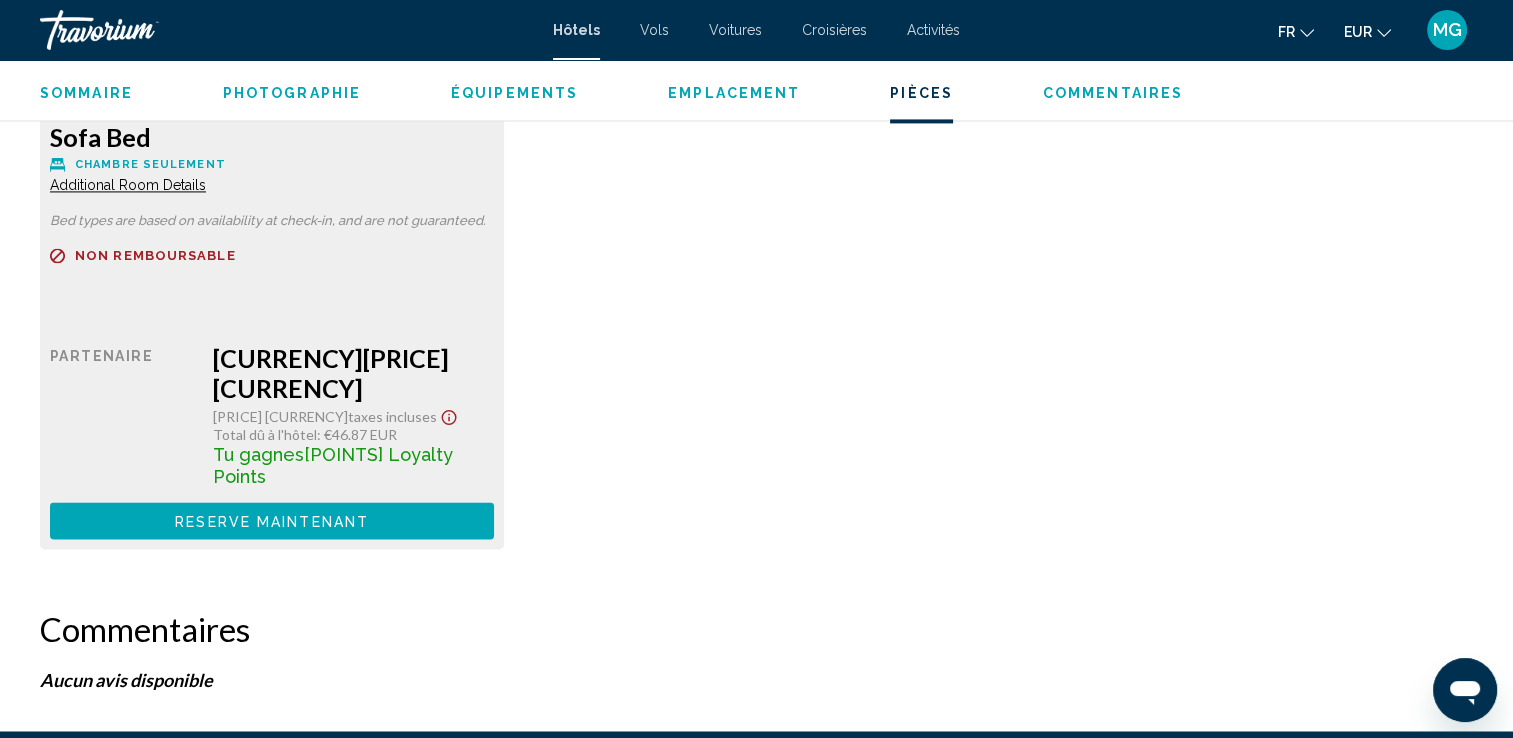 scroll, scrollTop: 3100, scrollLeft: 0, axis: vertical 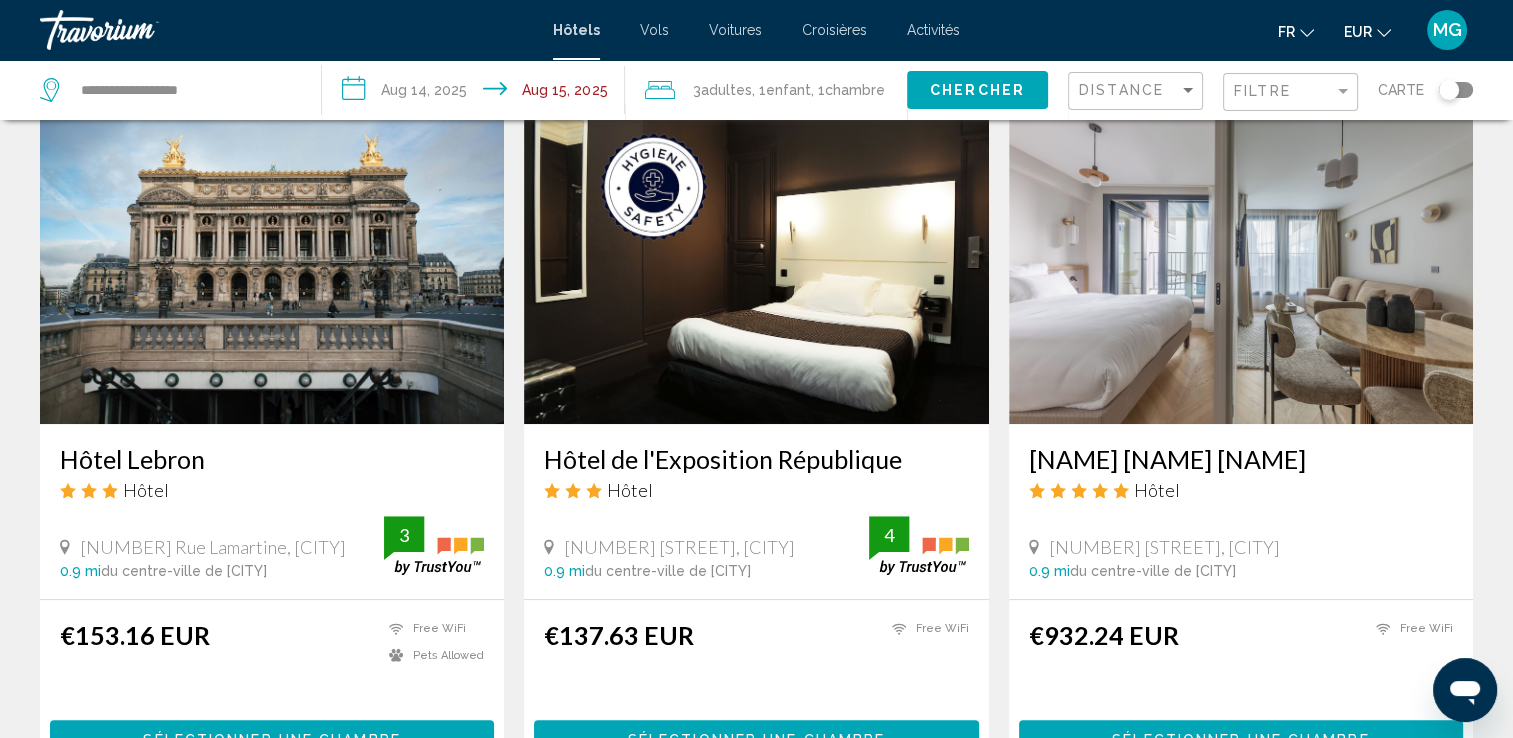 click at bounding box center (756, 264) 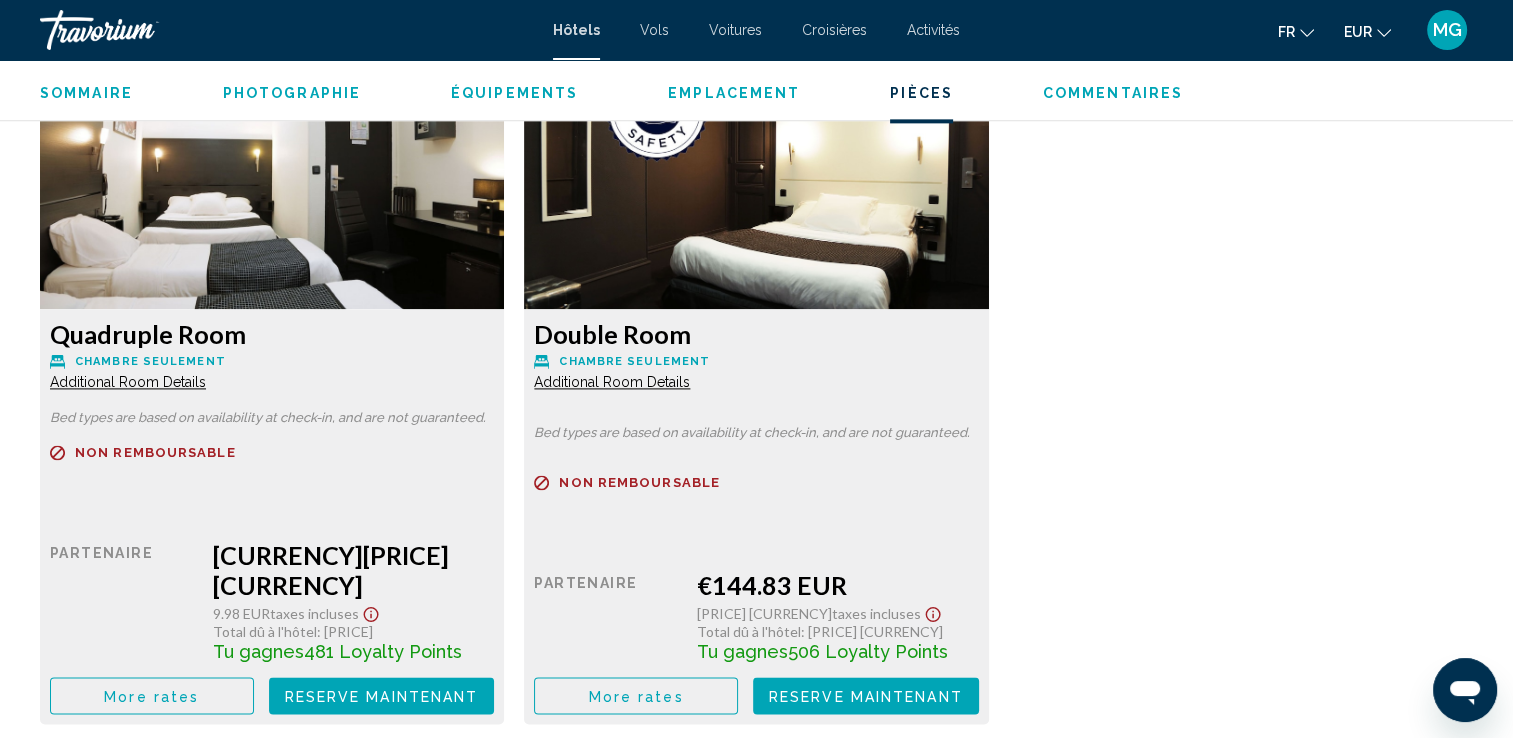scroll, scrollTop: 2700, scrollLeft: 0, axis: vertical 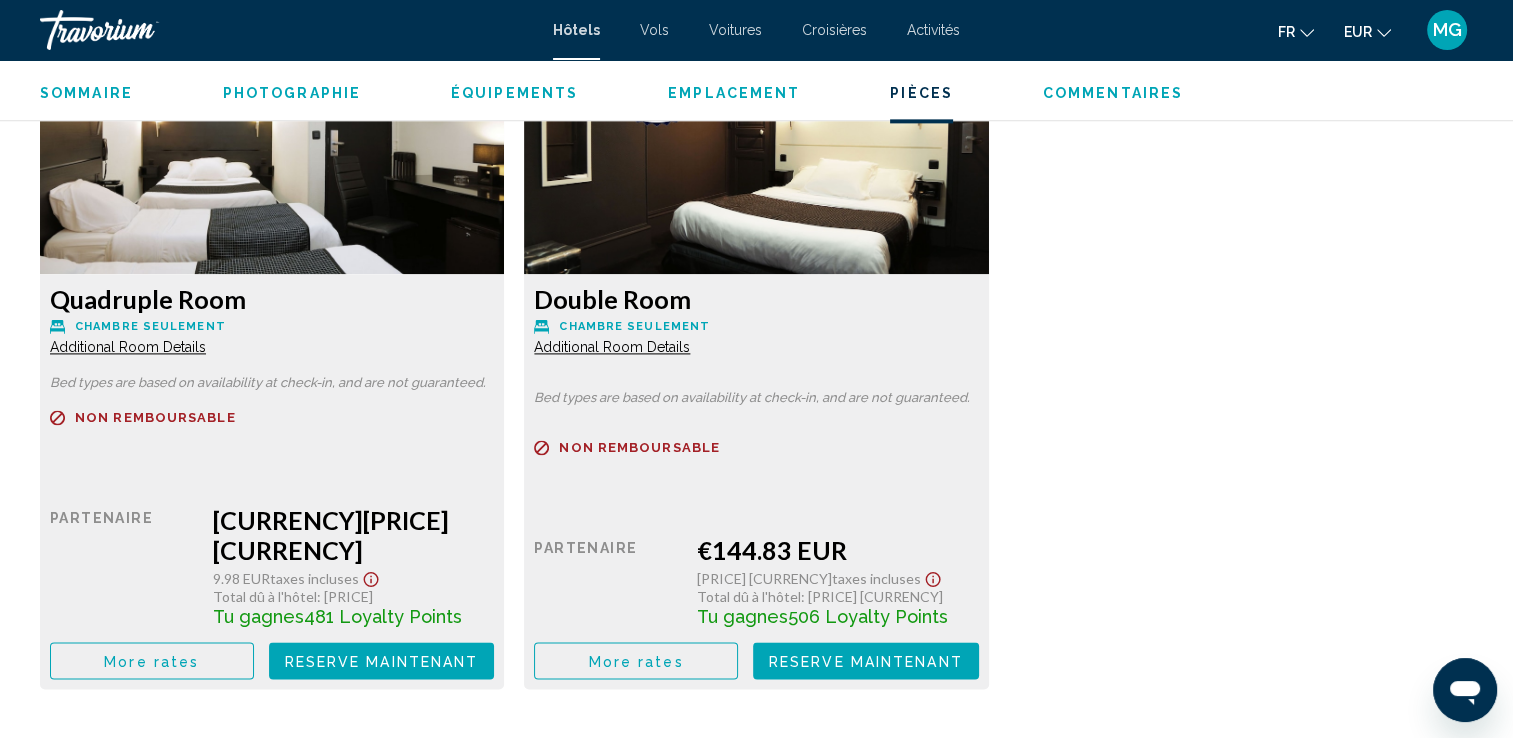 click on "More rates" at bounding box center (151, 661) 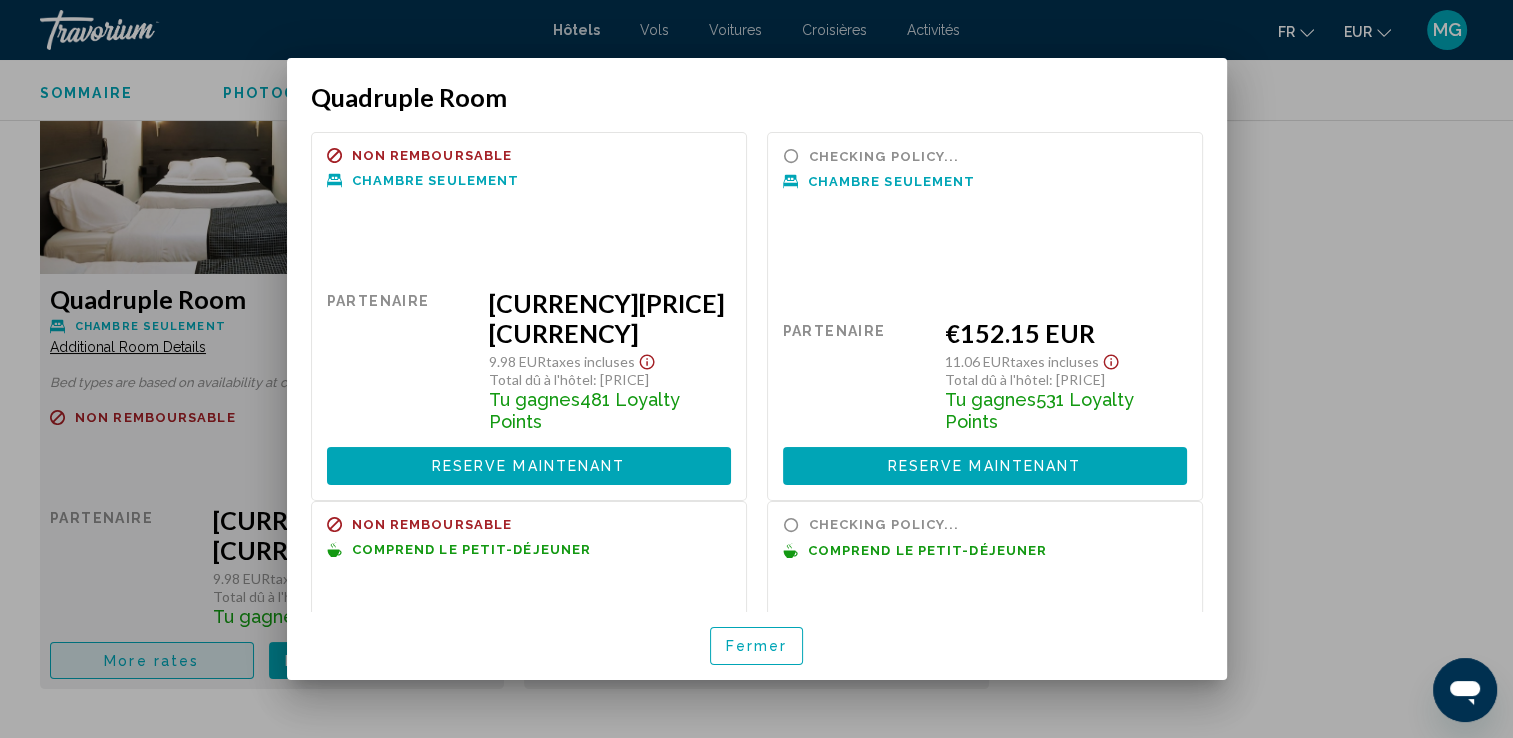 scroll, scrollTop: 0, scrollLeft: 0, axis: both 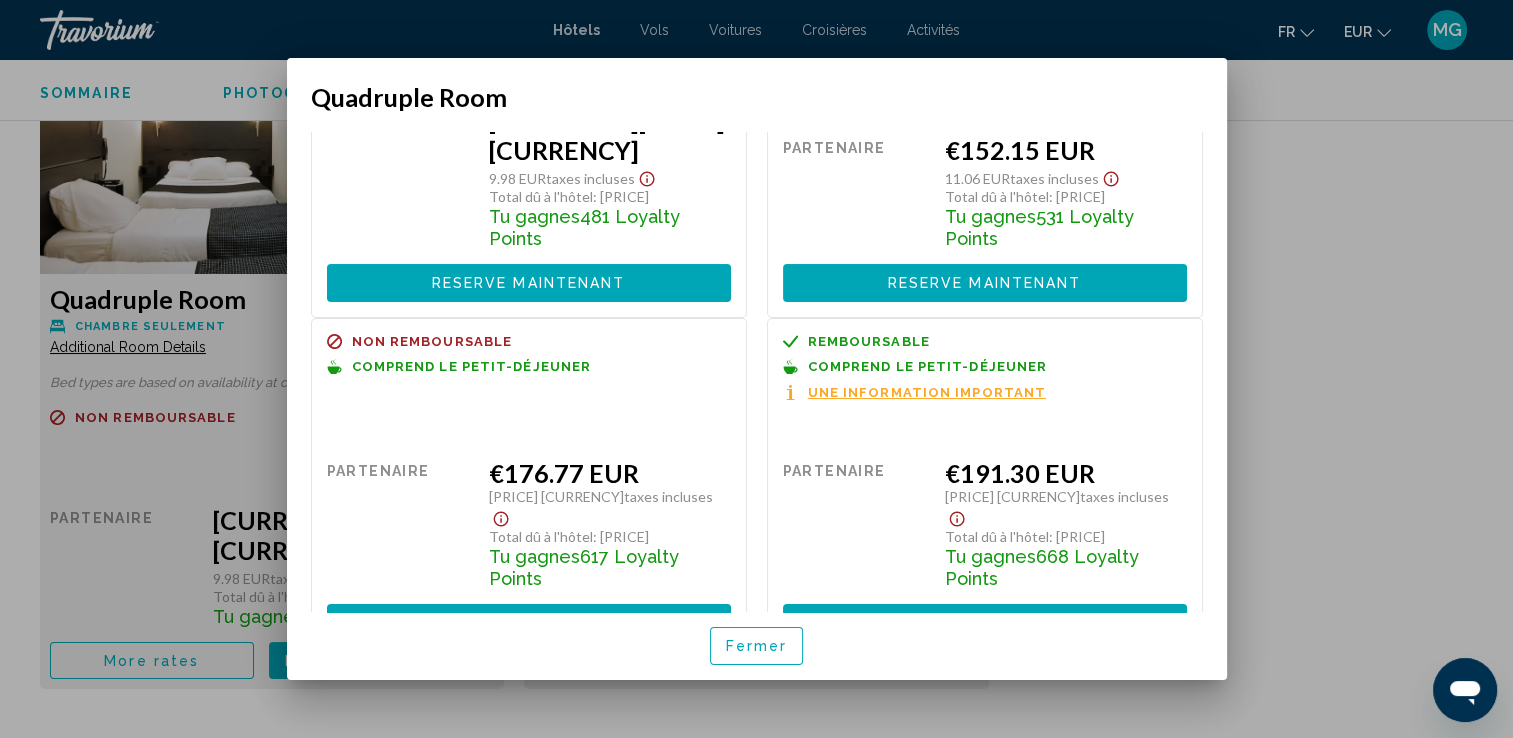 click at bounding box center [756, 369] 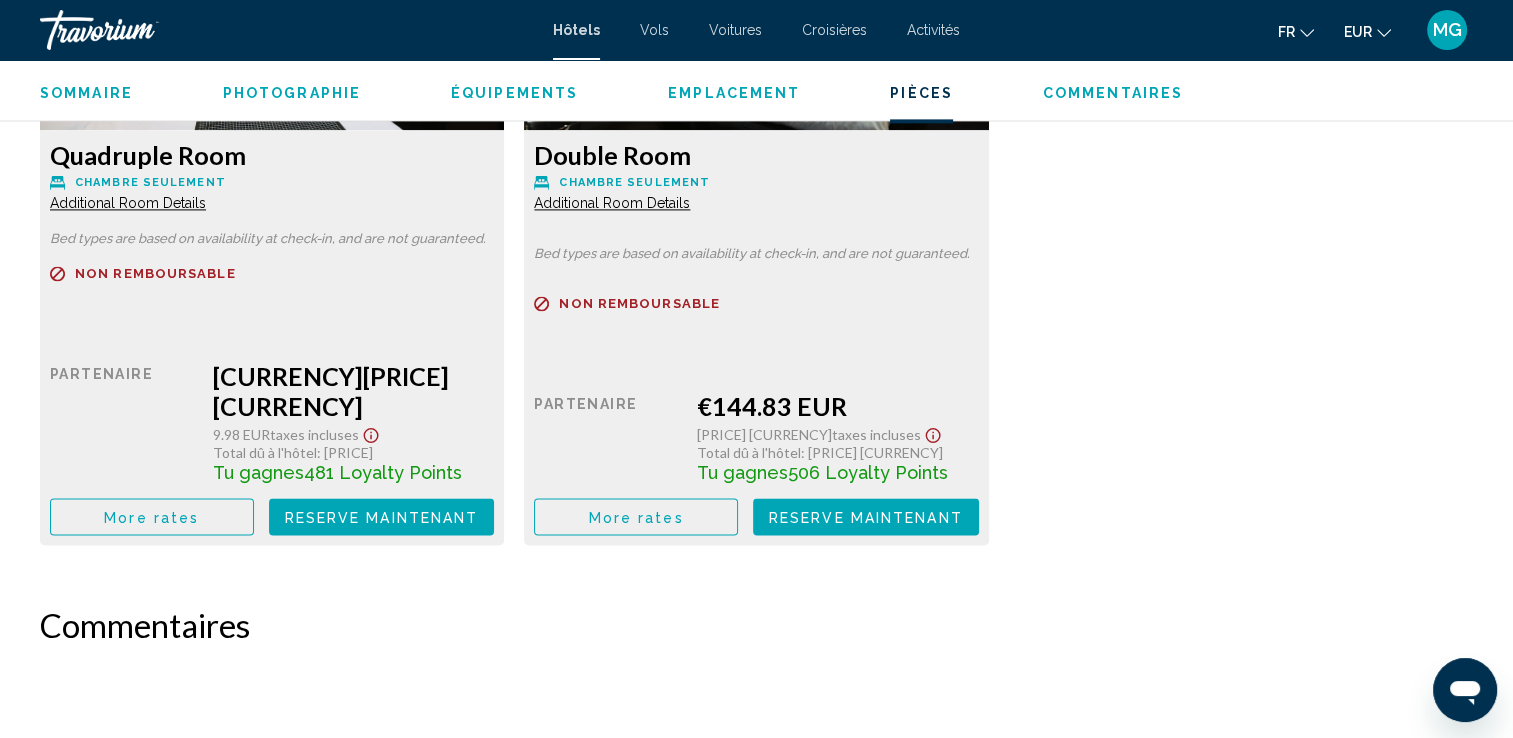 scroll, scrollTop: 2900, scrollLeft: 0, axis: vertical 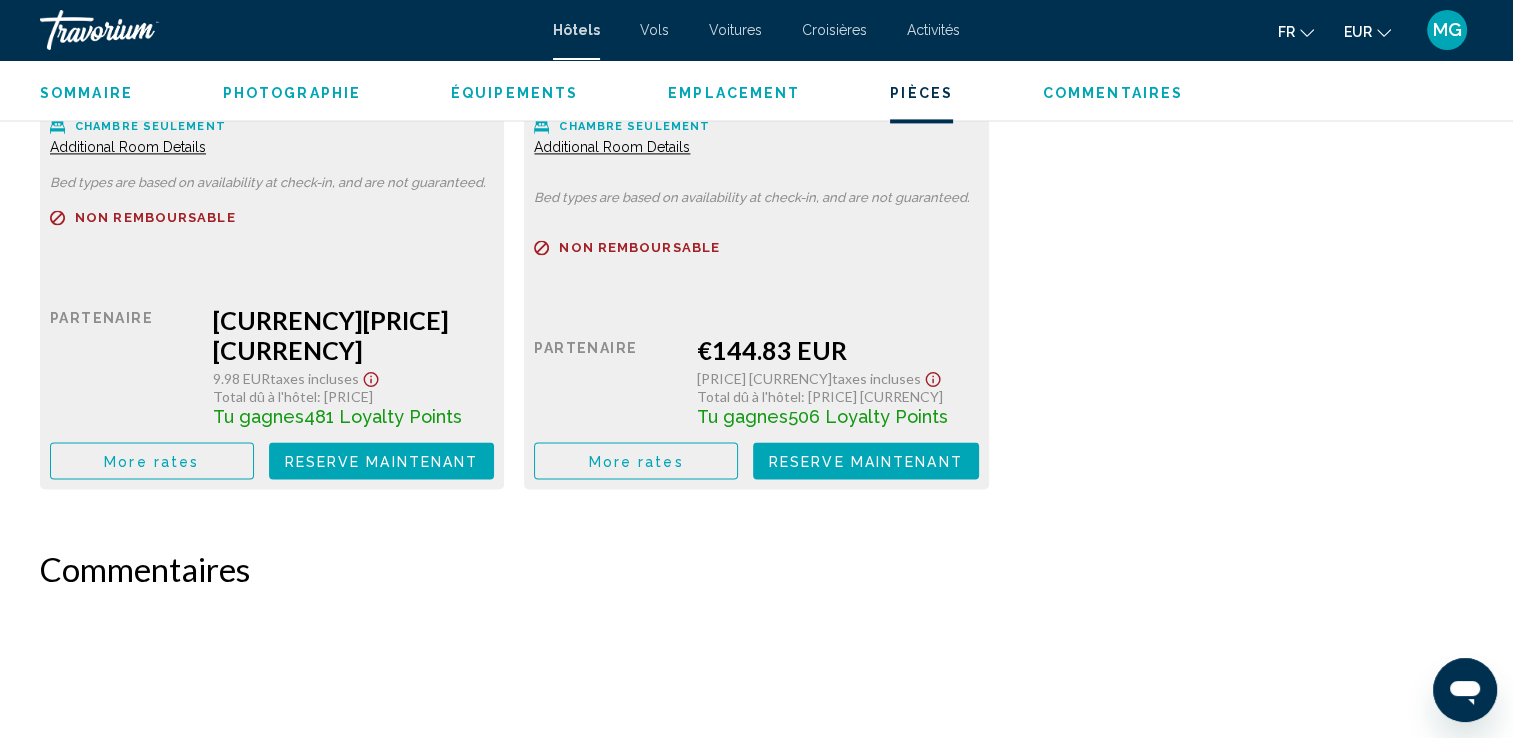click on "More rates" at bounding box center [151, 461] 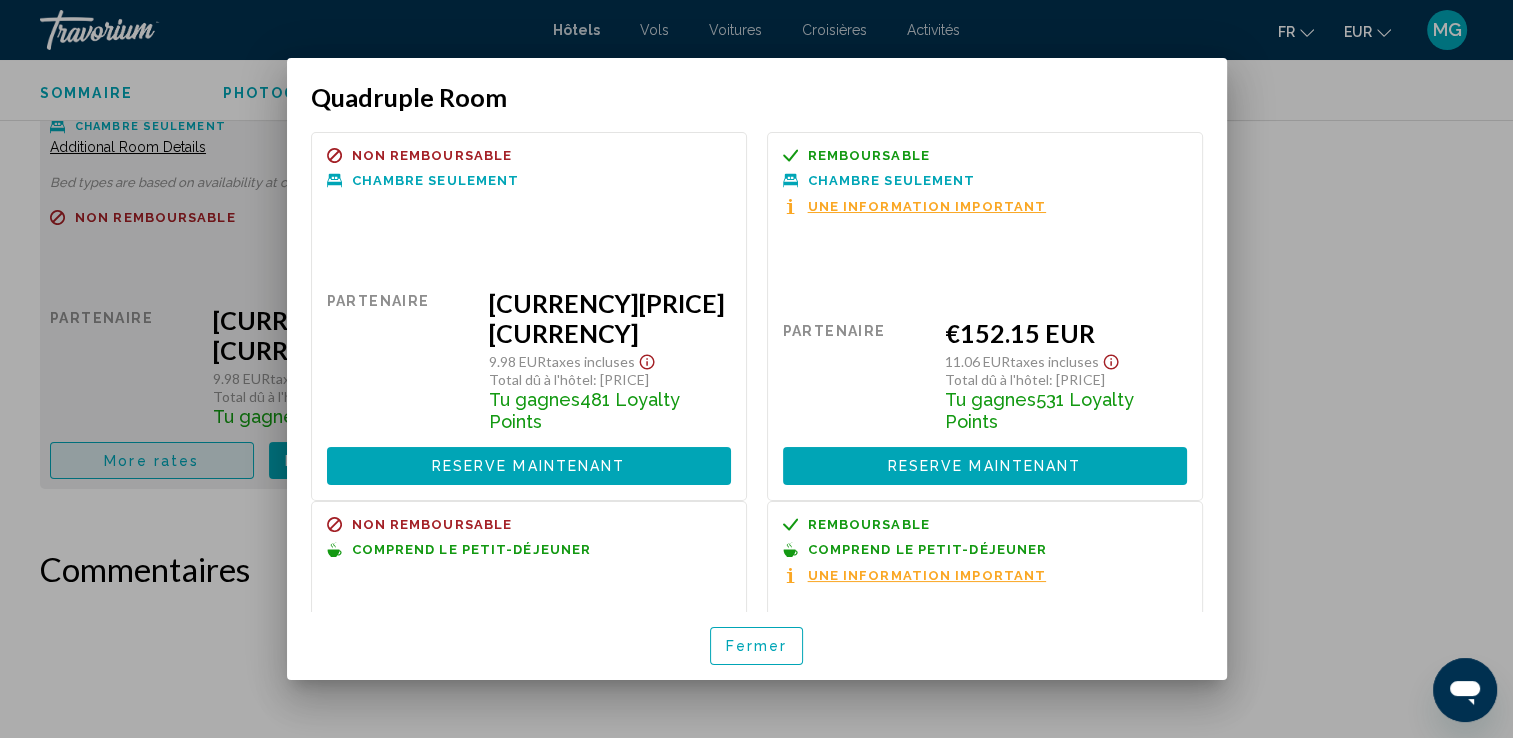 scroll, scrollTop: 0, scrollLeft: 0, axis: both 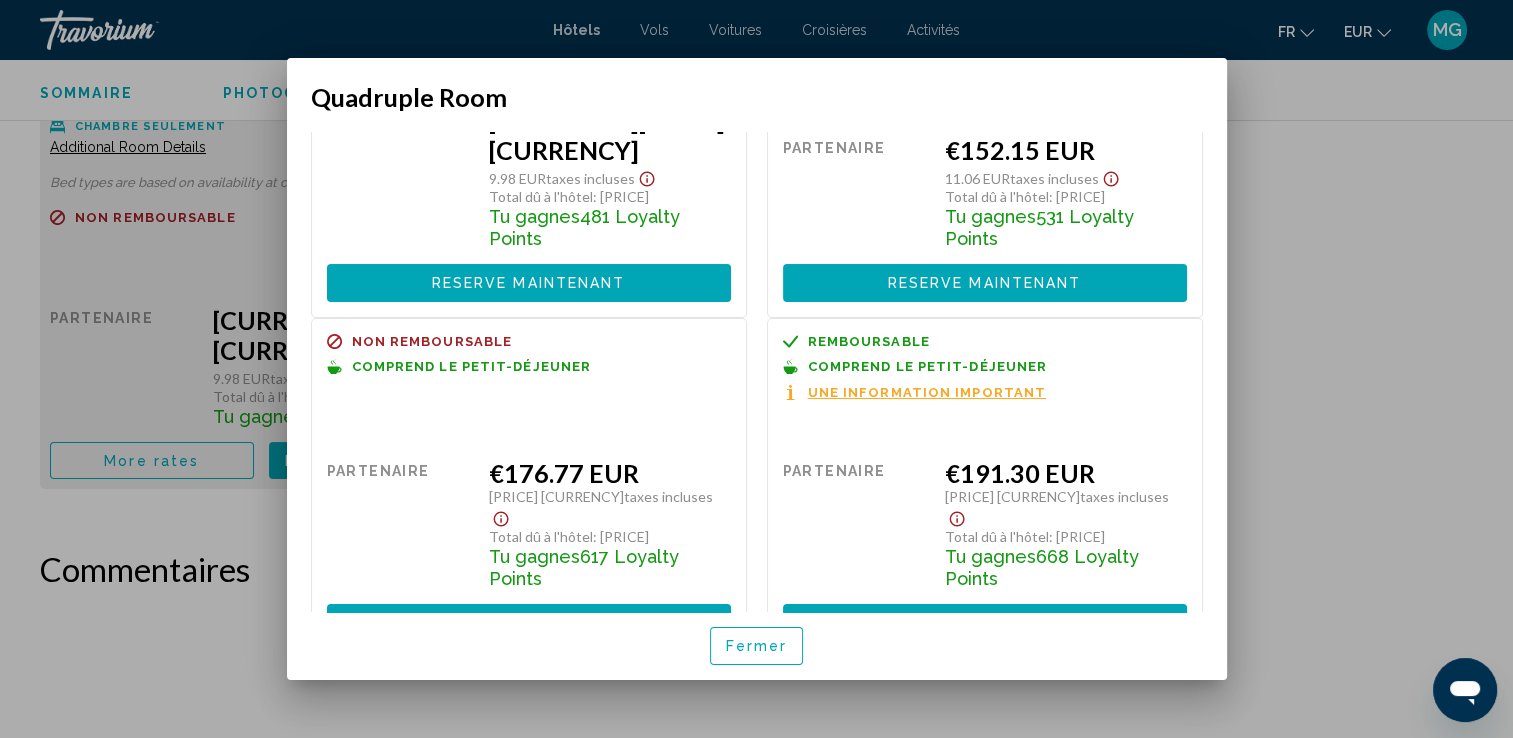 click on "Reserve maintenant" at bounding box center (529, 623) 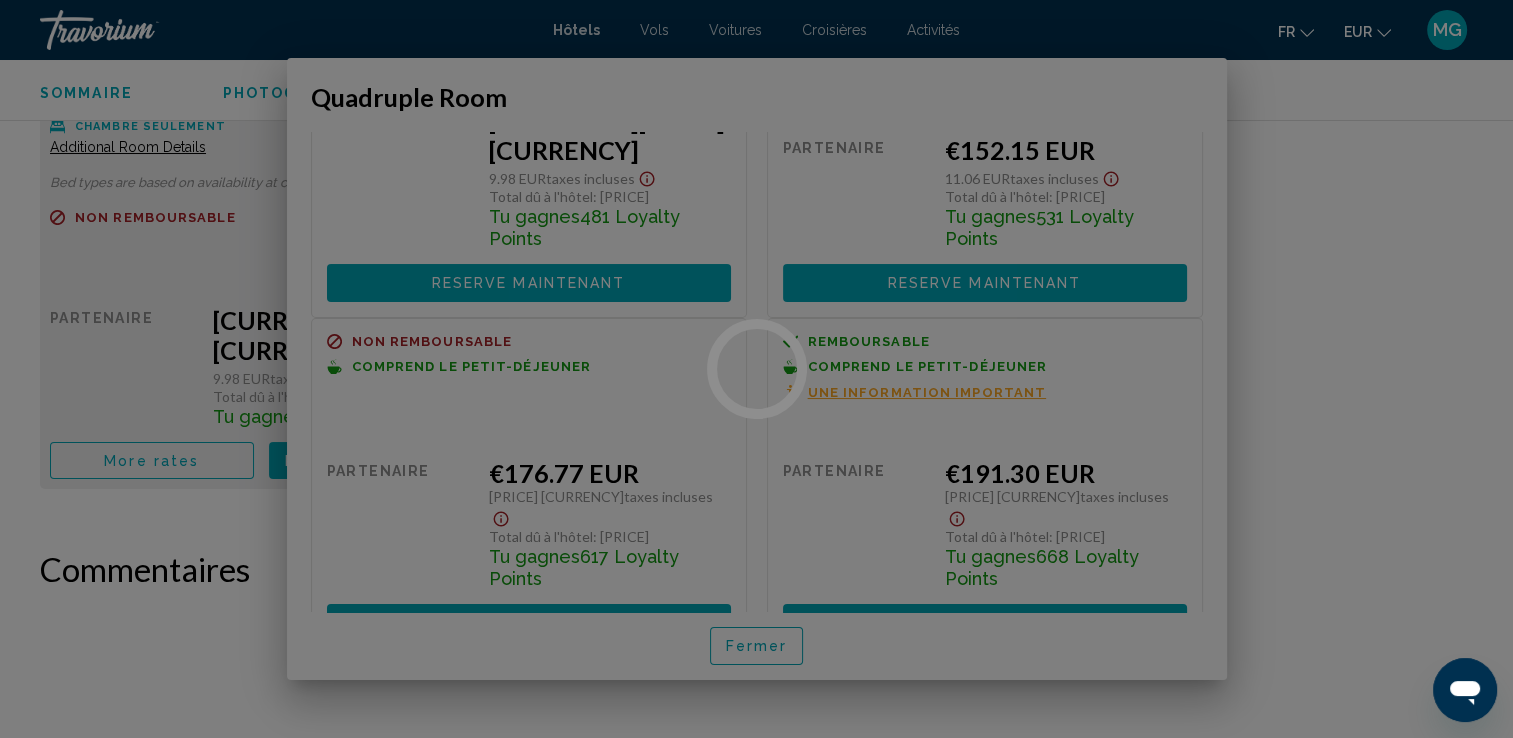 scroll, scrollTop: 2900, scrollLeft: 0, axis: vertical 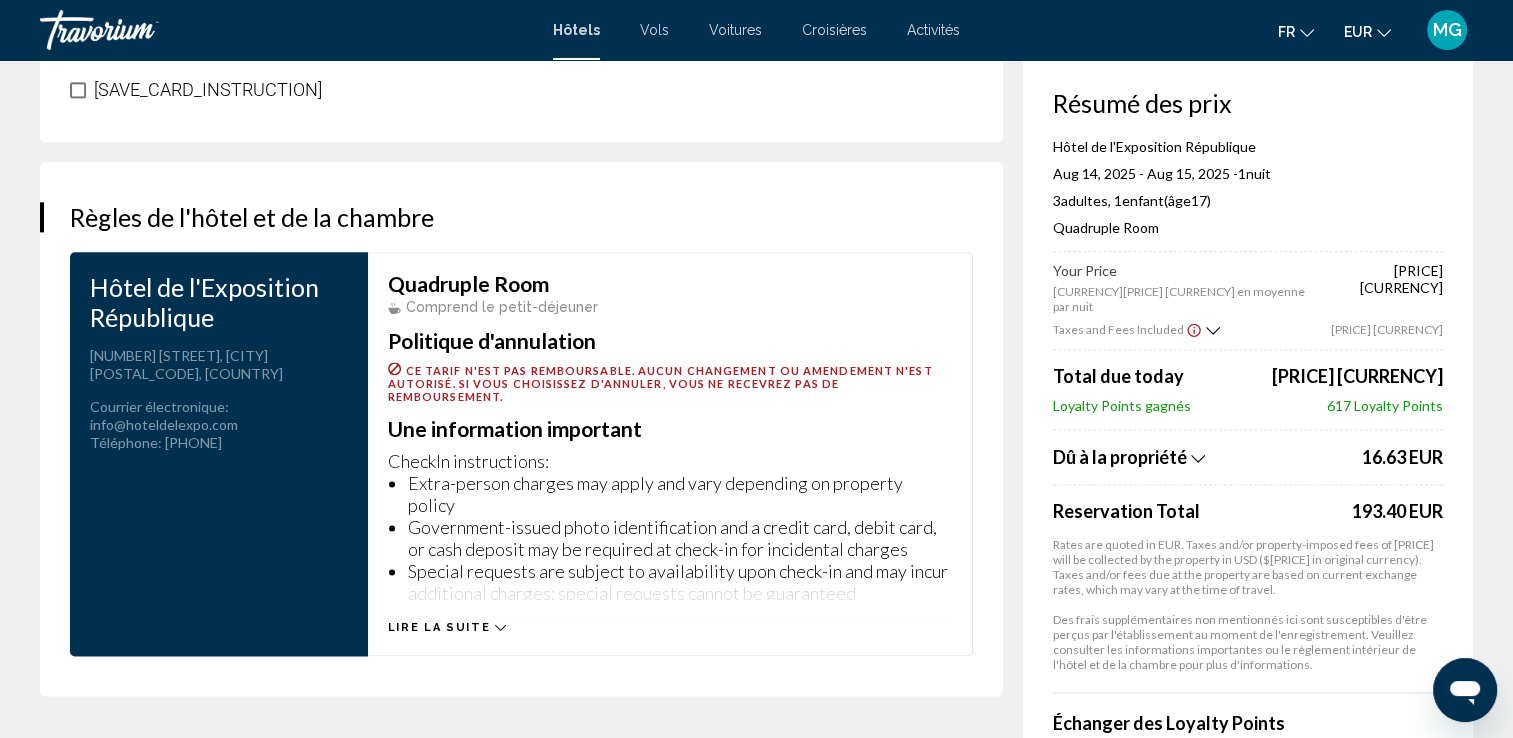 click on "Dû à la propriété" 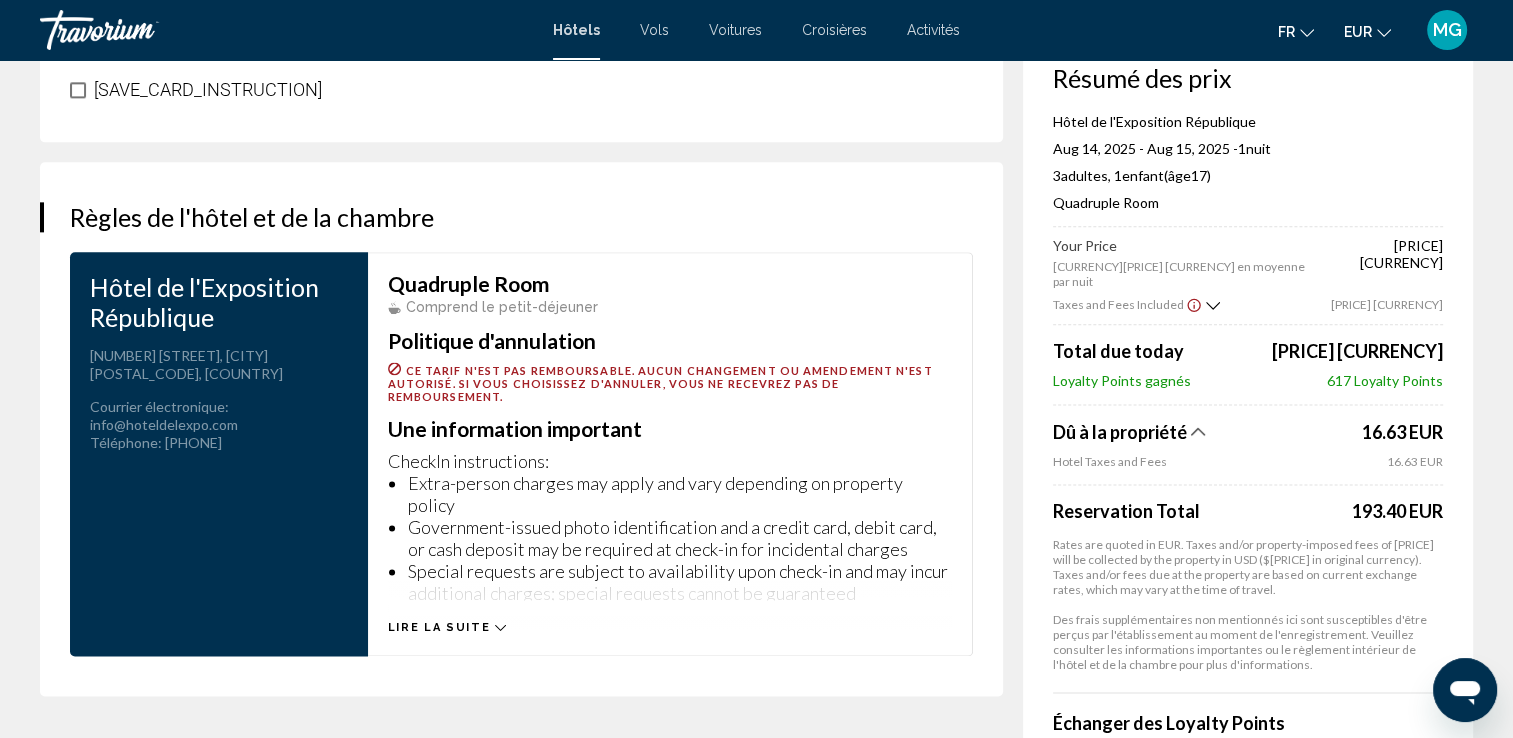click on "Dû à la propriété" 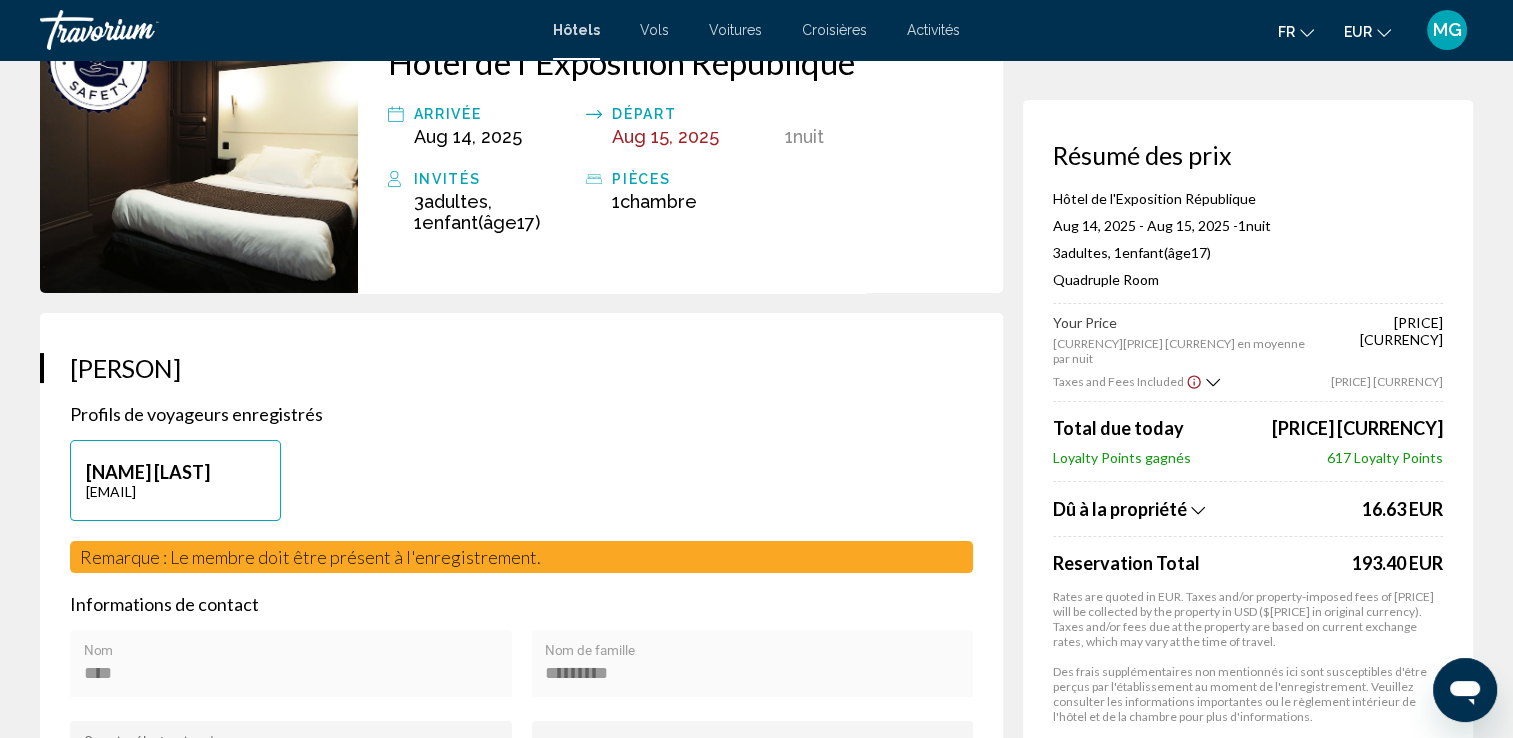 scroll, scrollTop: 0, scrollLeft: 0, axis: both 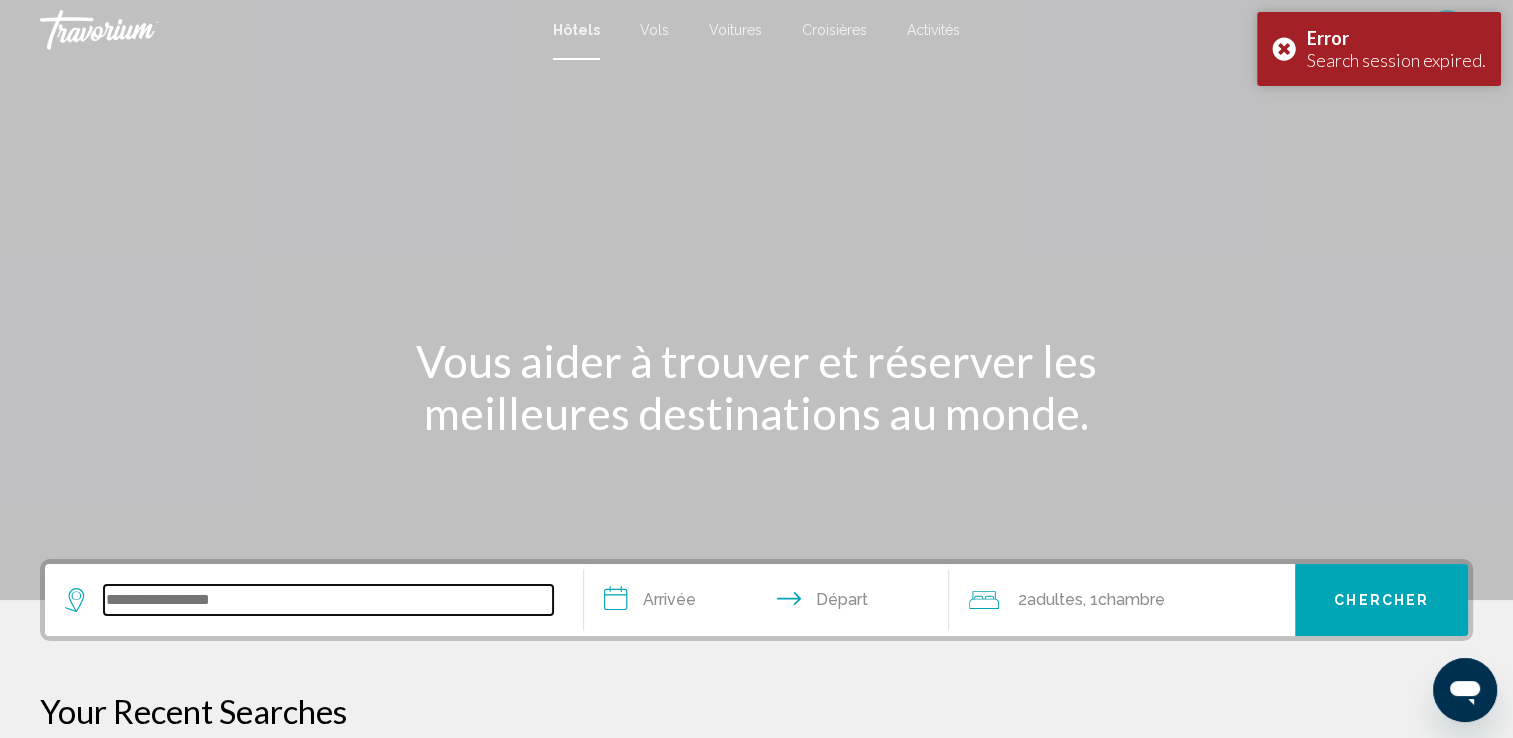 click at bounding box center (328, 600) 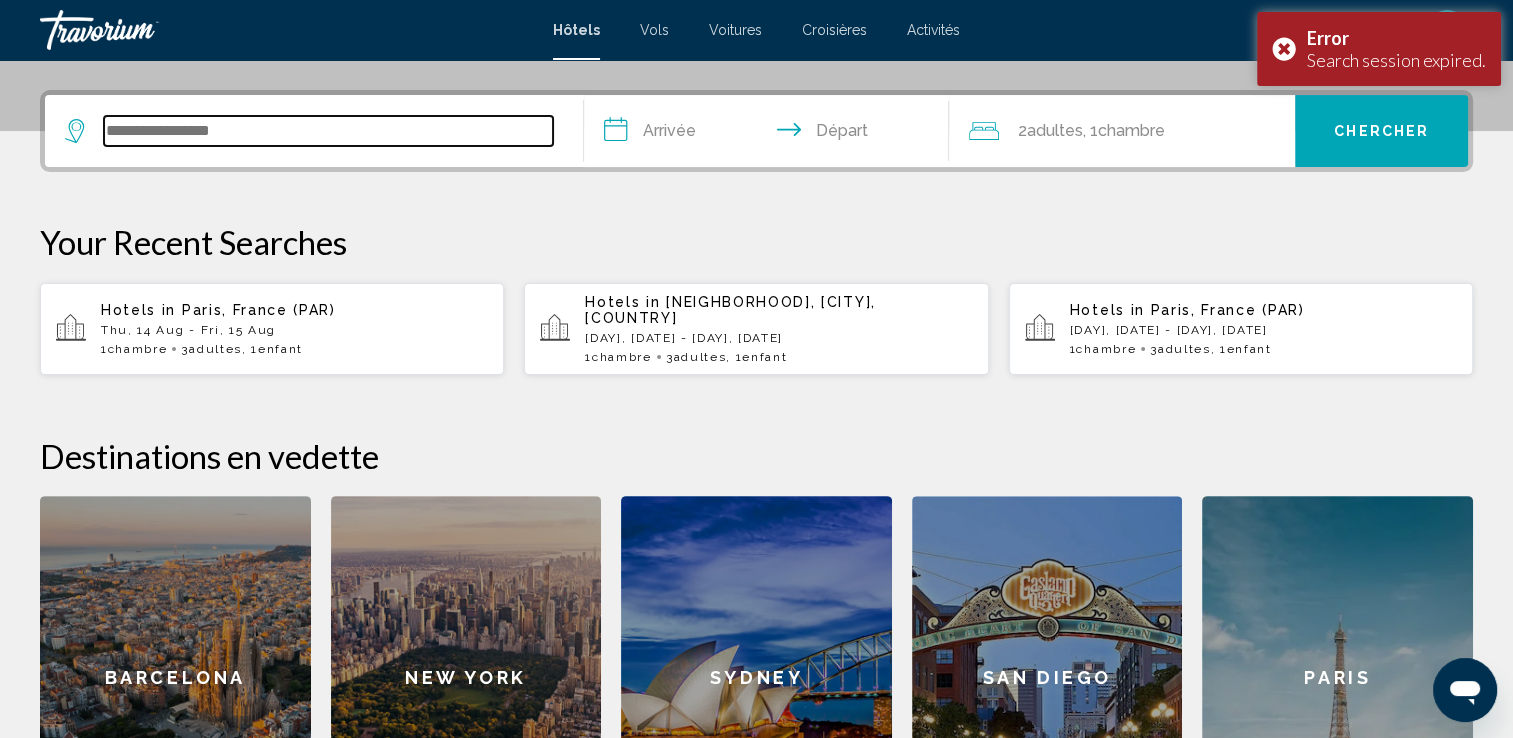 scroll, scrollTop: 493, scrollLeft: 0, axis: vertical 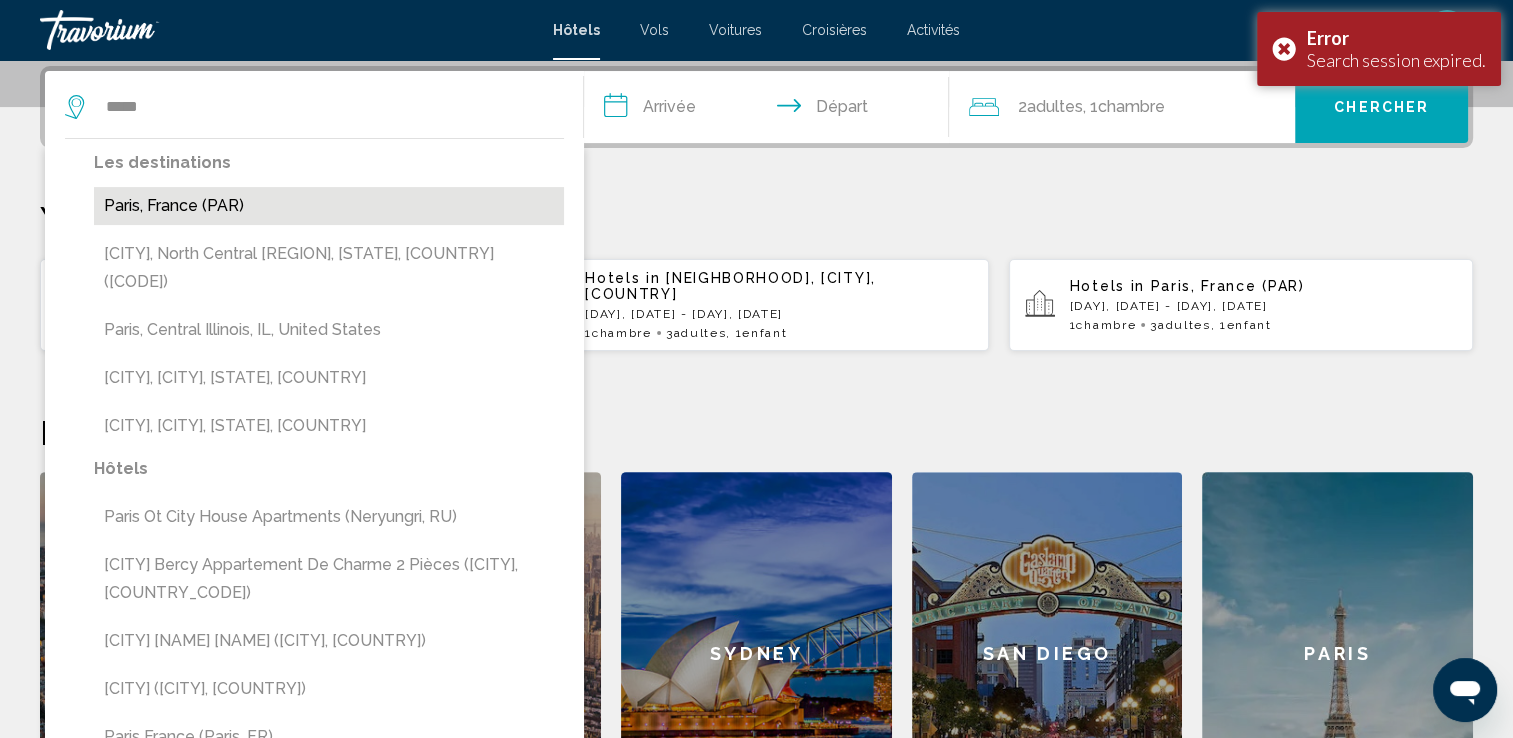 click on "Paris, France (PAR)" at bounding box center [329, 206] 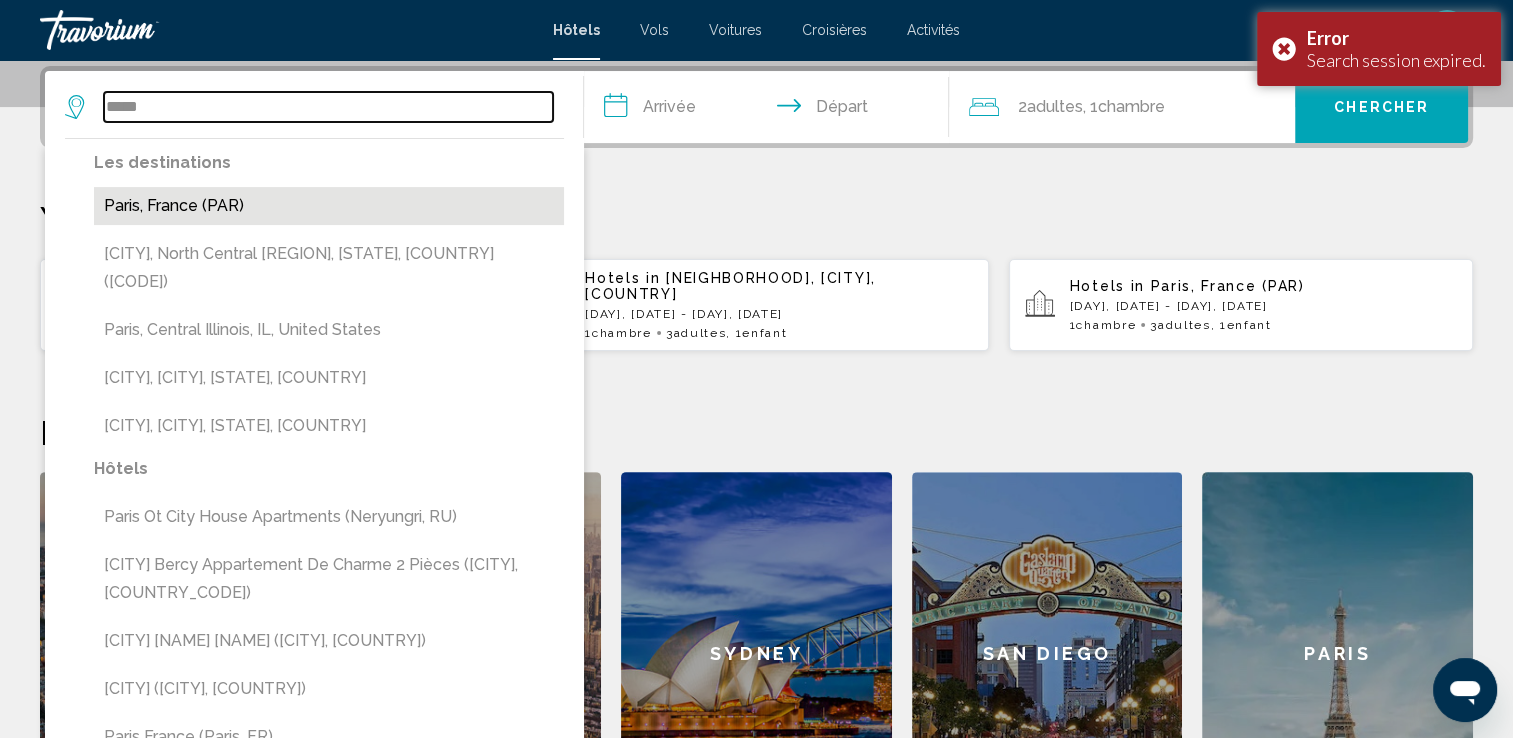 type on "**********" 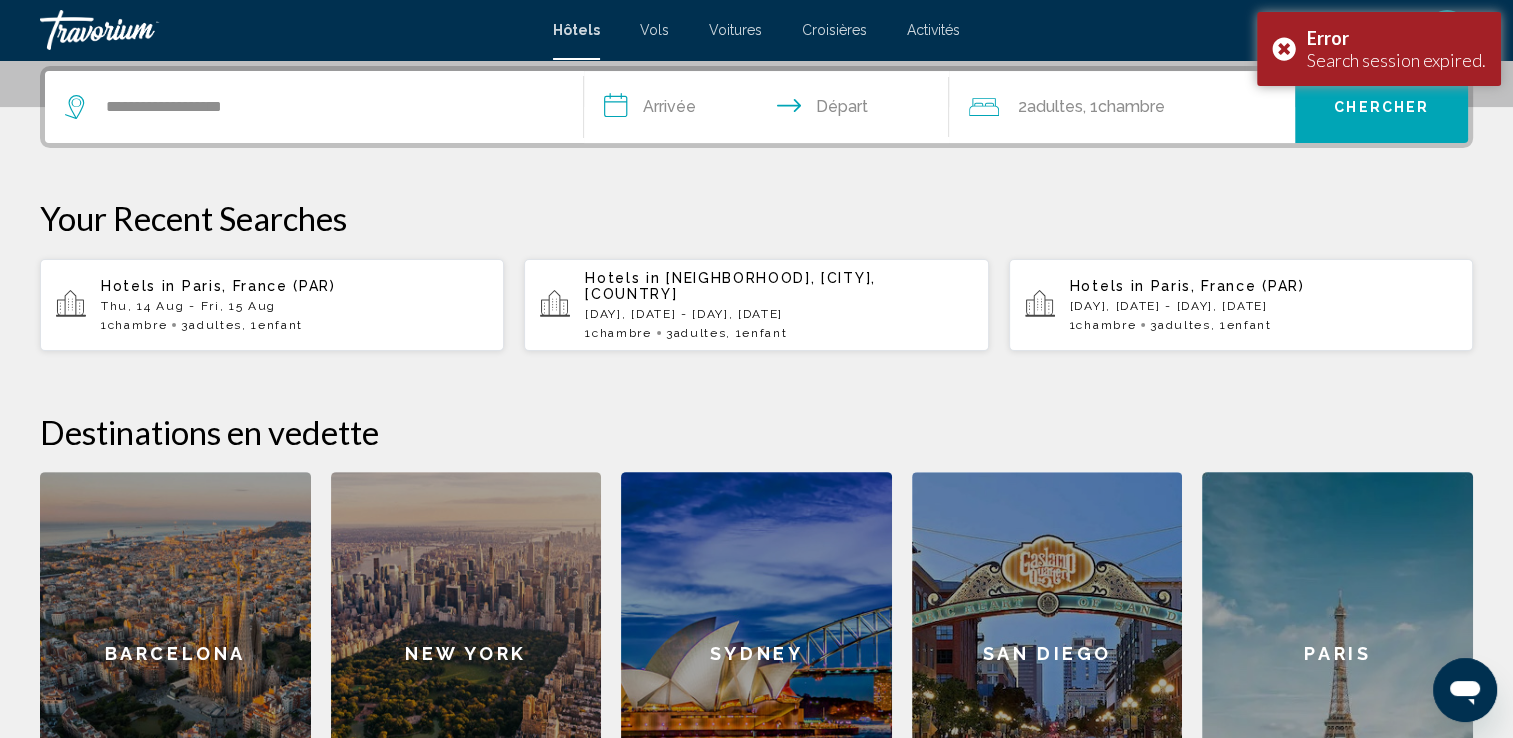 click on "**********" at bounding box center [771, 110] 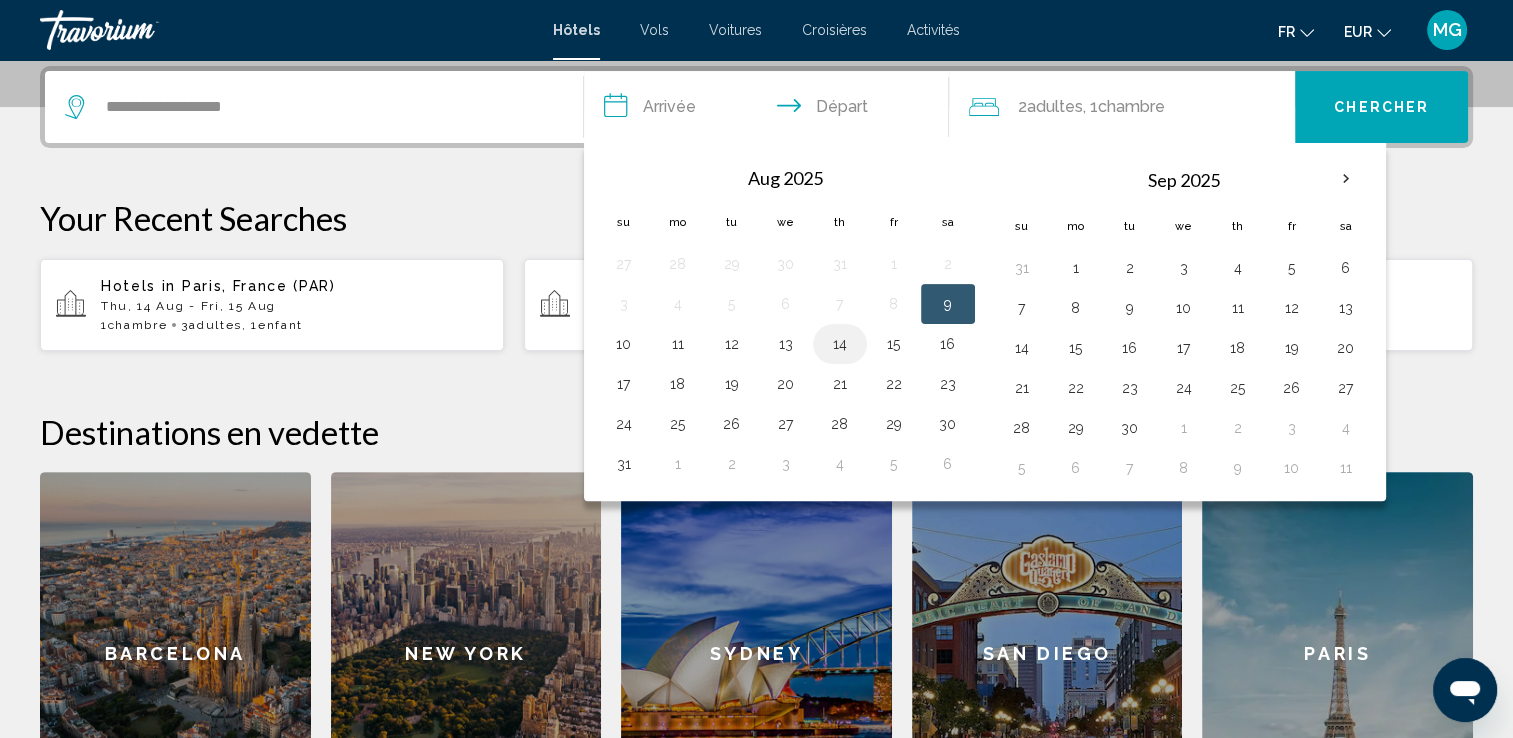 click on "14" at bounding box center (840, 344) 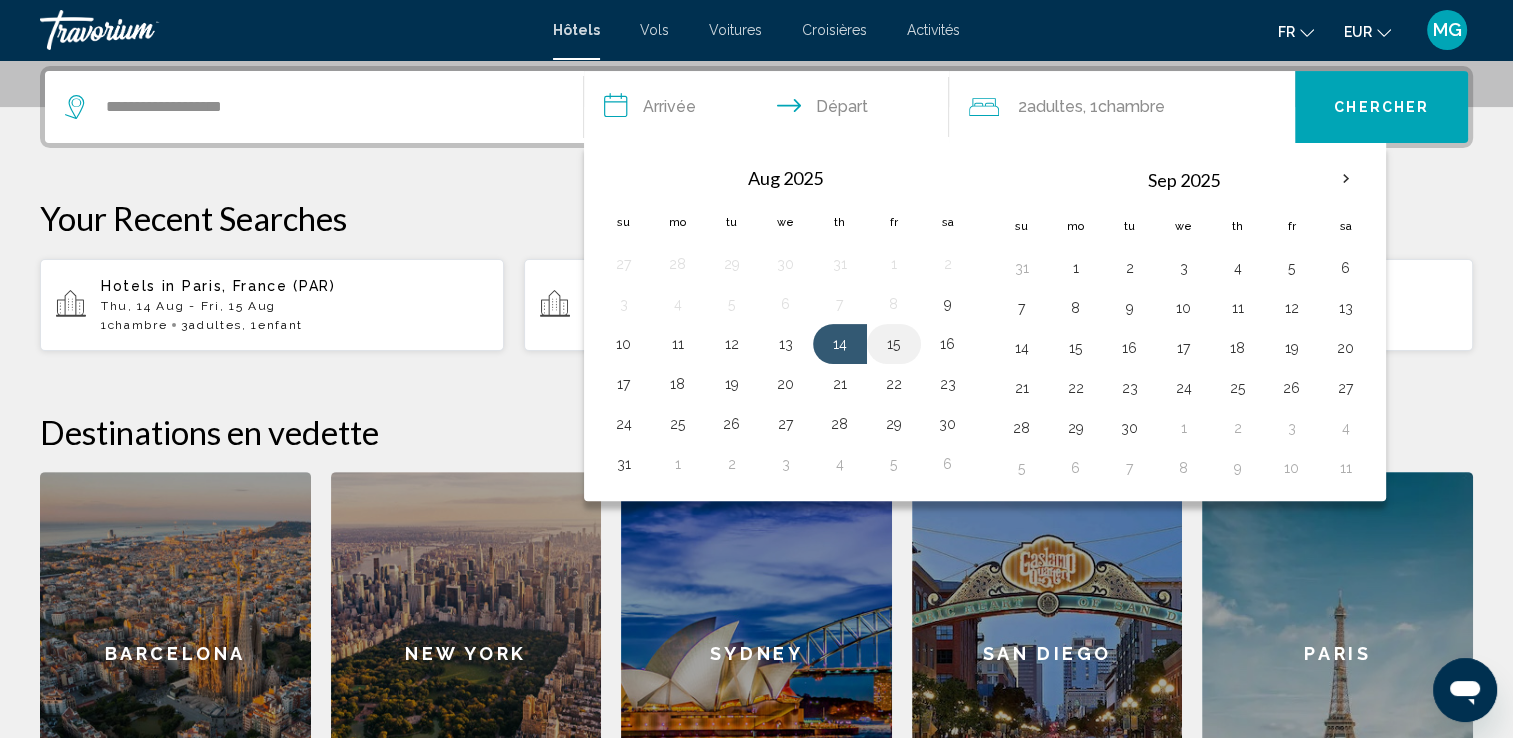 click on "15" at bounding box center (894, 344) 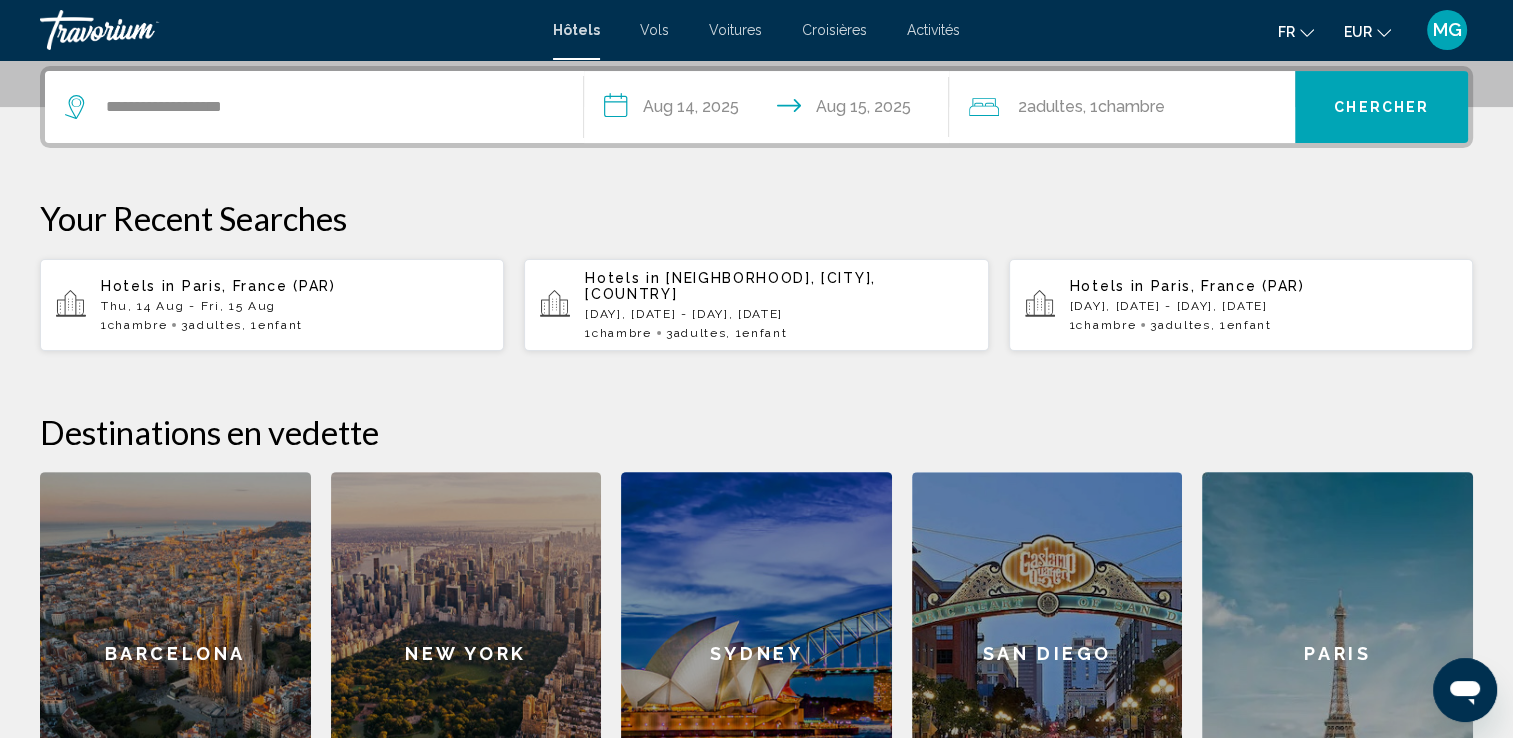 click on "Adultes" 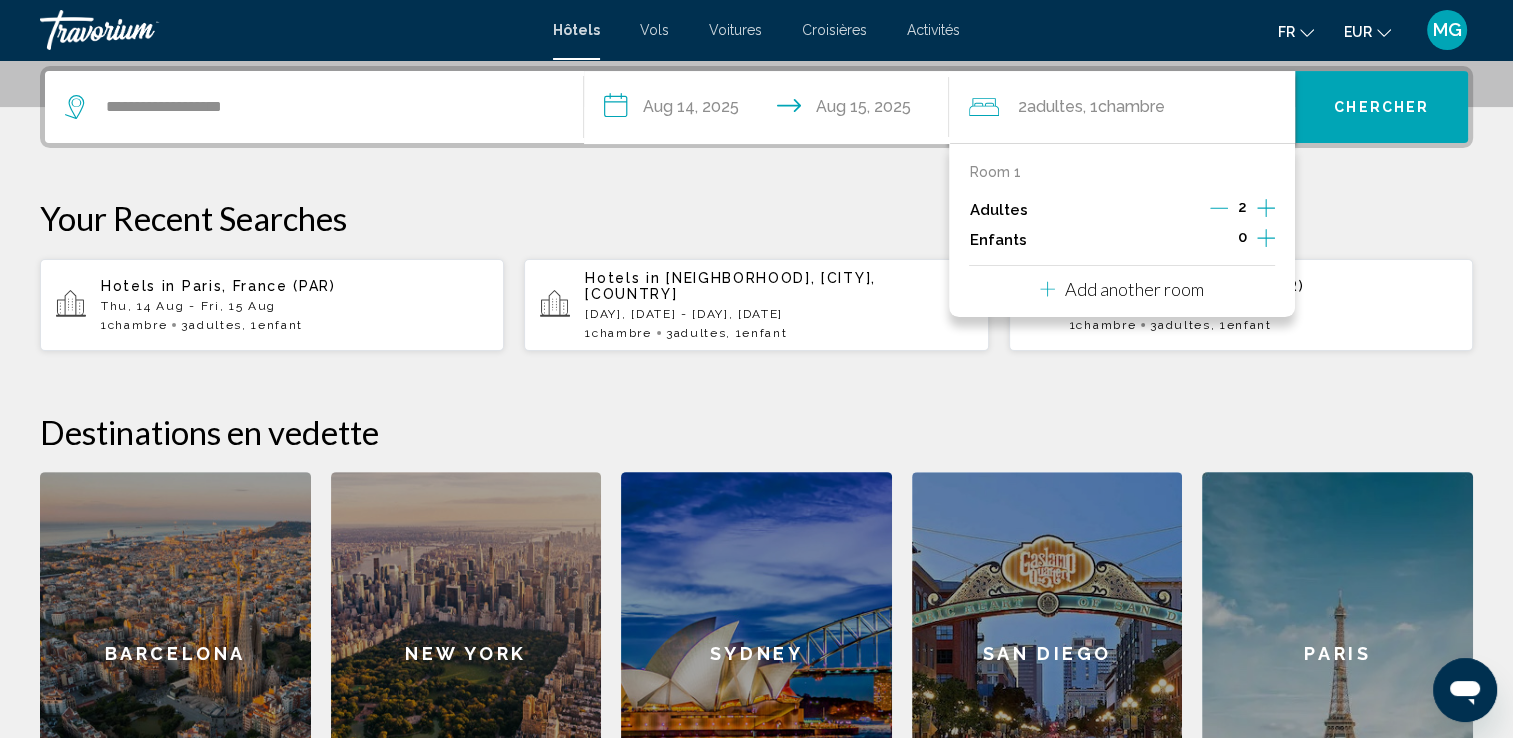click on "2" at bounding box center (1242, 210) 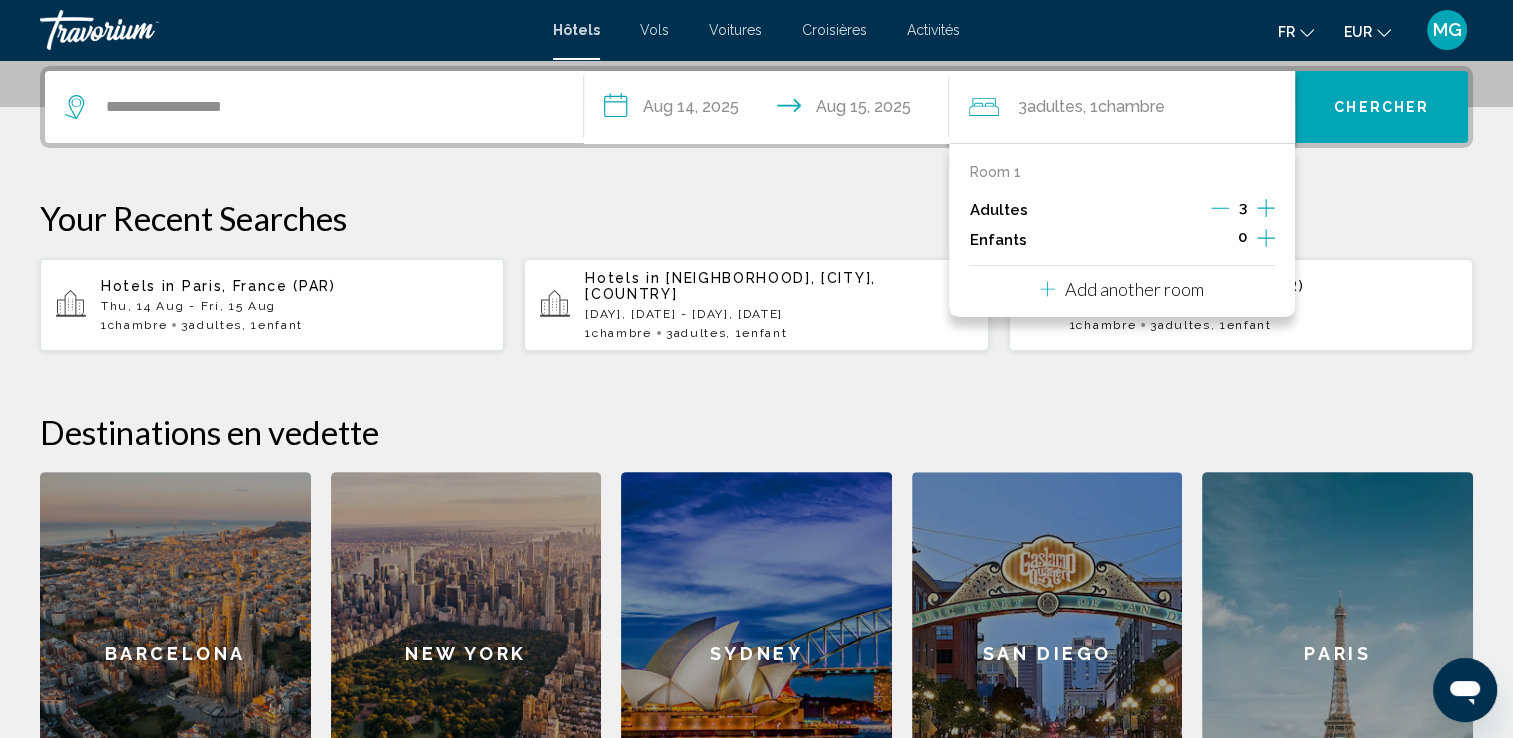 click 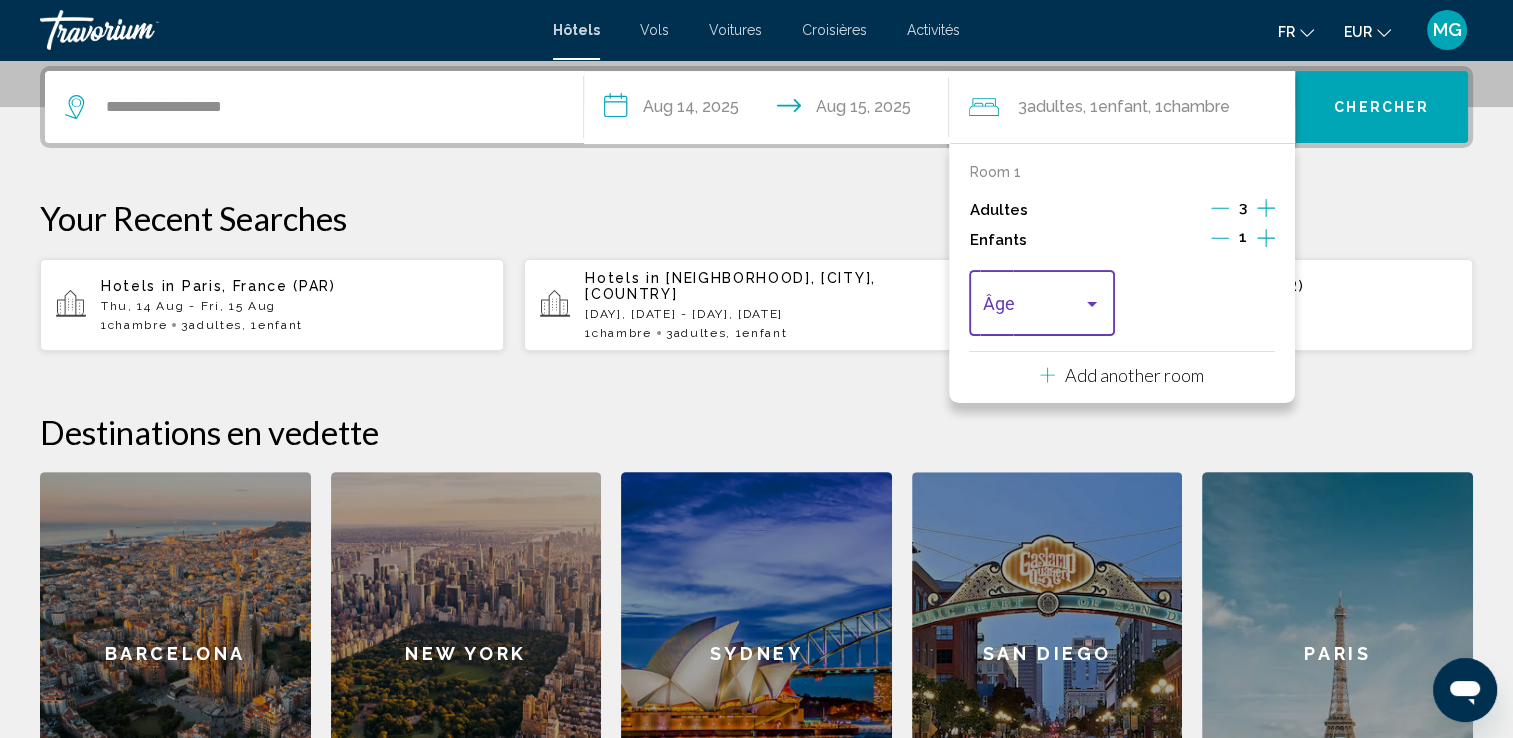 click at bounding box center (1033, 308) 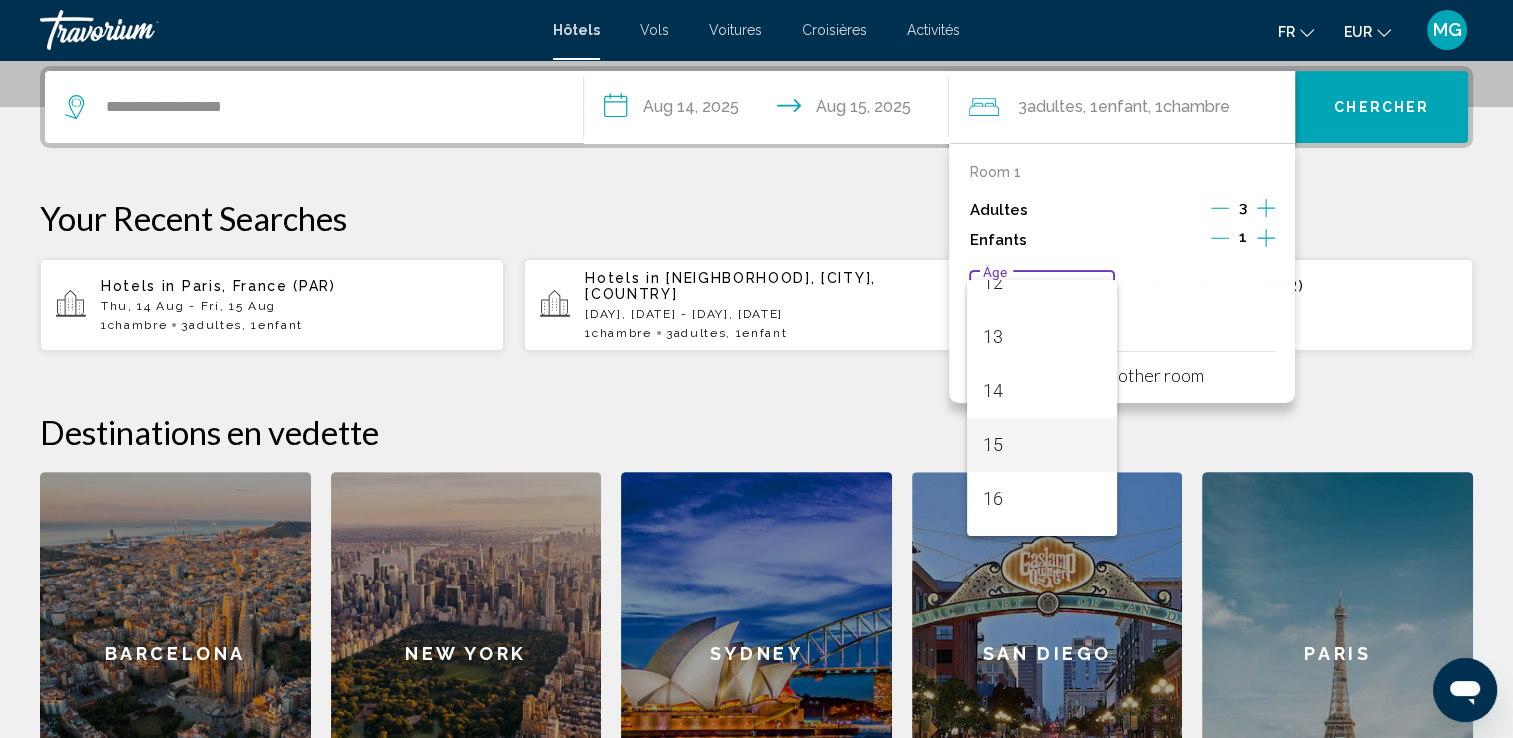 scroll, scrollTop: 716, scrollLeft: 0, axis: vertical 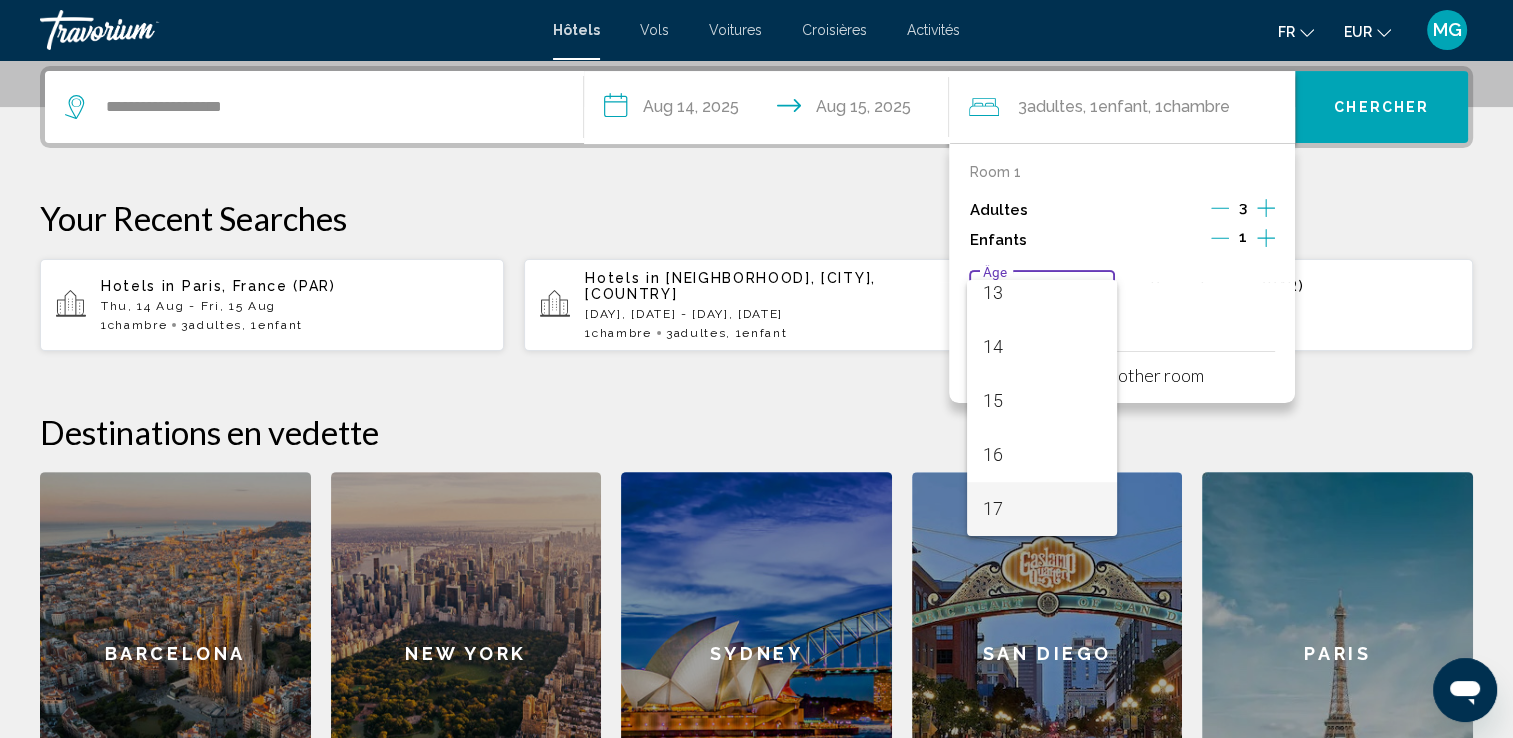 click on "17" at bounding box center [1042, 509] 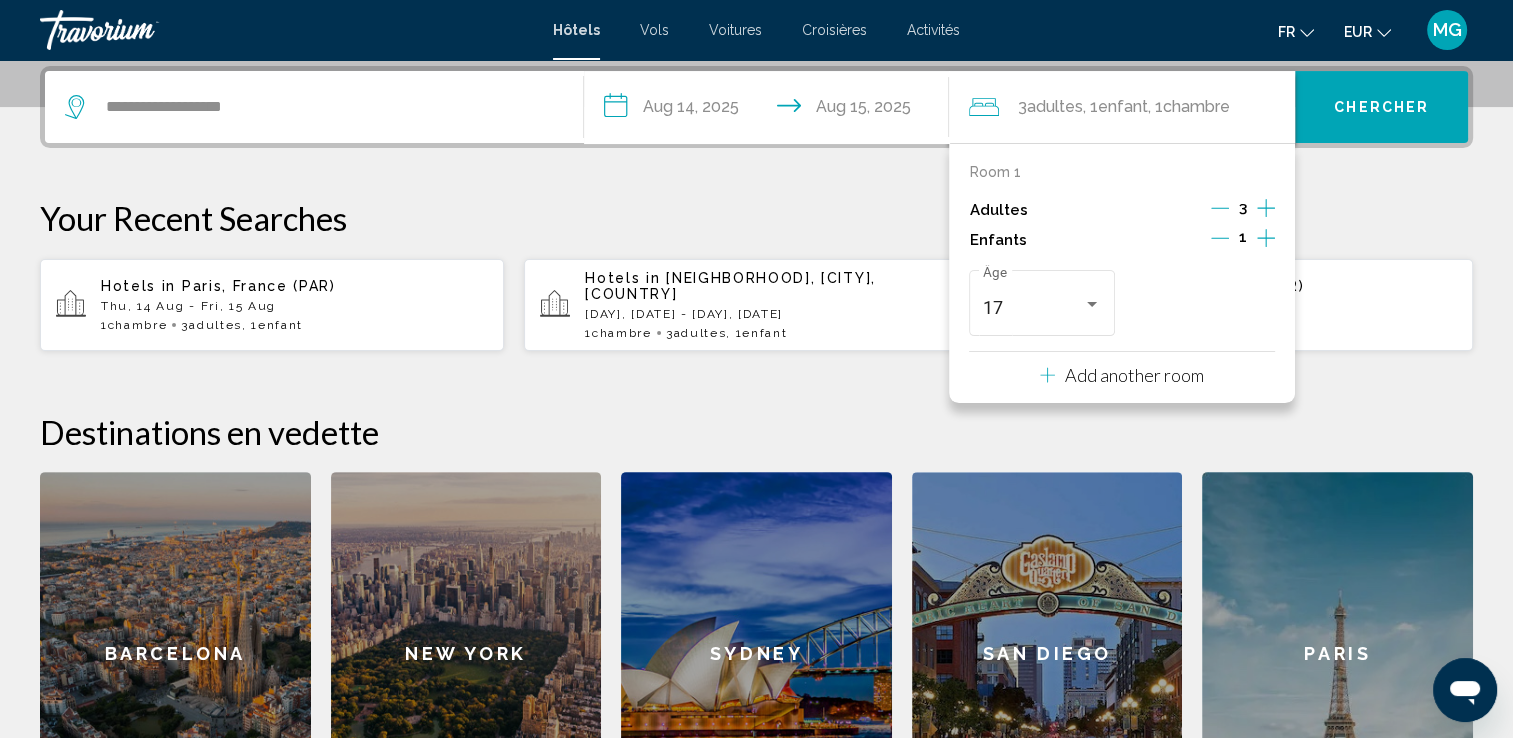 click on "Chercher" at bounding box center (1381, 107) 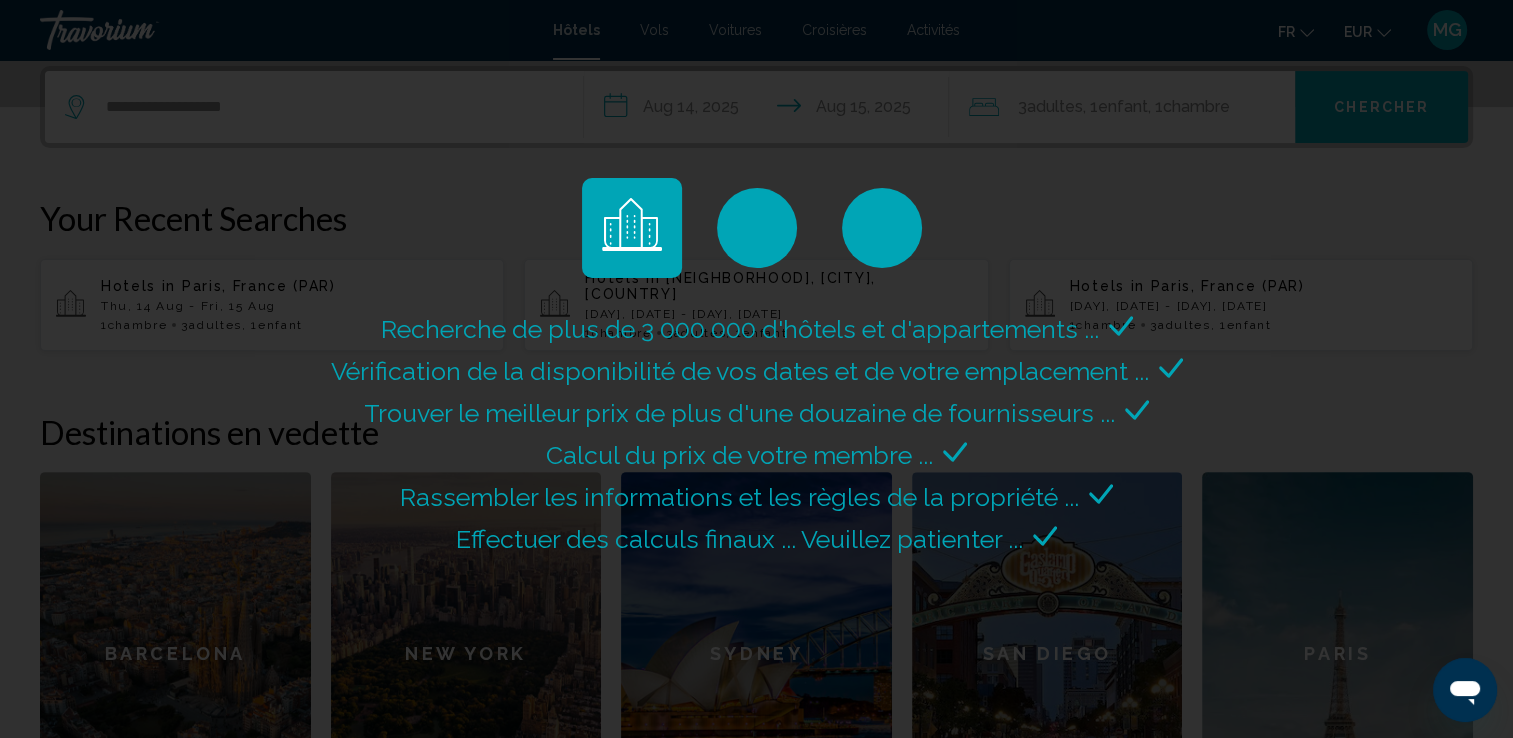 scroll, scrollTop: 0, scrollLeft: 0, axis: both 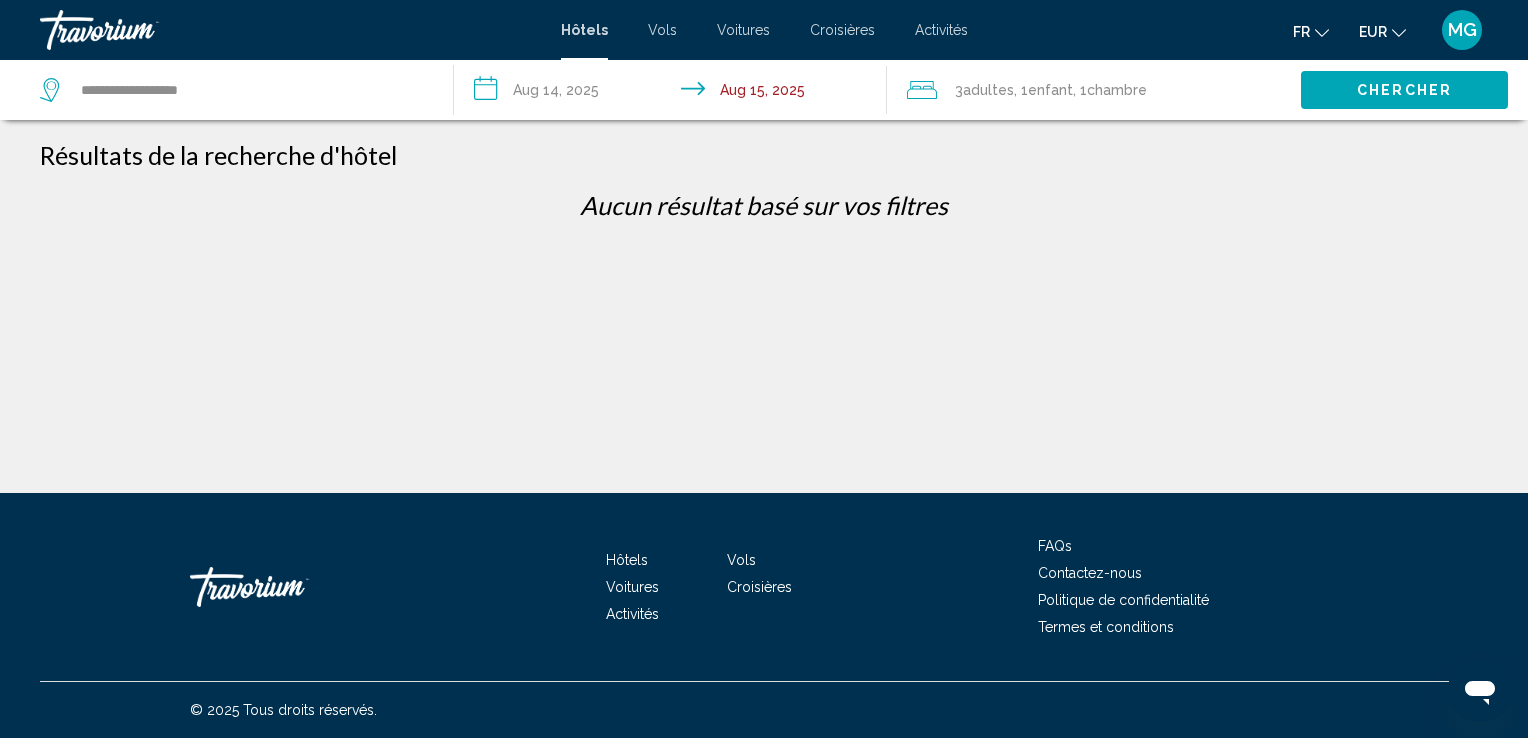 click on "Chercher" 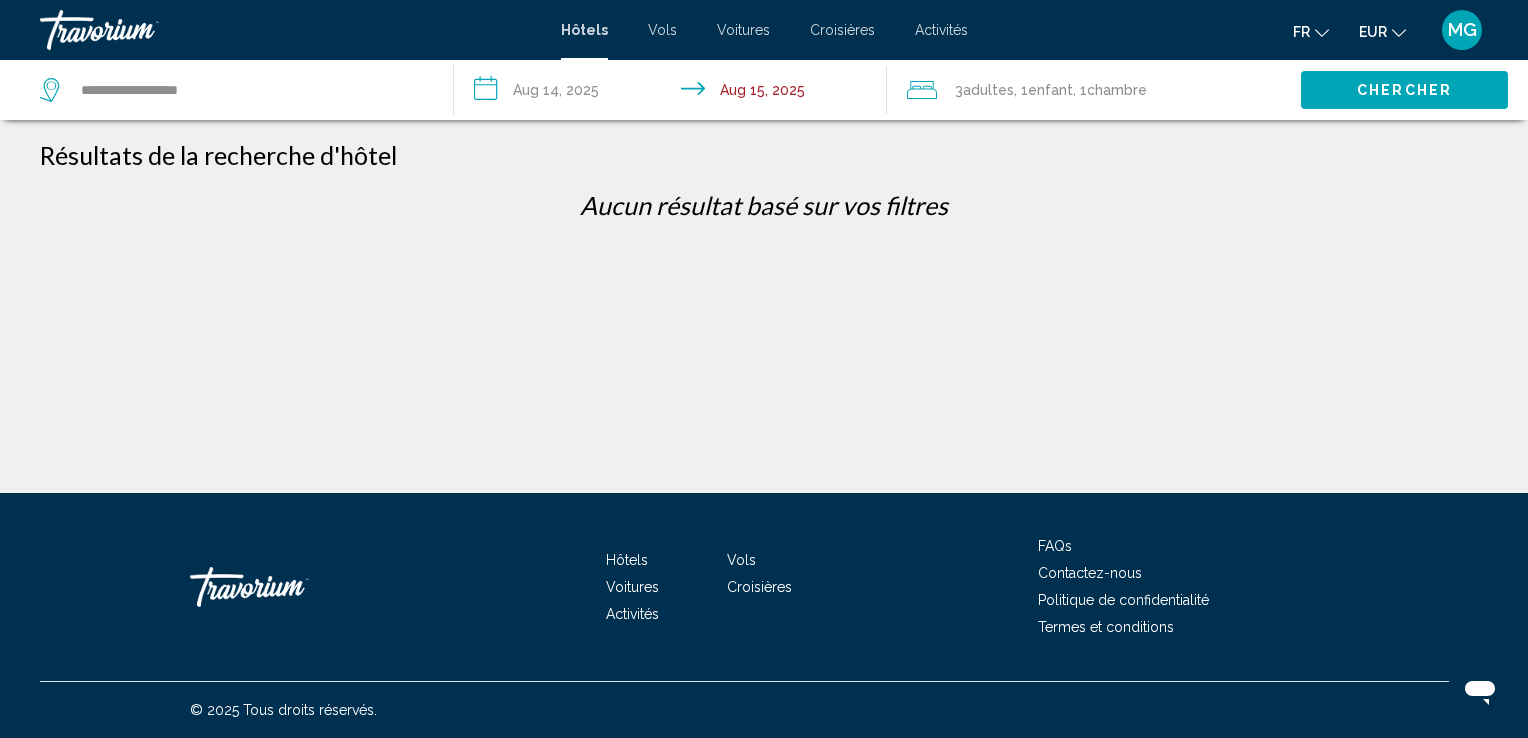 click at bounding box center [140, 30] 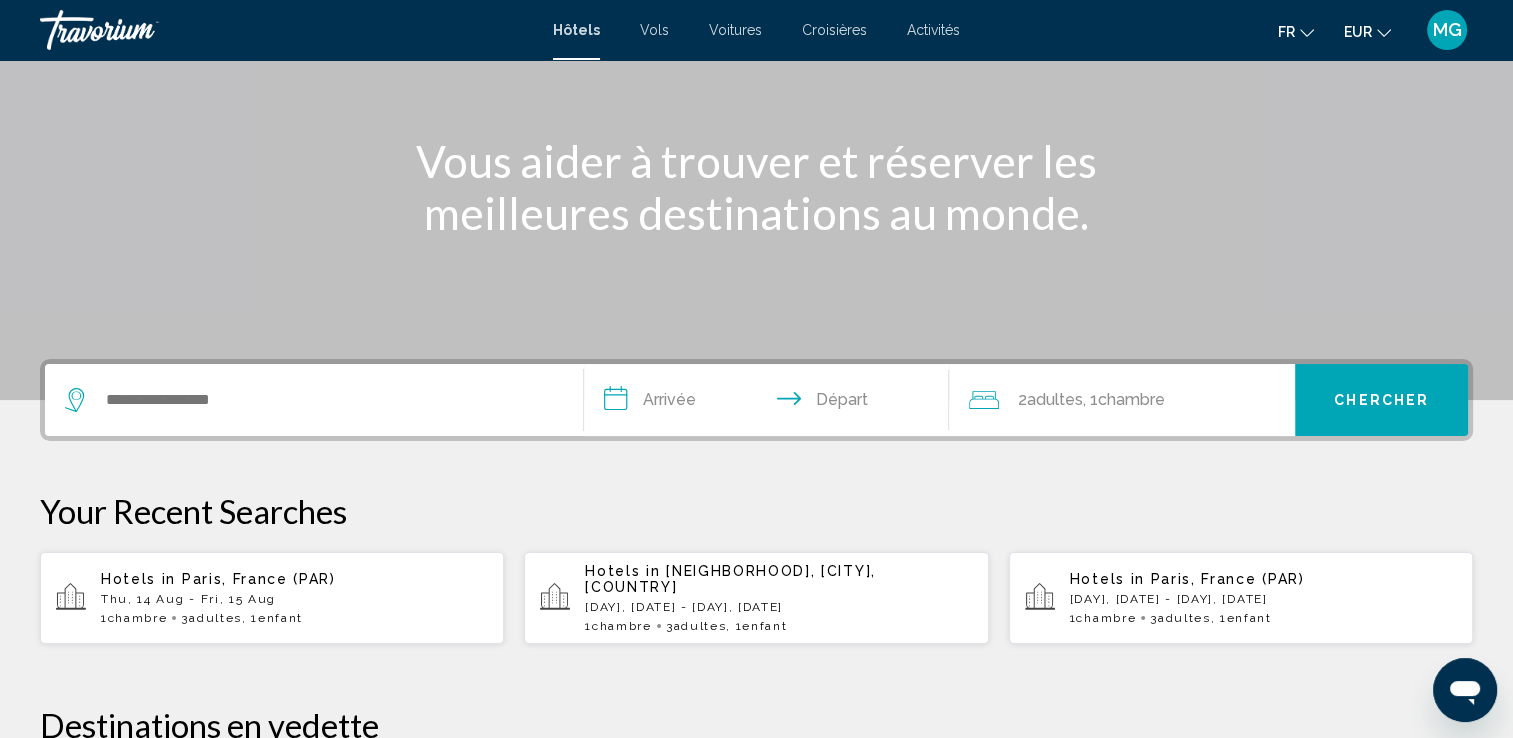 click at bounding box center (314, 400) 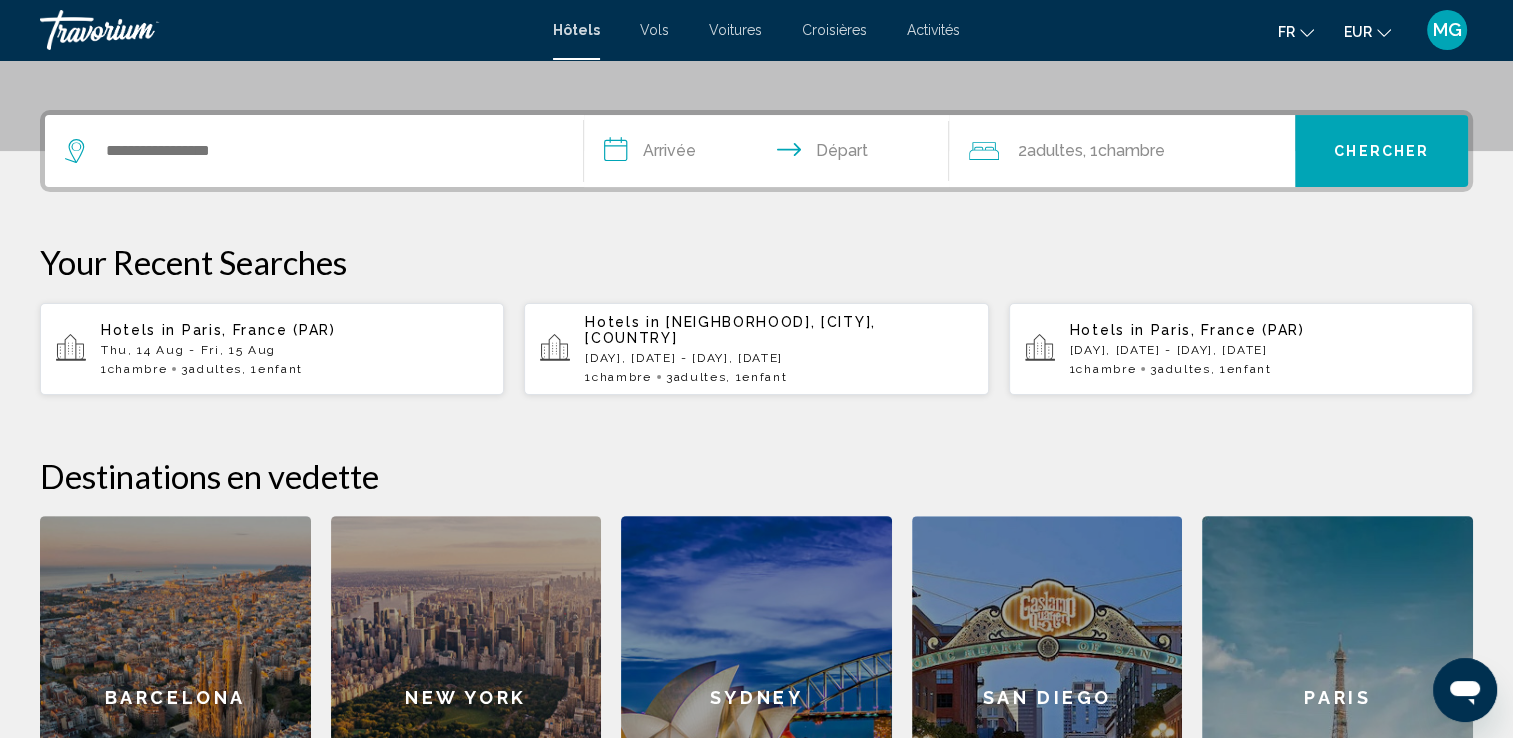 scroll, scrollTop: 493, scrollLeft: 0, axis: vertical 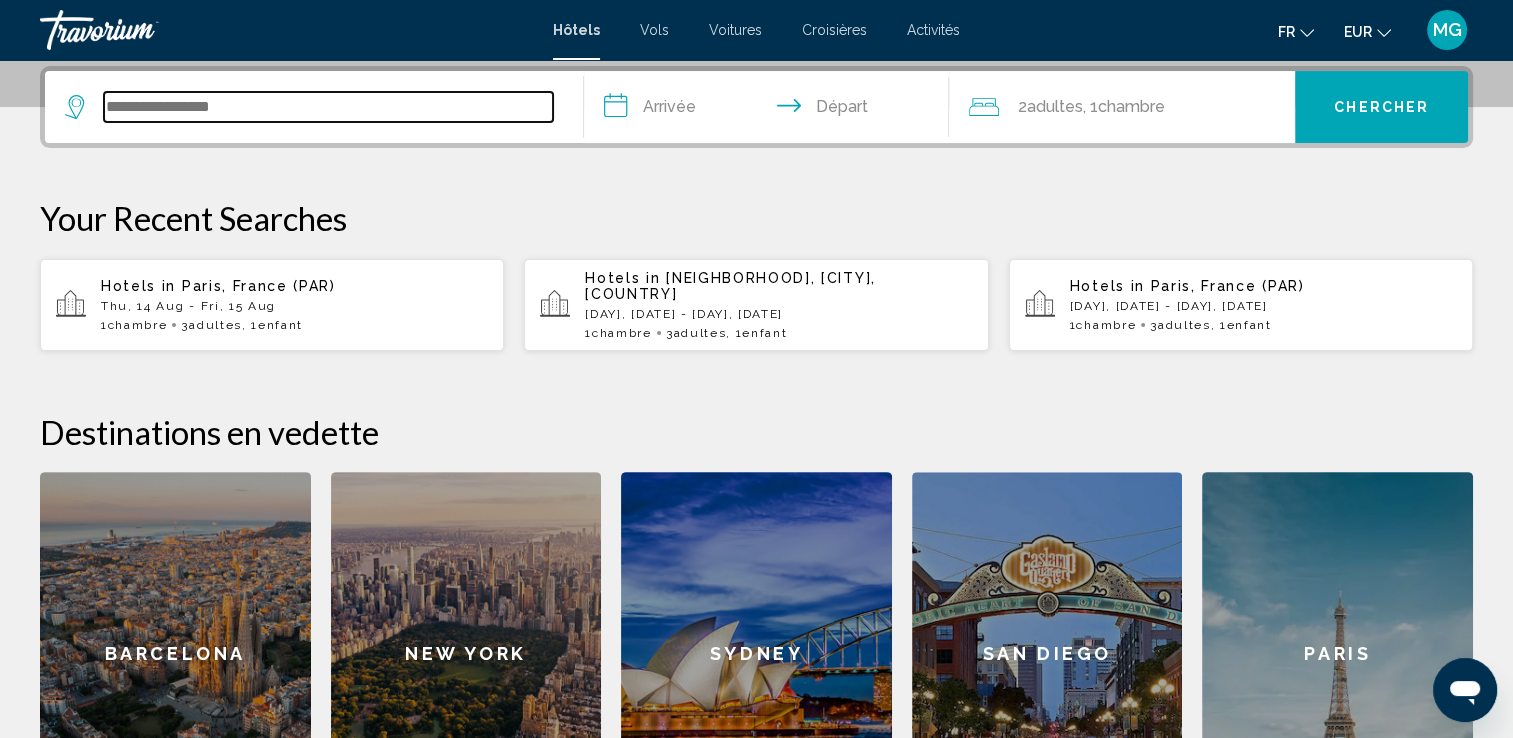 click at bounding box center (328, 107) 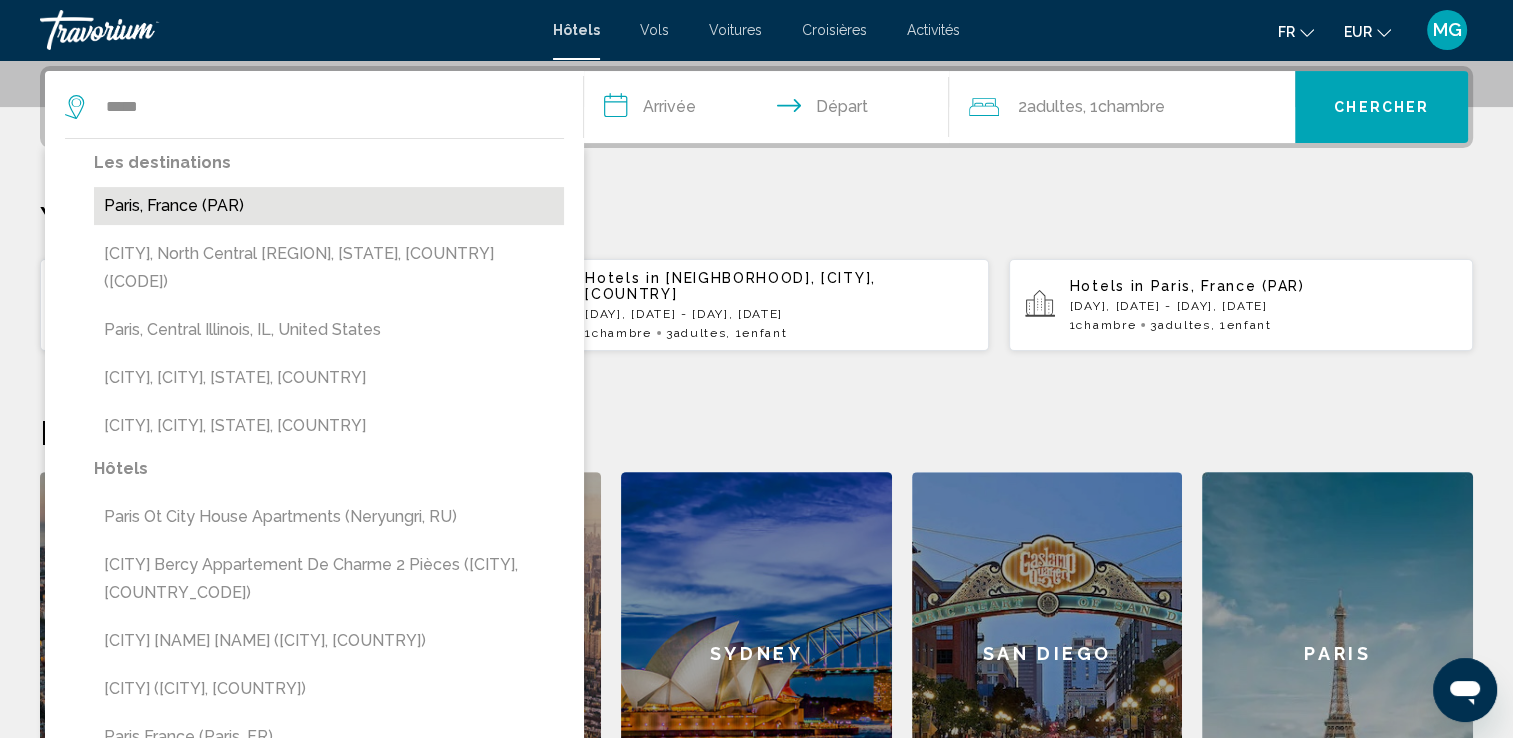 click on "Paris, France (PAR)" at bounding box center (329, 206) 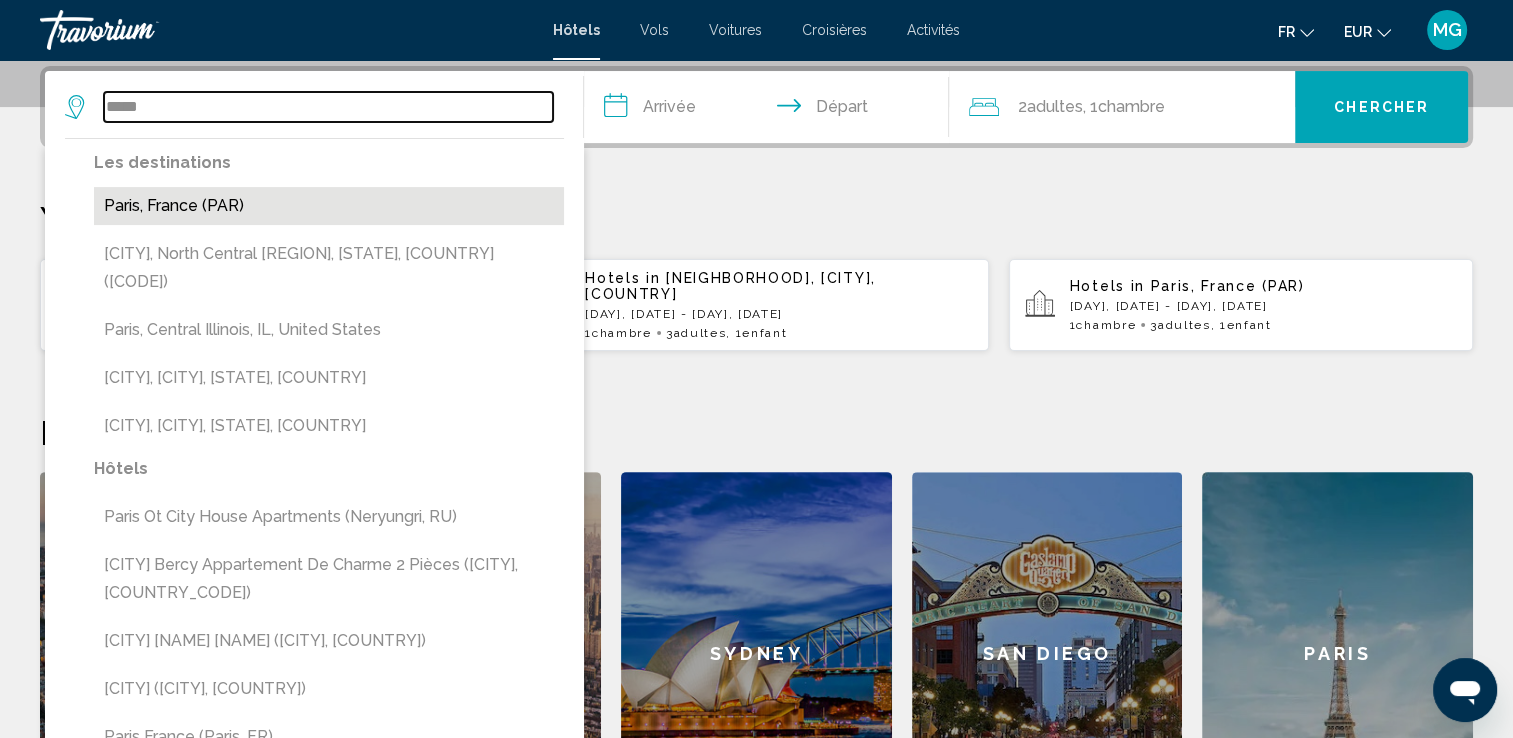 type on "**********" 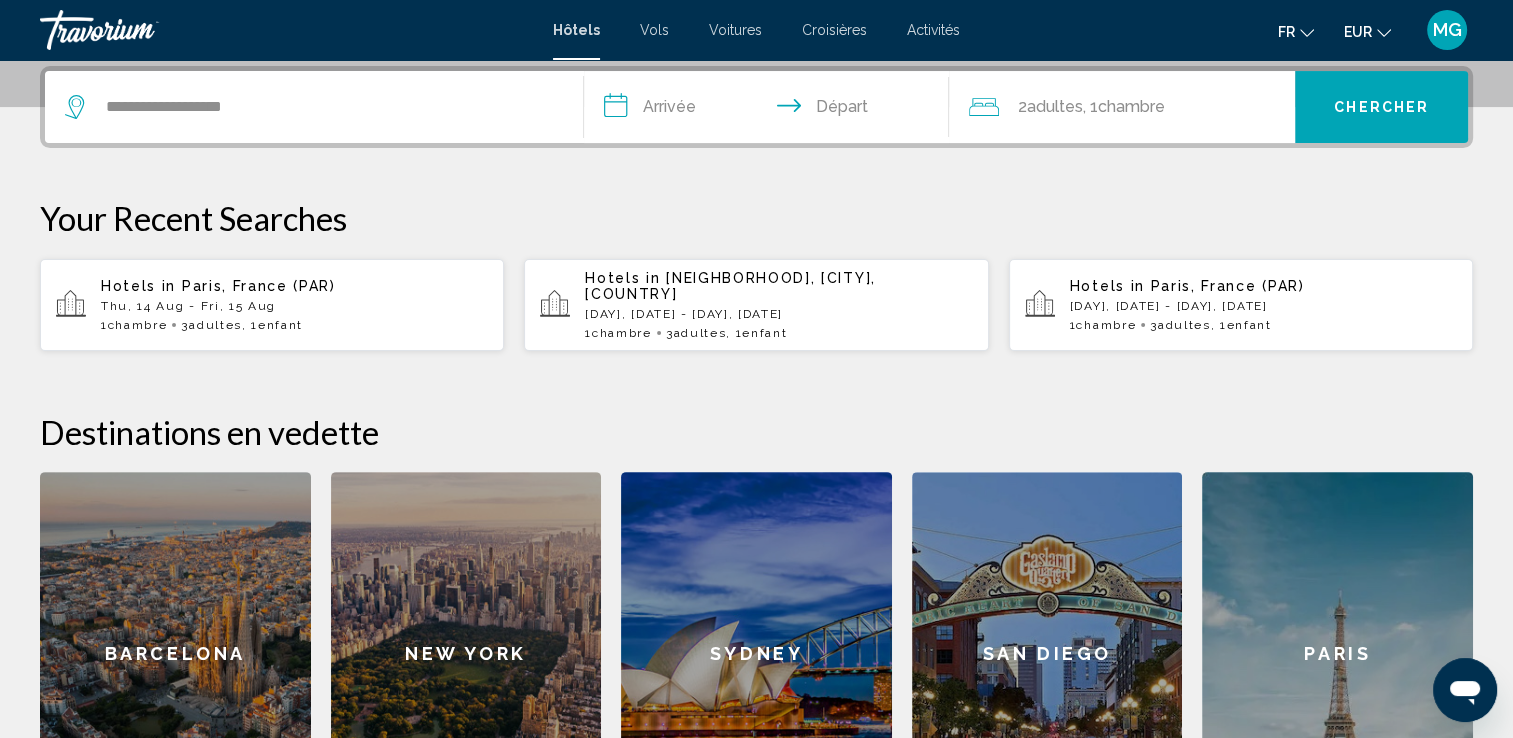 click on "**********" at bounding box center (771, 110) 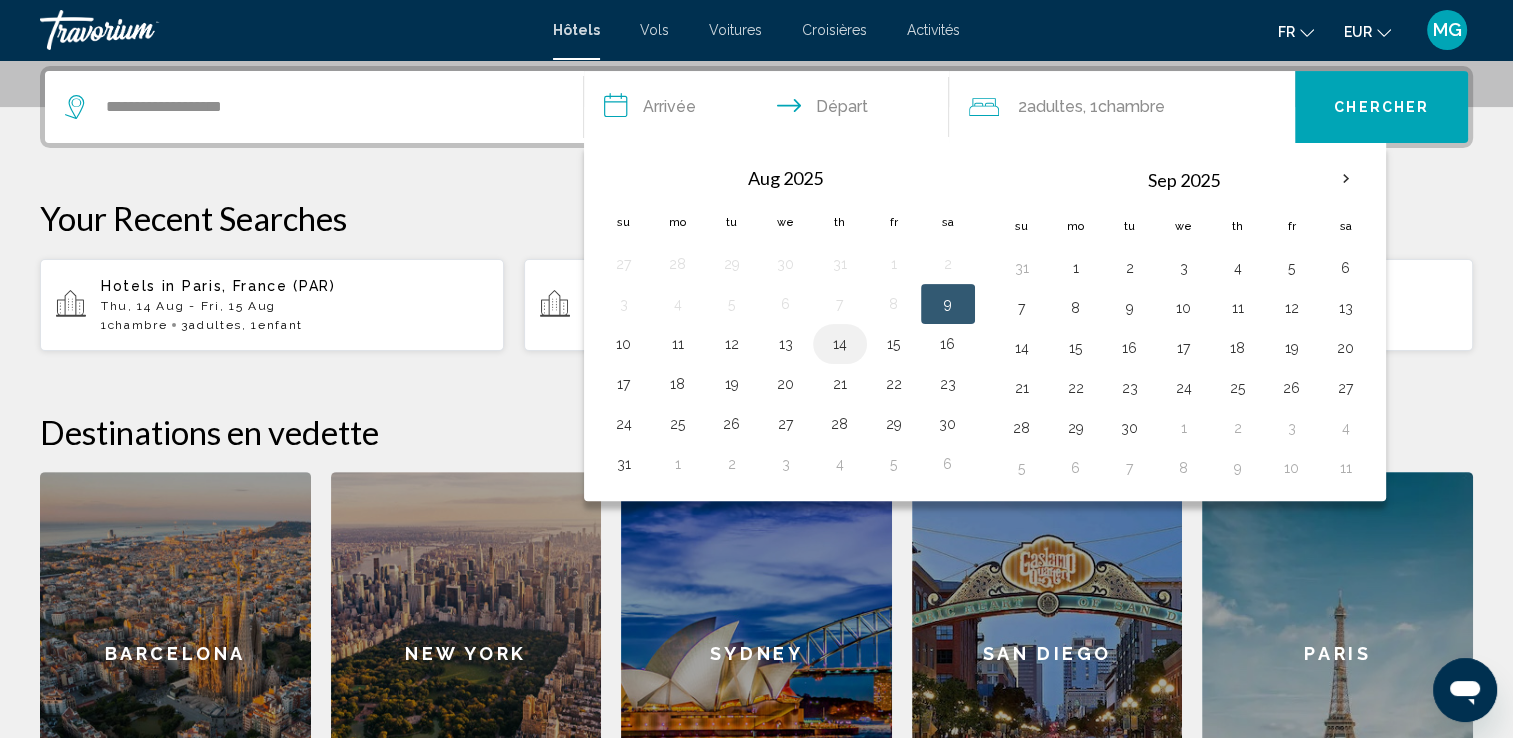click on "14" at bounding box center [840, 344] 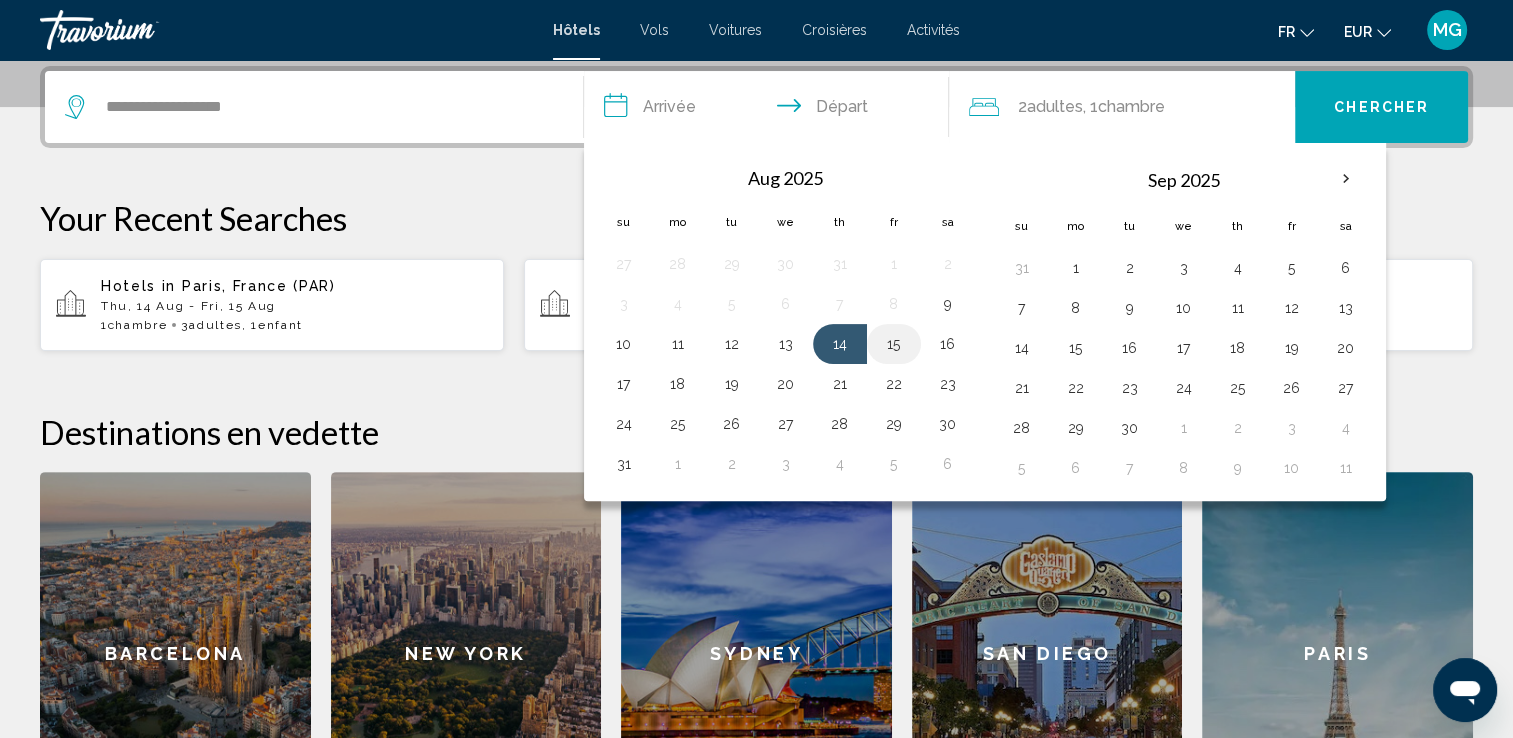 click on "15" at bounding box center [894, 344] 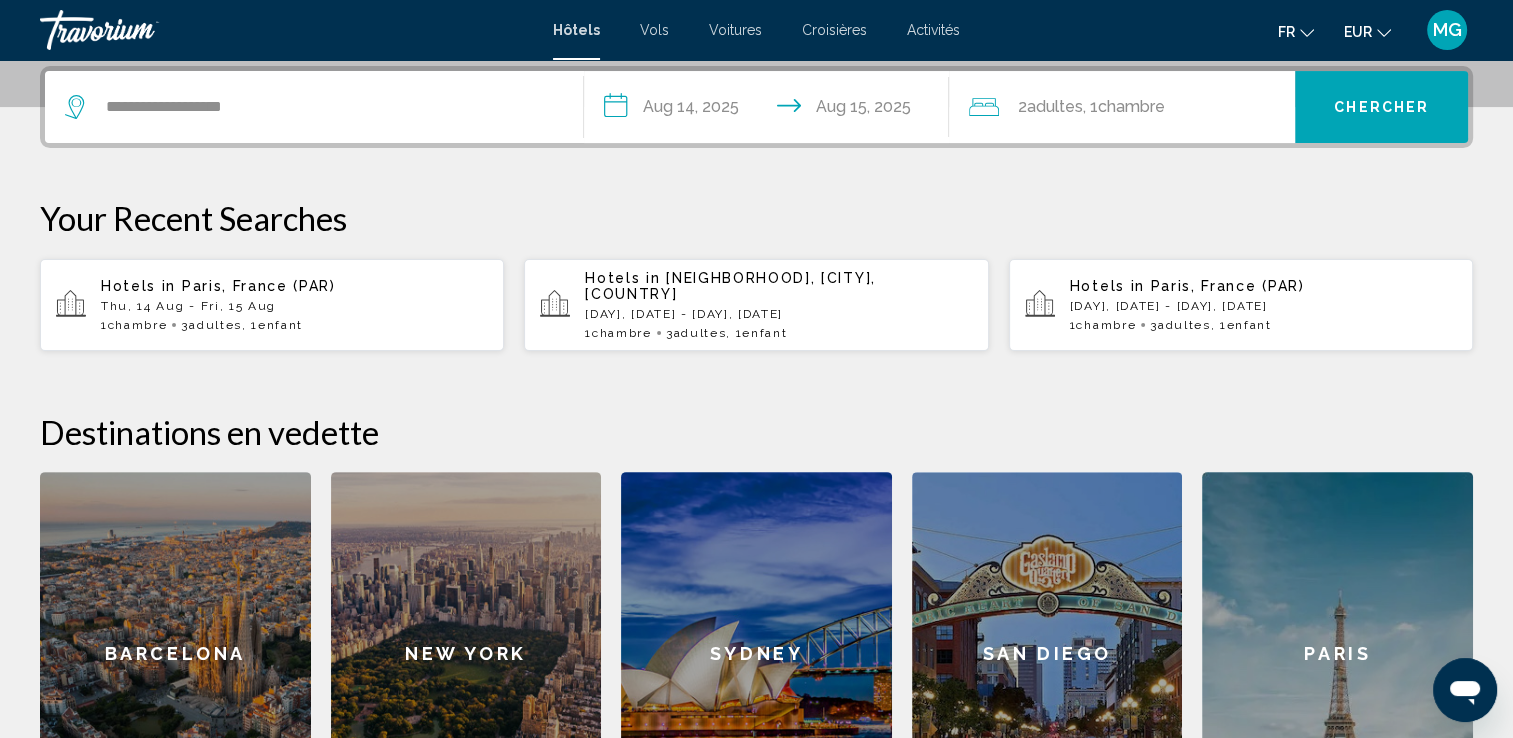 click on "Adultes" 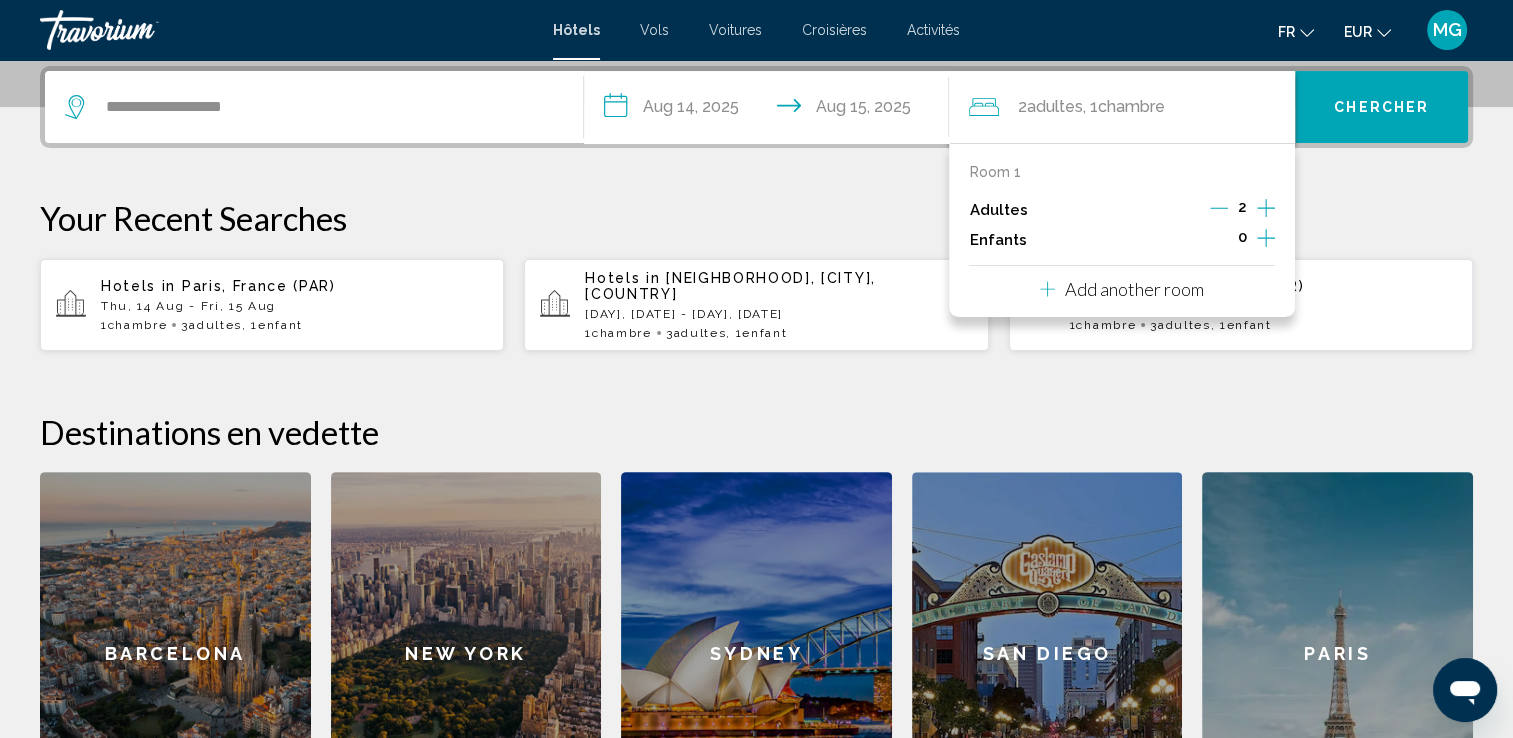 click 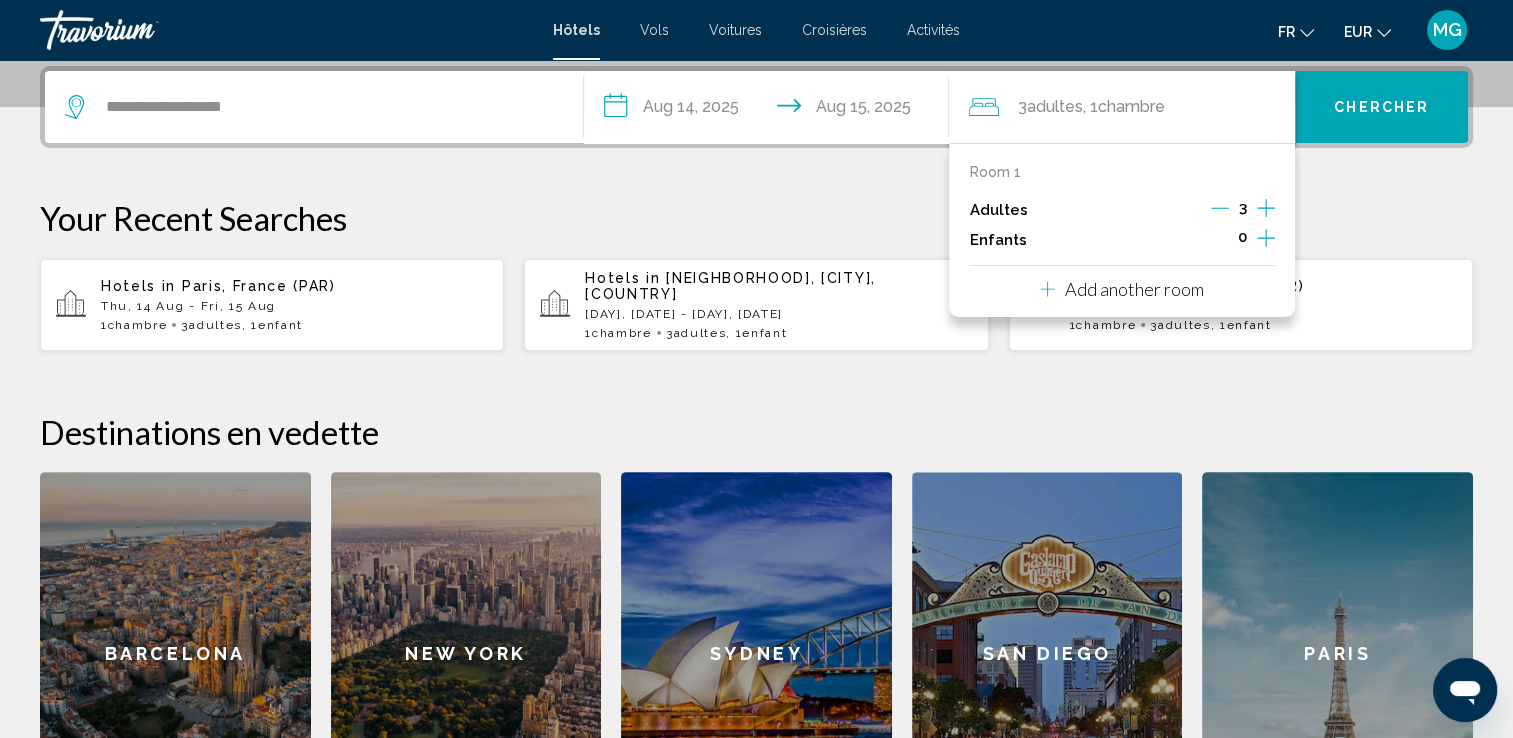 click 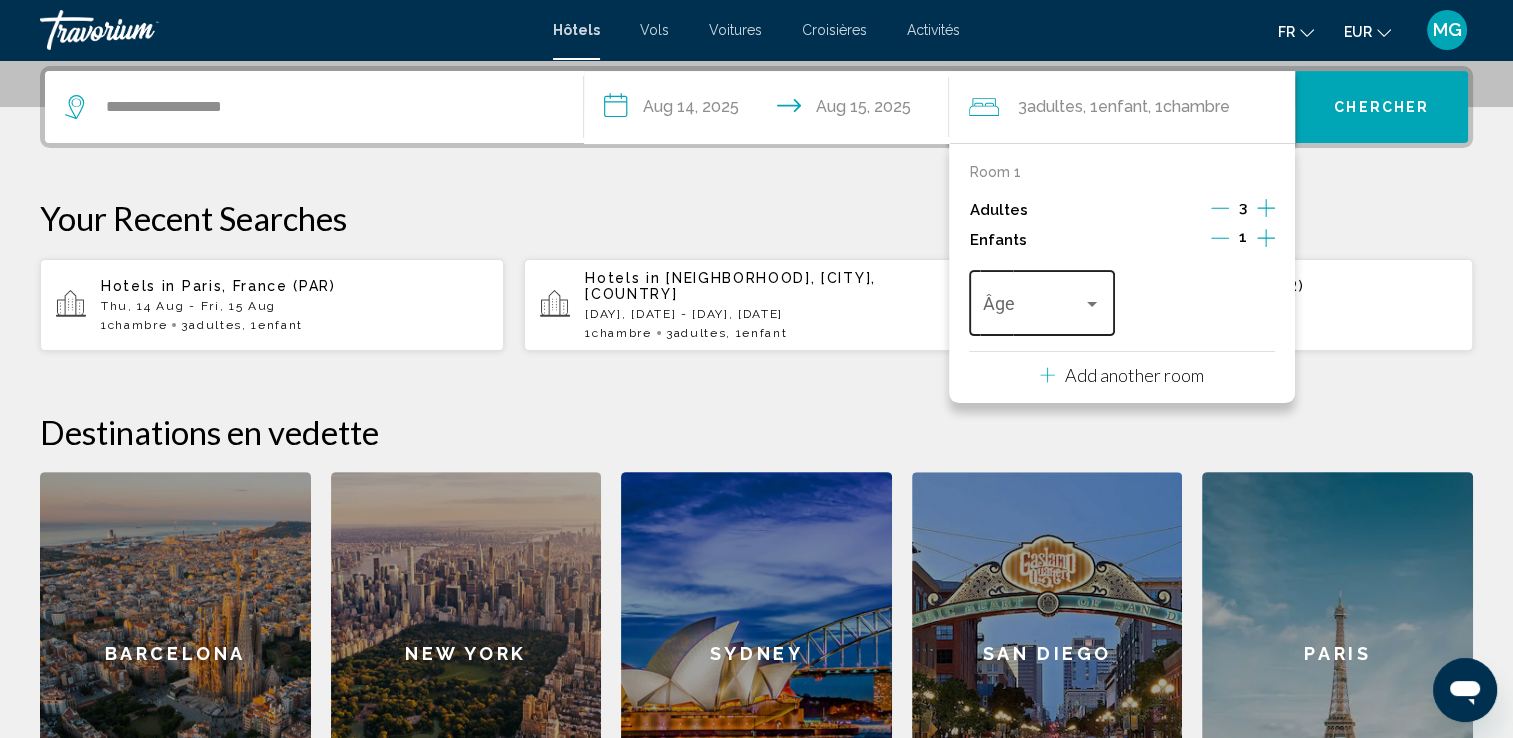 click at bounding box center [1033, 308] 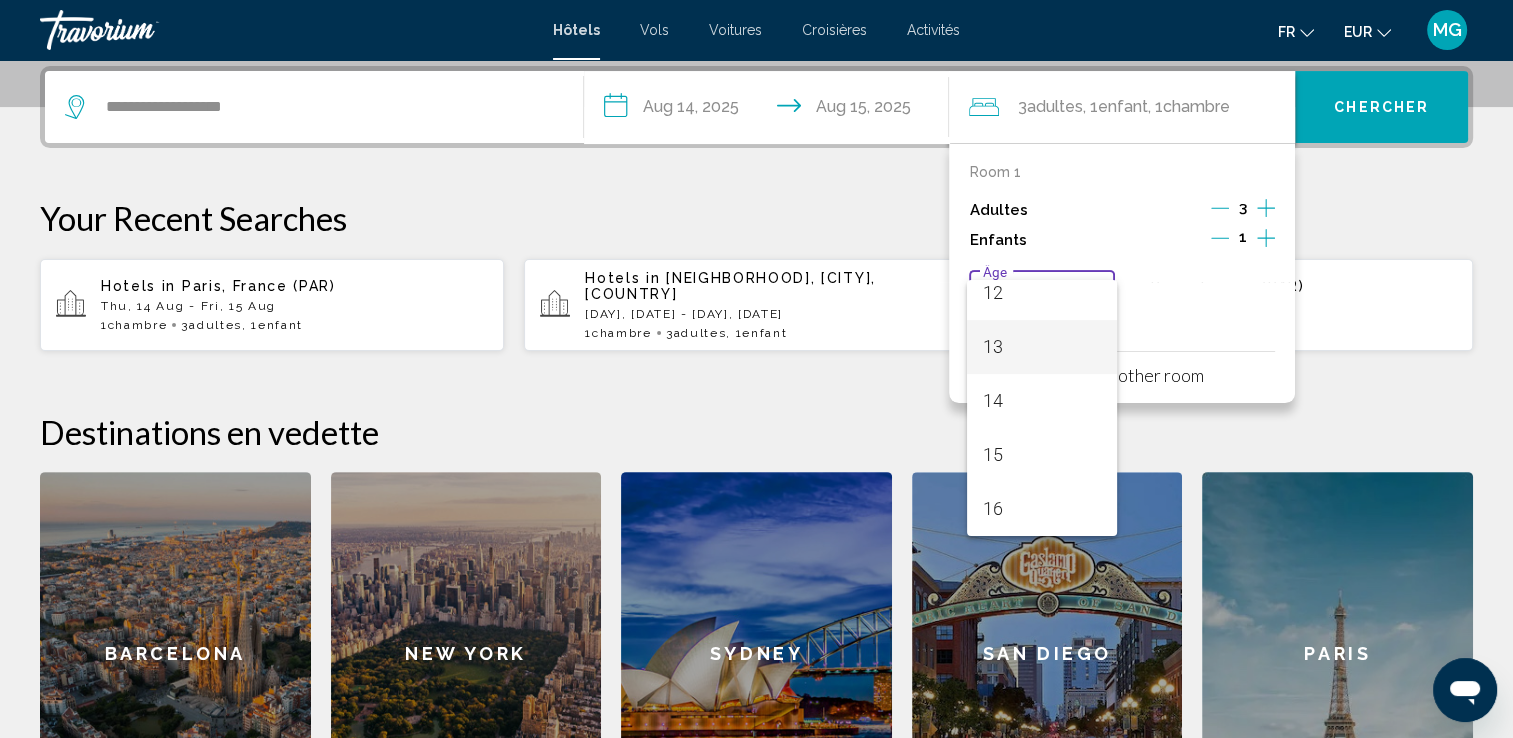 scroll, scrollTop: 716, scrollLeft: 0, axis: vertical 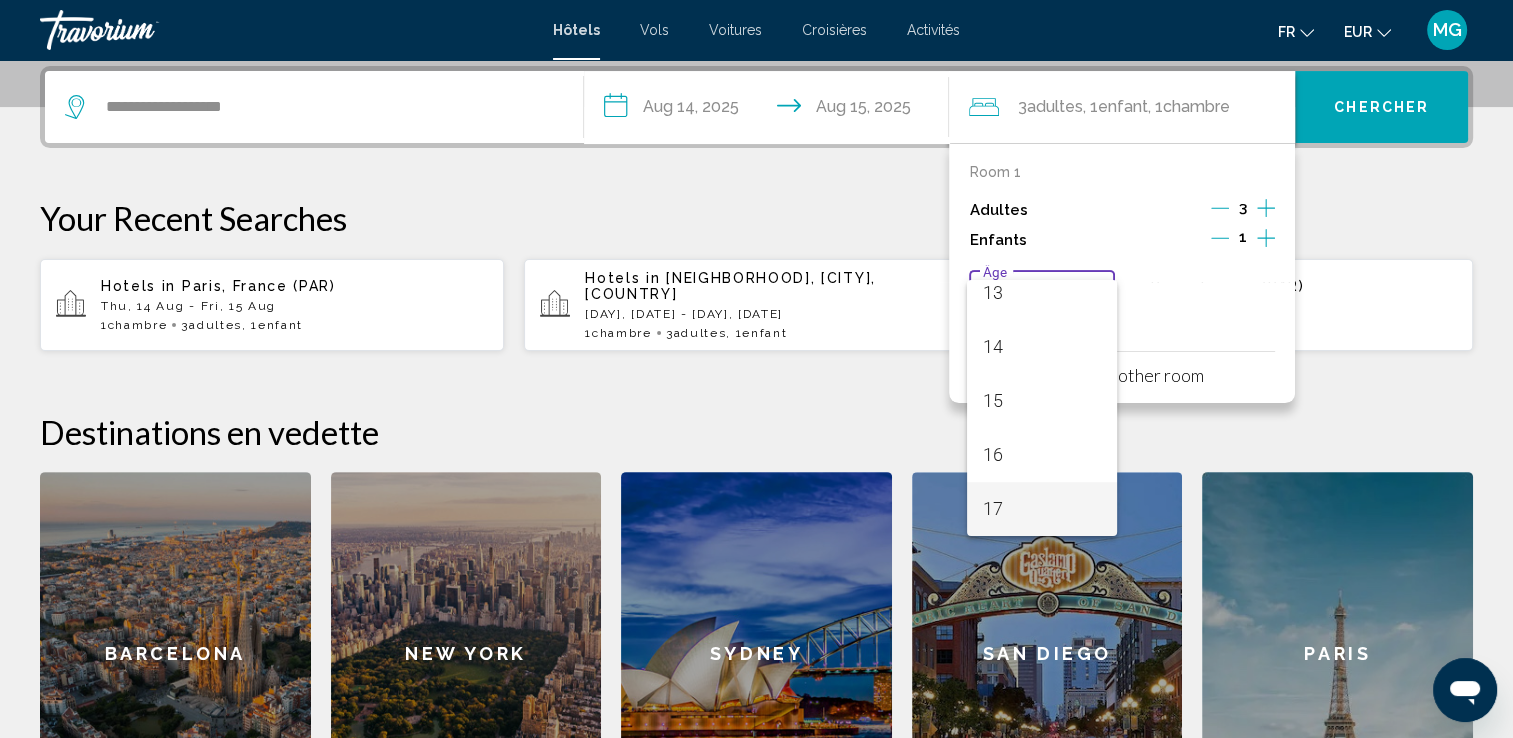 click on "17" at bounding box center [1042, 509] 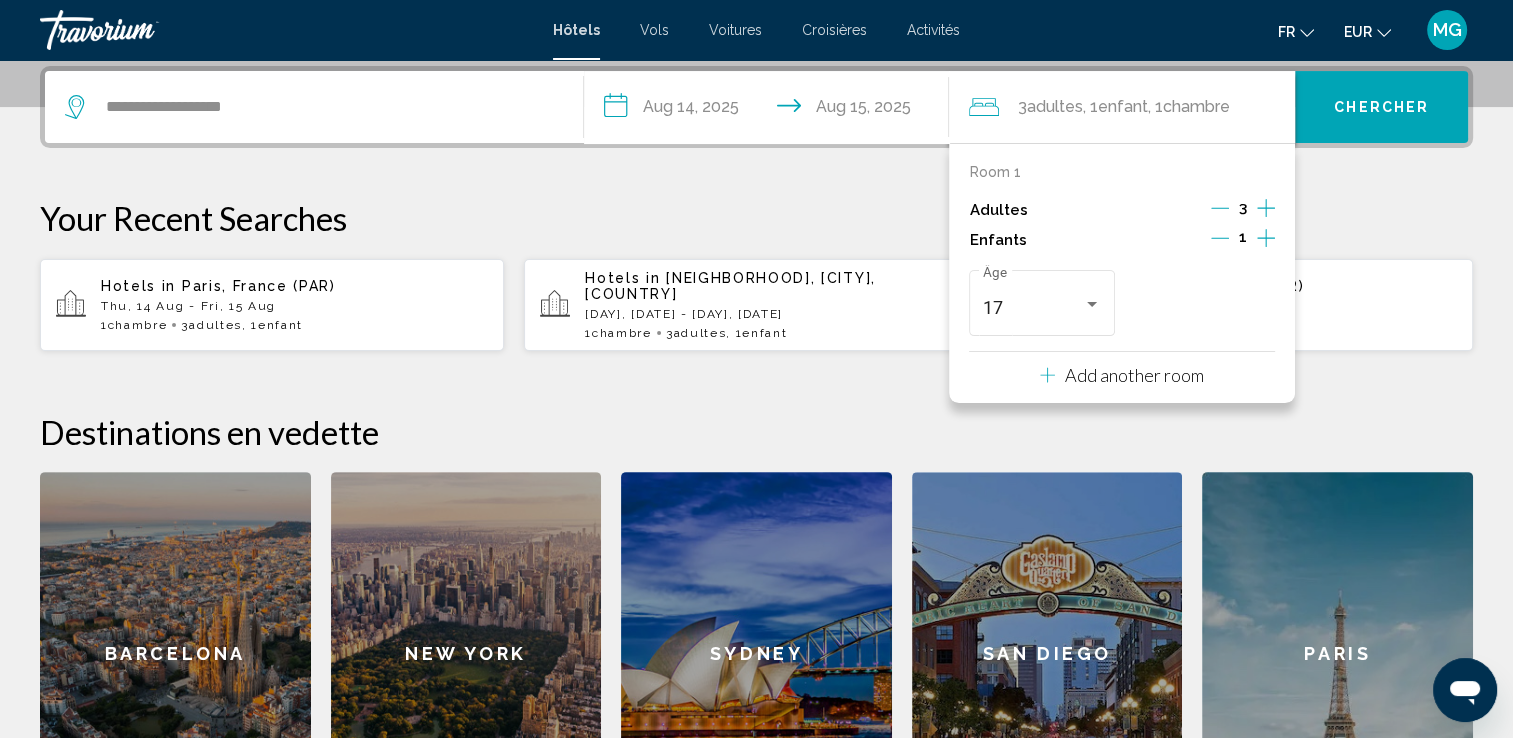 click on "Chercher" at bounding box center (1381, 108) 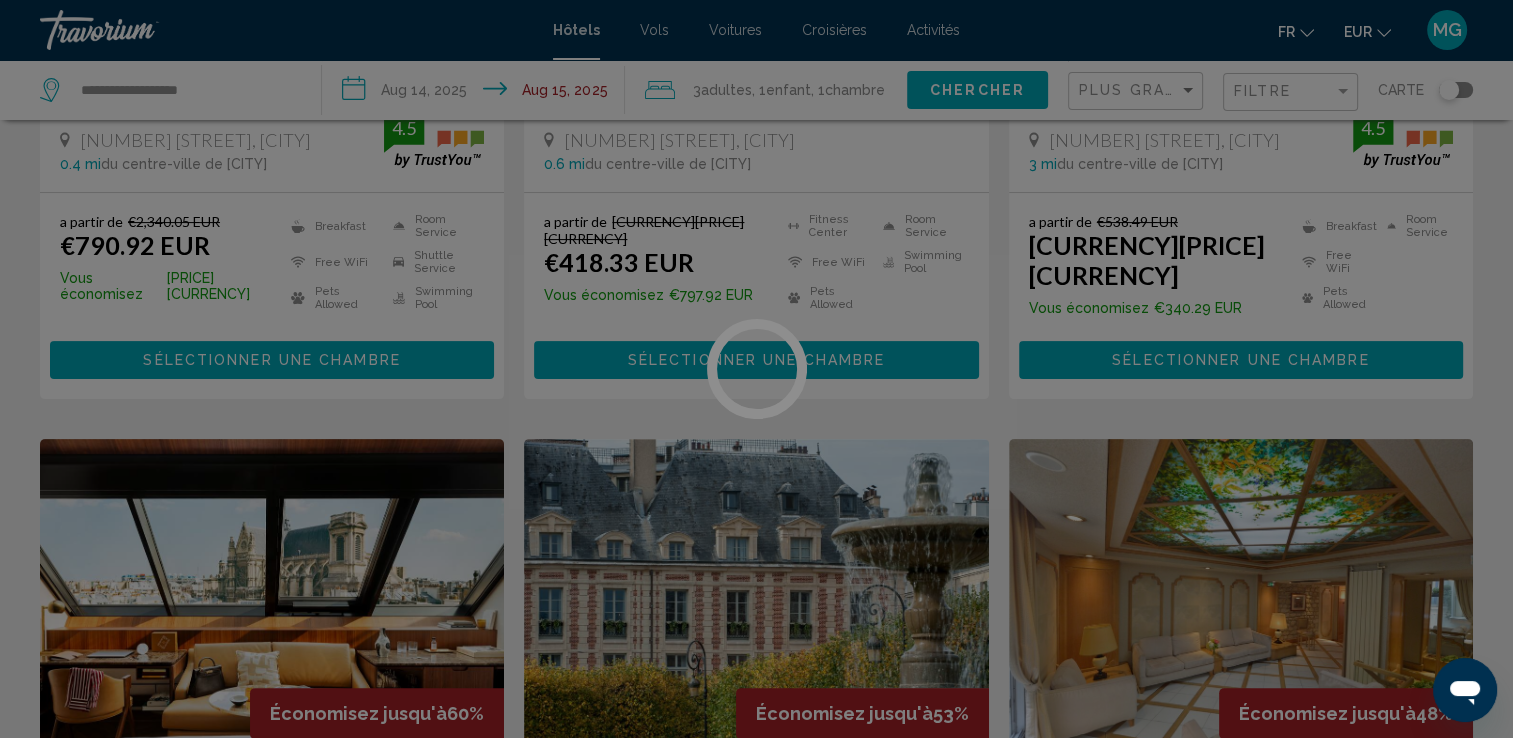 scroll, scrollTop: 0, scrollLeft: 0, axis: both 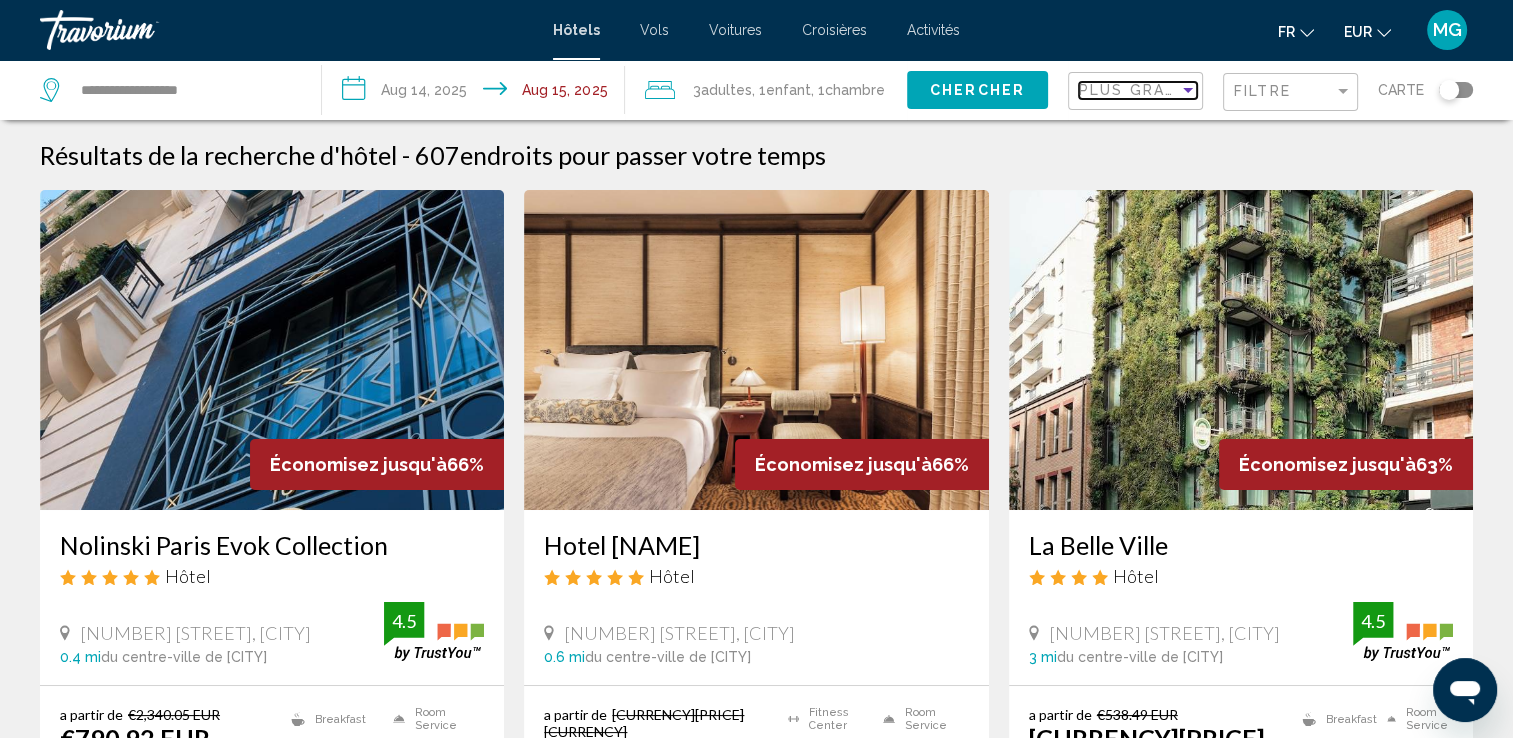 click on "Plus grandes économies" at bounding box center (1198, 90) 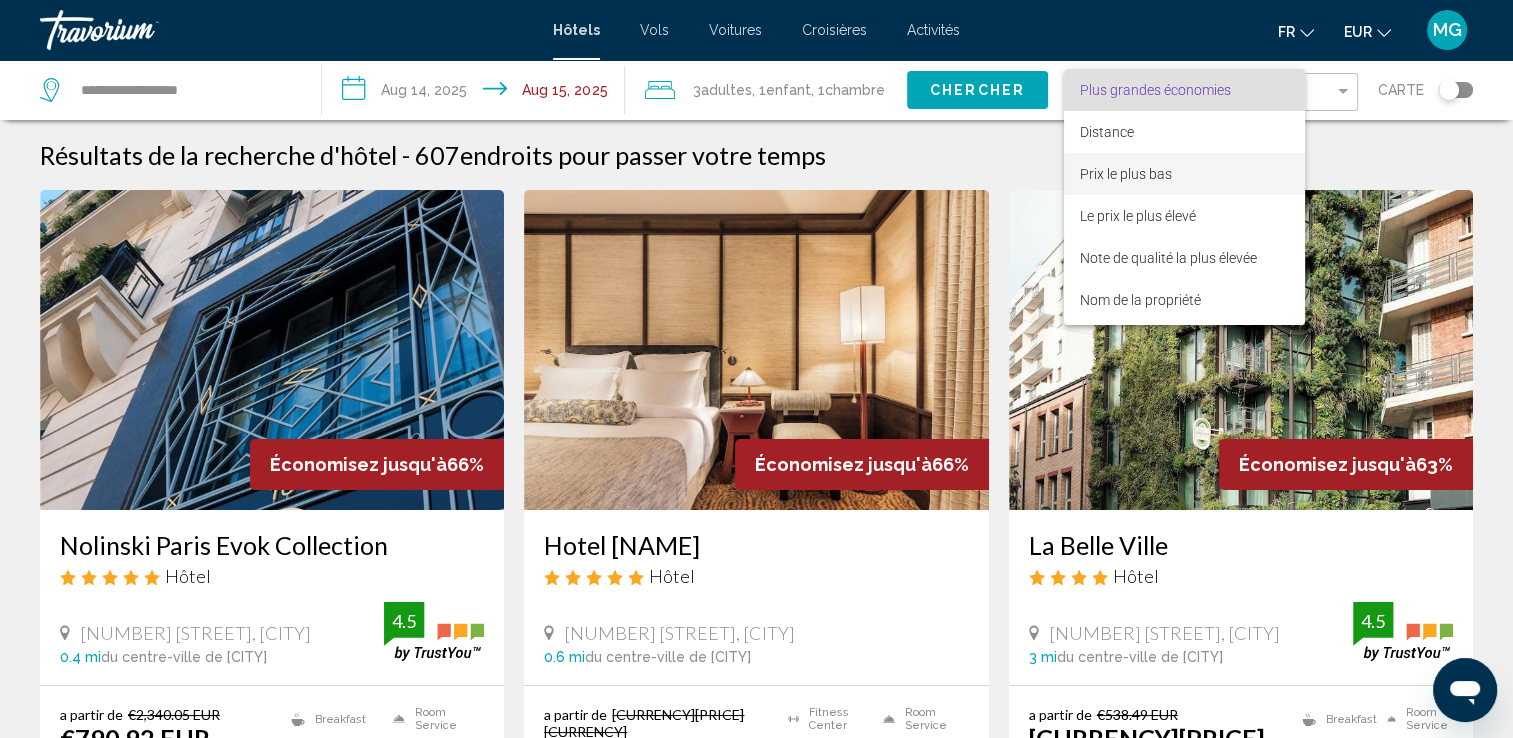 click on "Prix le plus bas" at bounding box center (1184, 174) 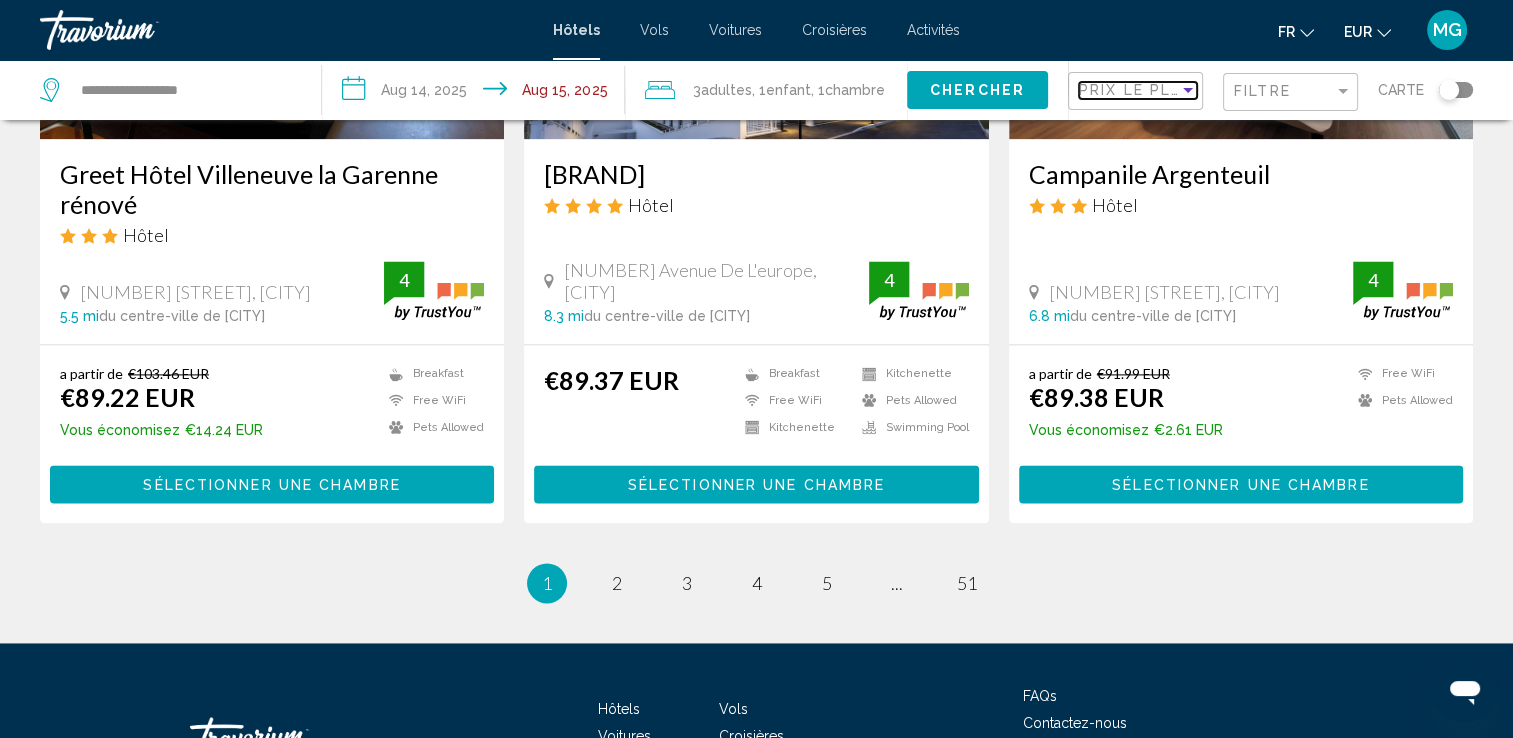 scroll, scrollTop: 2753, scrollLeft: 0, axis: vertical 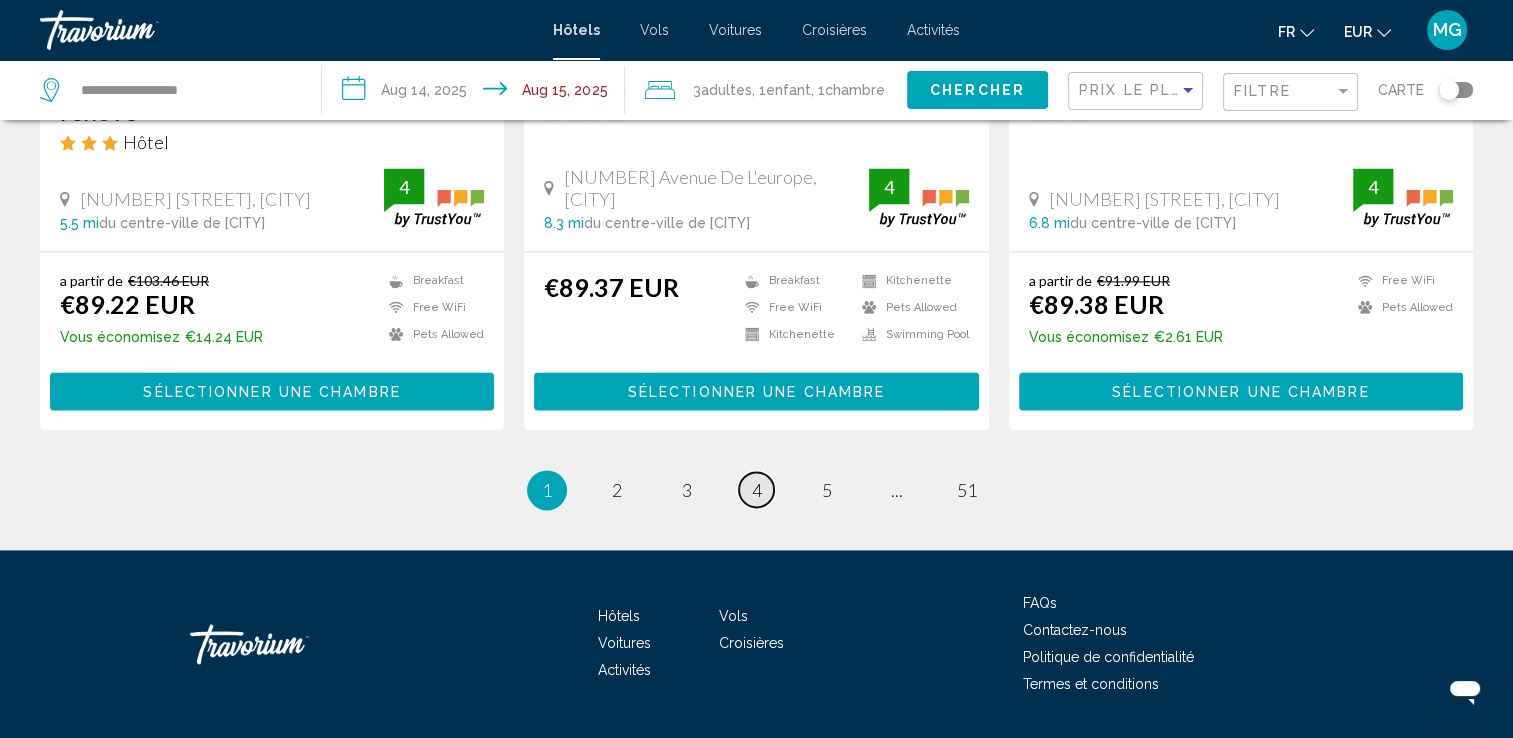 click on "page  4" at bounding box center (756, 489) 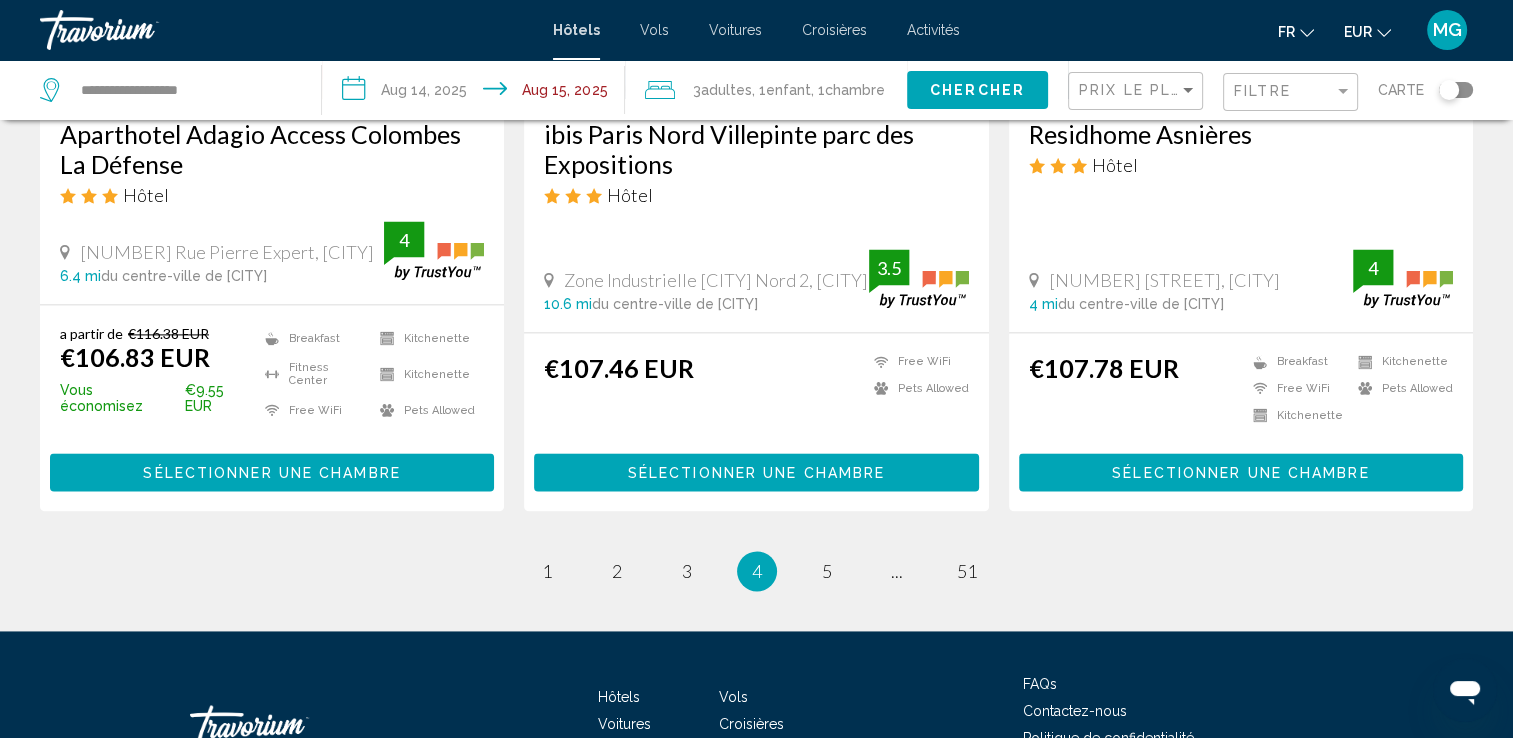 scroll, scrollTop: 2700, scrollLeft: 0, axis: vertical 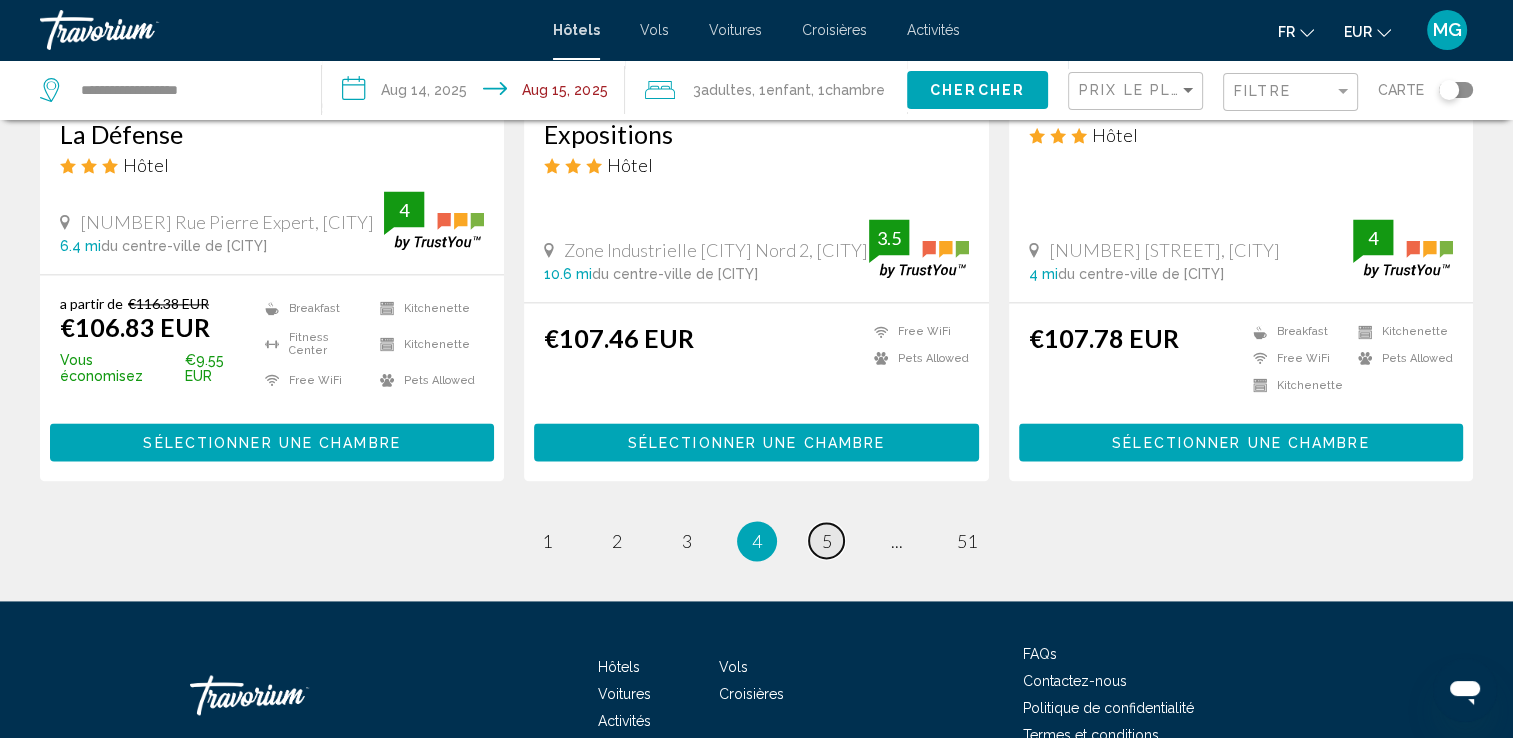 click on "5" at bounding box center [827, 541] 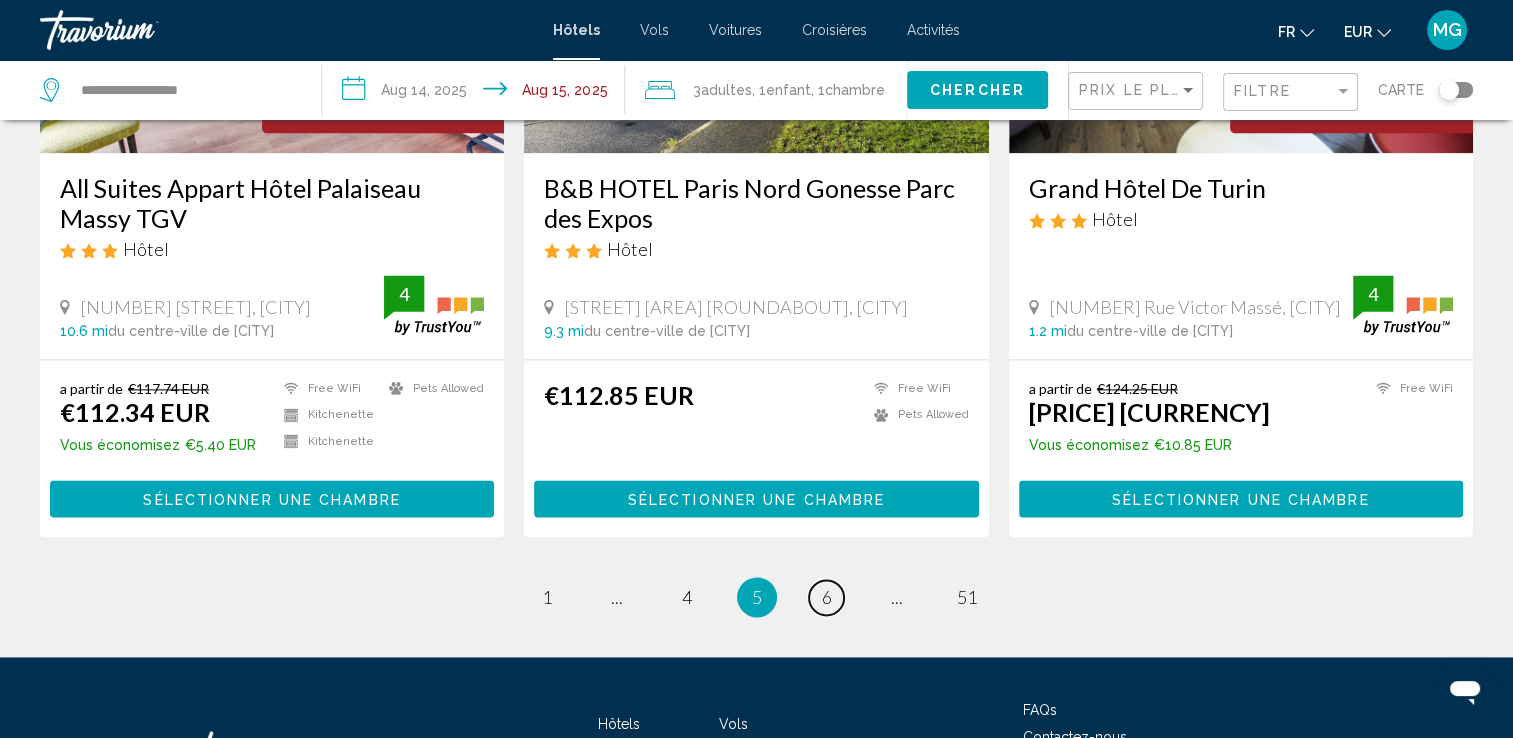 scroll, scrollTop: 2620, scrollLeft: 0, axis: vertical 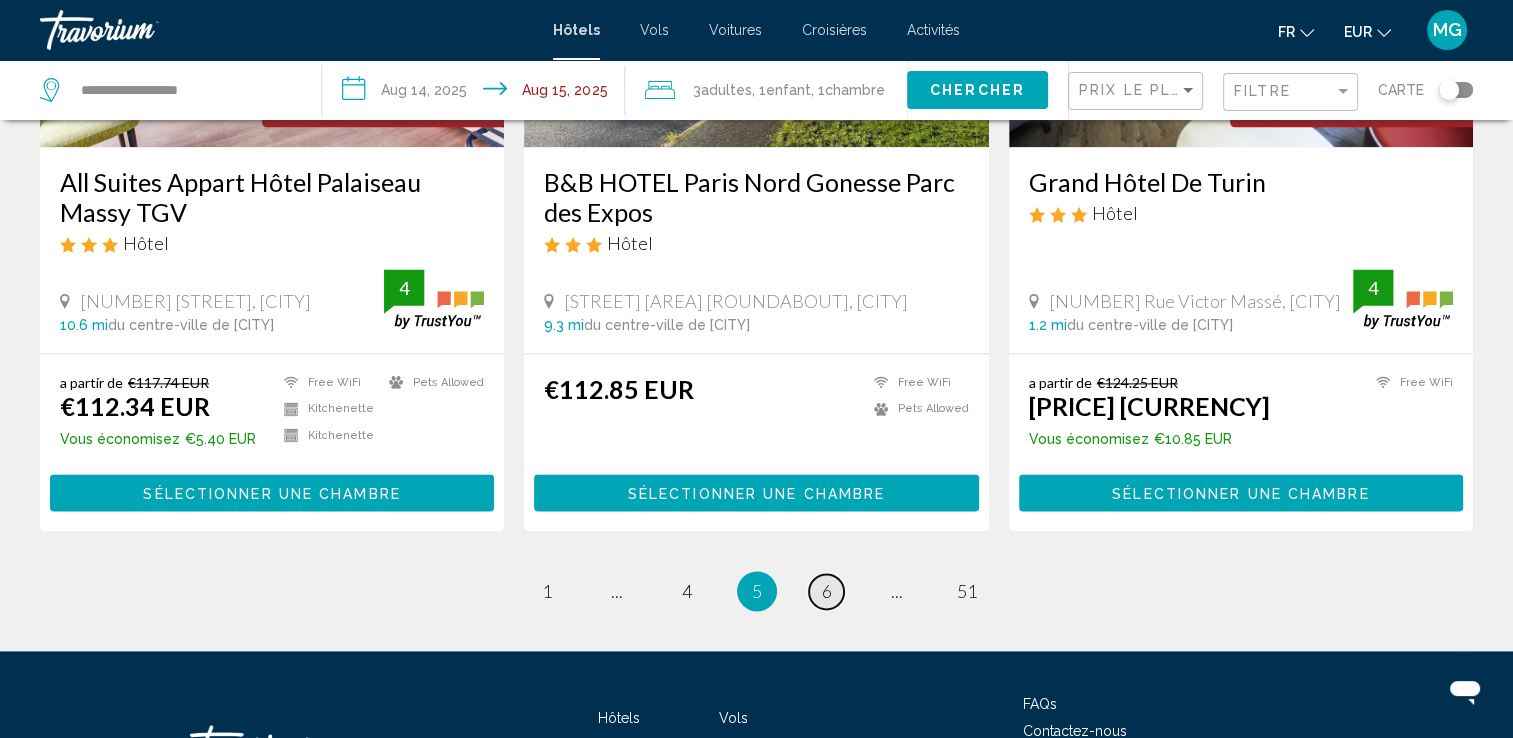 click on "6" at bounding box center [827, 591] 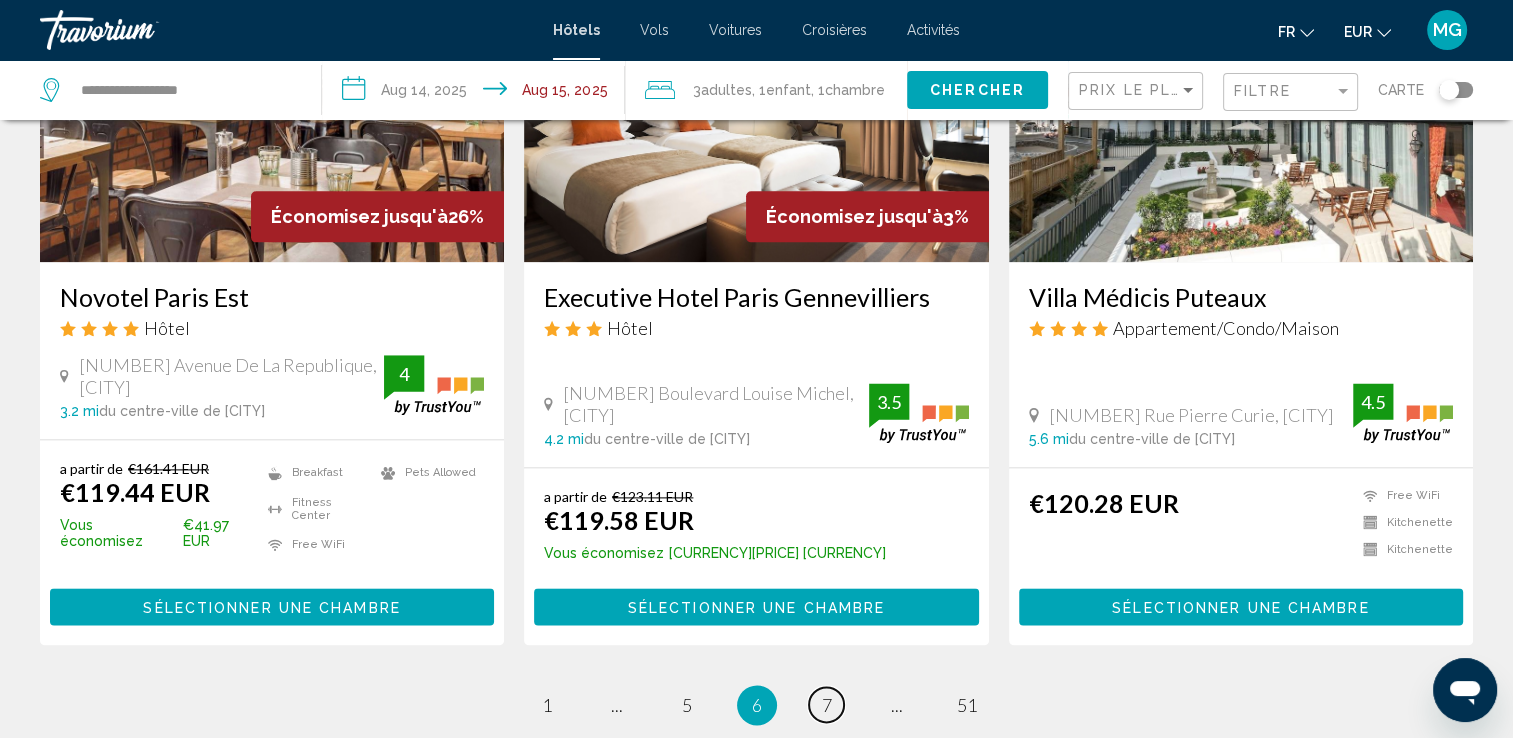 scroll, scrollTop: 2500, scrollLeft: 0, axis: vertical 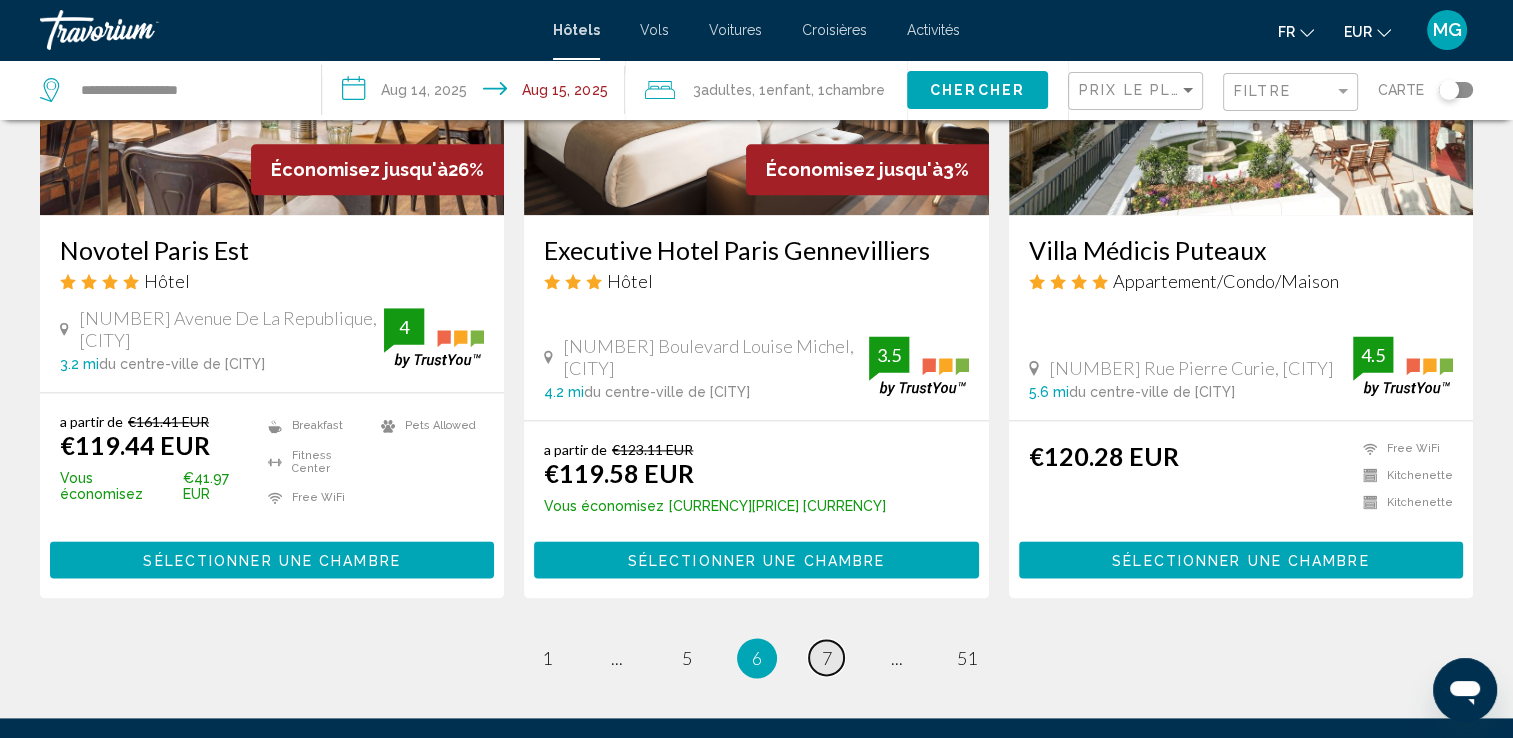 click on "7" at bounding box center (827, 658) 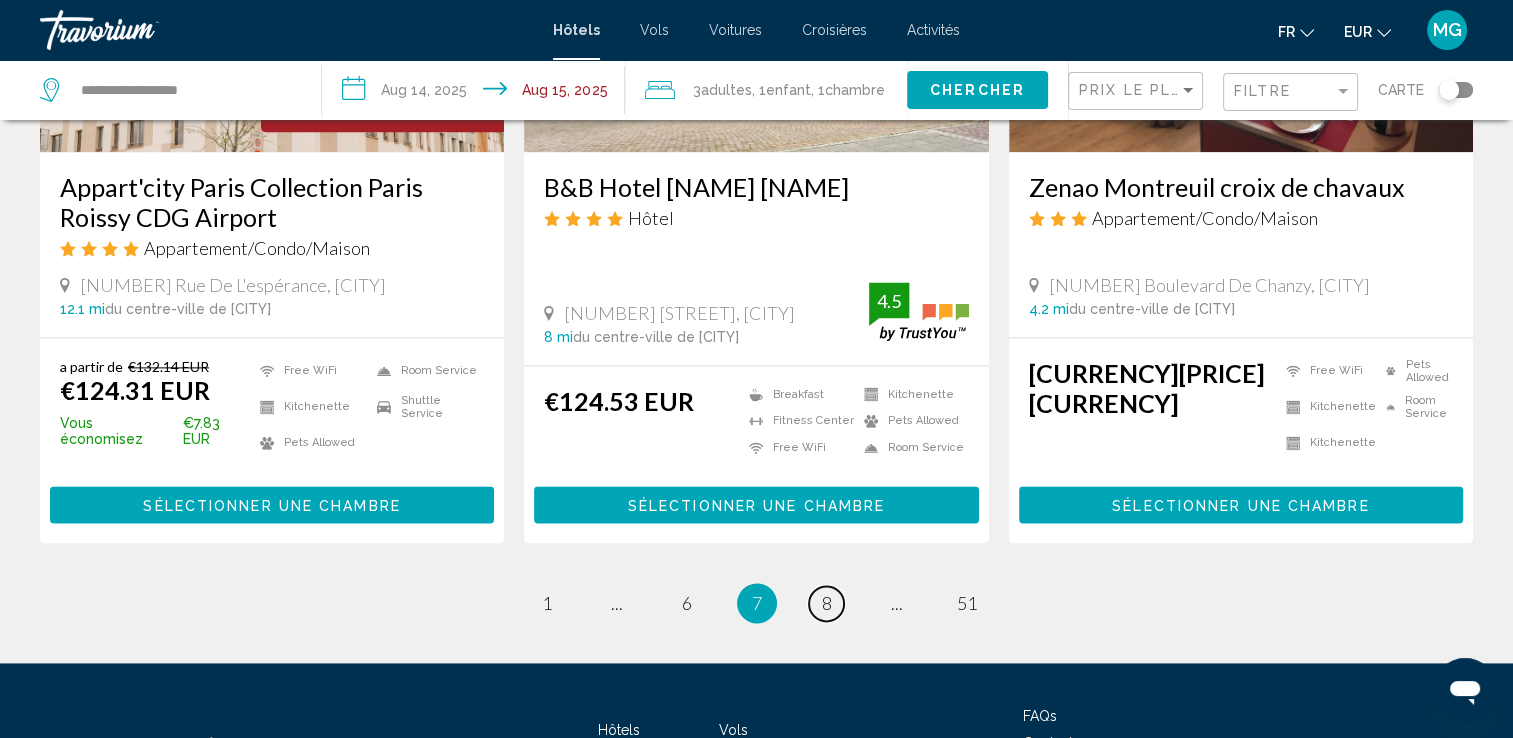 scroll, scrollTop: 2700, scrollLeft: 0, axis: vertical 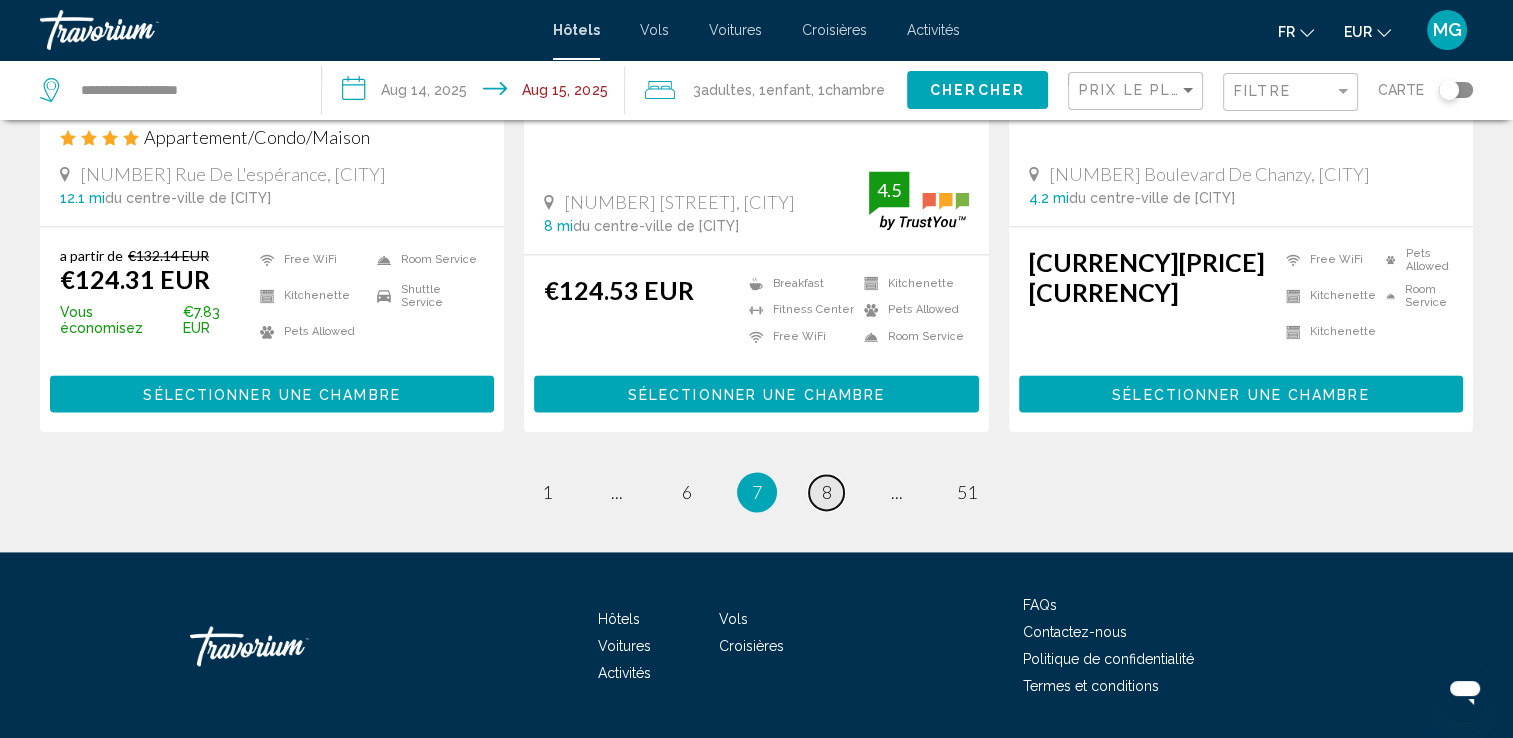 click on "page  8" at bounding box center (826, 492) 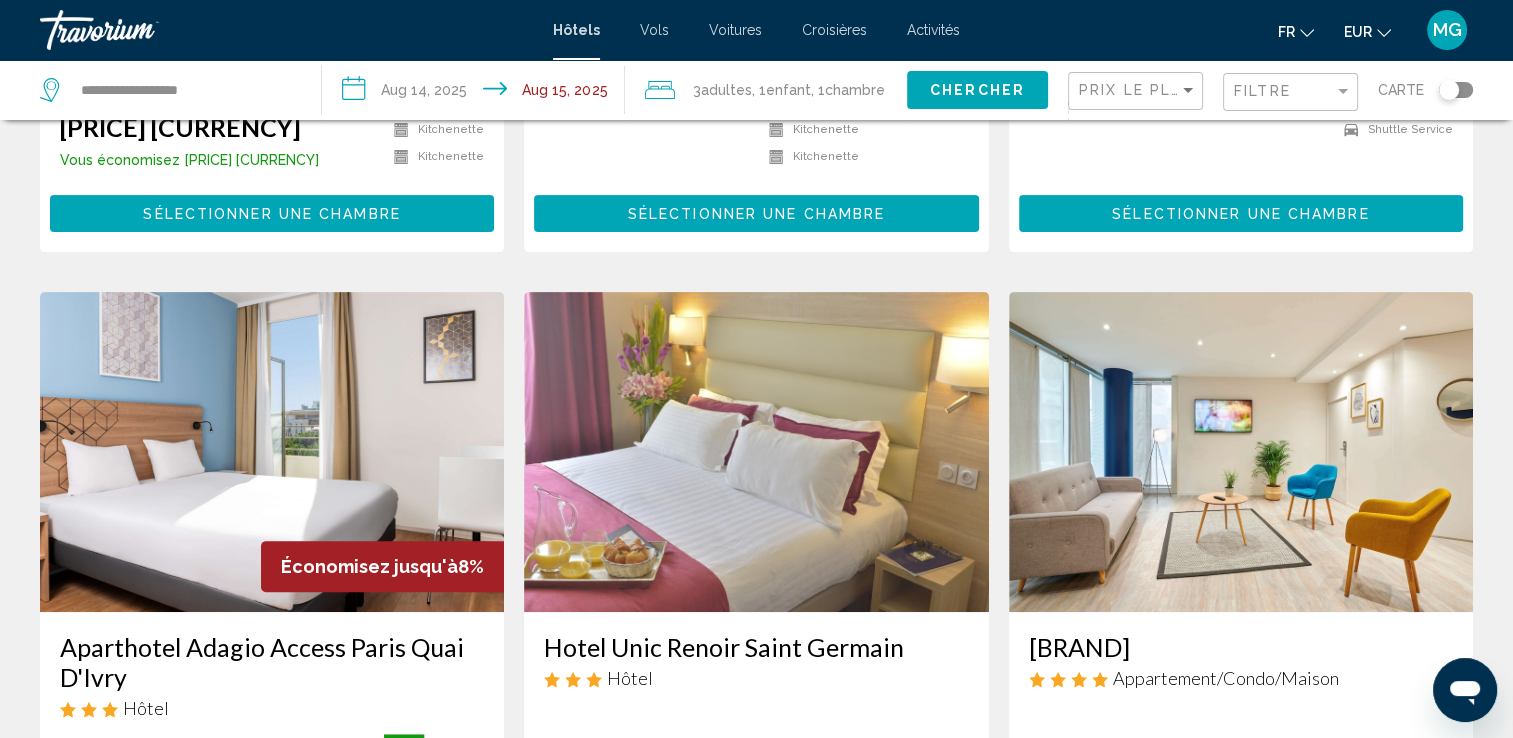 scroll, scrollTop: 600, scrollLeft: 0, axis: vertical 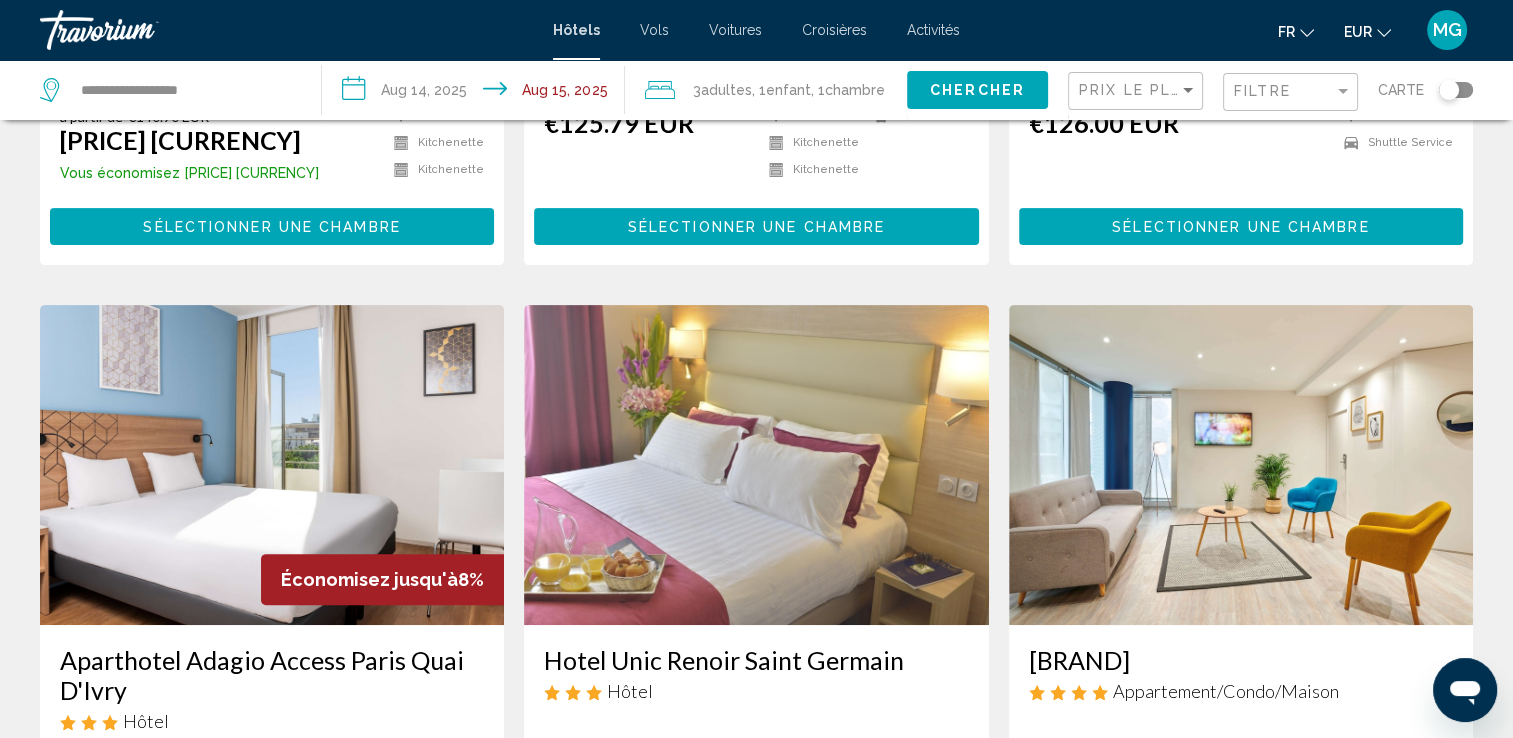 click at bounding box center (756, 465) 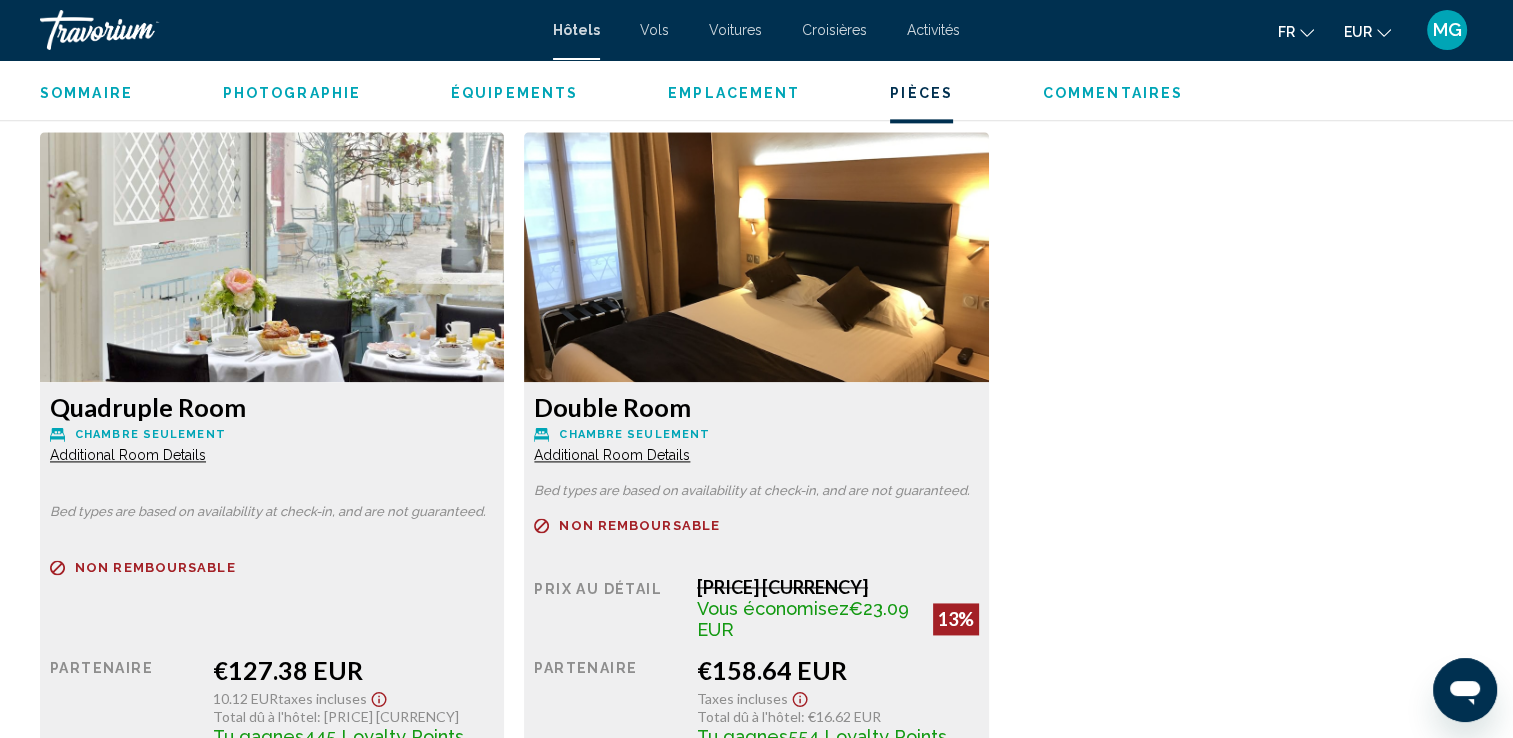 scroll, scrollTop: 2800, scrollLeft: 0, axis: vertical 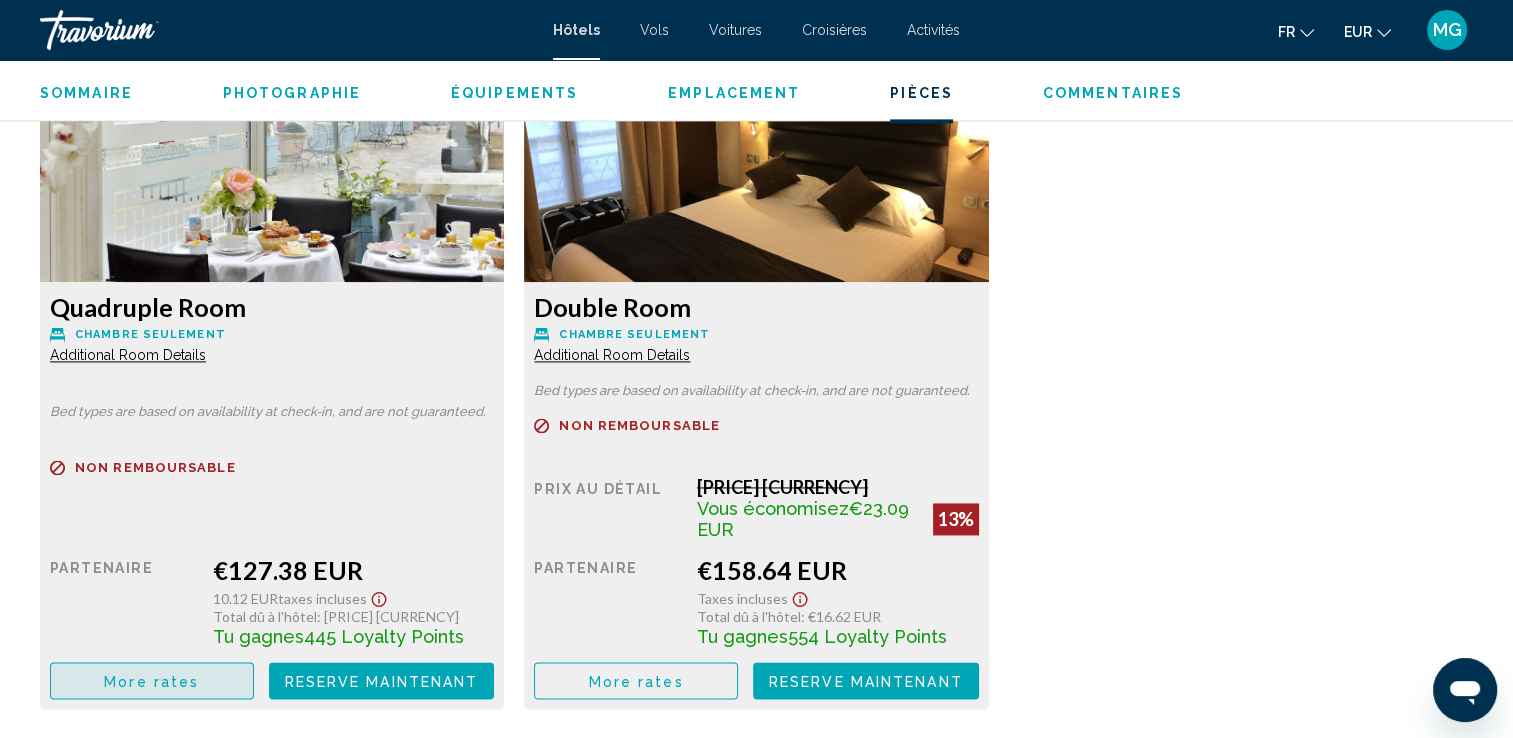 click on "More rates" at bounding box center (151, 681) 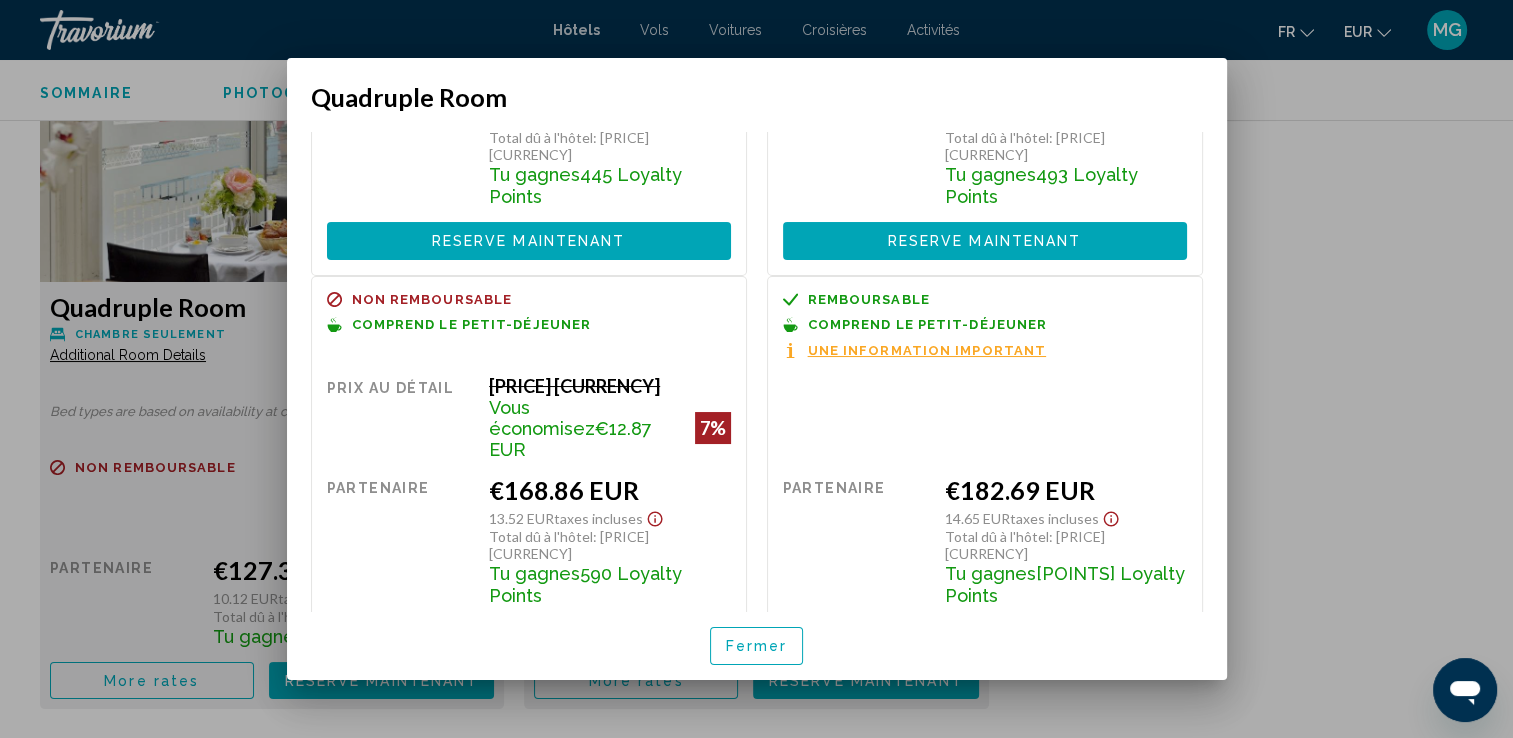 scroll, scrollTop: 221, scrollLeft: 0, axis: vertical 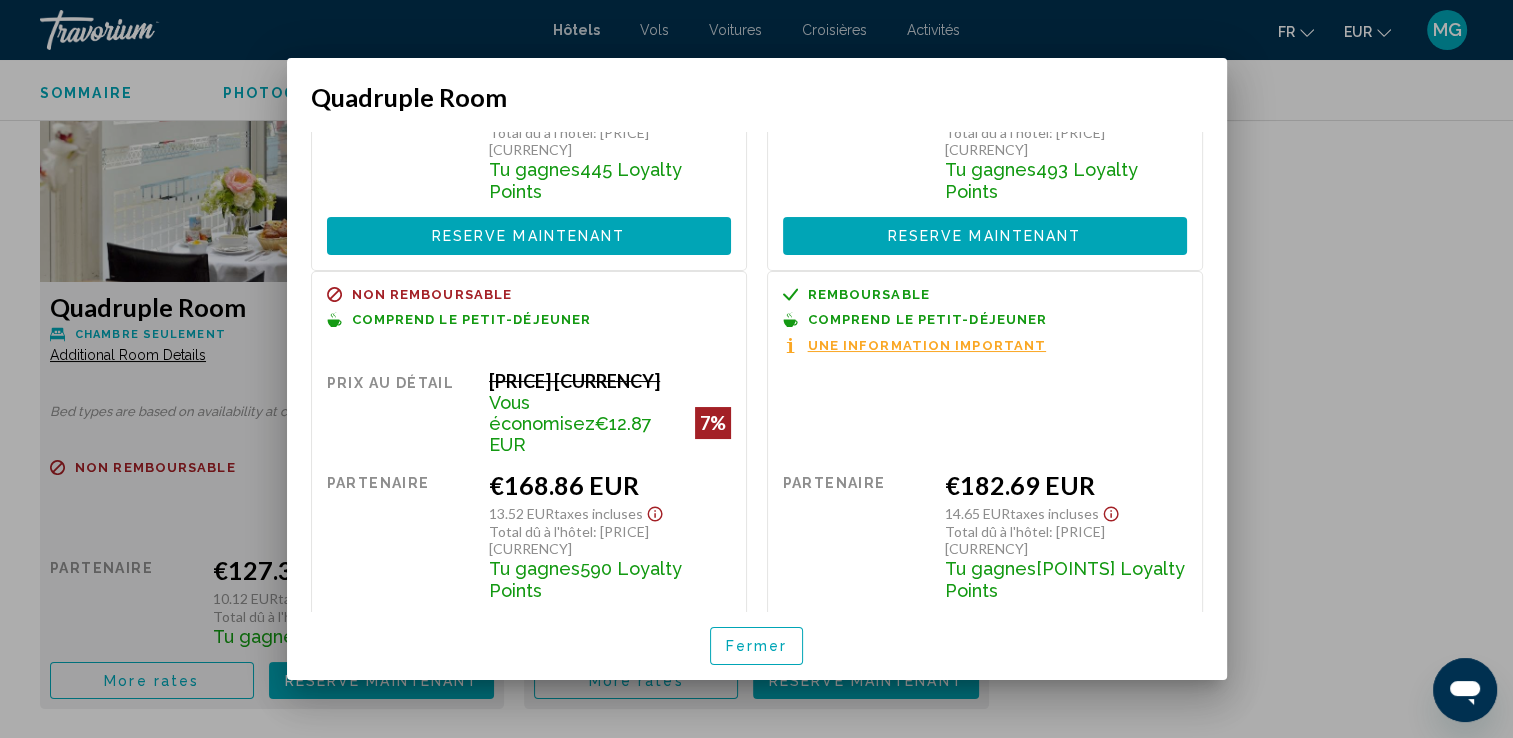 click on "Reserve maintenant" at bounding box center [529, 635] 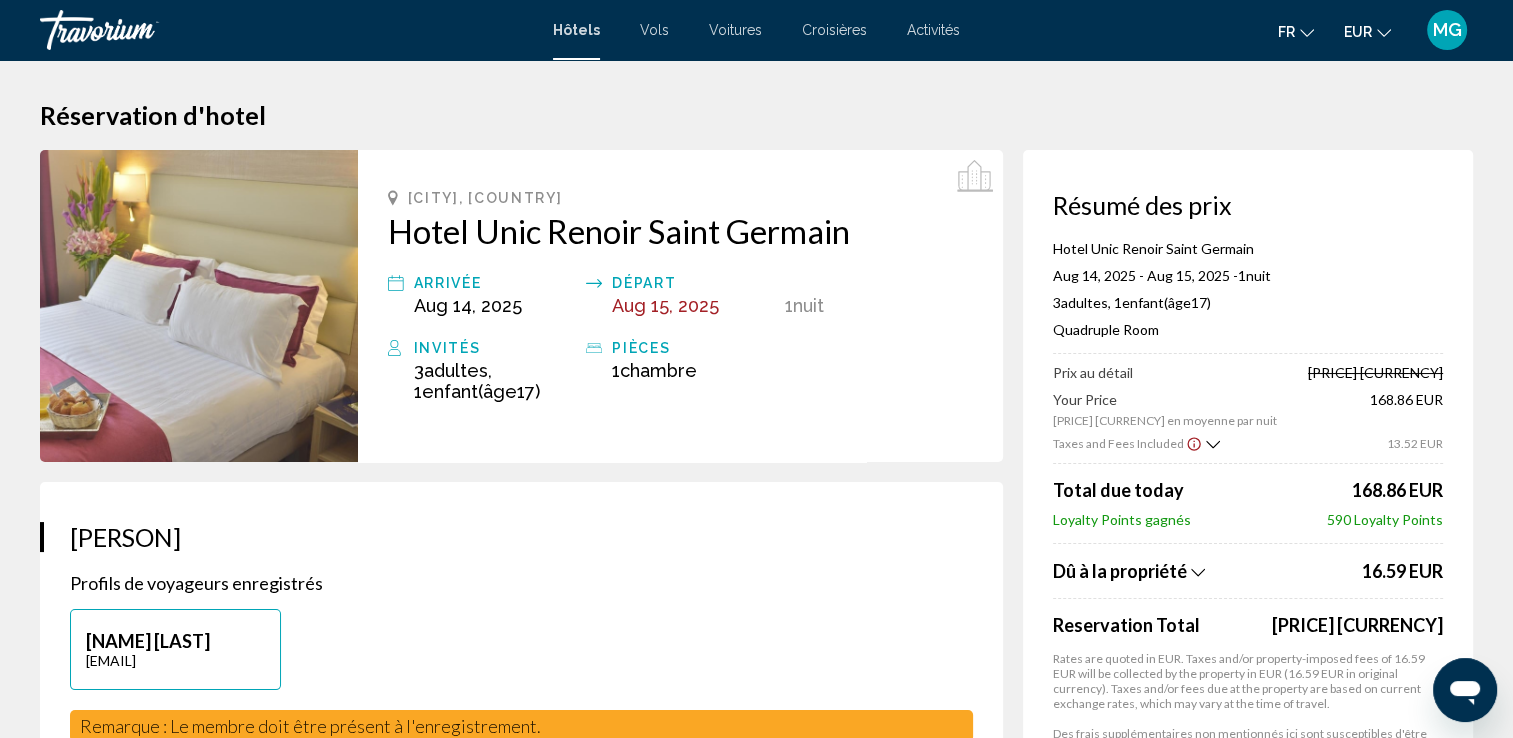 click on "Taxes and Fees Included" at bounding box center [1118, 443] 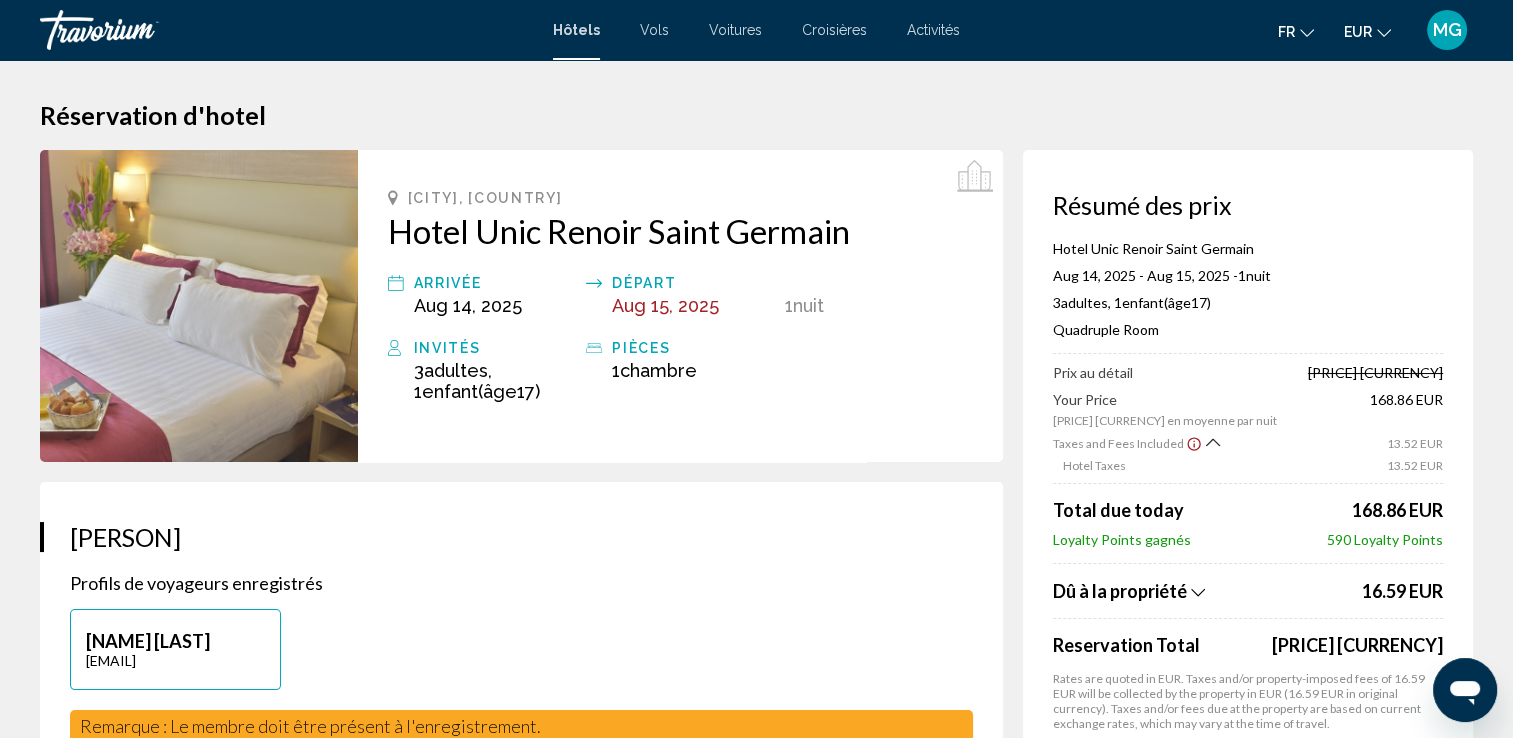 click on "Taxes and Fees Included" at bounding box center [1118, 443] 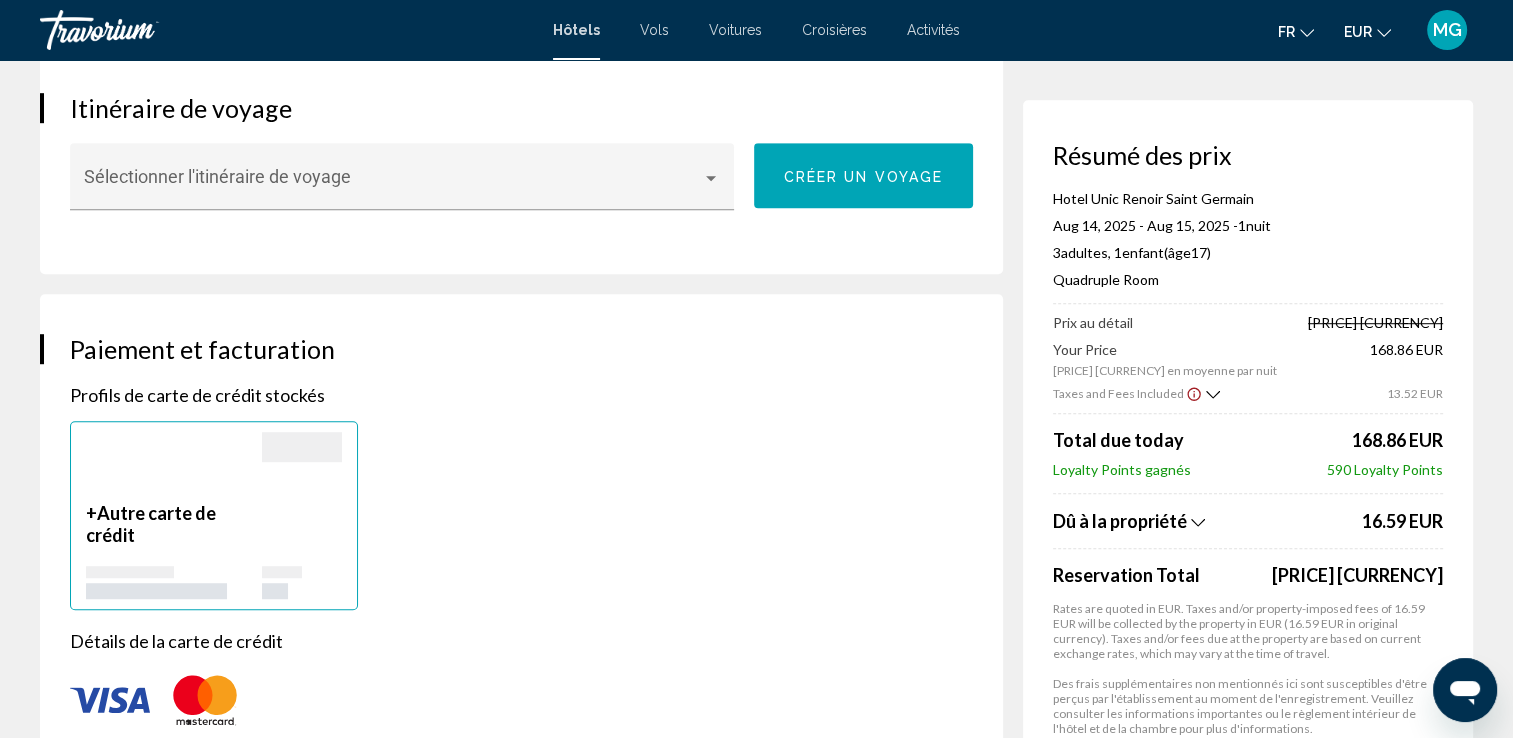 scroll, scrollTop: 1300, scrollLeft: 0, axis: vertical 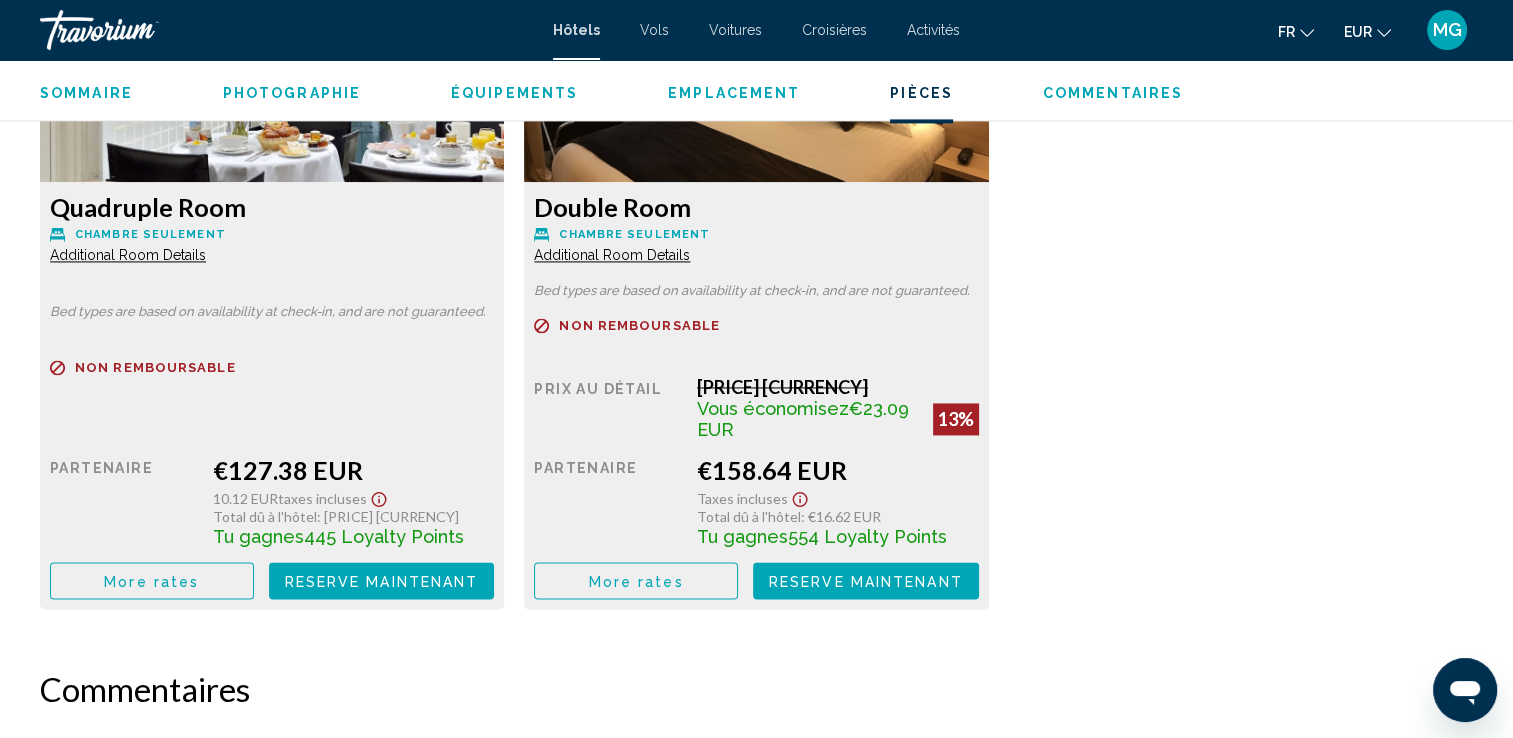 click on "More rates" at bounding box center [152, 580] 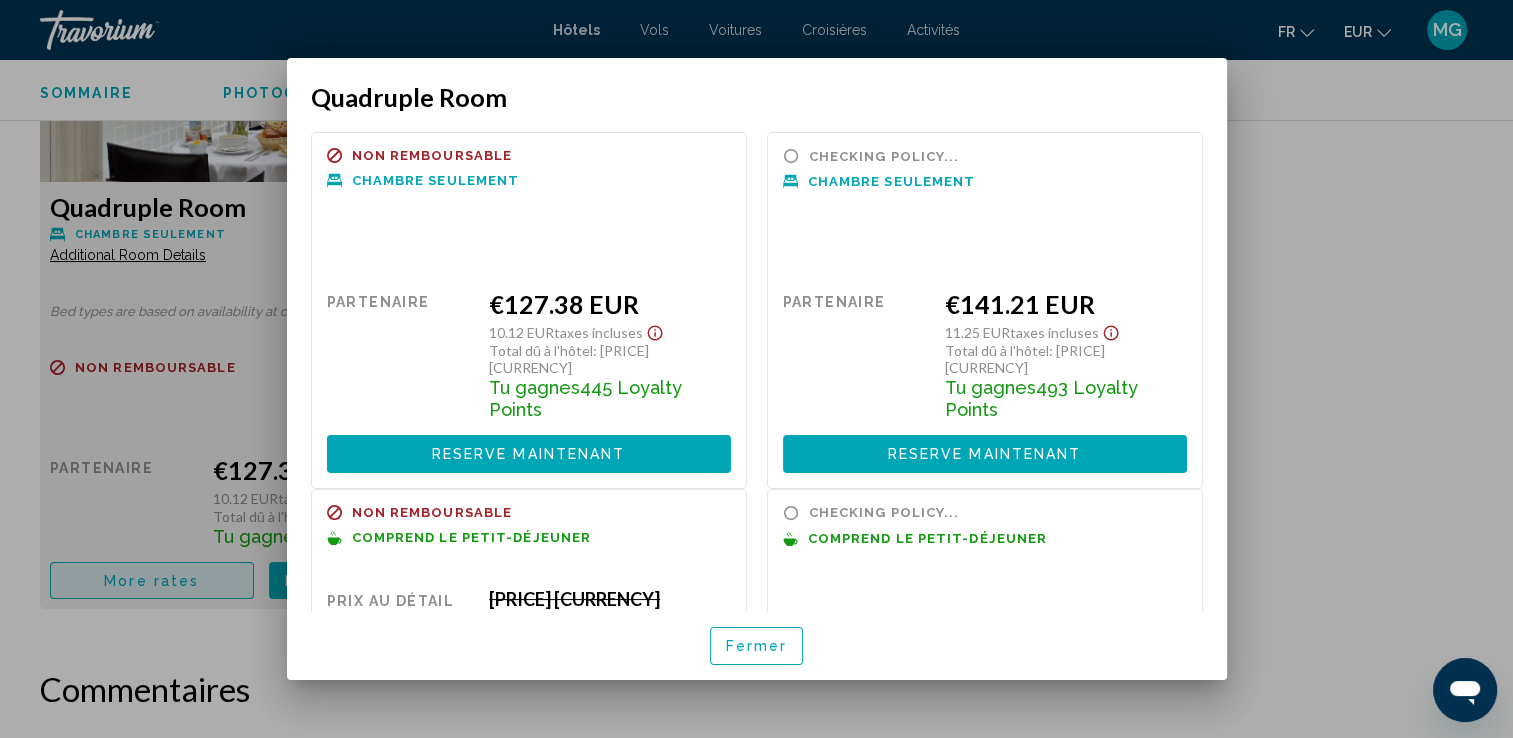 scroll, scrollTop: 0, scrollLeft: 0, axis: both 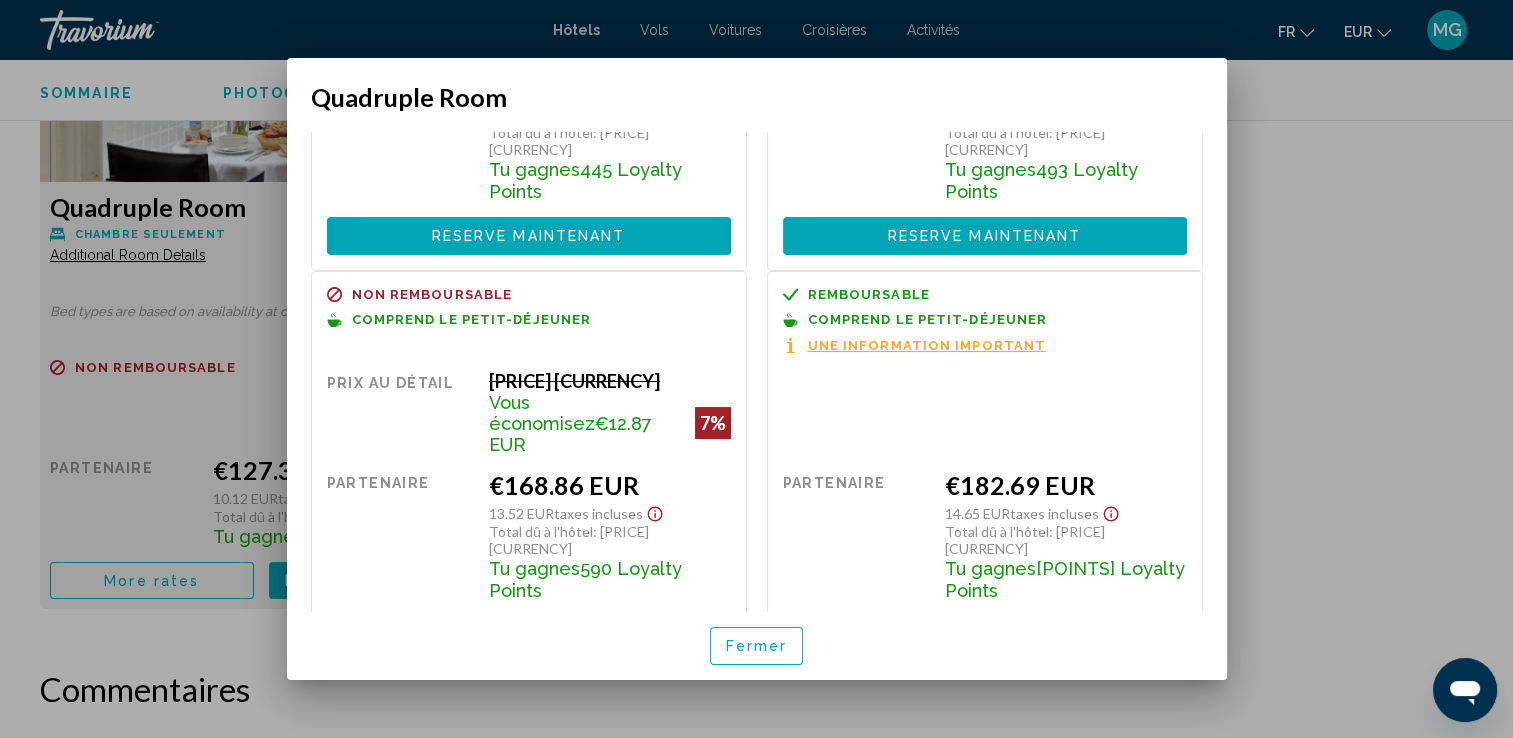 click at bounding box center (756, 369) 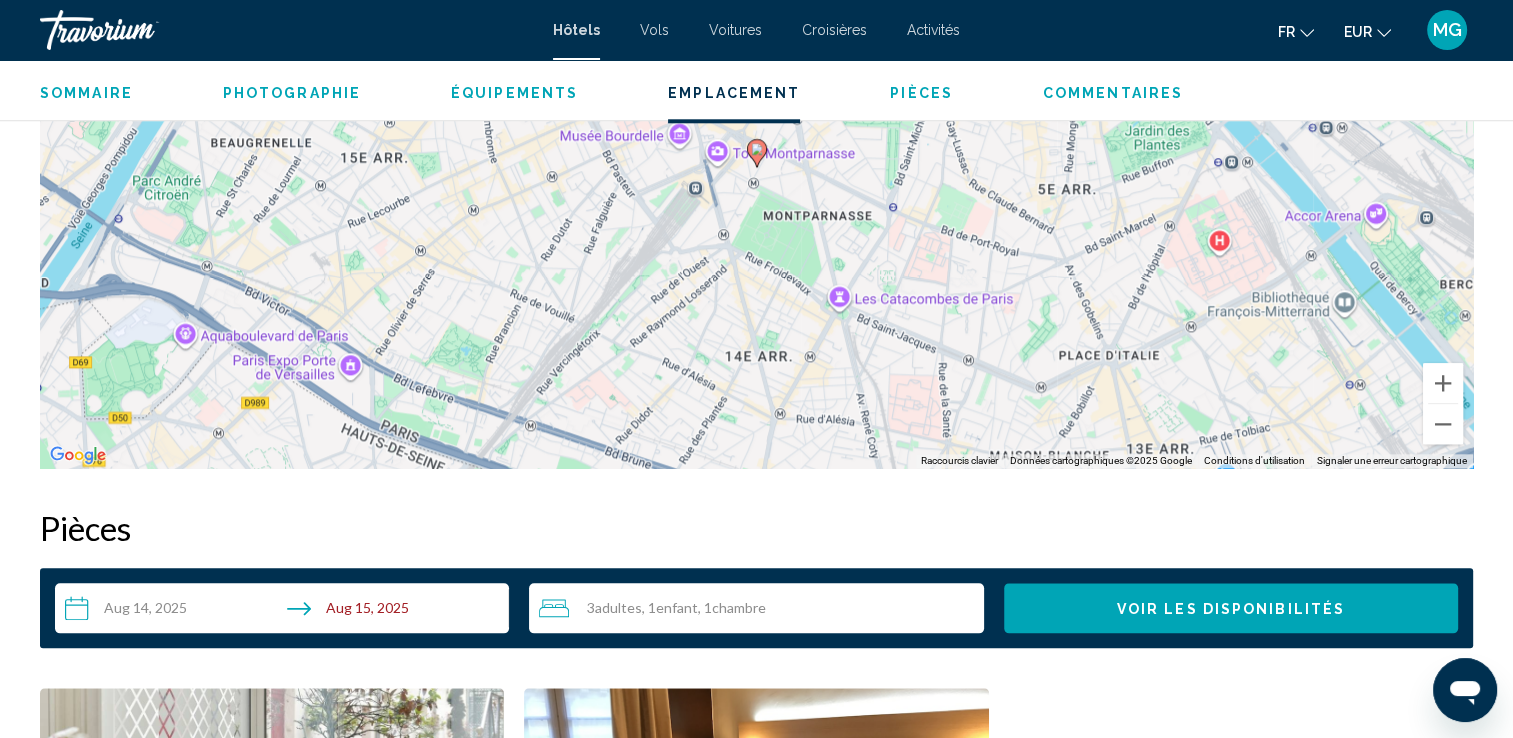 scroll, scrollTop: 2000, scrollLeft: 0, axis: vertical 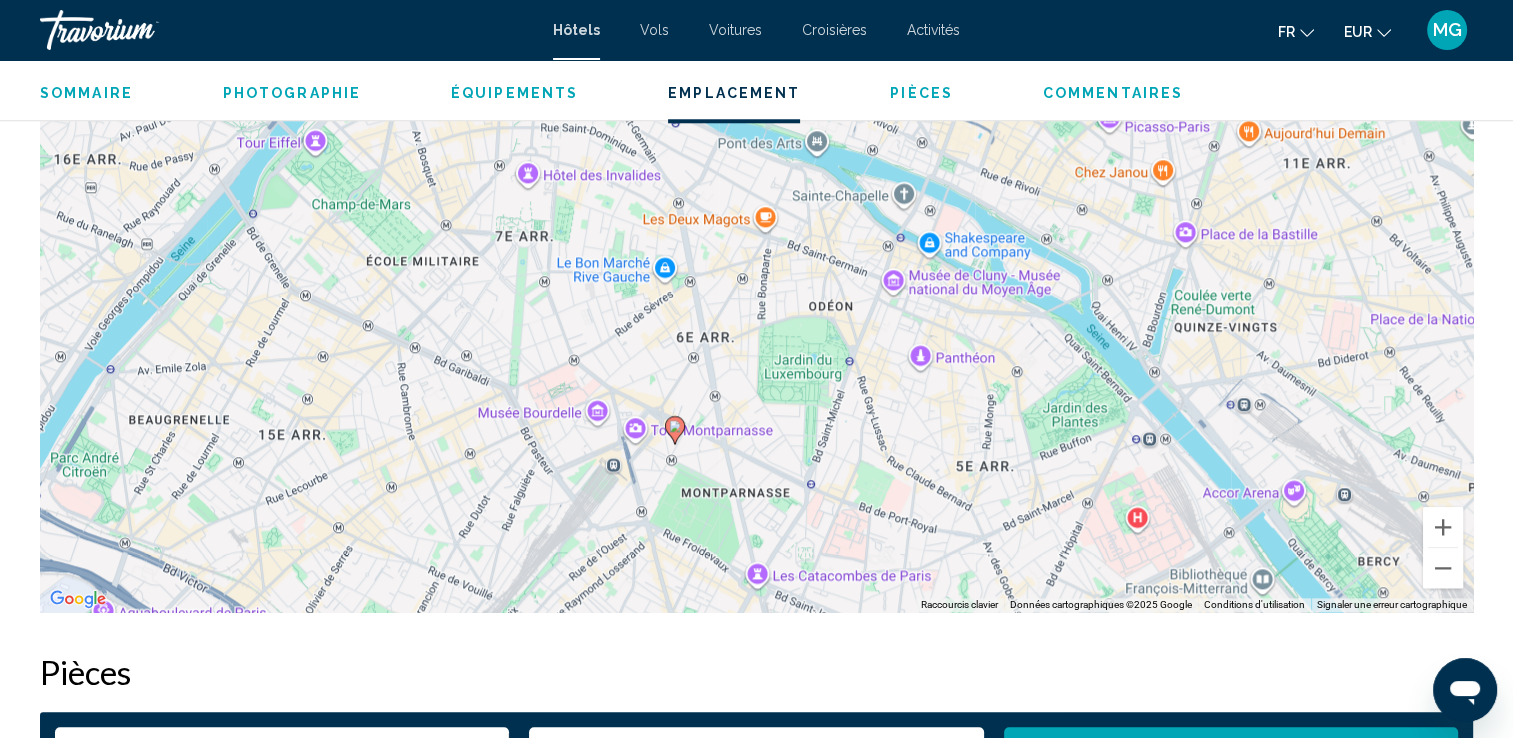 drag, startPoint x: 892, startPoint y: 241, endPoint x: 810, endPoint y: 378, distance: 159.66527 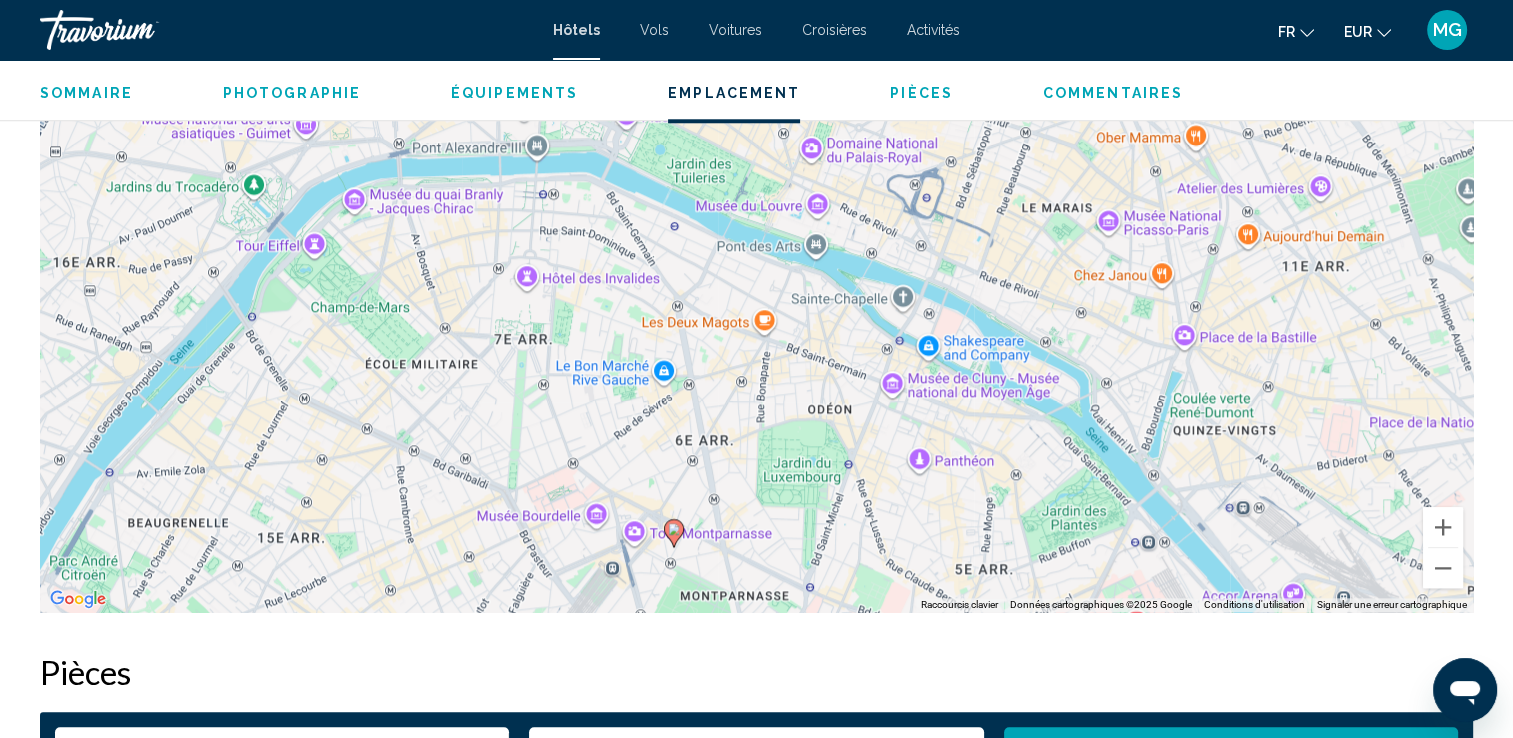 drag, startPoint x: 903, startPoint y: 163, endPoint x: 902, endPoint y: 269, distance: 106.004715 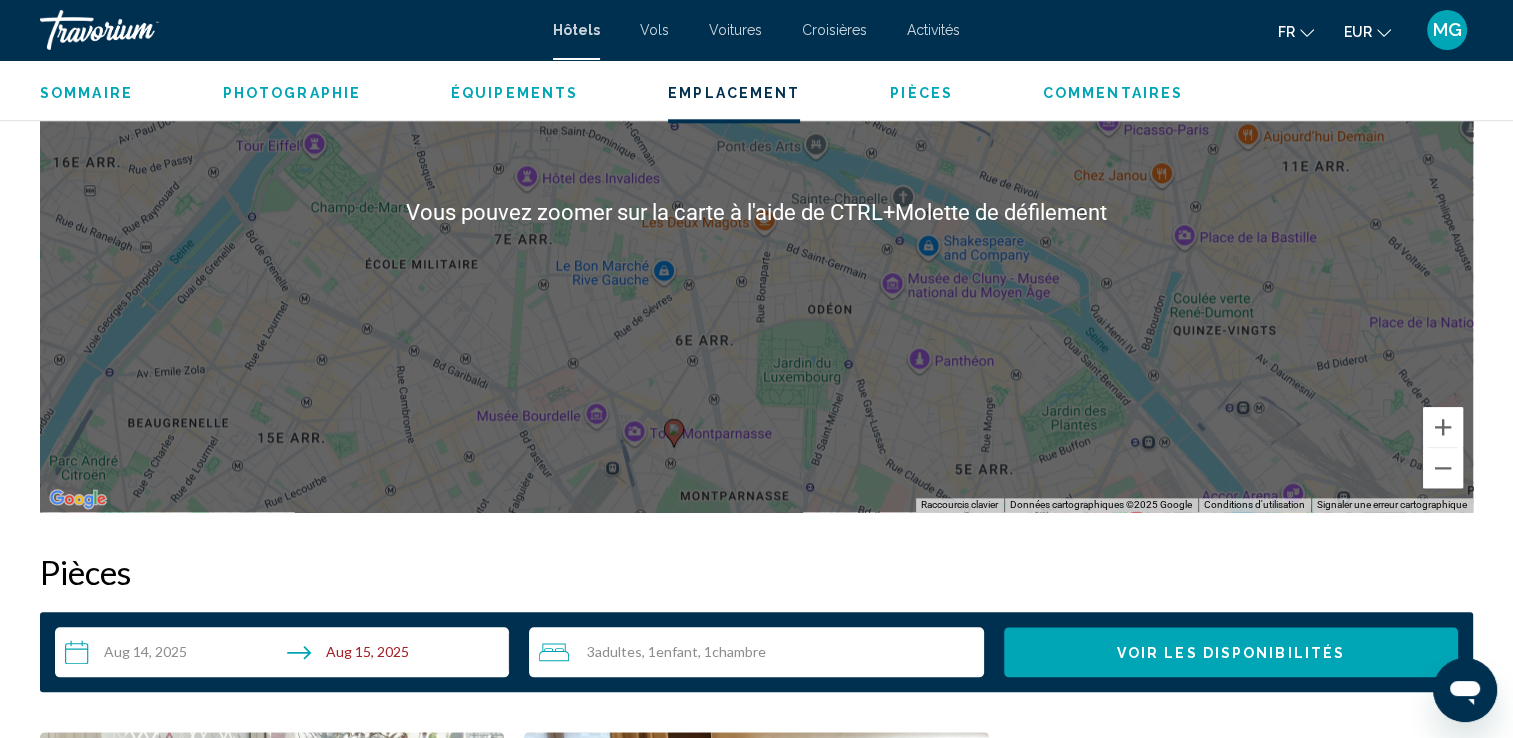 scroll, scrollTop: 2000, scrollLeft: 0, axis: vertical 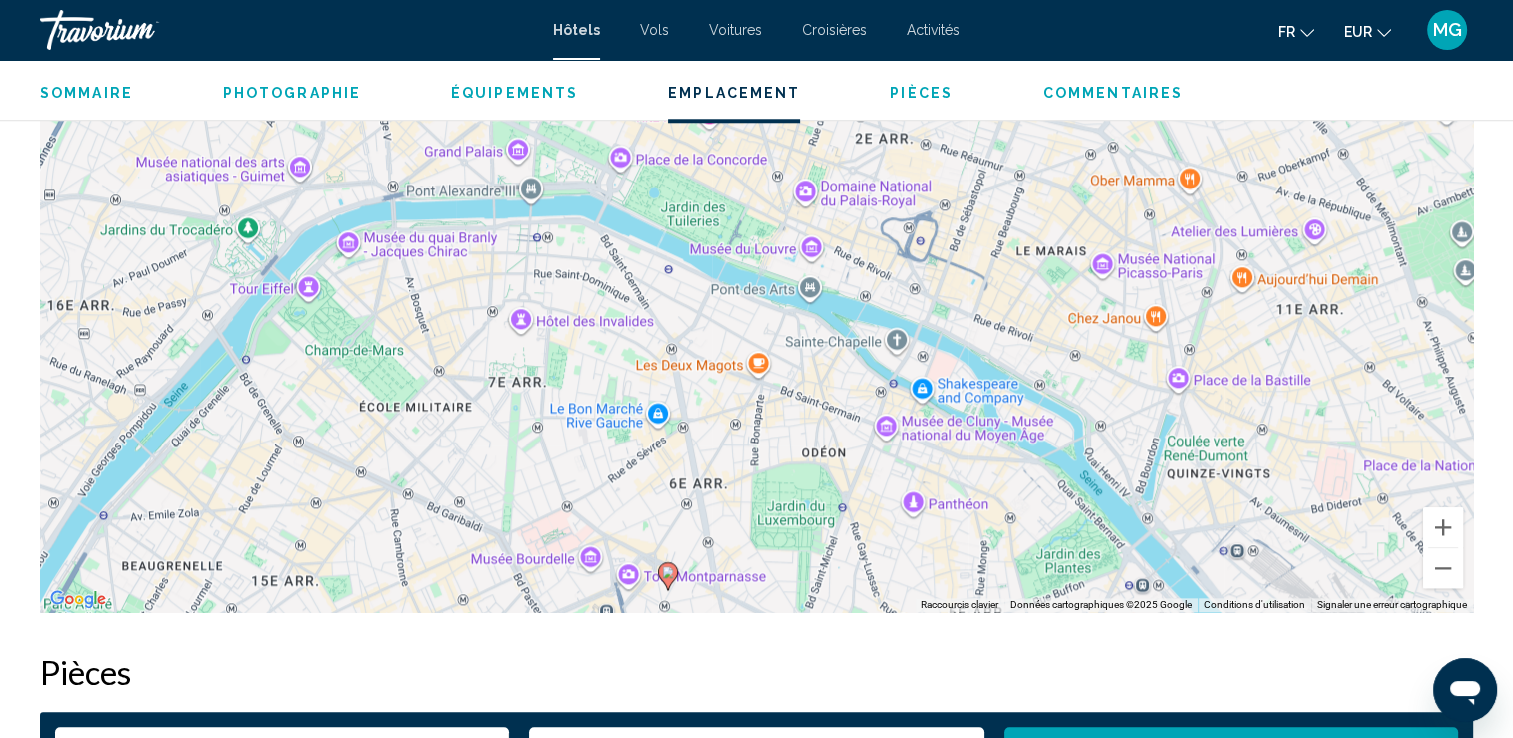 drag, startPoint x: 872, startPoint y: 335, endPoint x: 859, endPoint y: 413, distance: 79.07591 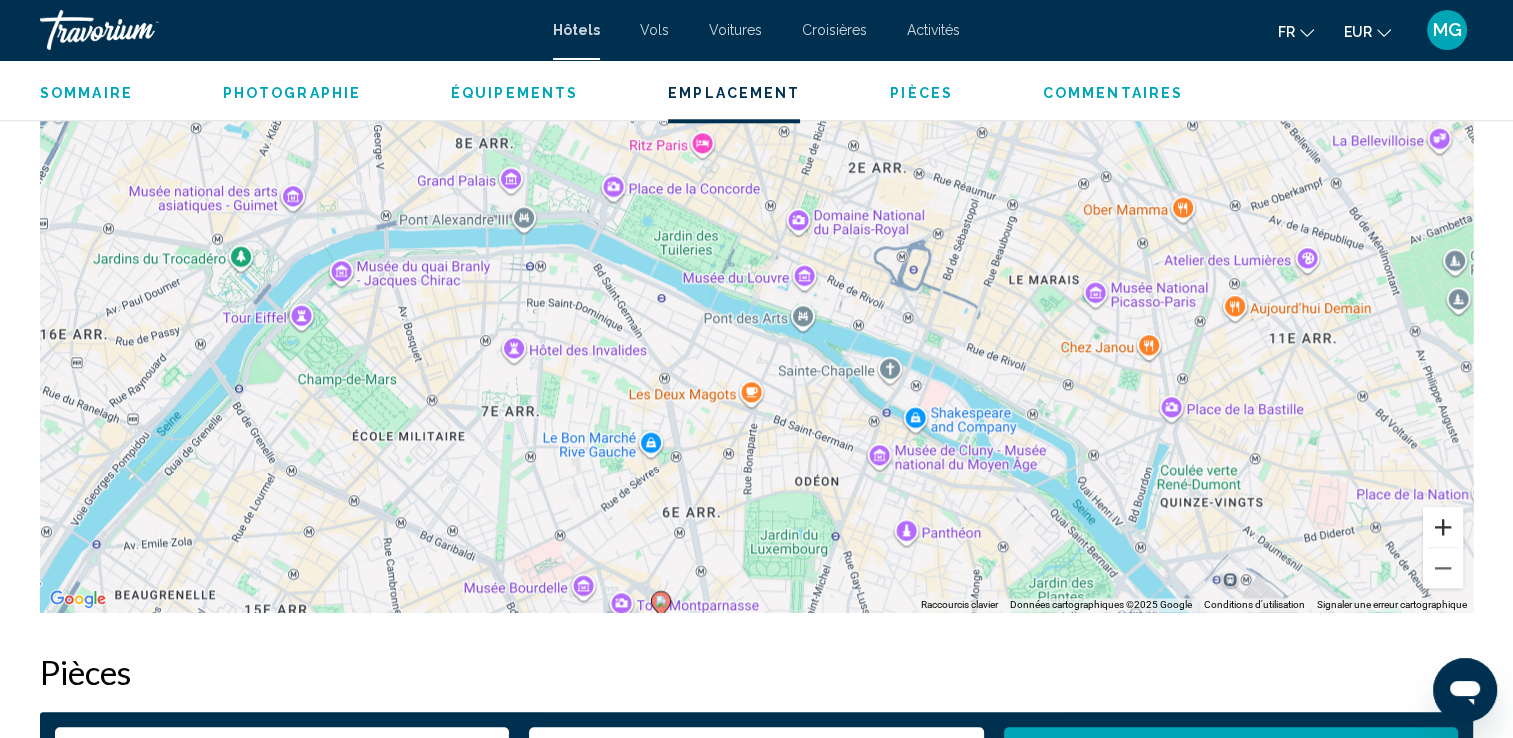 click at bounding box center [1443, 527] 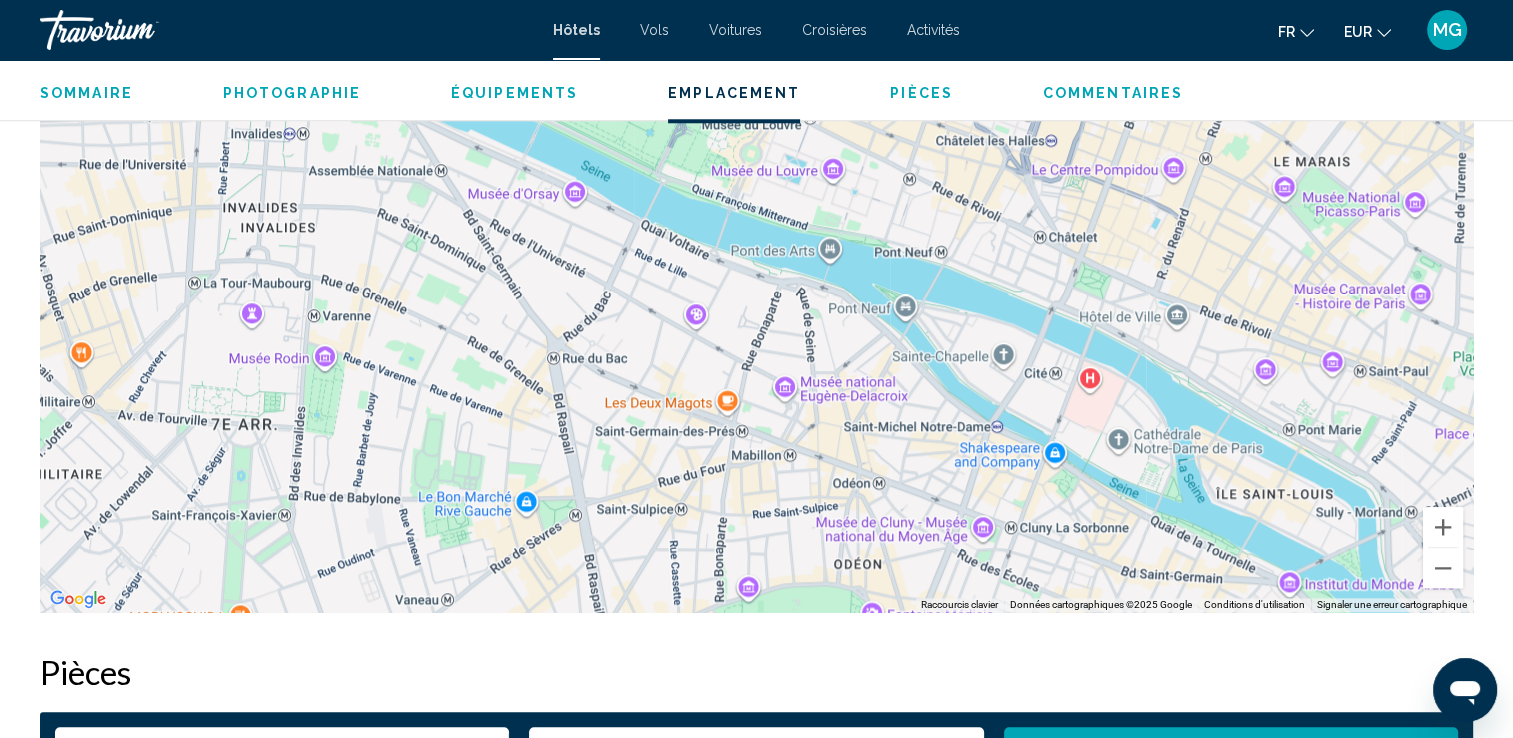 drag, startPoint x: 1105, startPoint y: 402, endPoint x: 1080, endPoint y: 298, distance: 106.96261 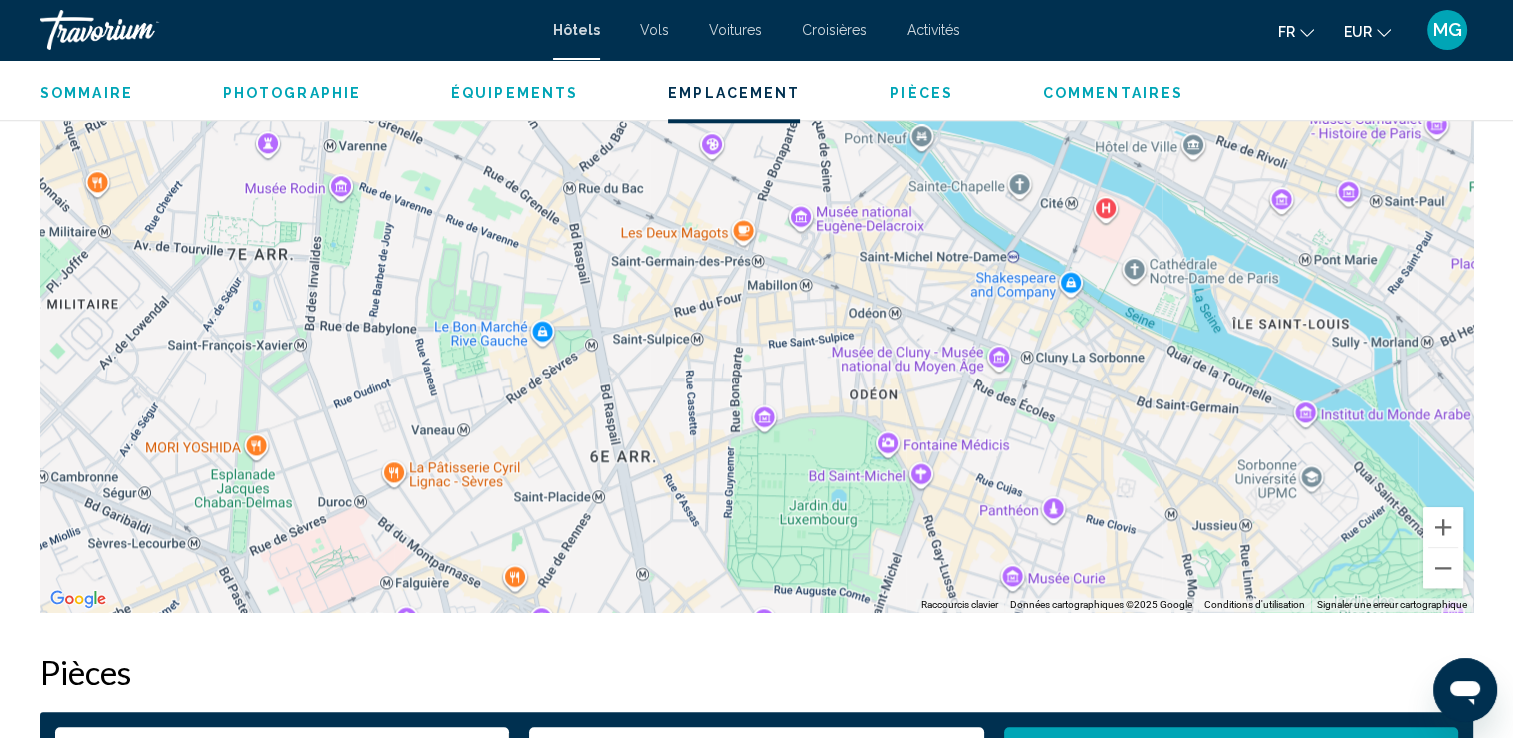 drag, startPoint x: 936, startPoint y: 511, endPoint x: 964, endPoint y: 306, distance: 206.90337 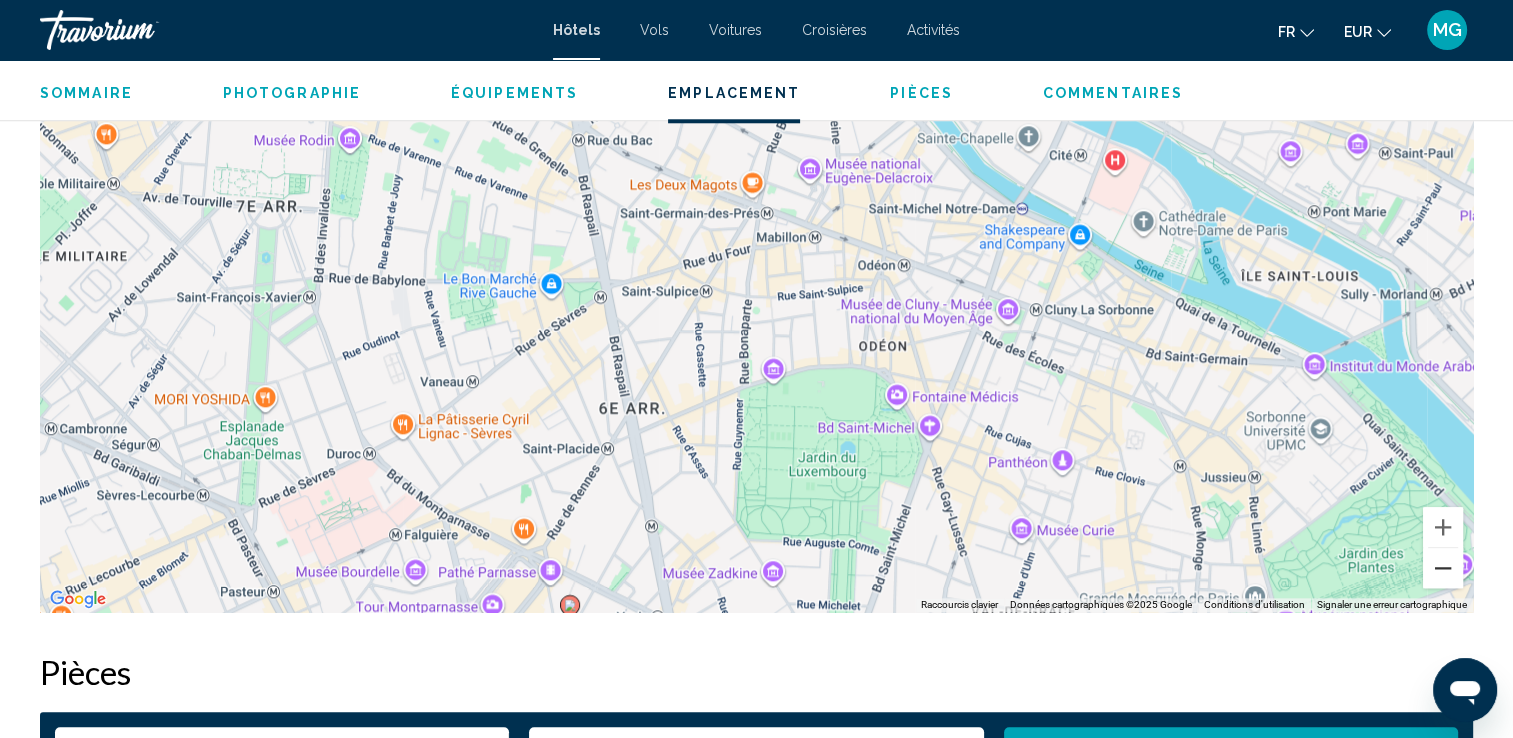 click at bounding box center (1443, 568) 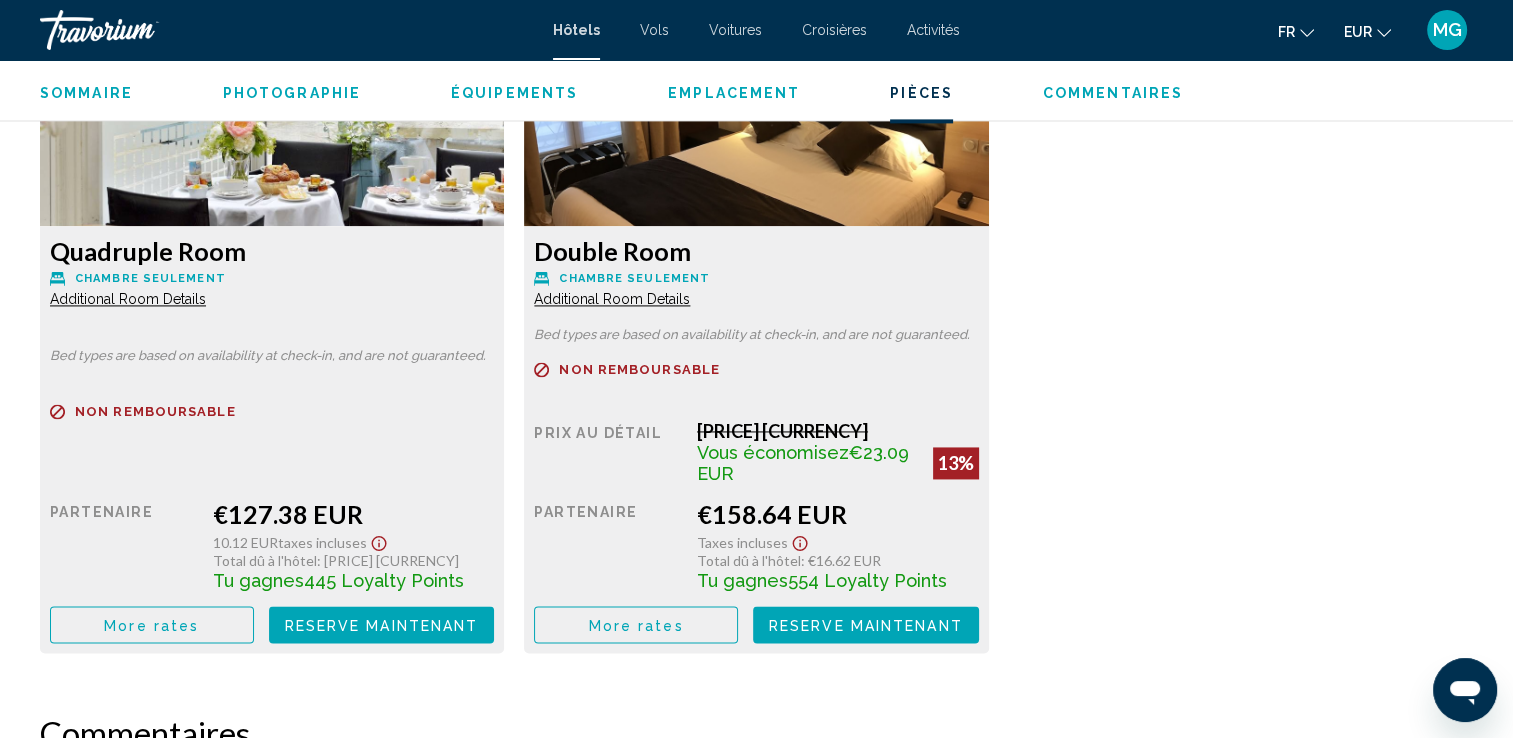 scroll, scrollTop: 2900, scrollLeft: 0, axis: vertical 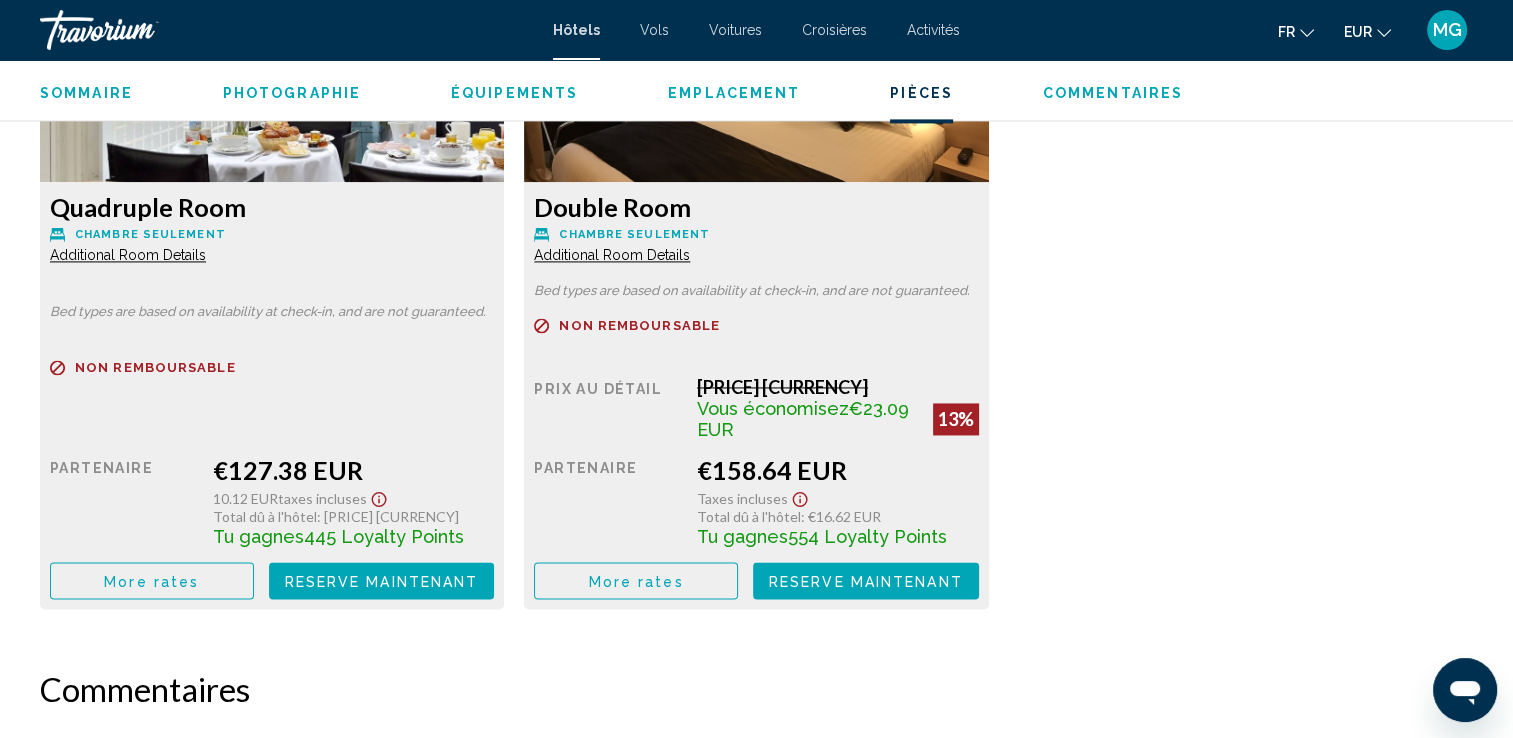 click on "More rates" at bounding box center (152, 580) 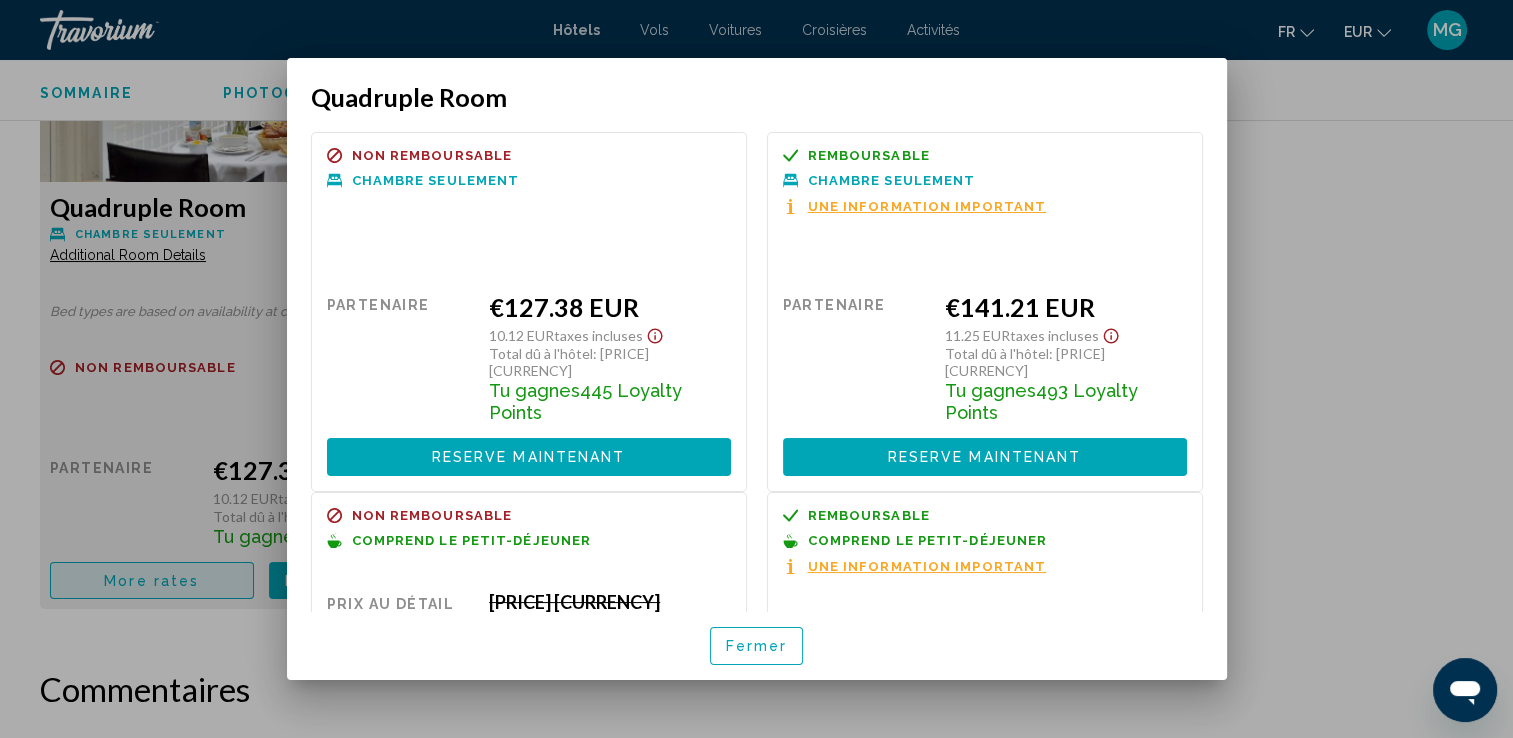scroll, scrollTop: 0, scrollLeft: 0, axis: both 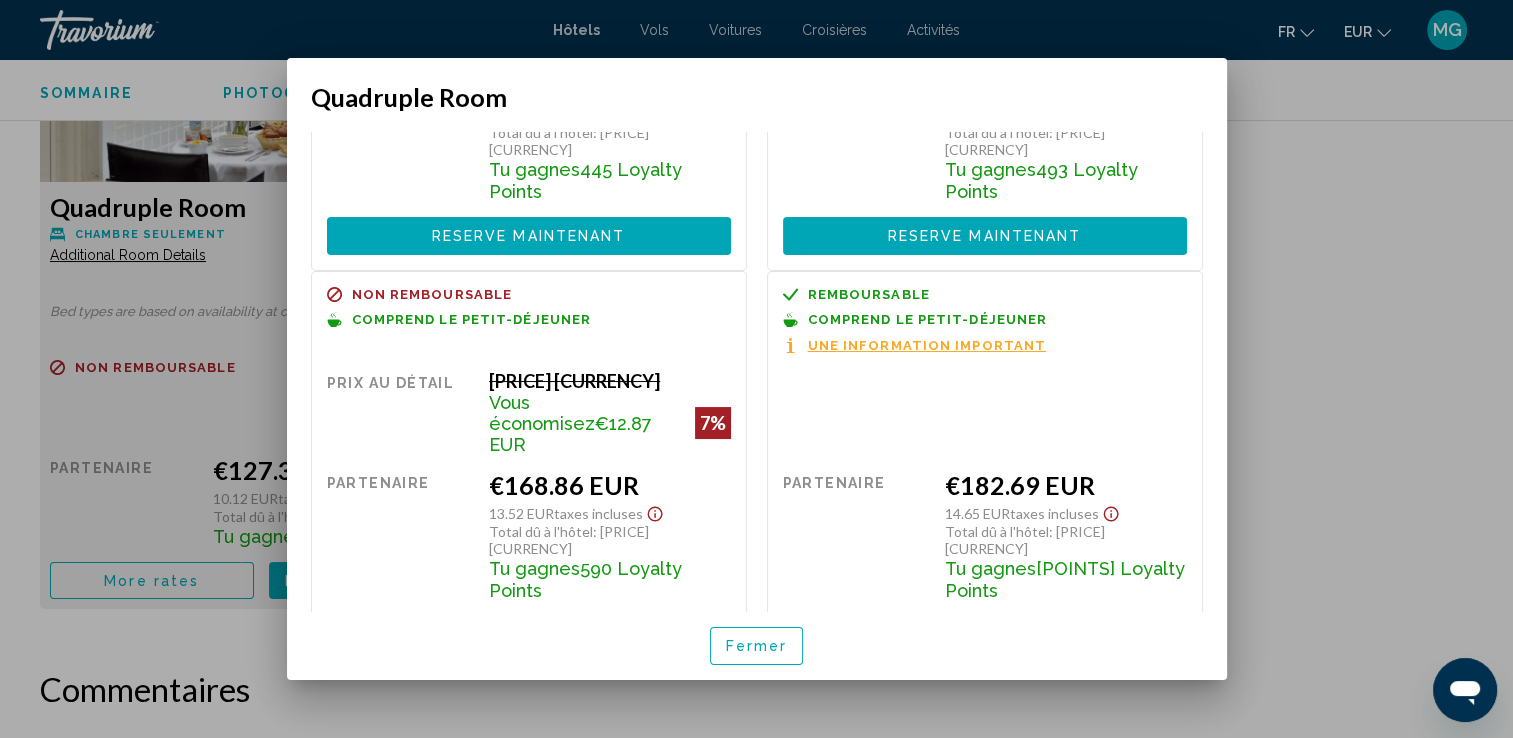 click at bounding box center [756, 369] 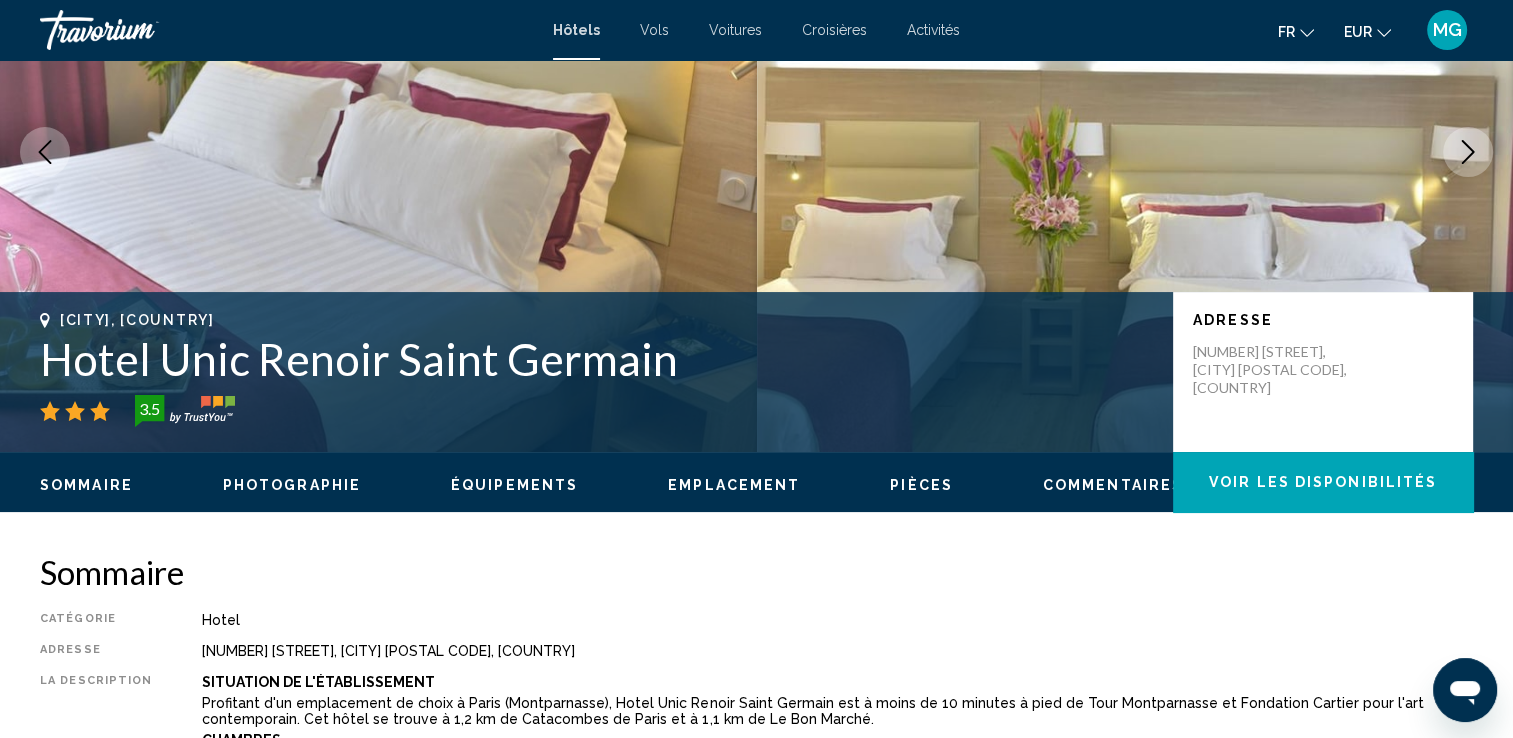 scroll, scrollTop: 0, scrollLeft: 0, axis: both 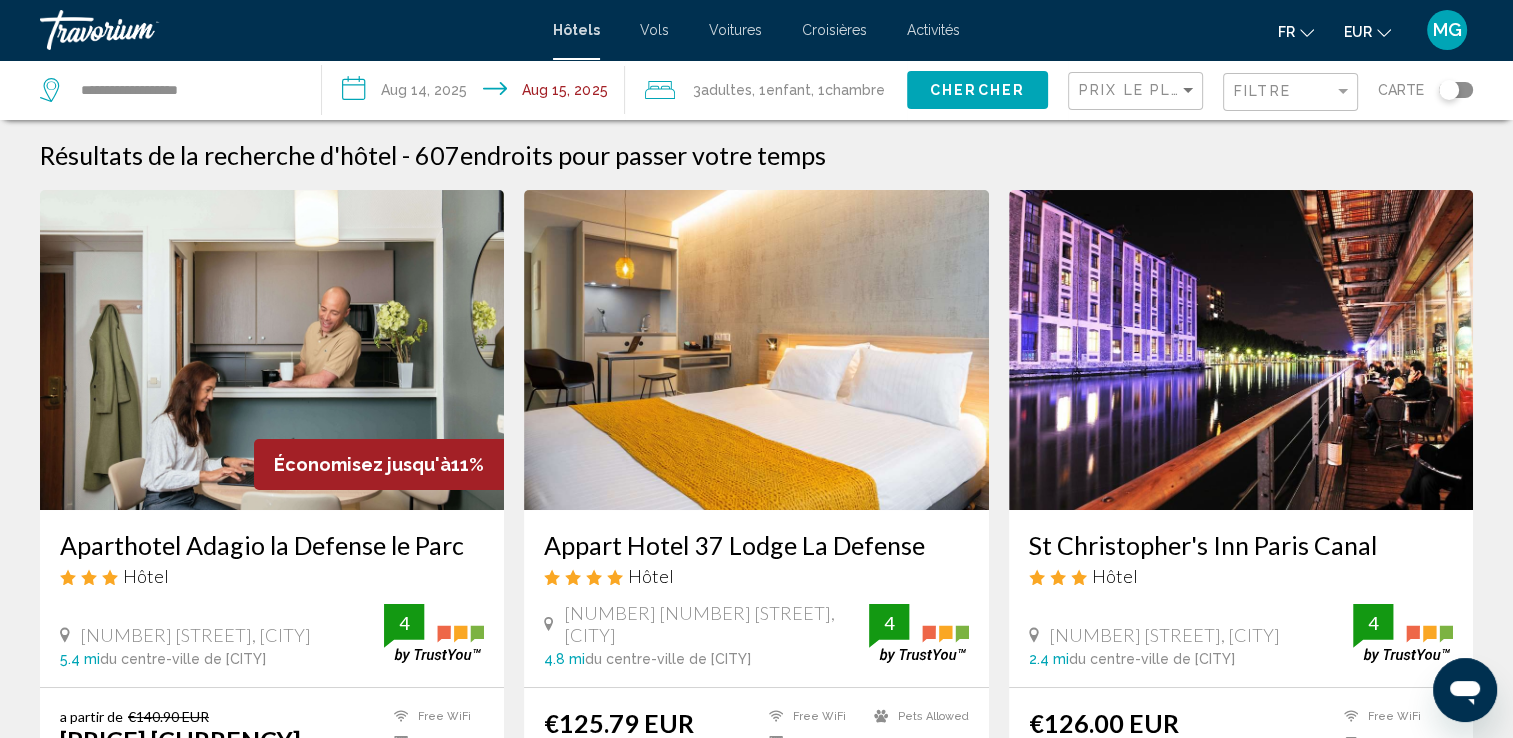 click on "Prix le plus bas" 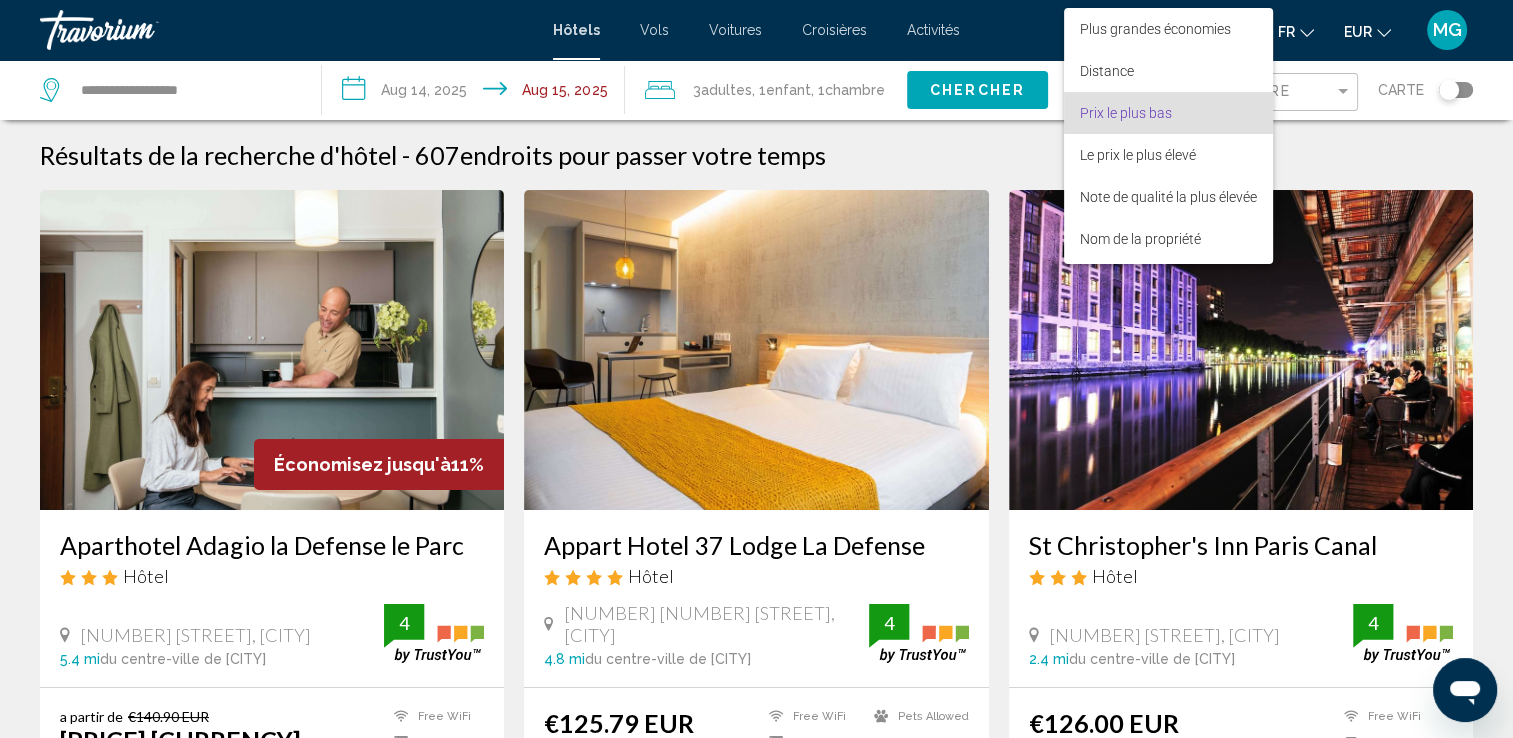 scroll, scrollTop: 23, scrollLeft: 0, axis: vertical 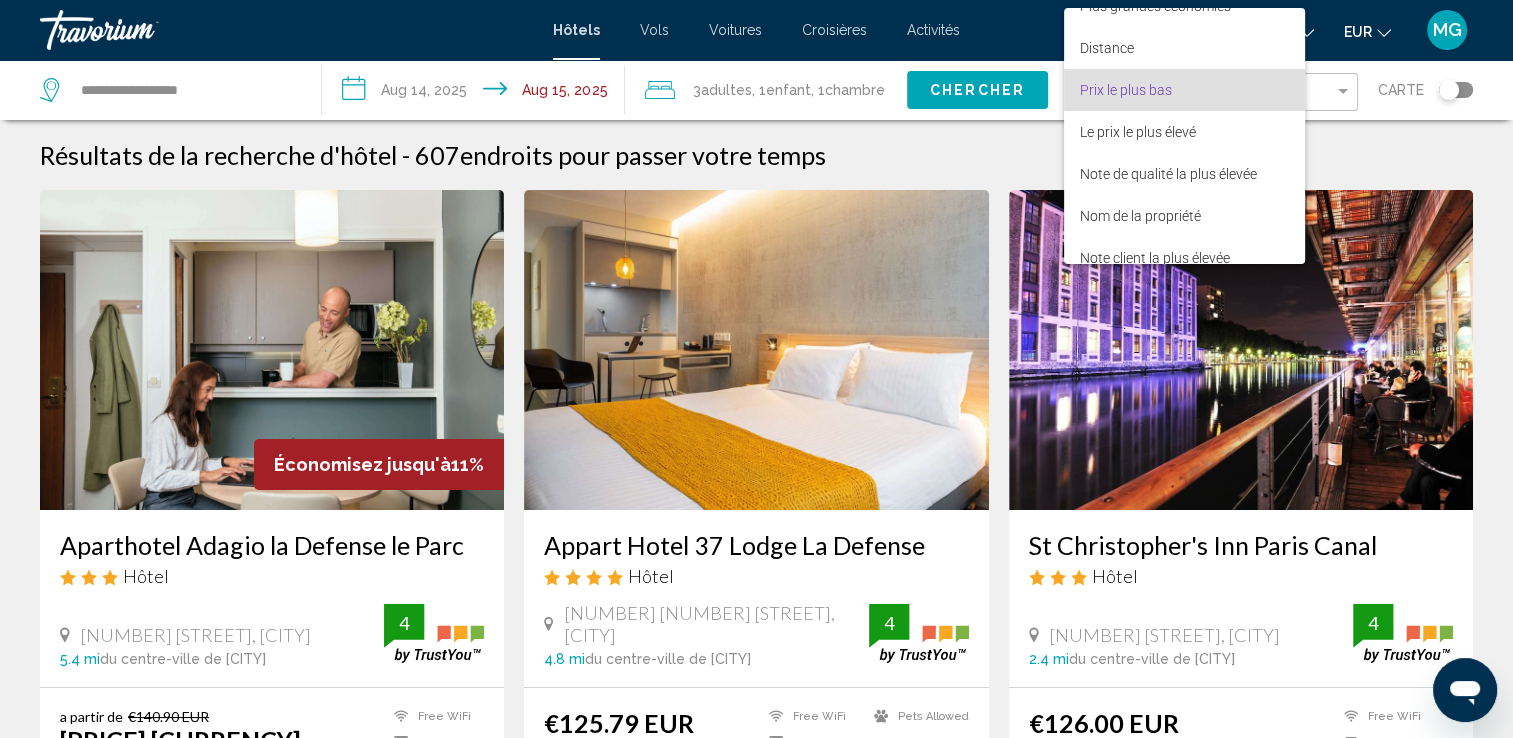 click on "Prix le plus bas" at bounding box center (1184, 90) 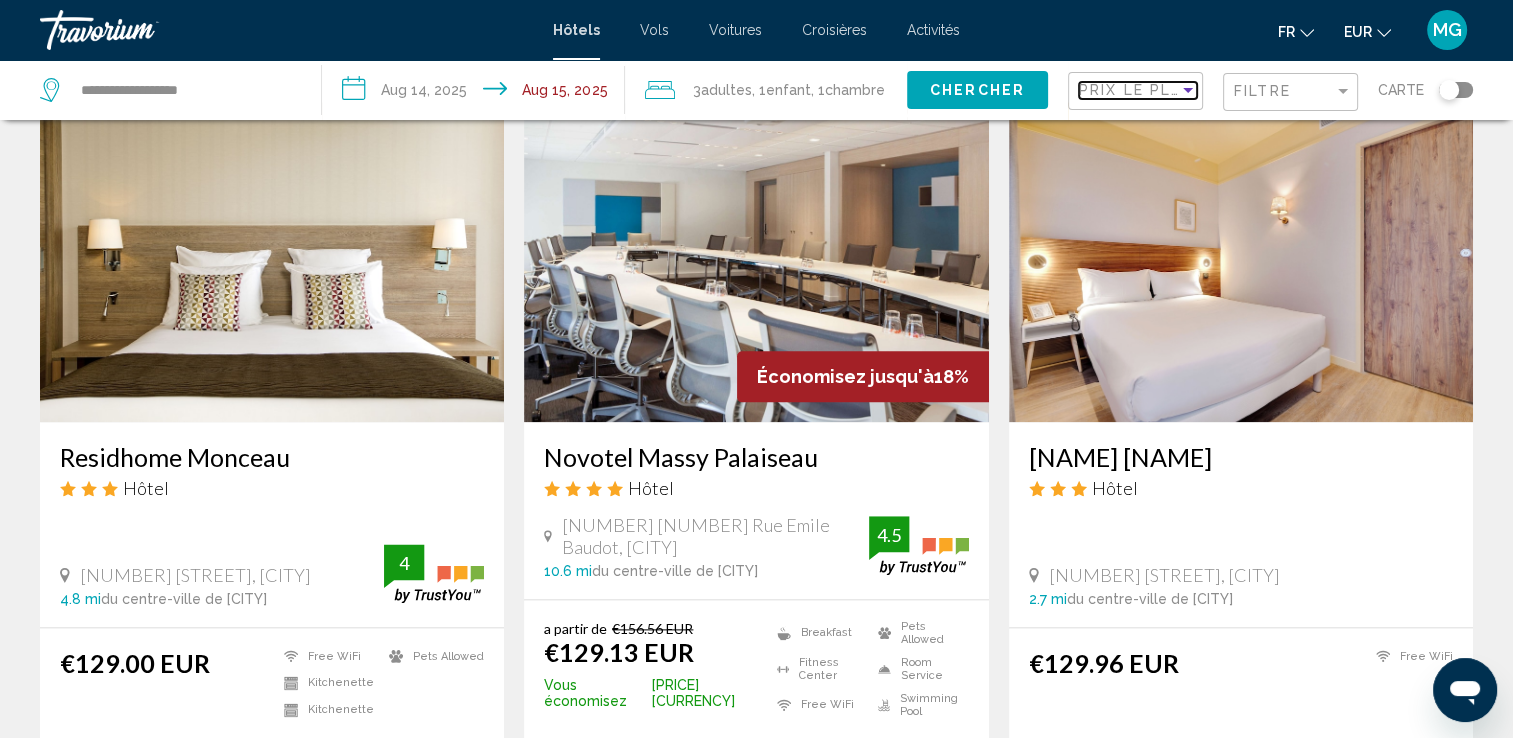 scroll, scrollTop: 2663, scrollLeft: 0, axis: vertical 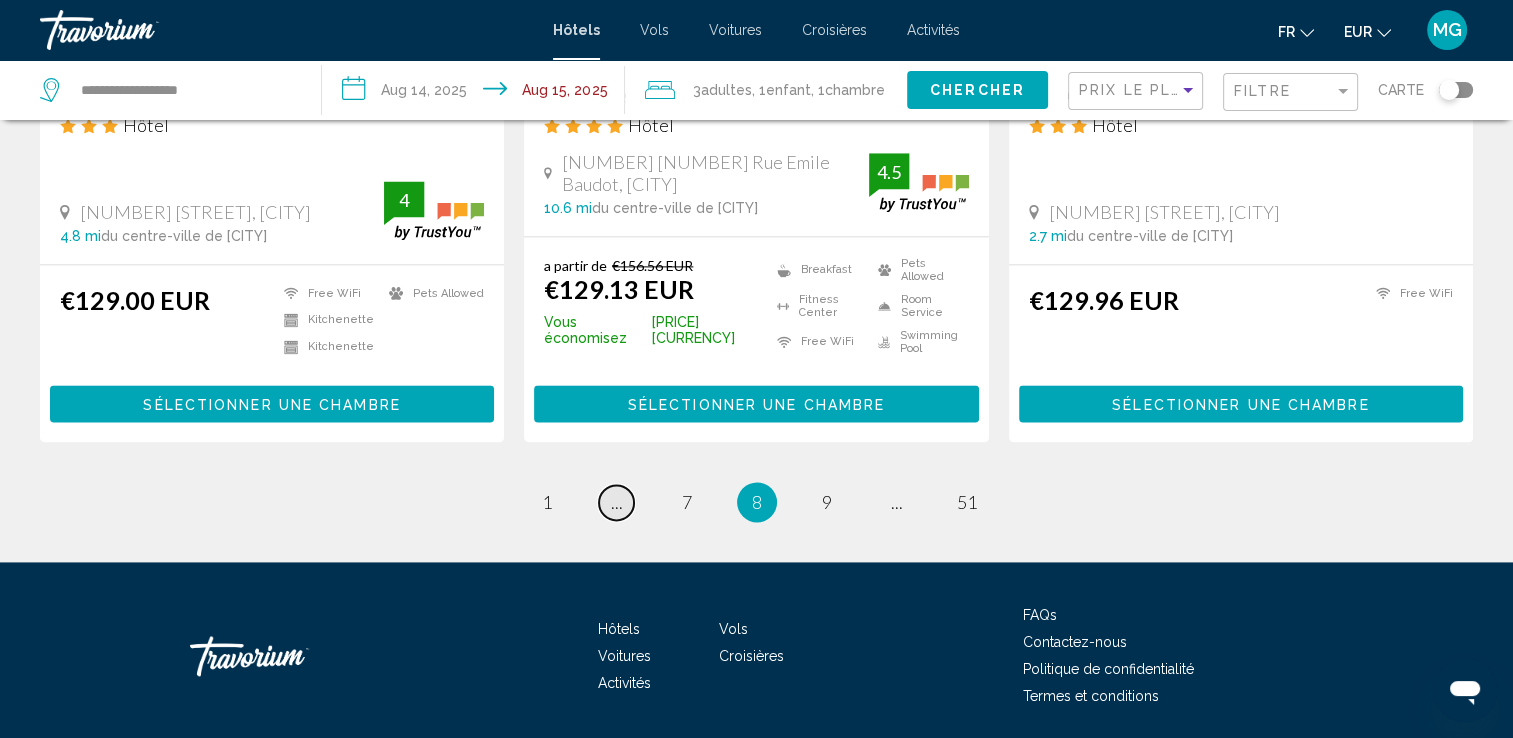 click on "..." at bounding box center [617, 502] 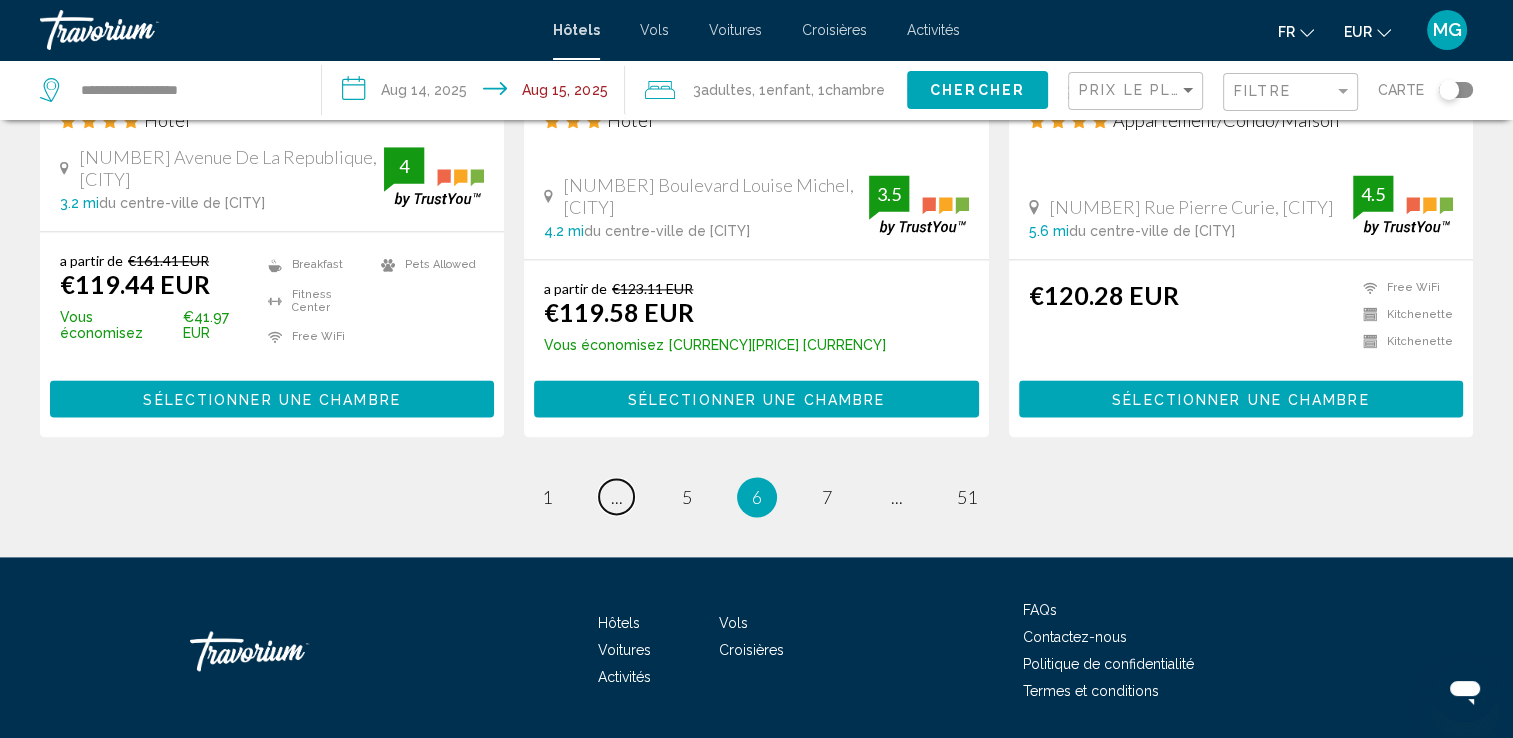 scroll, scrollTop: 2691, scrollLeft: 0, axis: vertical 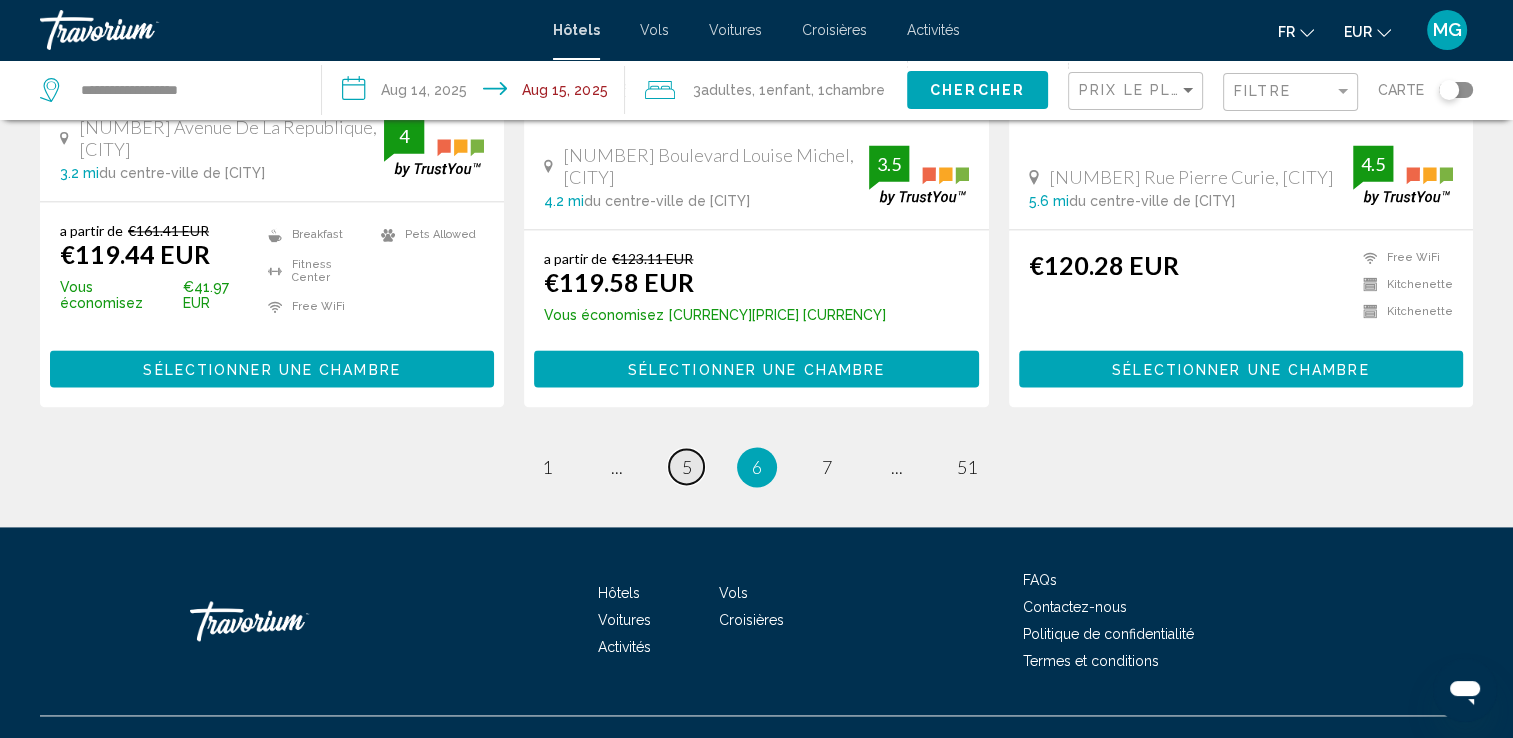 click on "page  5" at bounding box center (686, 466) 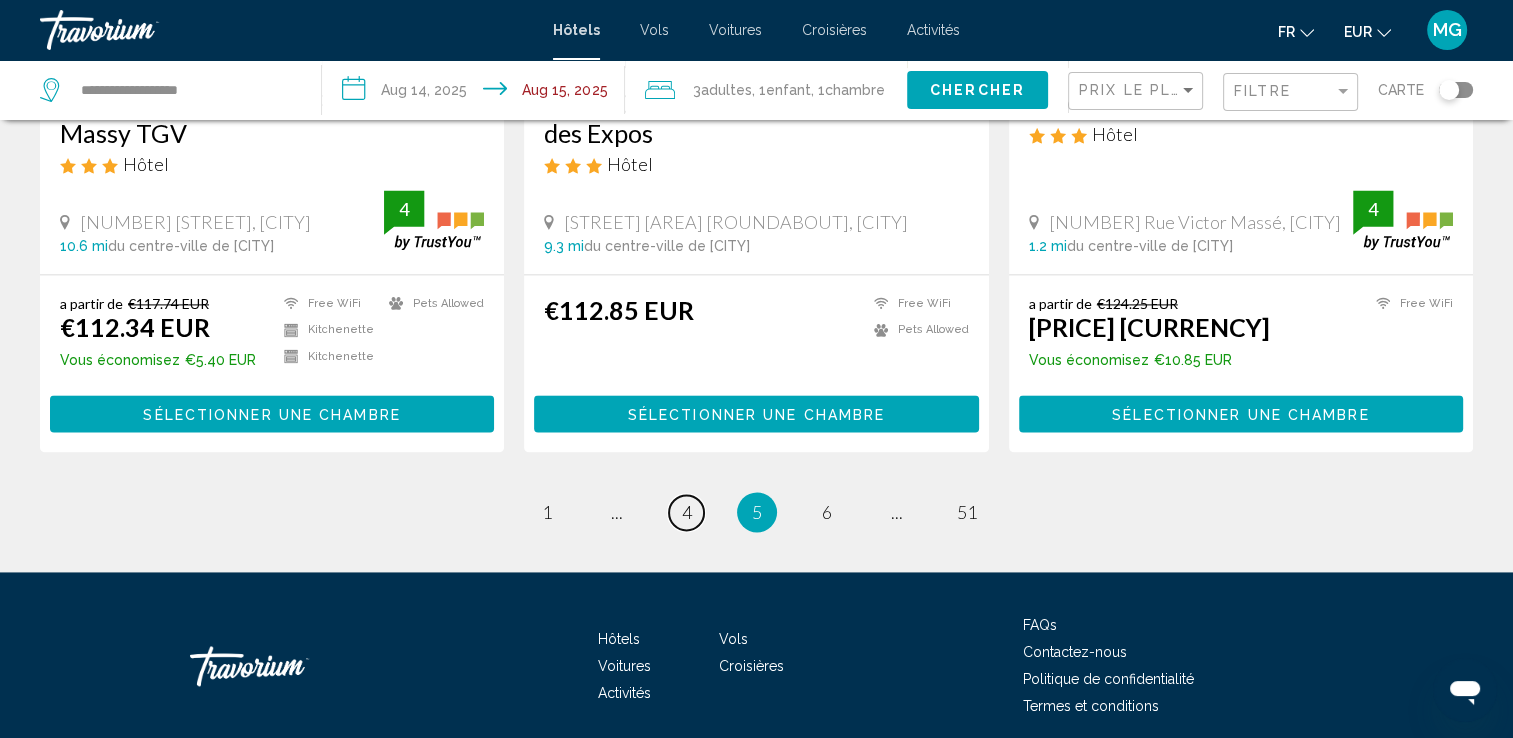scroll, scrollTop: 2700, scrollLeft: 0, axis: vertical 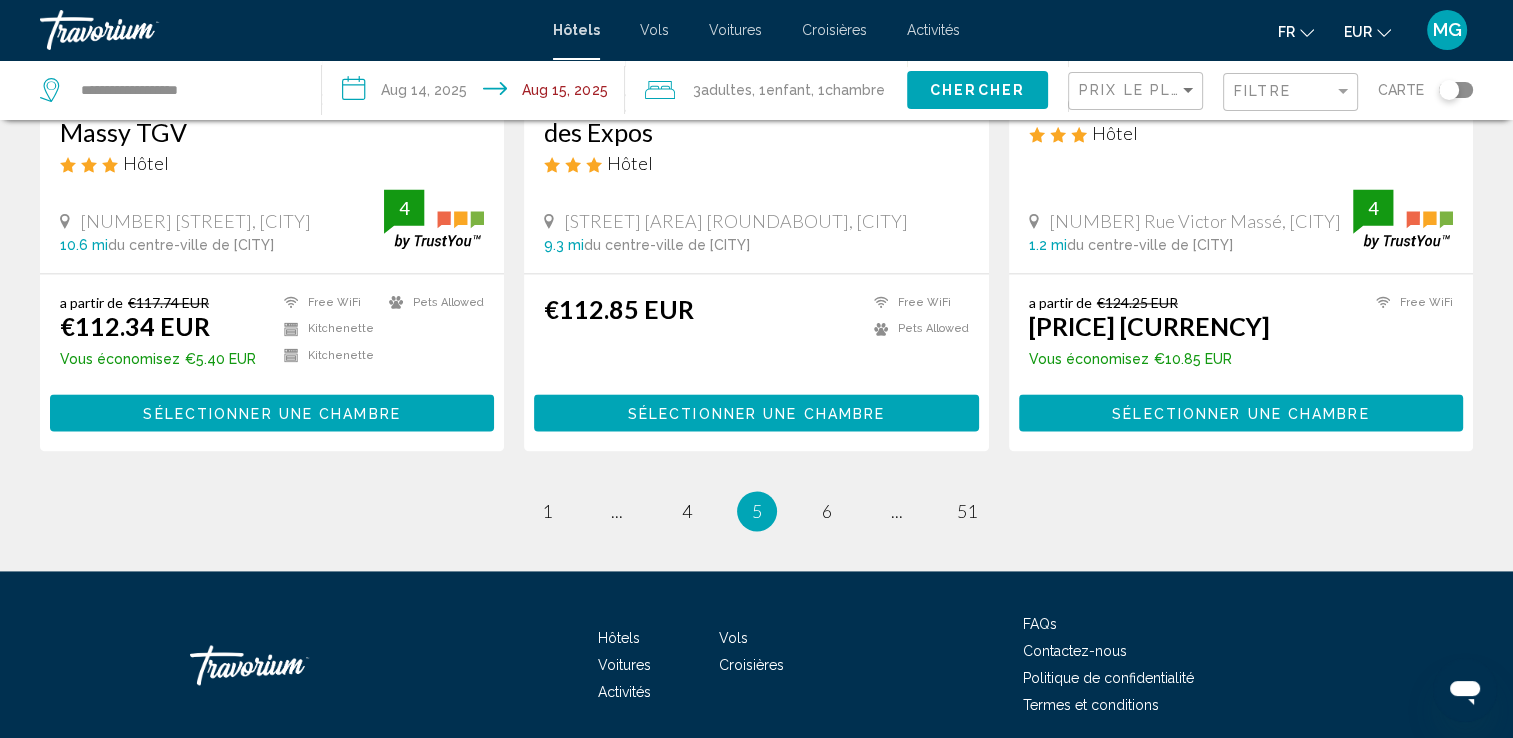 click on "5 / 51  page  1 page  ... page  4 You're on page  5 page  6 page  ... page  51" at bounding box center (756, 511) 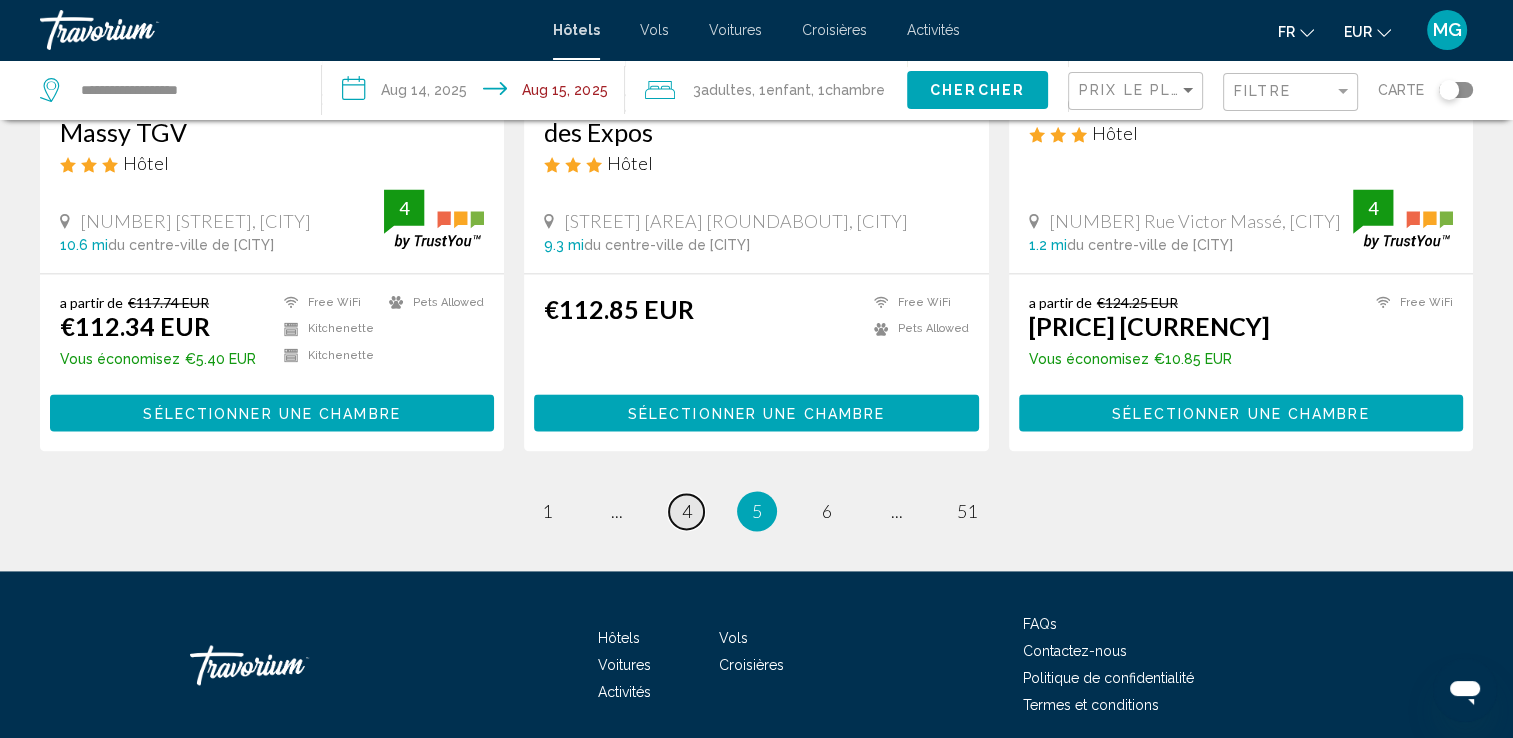 click on "4" at bounding box center (687, 511) 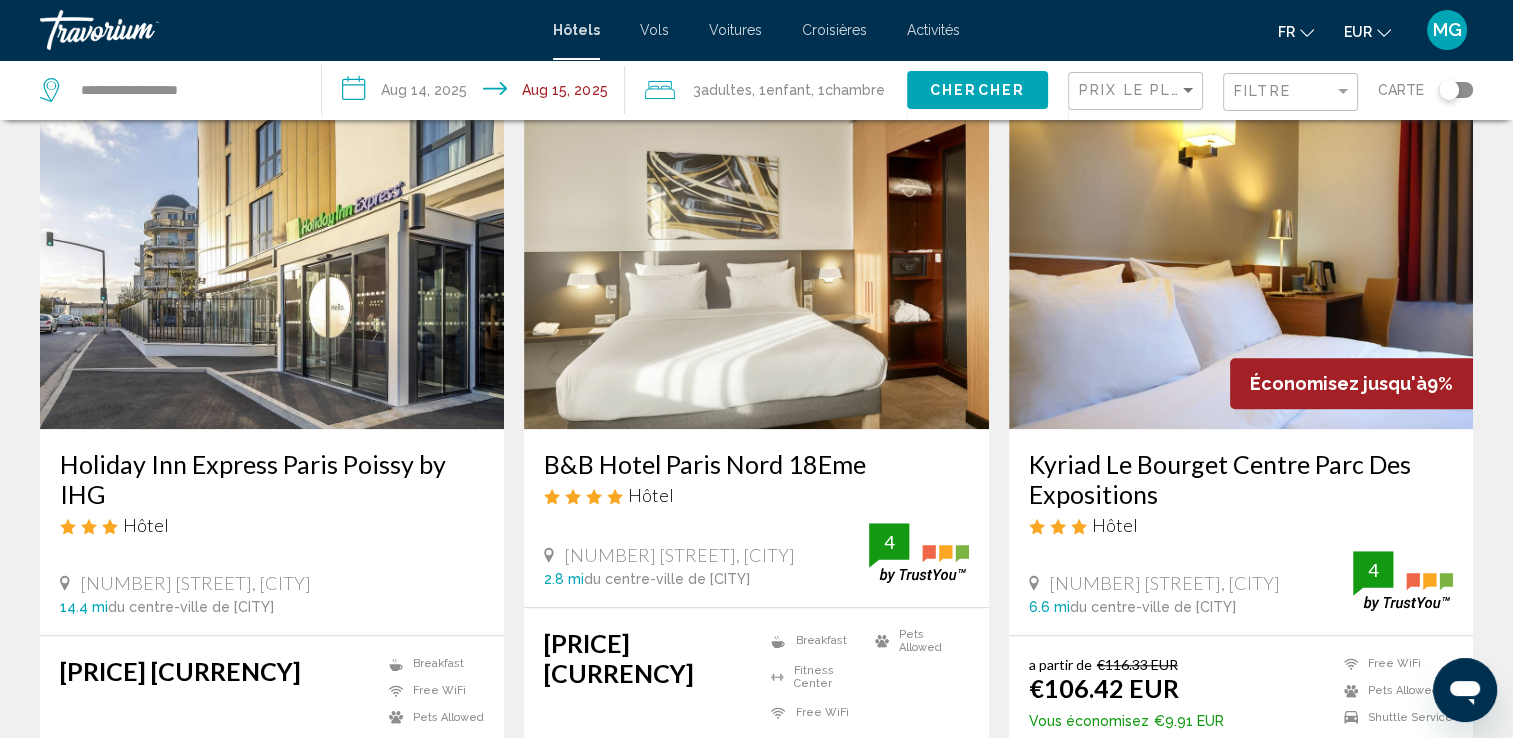 scroll, scrollTop: 1600, scrollLeft: 0, axis: vertical 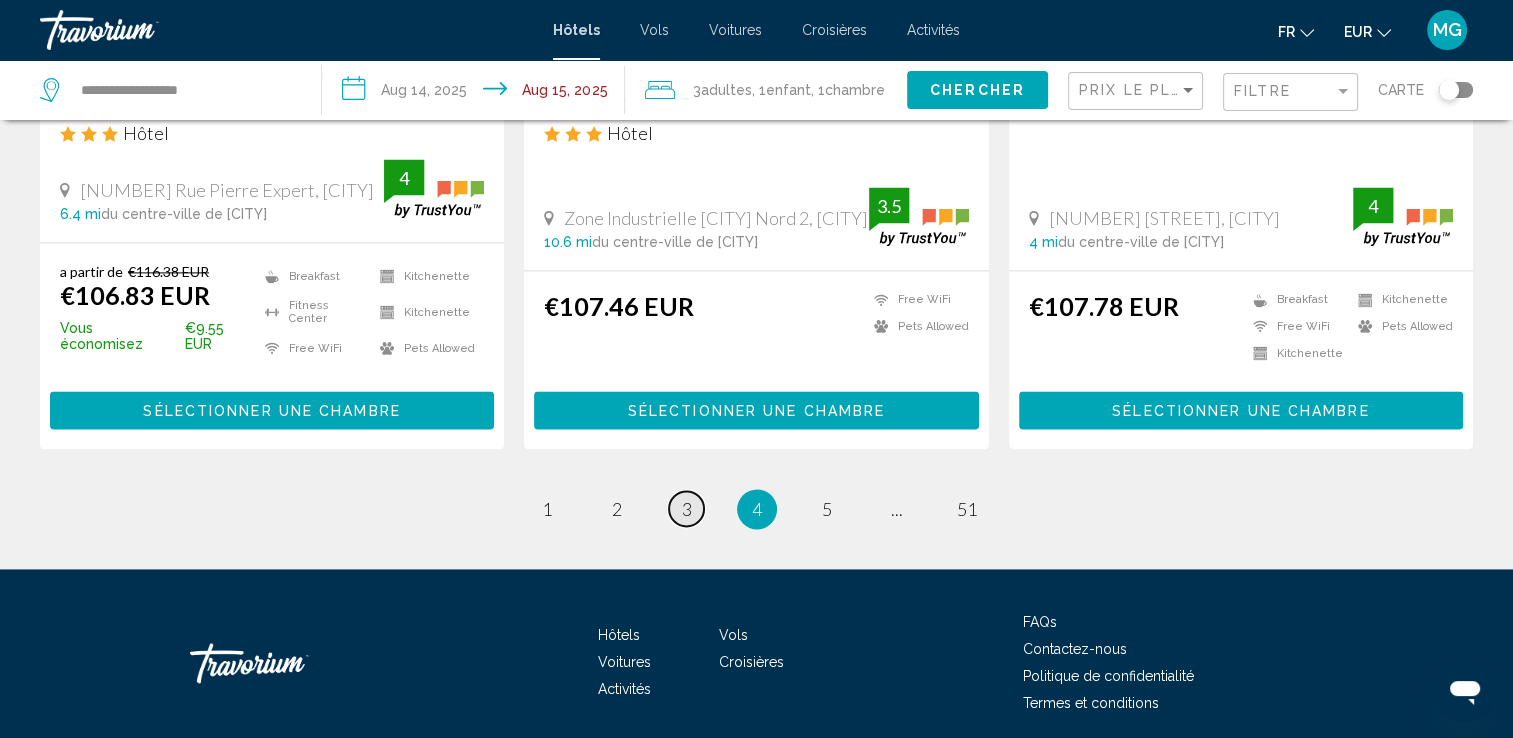 click on "page  3" at bounding box center [686, 508] 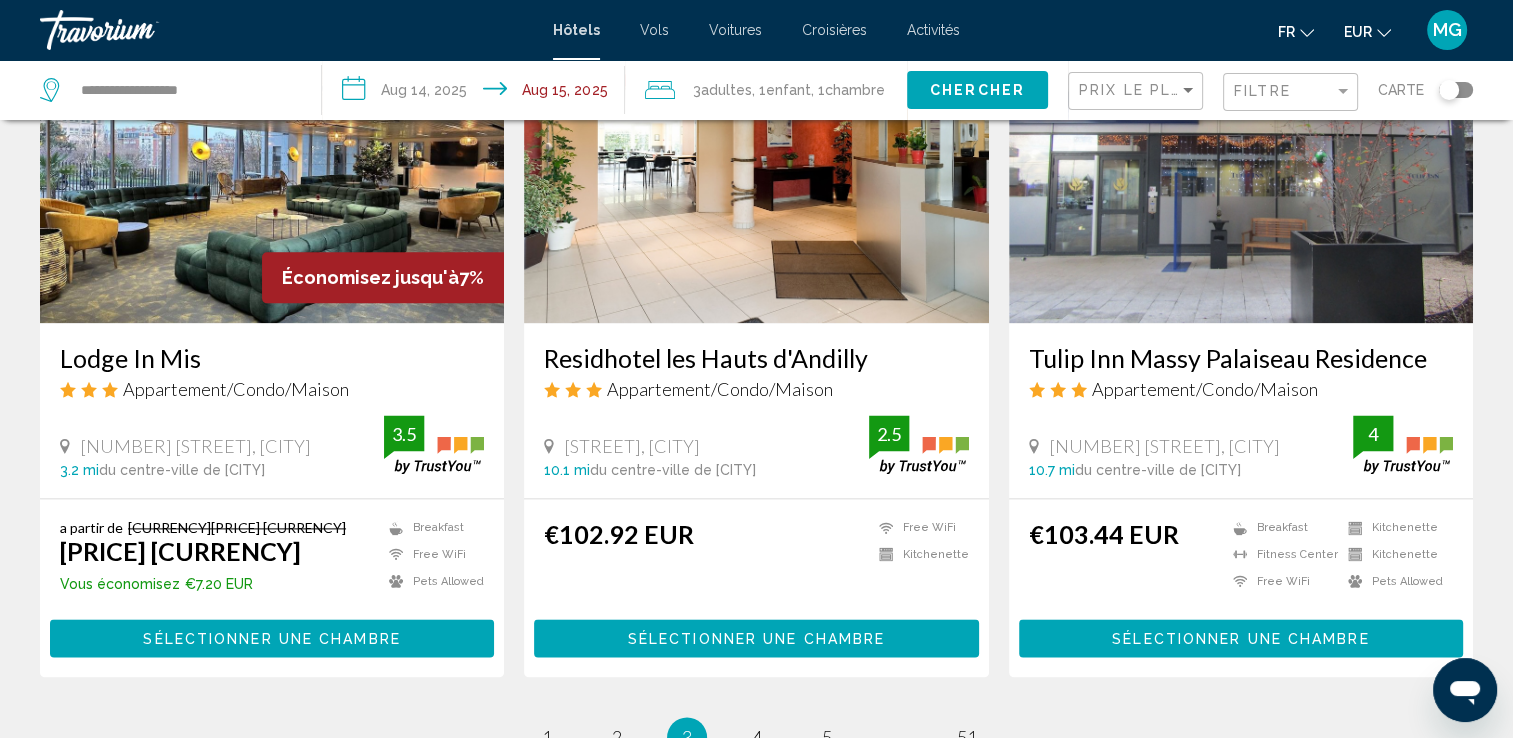scroll, scrollTop: 2500, scrollLeft: 0, axis: vertical 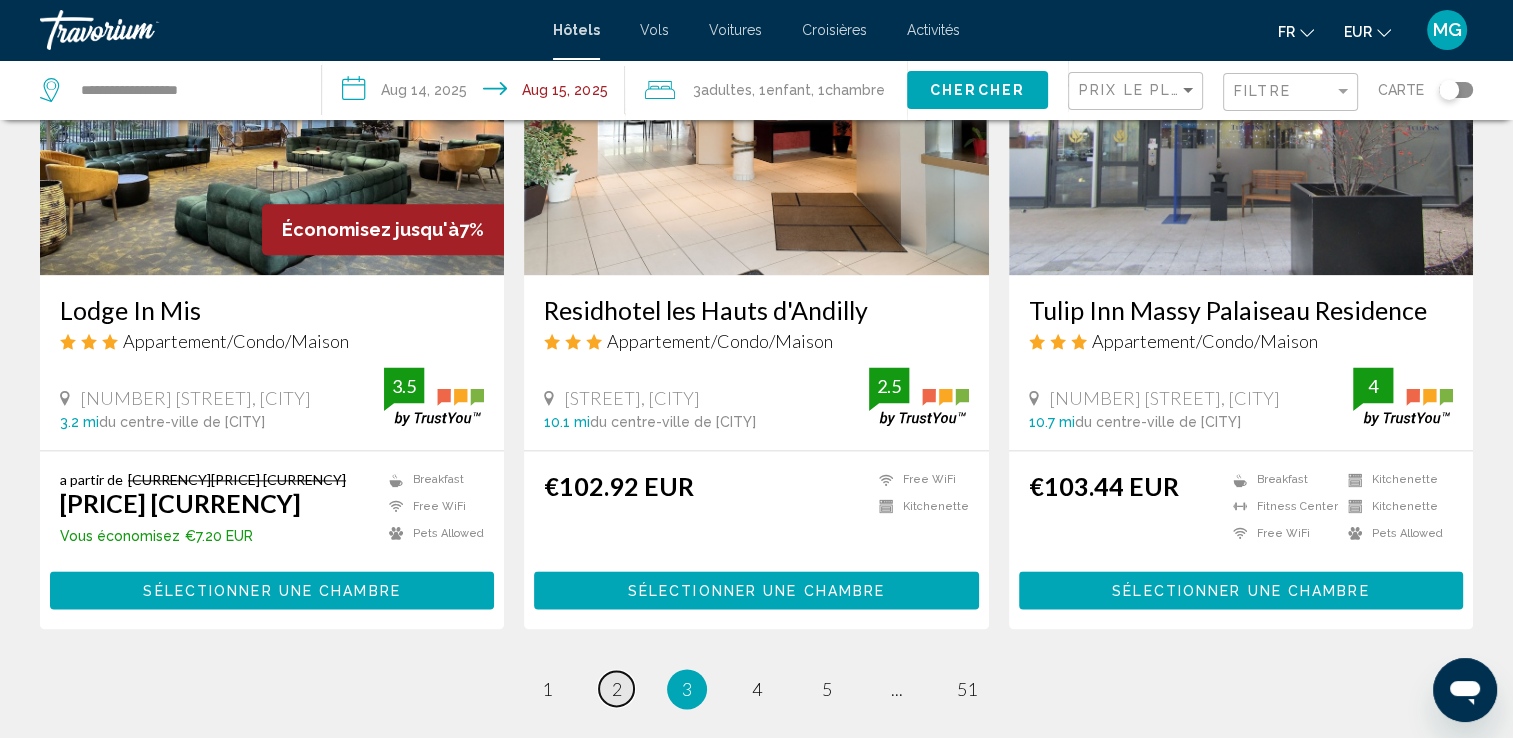 click on "page  2" at bounding box center (616, 688) 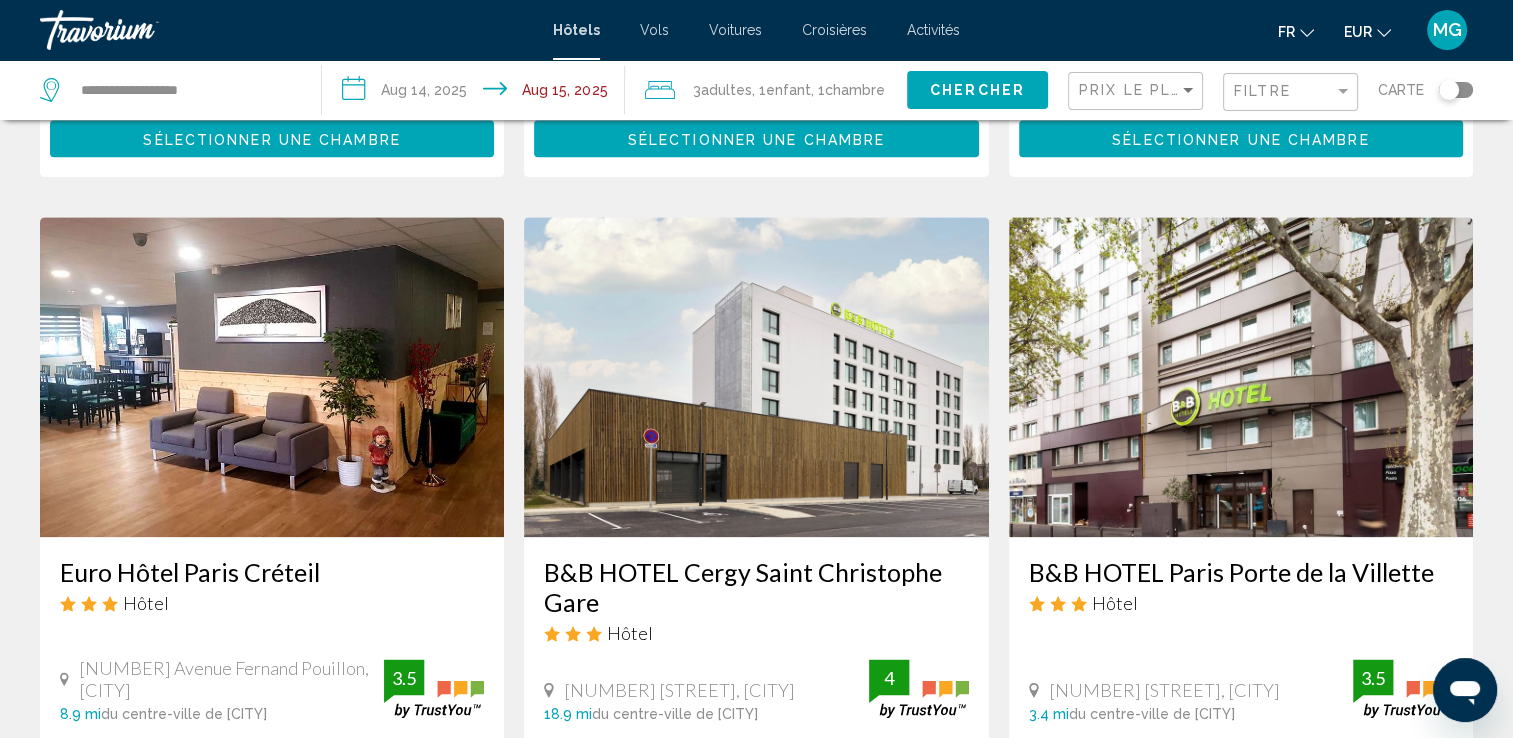 scroll, scrollTop: 2300, scrollLeft: 0, axis: vertical 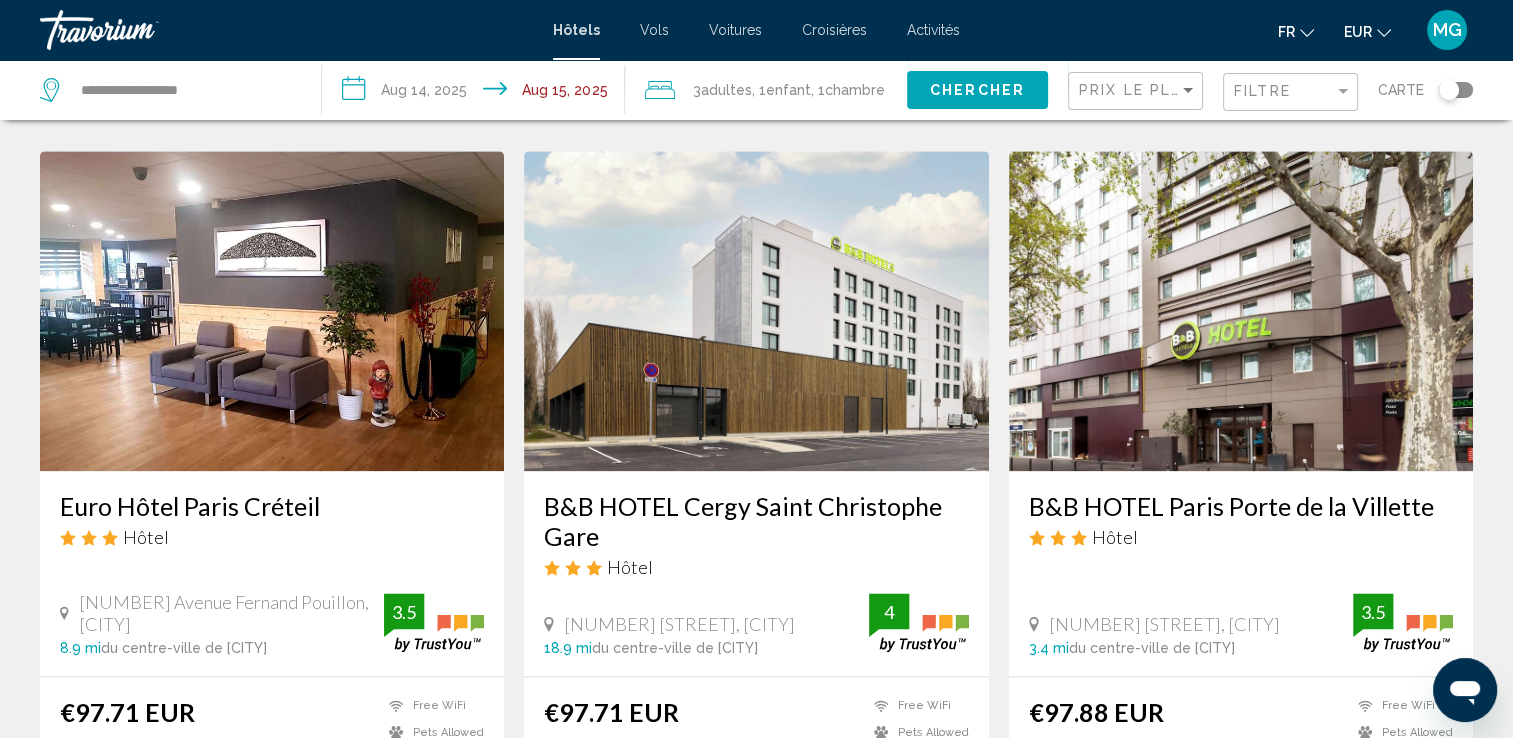 click at bounding box center (1241, 311) 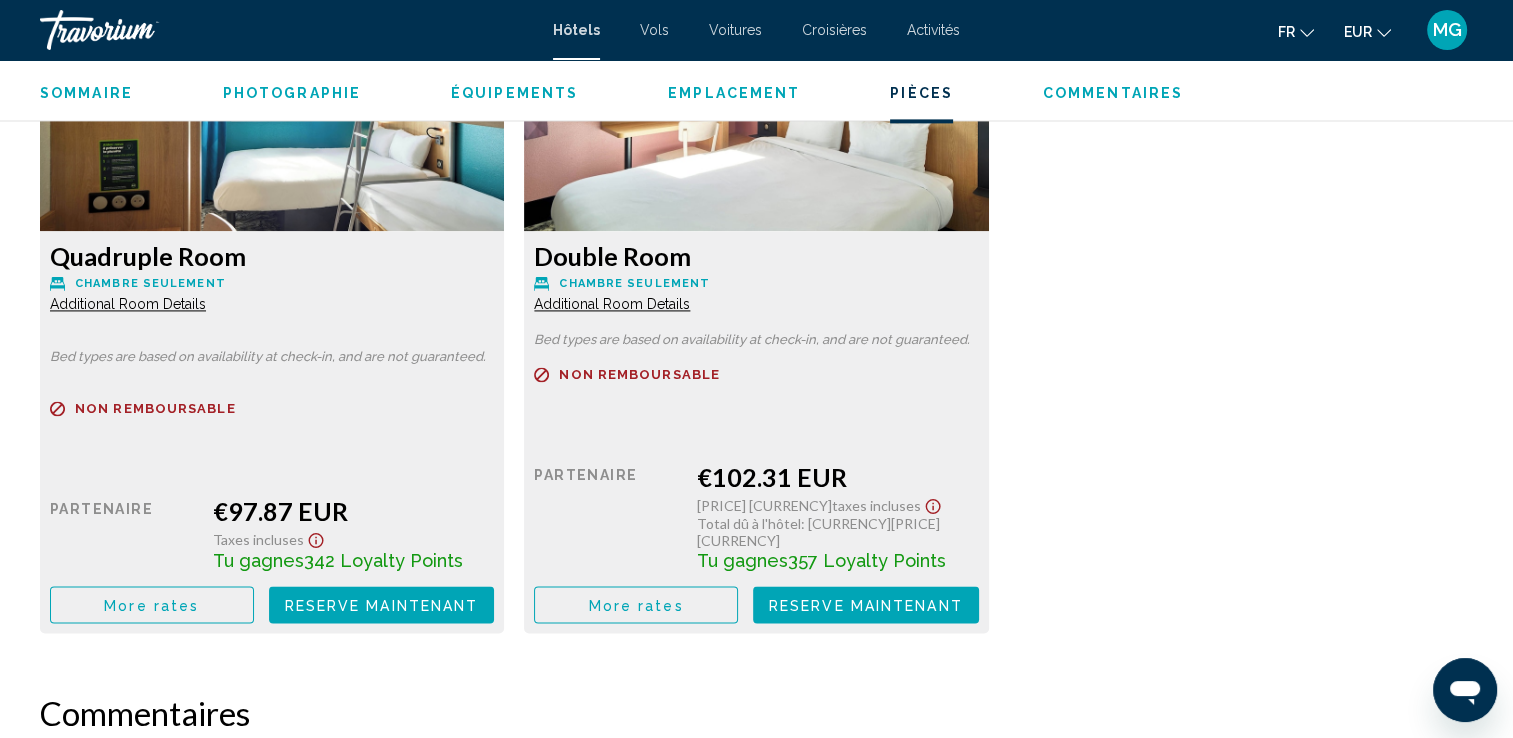 scroll, scrollTop: 2900, scrollLeft: 0, axis: vertical 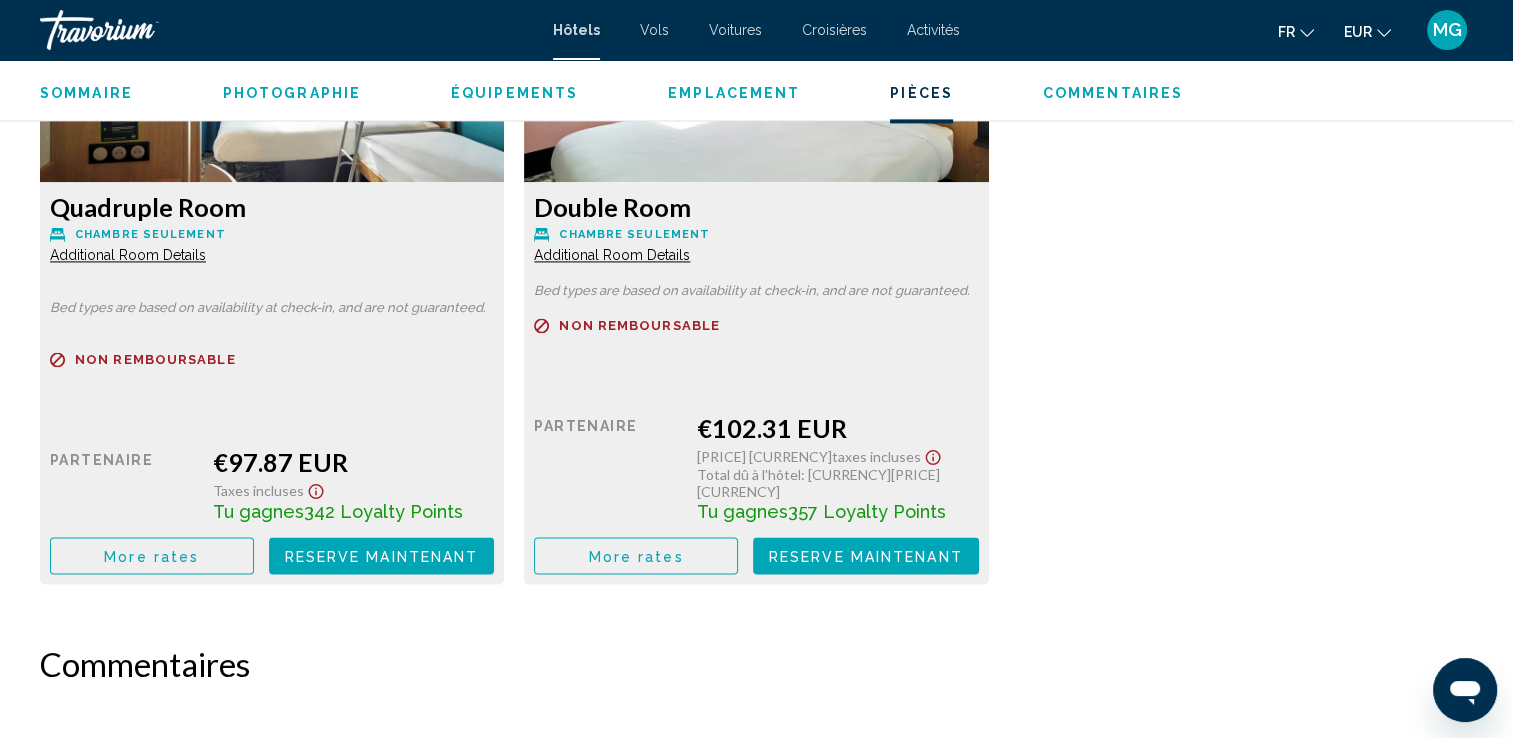 click on "More rates" at bounding box center [152, 555] 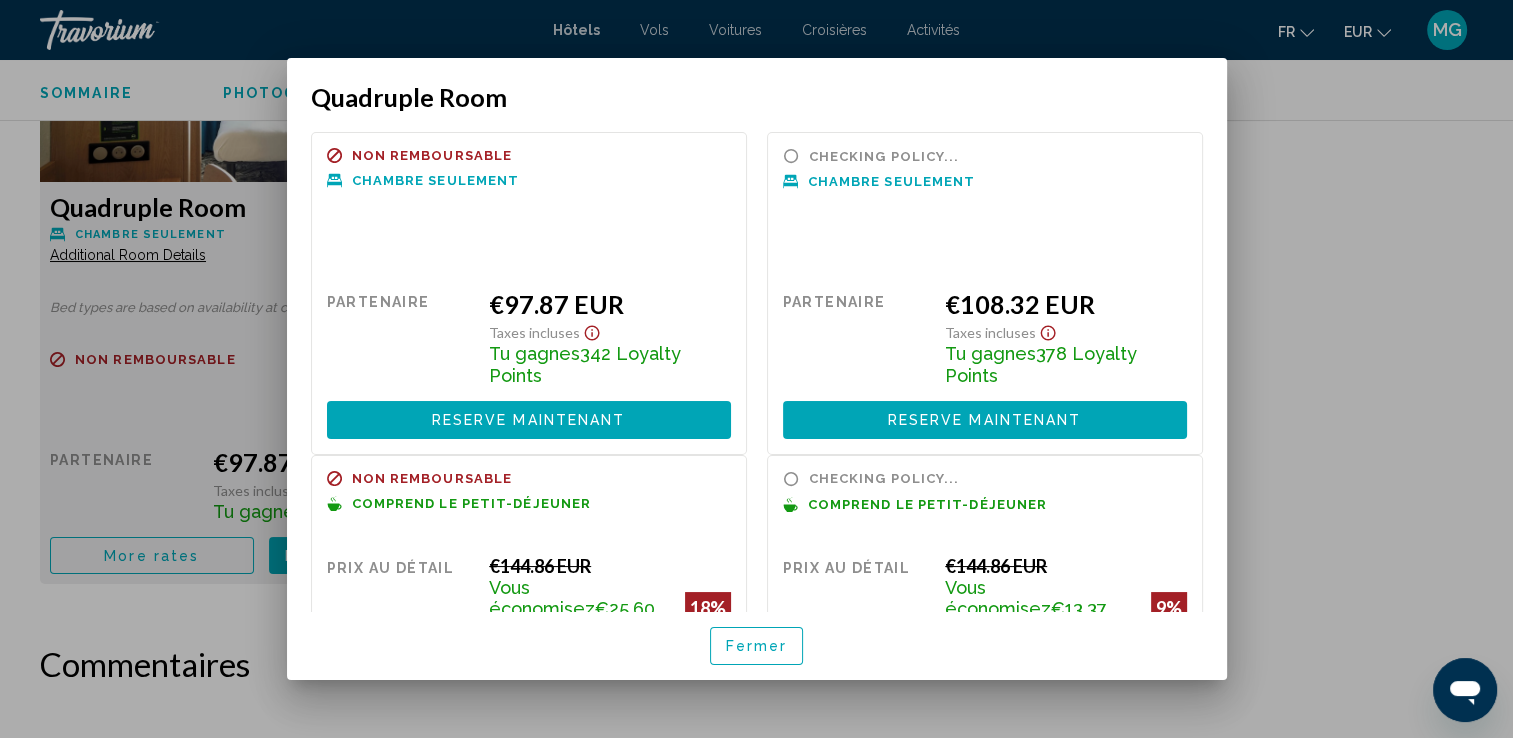 scroll, scrollTop: 0, scrollLeft: 0, axis: both 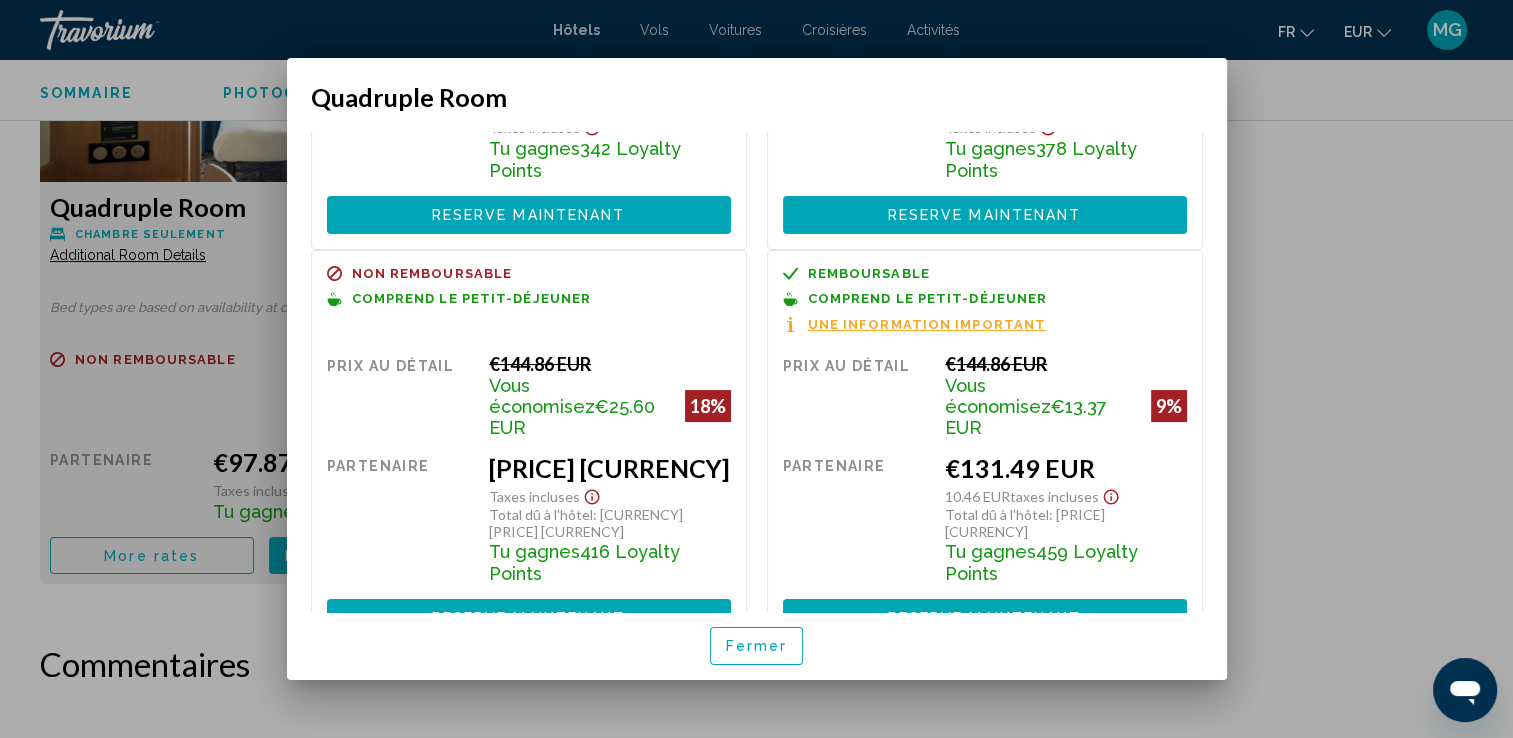 click at bounding box center (756, 369) 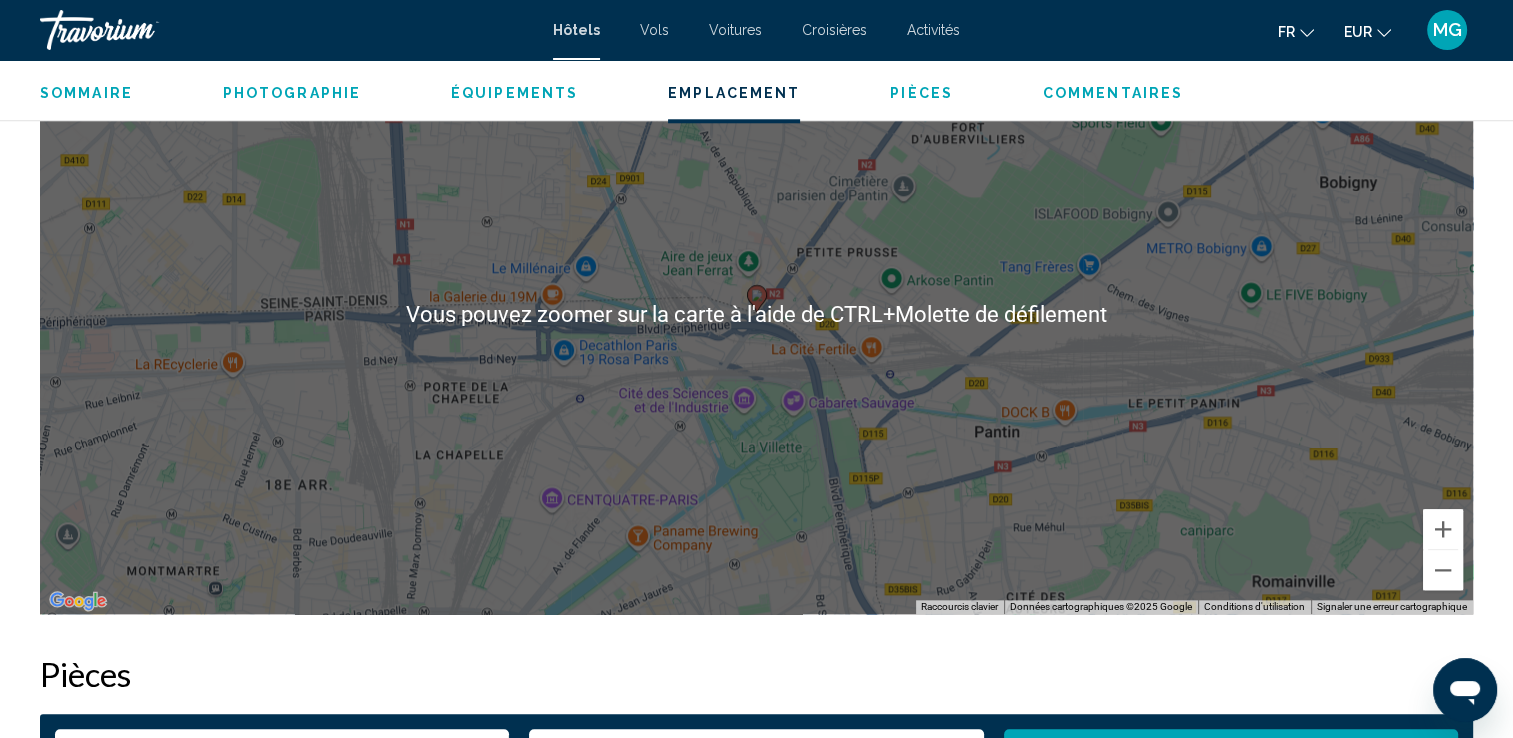 scroll, scrollTop: 2000, scrollLeft: 0, axis: vertical 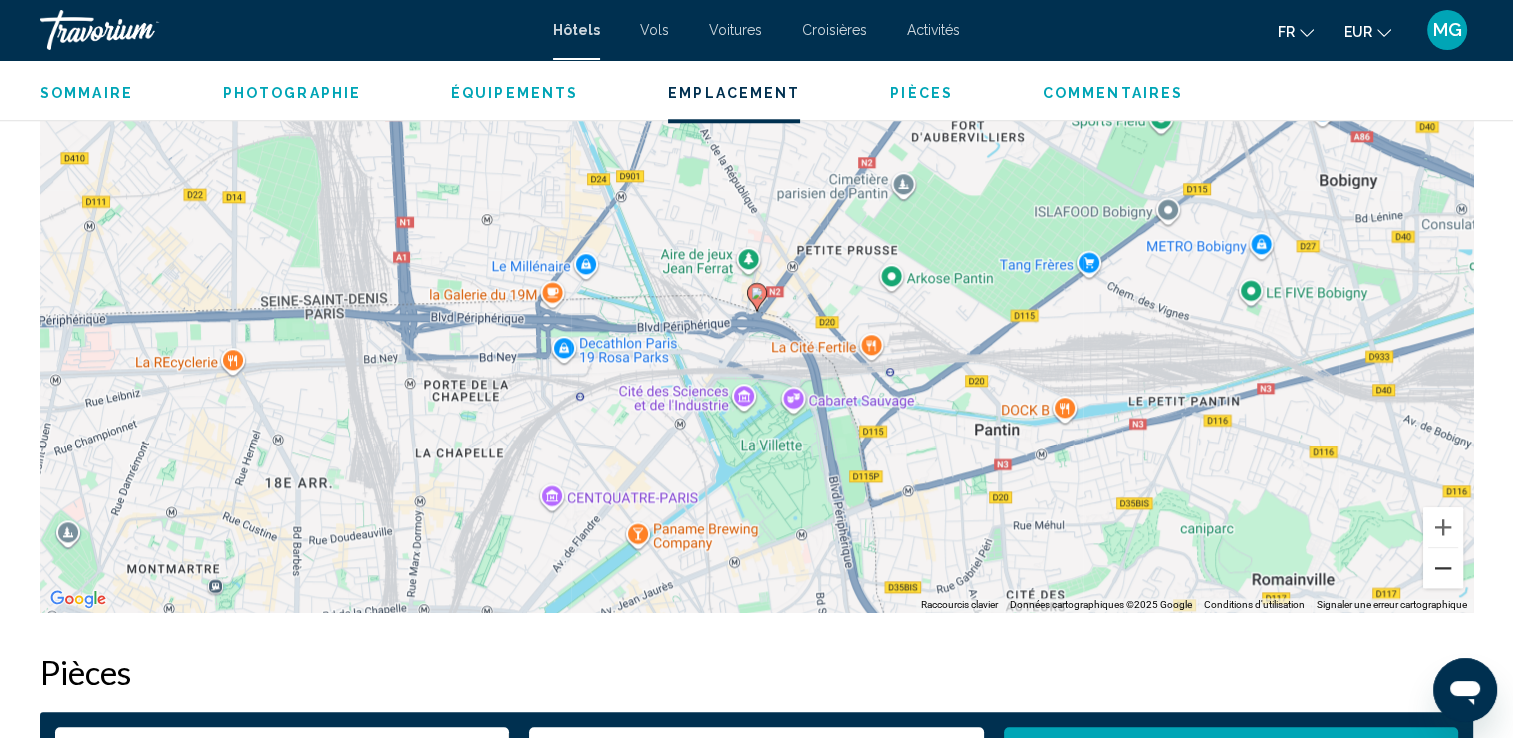 click at bounding box center [1443, 568] 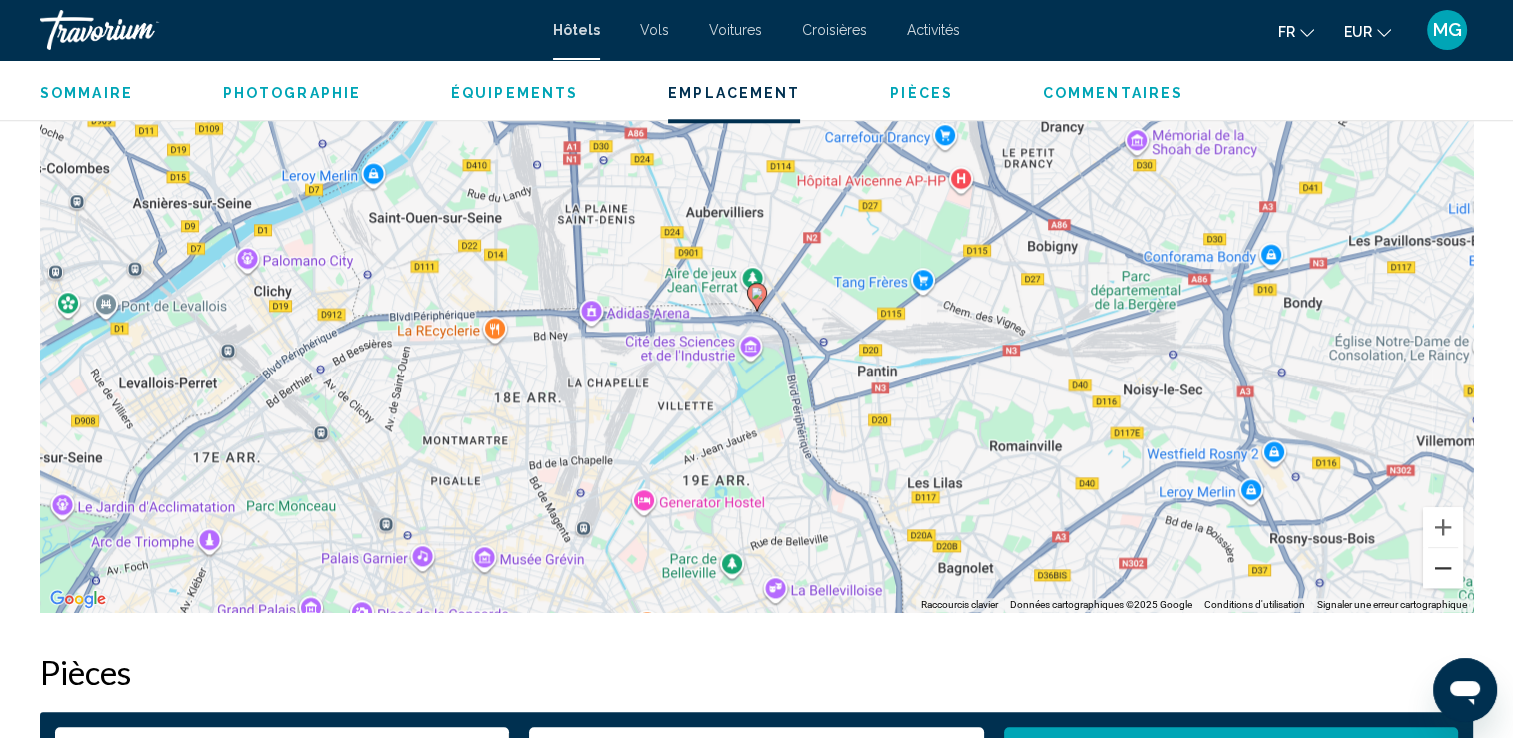 click at bounding box center (1443, 568) 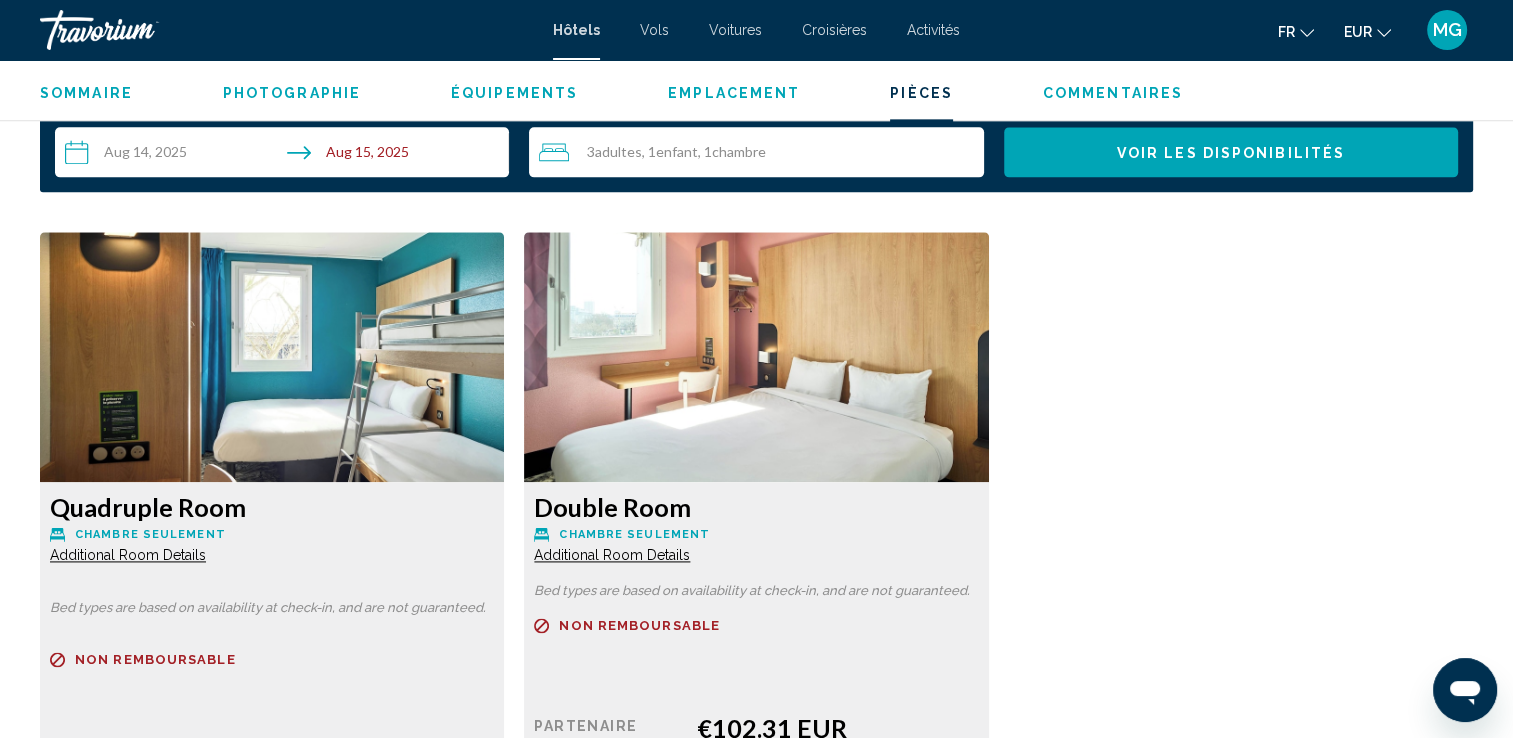 scroll, scrollTop: 2800, scrollLeft: 0, axis: vertical 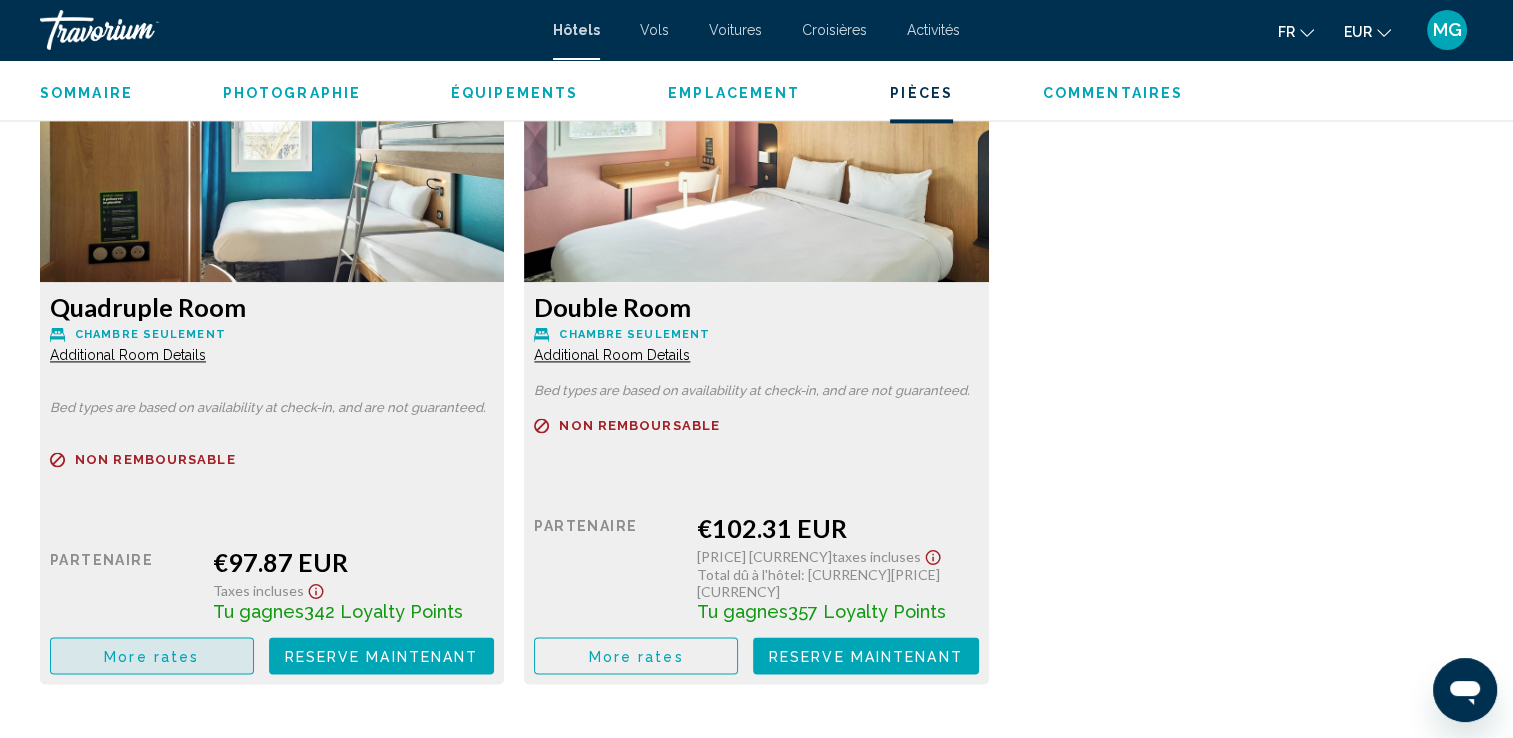 click on "More rates" at bounding box center (151, 656) 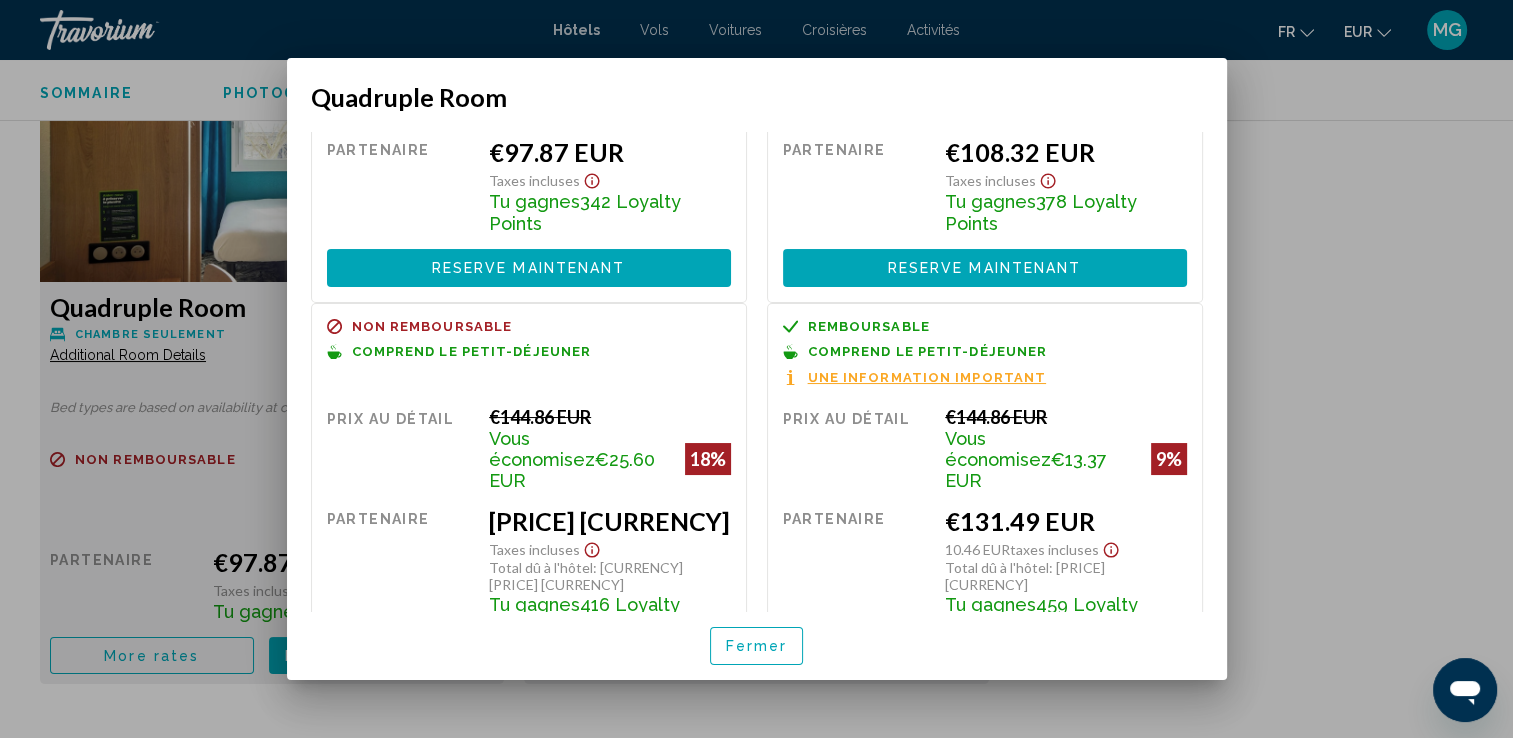scroll, scrollTop: 200, scrollLeft: 0, axis: vertical 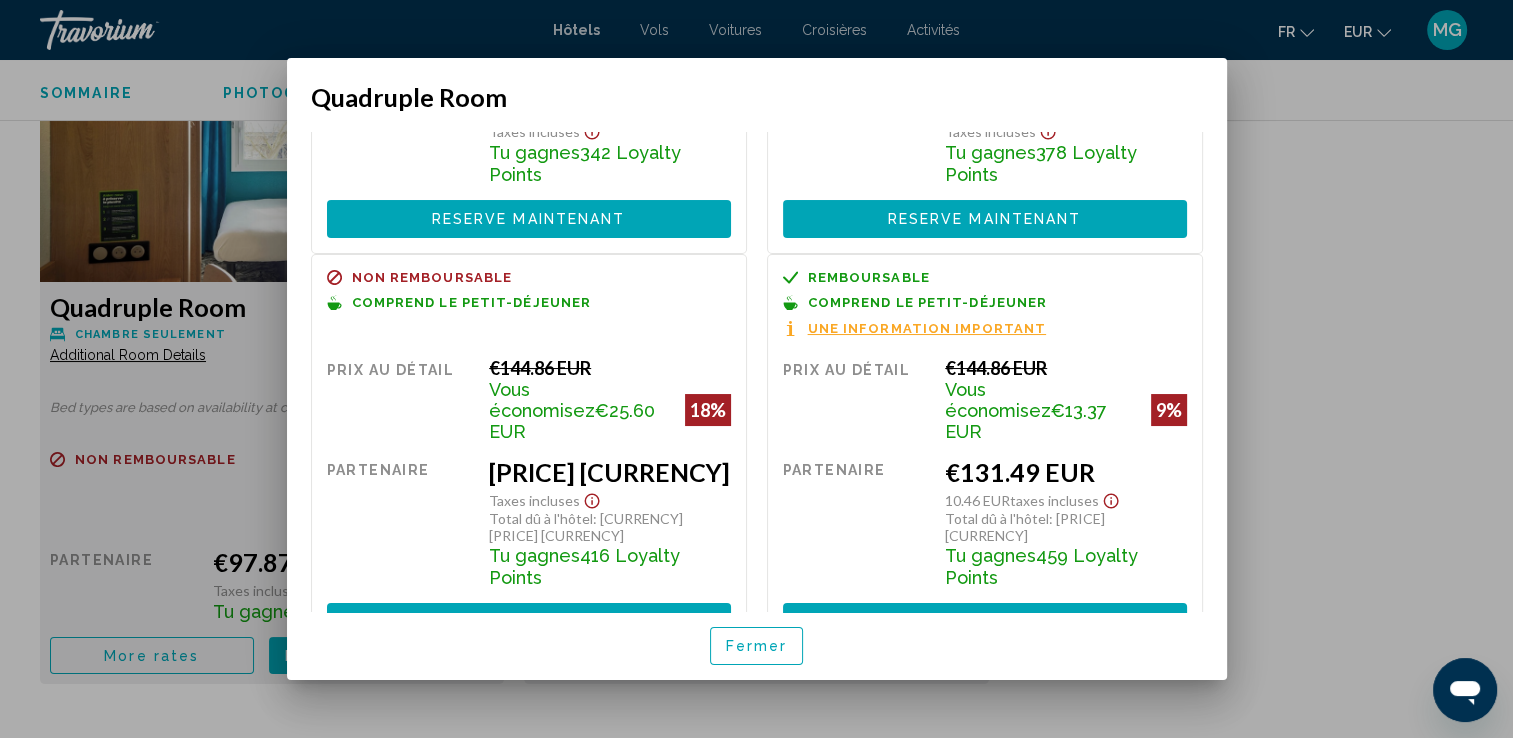 click at bounding box center [756, 369] 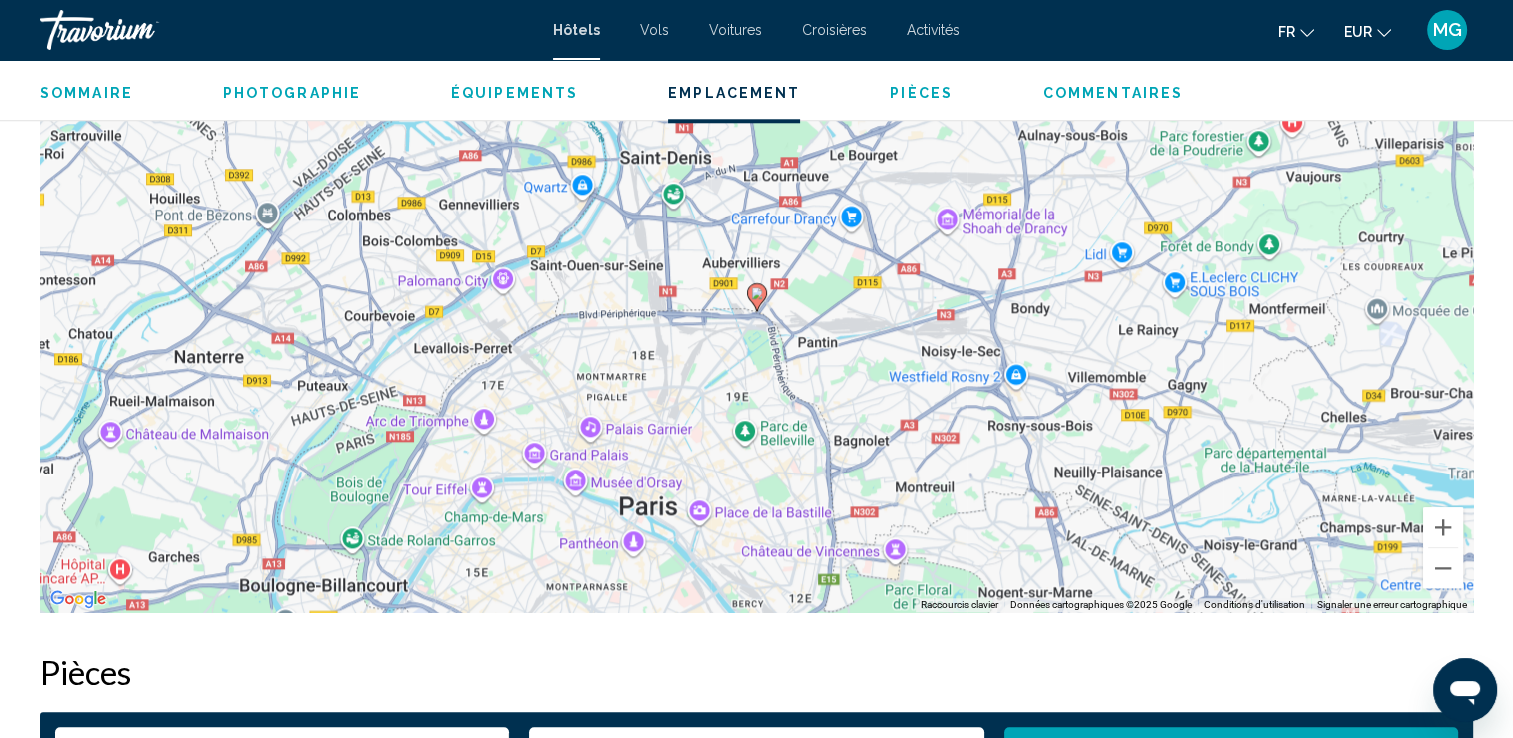 scroll, scrollTop: 1900, scrollLeft: 0, axis: vertical 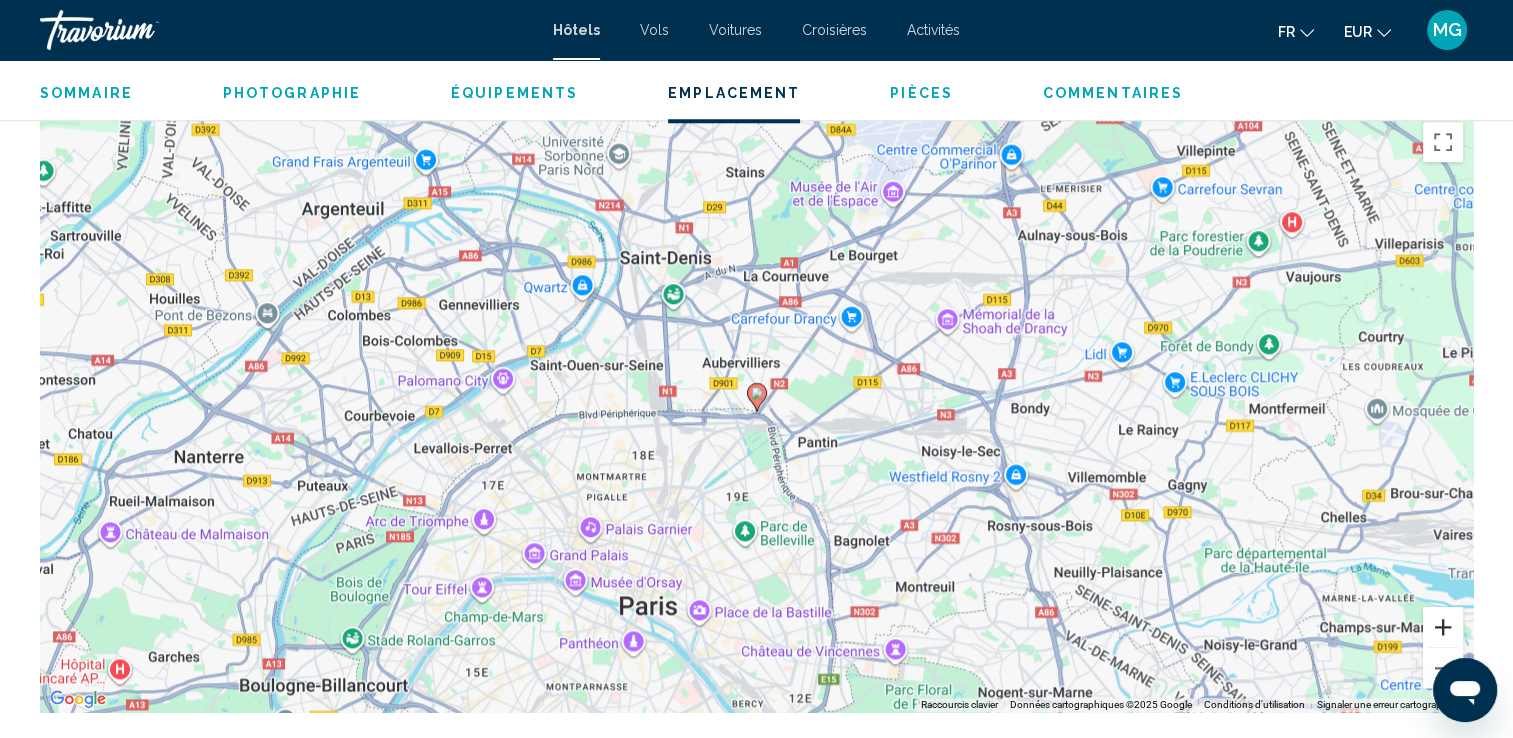 click at bounding box center (1443, 627) 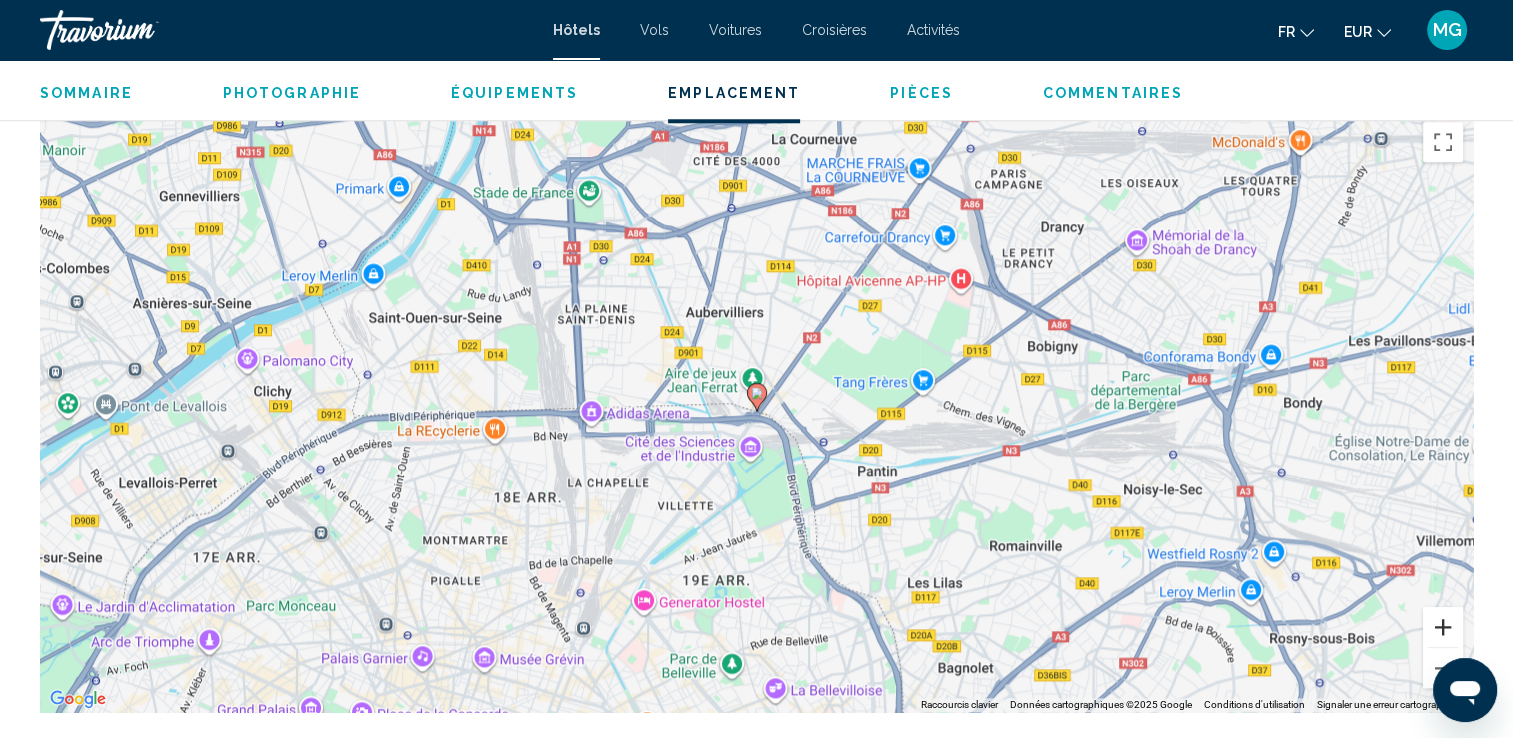 click at bounding box center [1443, 627] 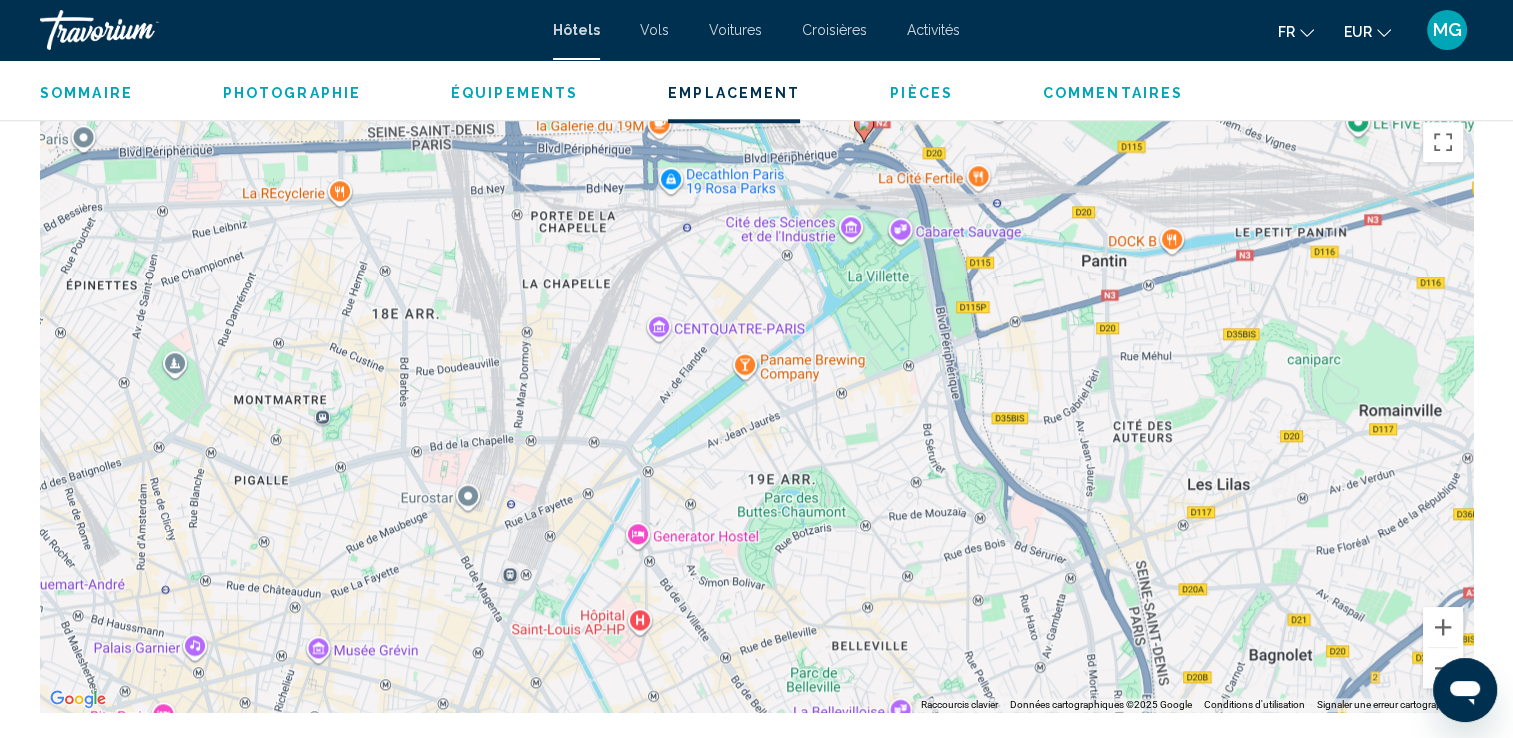 drag, startPoint x: 967, startPoint y: 452, endPoint x: 1074, endPoint y: 181, distance: 291.3589 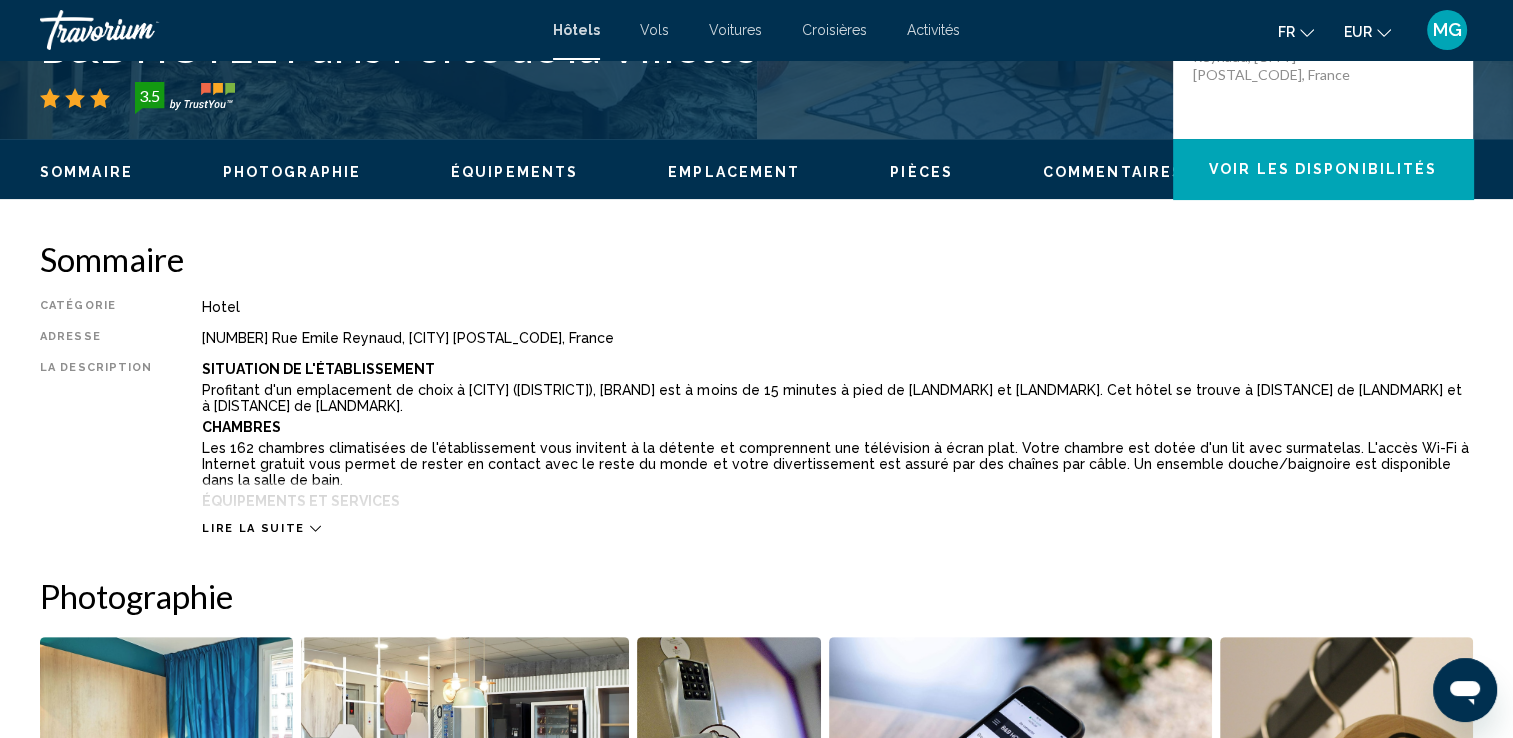 scroll, scrollTop: 500, scrollLeft: 0, axis: vertical 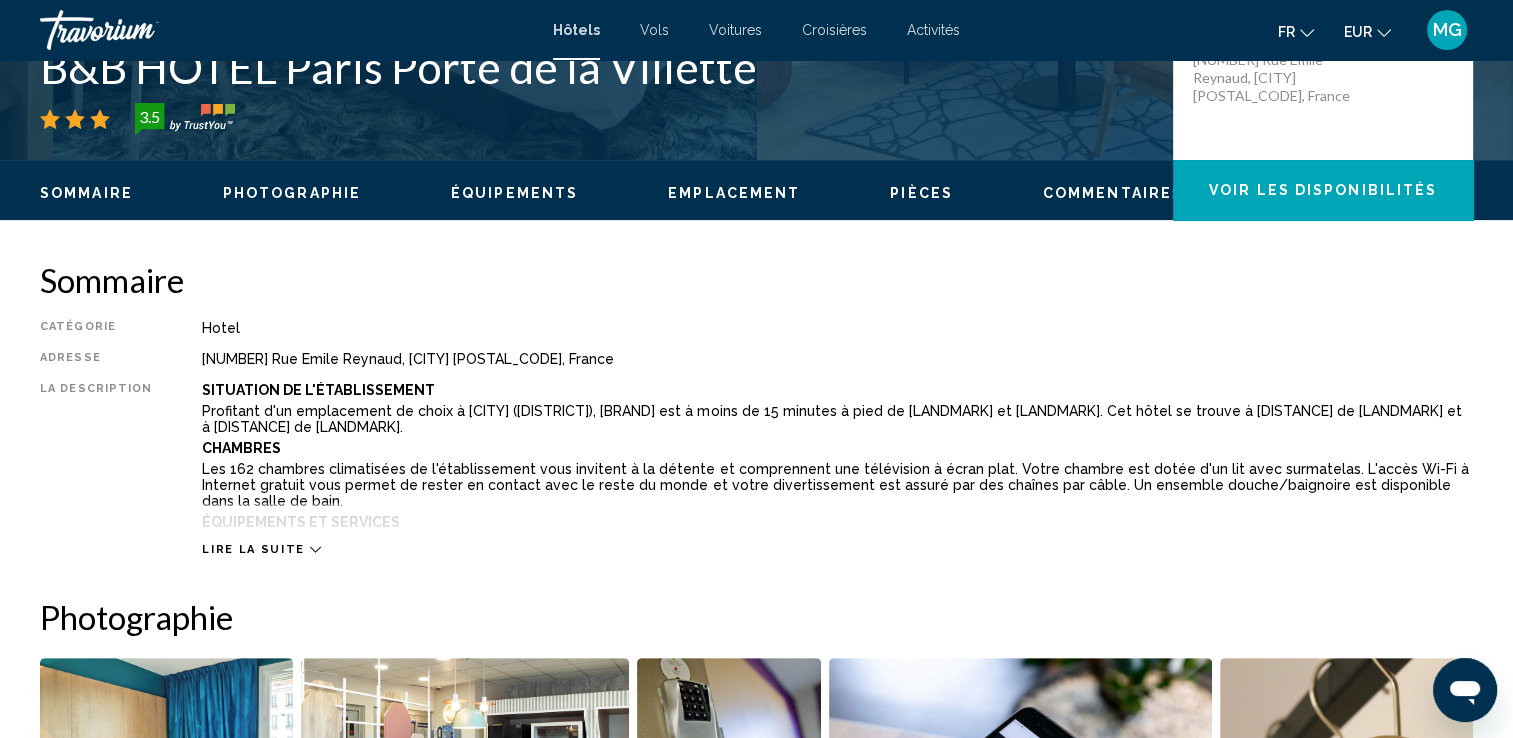 click 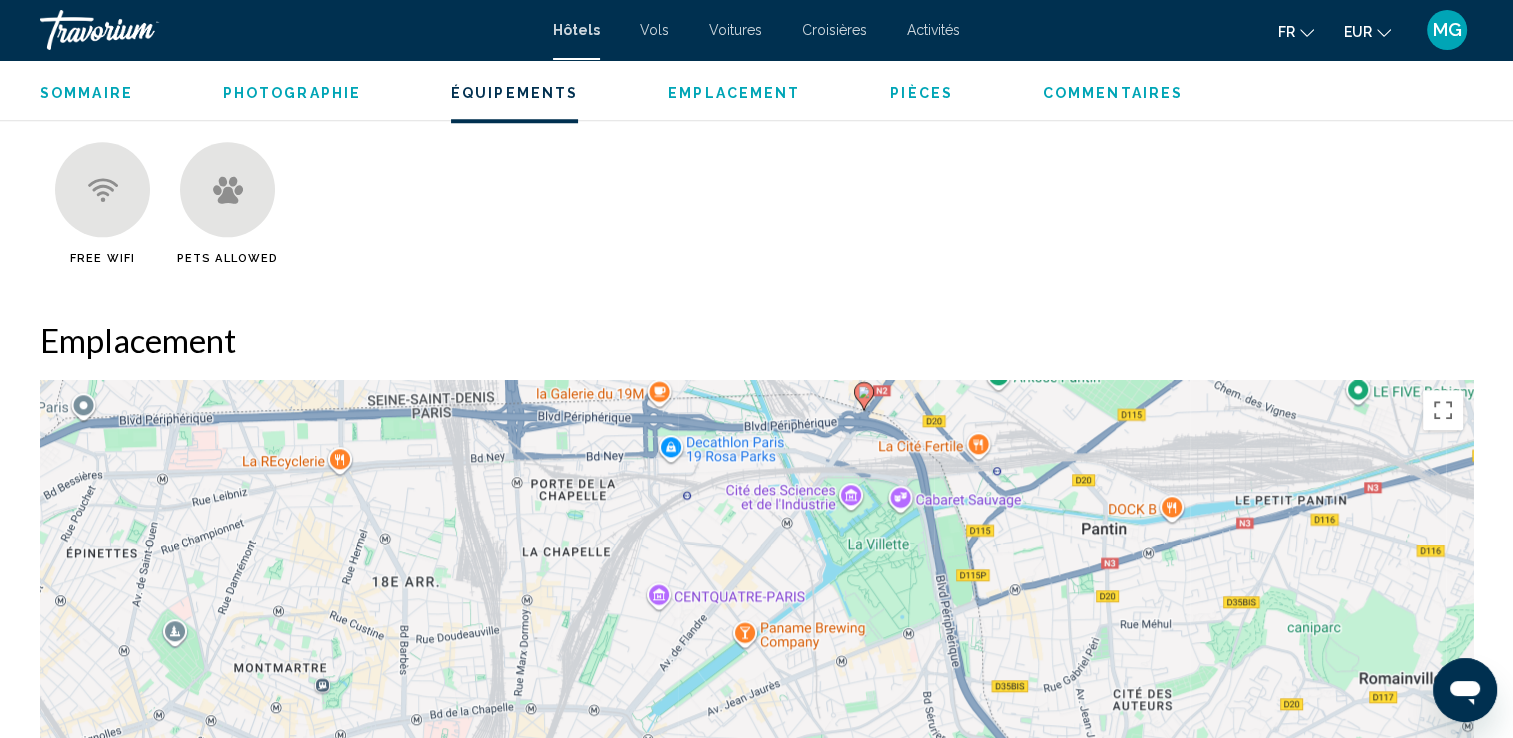 scroll, scrollTop: 1800, scrollLeft: 0, axis: vertical 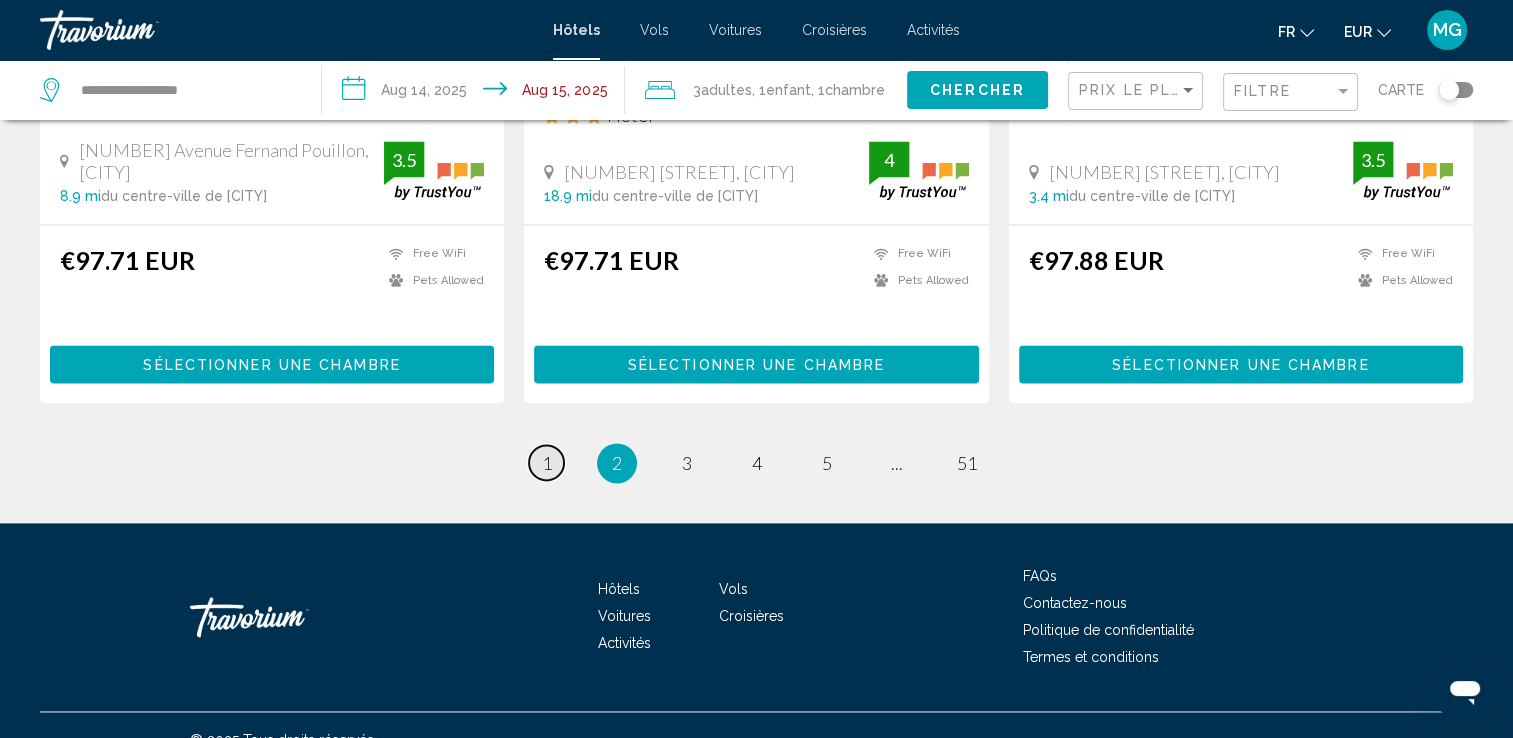 click on "1" at bounding box center (547, 463) 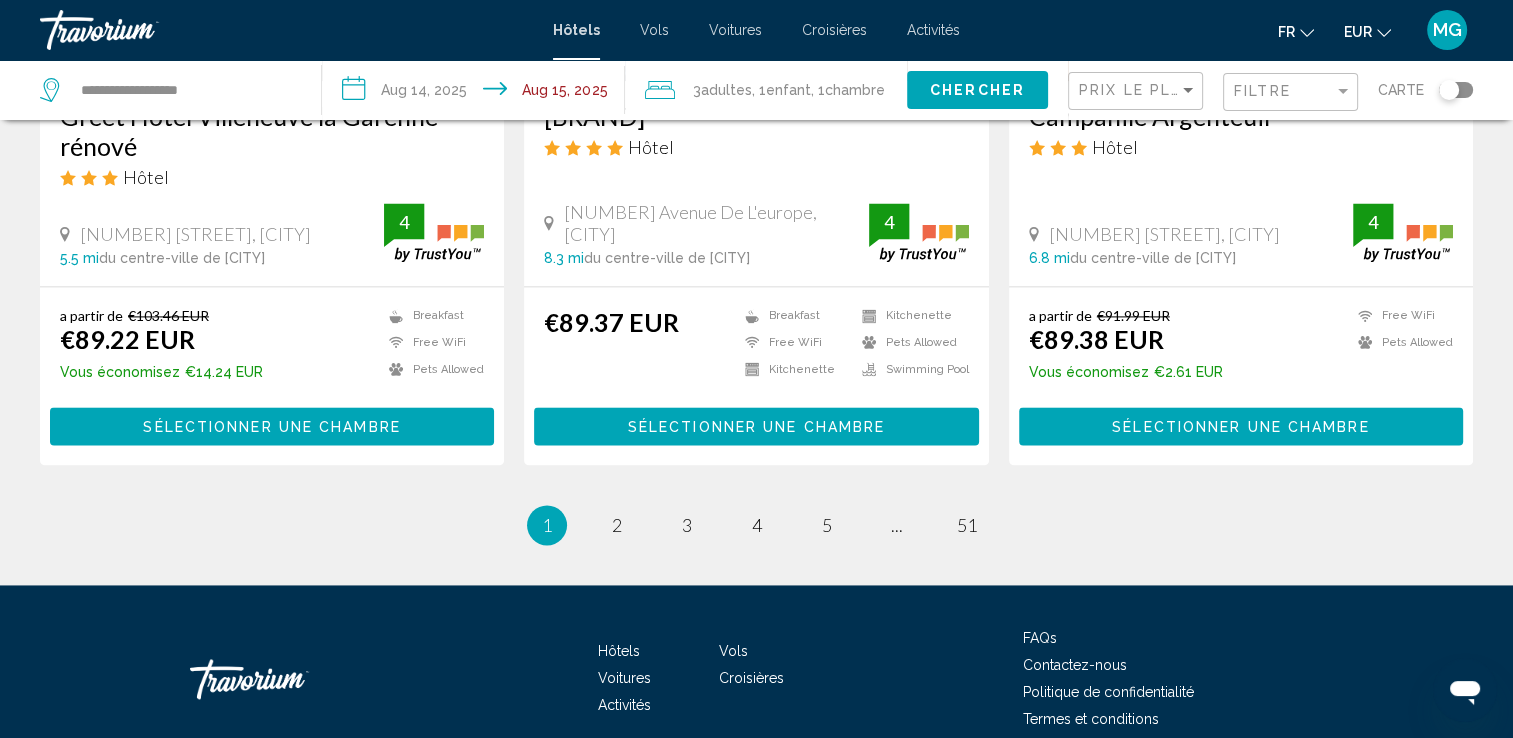 scroll, scrollTop: 2753, scrollLeft: 0, axis: vertical 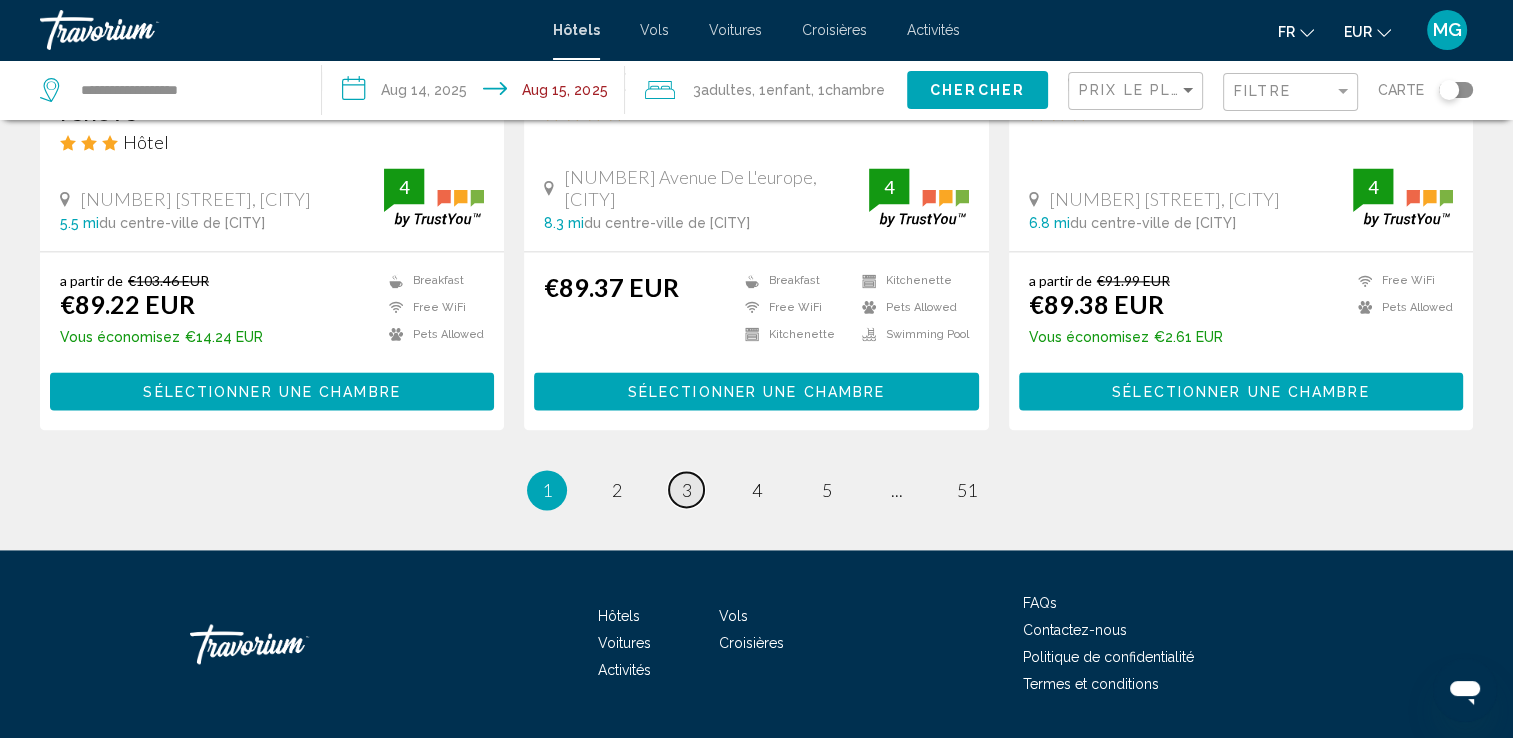 click on "3" at bounding box center [687, 490] 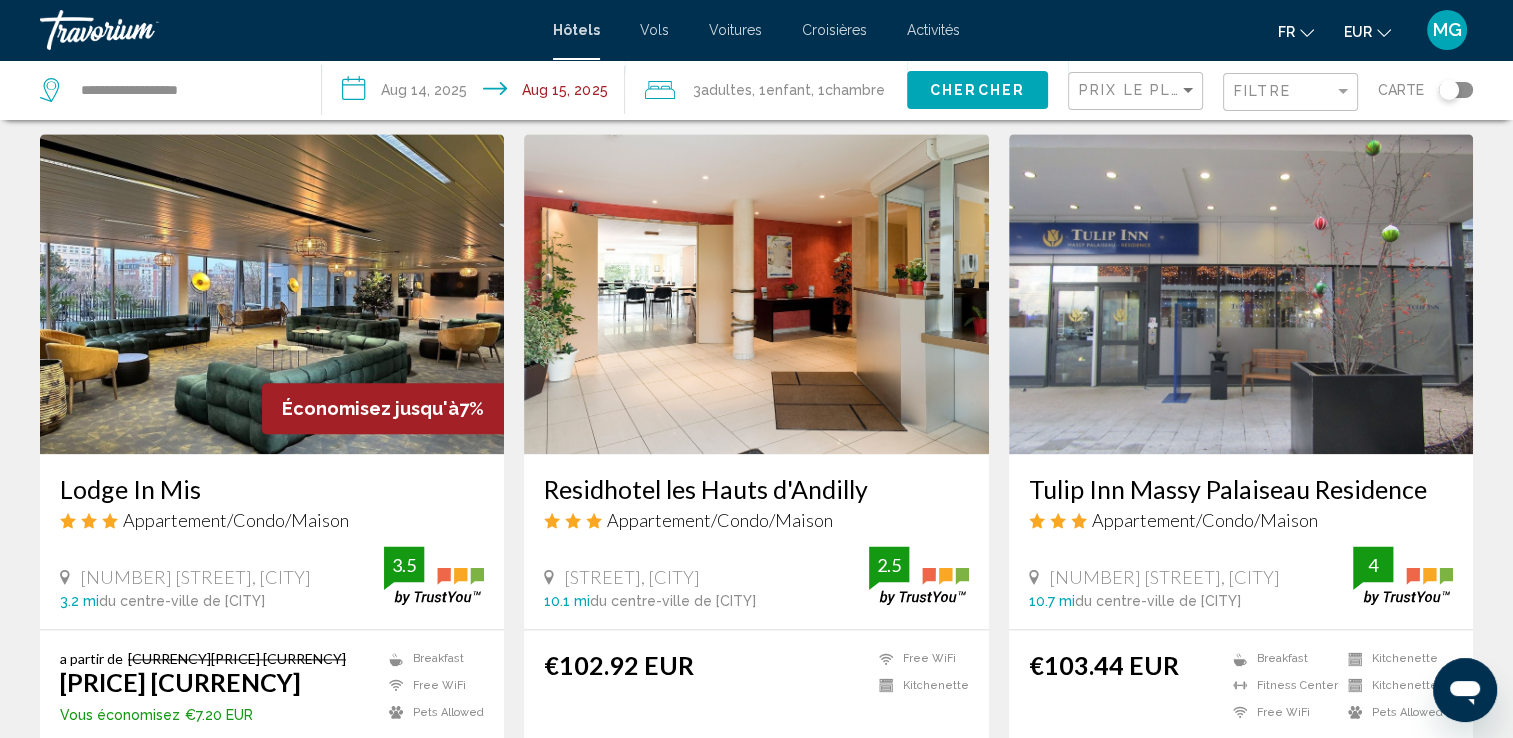 scroll, scrollTop: 2368, scrollLeft: 0, axis: vertical 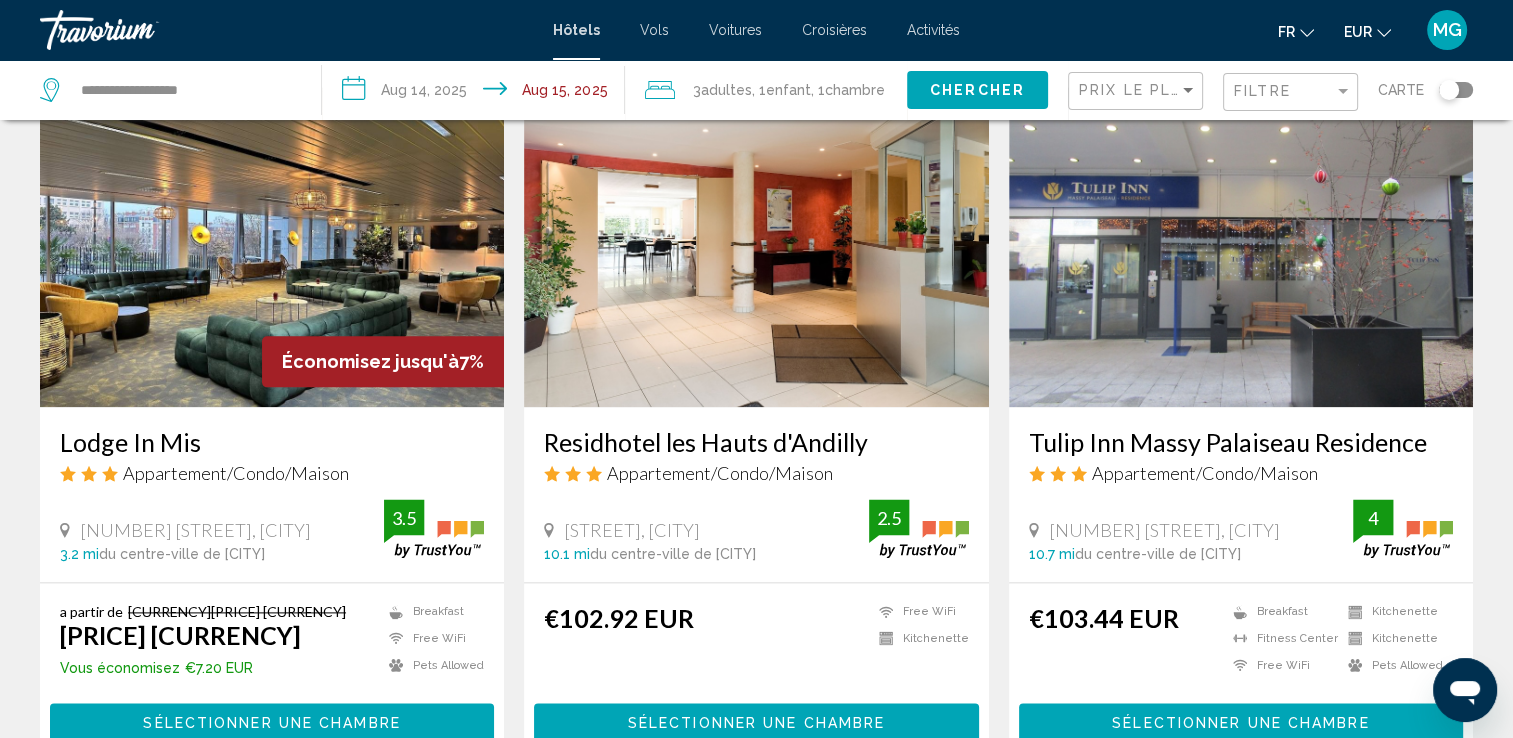 click at bounding box center (272, 247) 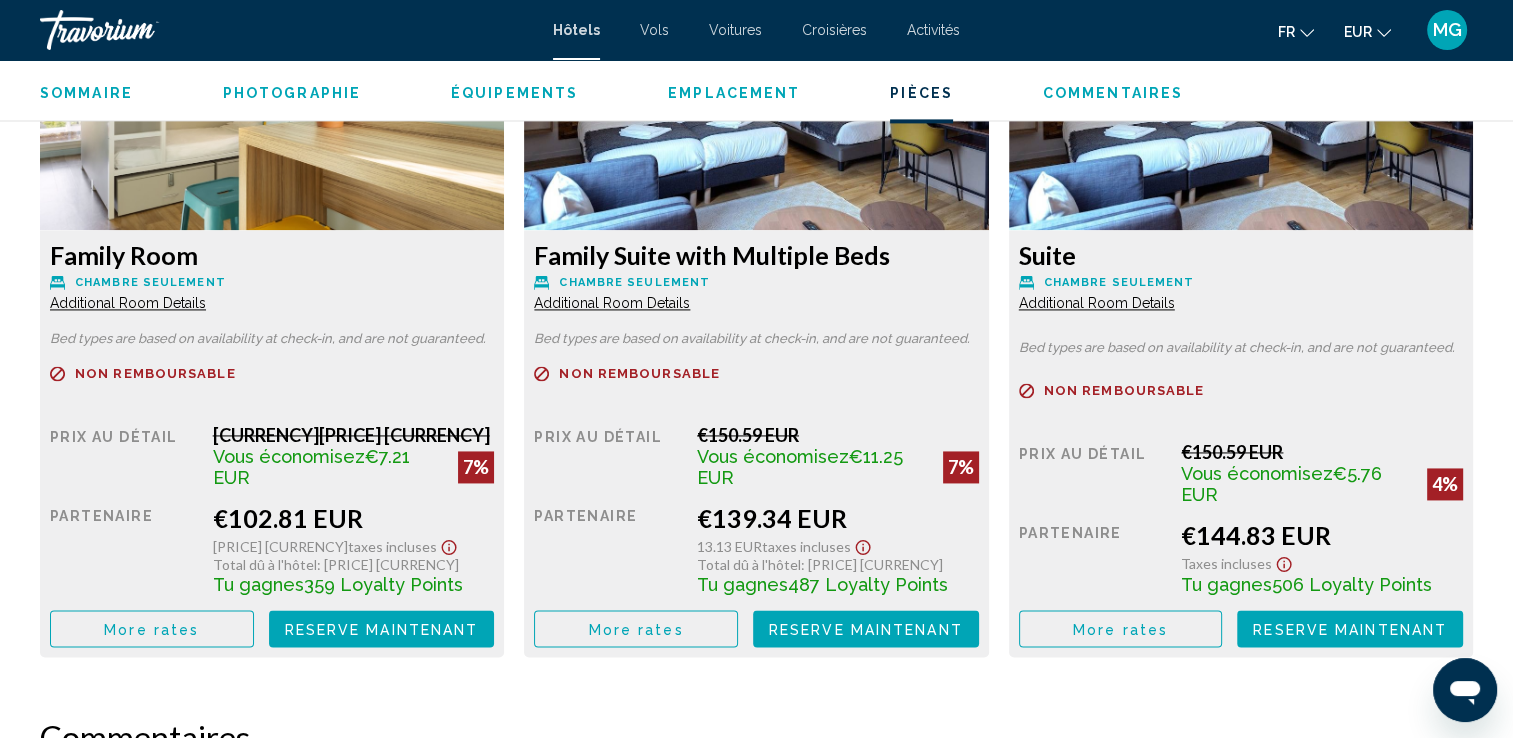scroll, scrollTop: 2900, scrollLeft: 0, axis: vertical 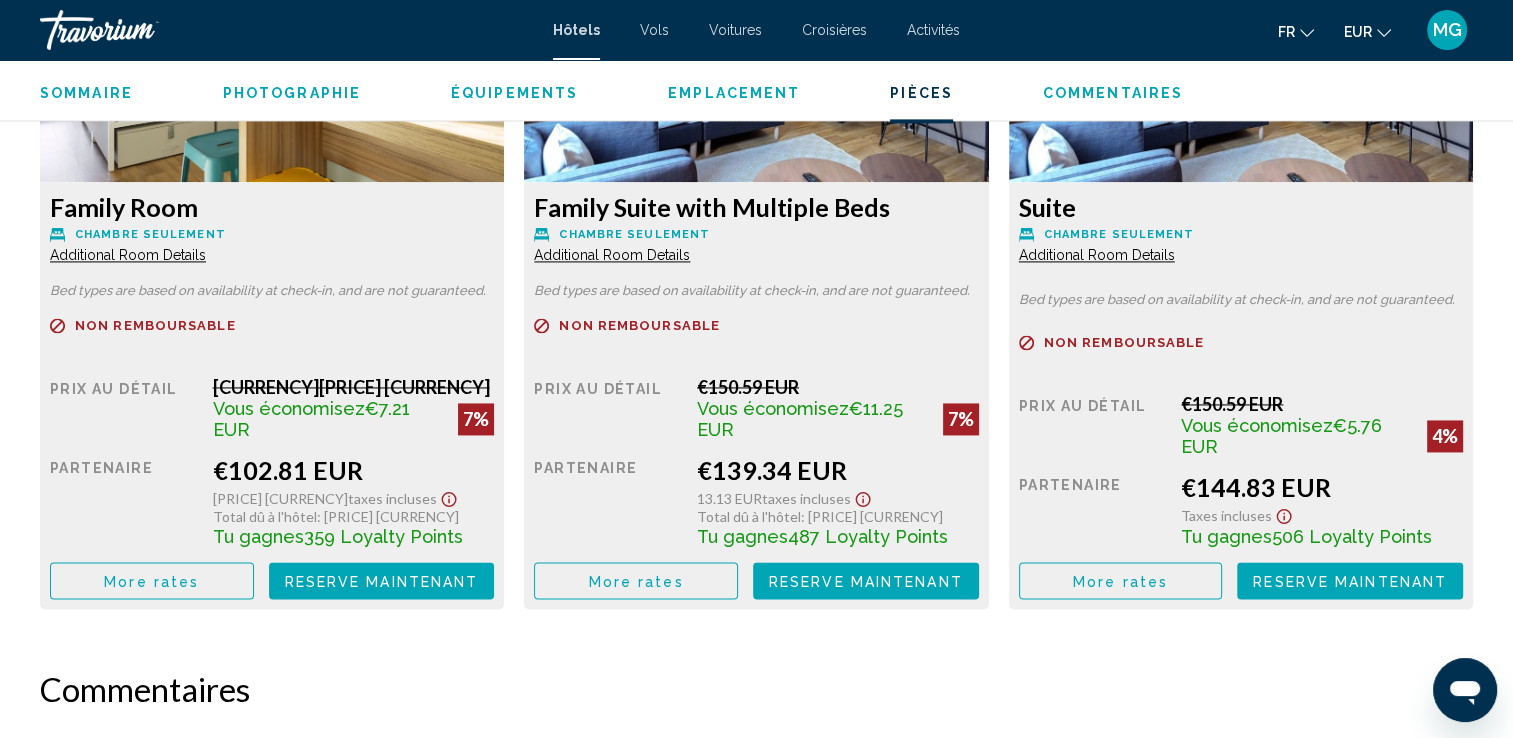 click on "More rates" at bounding box center [151, 581] 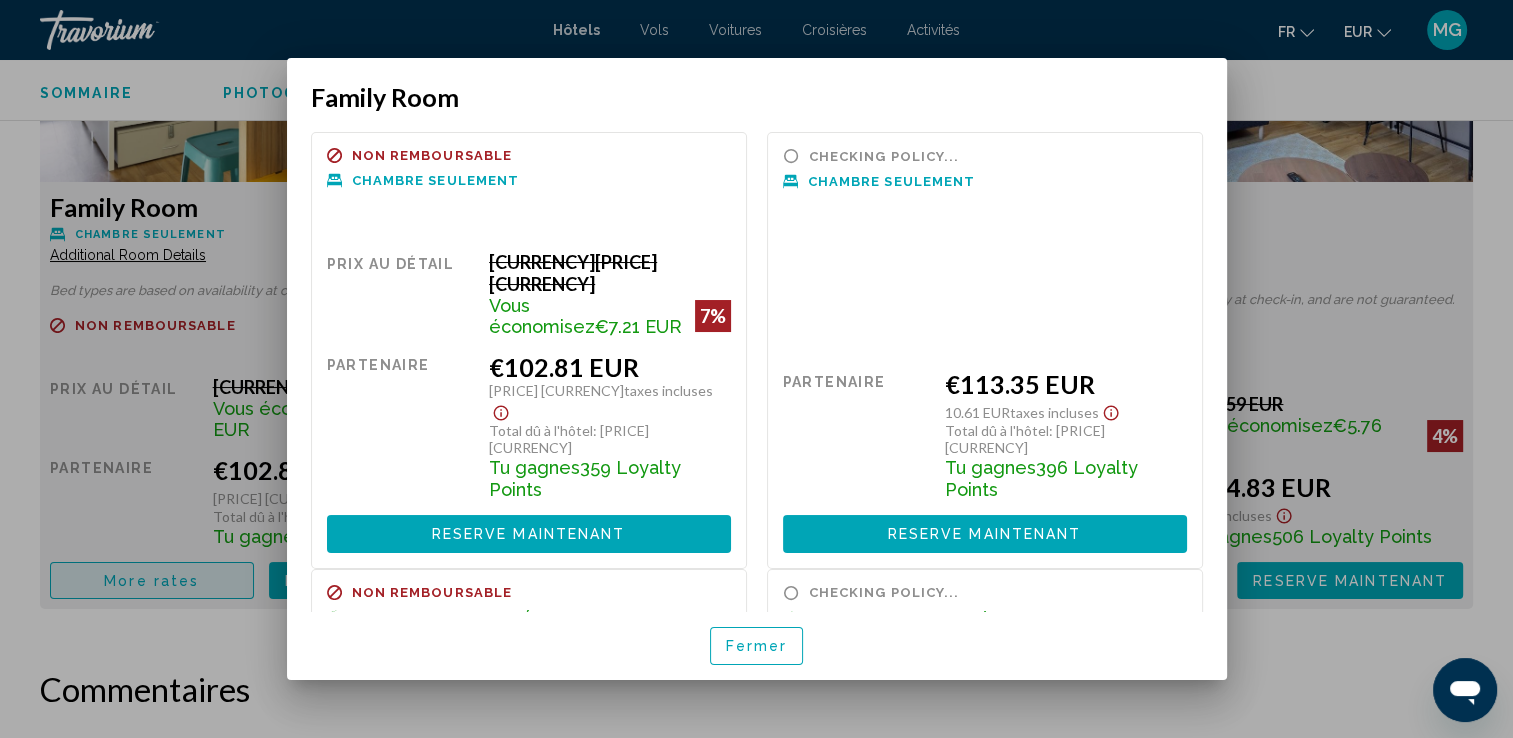 scroll, scrollTop: 0, scrollLeft: 0, axis: both 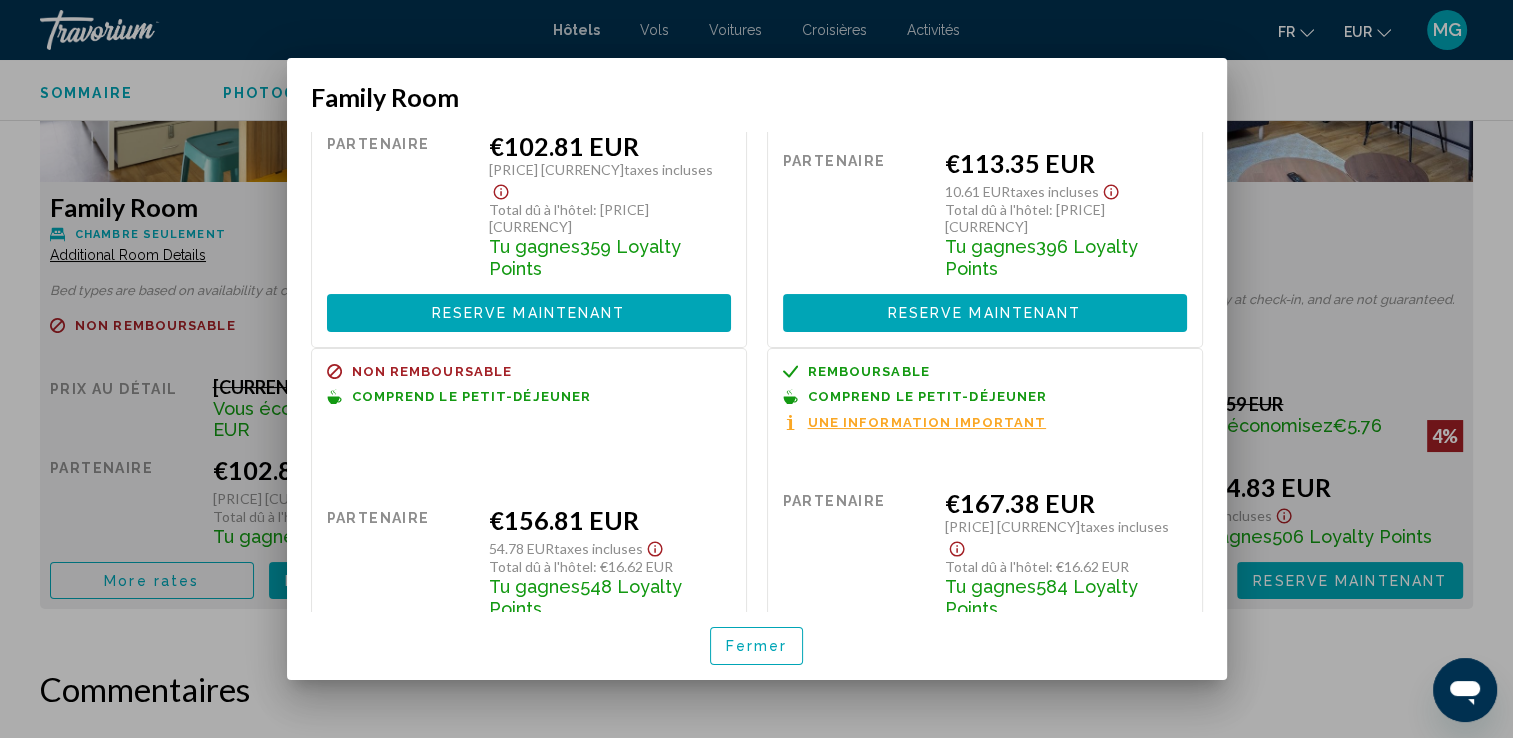 click at bounding box center (756, 369) 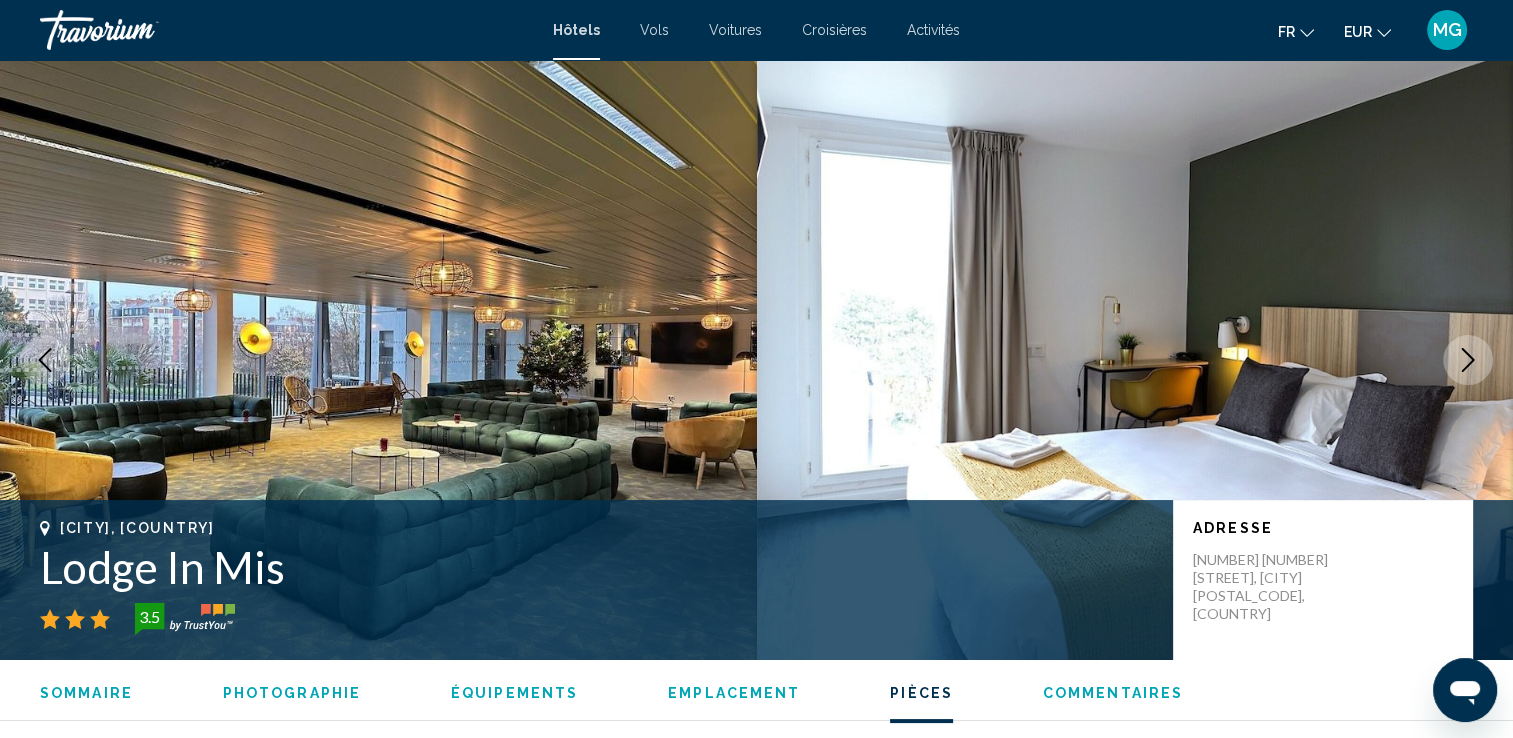 scroll, scrollTop: 2900, scrollLeft: 0, axis: vertical 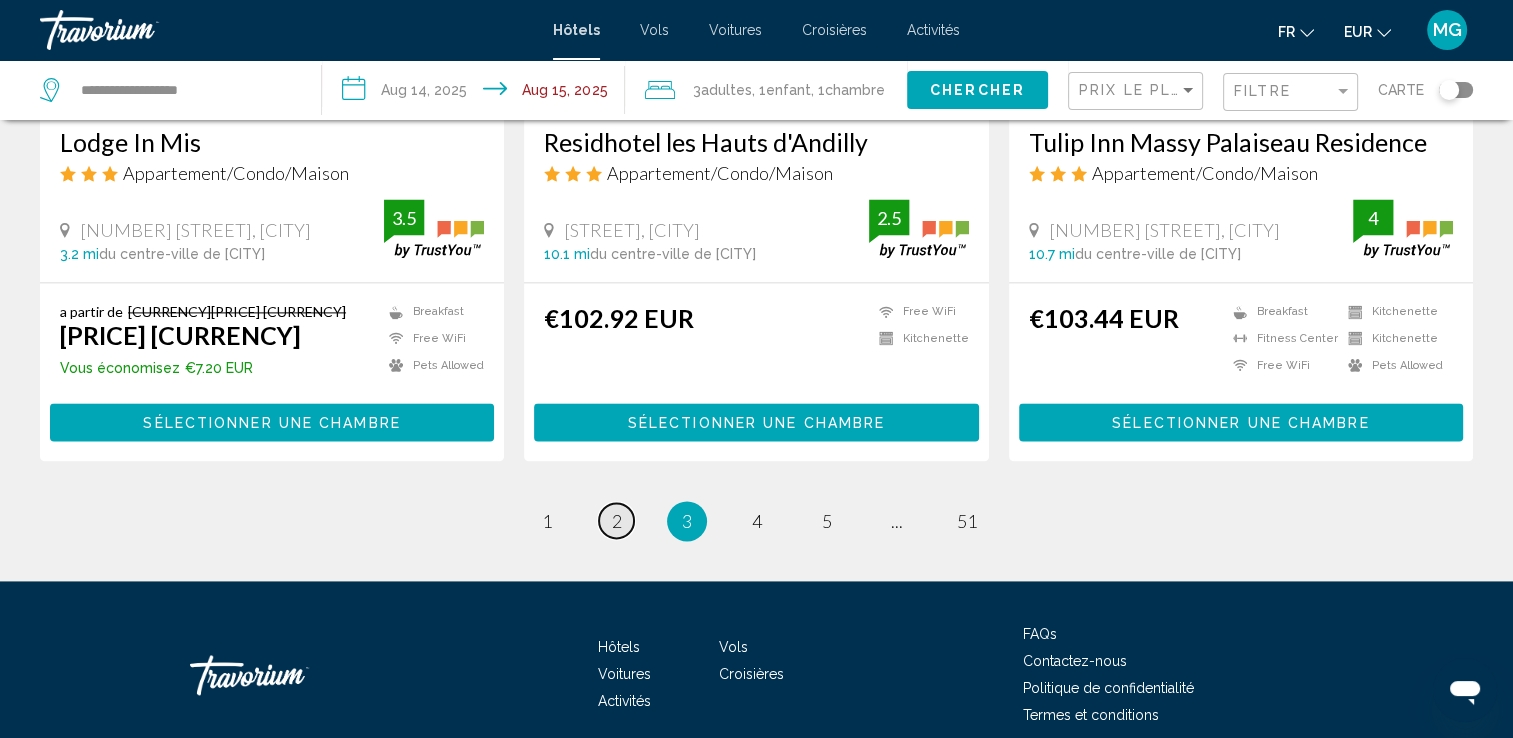 click on "page  2" at bounding box center (616, 520) 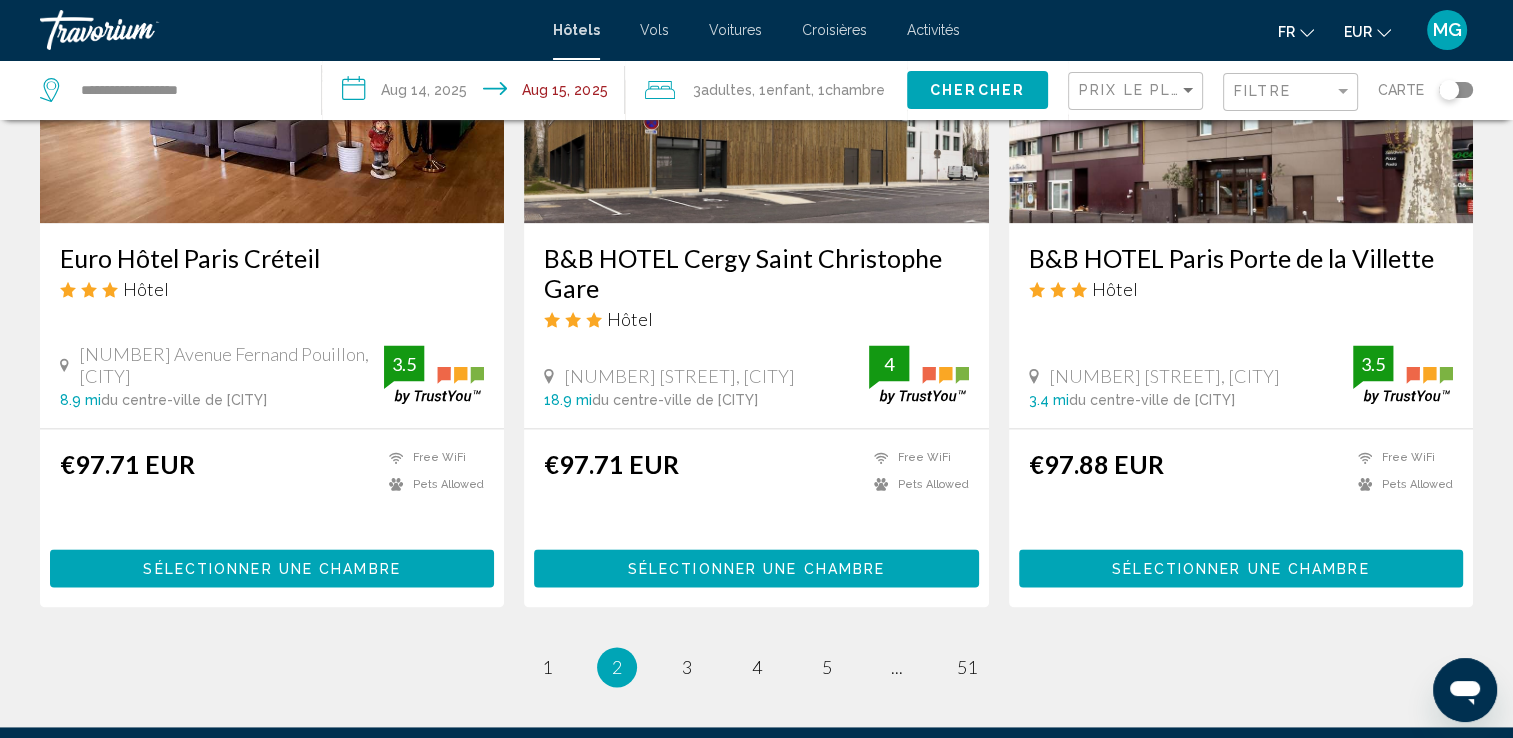 scroll, scrollTop: 2600, scrollLeft: 0, axis: vertical 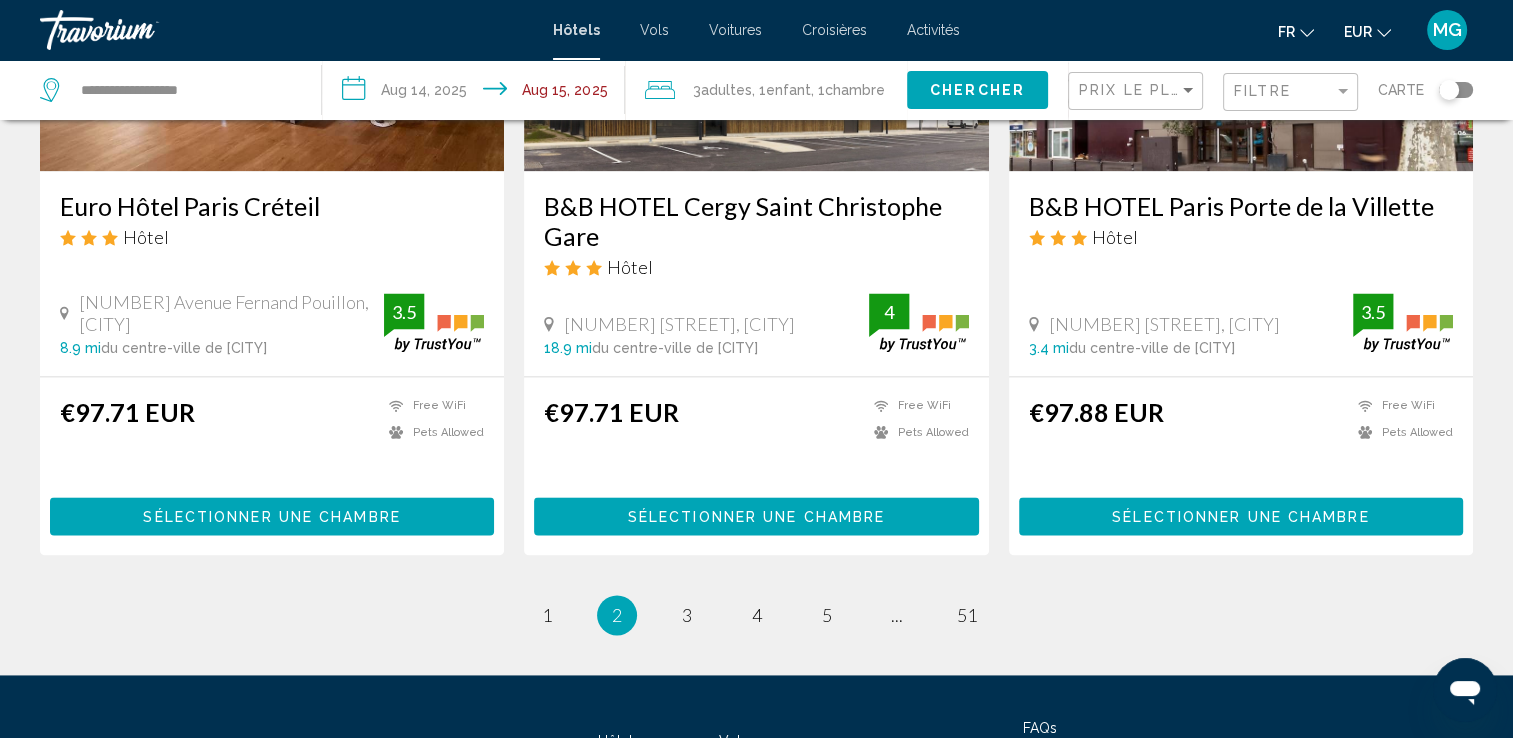 click on "Sélectionner une chambre" at bounding box center [1241, 515] 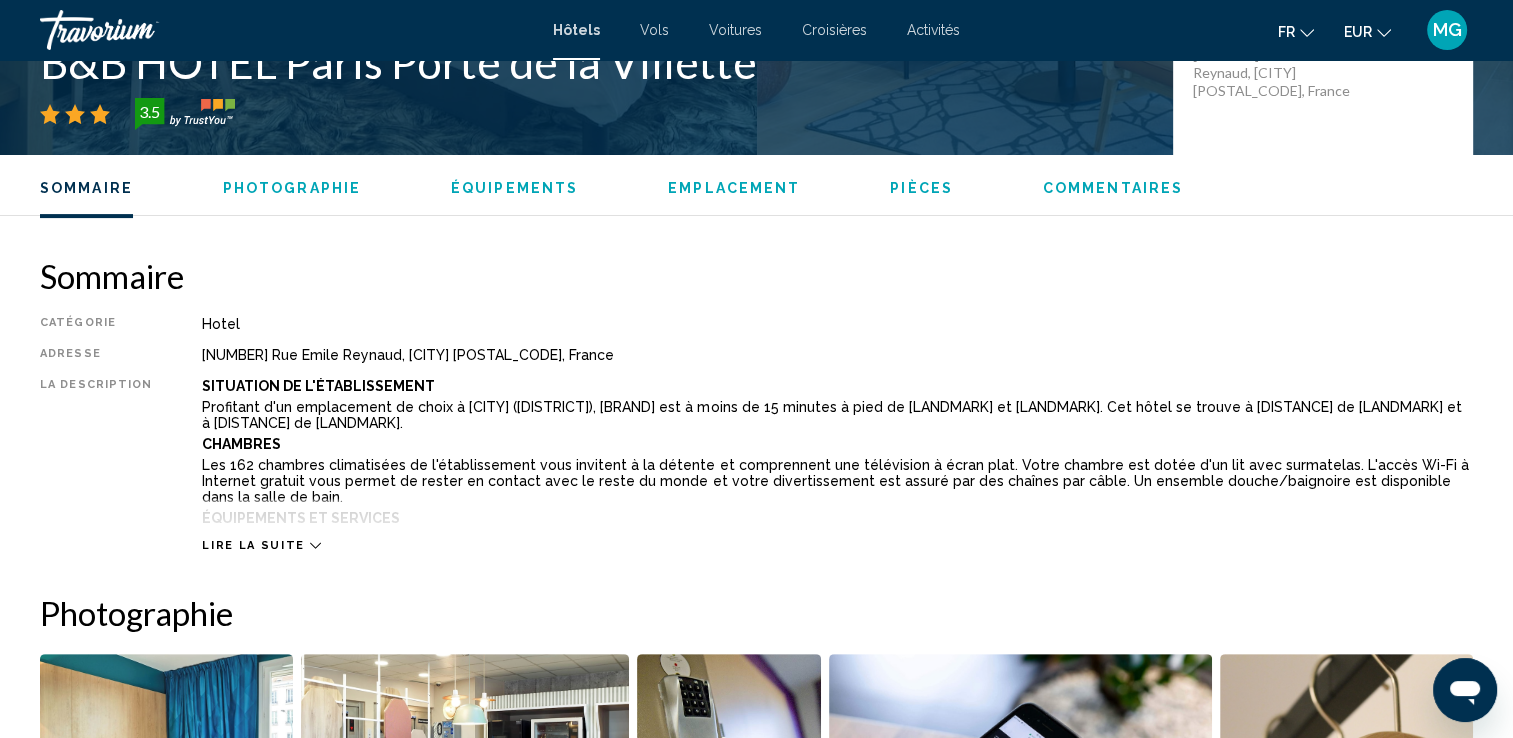 scroll, scrollTop: 700, scrollLeft: 0, axis: vertical 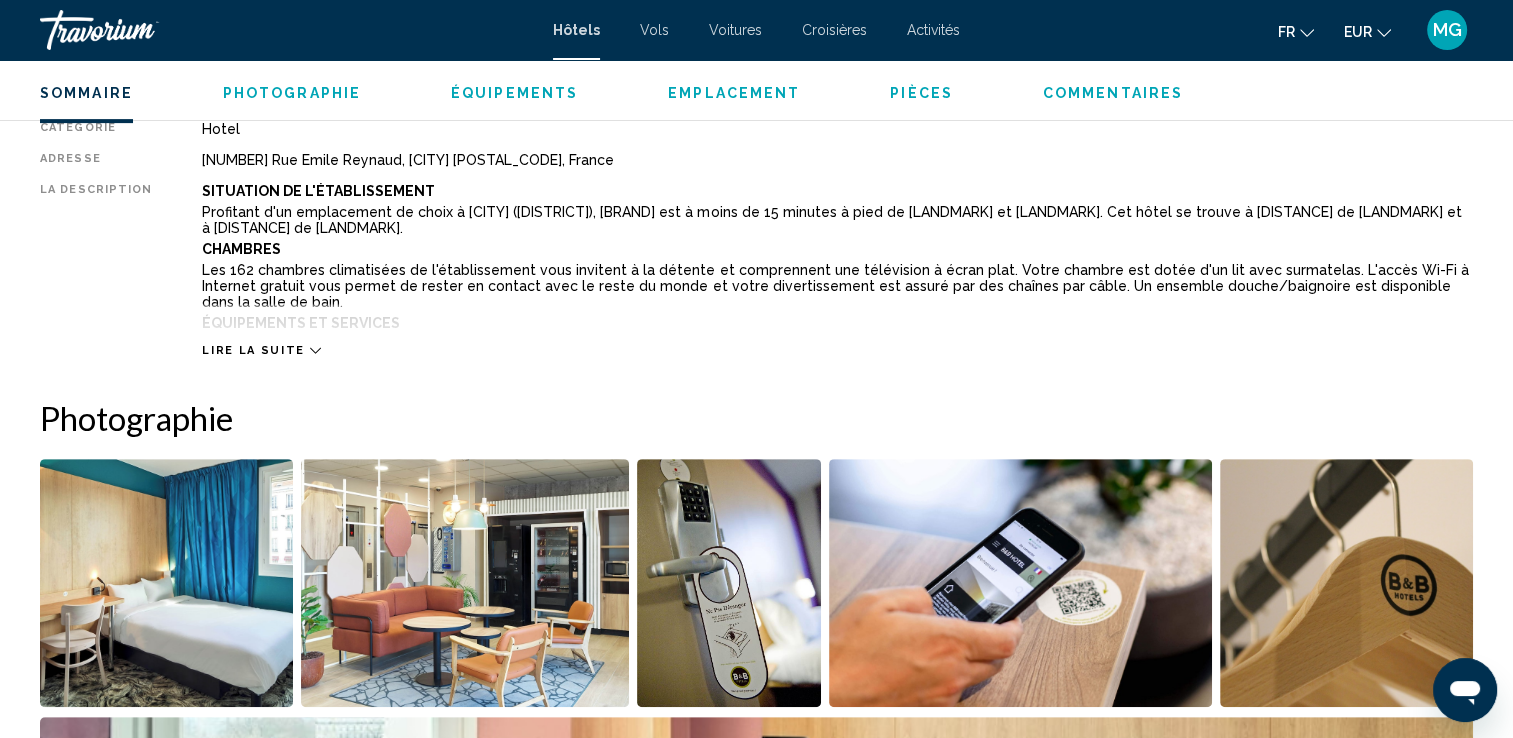 click on "Lire la suite" at bounding box center (253, 350) 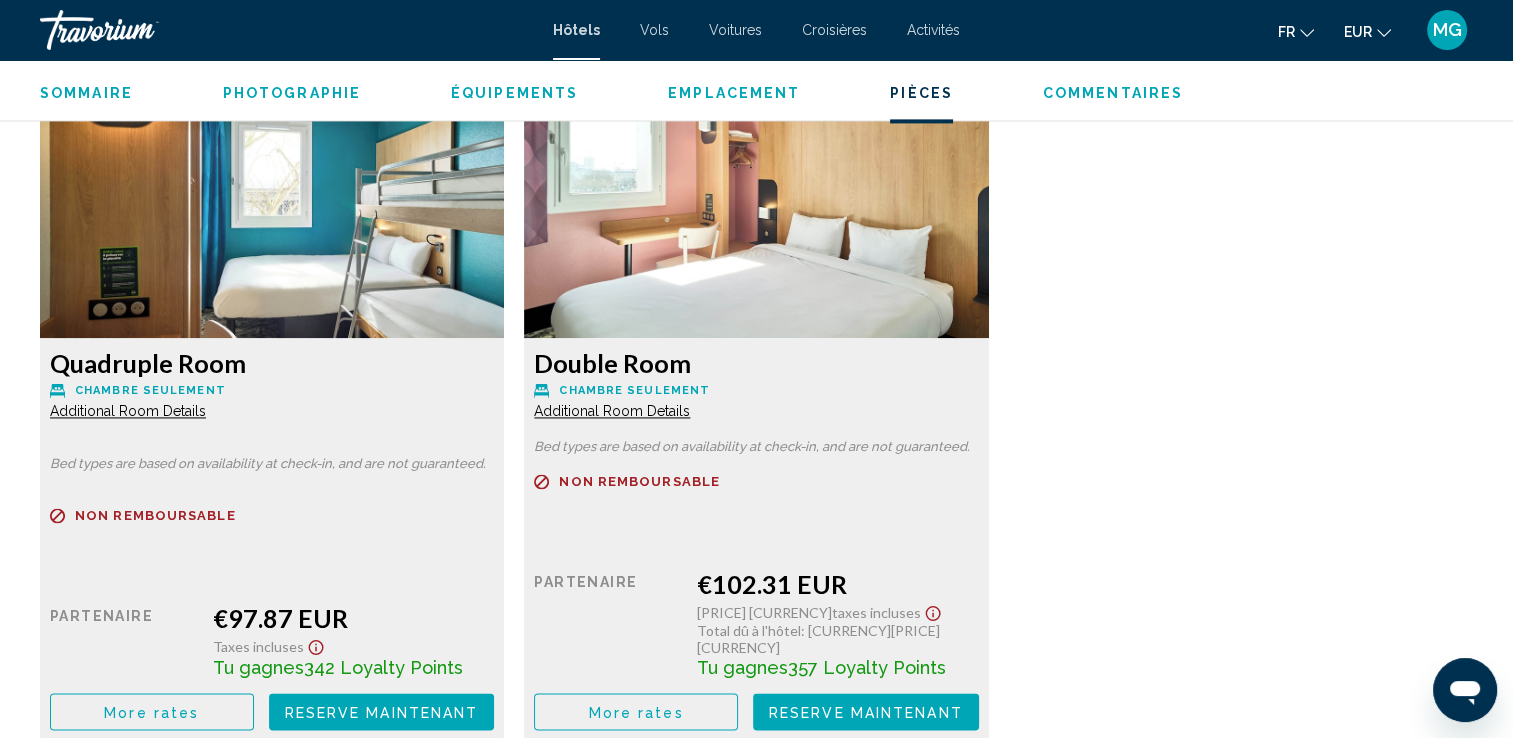 scroll, scrollTop: 2900, scrollLeft: 0, axis: vertical 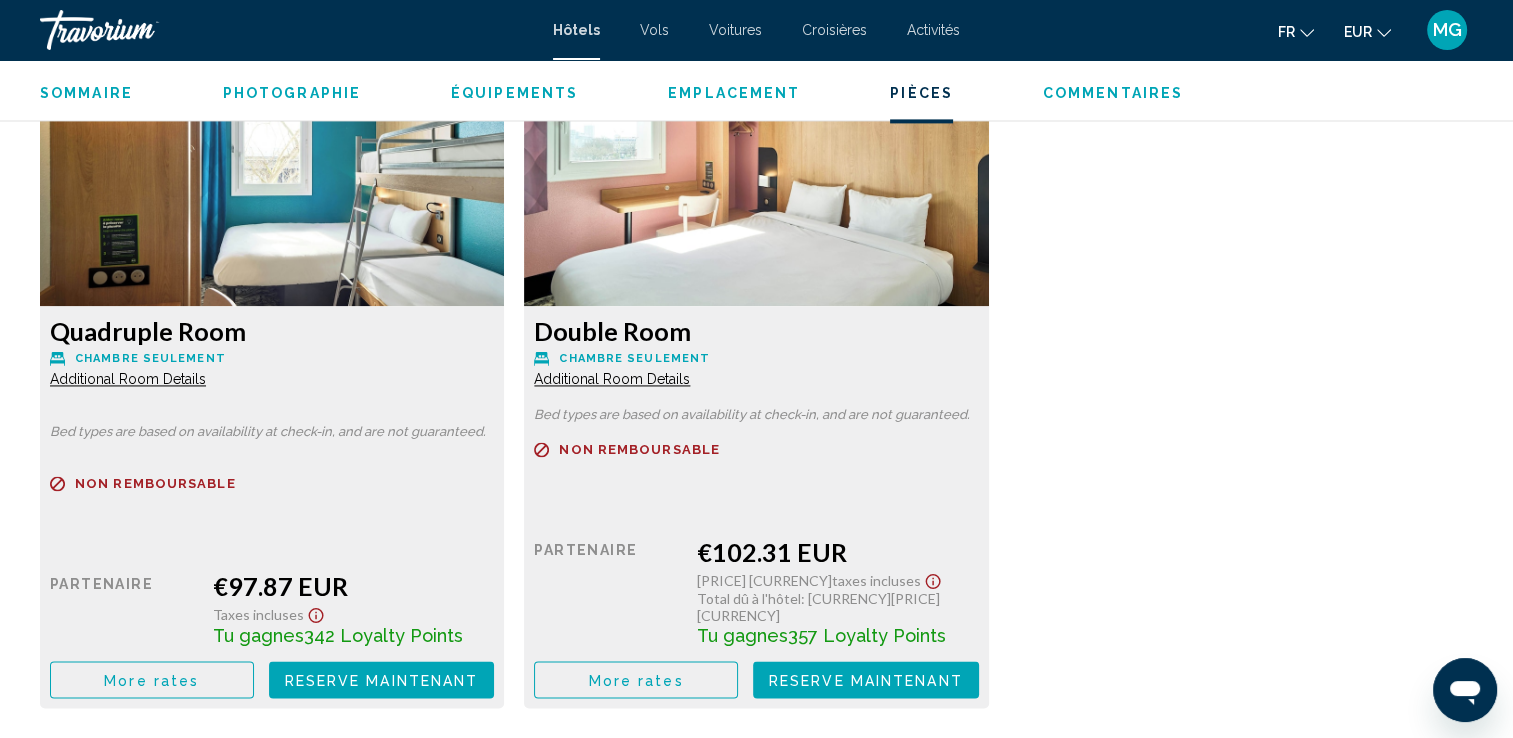 click on "Additional Room Details" at bounding box center [128, 379] 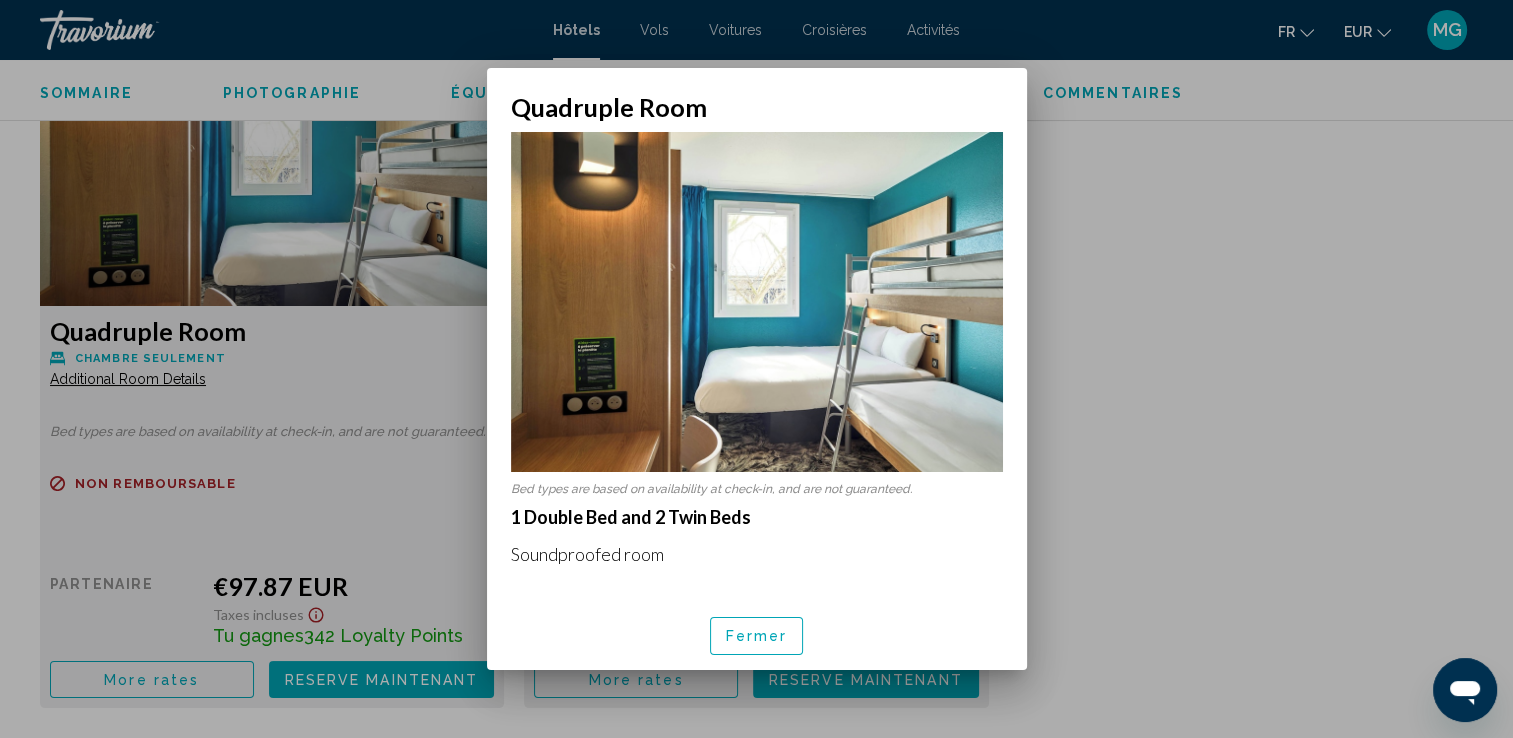 scroll, scrollTop: 0, scrollLeft: 0, axis: both 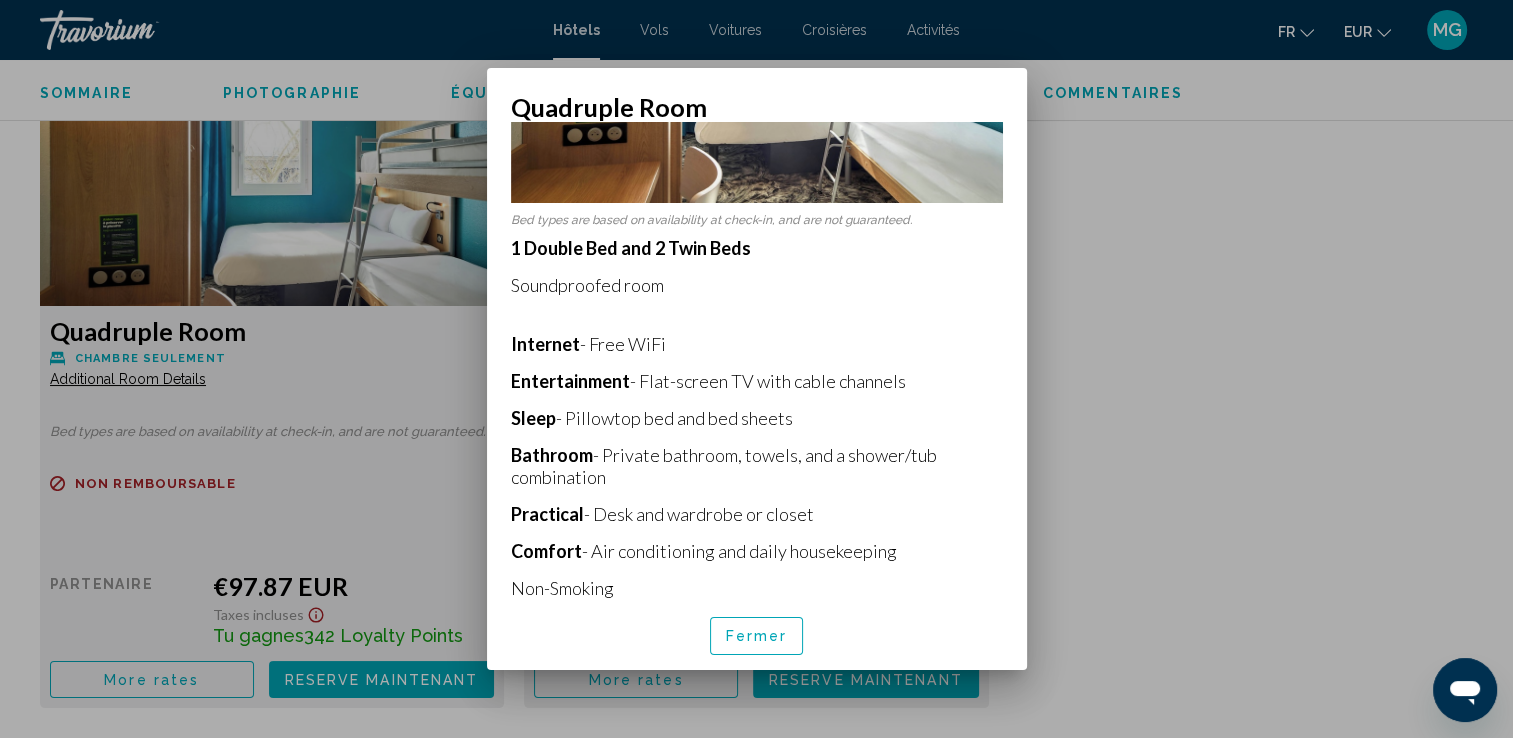 click on "Fermer" at bounding box center (757, 635) 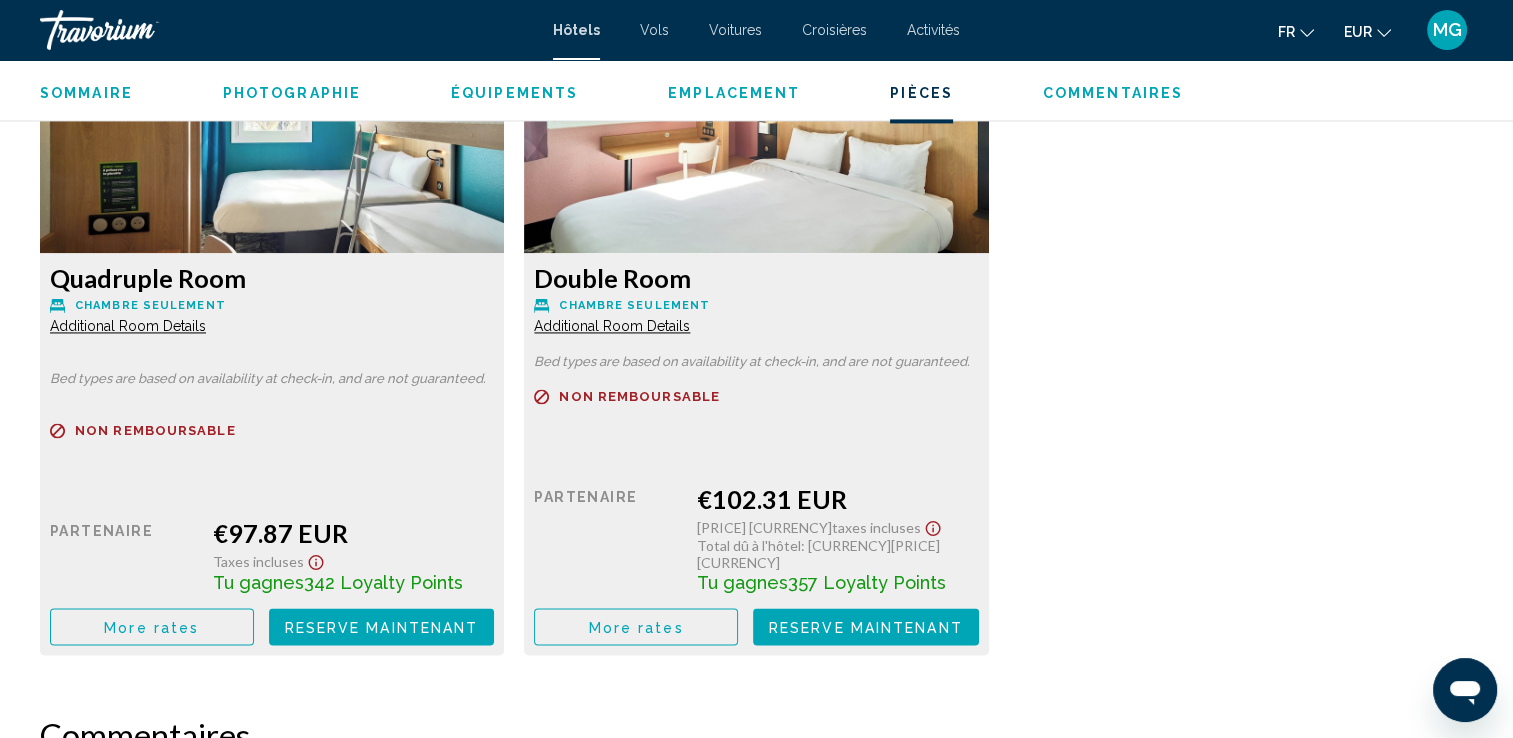 scroll, scrollTop: 3000, scrollLeft: 0, axis: vertical 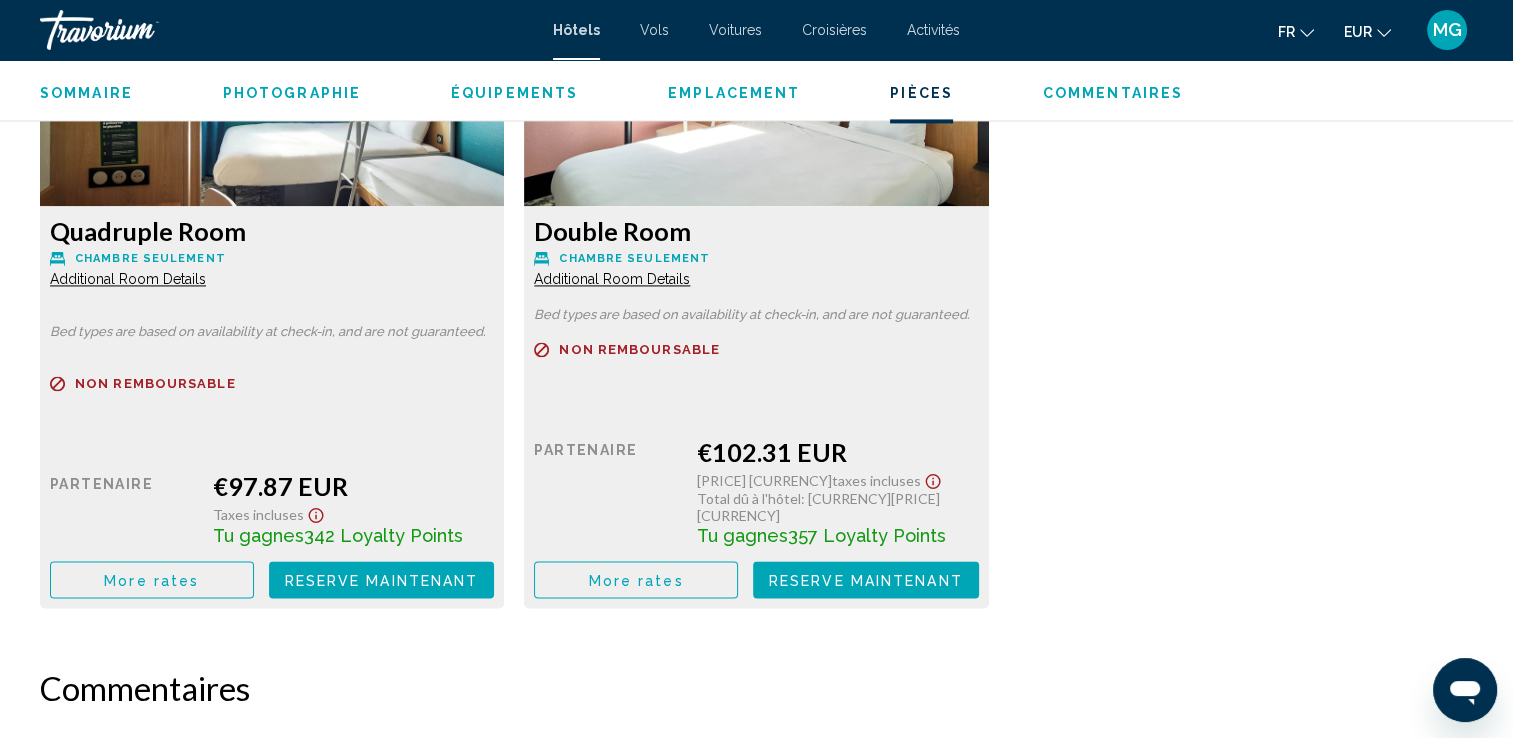 click on "More rates" at bounding box center (152, 579) 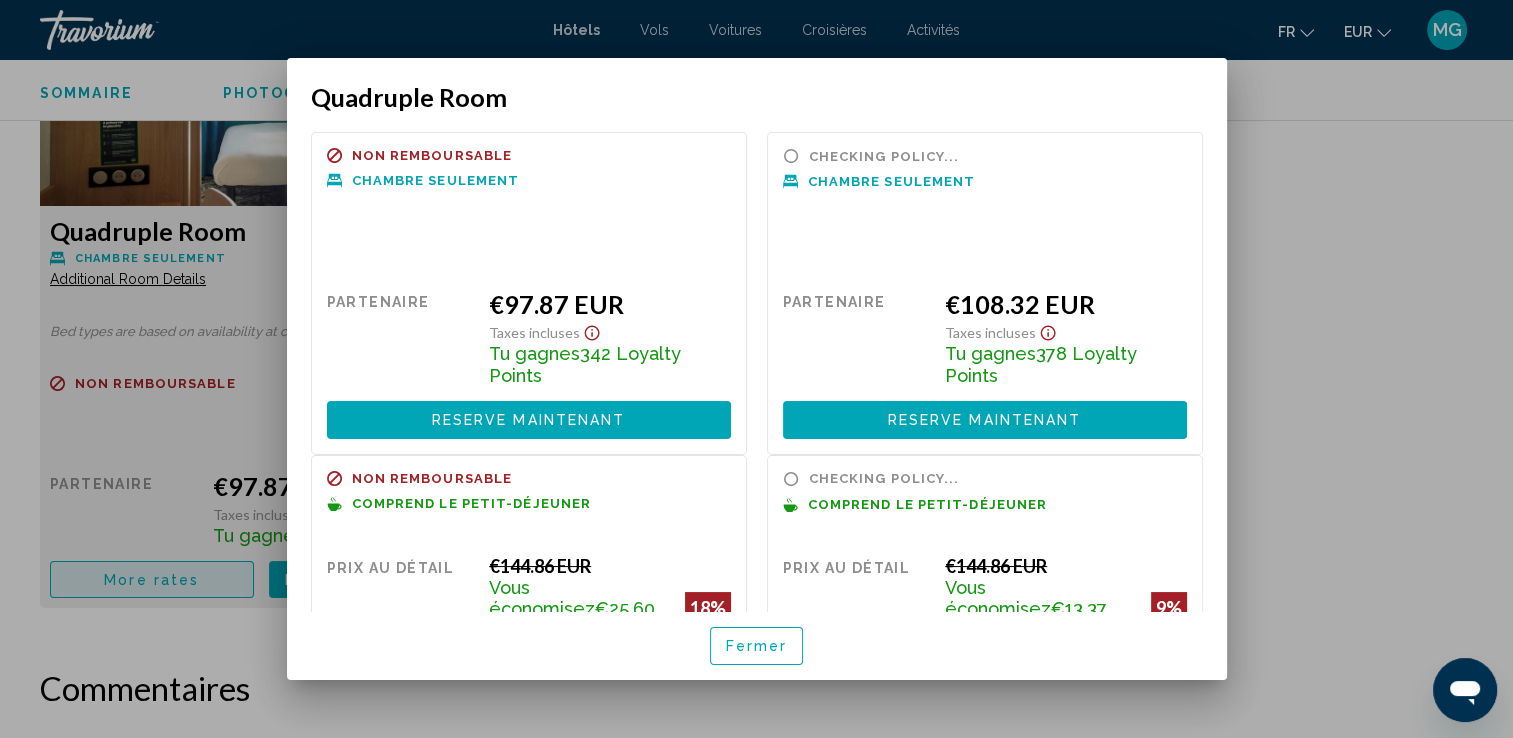 scroll, scrollTop: 0, scrollLeft: 0, axis: both 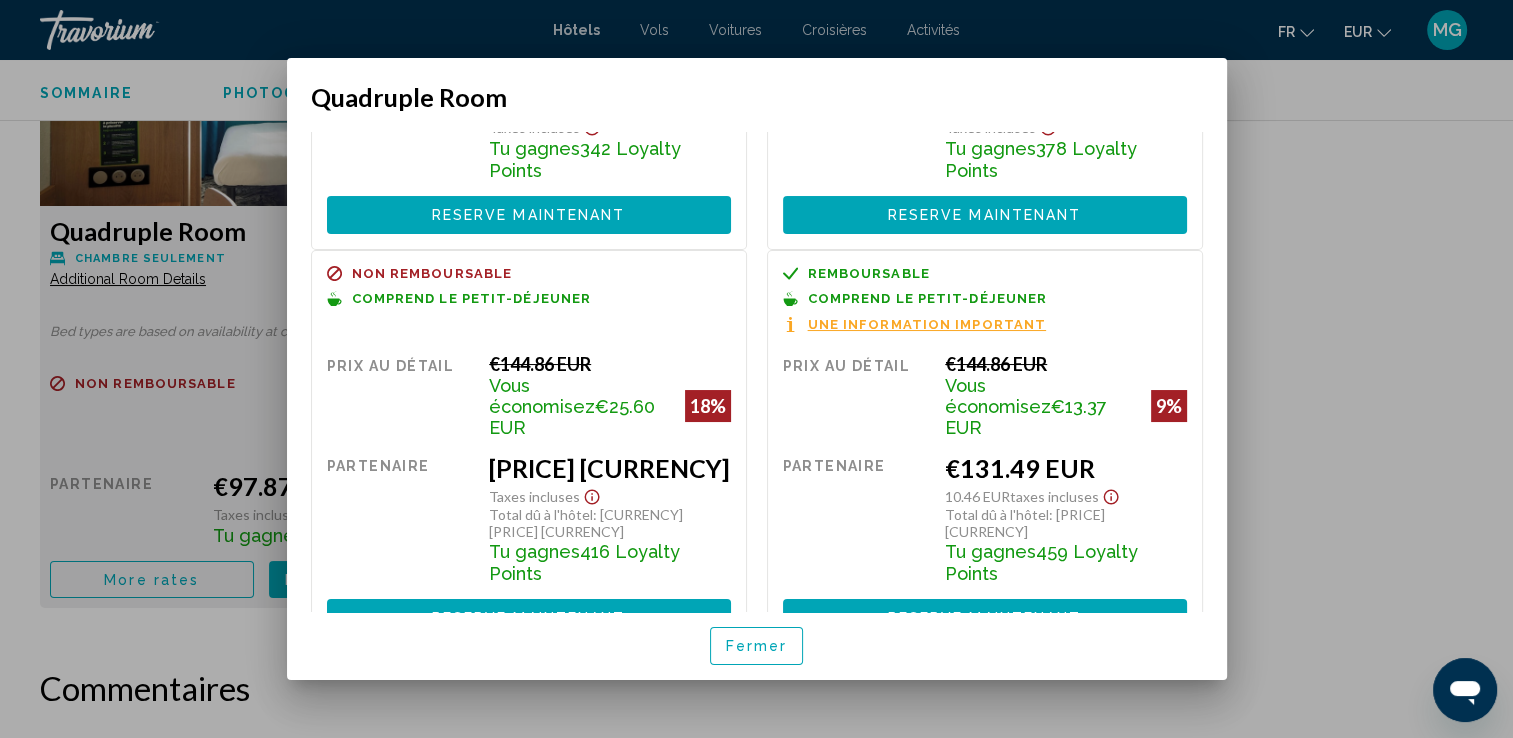 click on "Reserve maintenant" at bounding box center [529, 618] 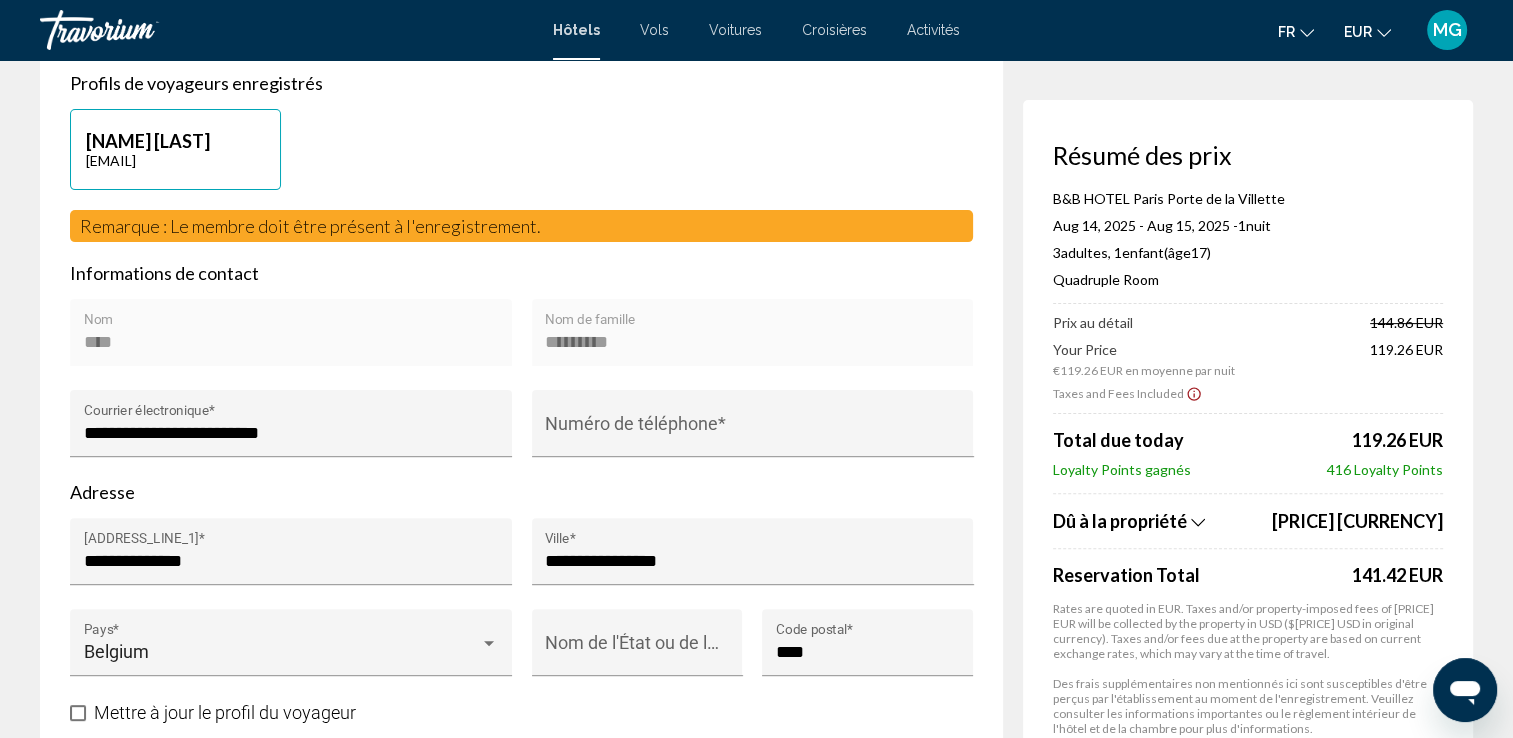 scroll, scrollTop: 600, scrollLeft: 0, axis: vertical 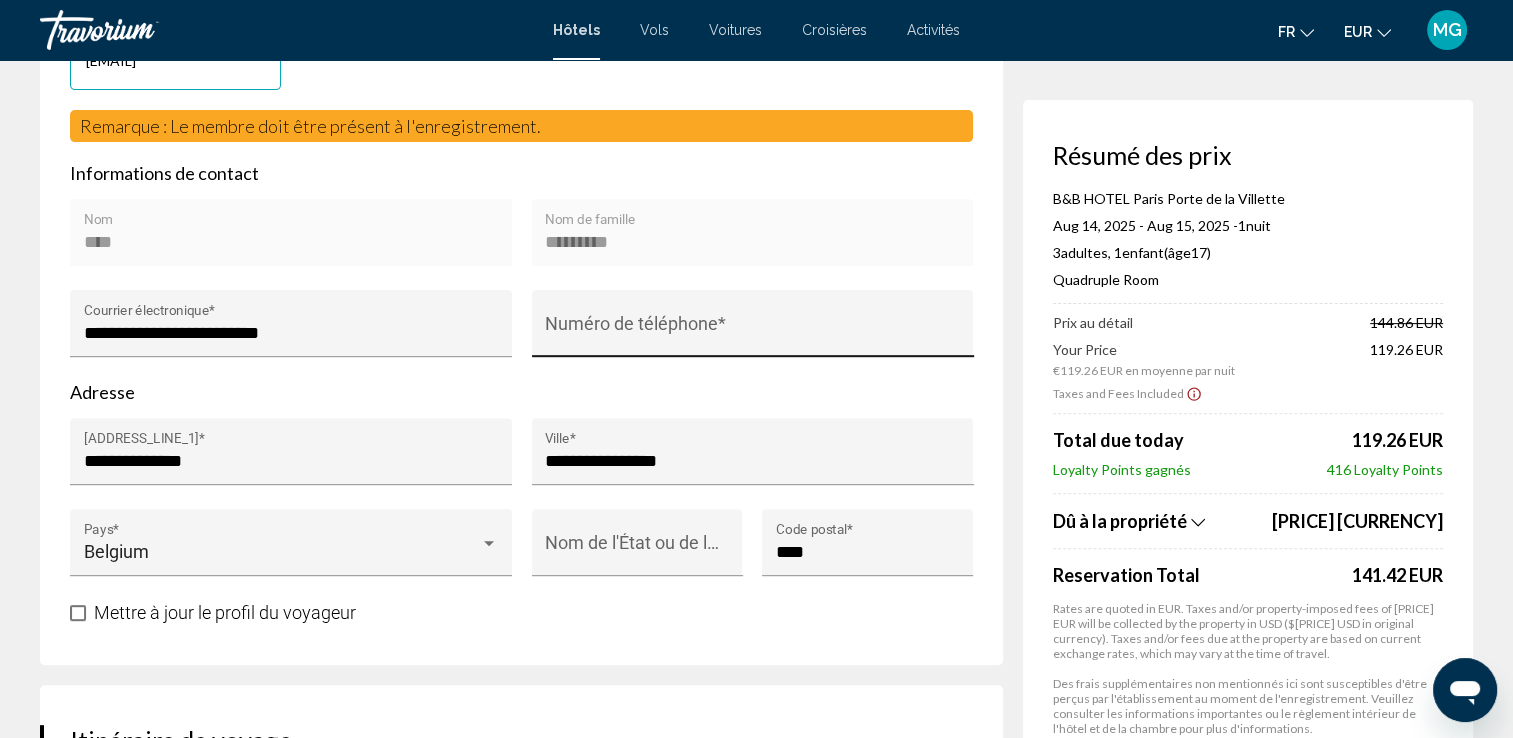 click on "Numéro de téléphone  *" at bounding box center [752, 333] 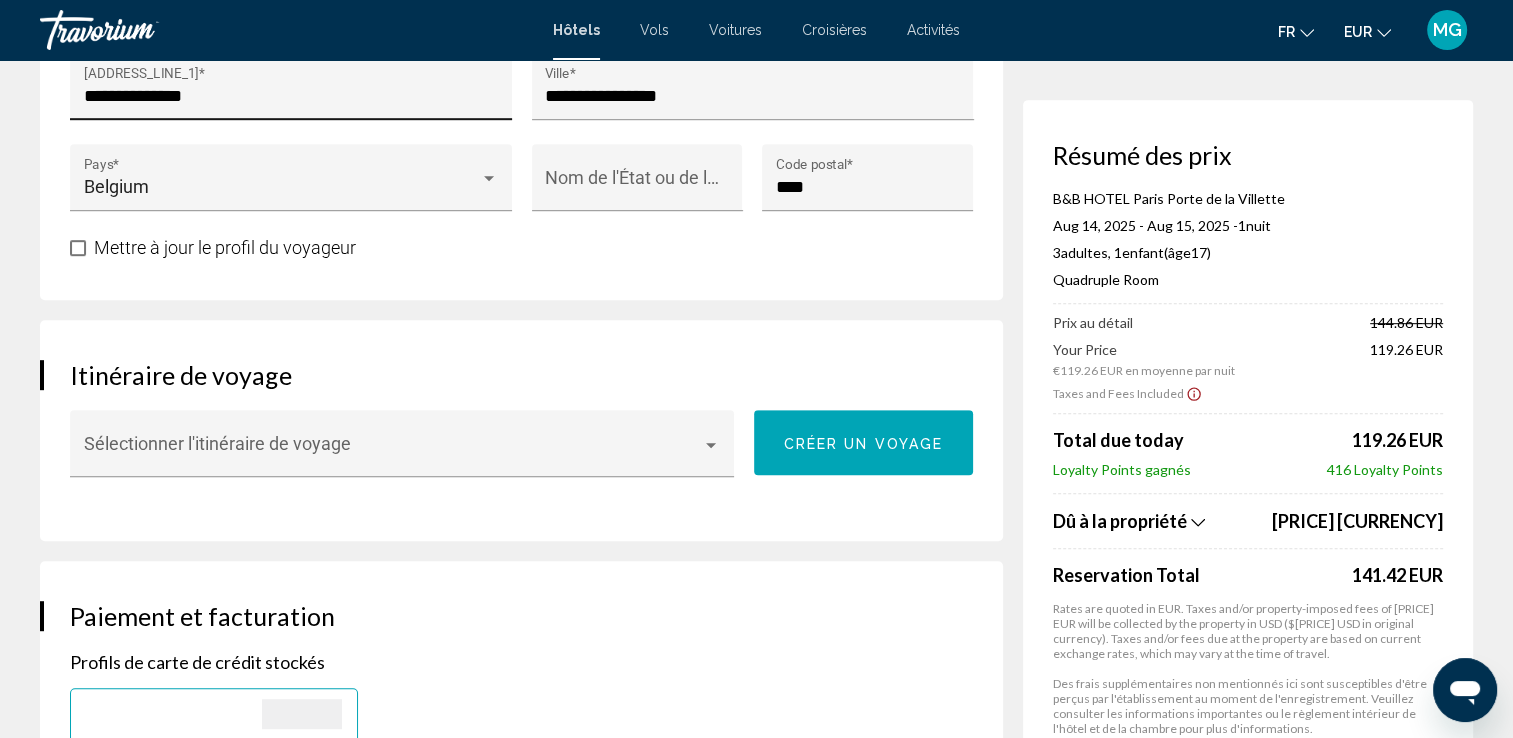 scroll, scrollTop: 1000, scrollLeft: 0, axis: vertical 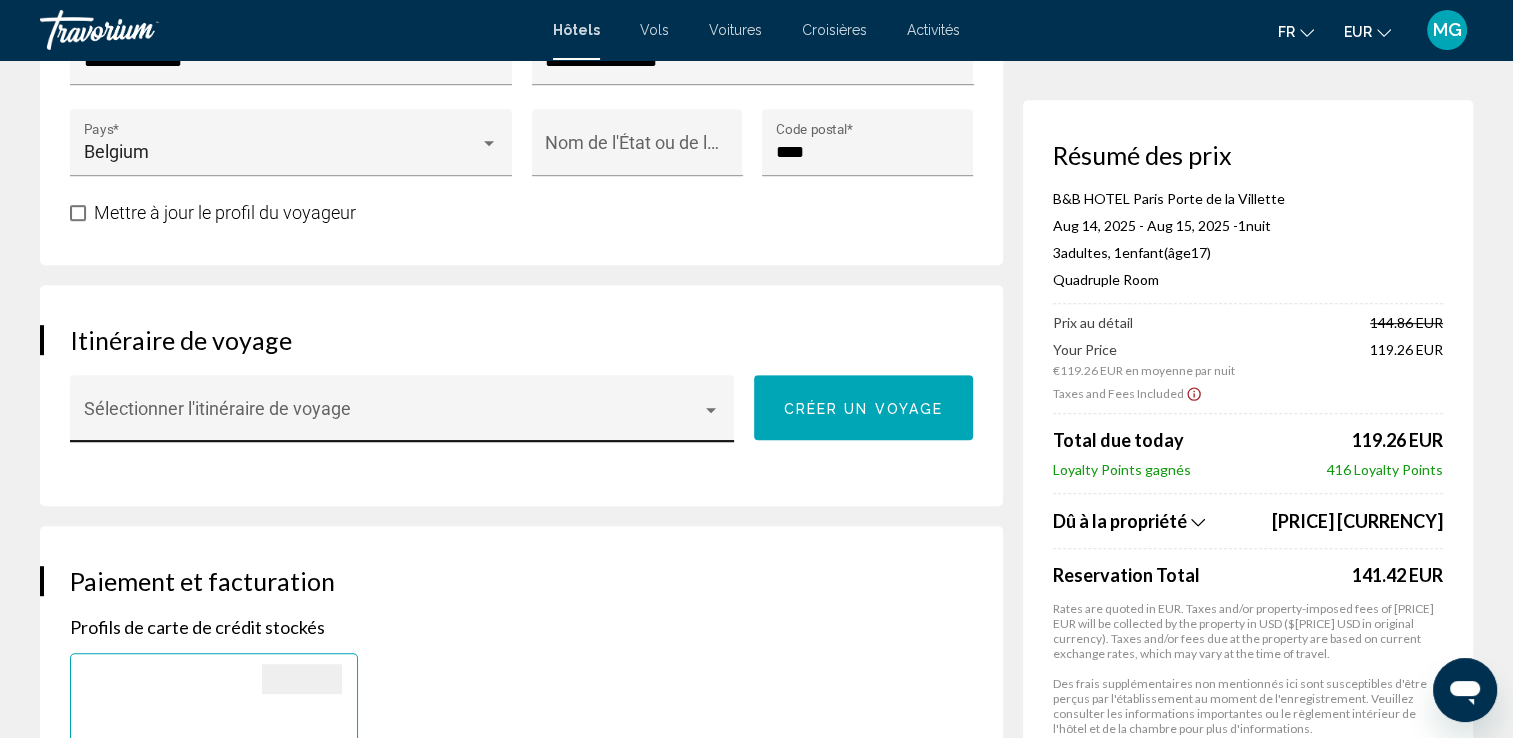 type on "**********" 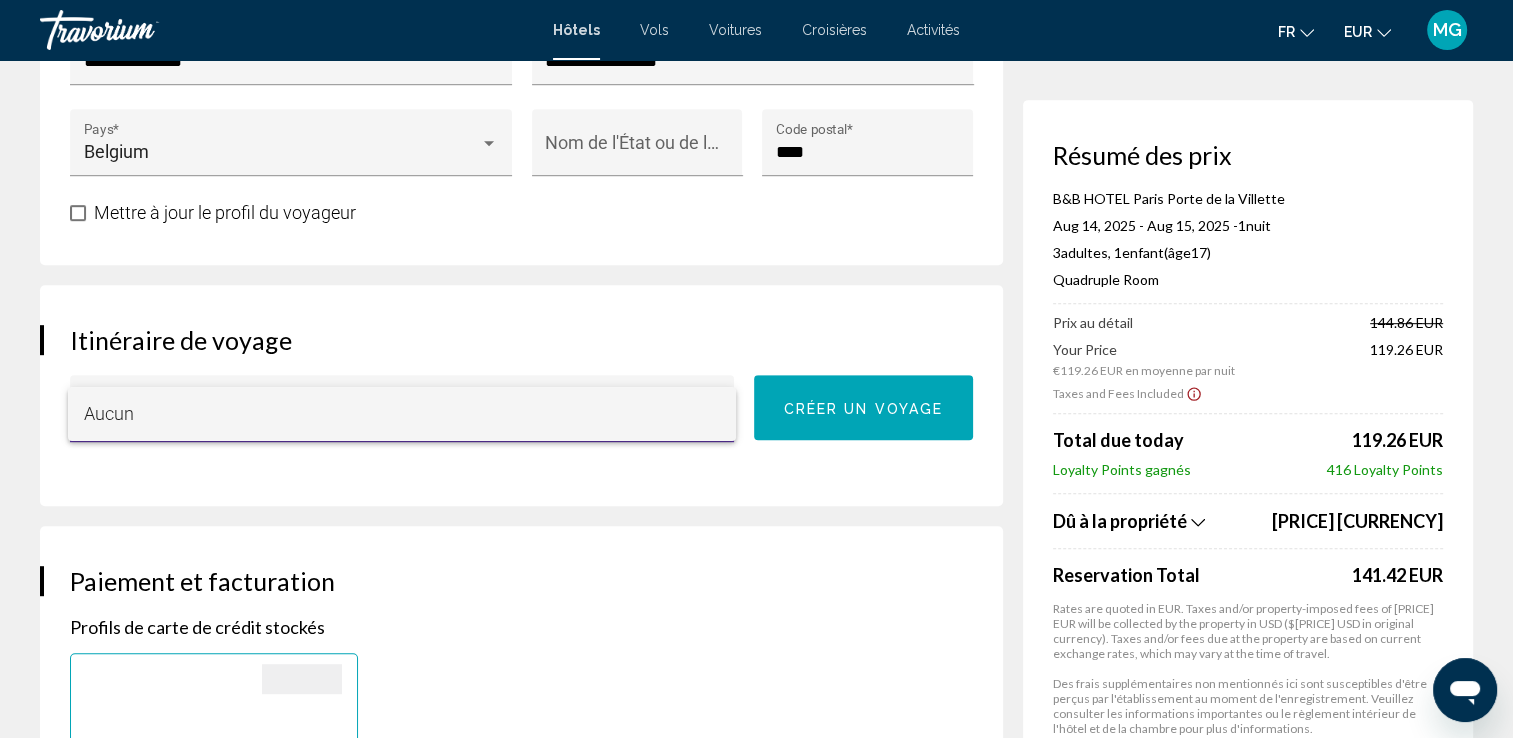 click at bounding box center (756, 369) 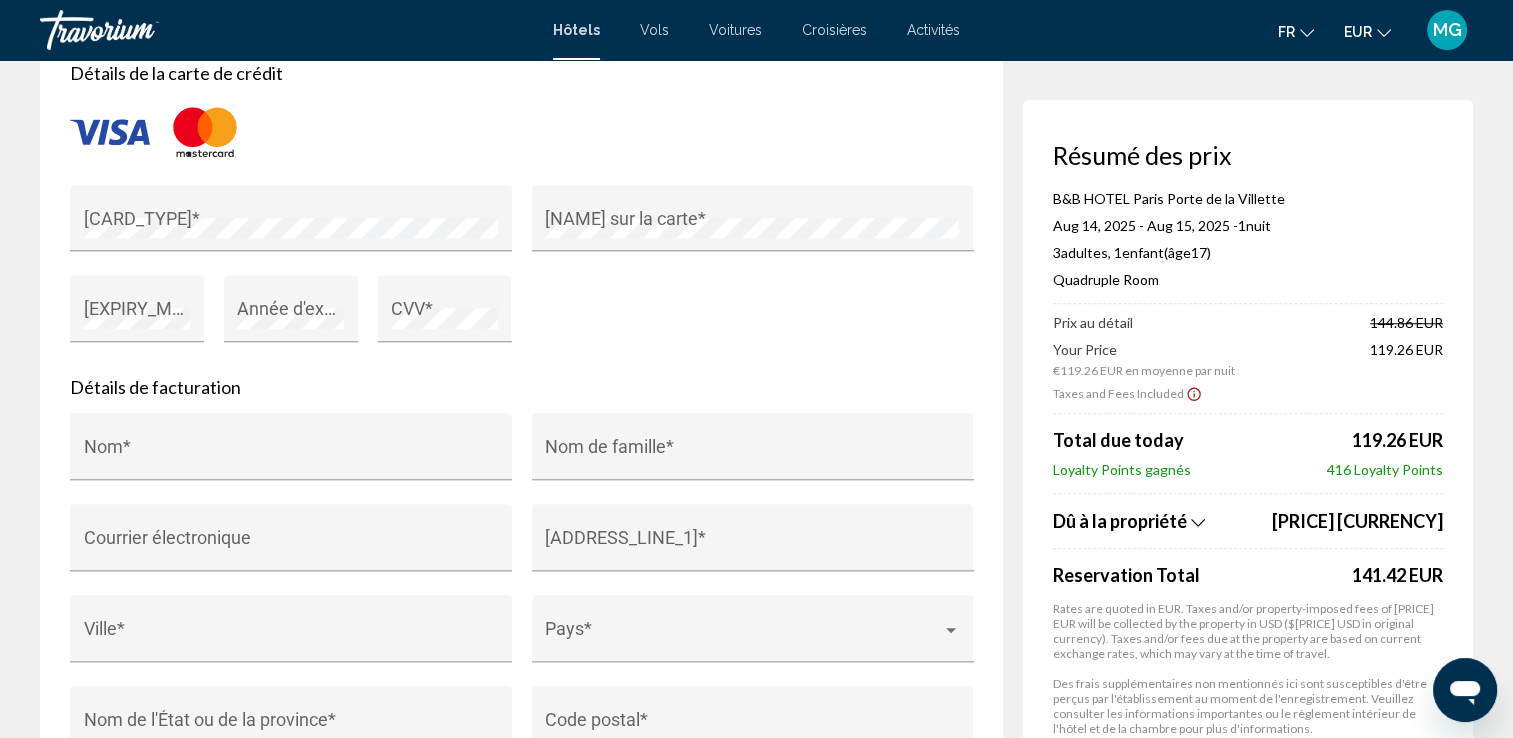 scroll, scrollTop: 1700, scrollLeft: 0, axis: vertical 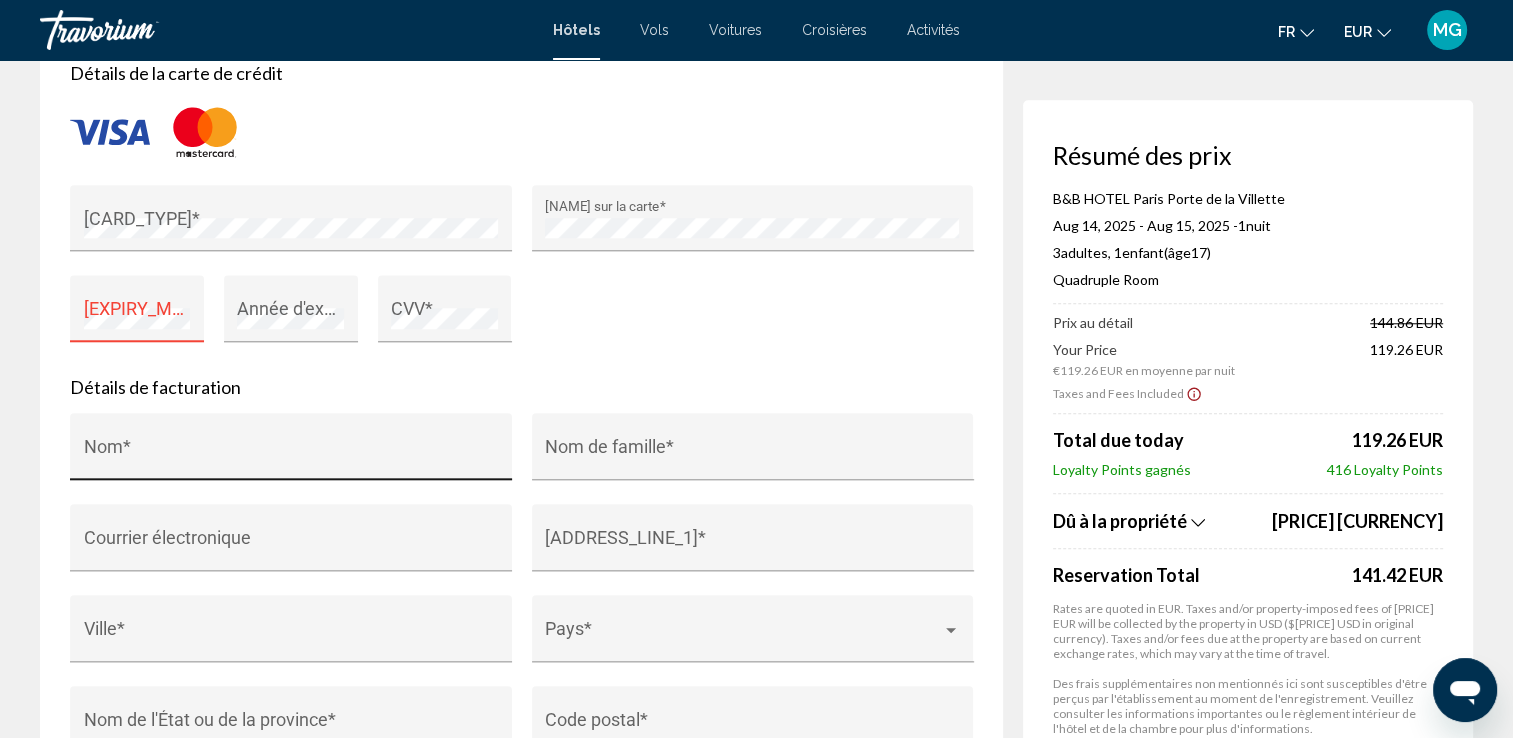 click on "Nom  *" at bounding box center (291, 453) 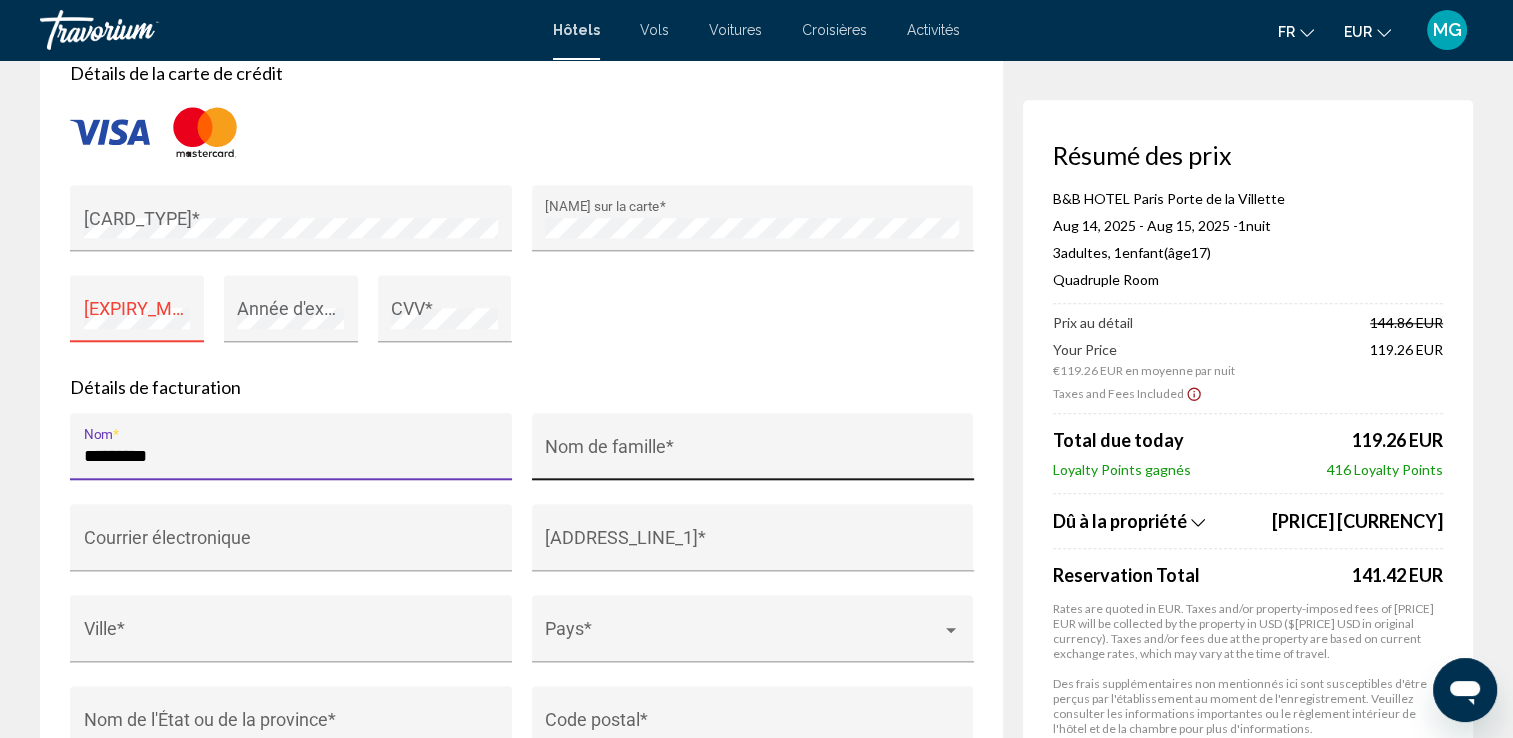 click on "Nom de famille  *" at bounding box center (752, 456) 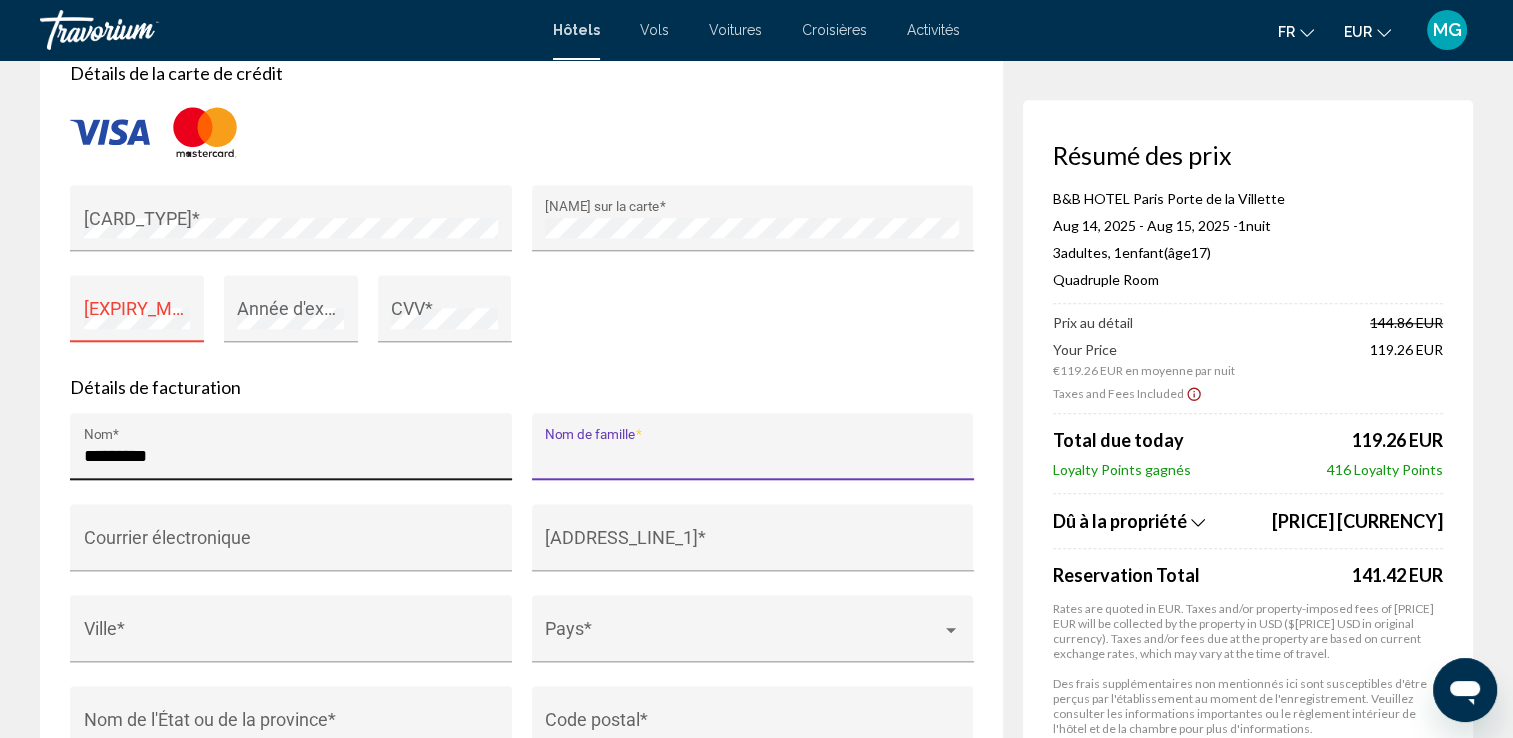 click on "********* [LAST_NAME] *" at bounding box center (291, 453) 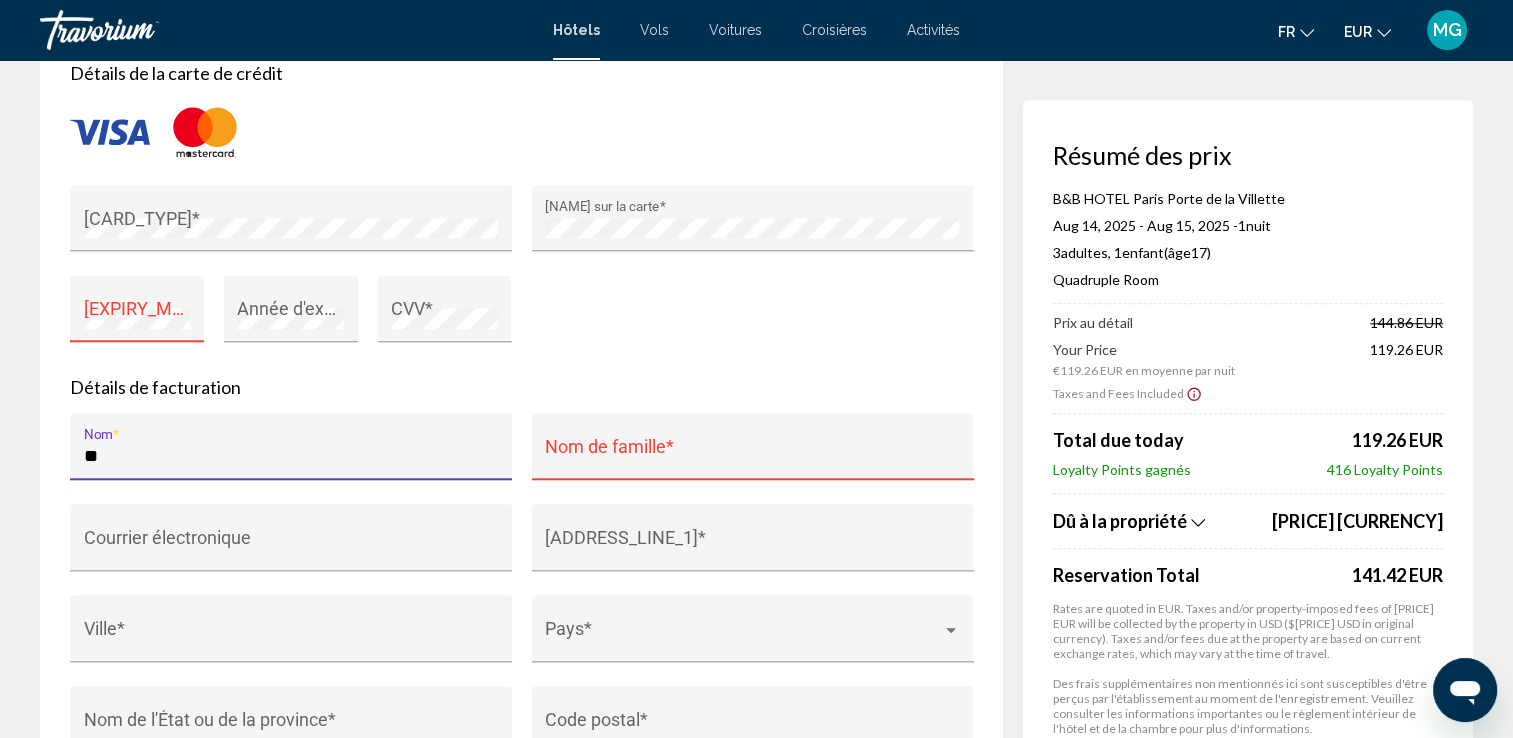 type on "*" 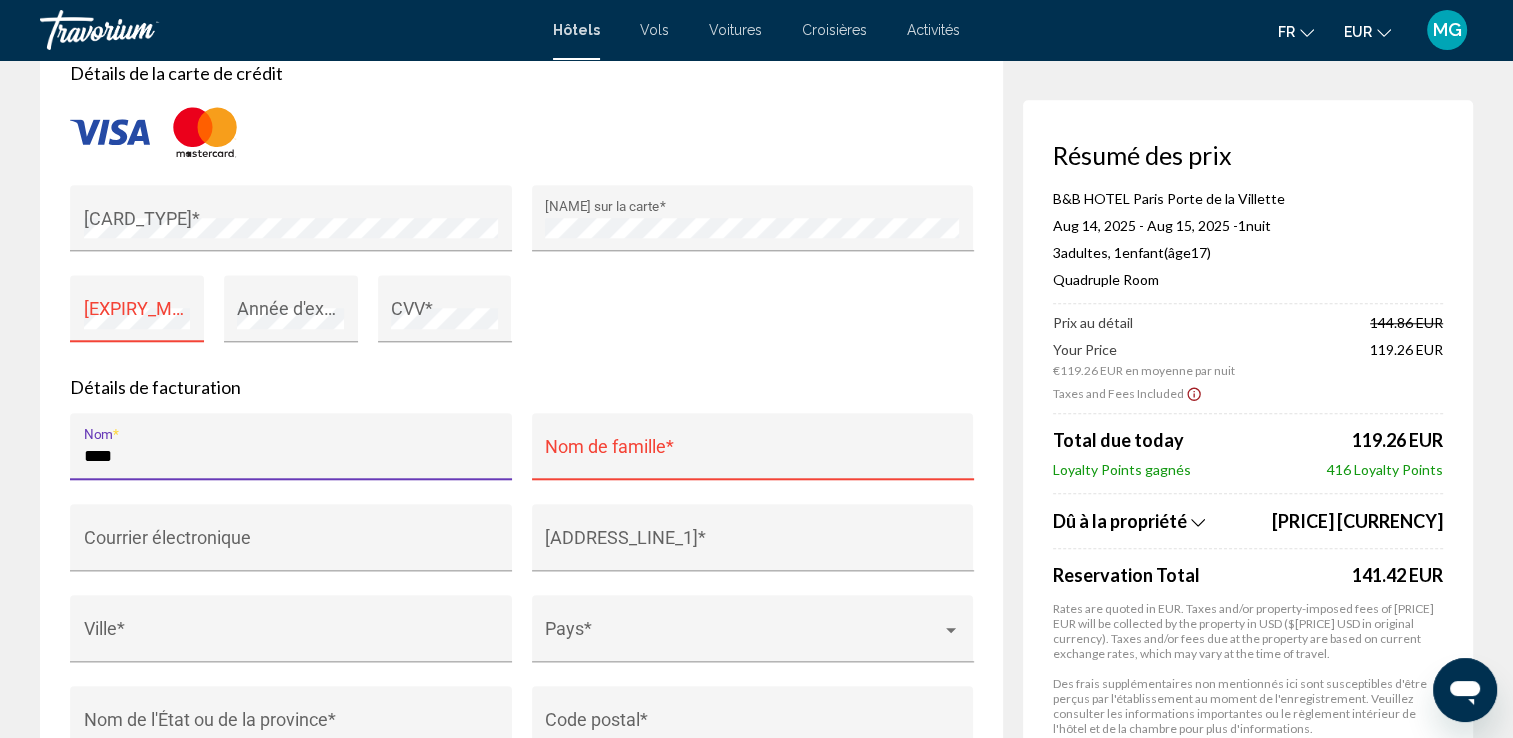 type on "****" 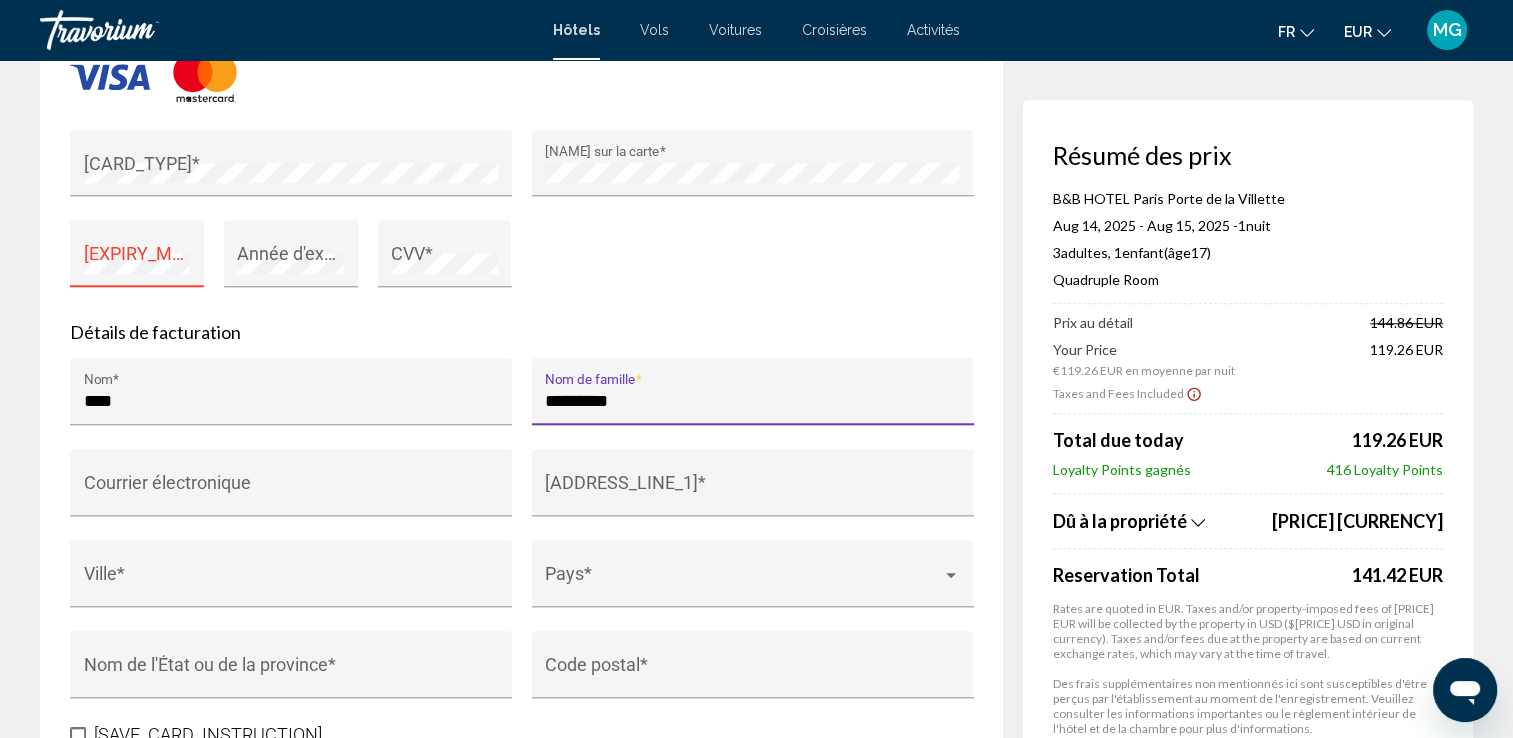 scroll, scrollTop: 1900, scrollLeft: 0, axis: vertical 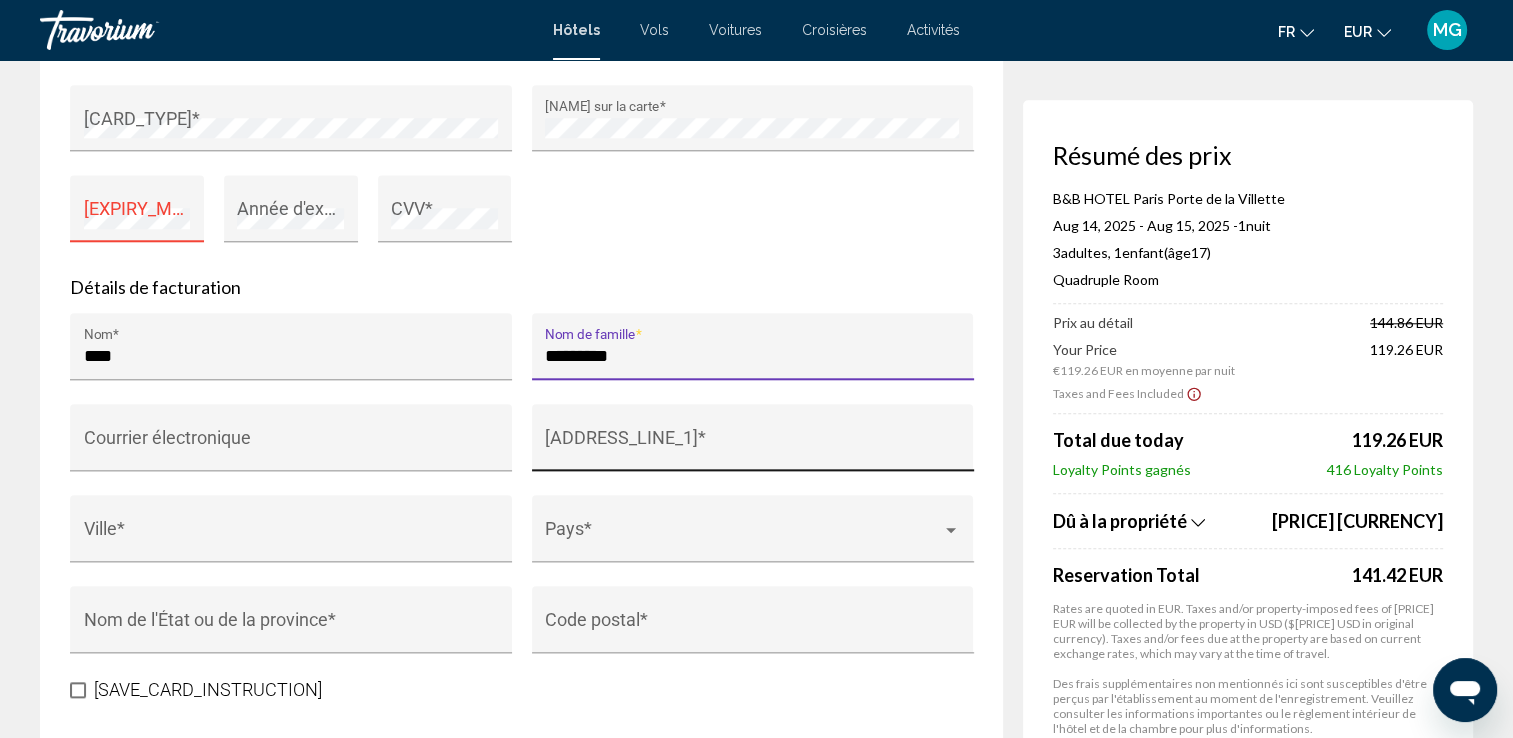 type on "*********" 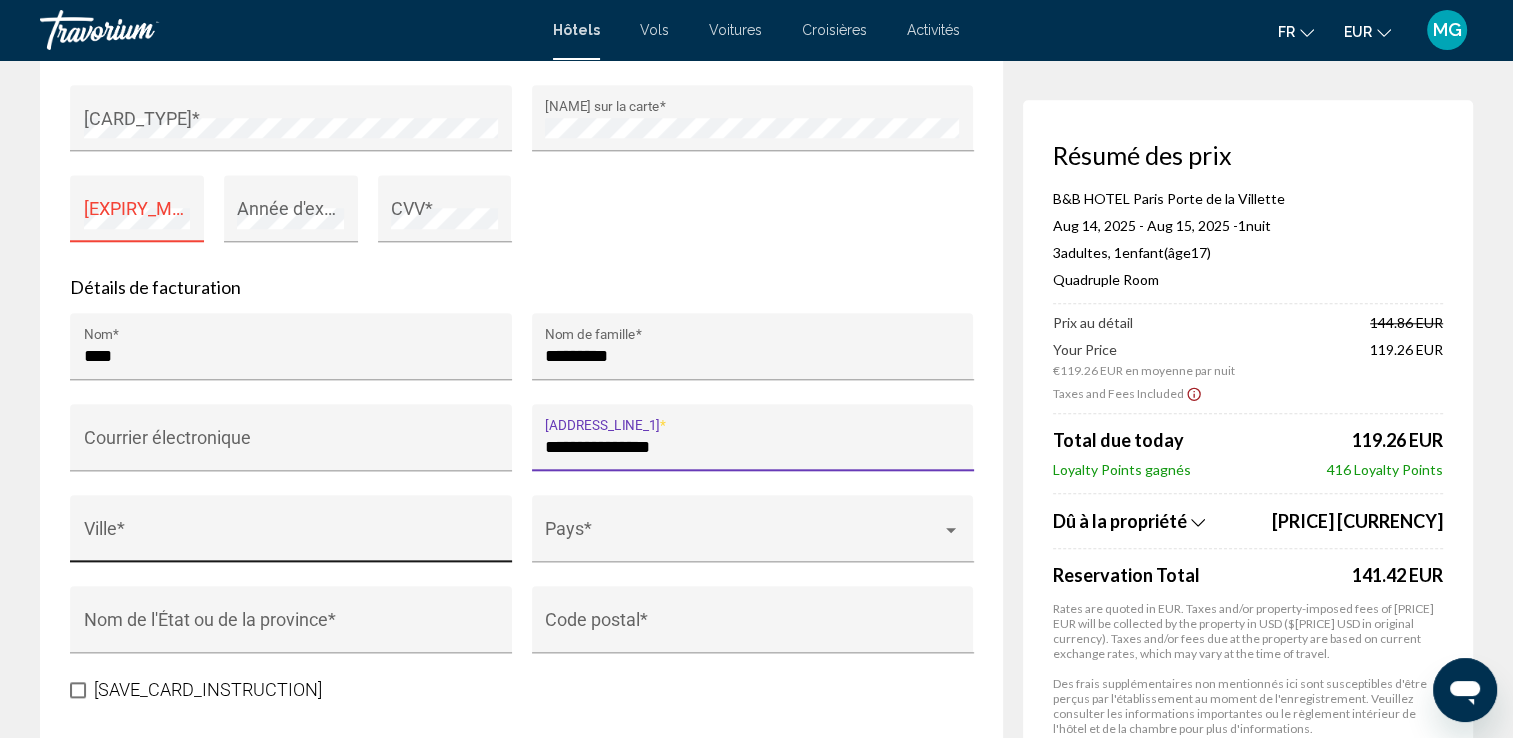 type on "**********" 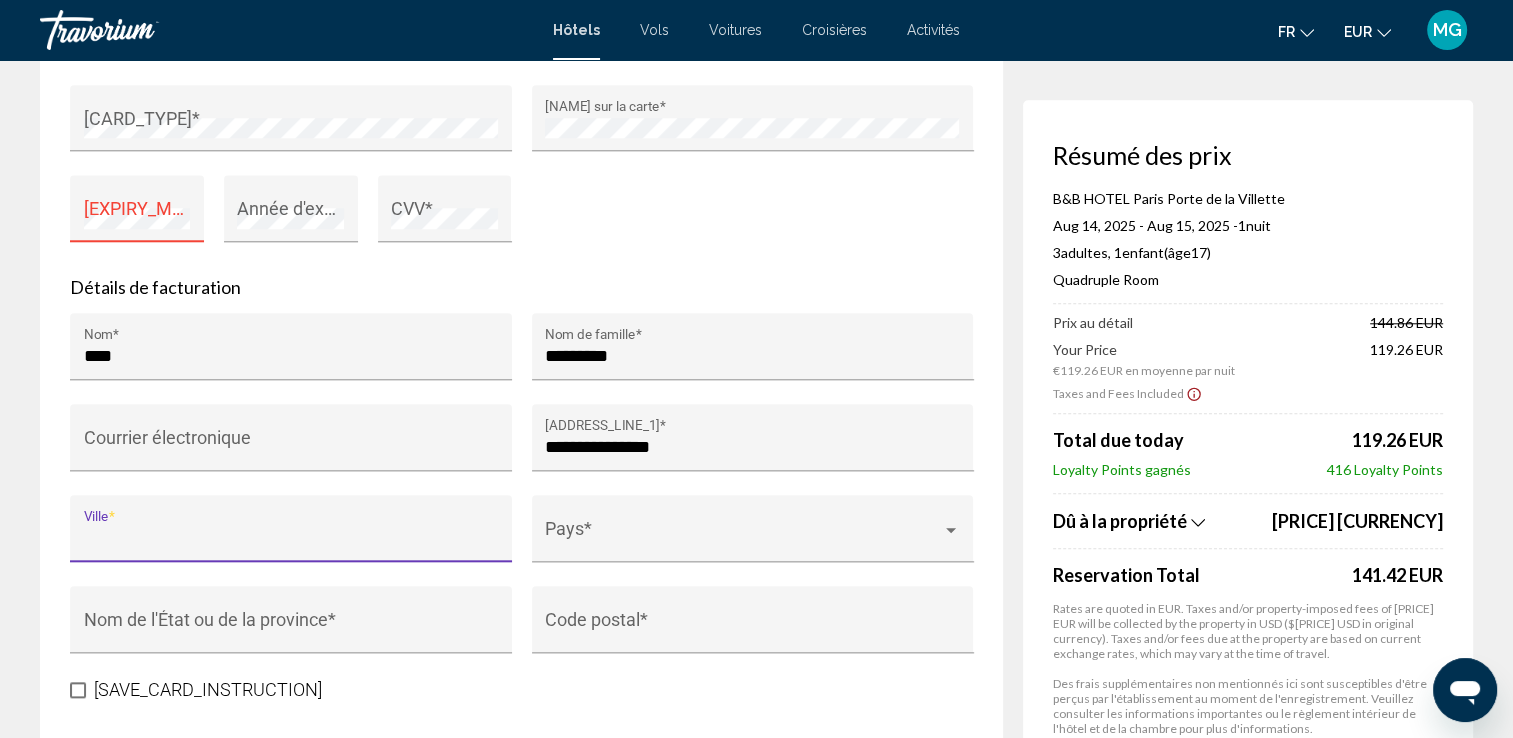 click on "Ville  *" at bounding box center (291, 538) 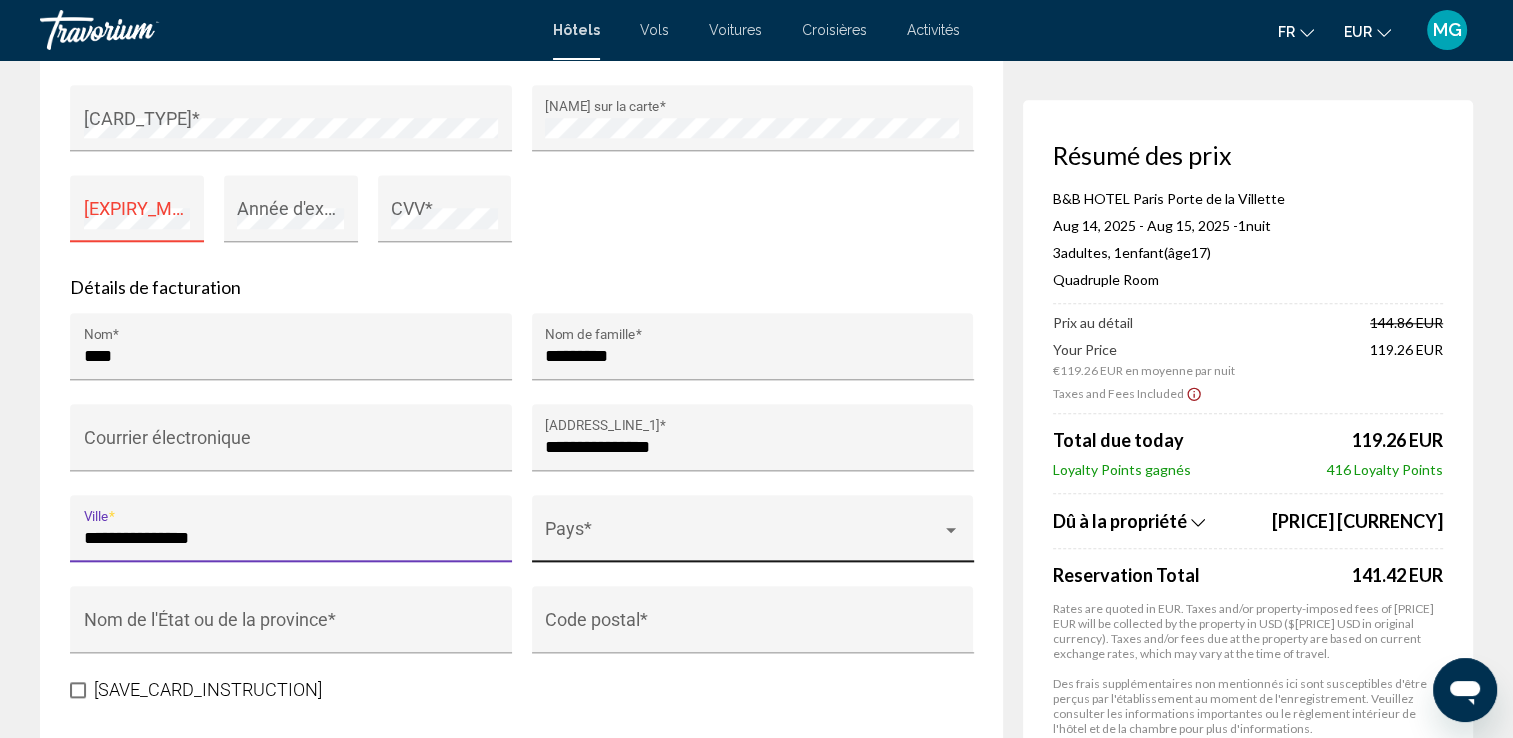type on "**********" 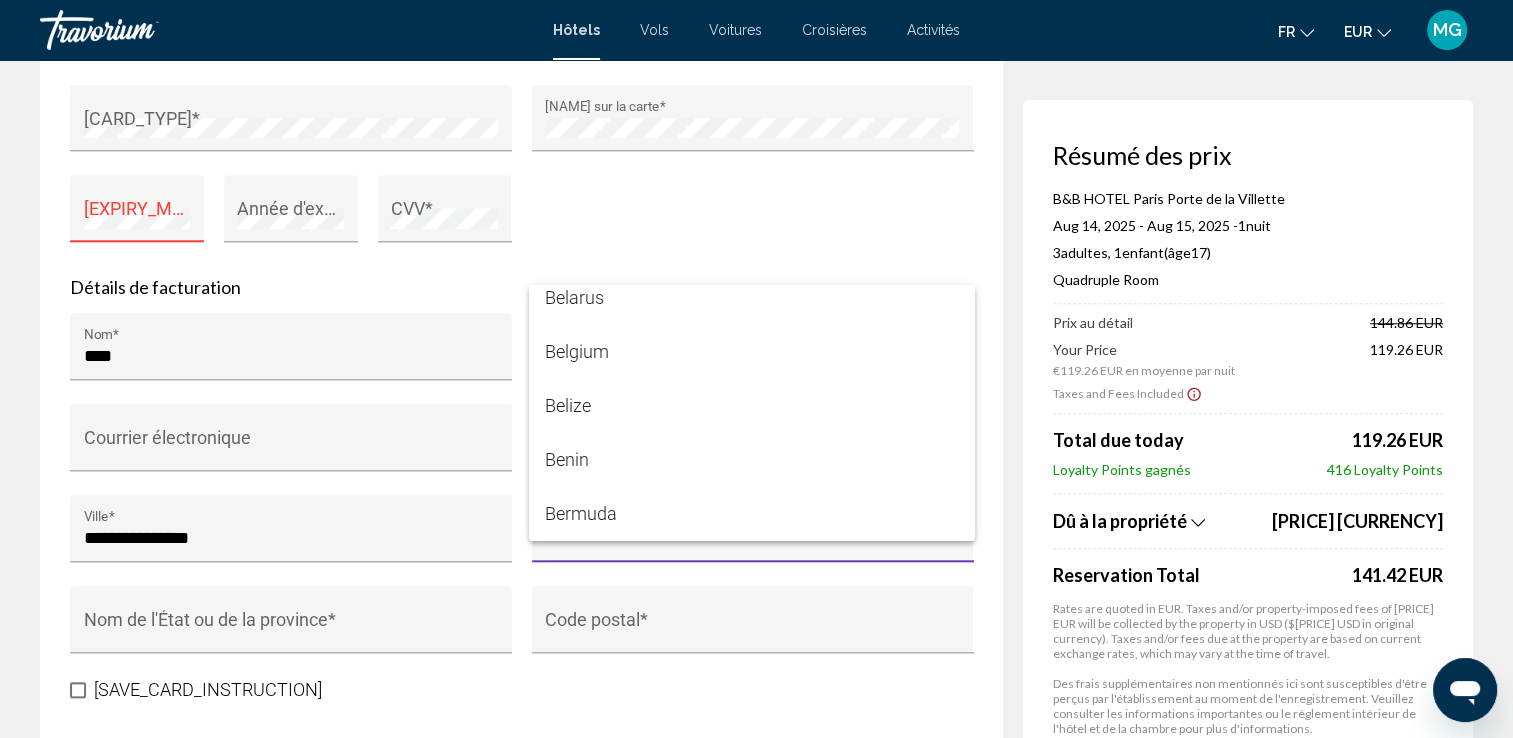scroll, scrollTop: 1200, scrollLeft: 0, axis: vertical 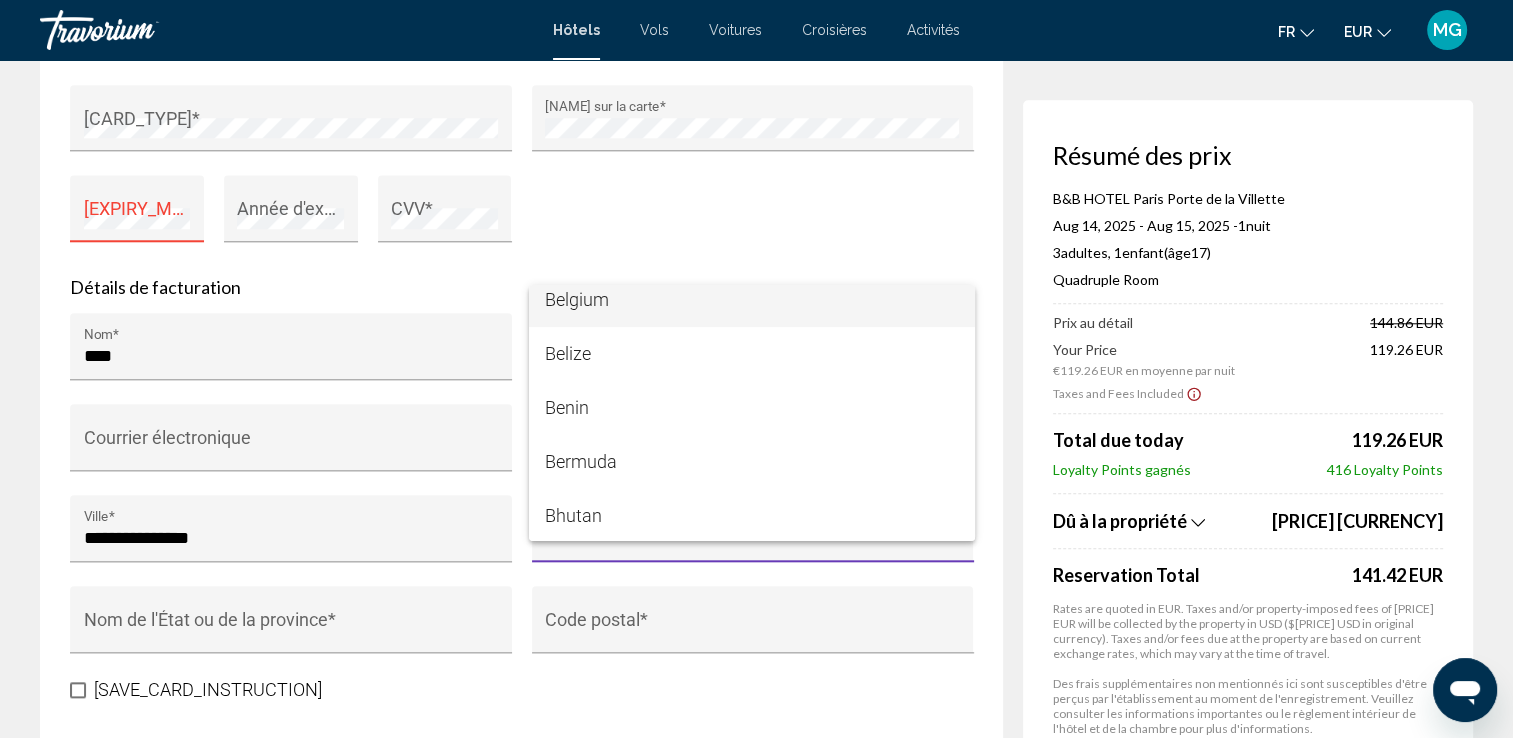 click on "Belgium" at bounding box center (752, 300) 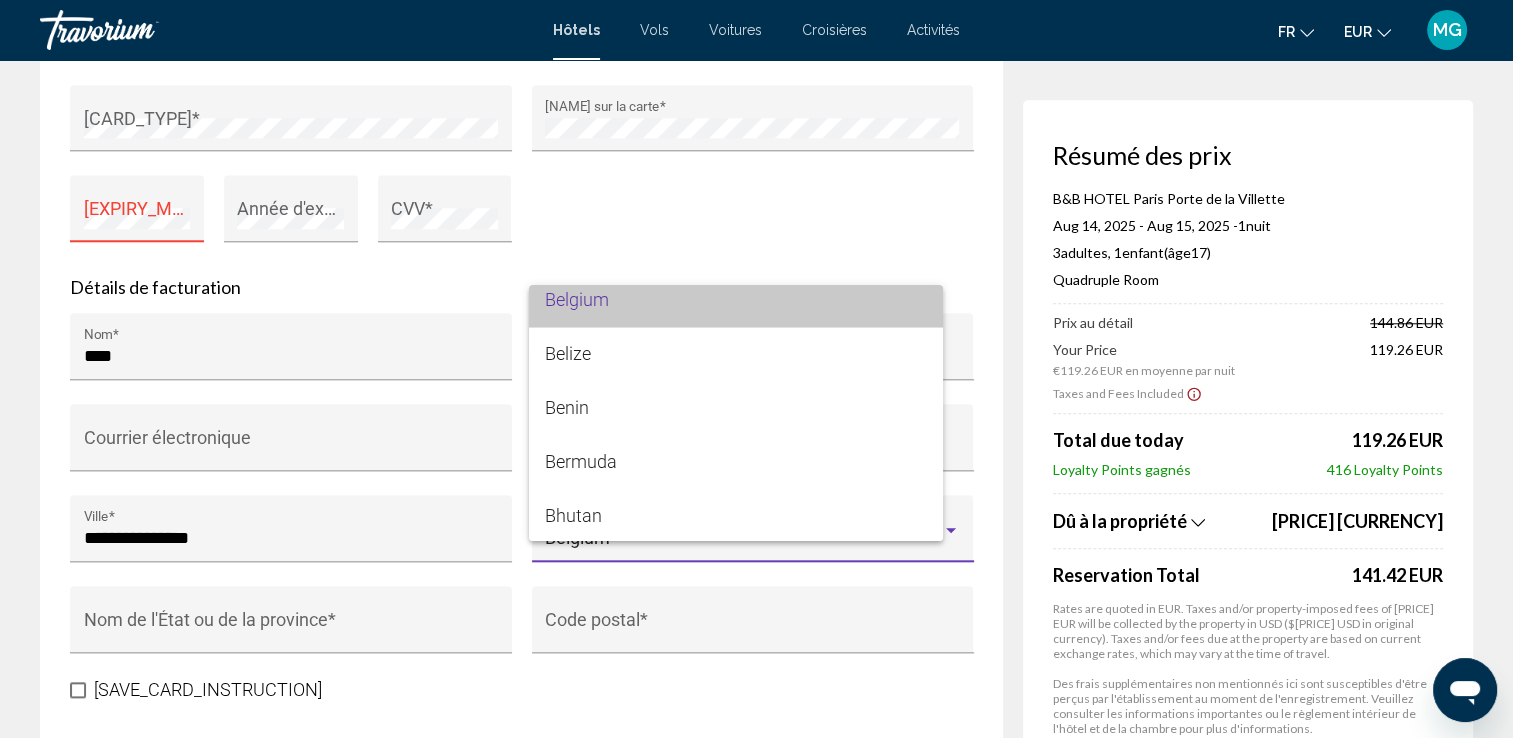 scroll, scrollTop: 1188, scrollLeft: 0, axis: vertical 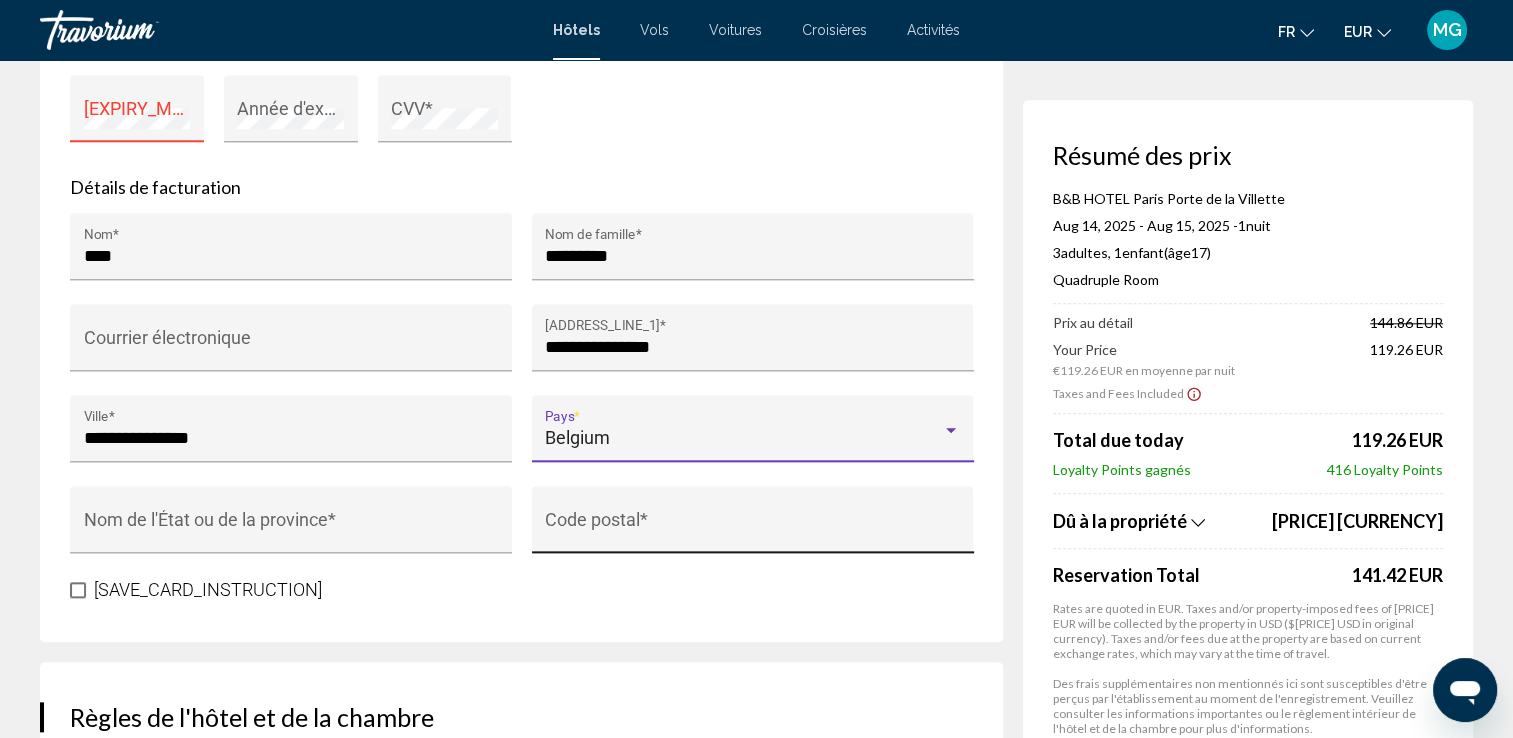 click on "Code postal  *" at bounding box center [752, 529] 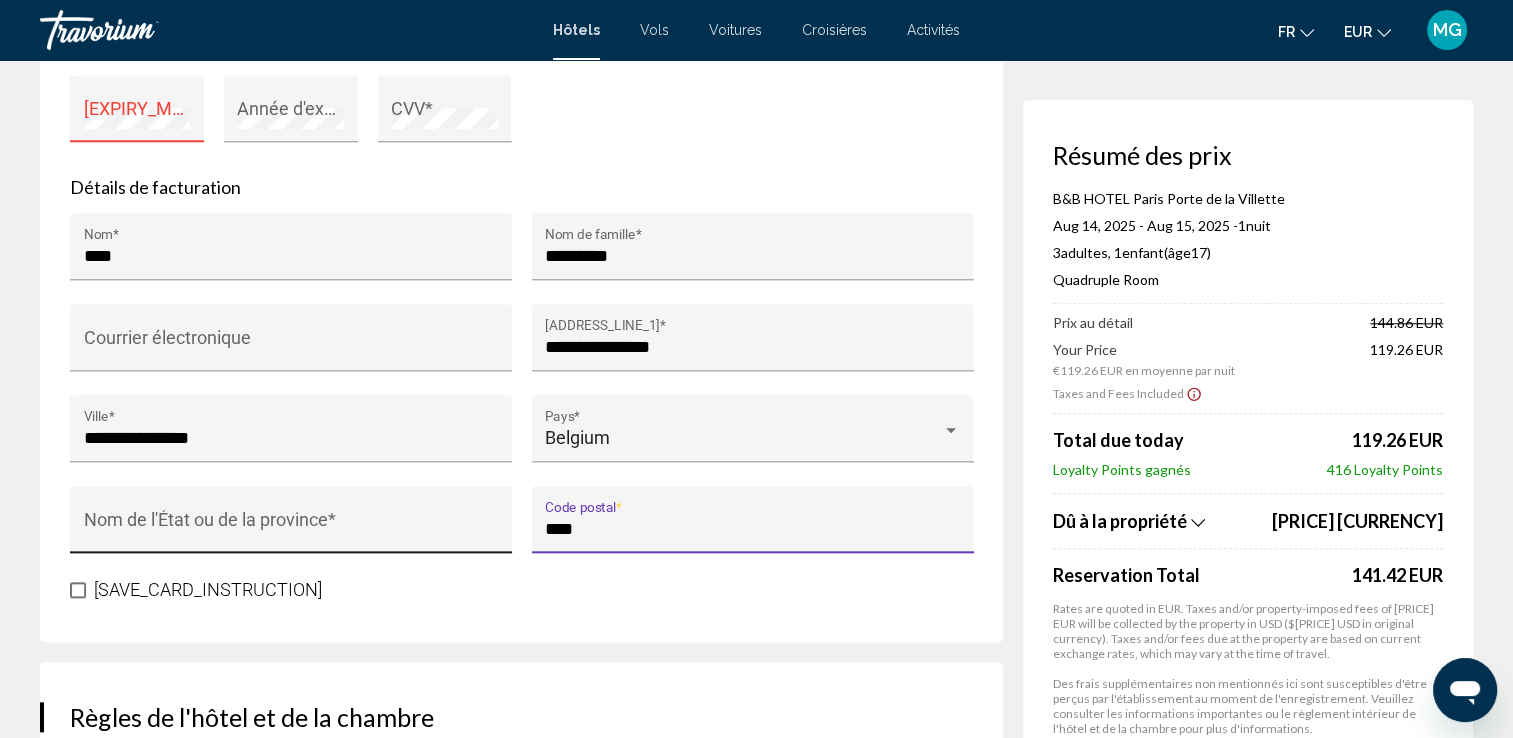 type on "****" 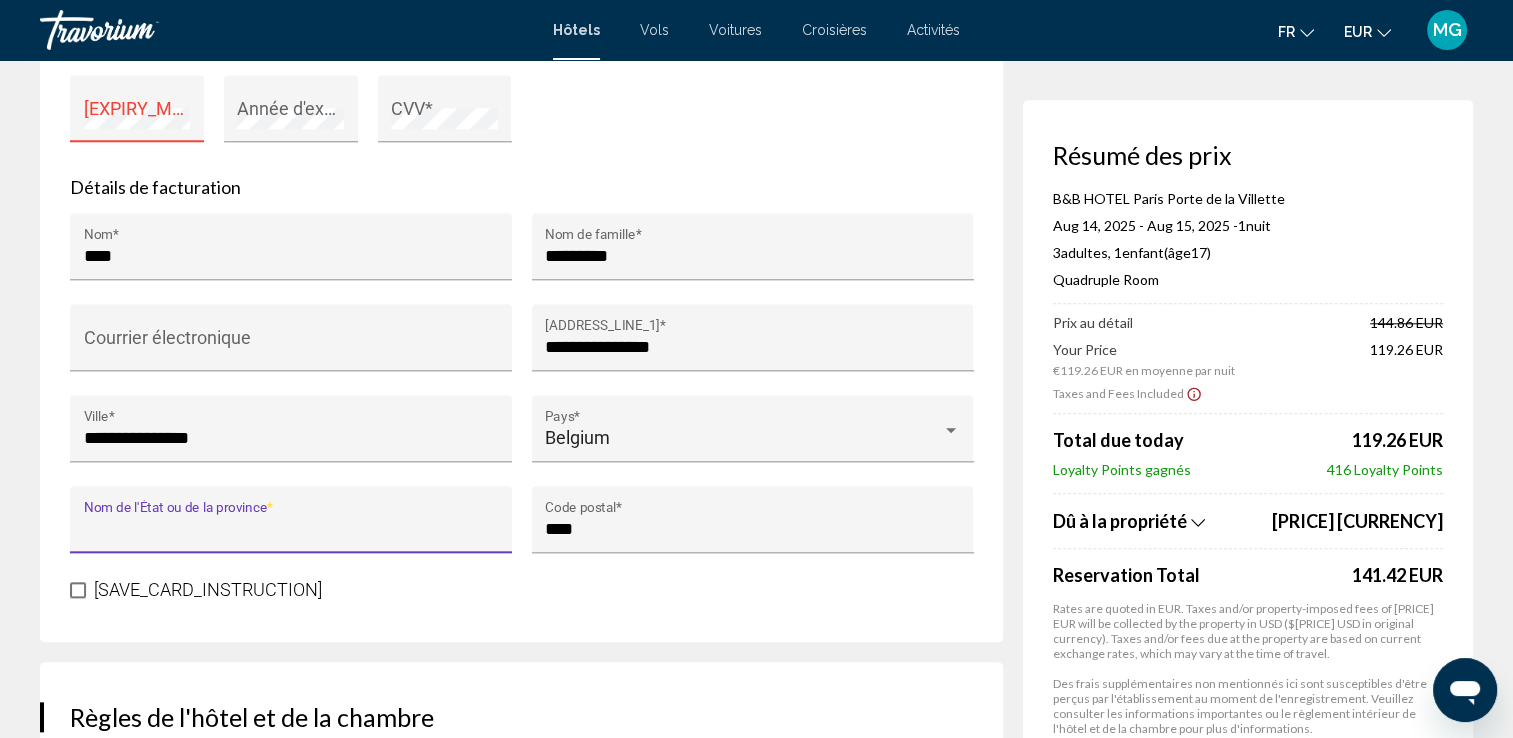 click on "Nom de l'État ou de la province  *" at bounding box center (291, 529) 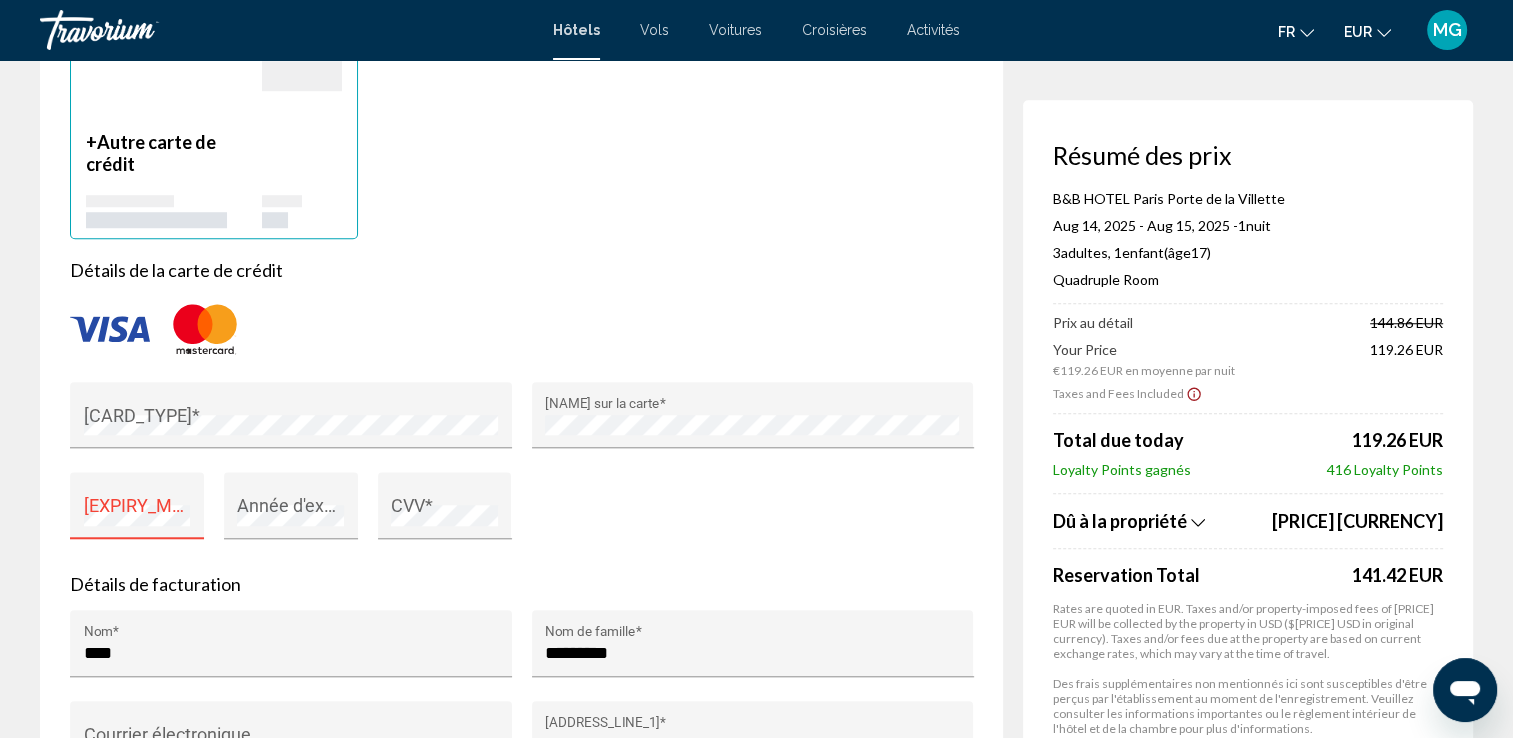 scroll, scrollTop: 1600, scrollLeft: 0, axis: vertical 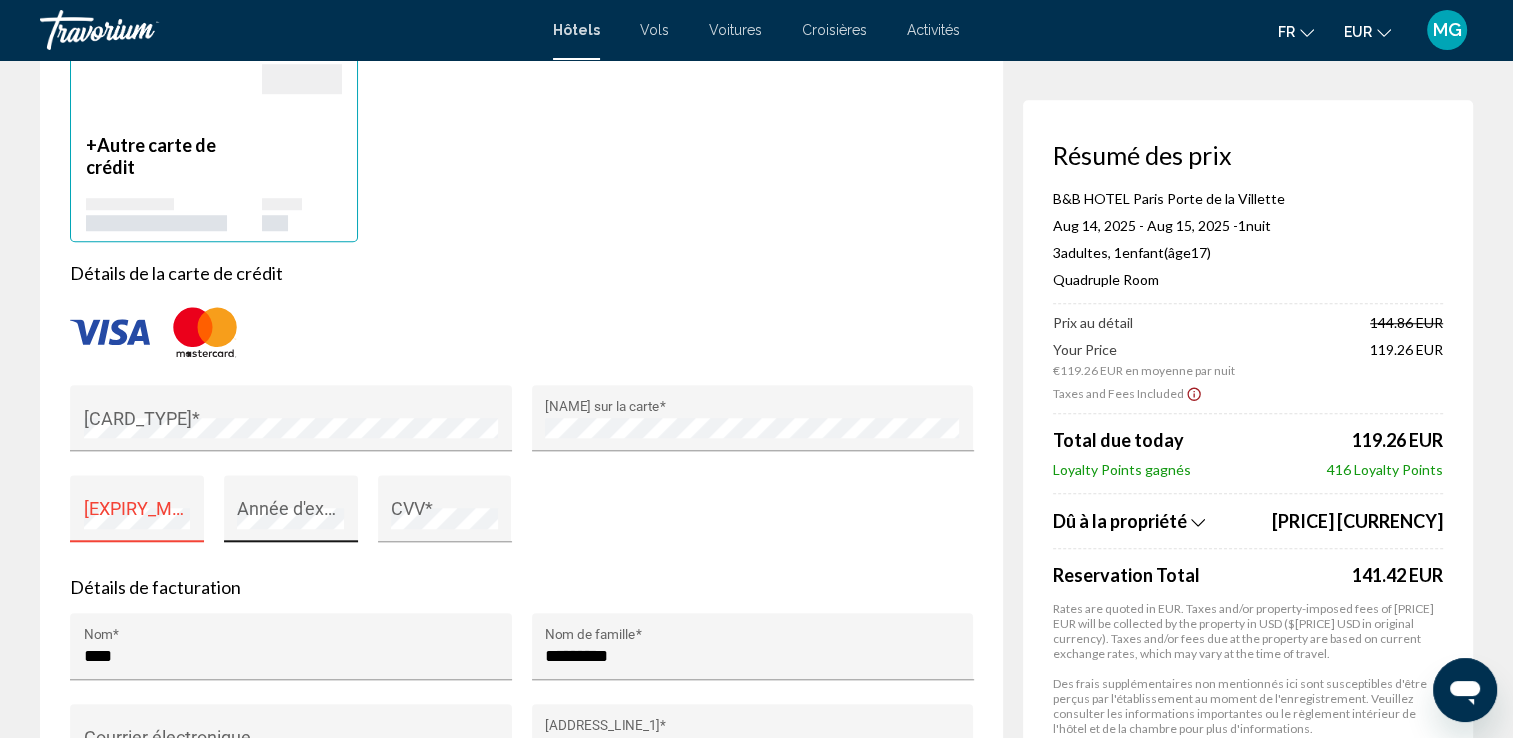 type on "**********" 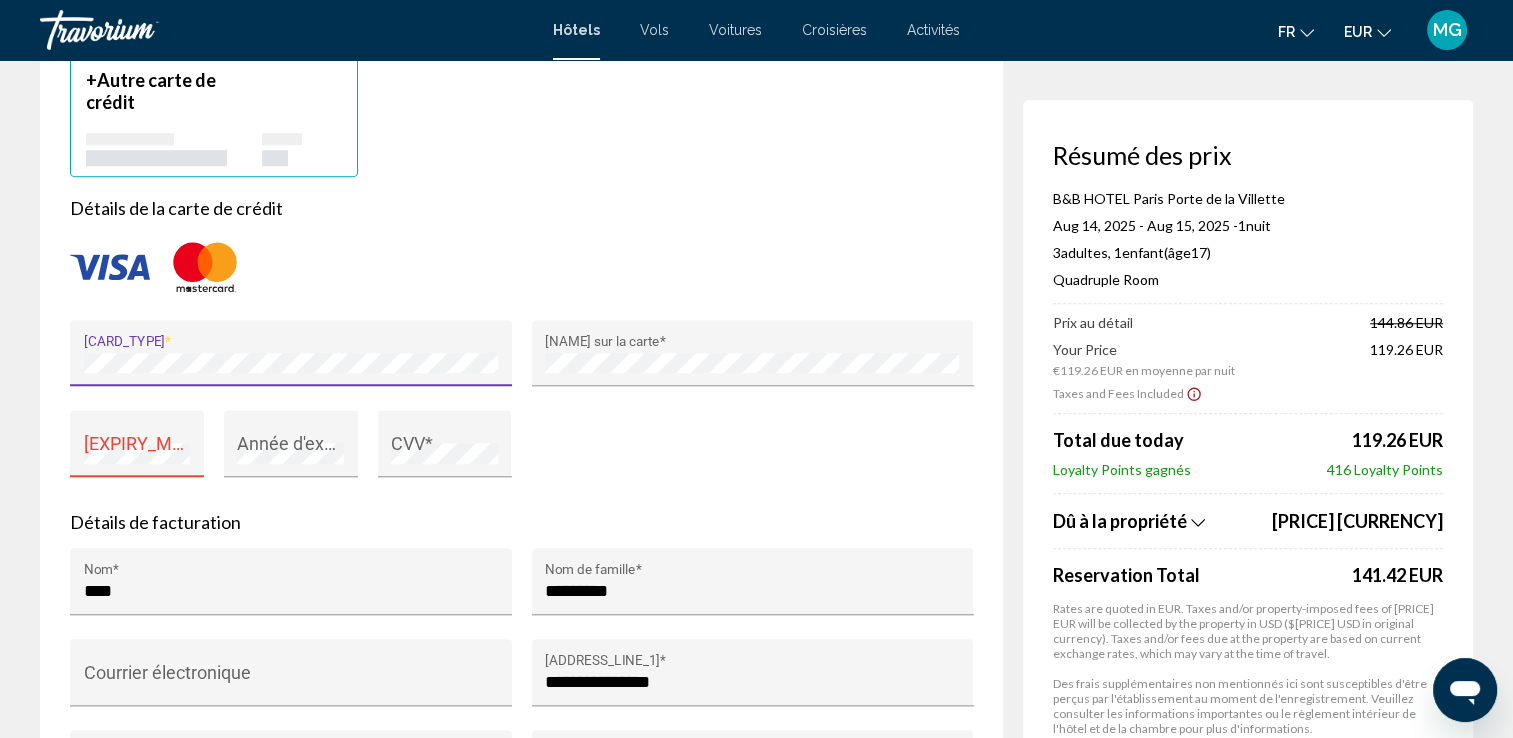 scroll, scrollTop: 1700, scrollLeft: 0, axis: vertical 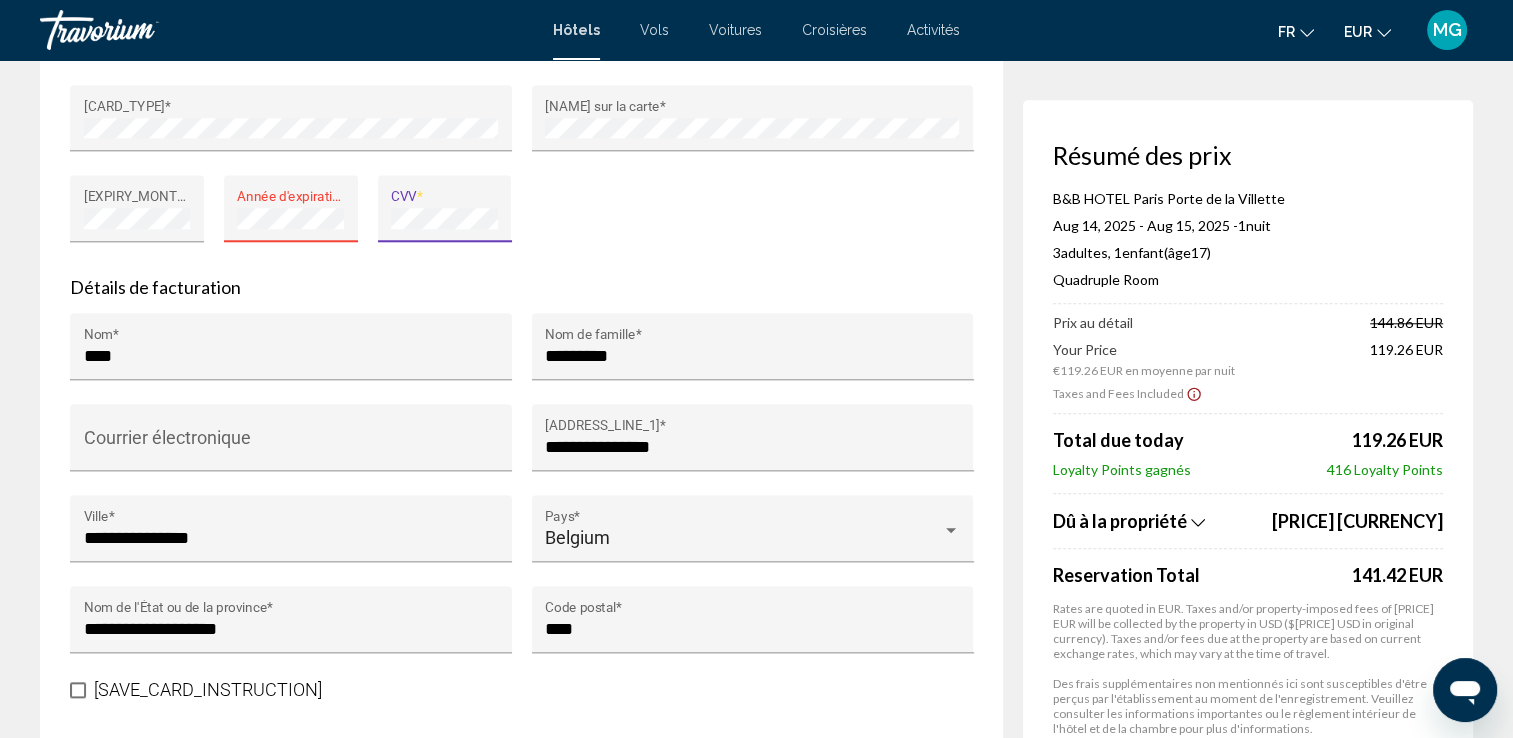 click on "Détails de facturation" at bounding box center [521, 287] 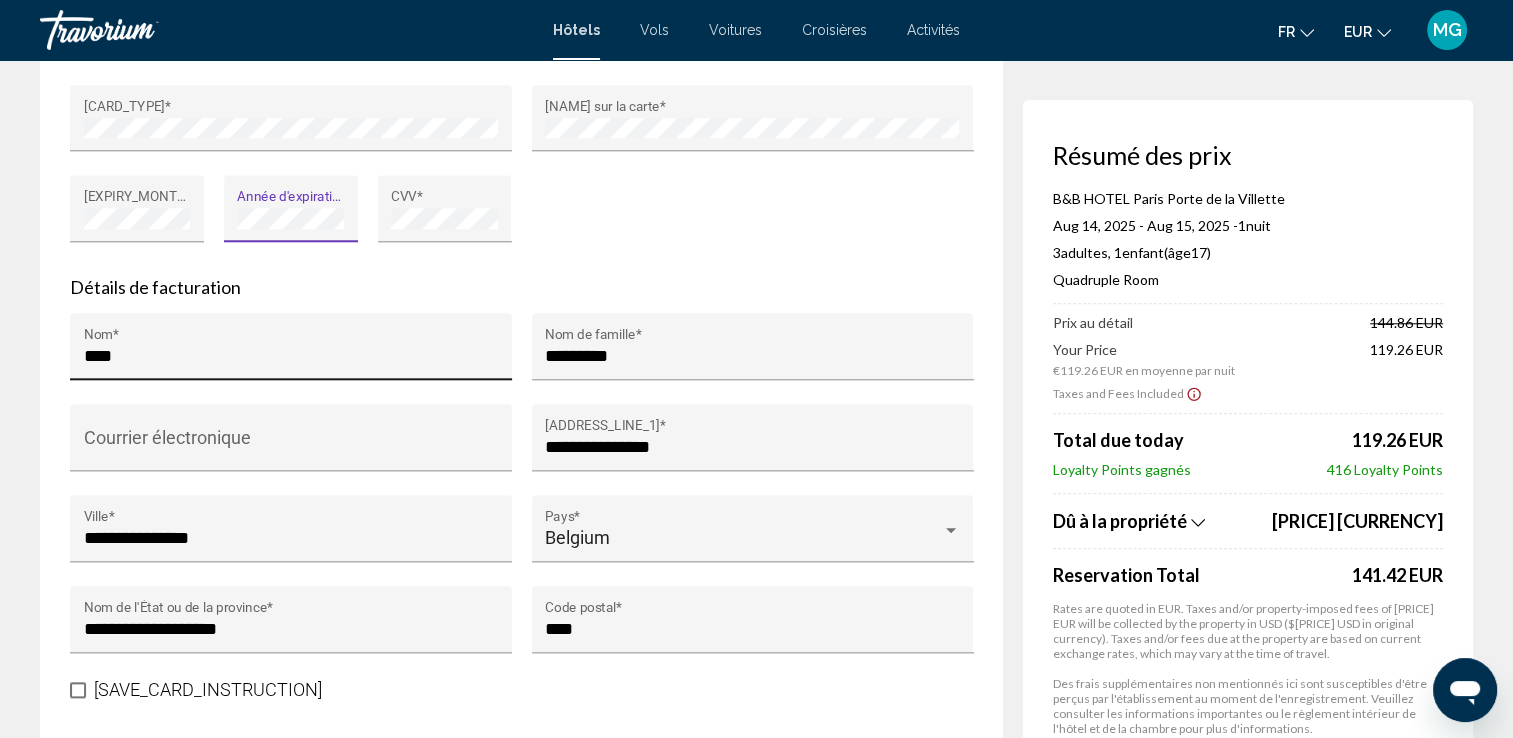 scroll, scrollTop: 0, scrollLeft: 0, axis: both 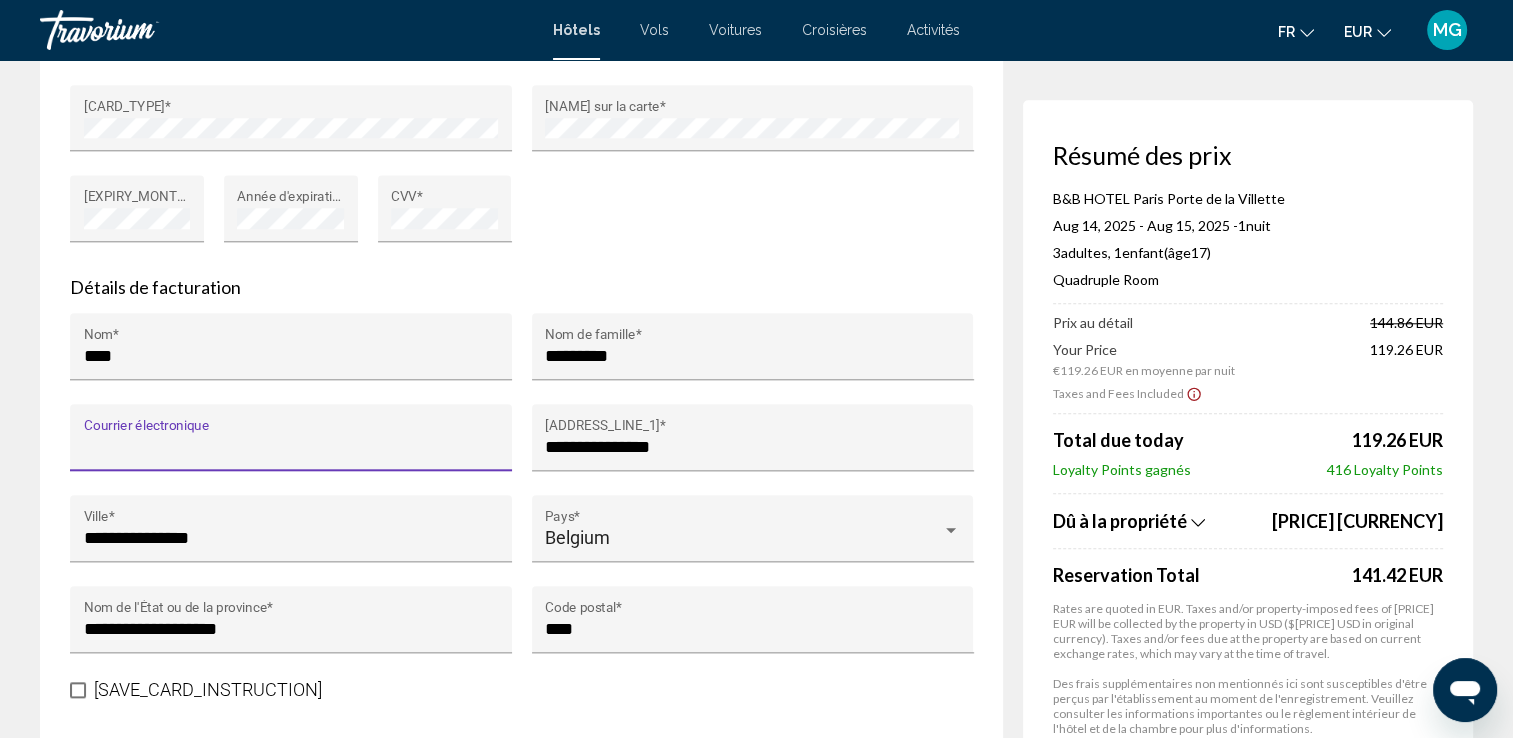 click on "Courrier électronique" at bounding box center (291, 447) 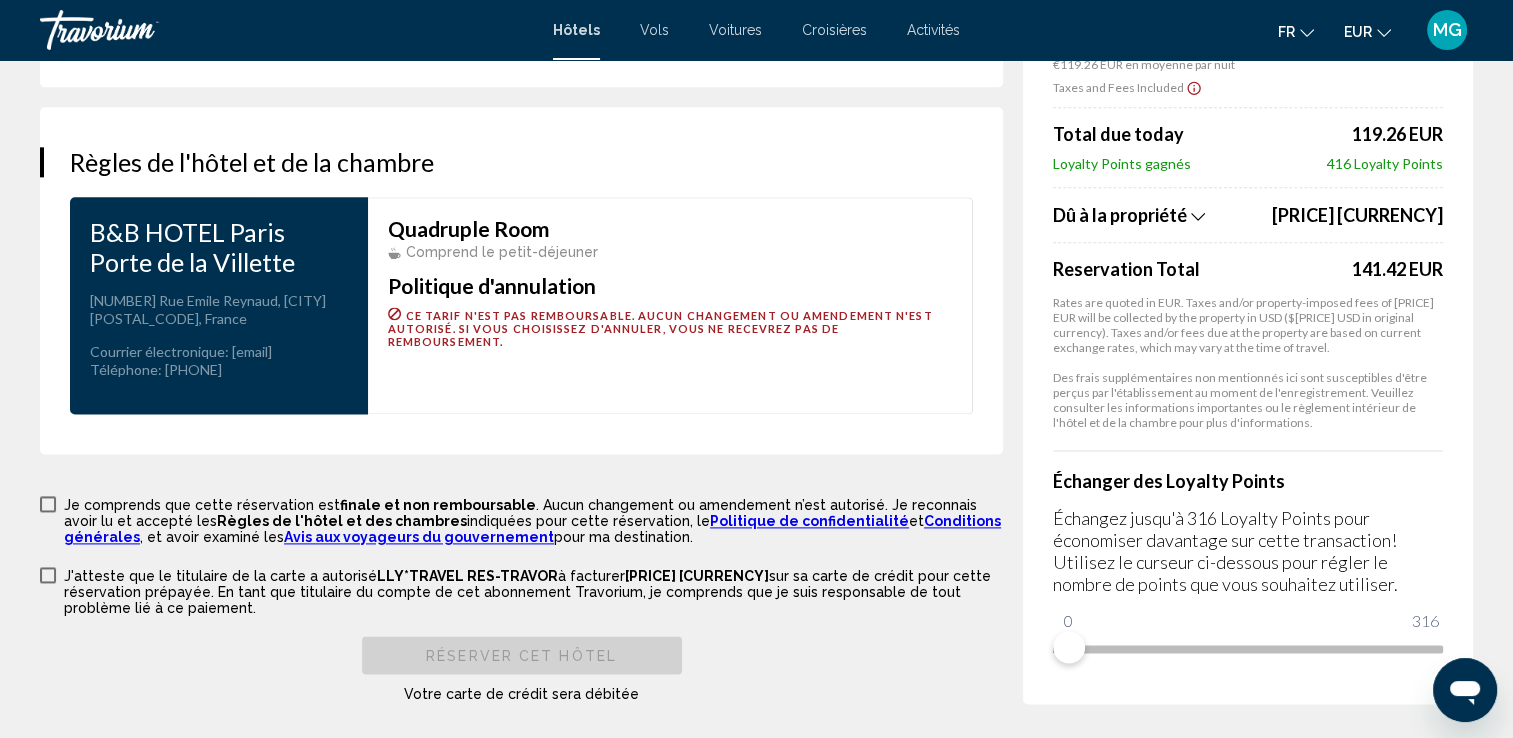 scroll, scrollTop: 2600, scrollLeft: 0, axis: vertical 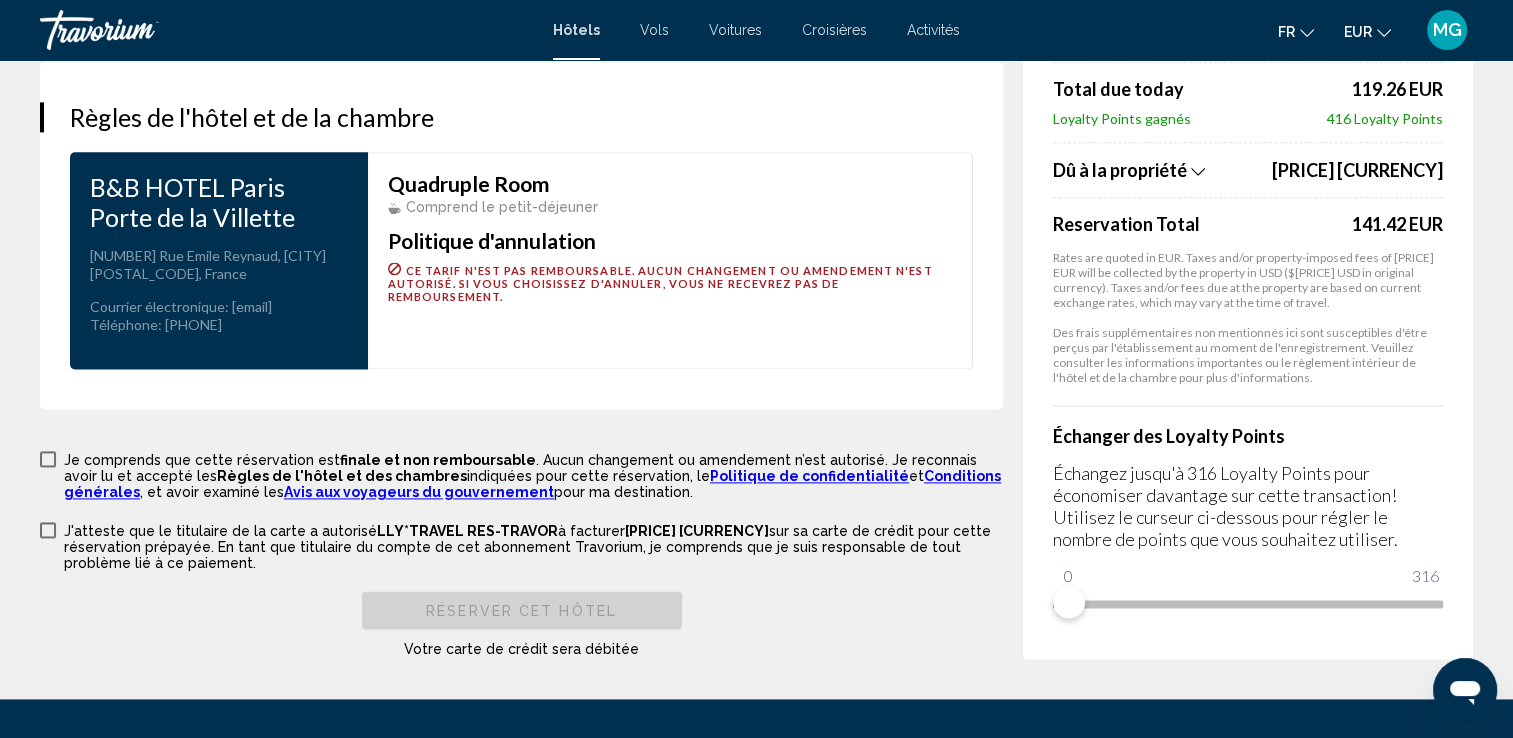 type on "**********" 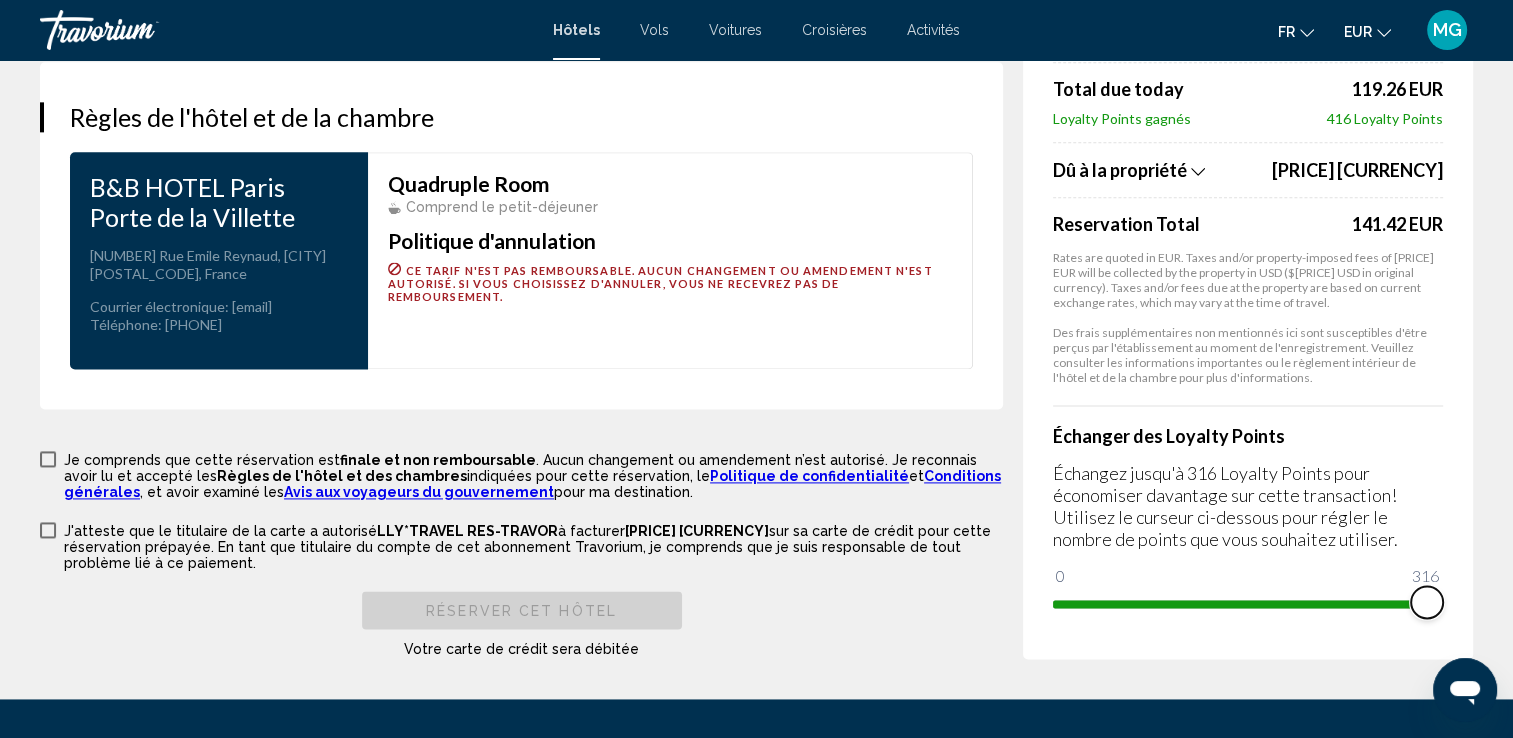 drag, startPoint x: 1075, startPoint y: 594, endPoint x: 1488, endPoint y: 612, distance: 413.39206 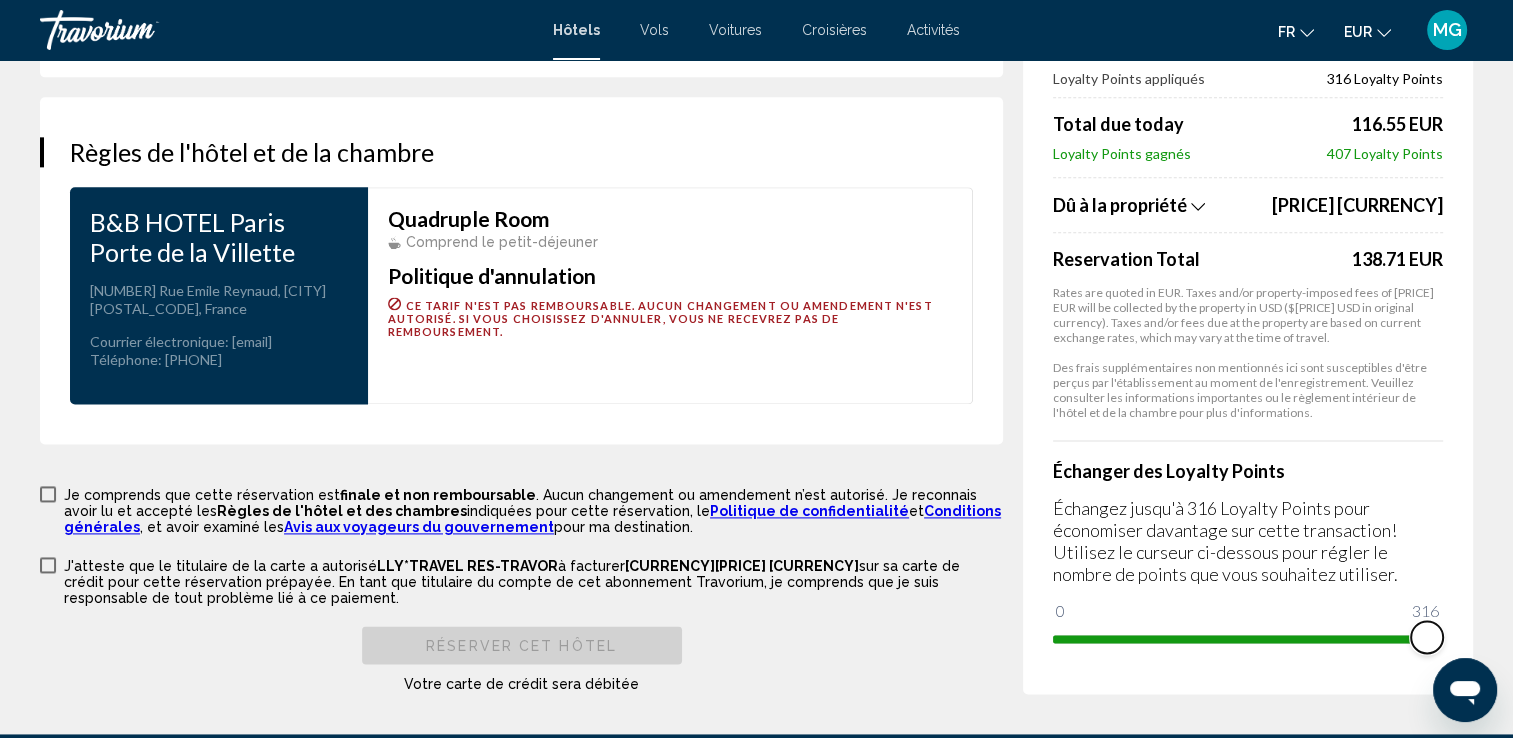 scroll, scrollTop: 2600, scrollLeft: 0, axis: vertical 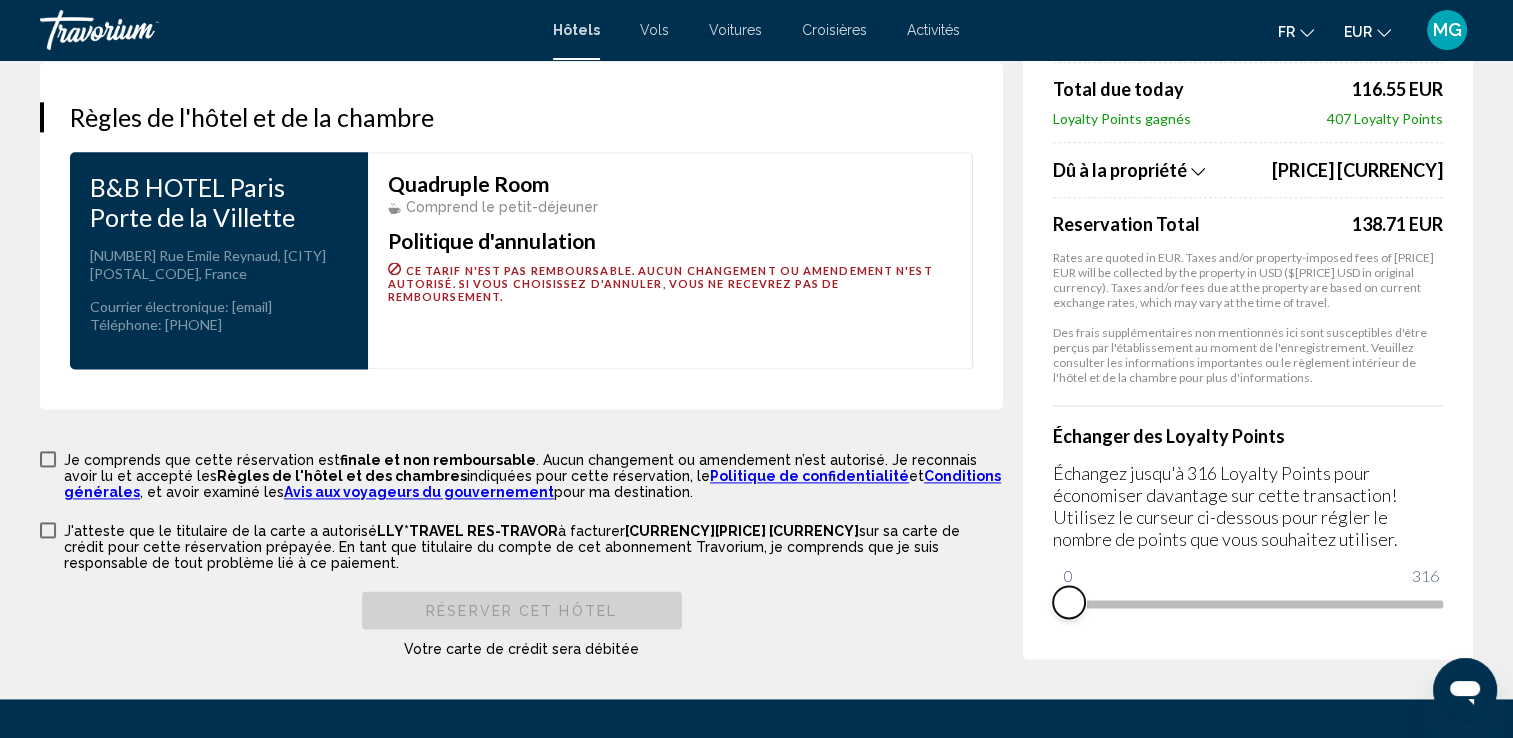 drag, startPoint x: 1424, startPoint y: 591, endPoint x: 1047, endPoint y: 582, distance: 377.10742 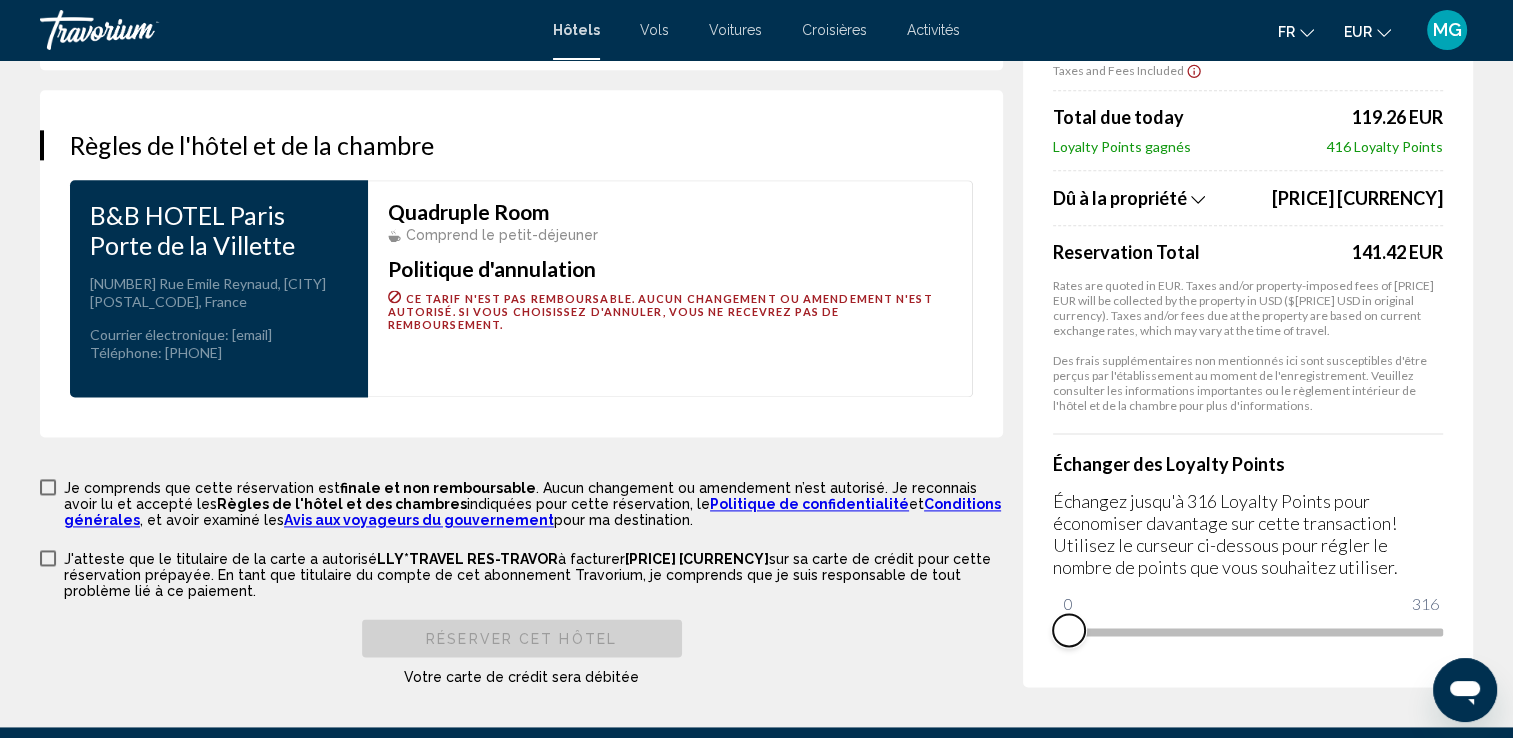 scroll, scrollTop: 2575, scrollLeft: 0, axis: vertical 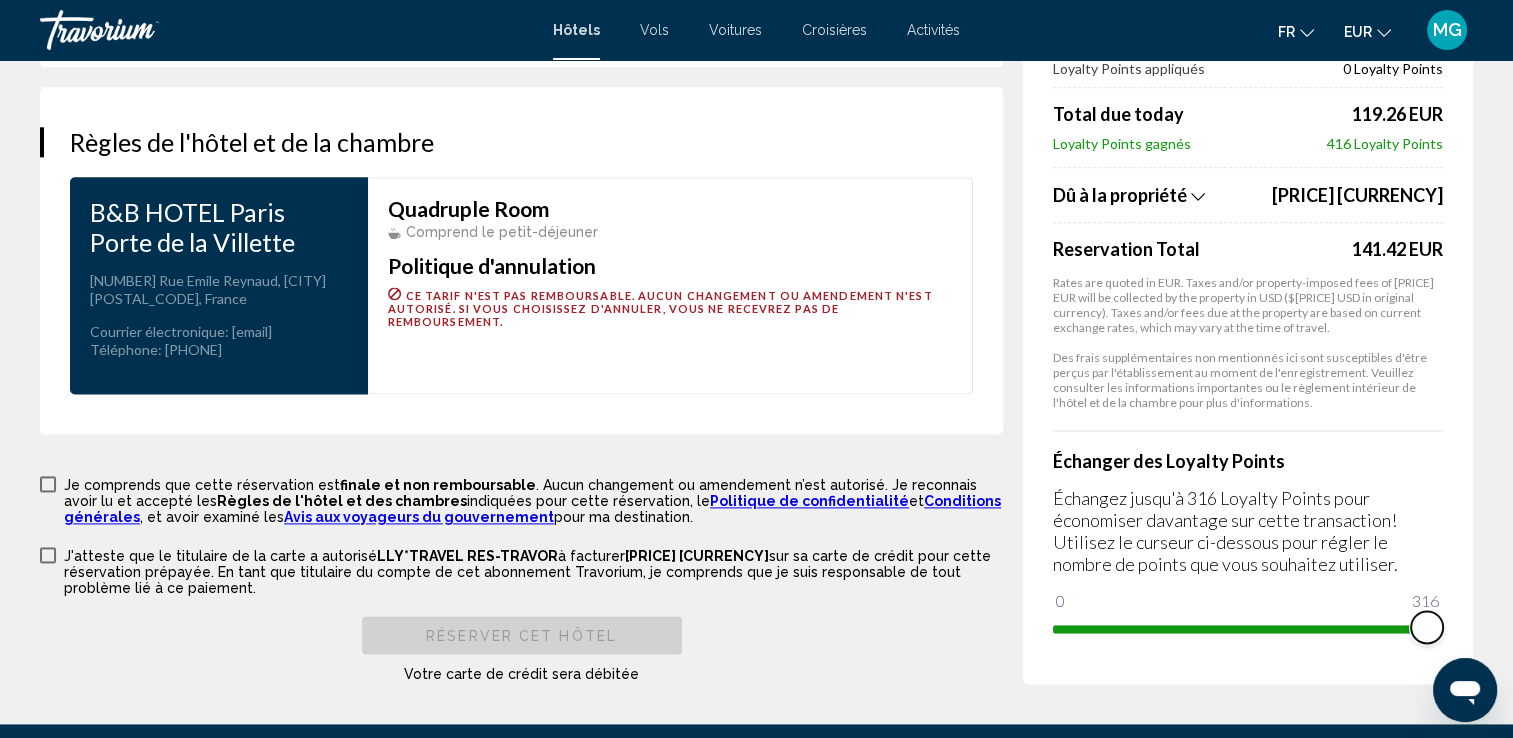 drag, startPoint x: 1069, startPoint y: 615, endPoint x: 1429, endPoint y: 626, distance: 360.16803 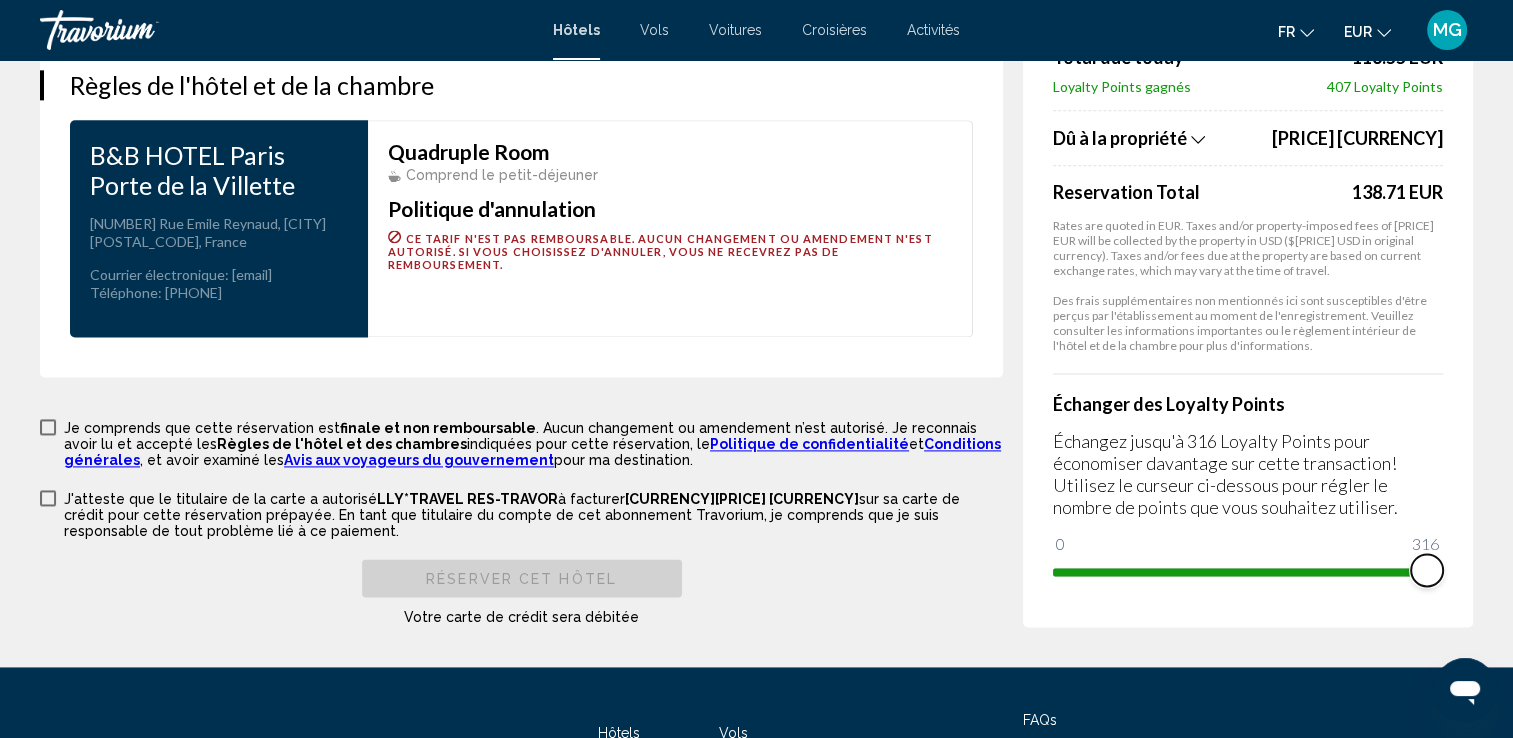 scroll, scrollTop: 2675, scrollLeft: 0, axis: vertical 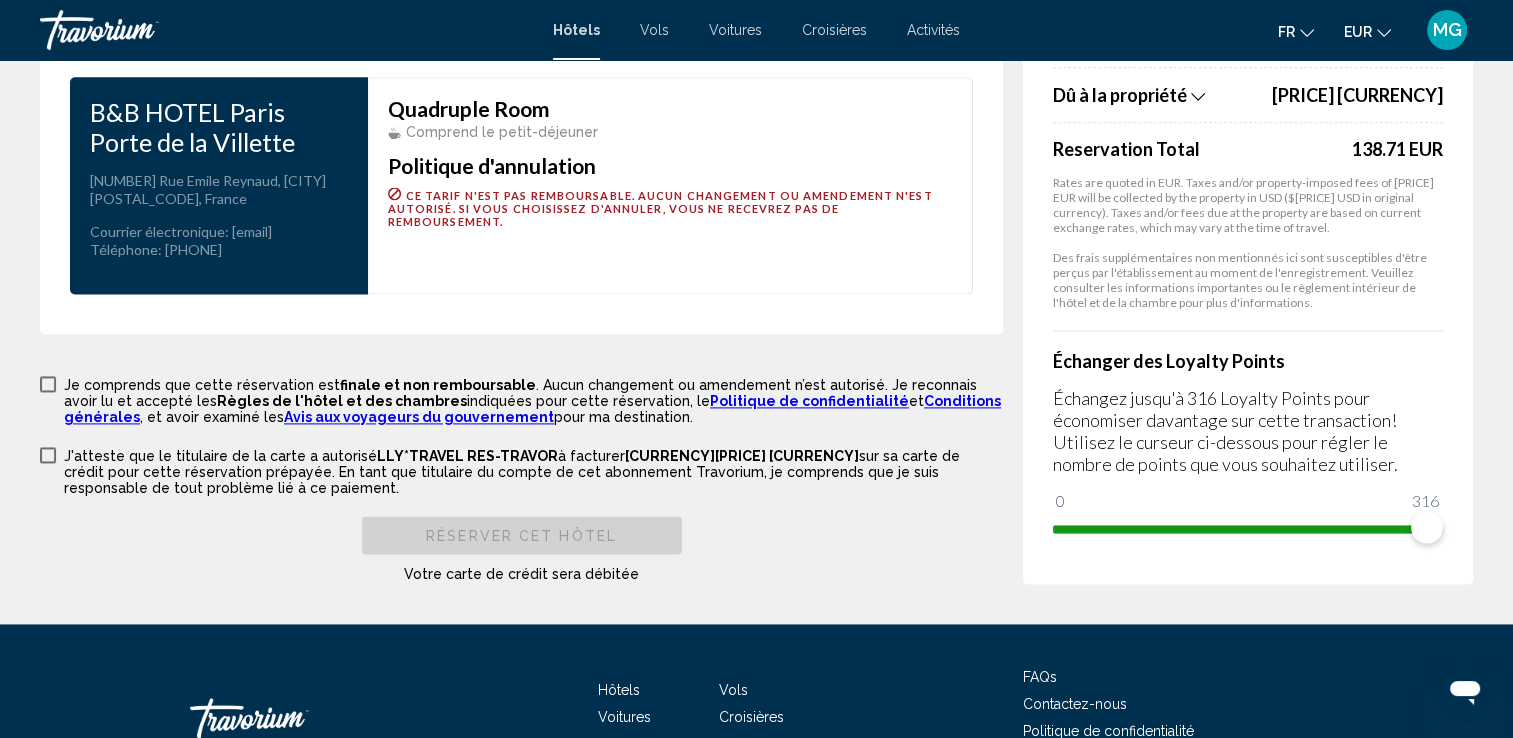 click at bounding box center (48, 384) 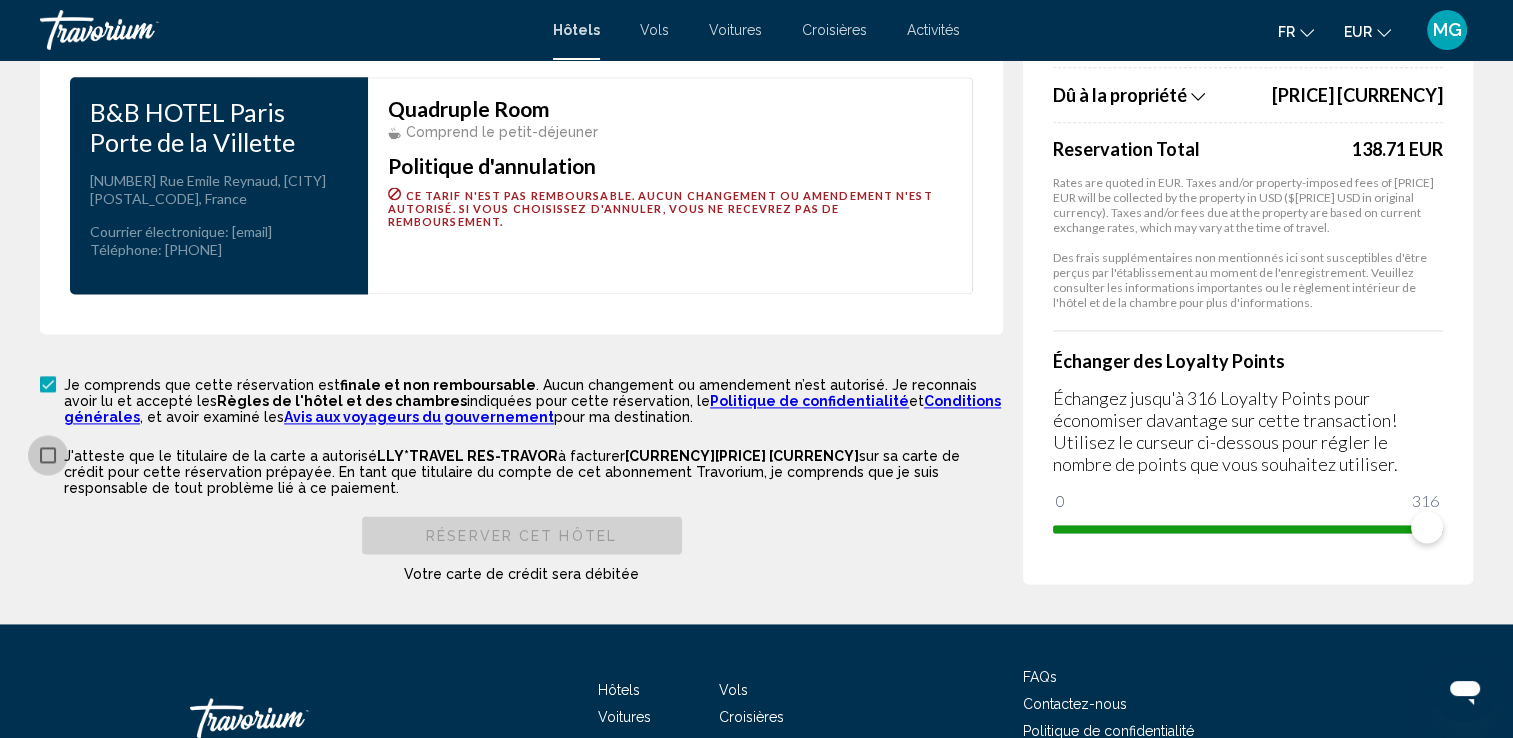 click at bounding box center [48, 455] 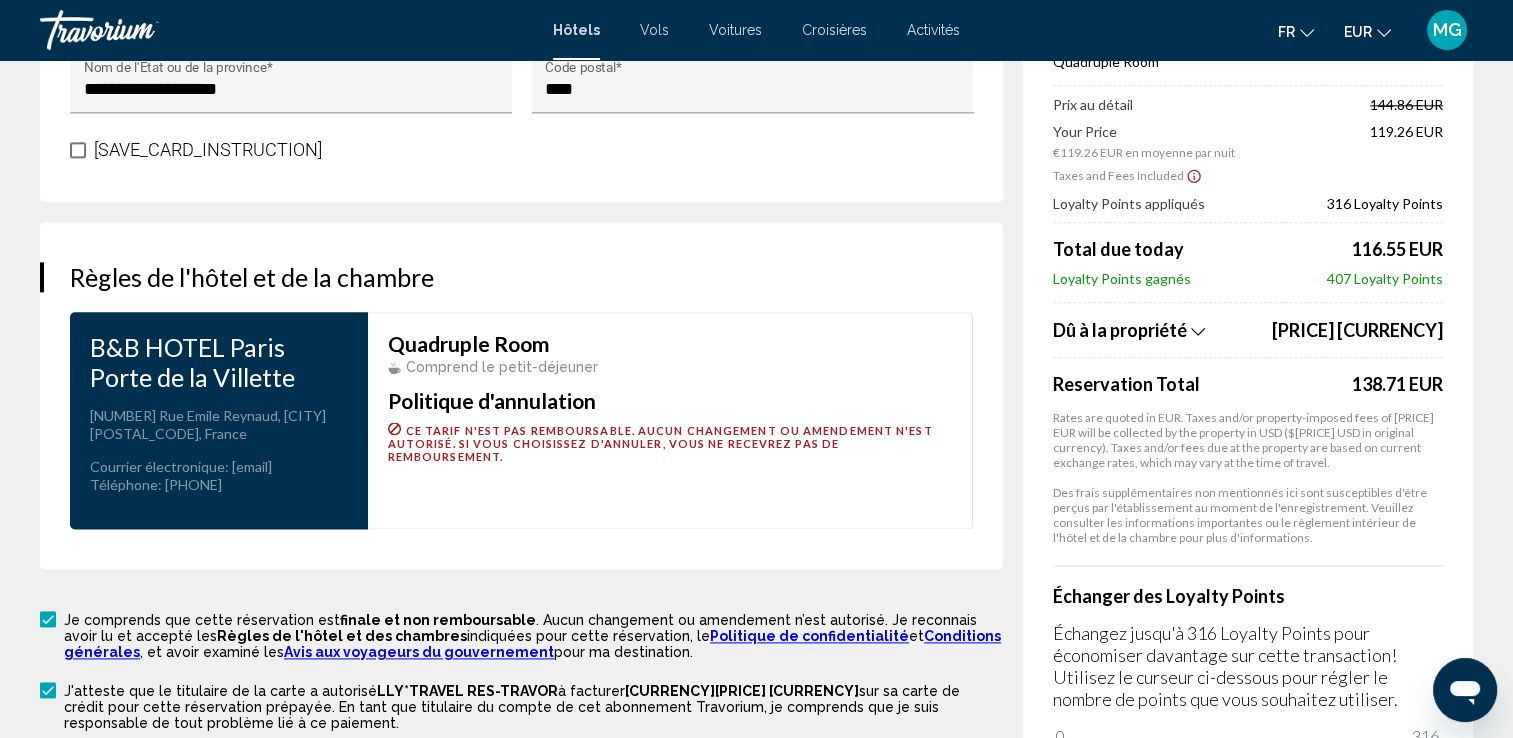 scroll, scrollTop: 2475, scrollLeft: 0, axis: vertical 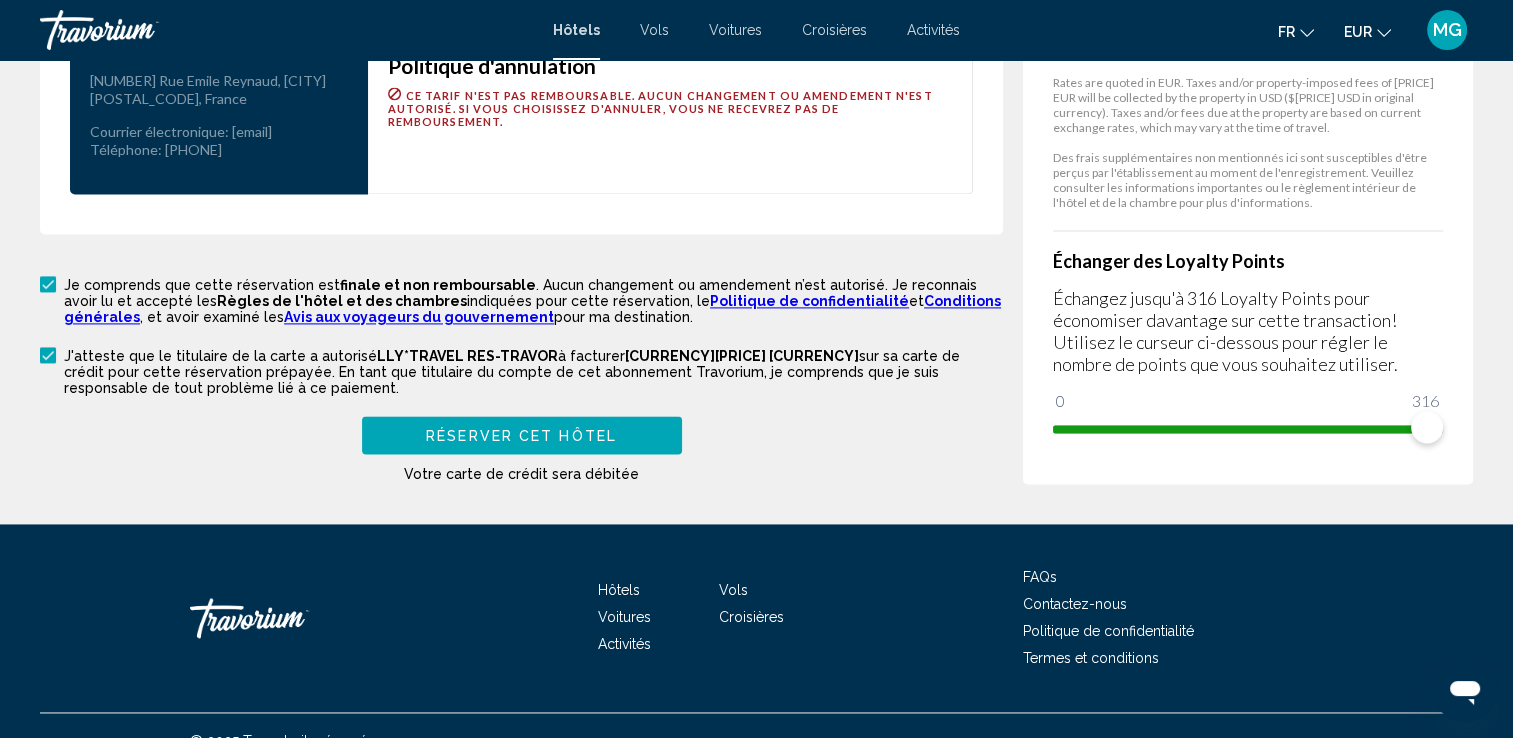 click on "Réserver cet hôtel" at bounding box center (522, 434) 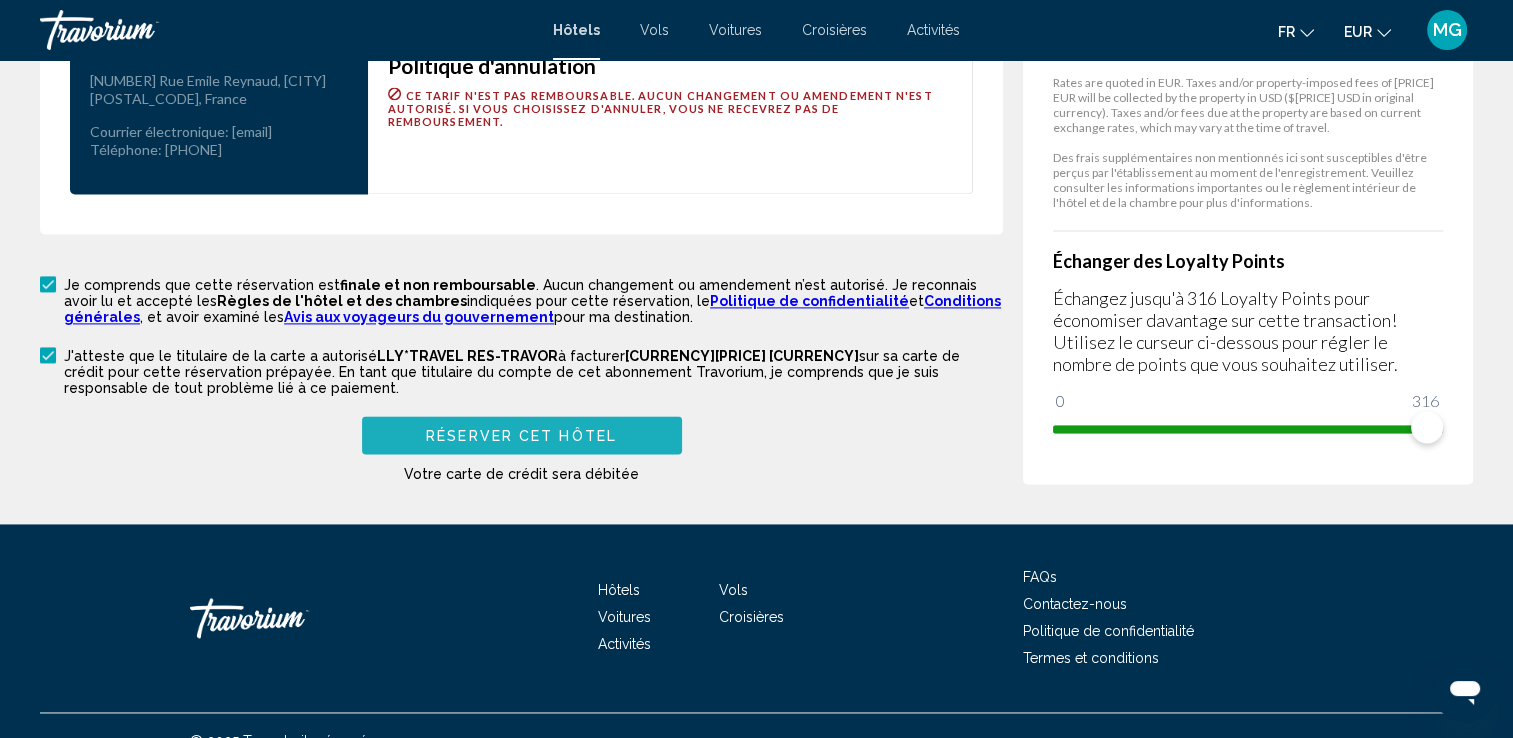 scroll, scrollTop: 780, scrollLeft: 0, axis: vertical 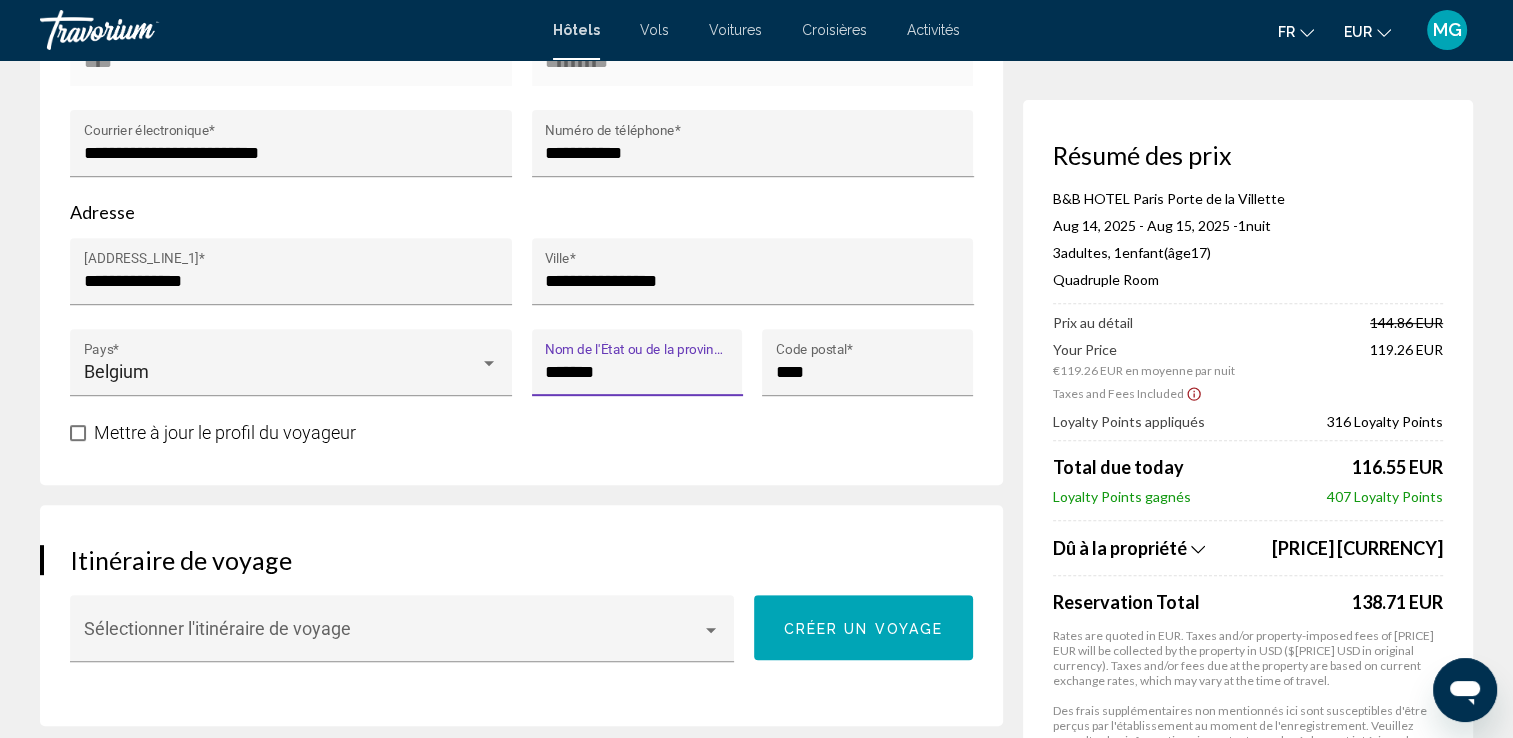 type on "*******" 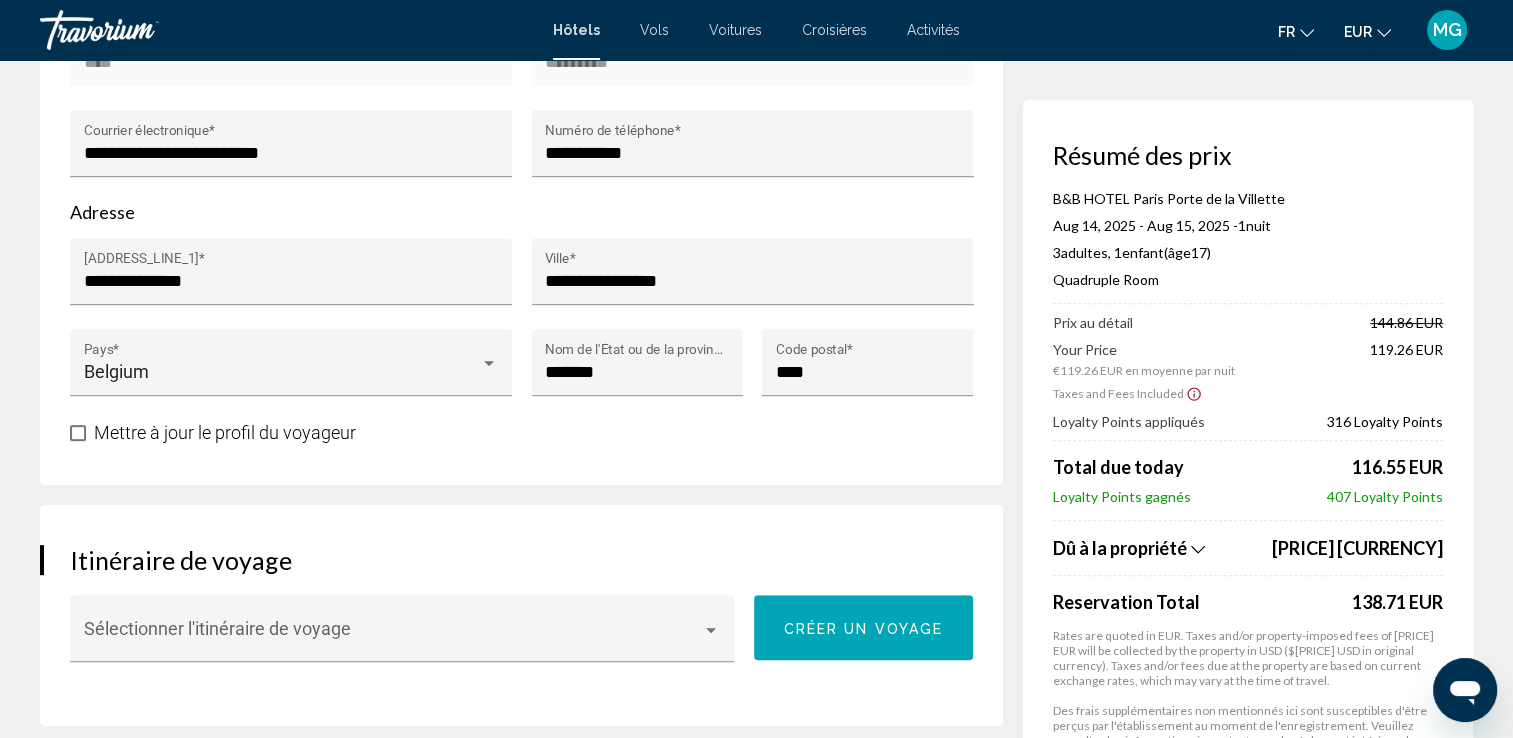 click on "Mettre à jour le profil du voyageur" at bounding box center (521, 432) 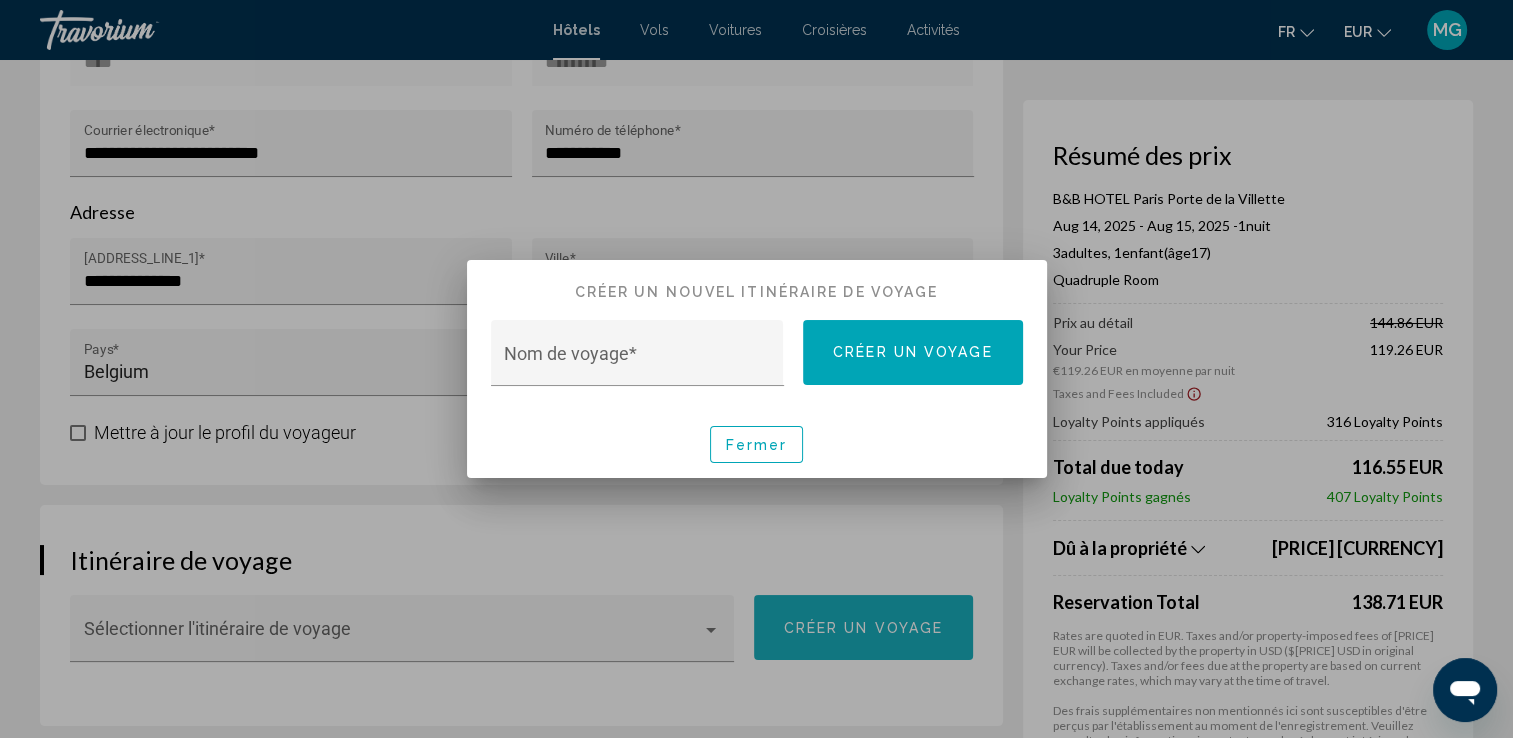 scroll, scrollTop: 0, scrollLeft: 0, axis: both 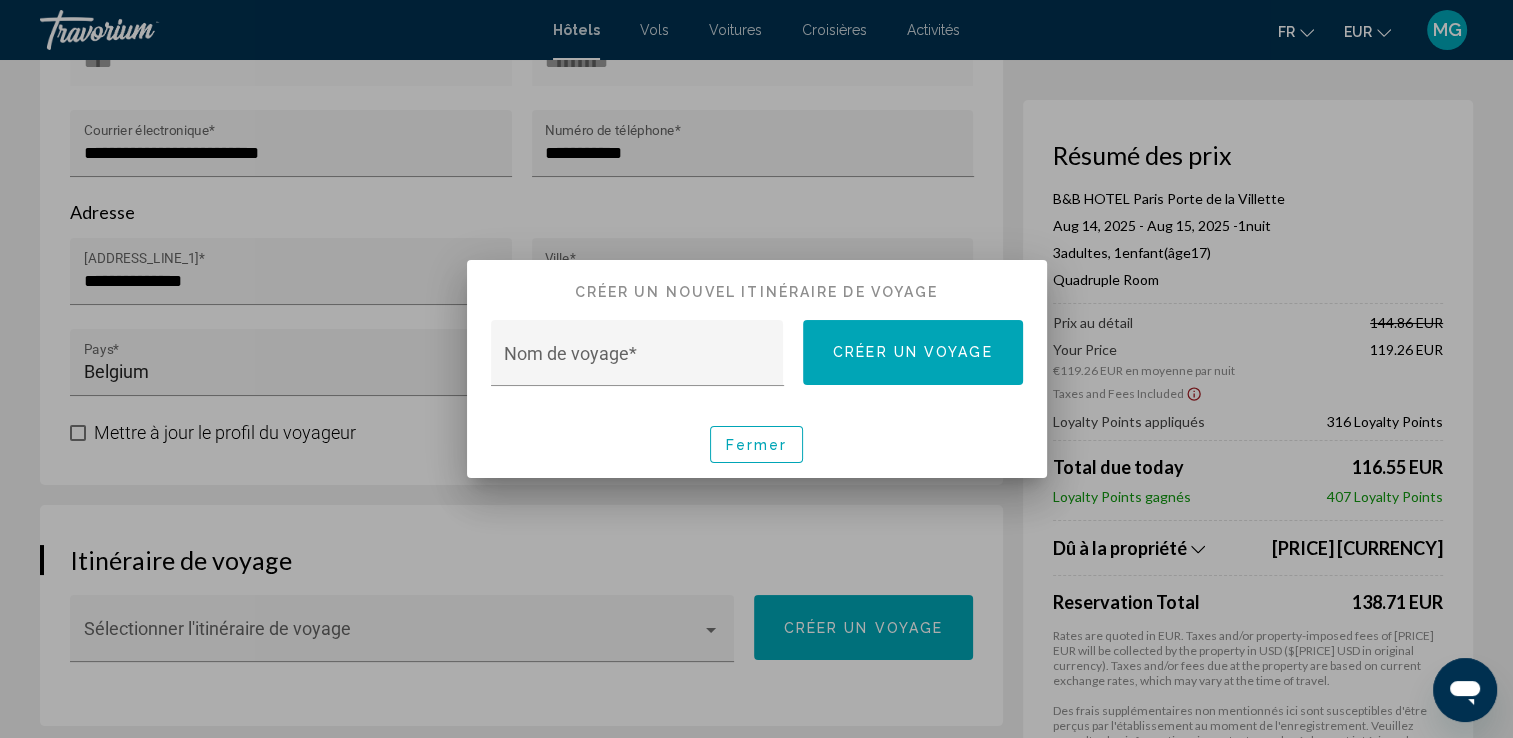 click at bounding box center (756, 369) 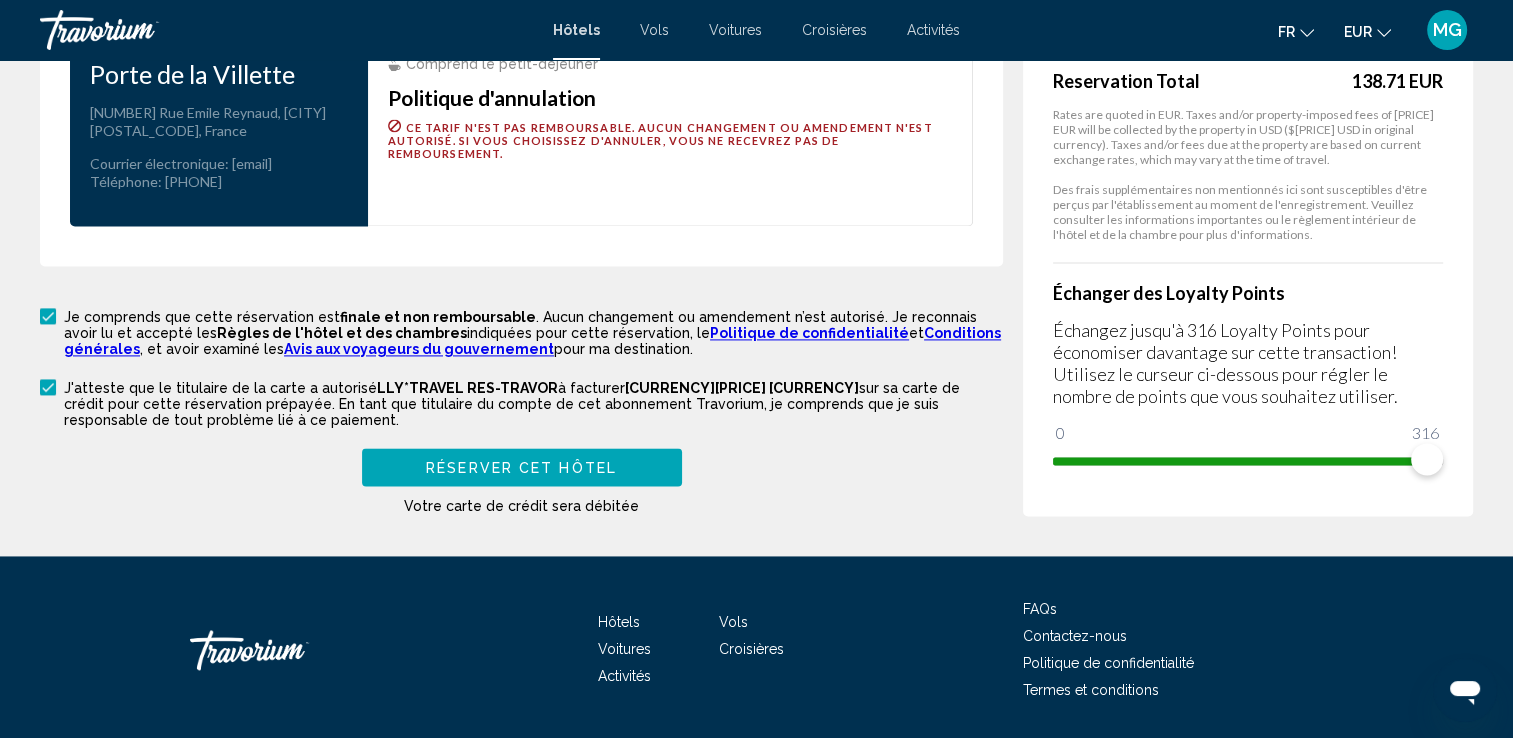 scroll, scrollTop: 2796, scrollLeft: 0, axis: vertical 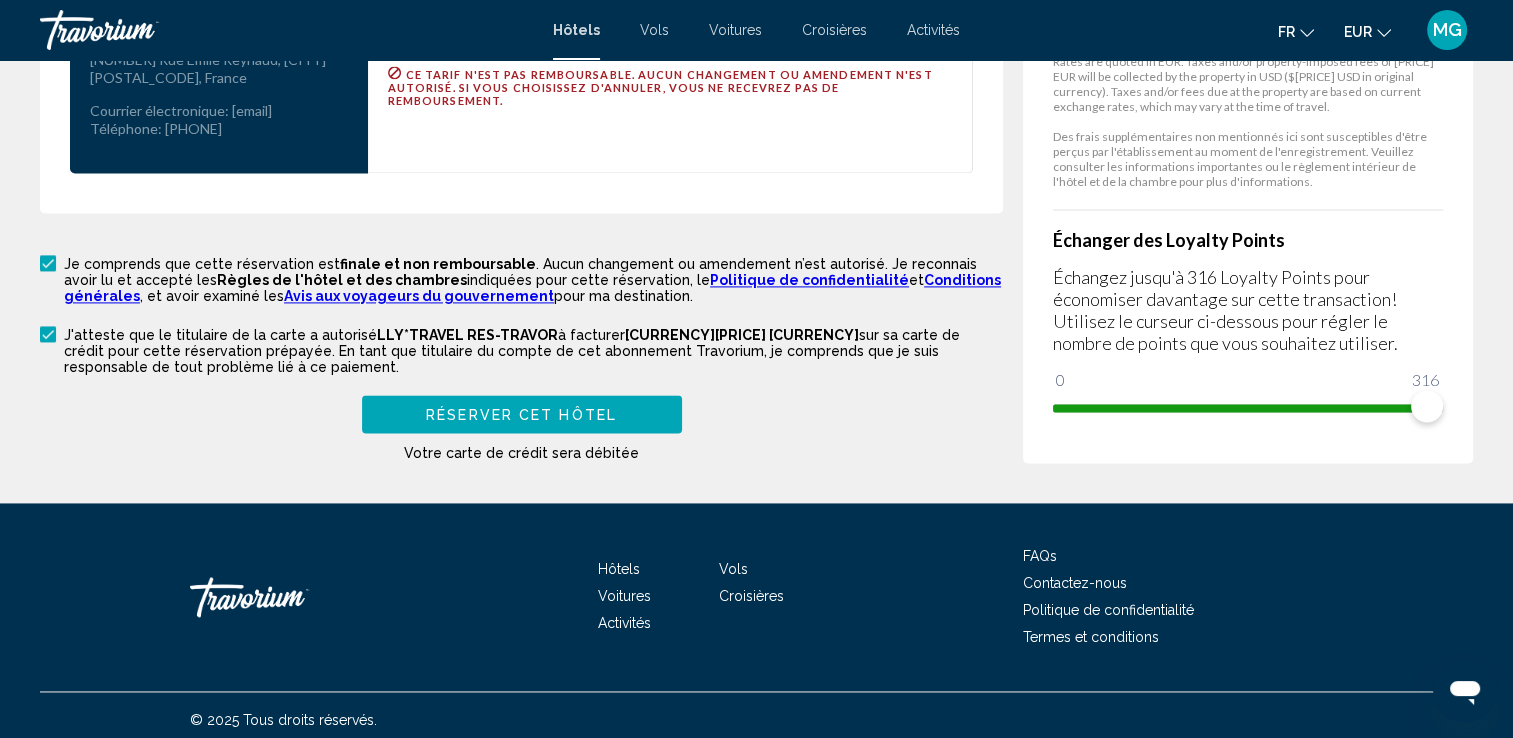 click on "Réserver cet hôtel" at bounding box center [522, 413] 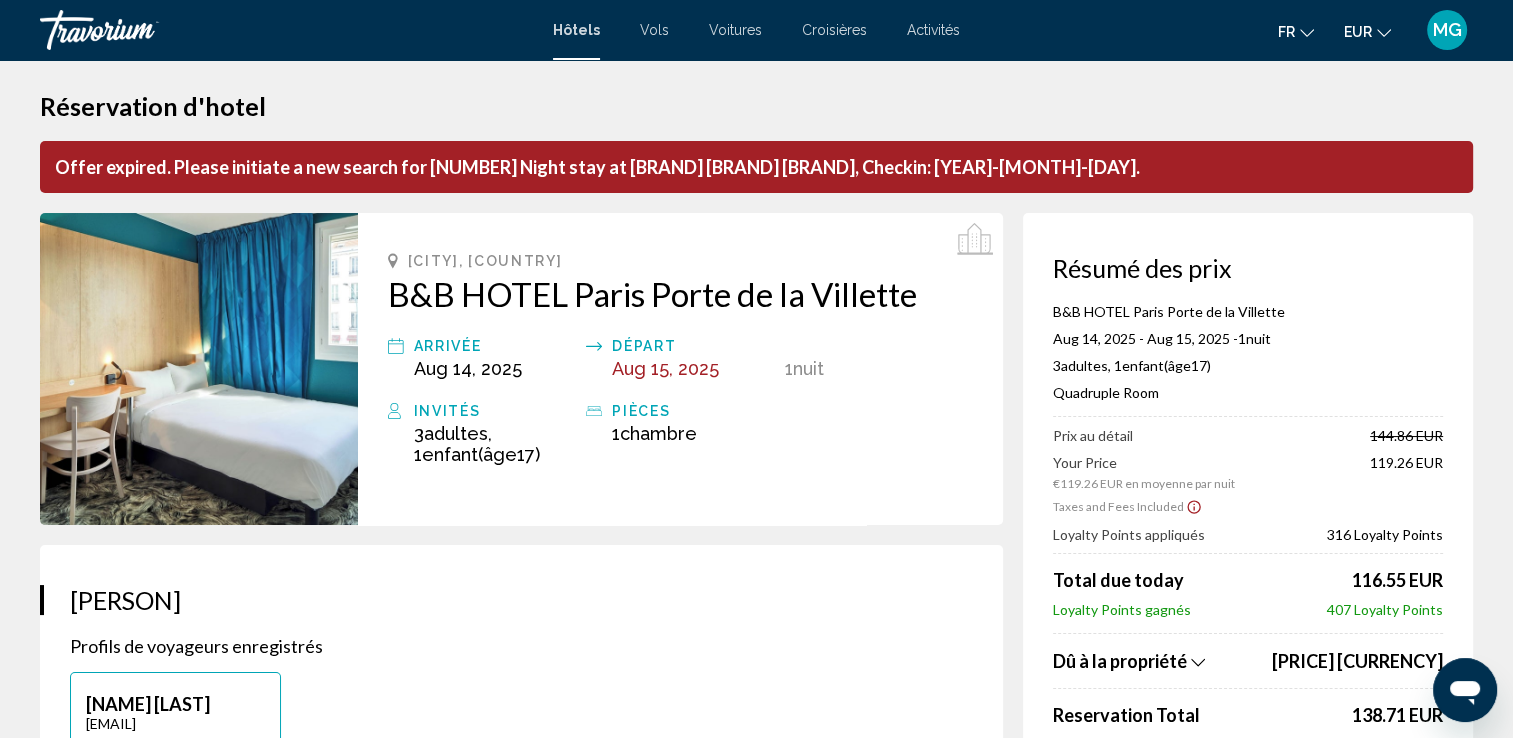 scroll, scrollTop: 0, scrollLeft: 0, axis: both 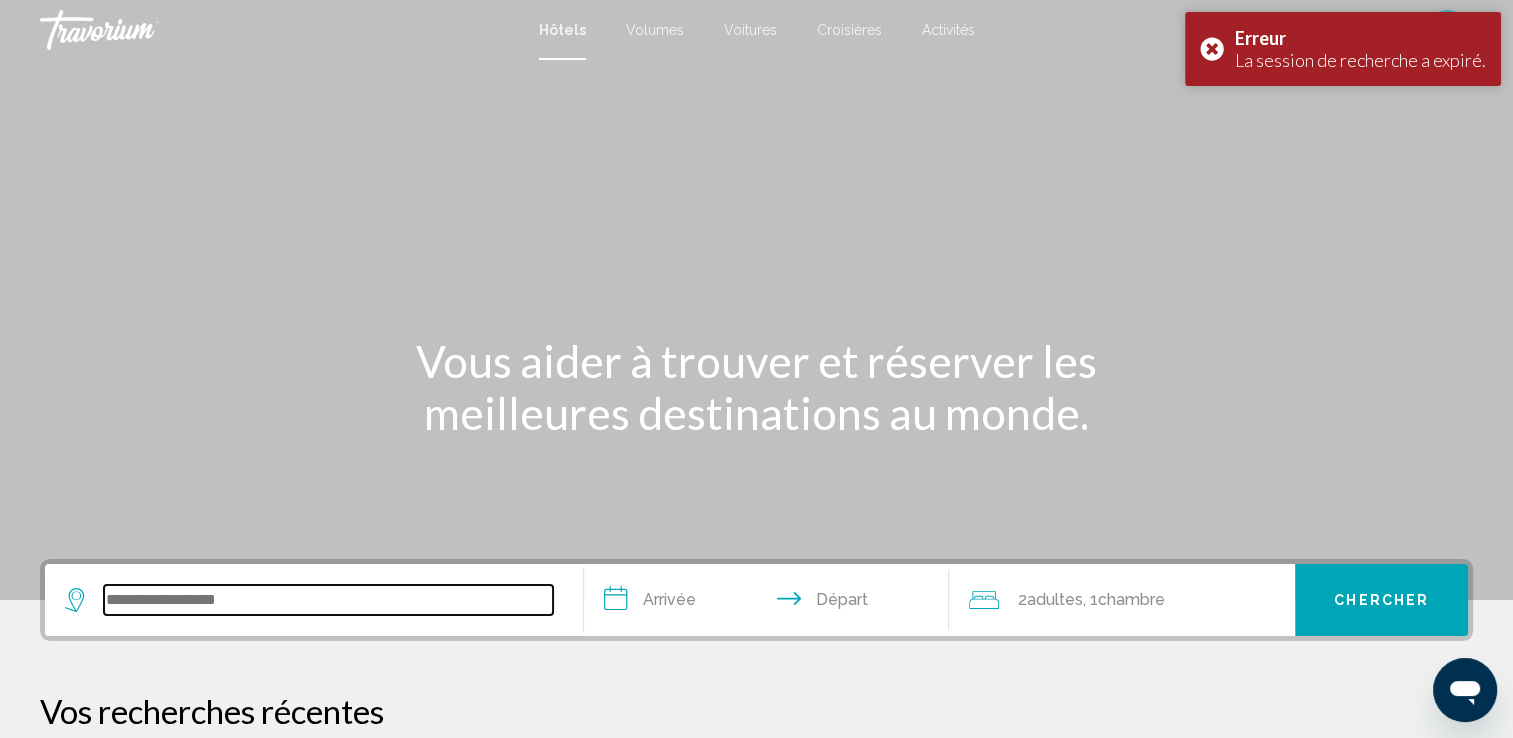 click at bounding box center (328, 600) 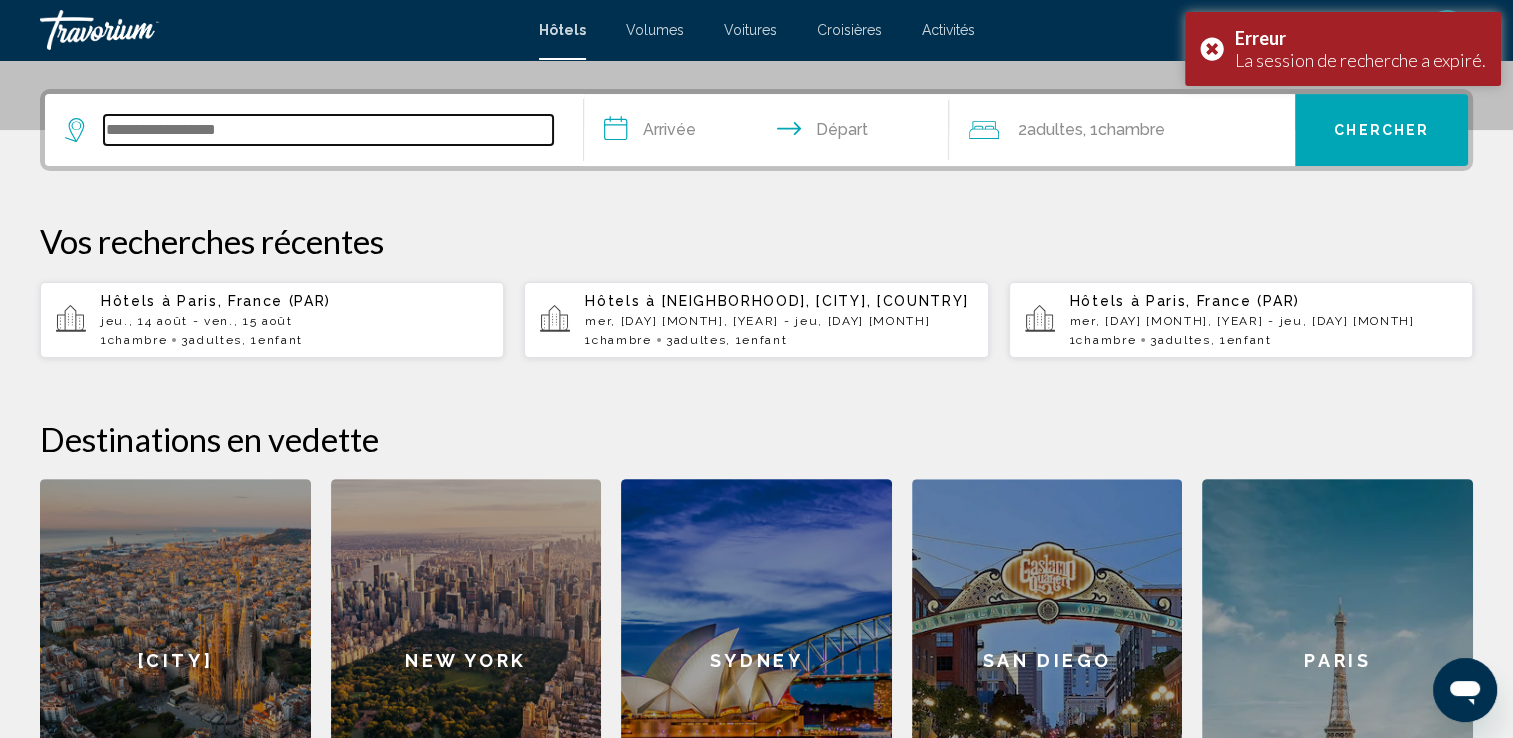scroll, scrollTop: 493, scrollLeft: 0, axis: vertical 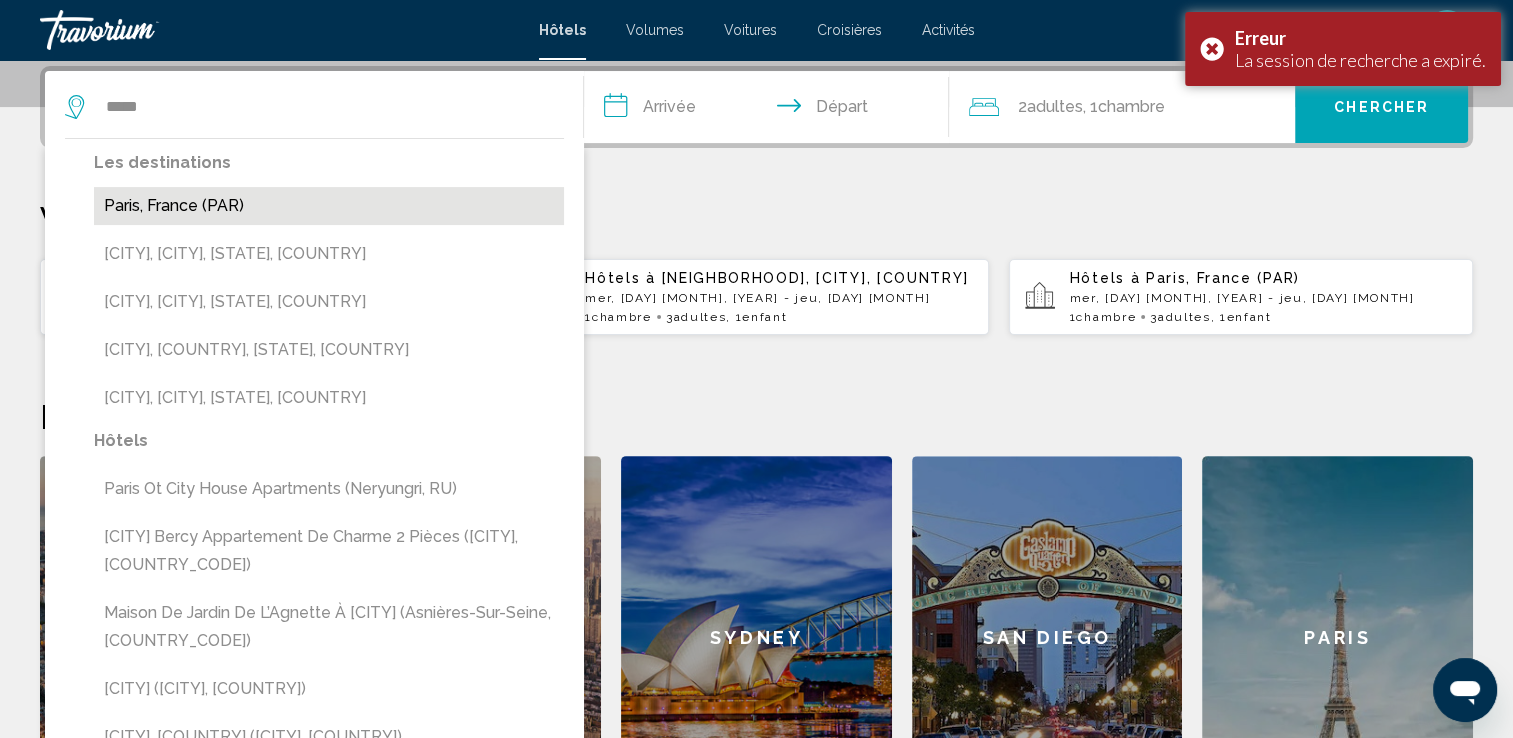click on "Paris, France (PAR)" at bounding box center [329, 206] 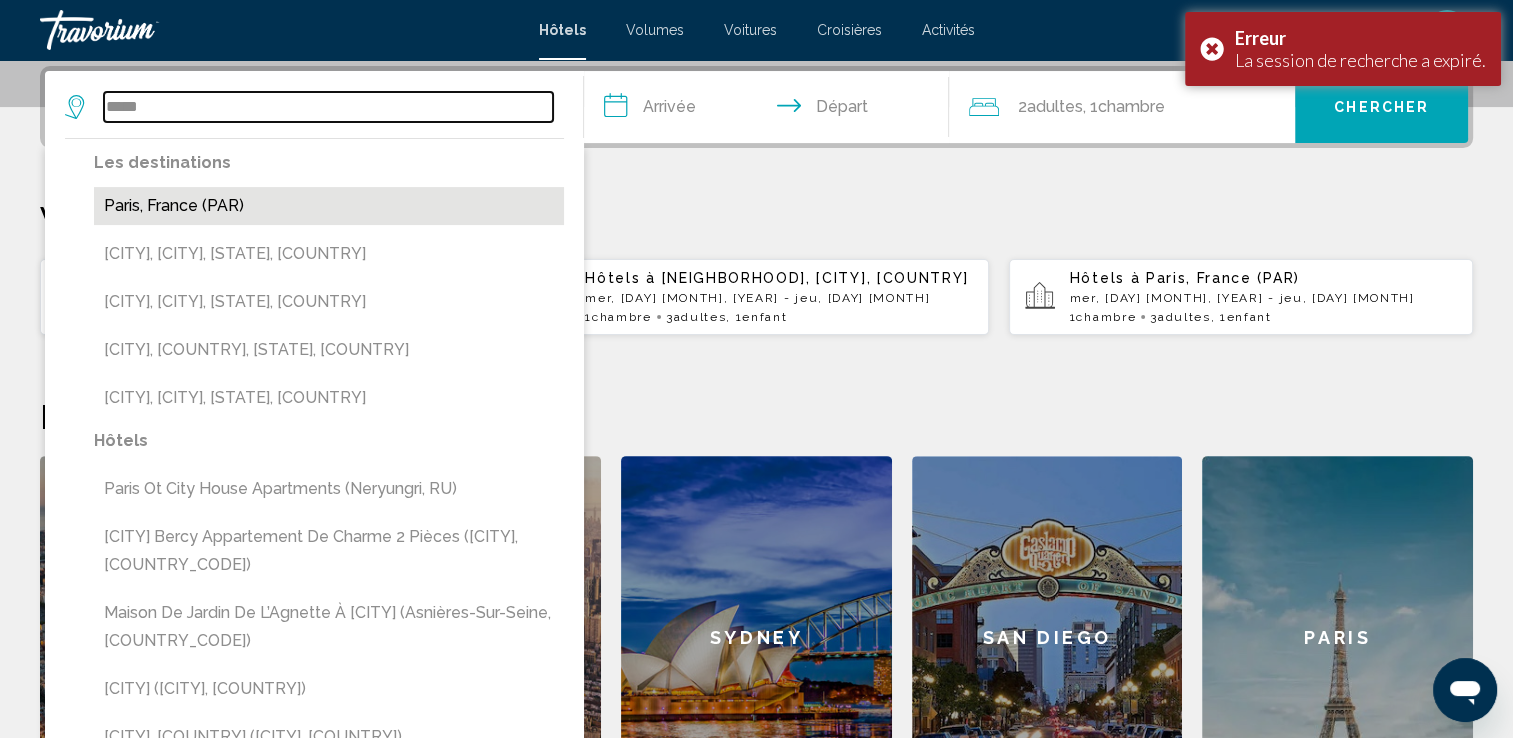 type on "**********" 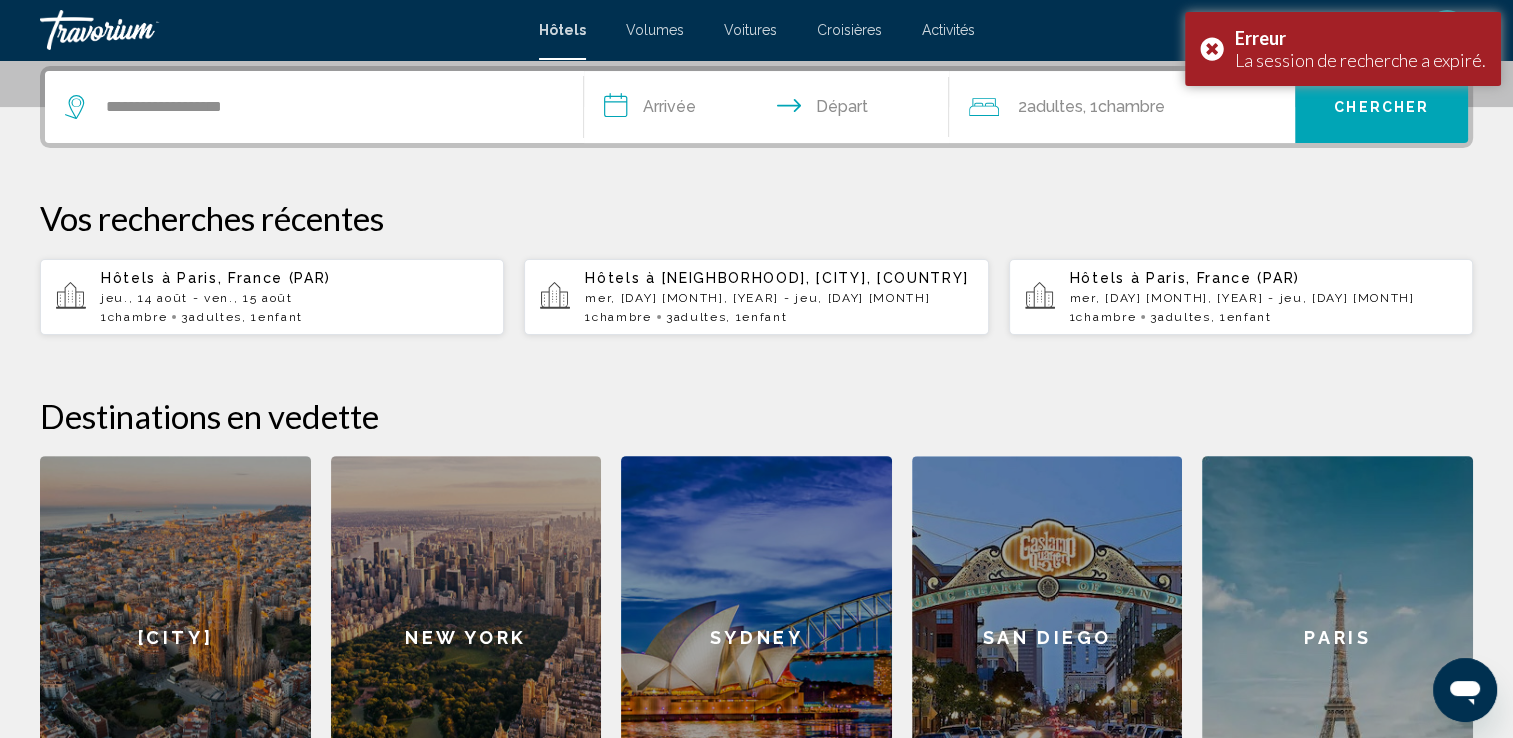 click on "**********" at bounding box center (771, 110) 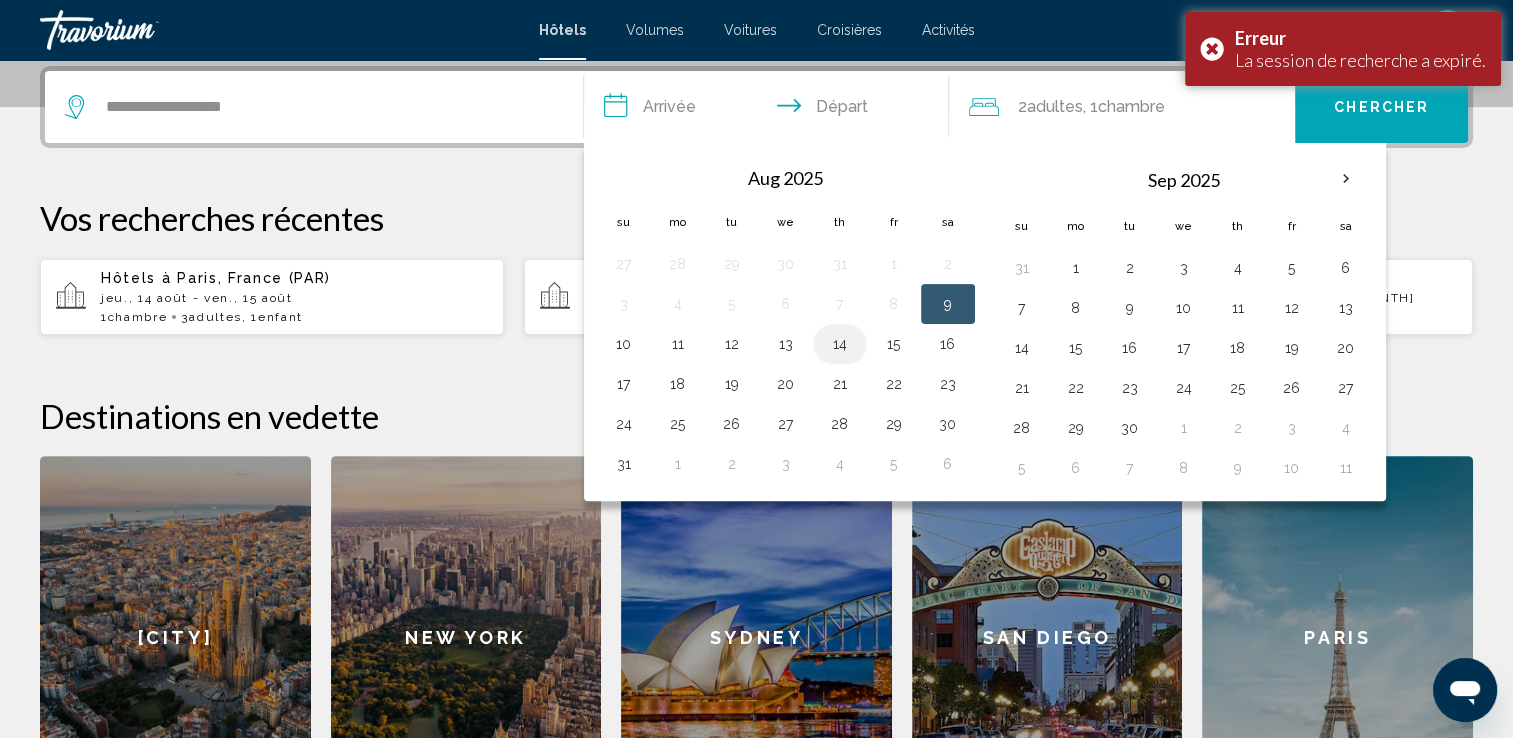 click on "14" at bounding box center [840, 344] 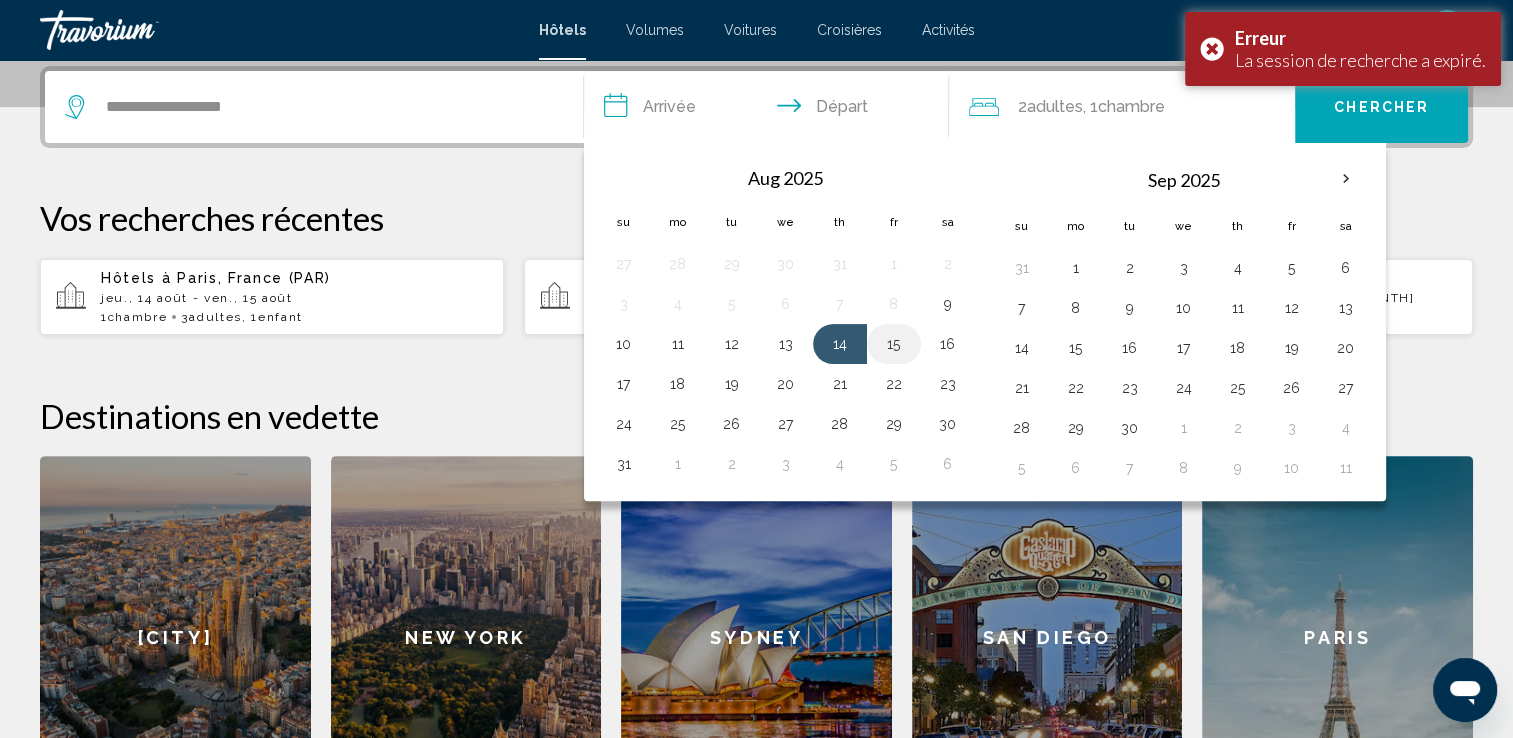 click on "15" at bounding box center (894, 344) 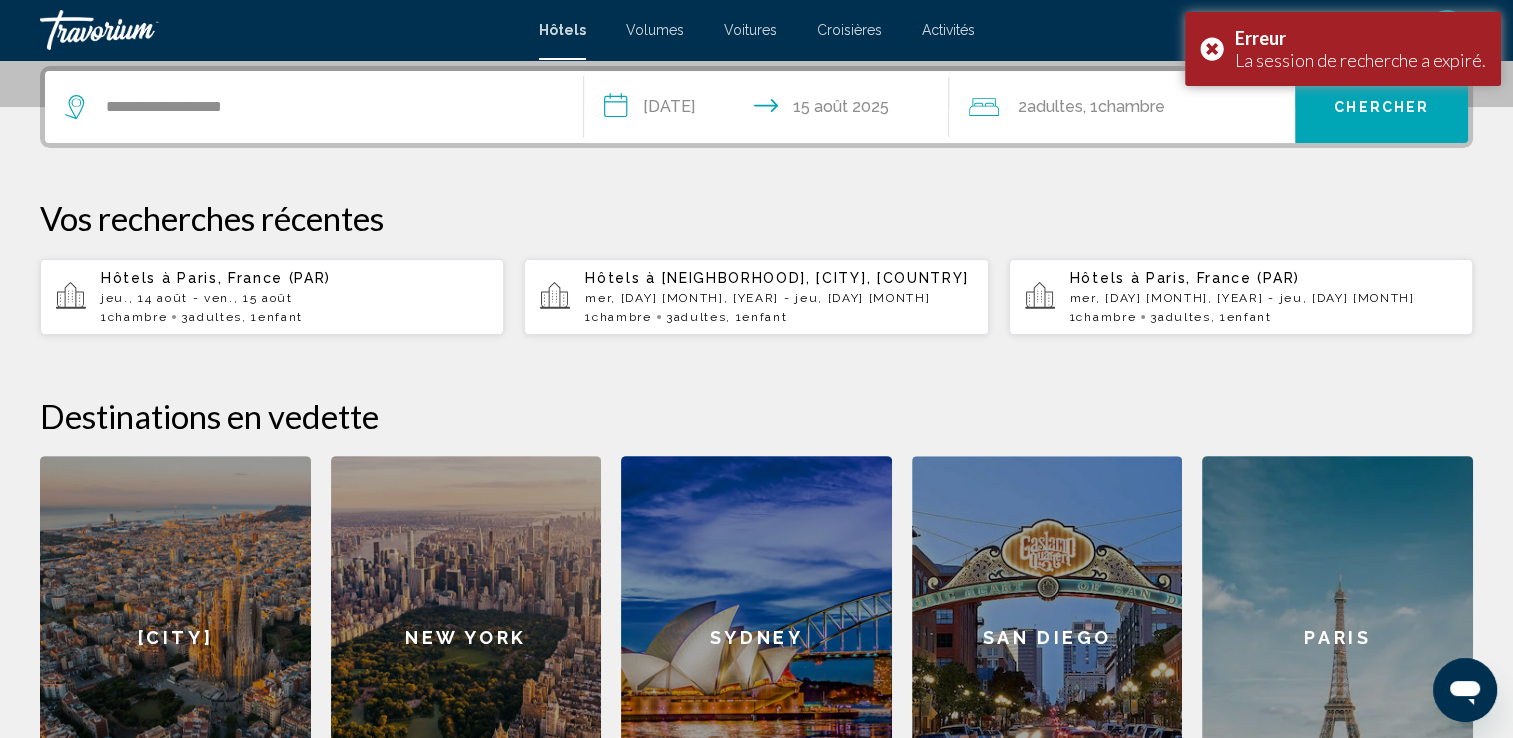 click on "2  Adulte Adultes" 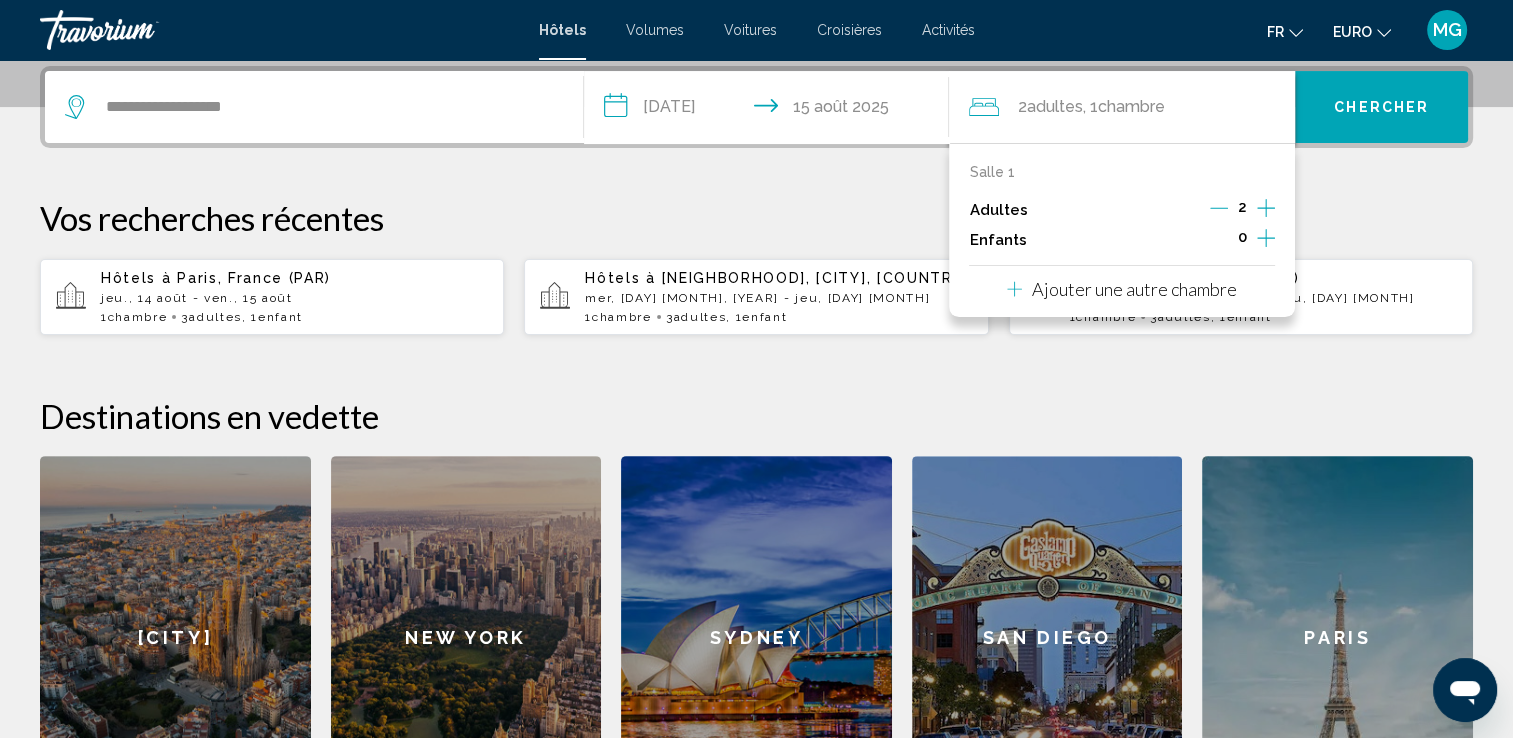 click 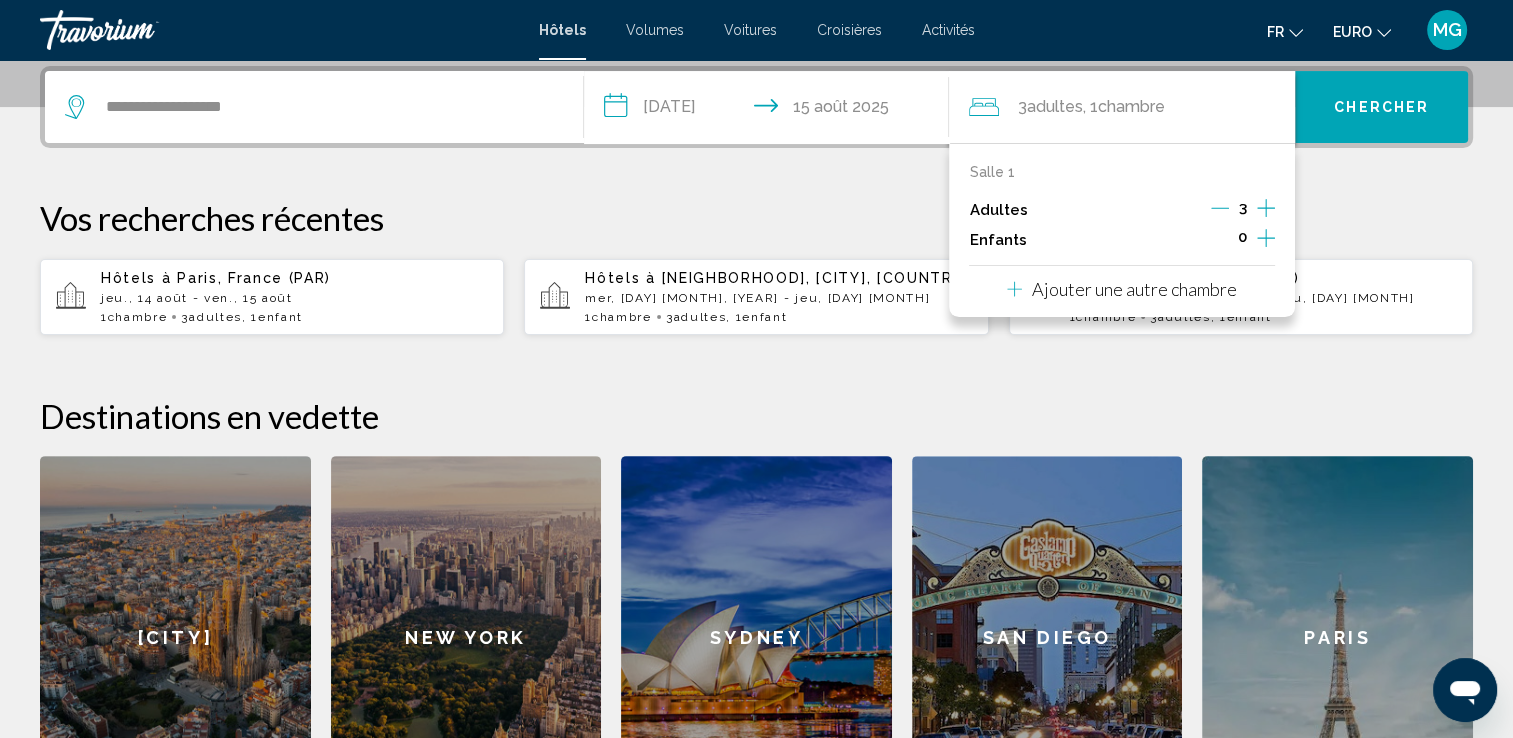 click 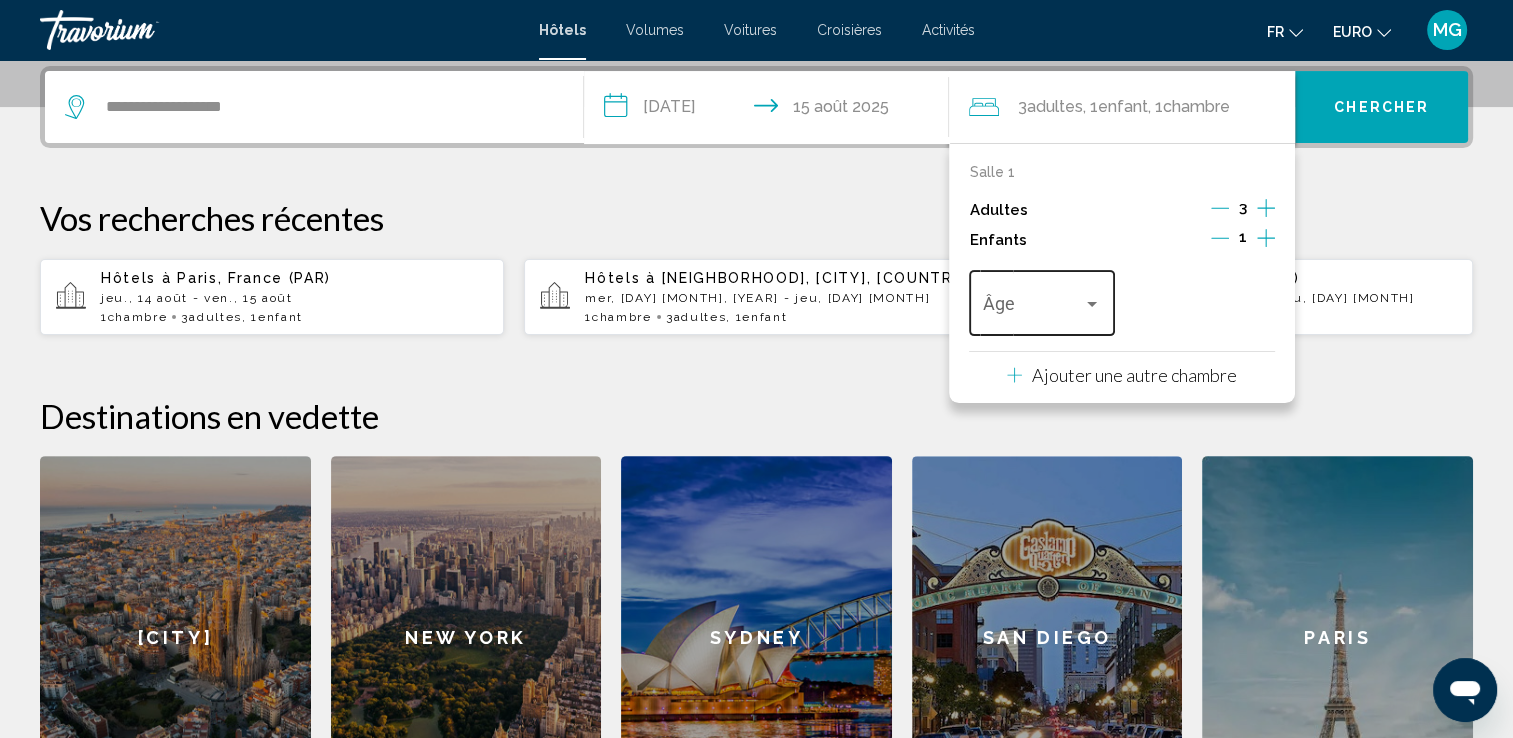 click at bounding box center (1033, 308) 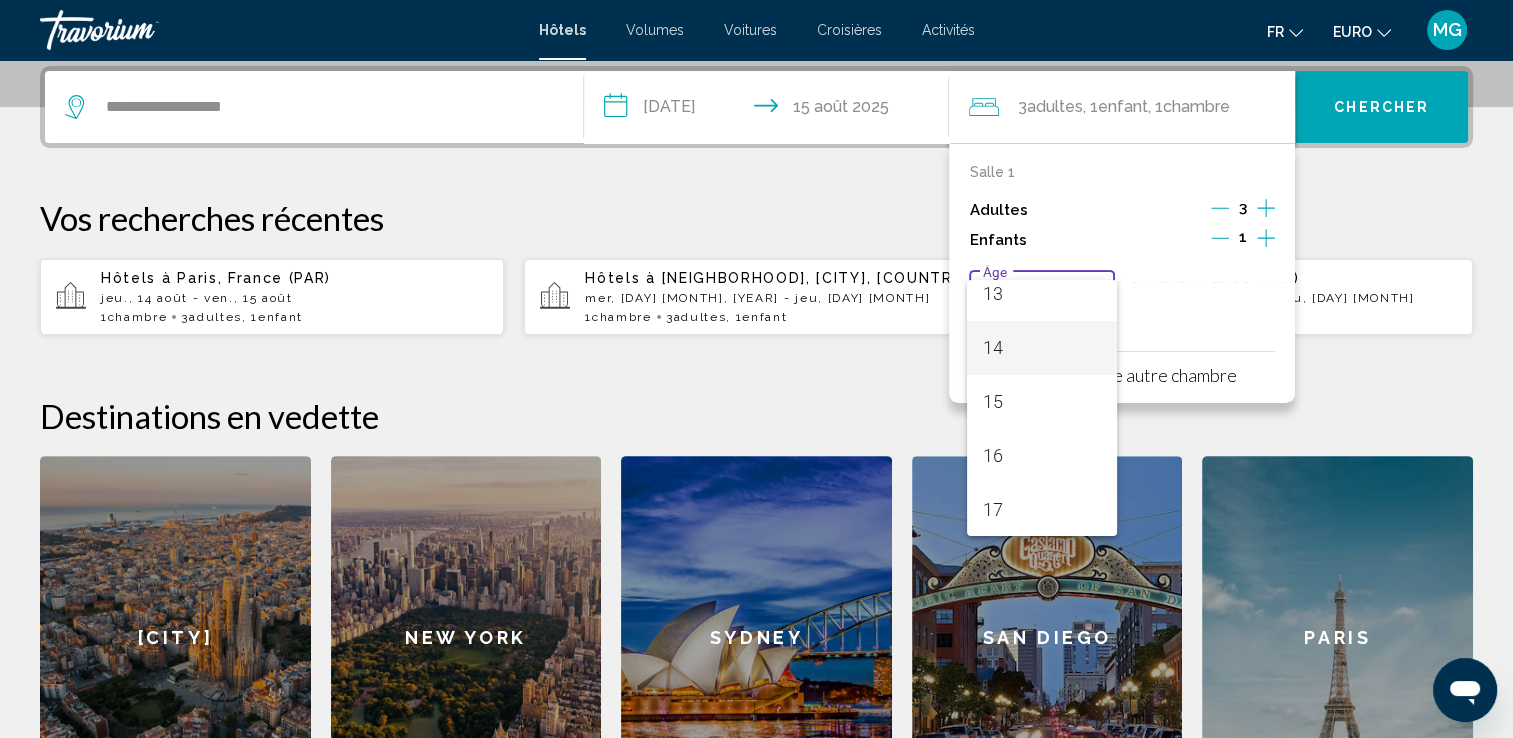 scroll, scrollTop: 716, scrollLeft: 0, axis: vertical 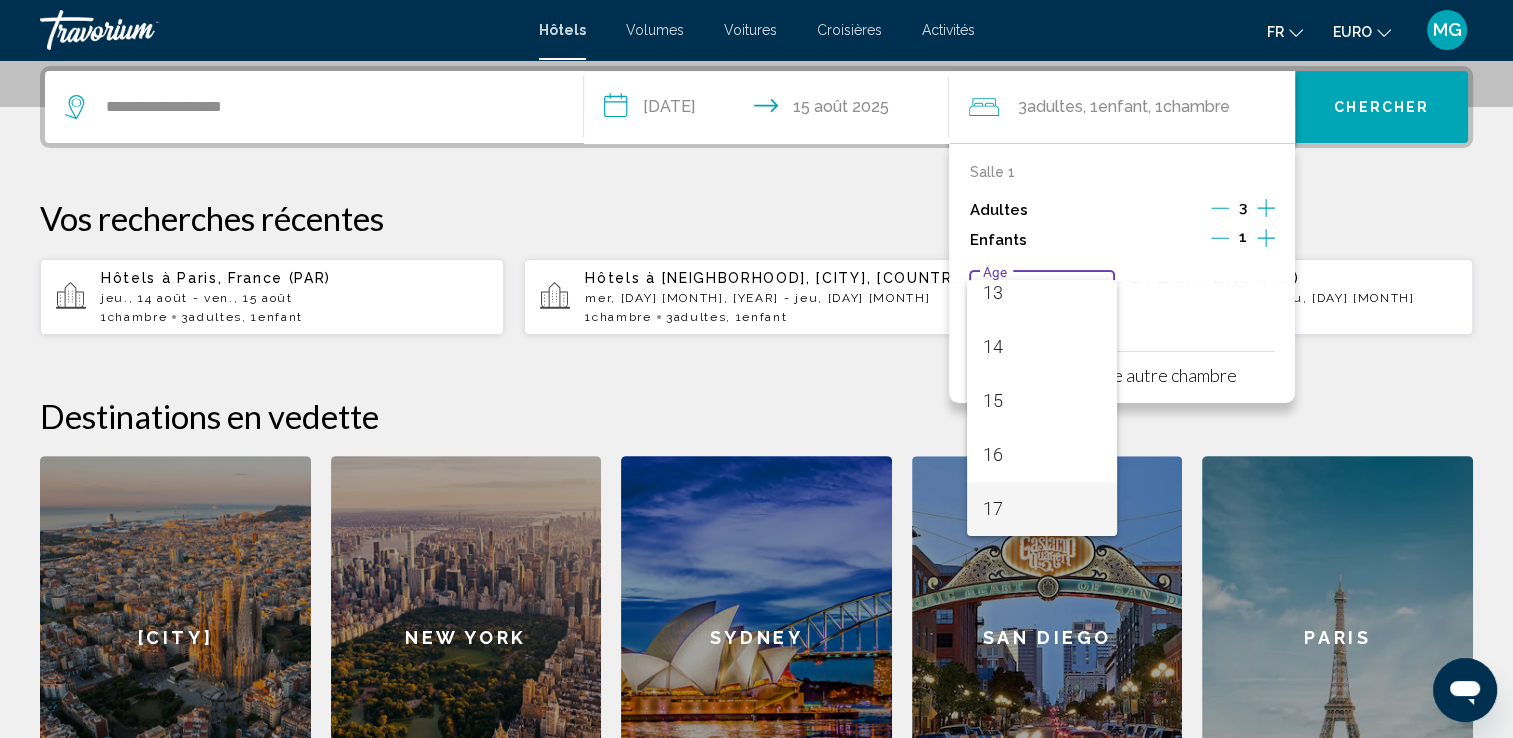 click on "17" at bounding box center [1042, 509] 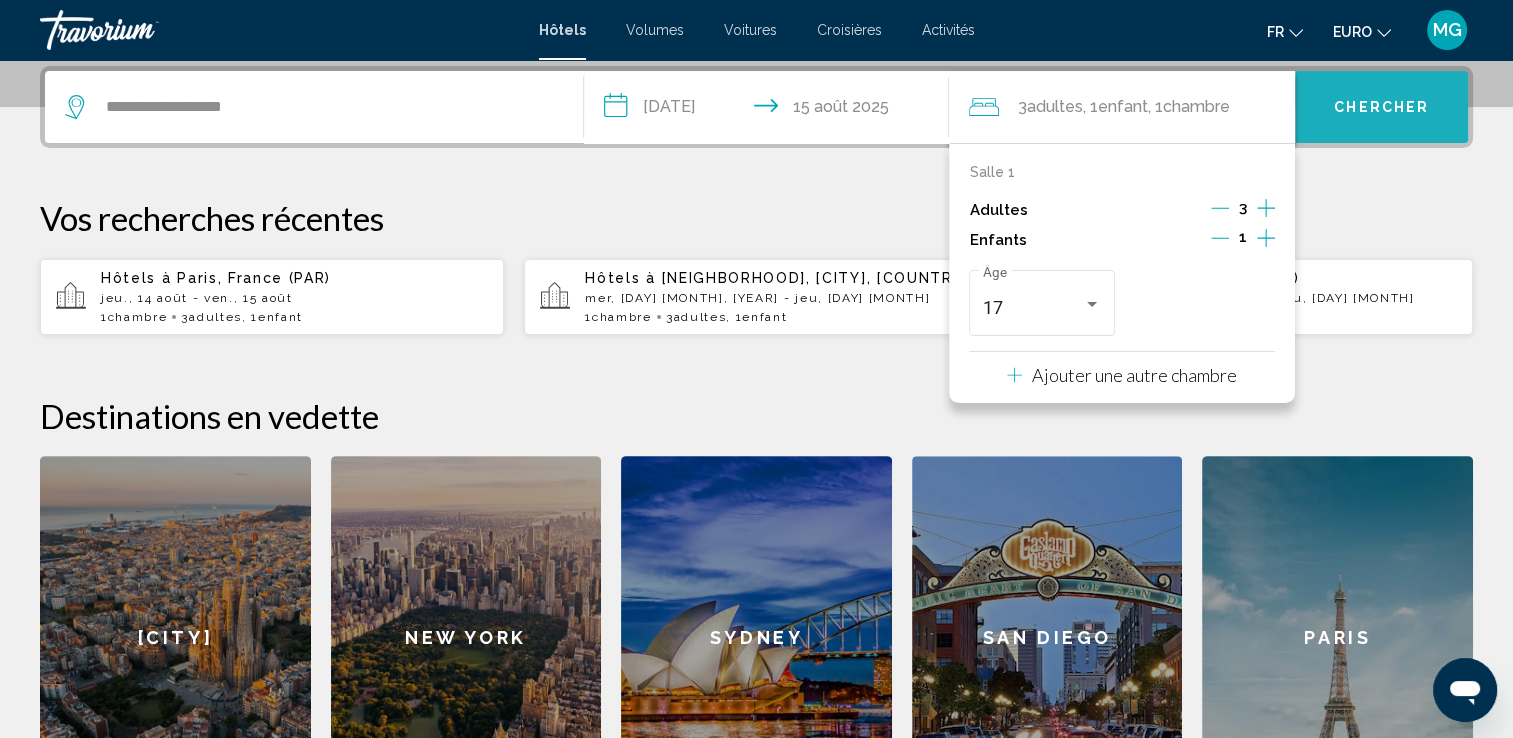 click on "Chercher" at bounding box center (1381, 107) 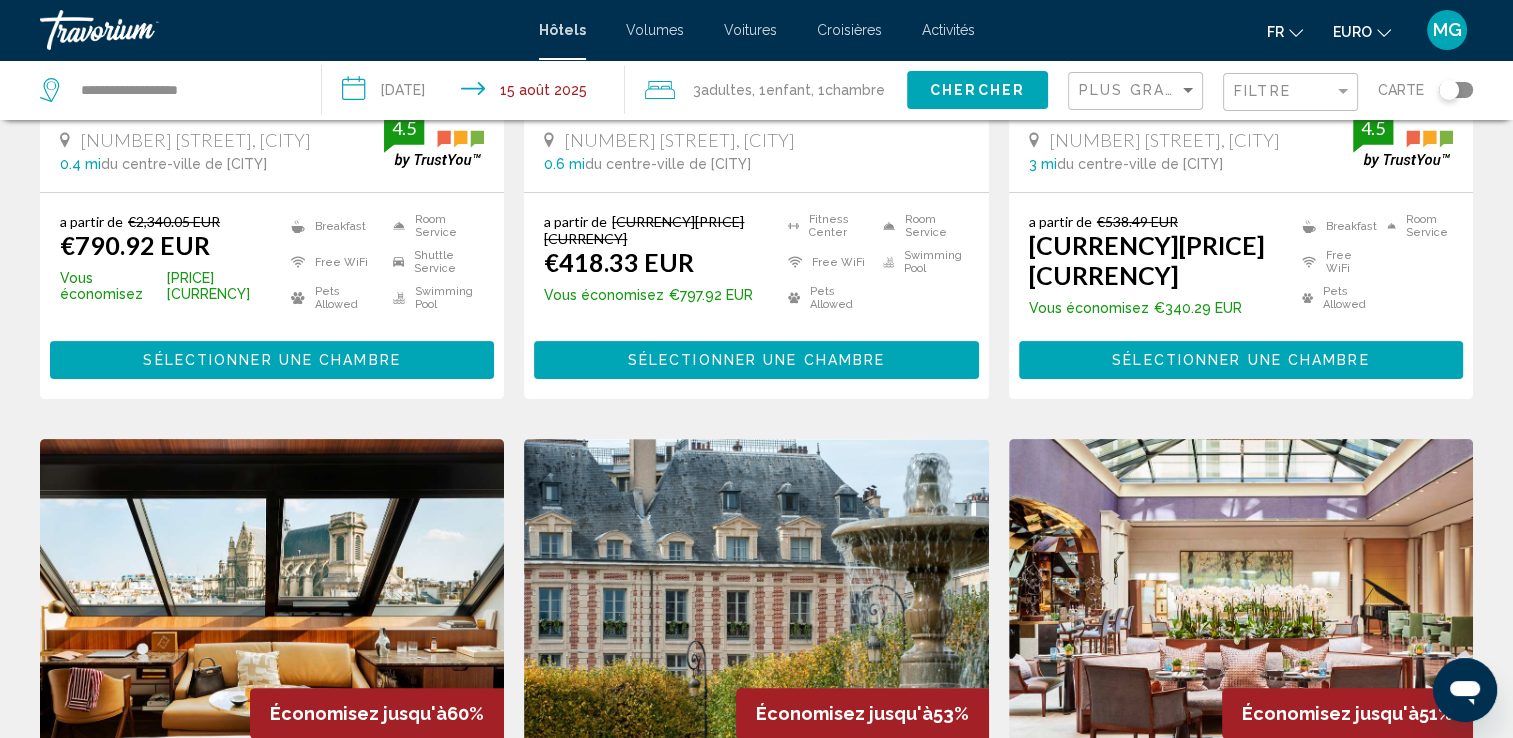 scroll, scrollTop: 0, scrollLeft: 0, axis: both 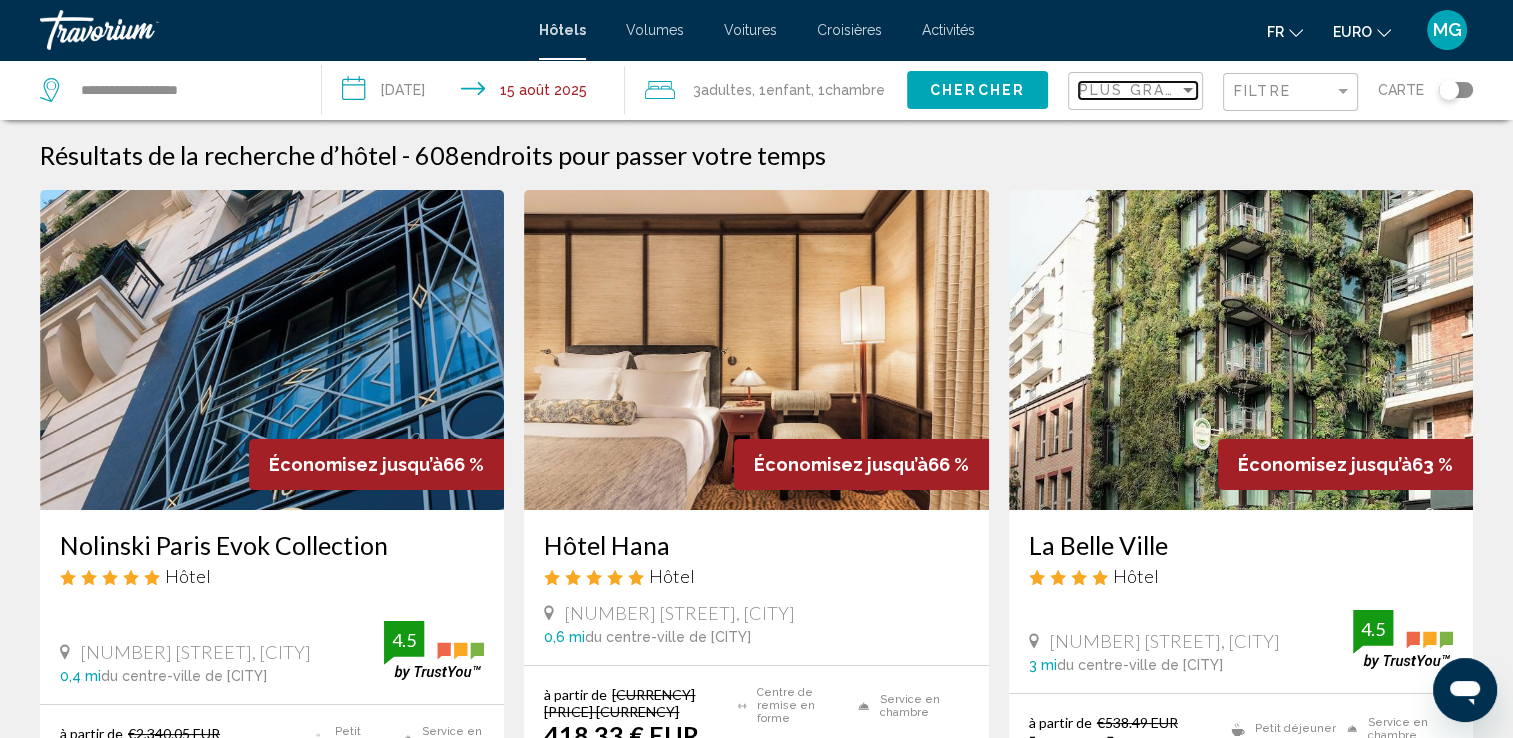 click on "Plus grandes économies" at bounding box center (1198, 90) 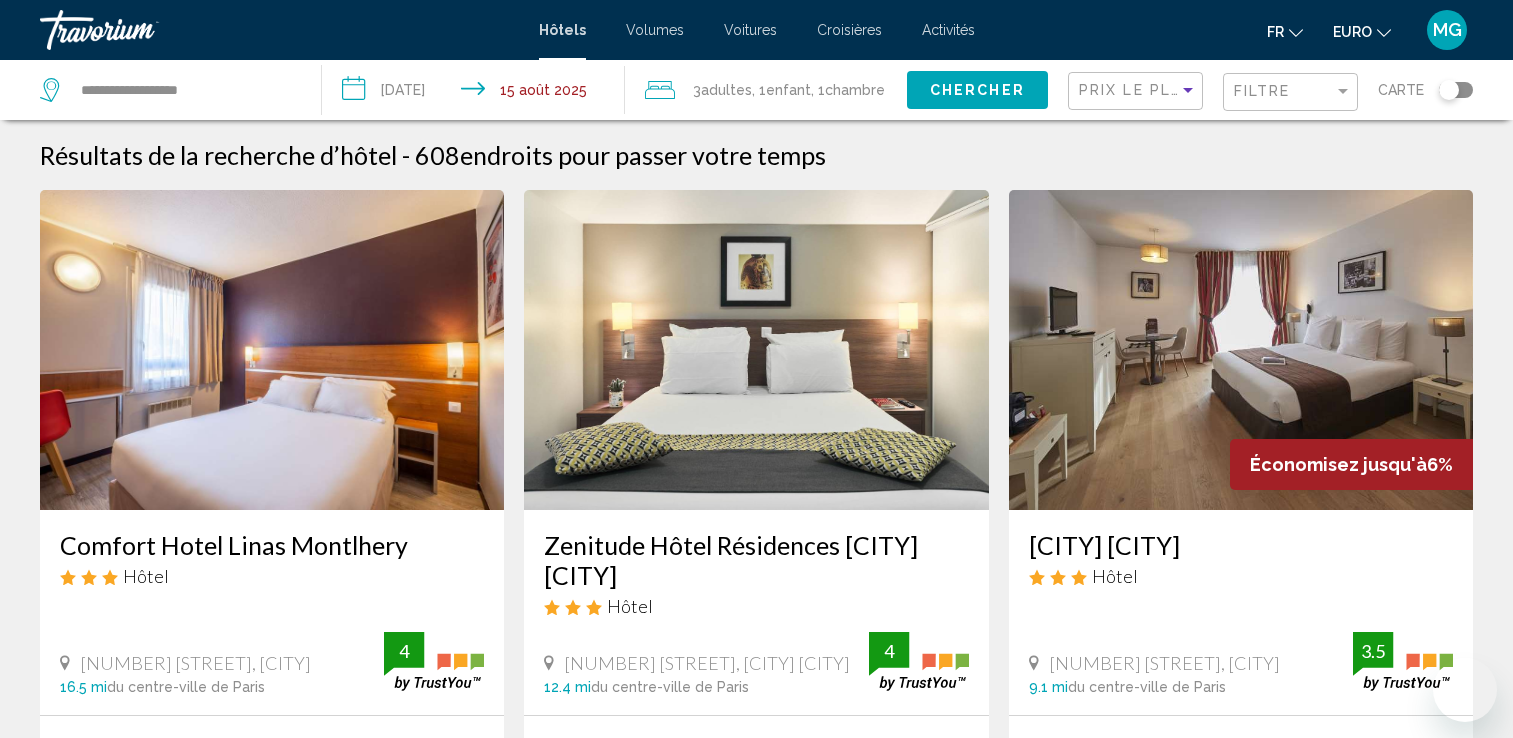 scroll, scrollTop: 0, scrollLeft: 0, axis: both 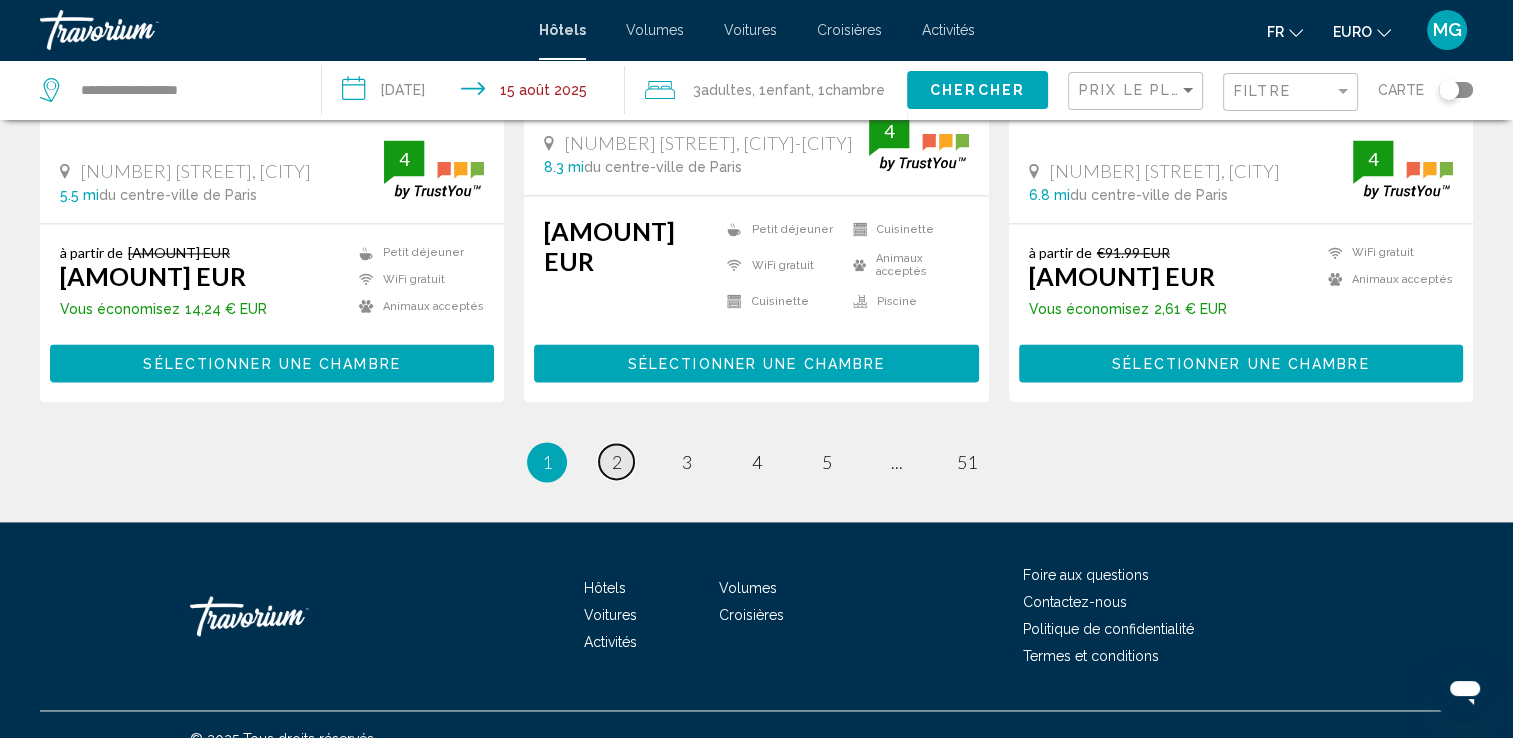click on "page  2" at bounding box center [616, 461] 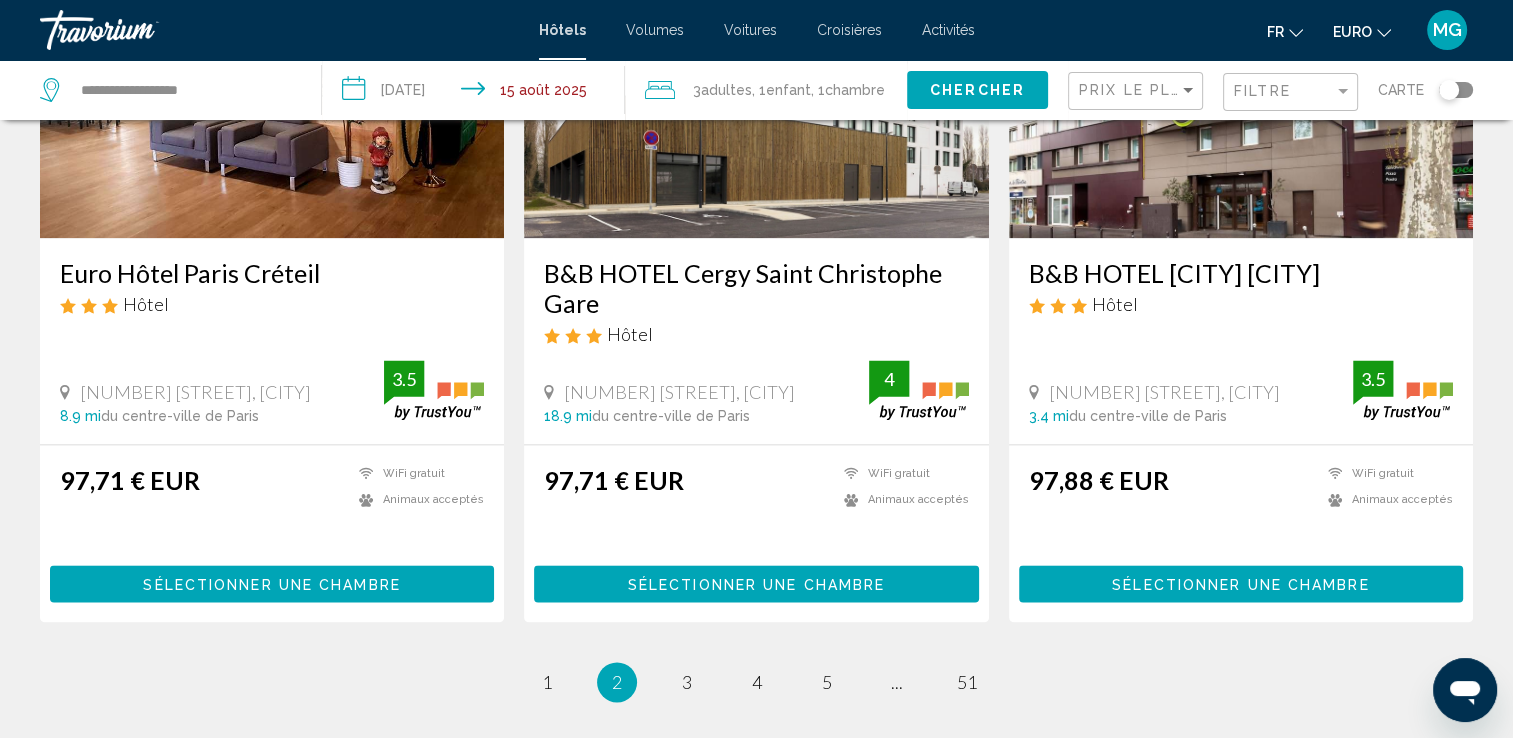 scroll, scrollTop: 2600, scrollLeft: 0, axis: vertical 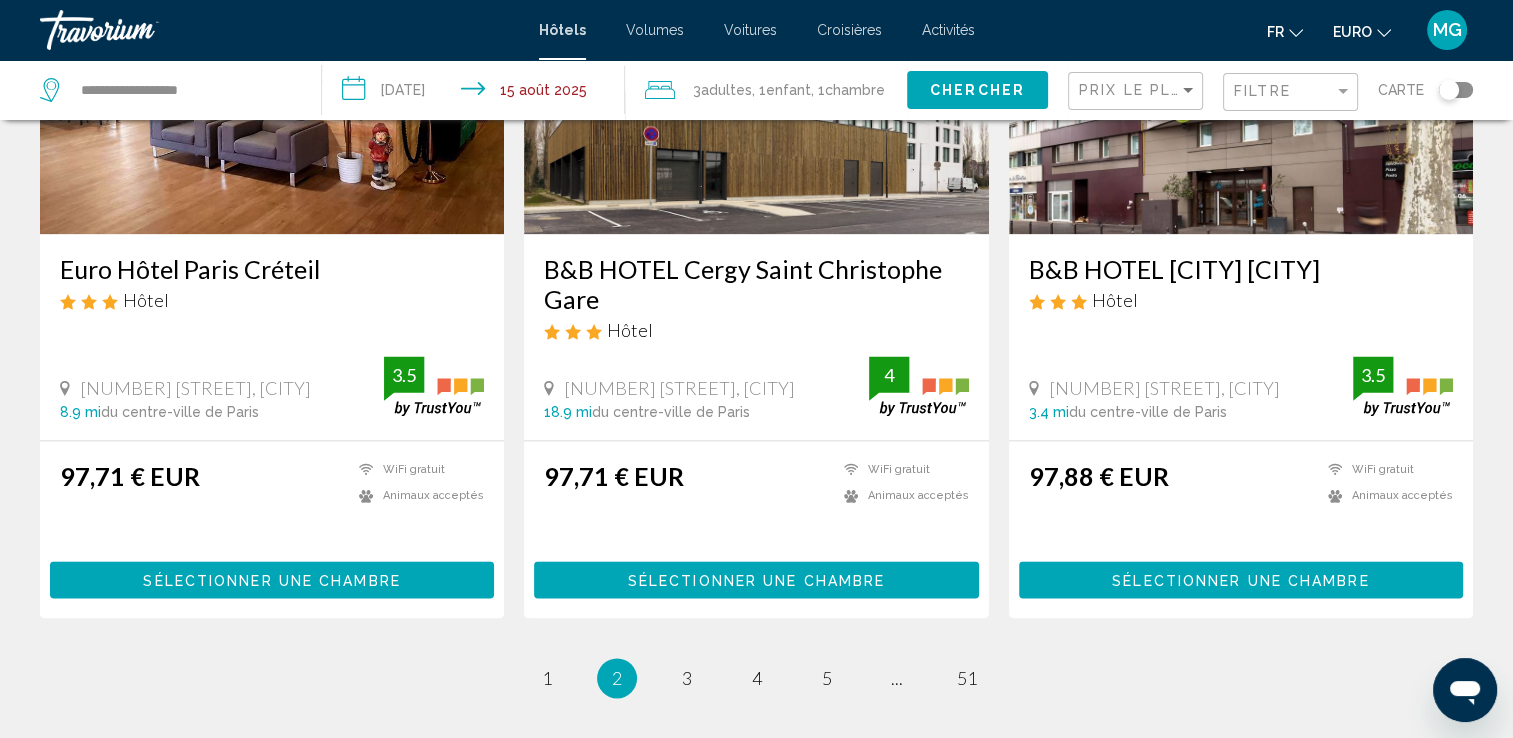 click on "Sélectionner une chambre" at bounding box center (1240, 580) 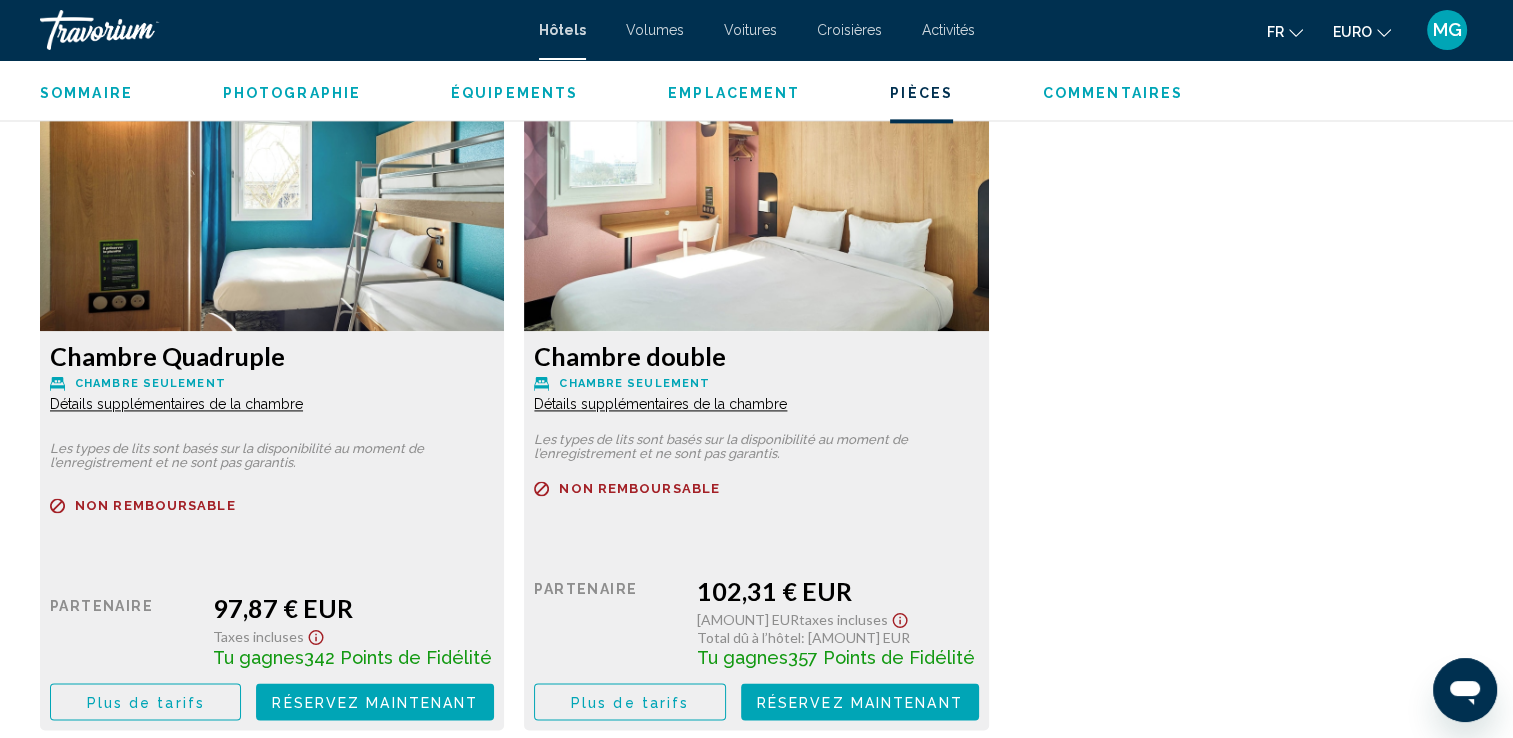 scroll, scrollTop: 2800, scrollLeft: 0, axis: vertical 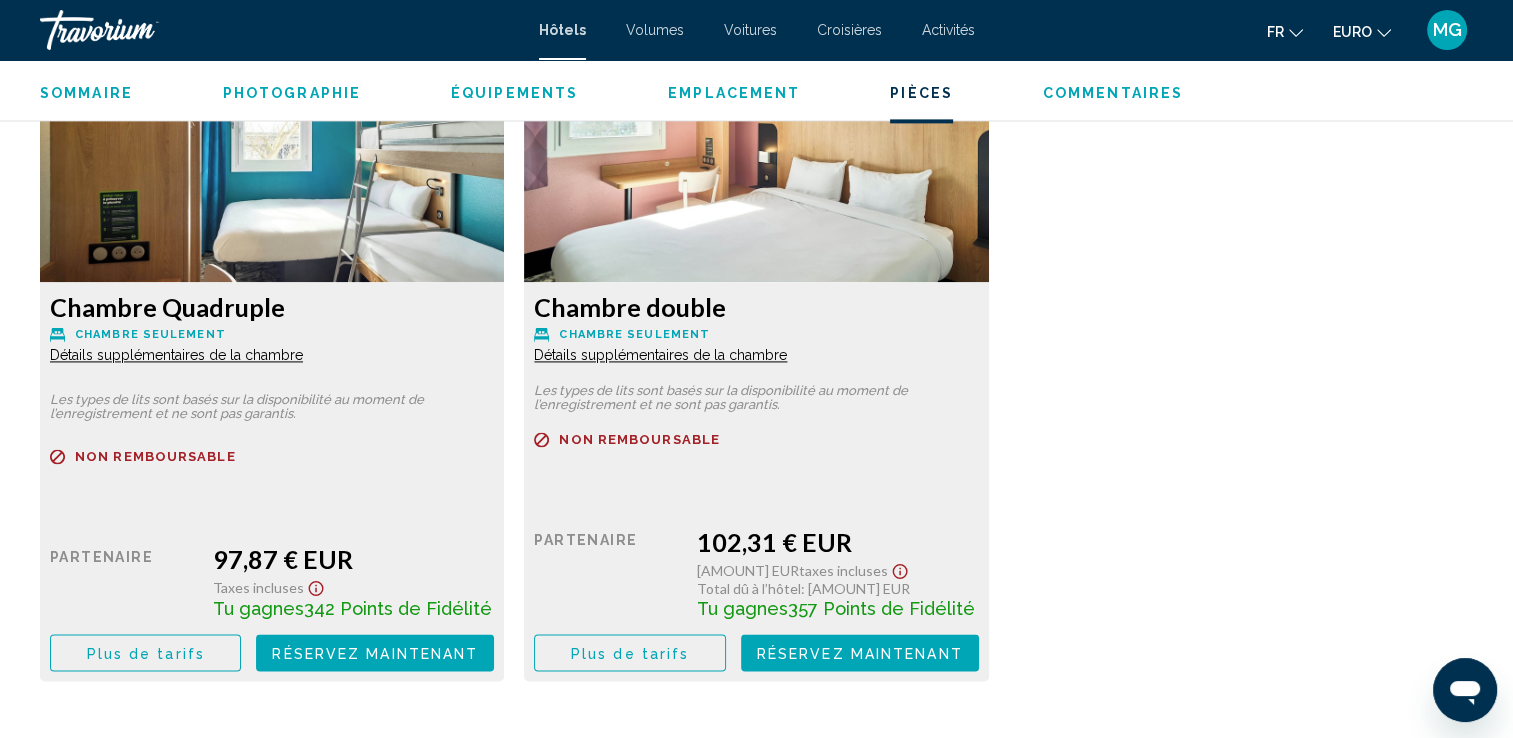 click on "Plus de tarifs" at bounding box center [146, 653] 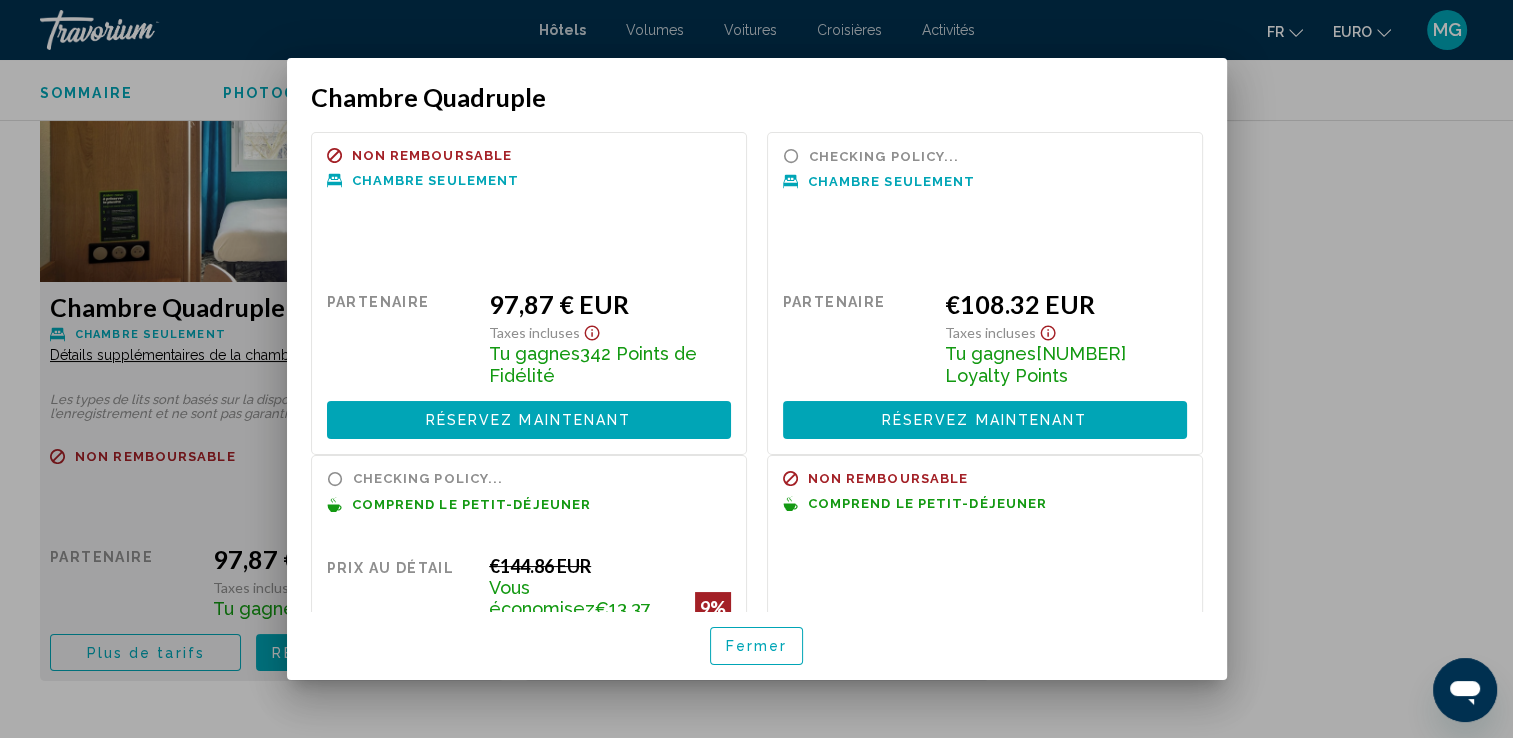 scroll, scrollTop: 0, scrollLeft: 0, axis: both 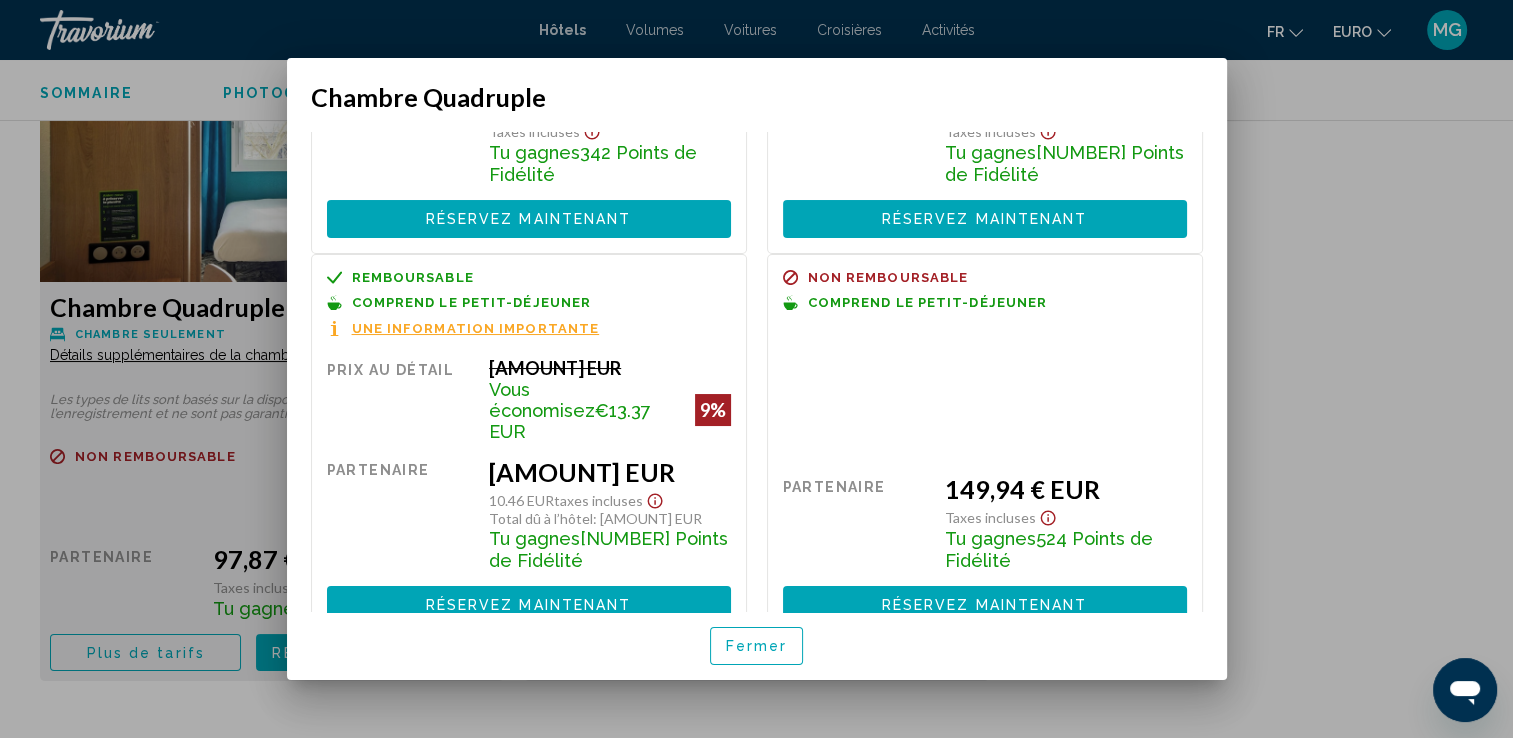 click on "Une information importante" at bounding box center (476, 328) 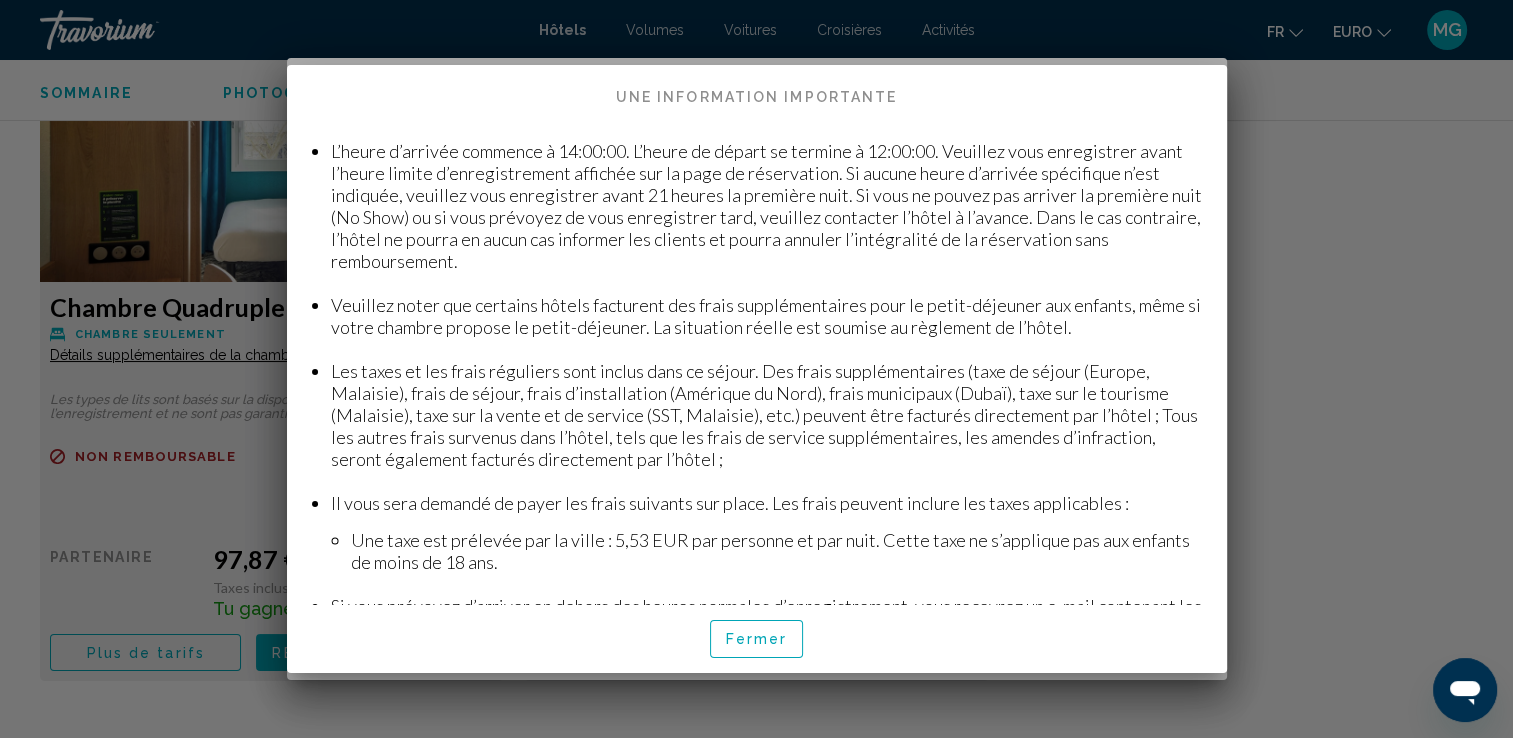 scroll, scrollTop: 327, scrollLeft: 0, axis: vertical 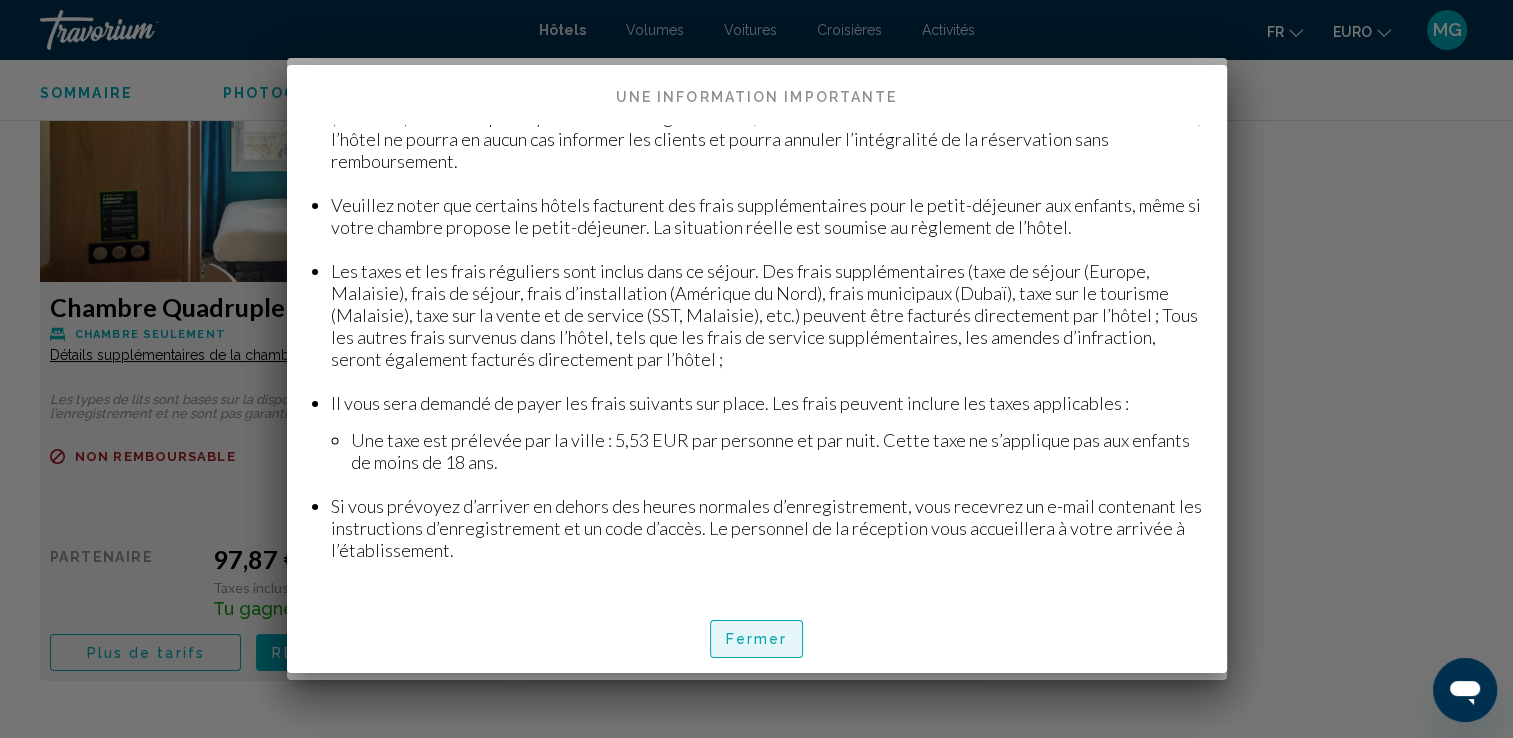 click on "Fermer" at bounding box center [757, 640] 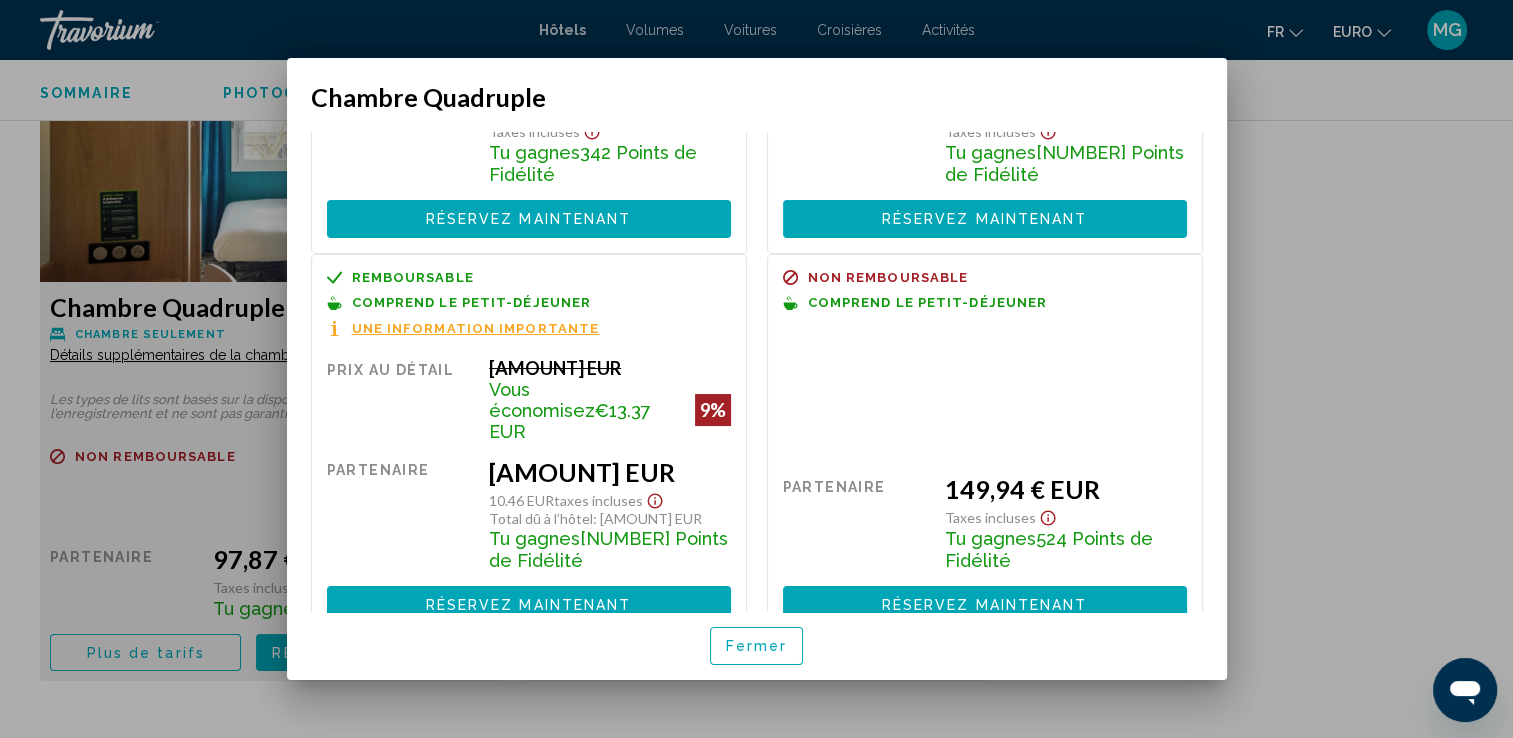 click on "Réservez maintenant" at bounding box center (529, 605) 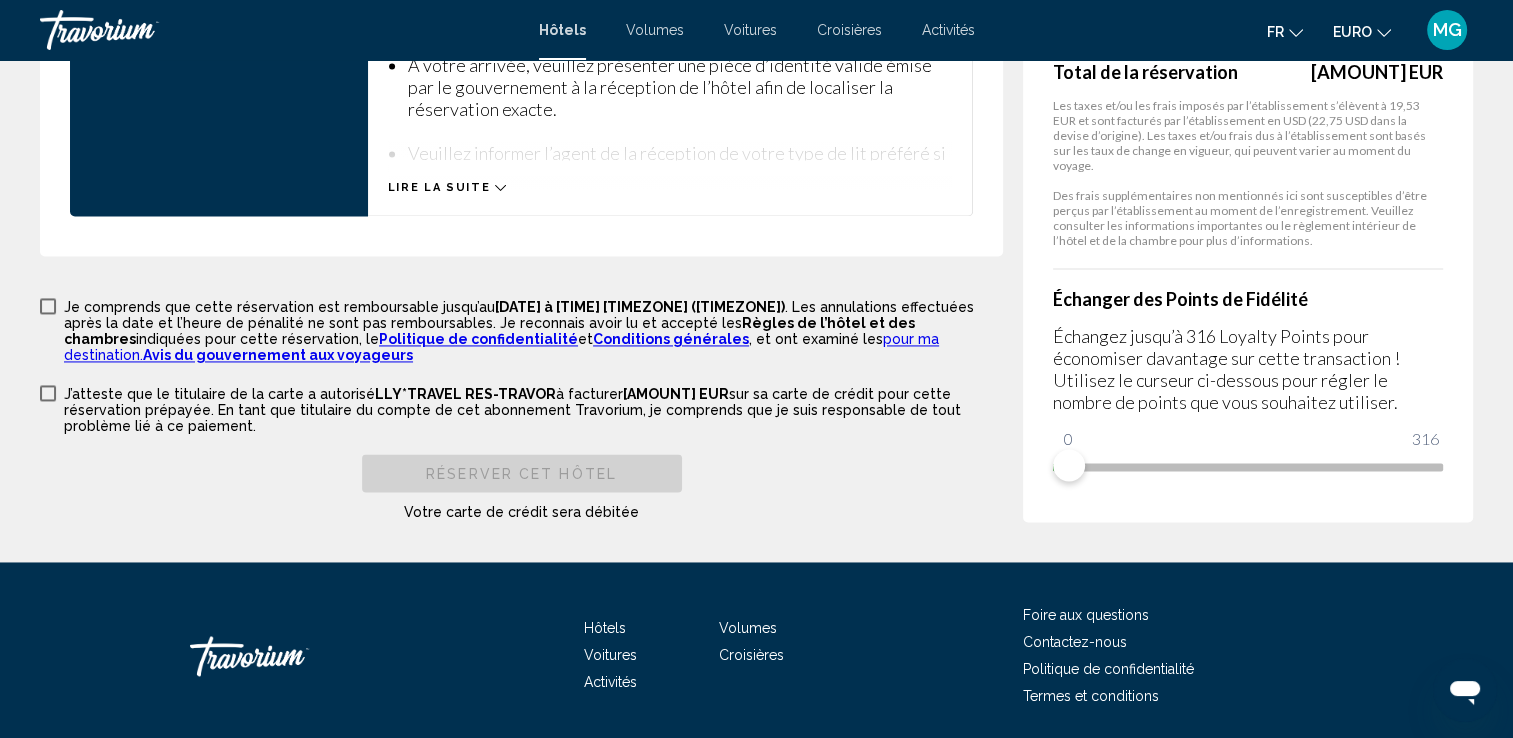 scroll, scrollTop: 3000, scrollLeft: 0, axis: vertical 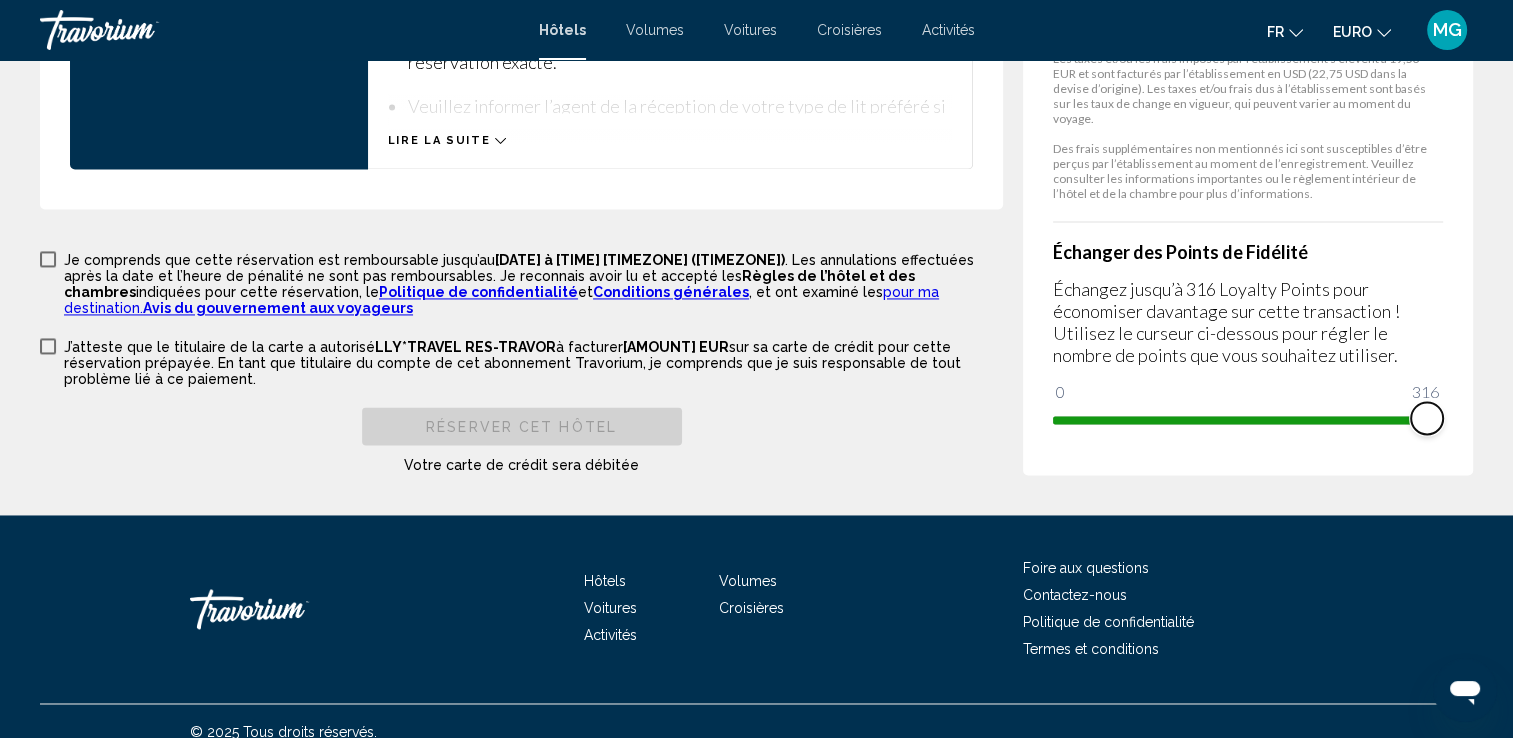 drag, startPoint x: 1073, startPoint y: 413, endPoint x: 1433, endPoint y: 438, distance: 360.867 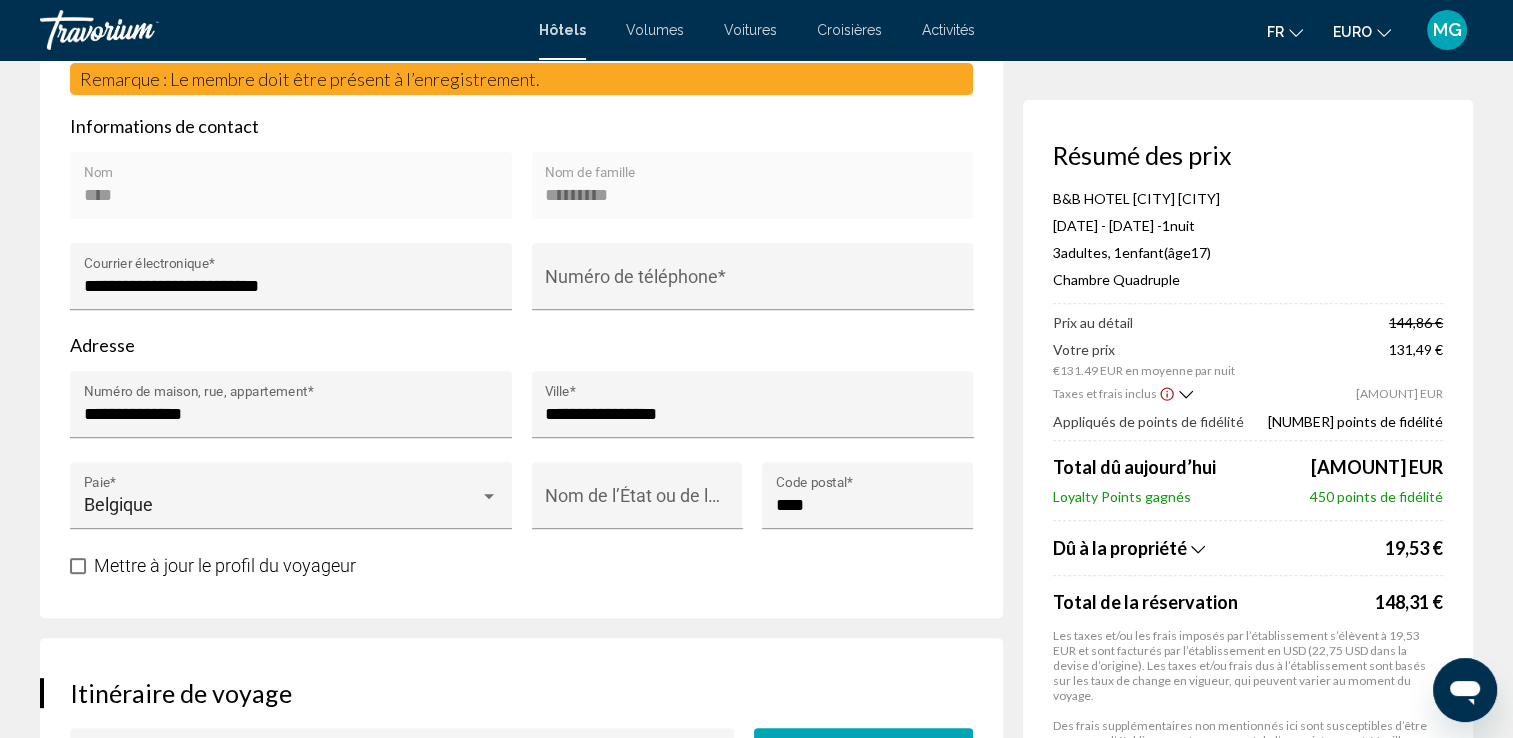 scroll, scrollTop: 600, scrollLeft: 0, axis: vertical 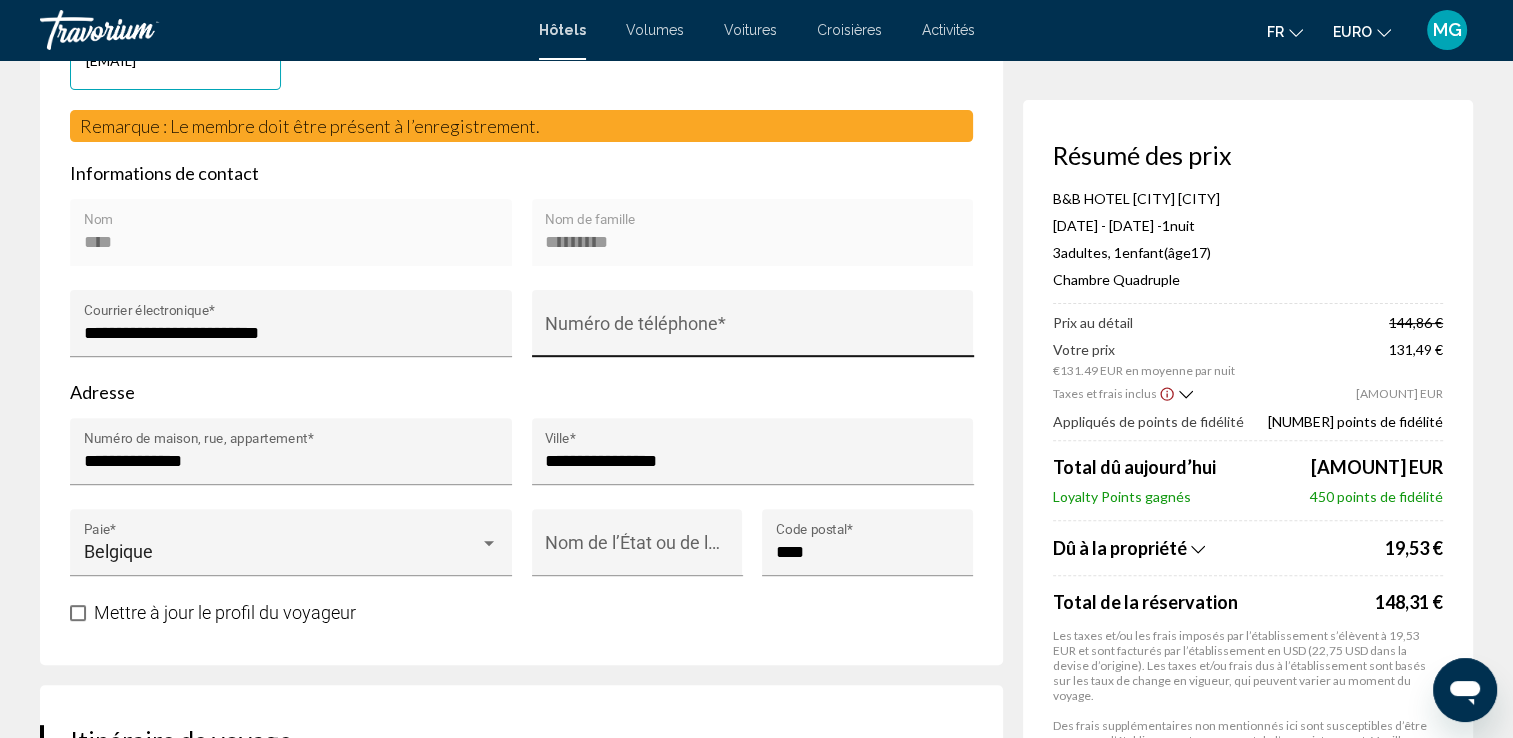 click on "Numéro de téléphone  *" at bounding box center (752, 329) 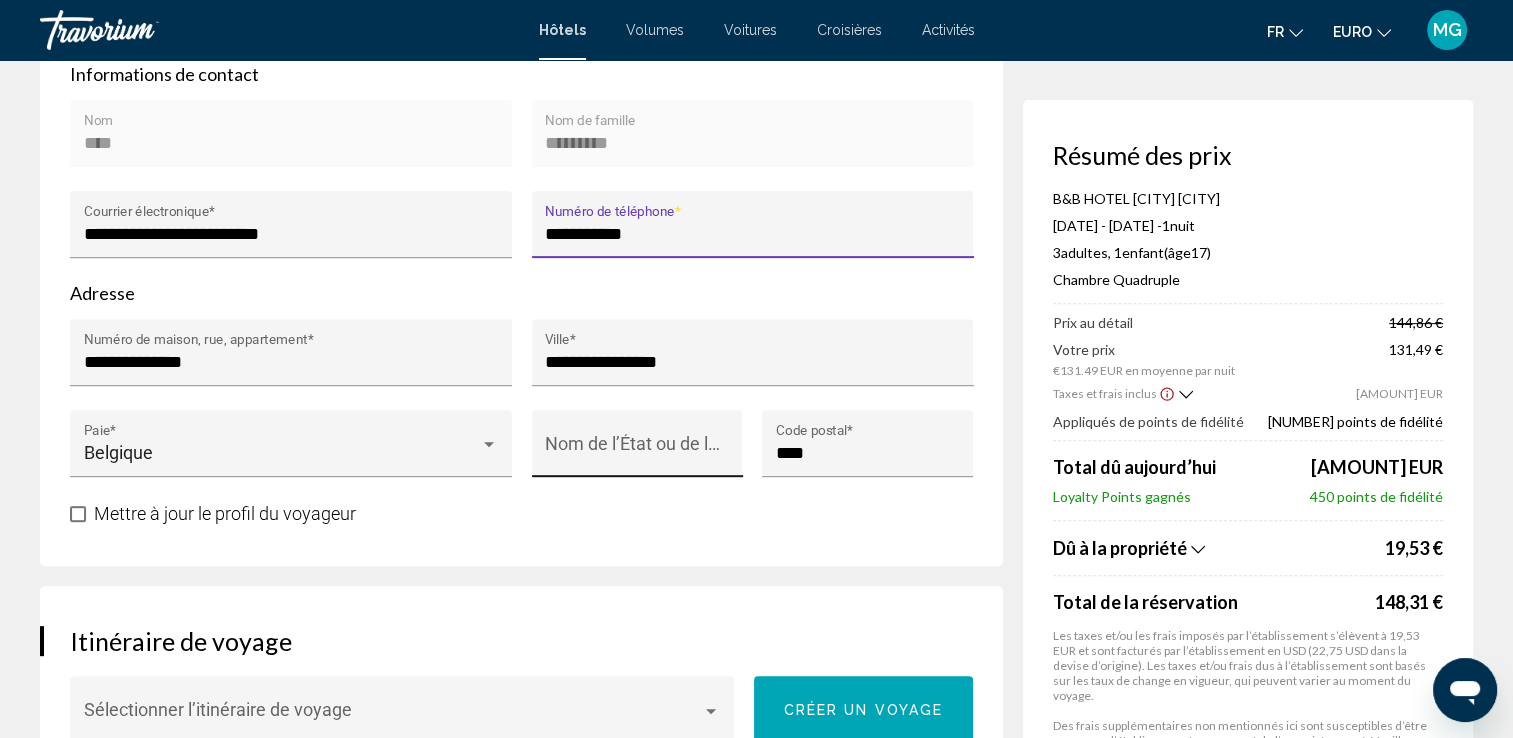 scroll, scrollTop: 700, scrollLeft: 0, axis: vertical 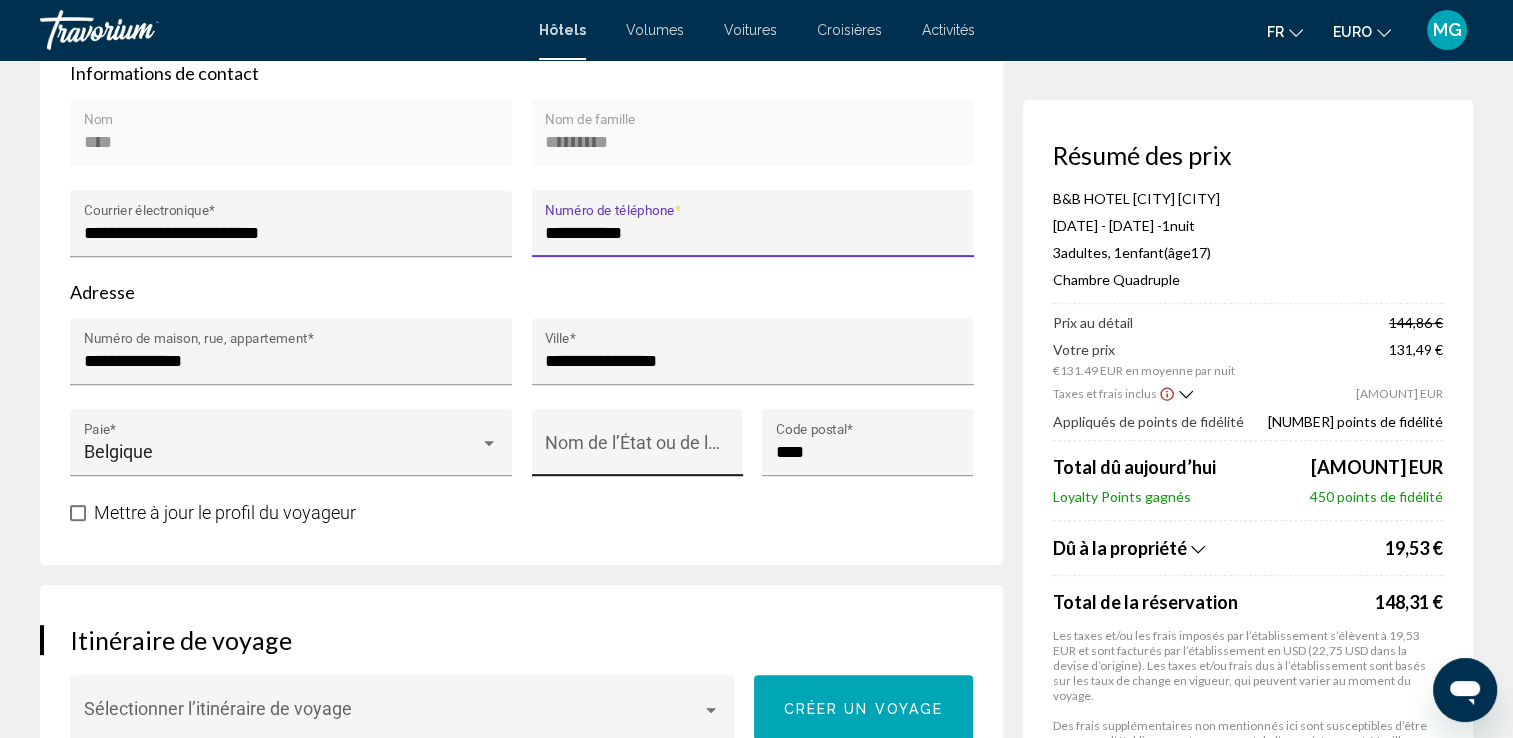 type on "**********" 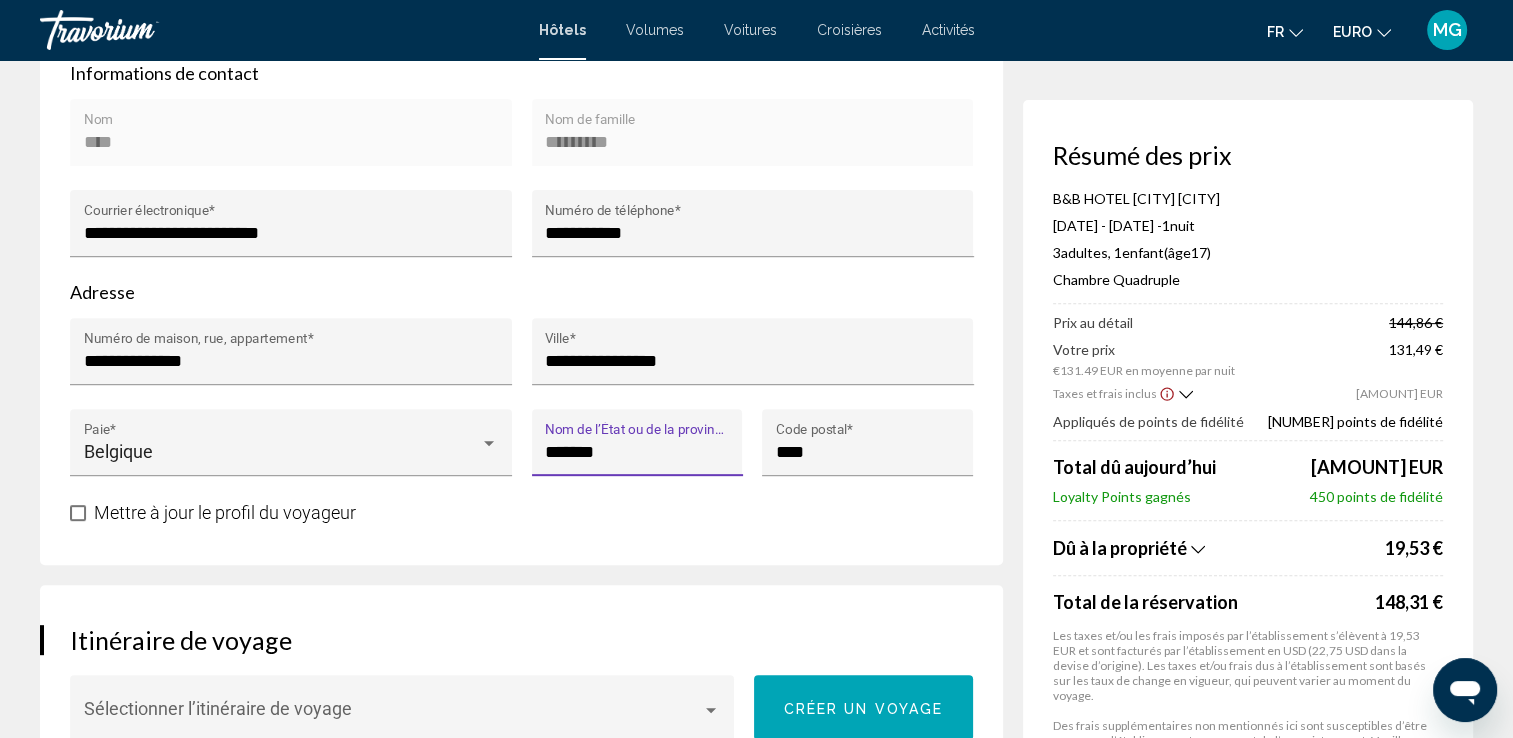scroll, scrollTop: 0, scrollLeft: 0, axis: both 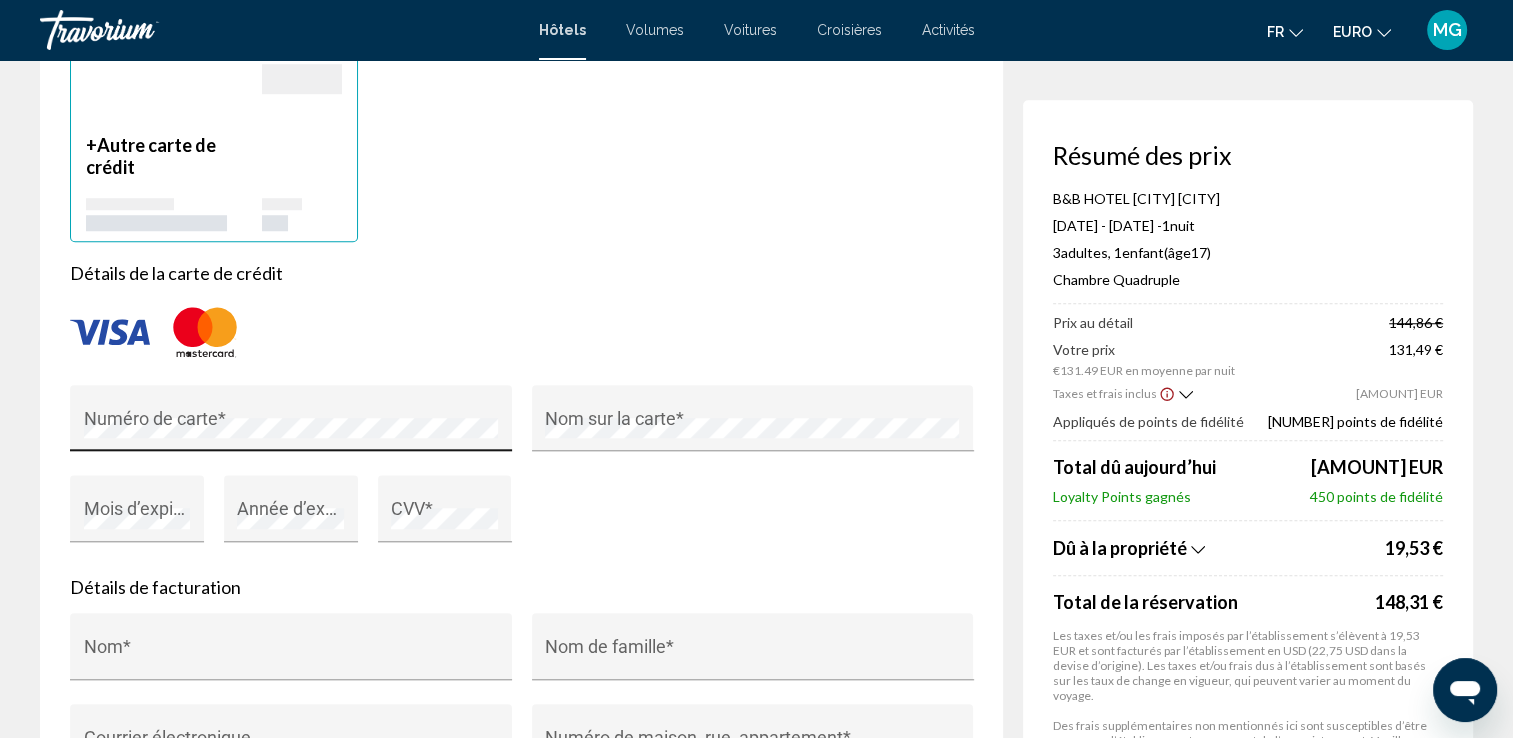 type on "*******" 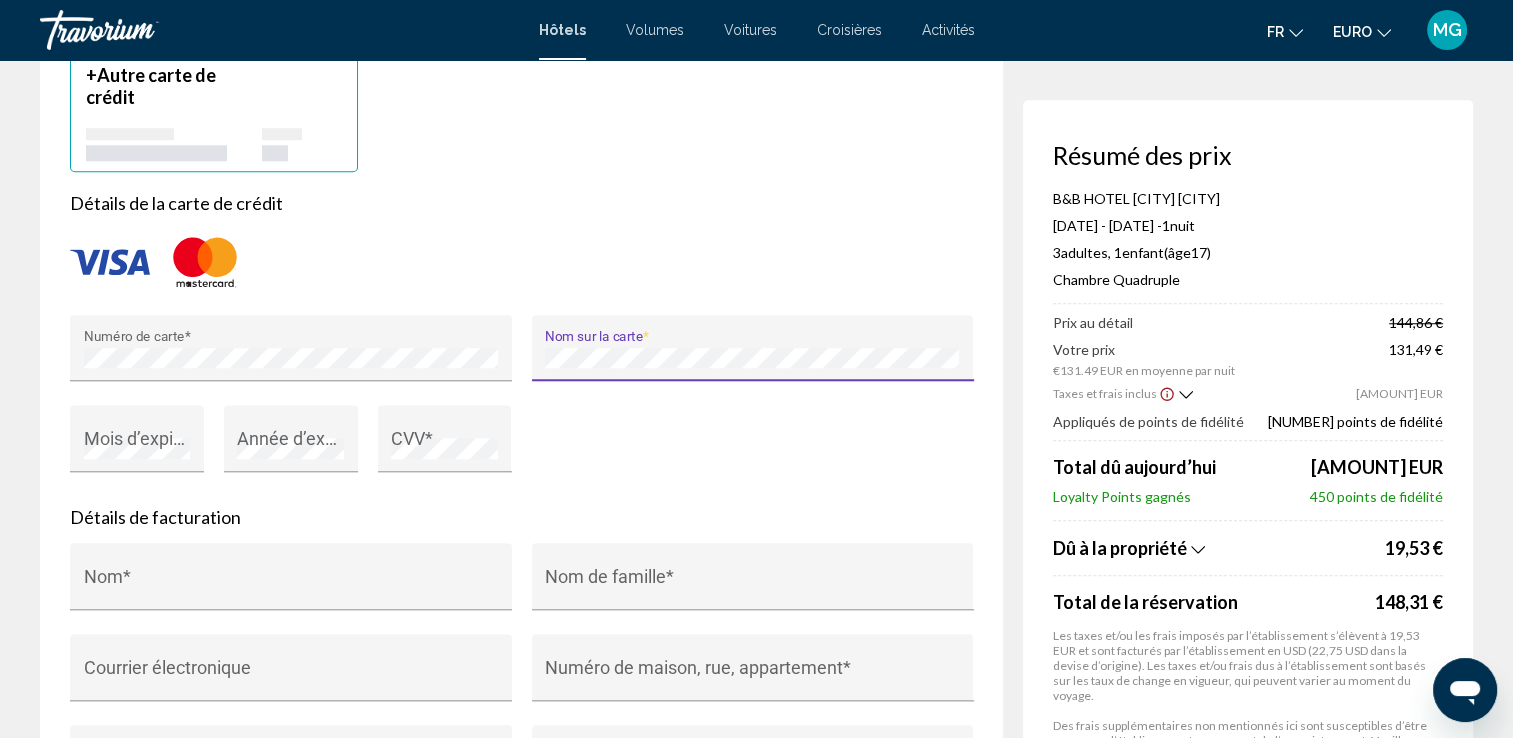 scroll, scrollTop: 1700, scrollLeft: 0, axis: vertical 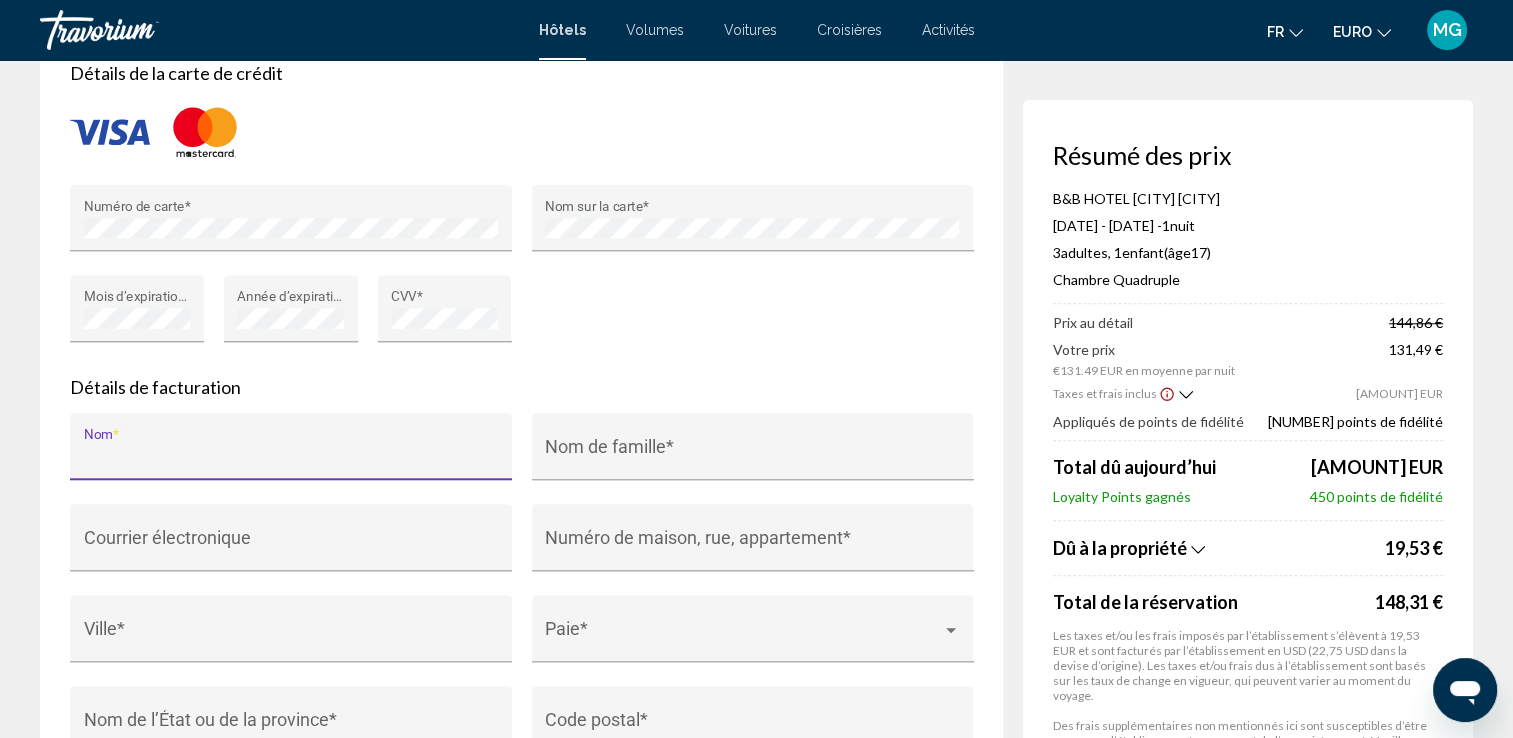 click on "Nom  *" at bounding box center [291, 456] 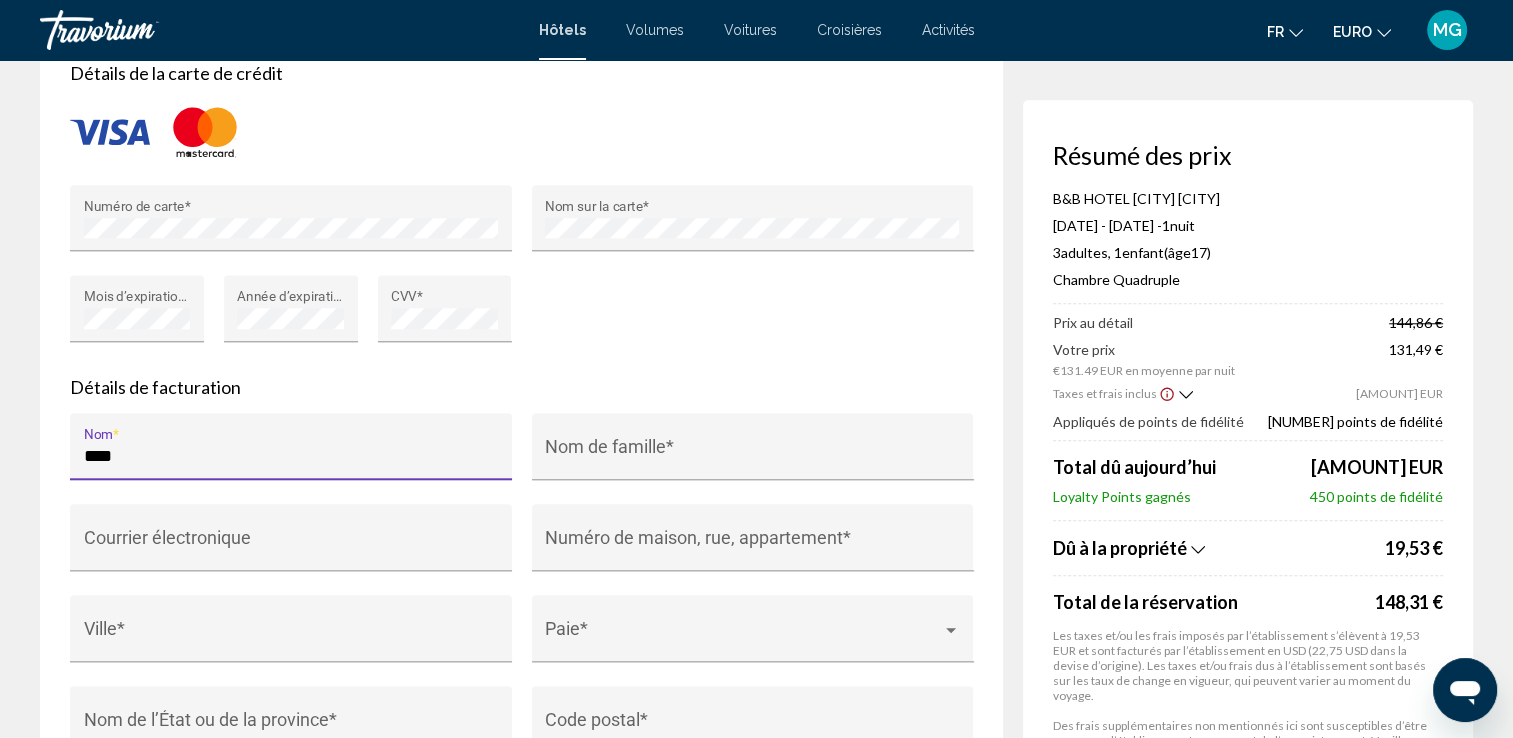 type on "****" 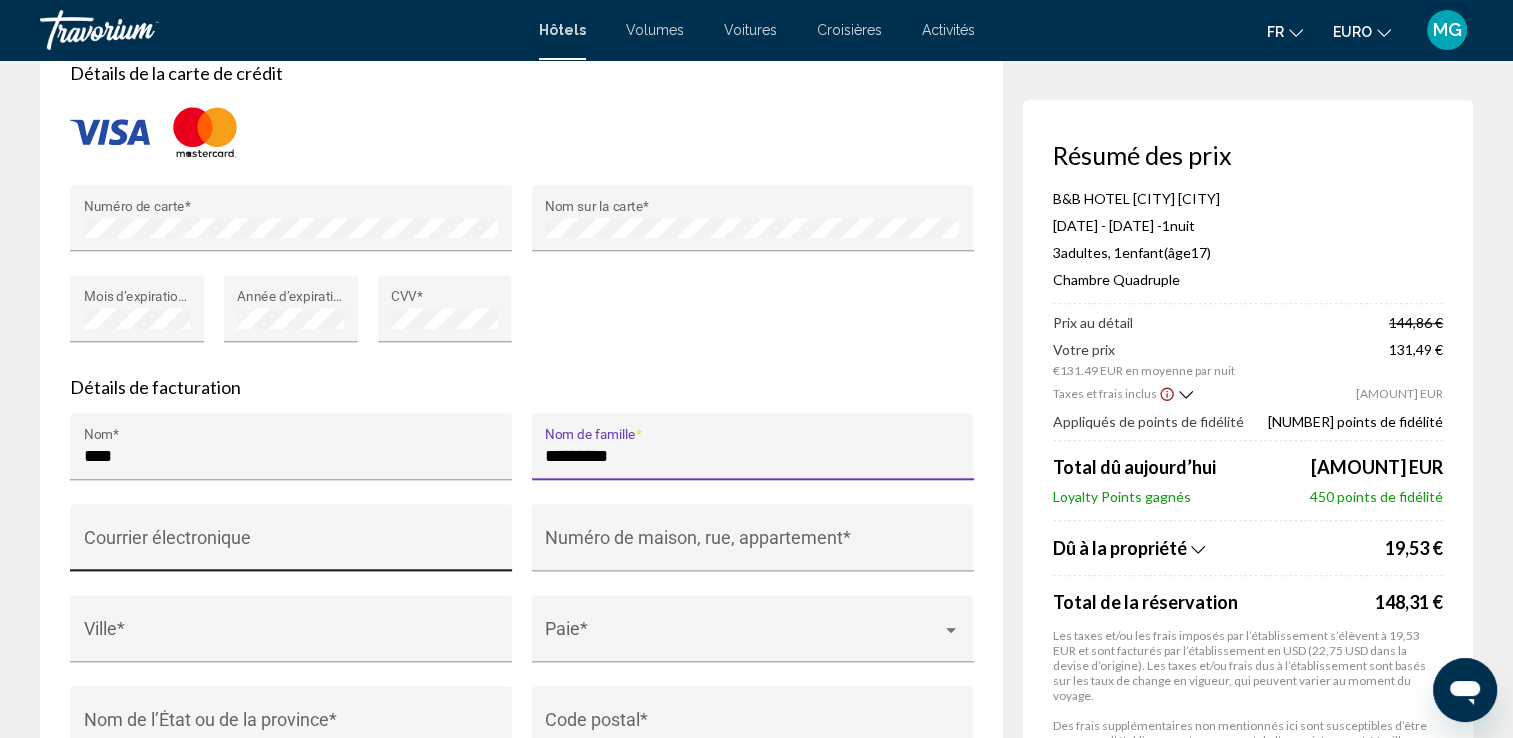 type on "*********" 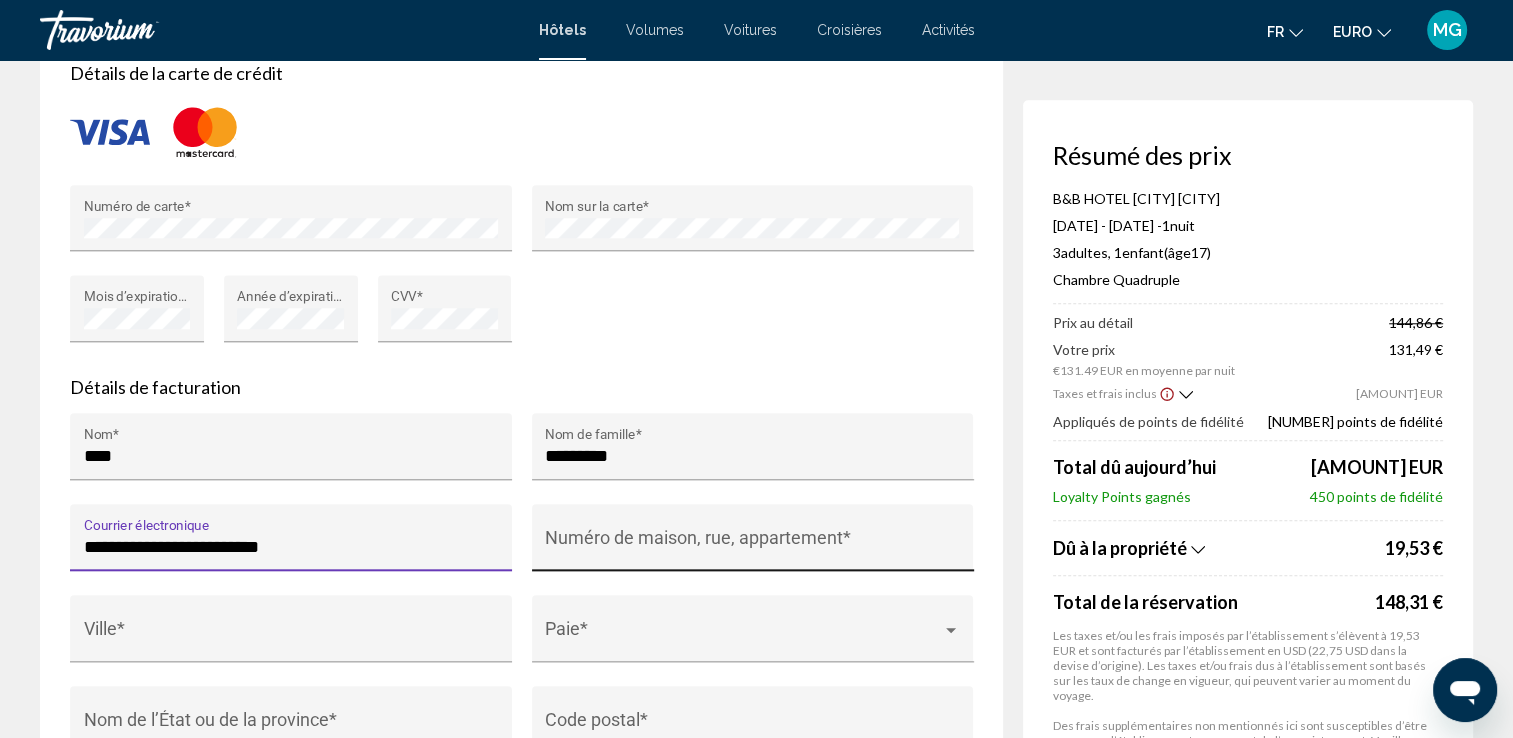 type on "**********" 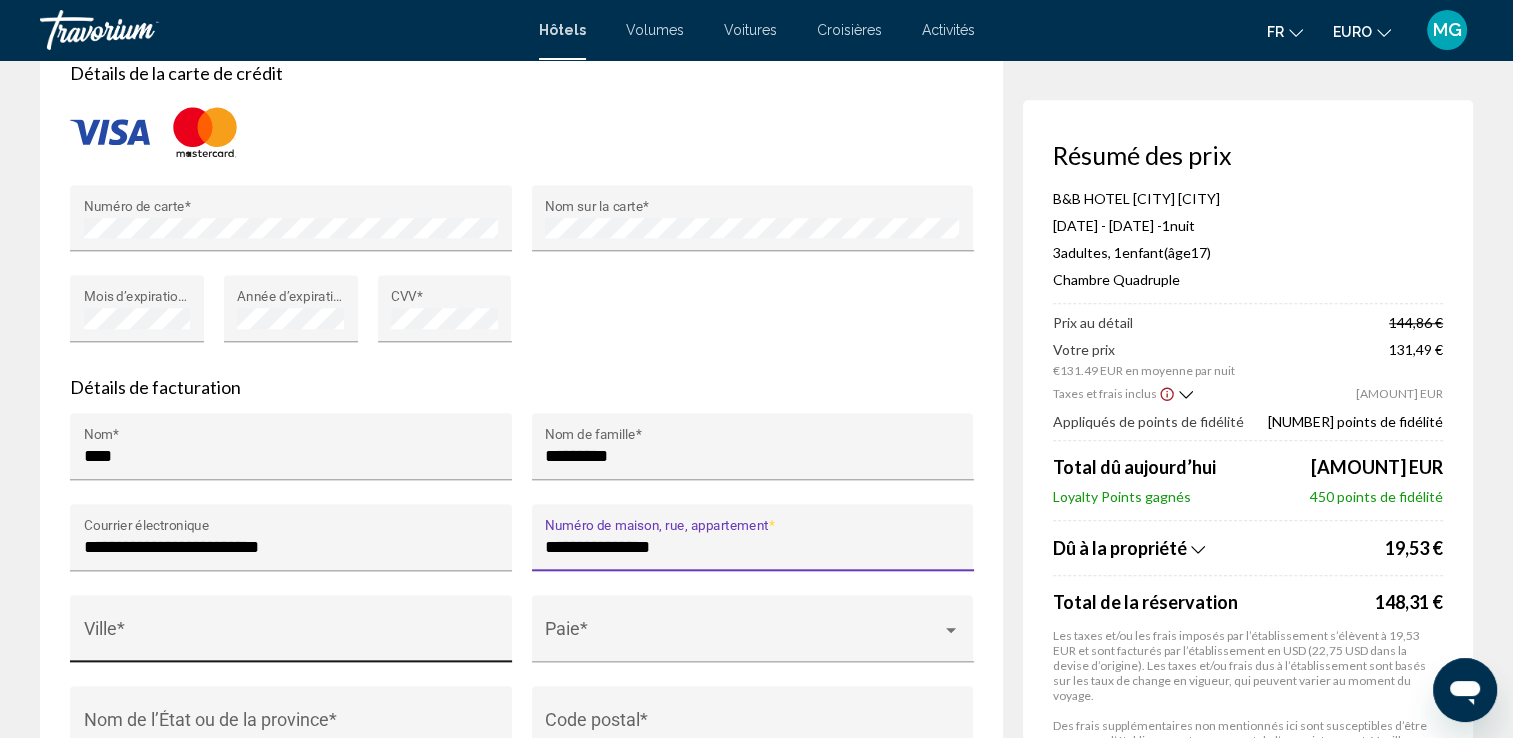 type on "**********" 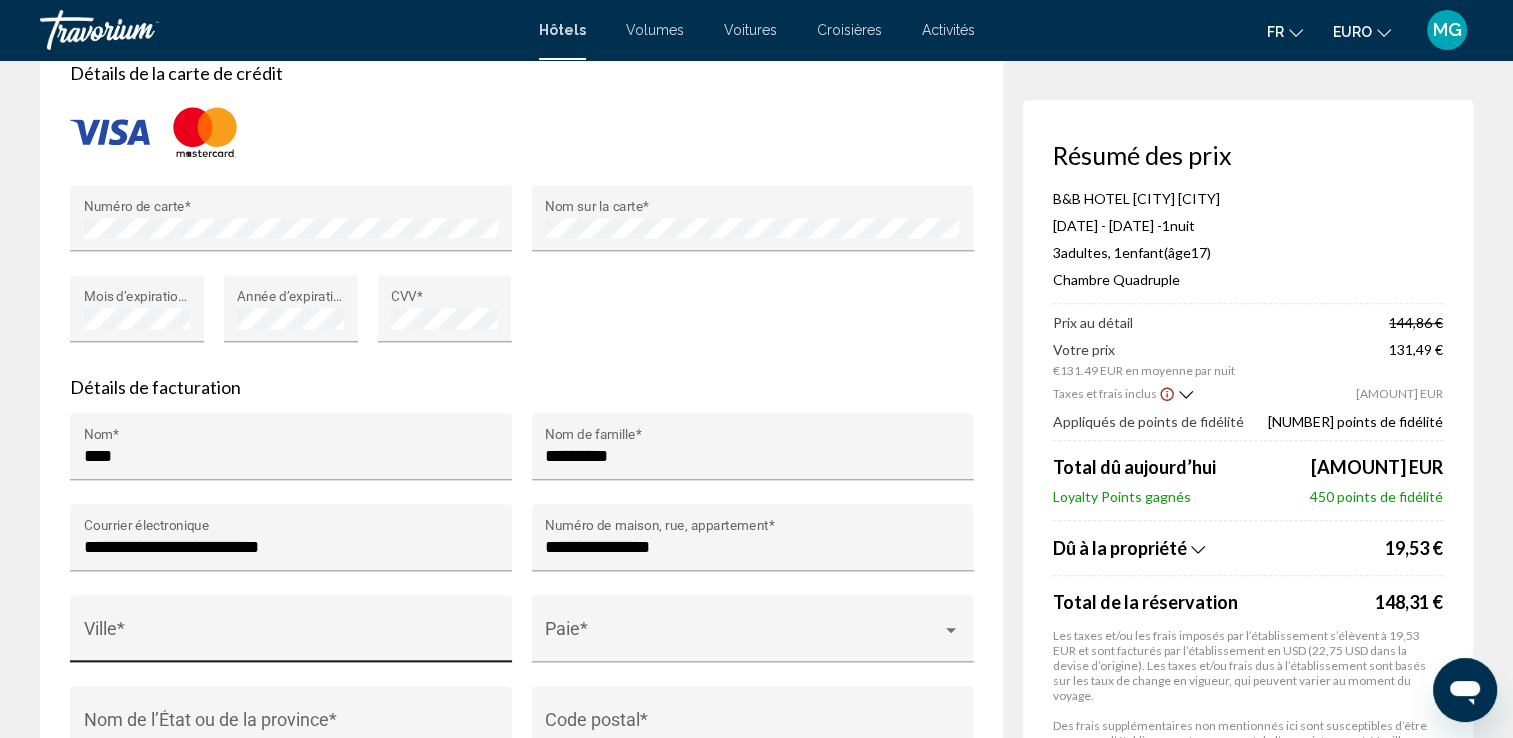 click on "Ville  *" at bounding box center [291, 635] 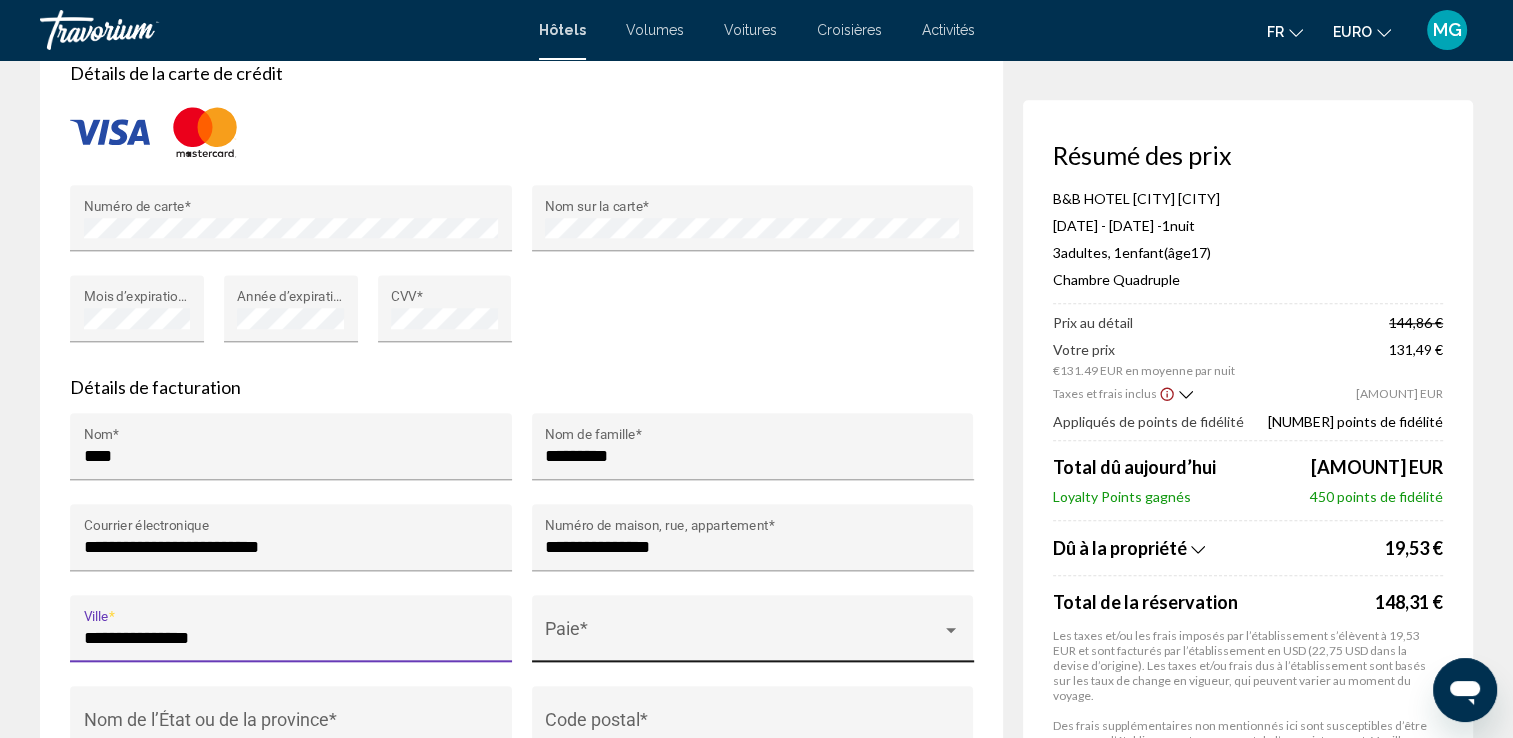 type on "**********" 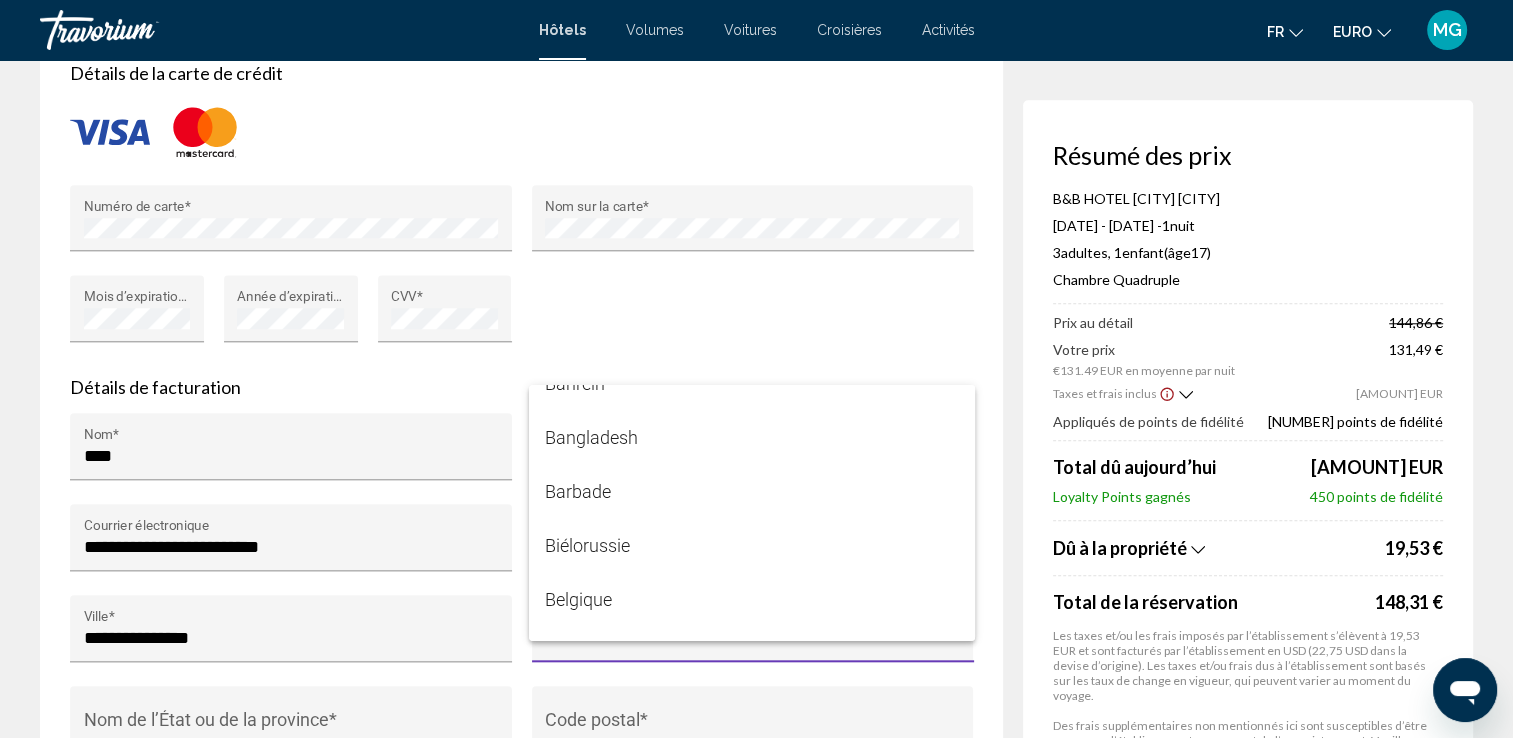 scroll, scrollTop: 1200, scrollLeft: 0, axis: vertical 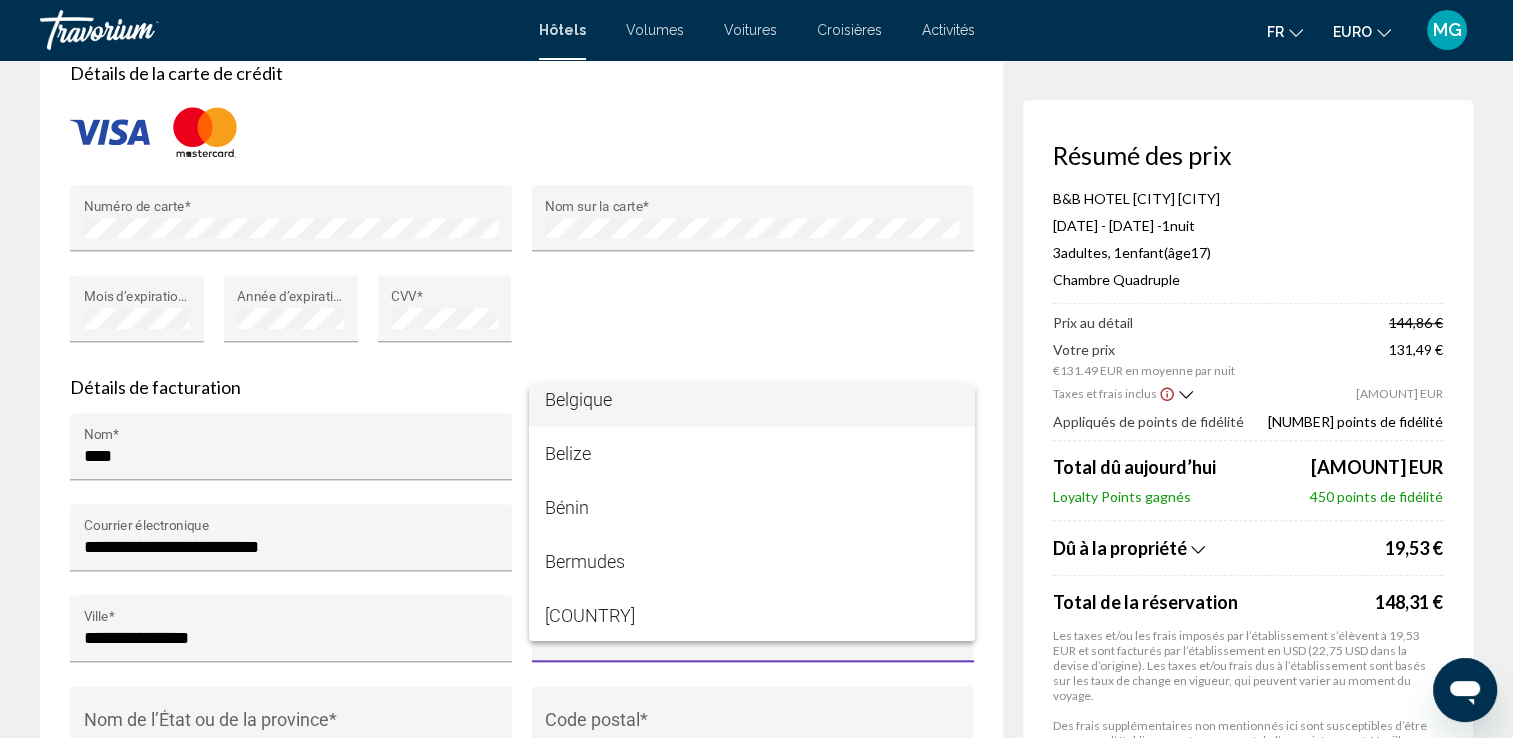 click on "Belgique" at bounding box center [752, 400] 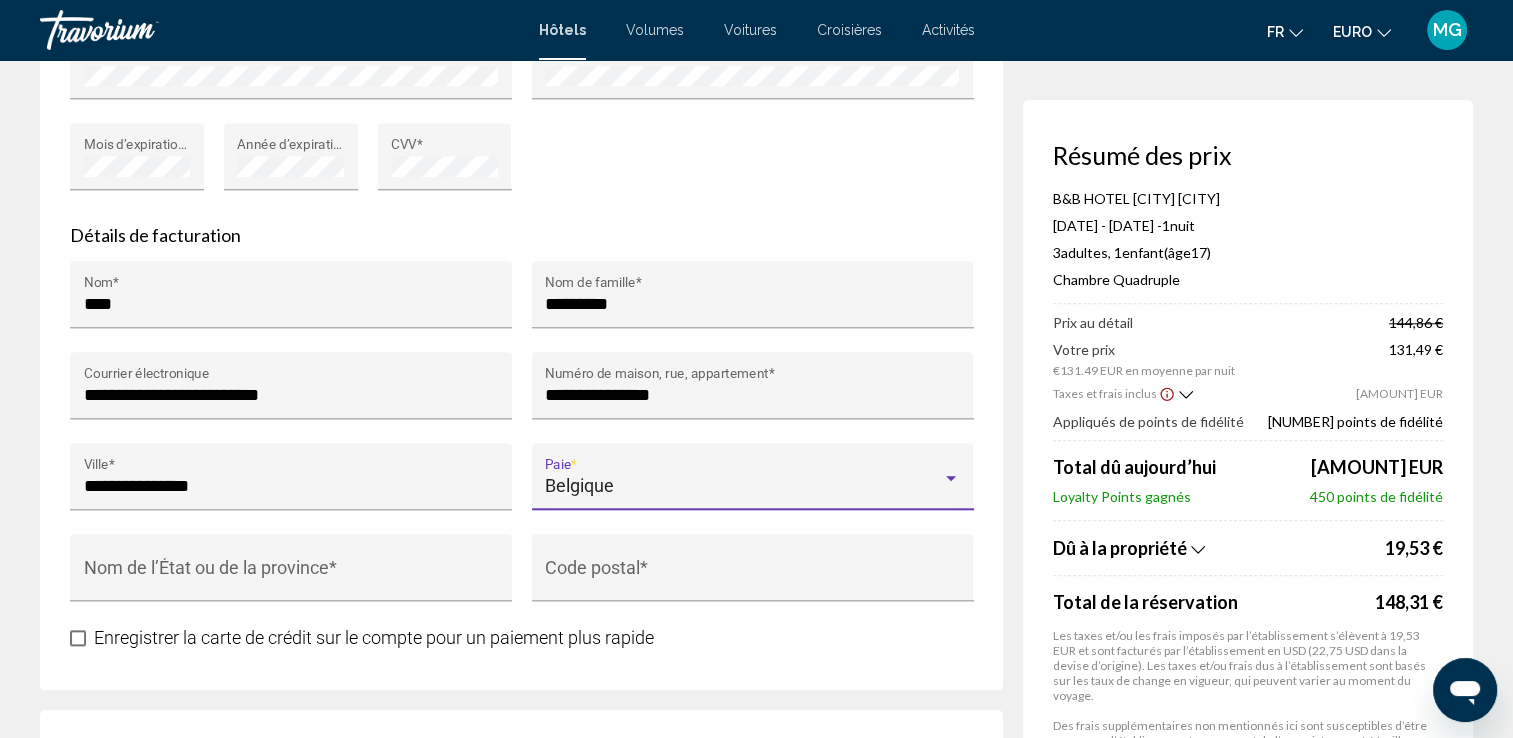scroll, scrollTop: 2000, scrollLeft: 0, axis: vertical 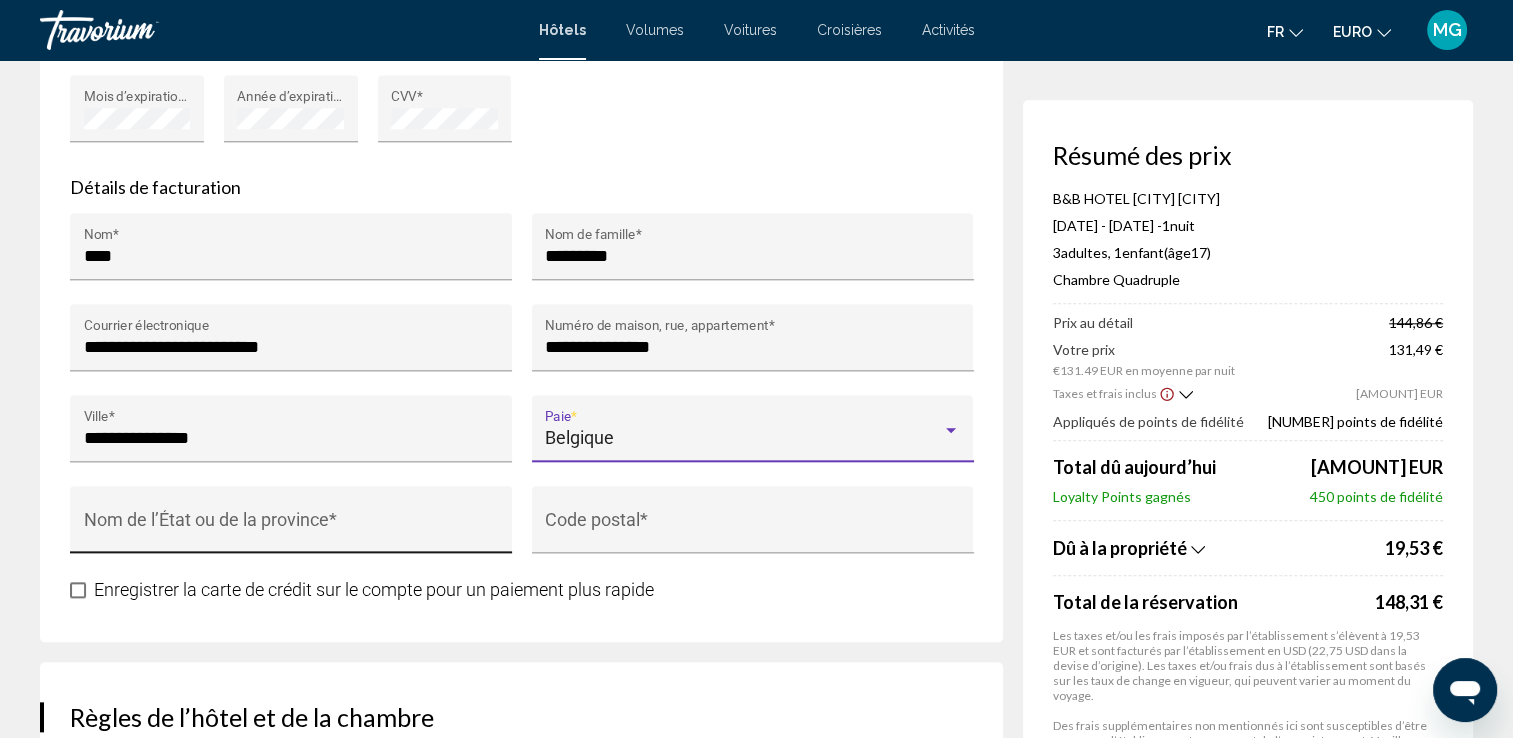 click on "Nom de l’État ou de la province  *" at bounding box center (291, 529) 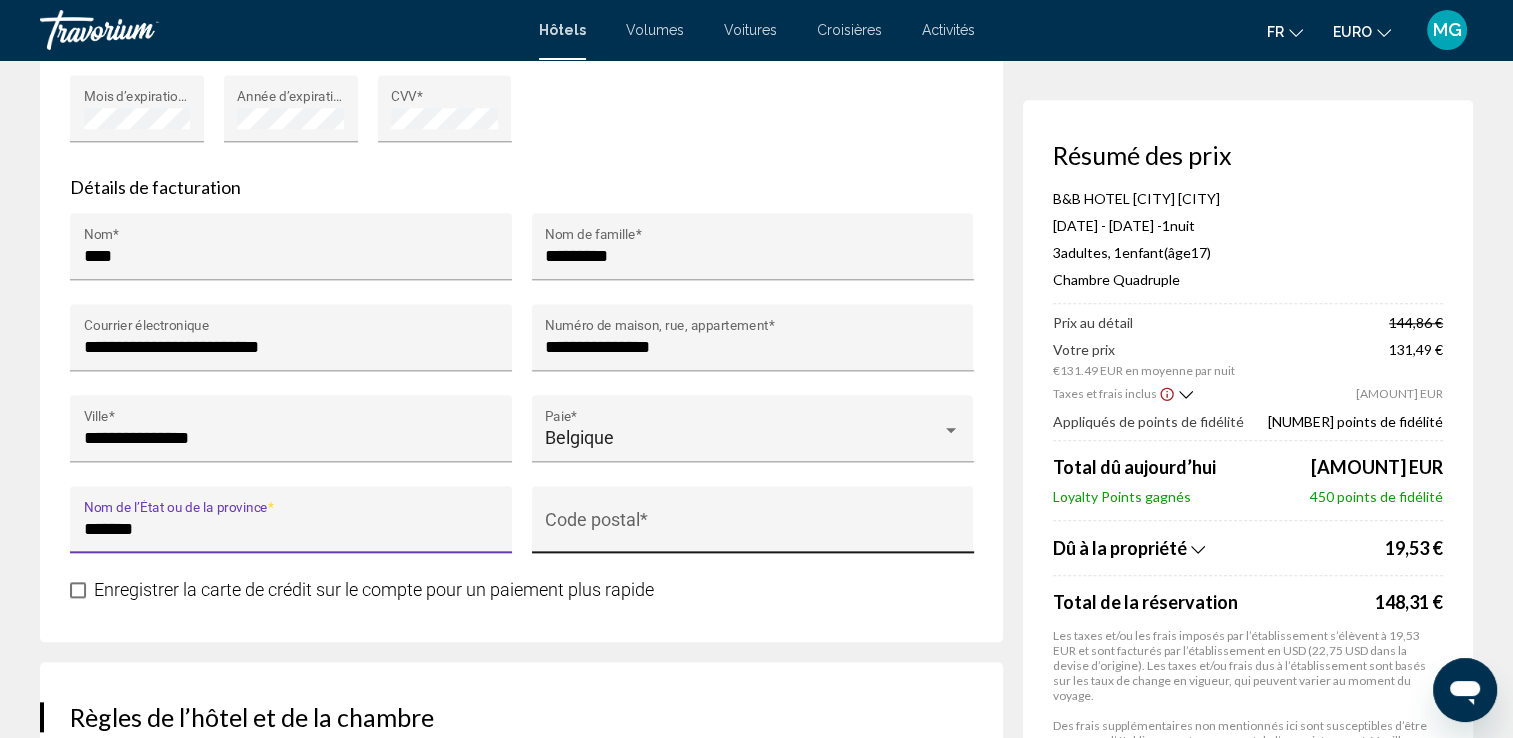 type on "*******" 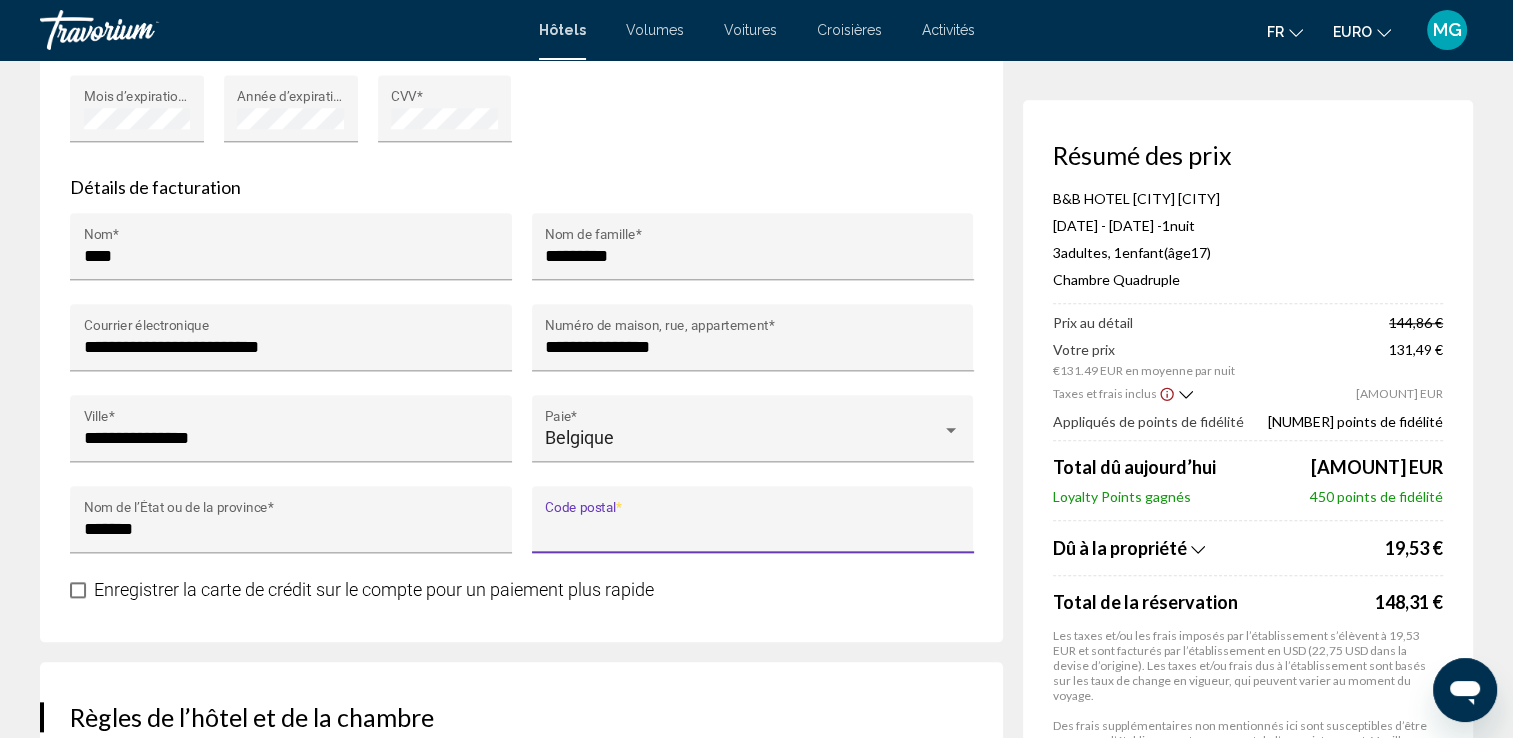 click on "Code postal  *" at bounding box center (752, 529) 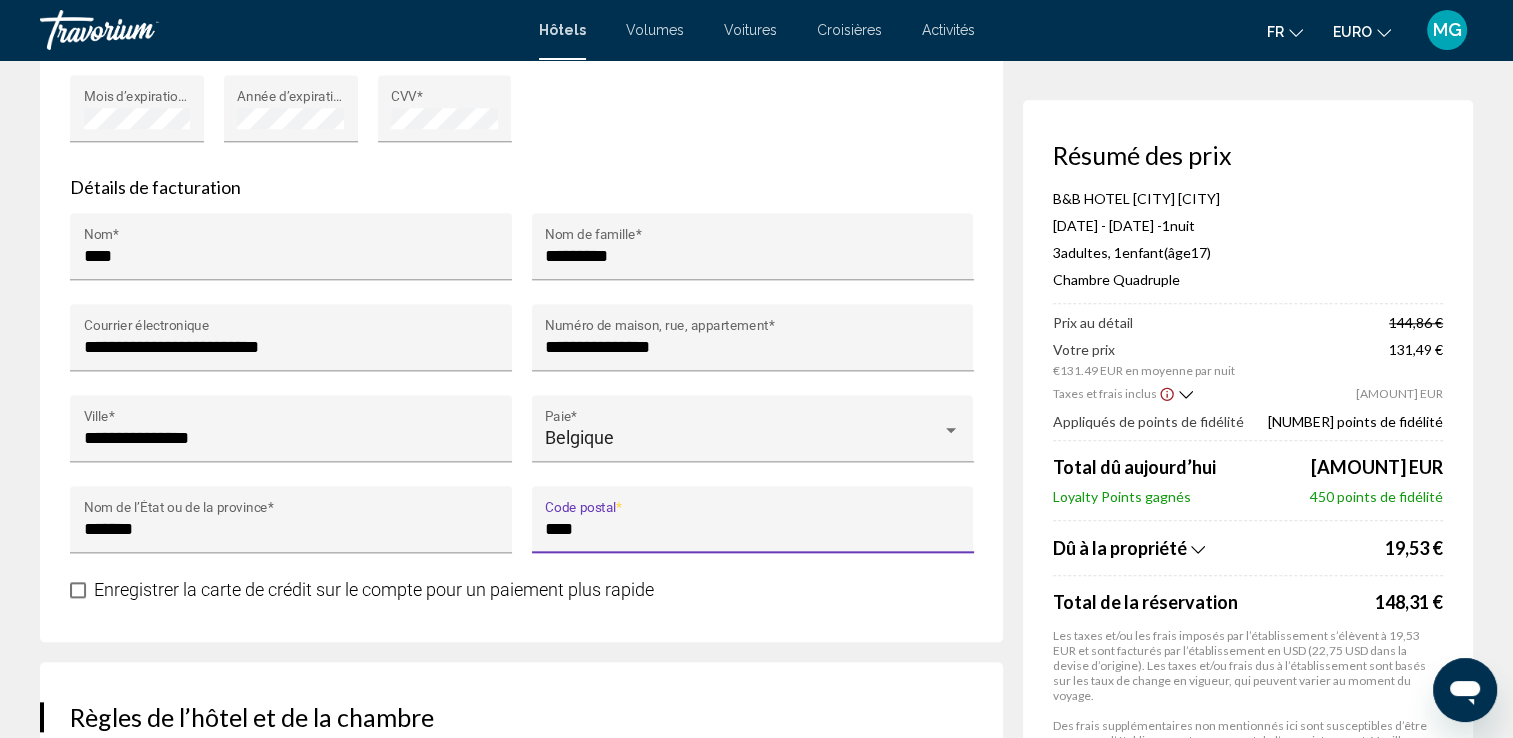 type on "****" 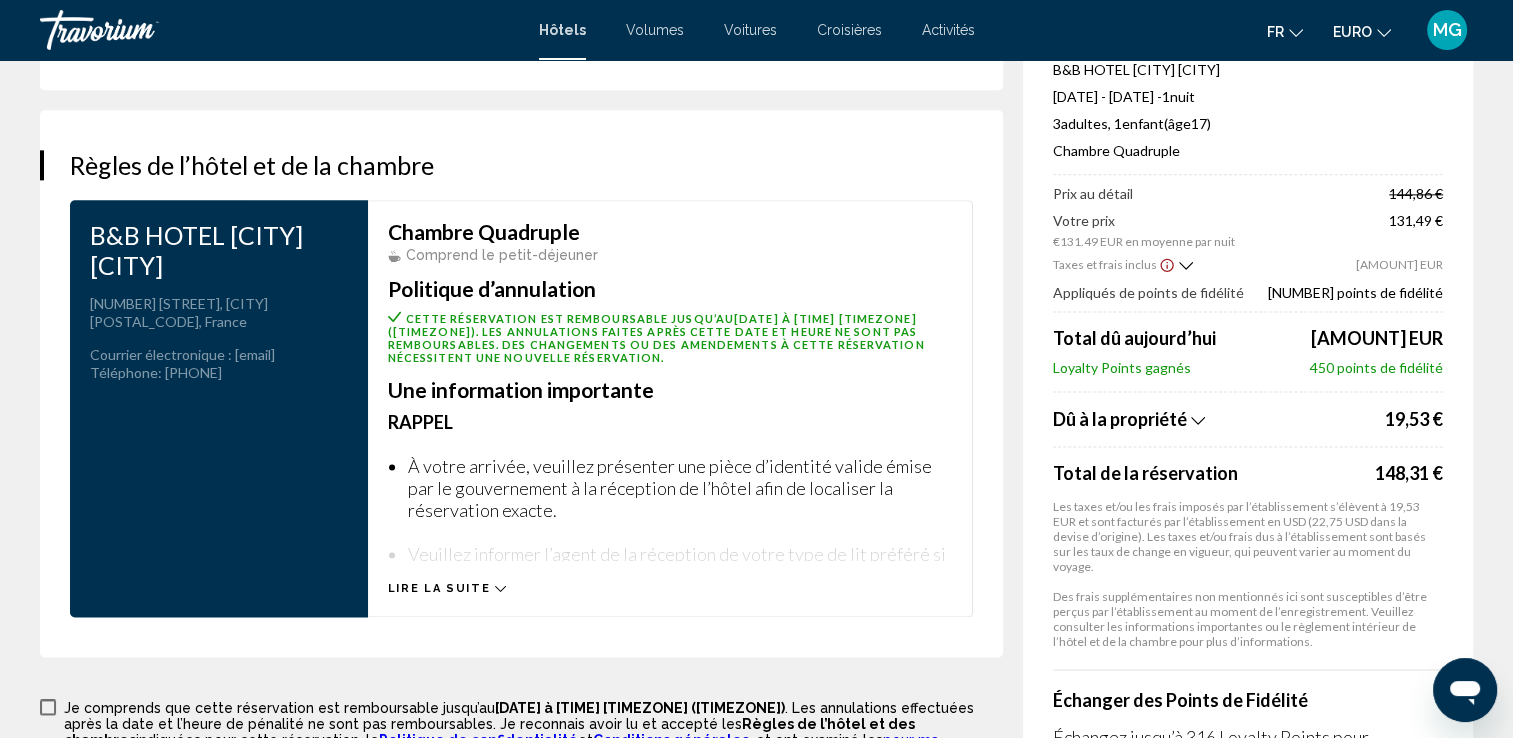 scroll, scrollTop: 2600, scrollLeft: 0, axis: vertical 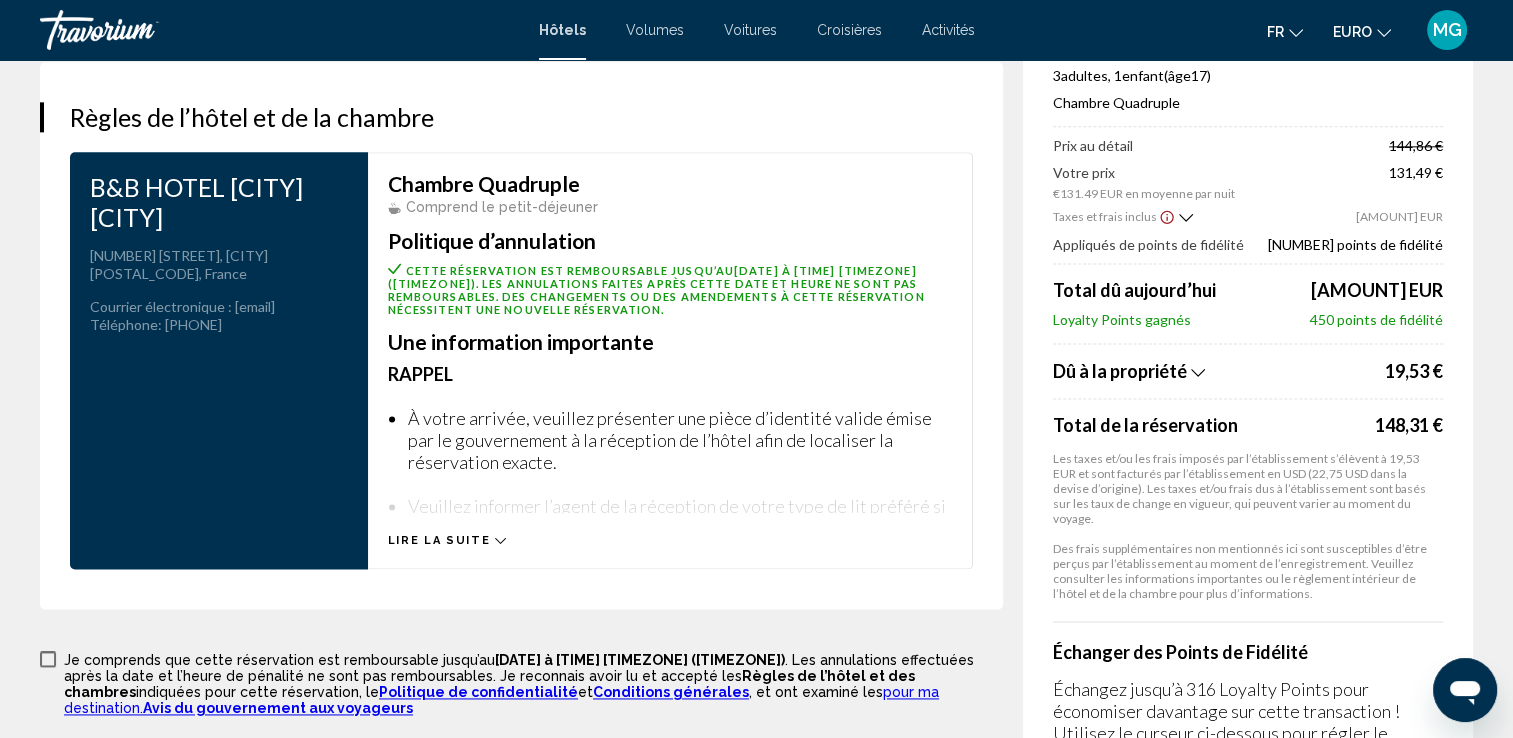 click on "Lire la suite" at bounding box center (439, 540) 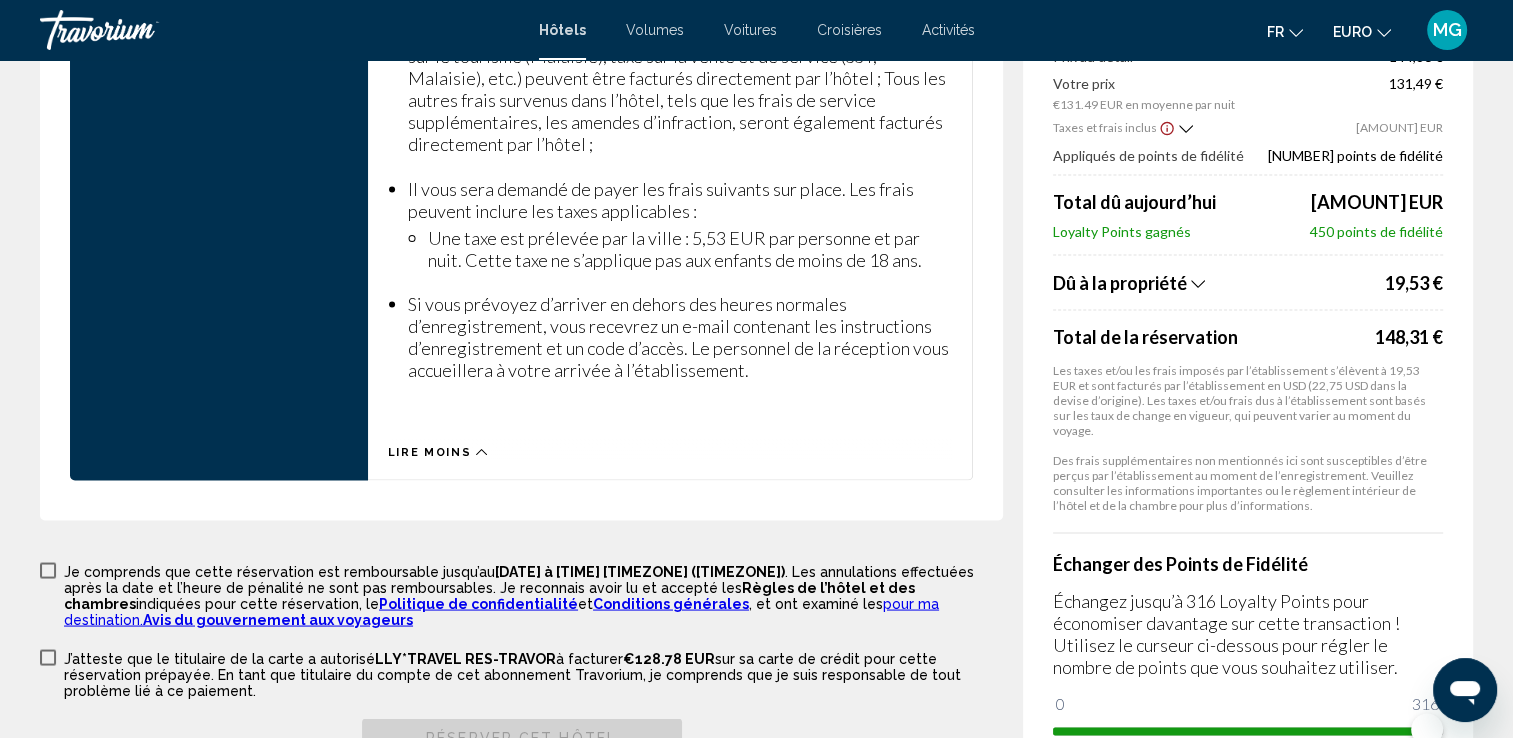scroll, scrollTop: 3700, scrollLeft: 0, axis: vertical 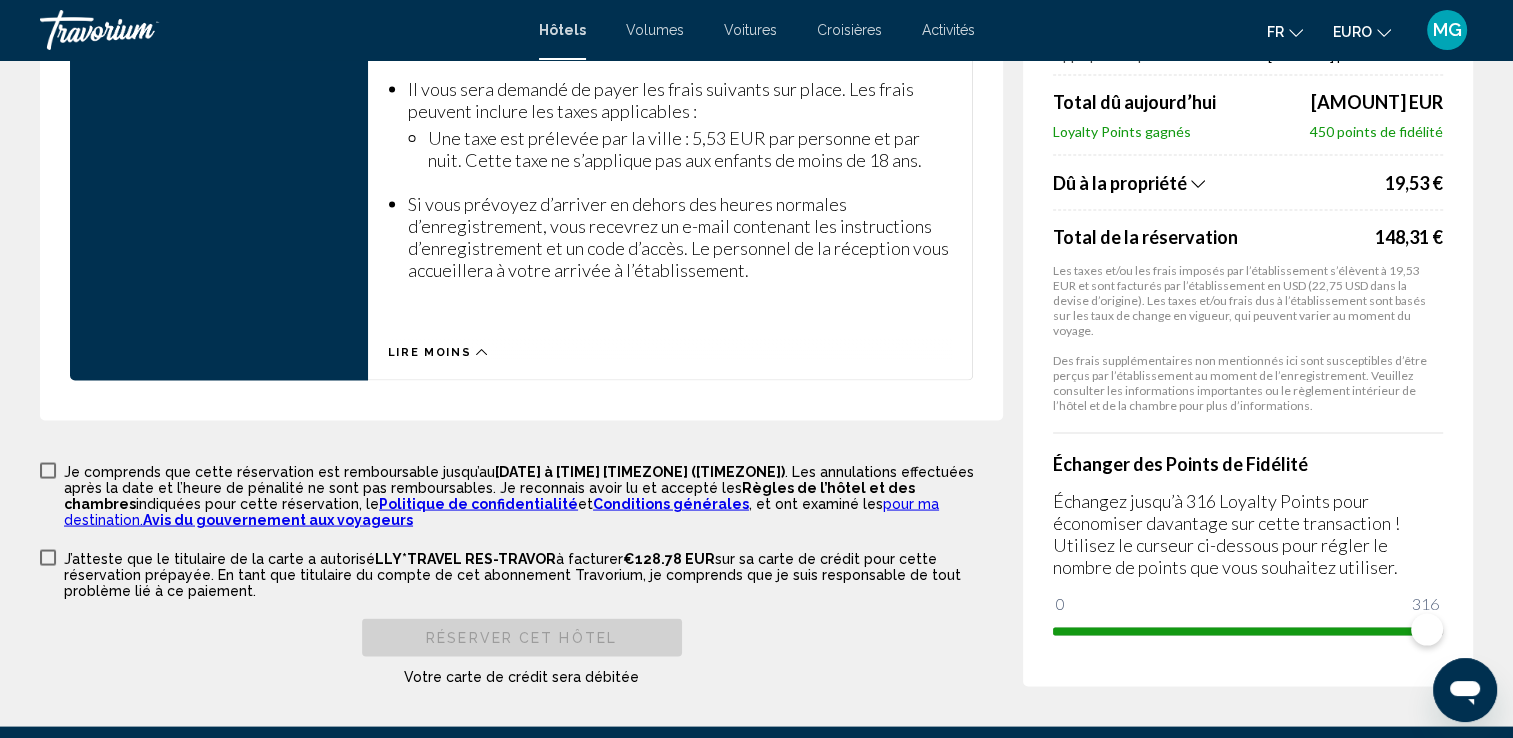 click at bounding box center (48, 470) 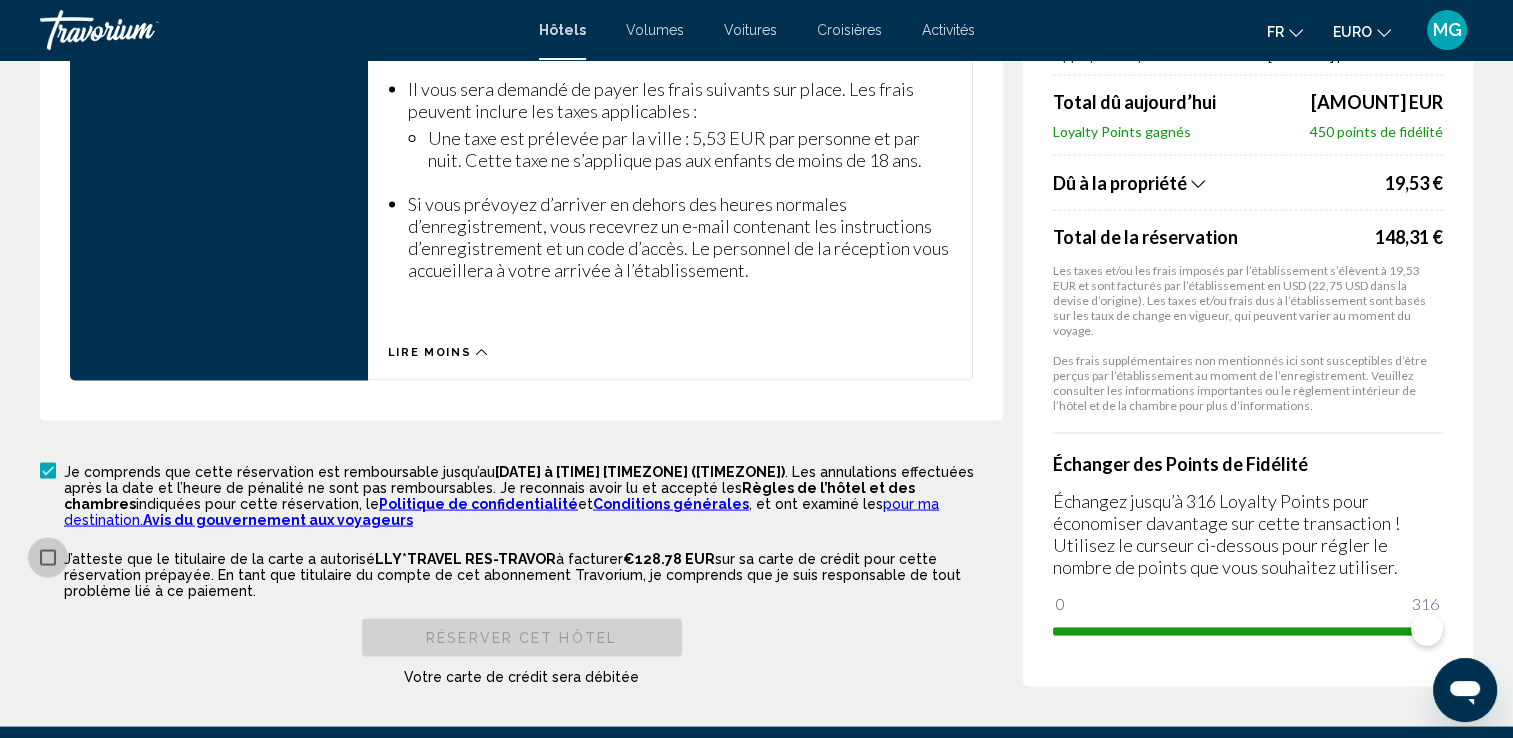 click at bounding box center [48, 557] 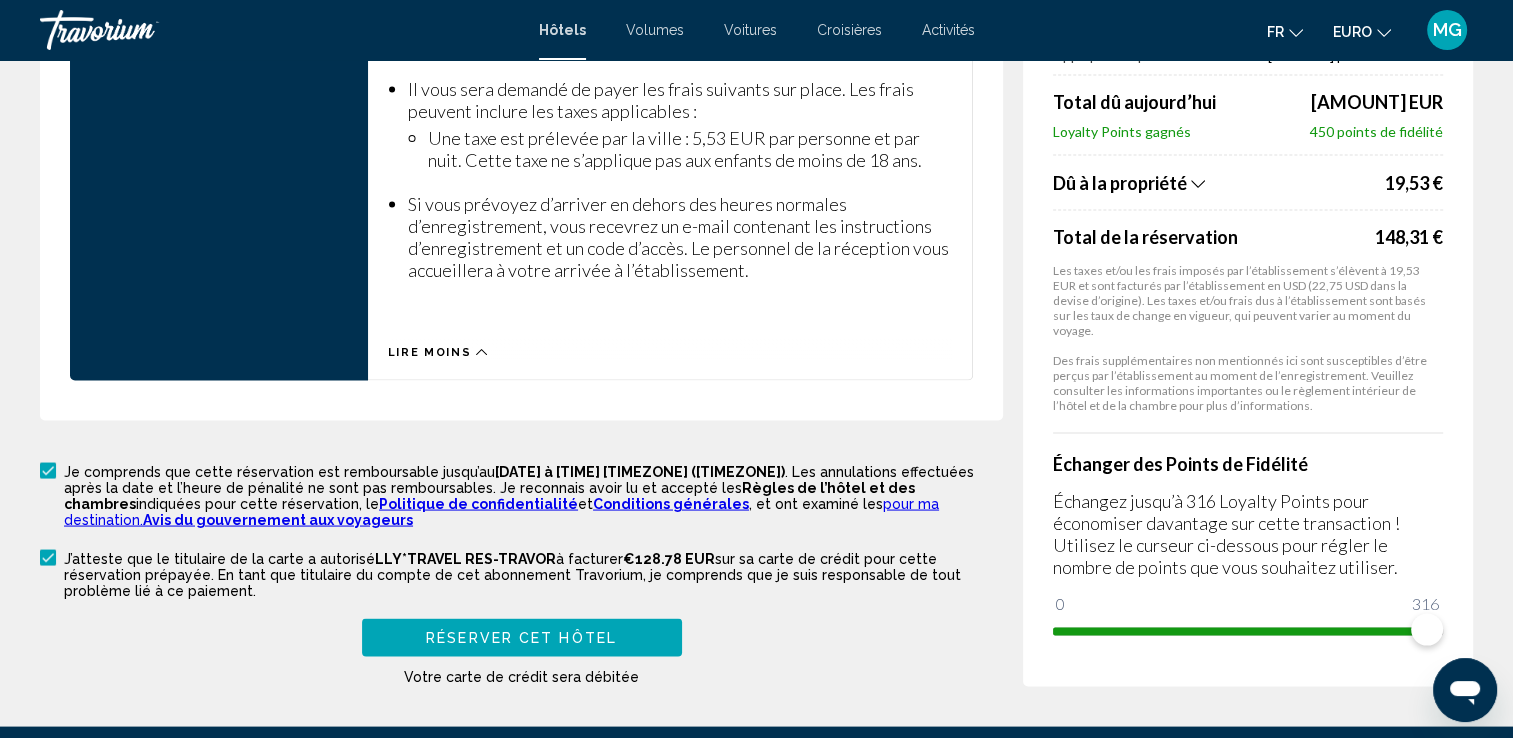 click on "Réserver cet hôtel" at bounding box center (521, 638) 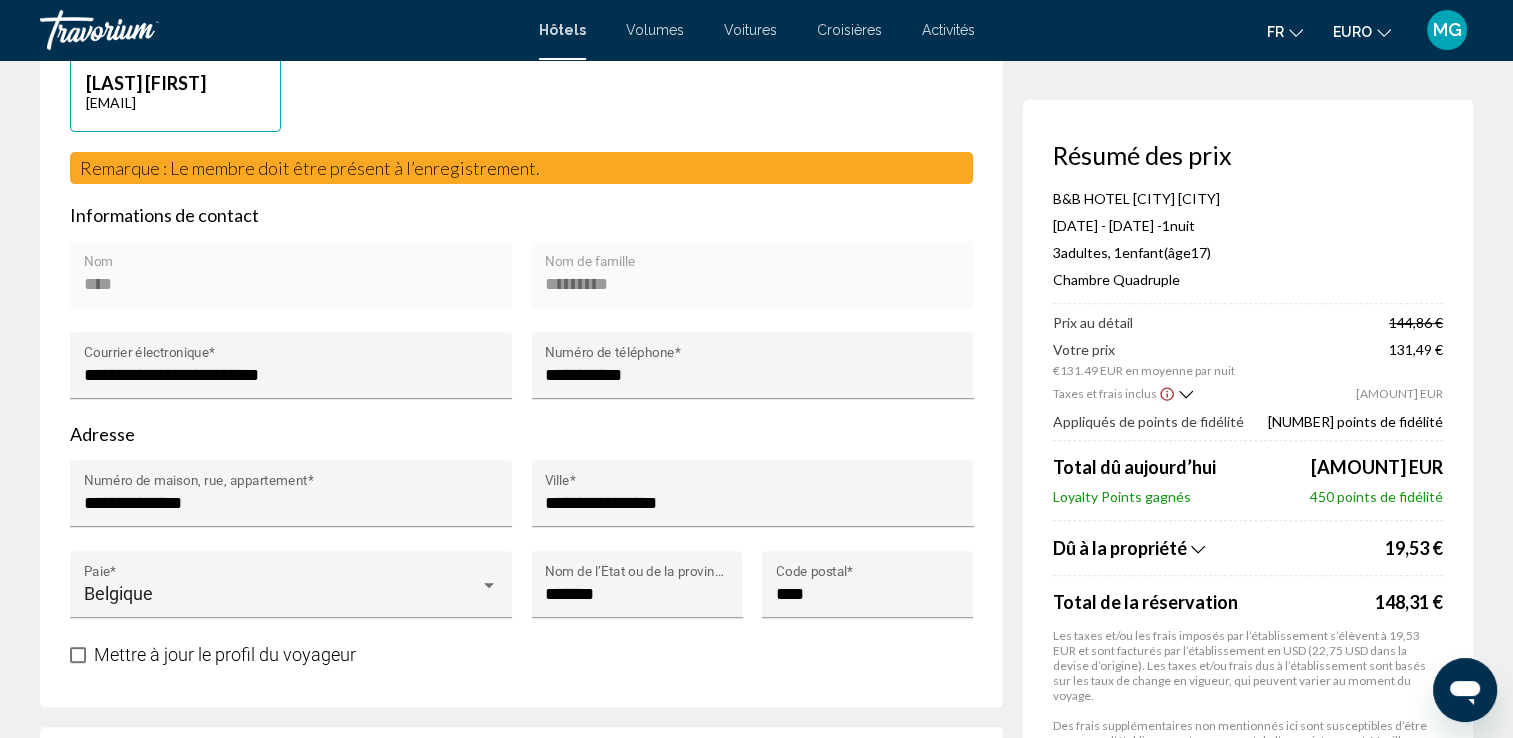 scroll, scrollTop: 700, scrollLeft: 0, axis: vertical 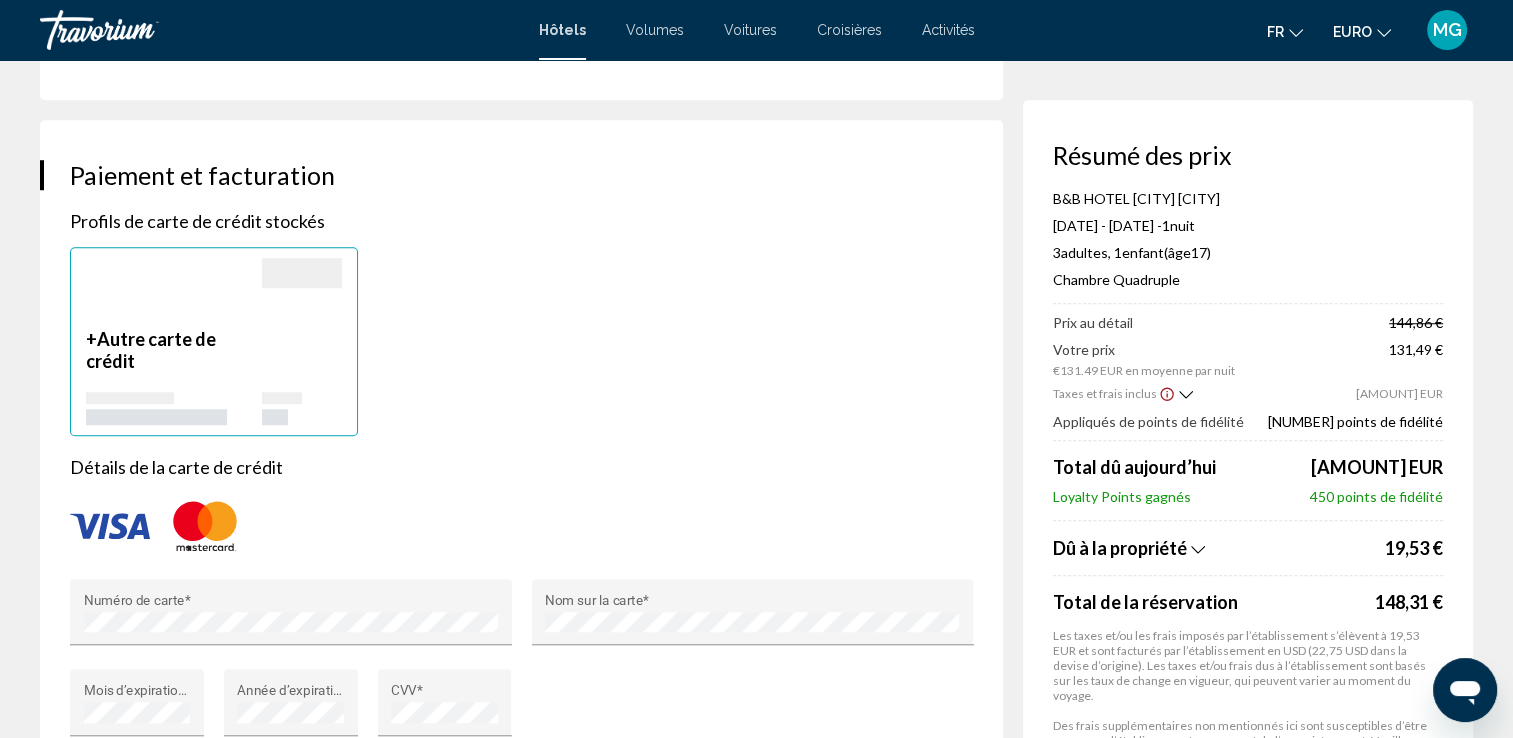click on "Profils de carte de crédit stockés" at bounding box center [521, 221] 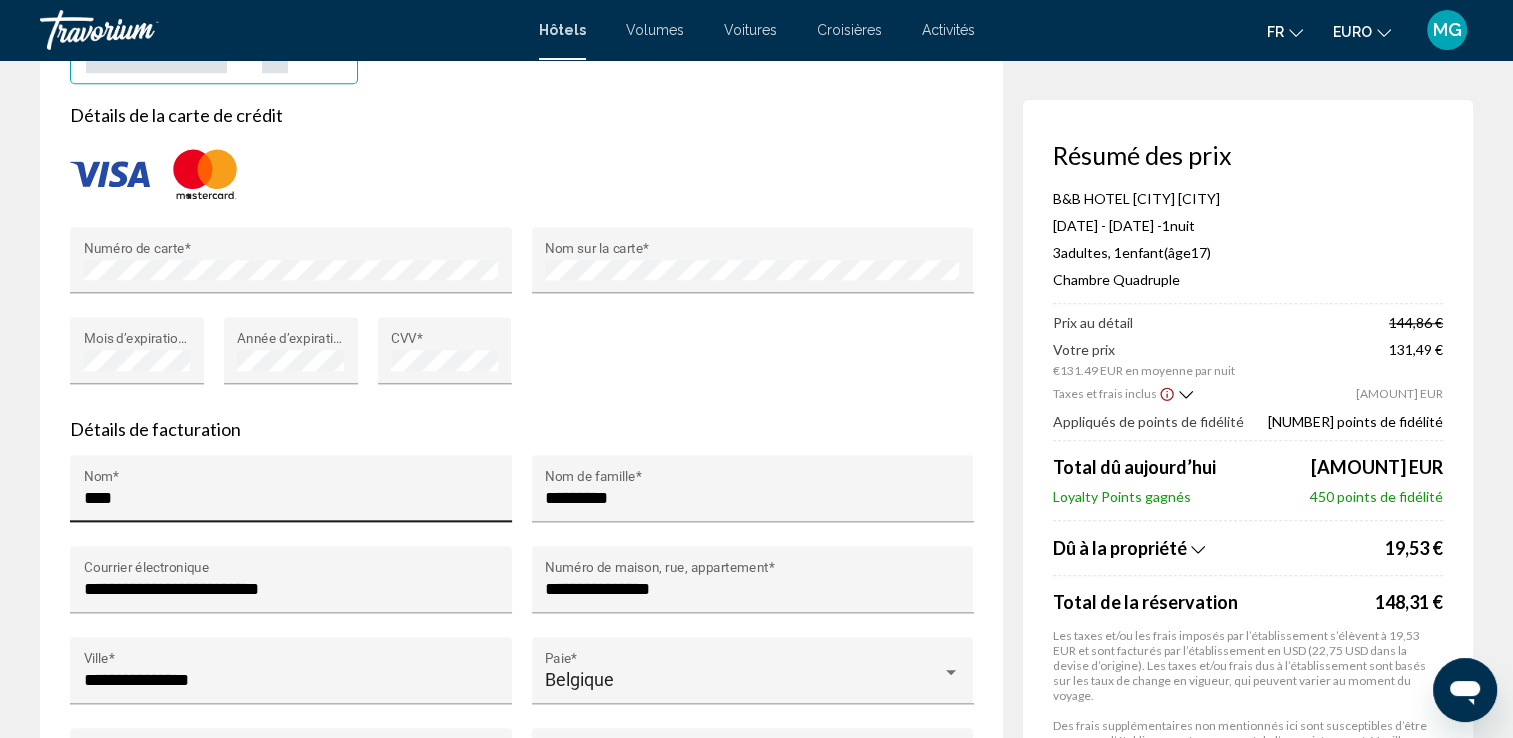 scroll, scrollTop: 1900, scrollLeft: 0, axis: vertical 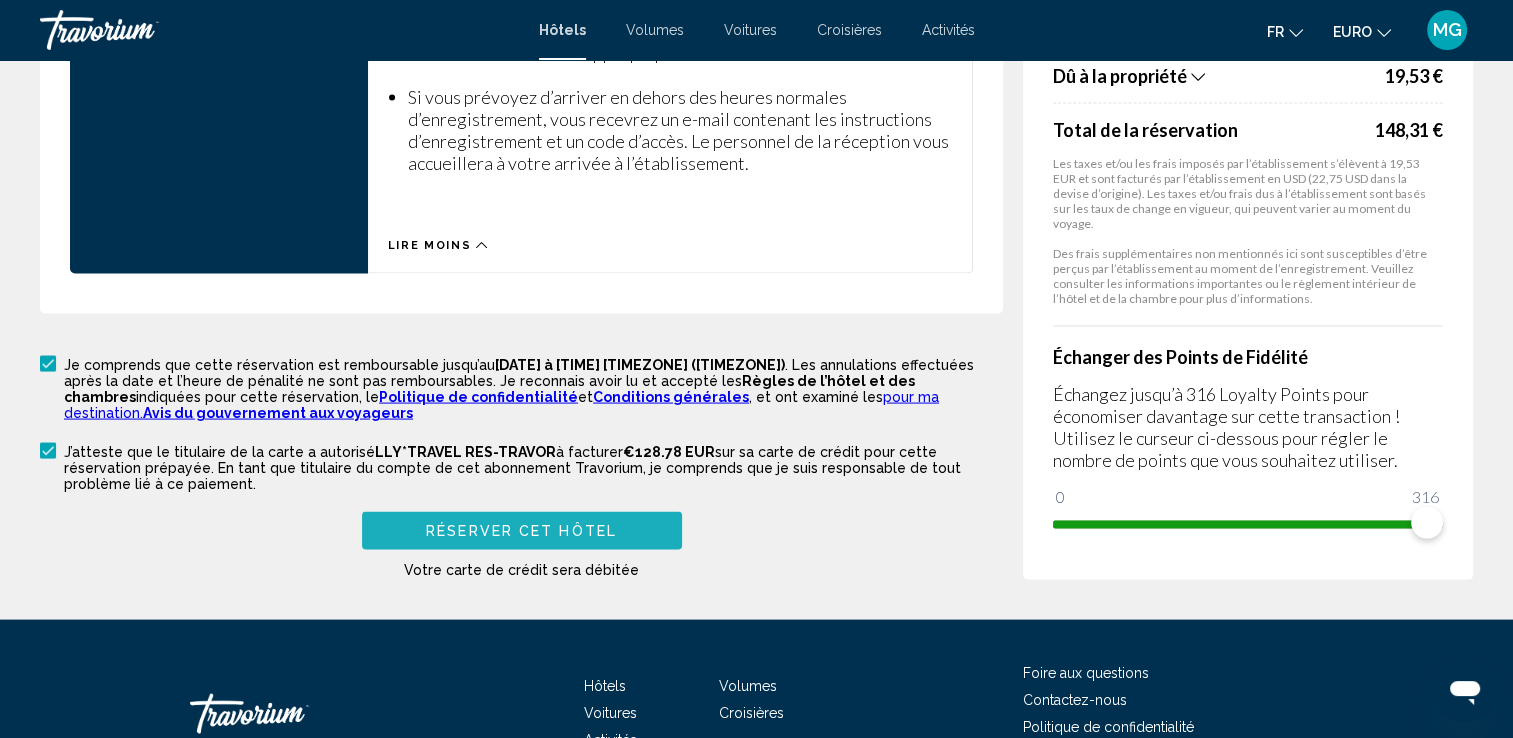 click on "Réserver cet hôtel" at bounding box center (521, 532) 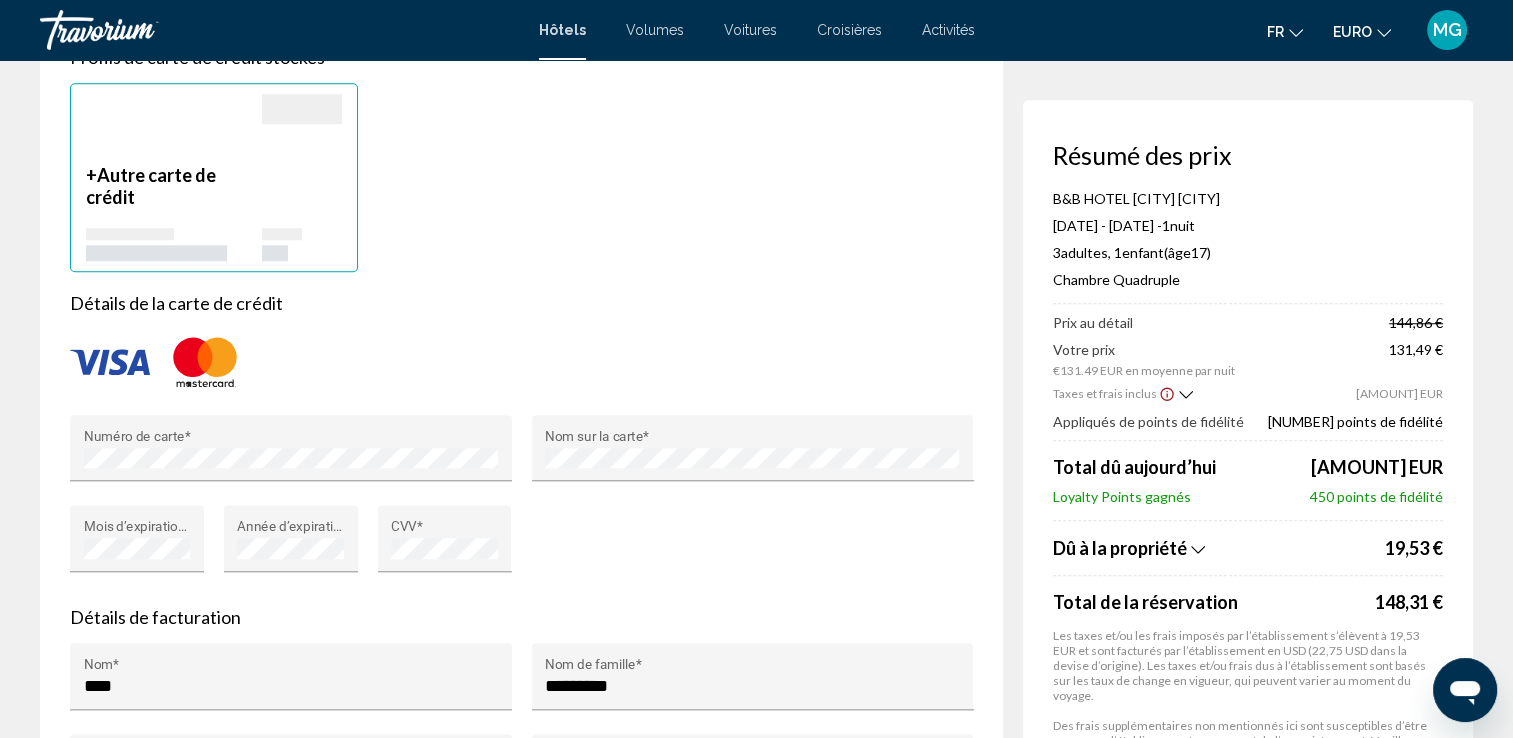 scroll, scrollTop: 1700, scrollLeft: 0, axis: vertical 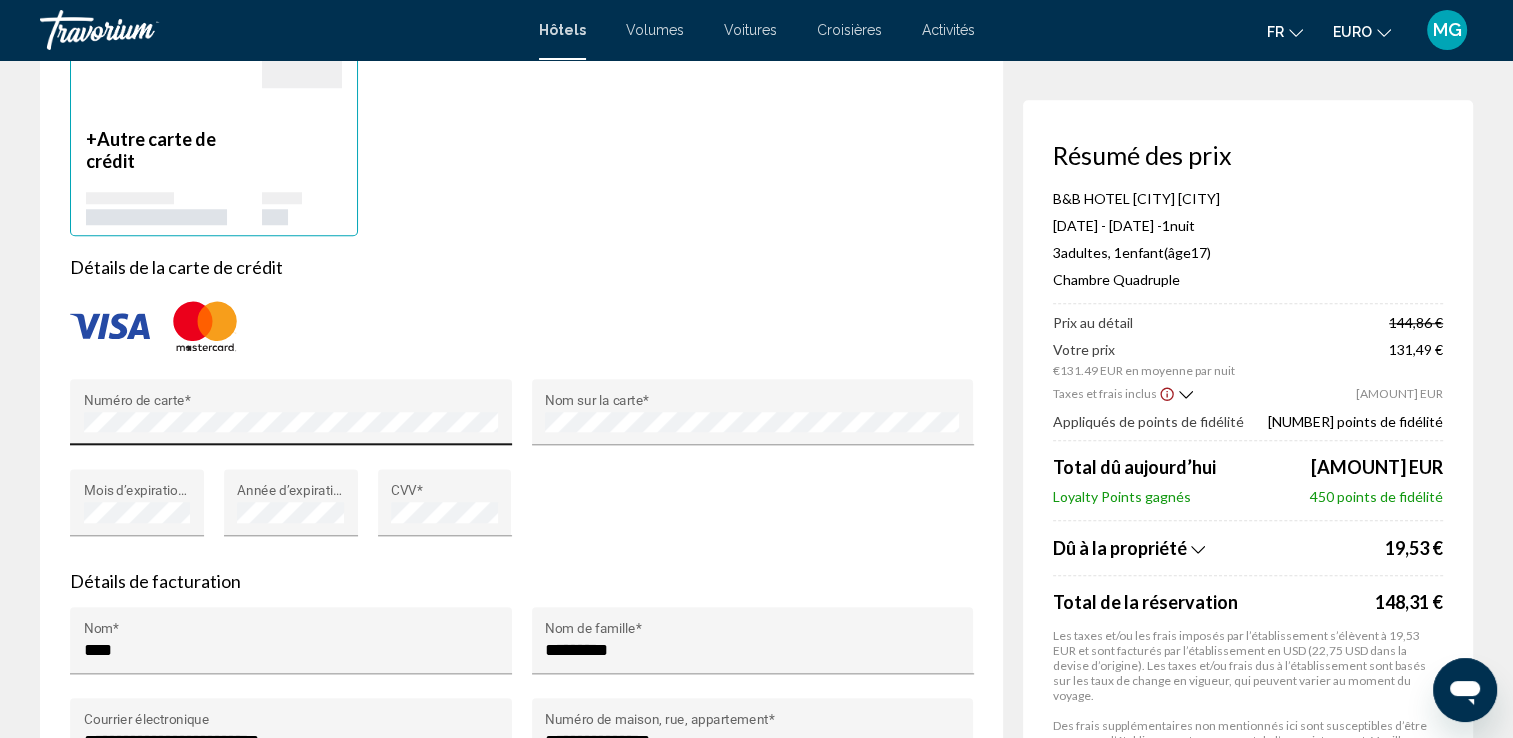 click on "Numéro de carte  *" at bounding box center [291, 418] 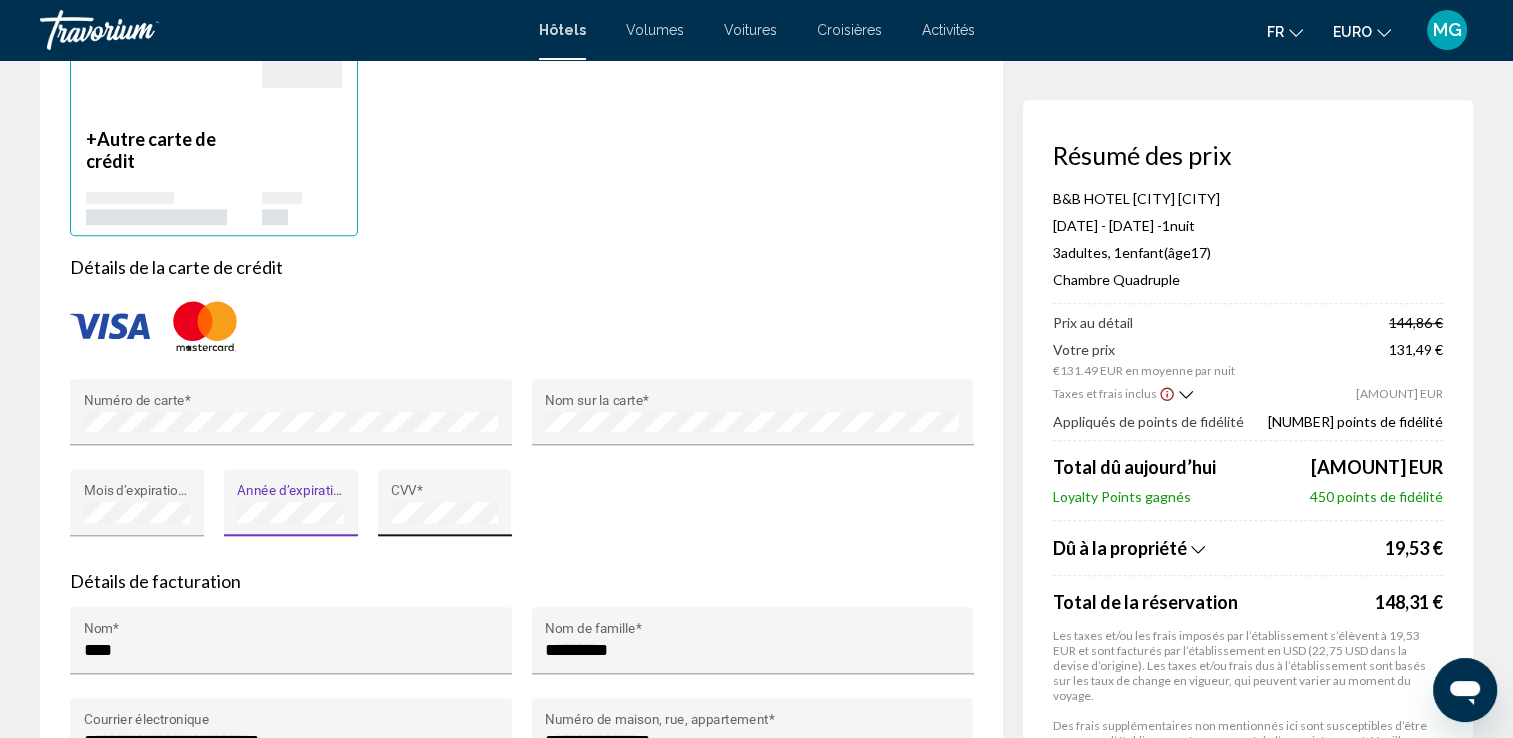 click on "CVV  *" at bounding box center [444, 509] 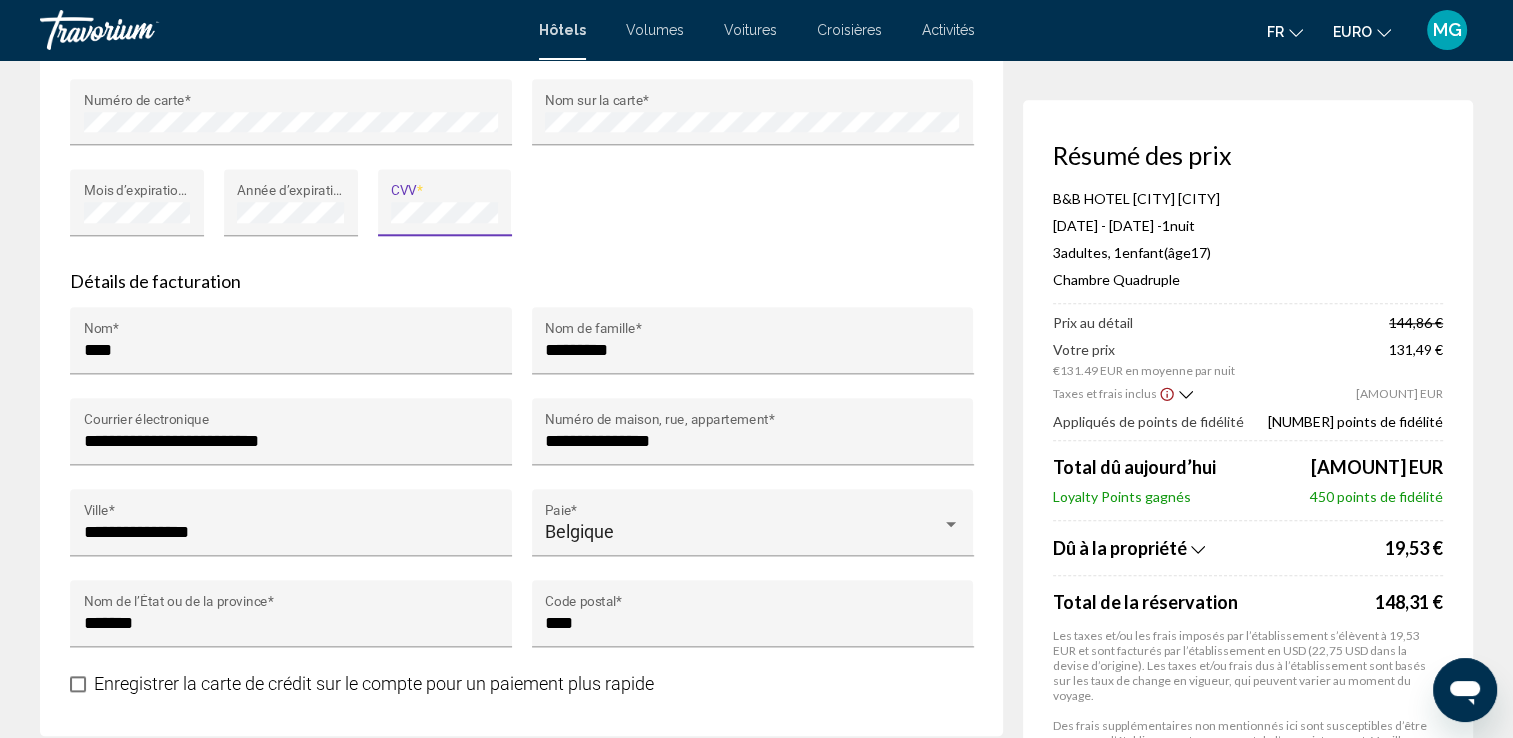 scroll, scrollTop: 2100, scrollLeft: 0, axis: vertical 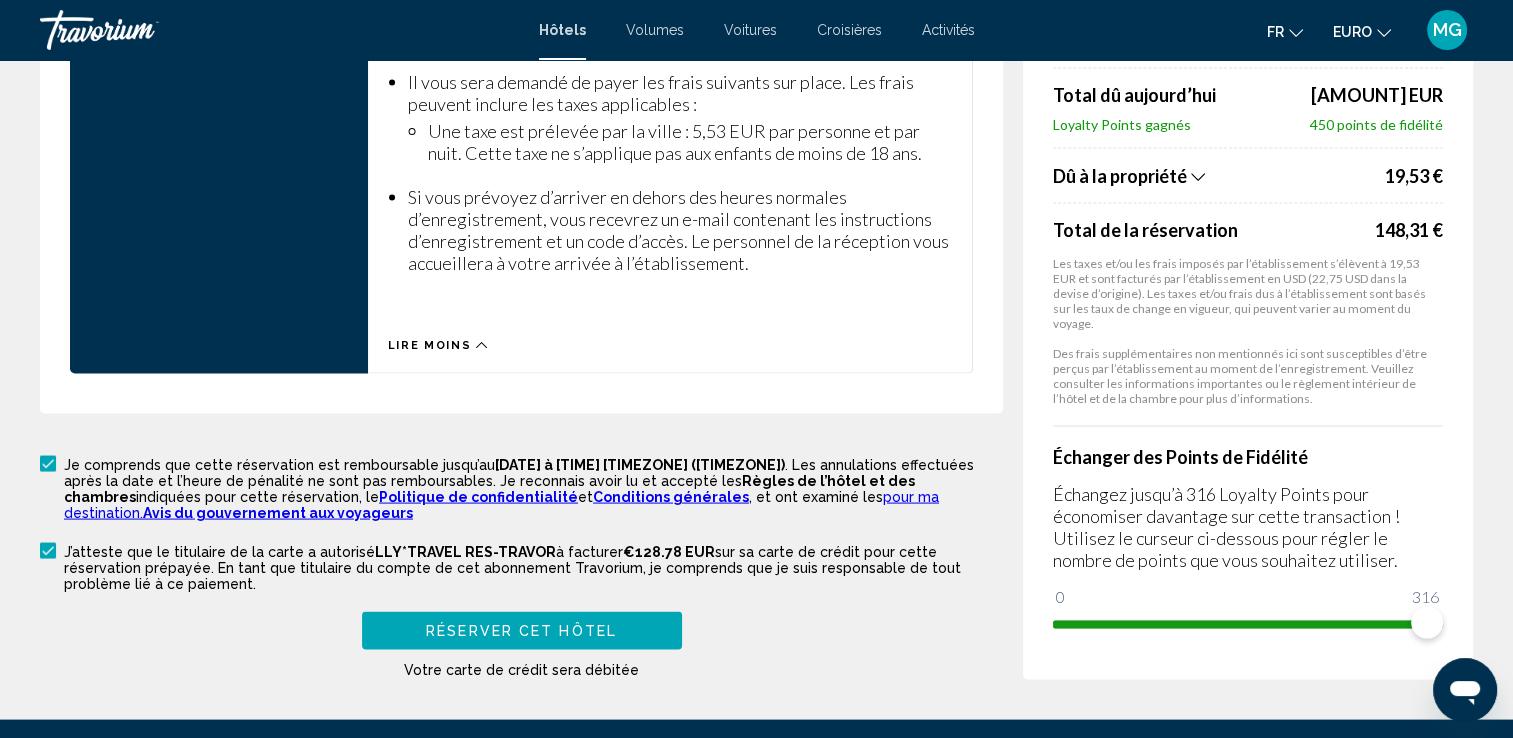 click on "Réserver cet hôtel" at bounding box center [521, 632] 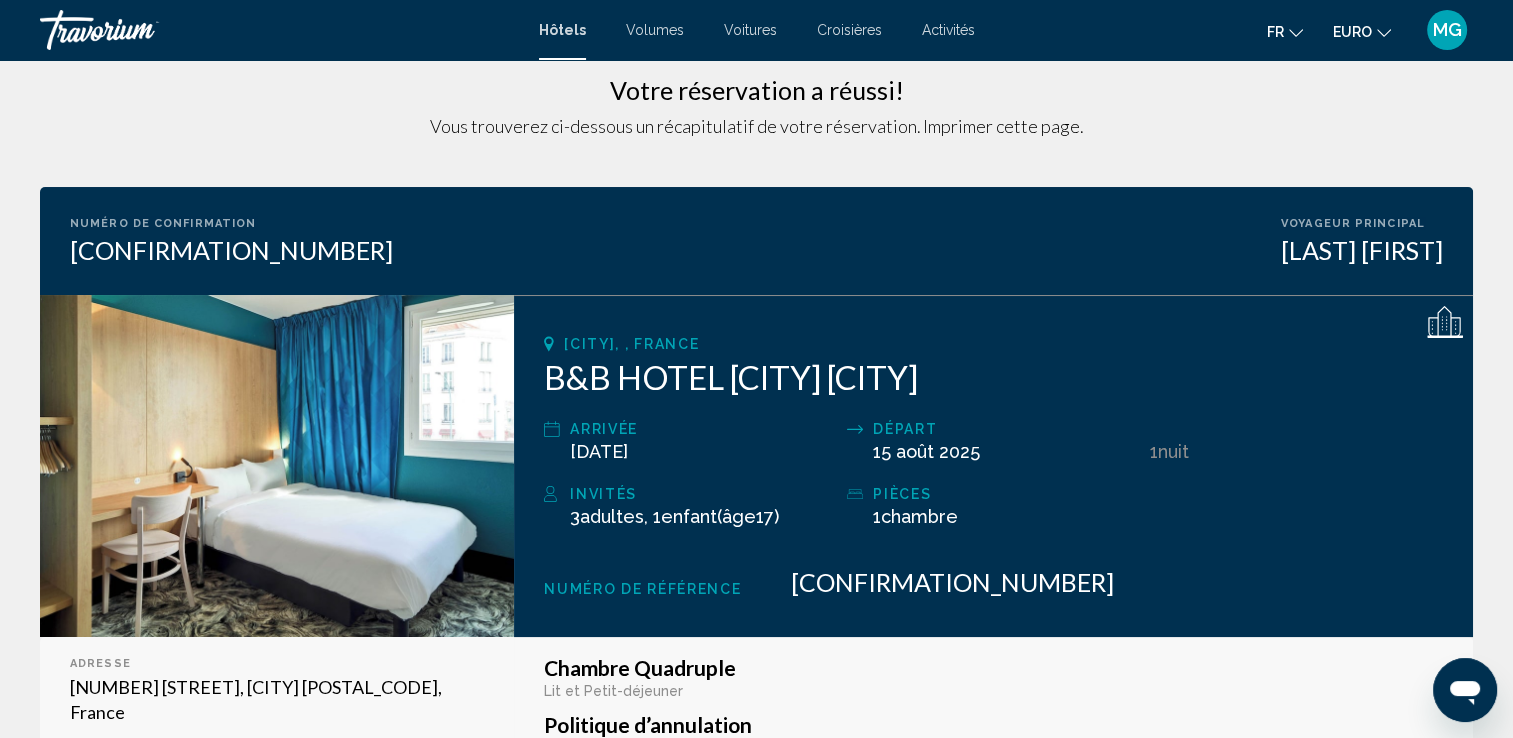 scroll, scrollTop: 0, scrollLeft: 0, axis: both 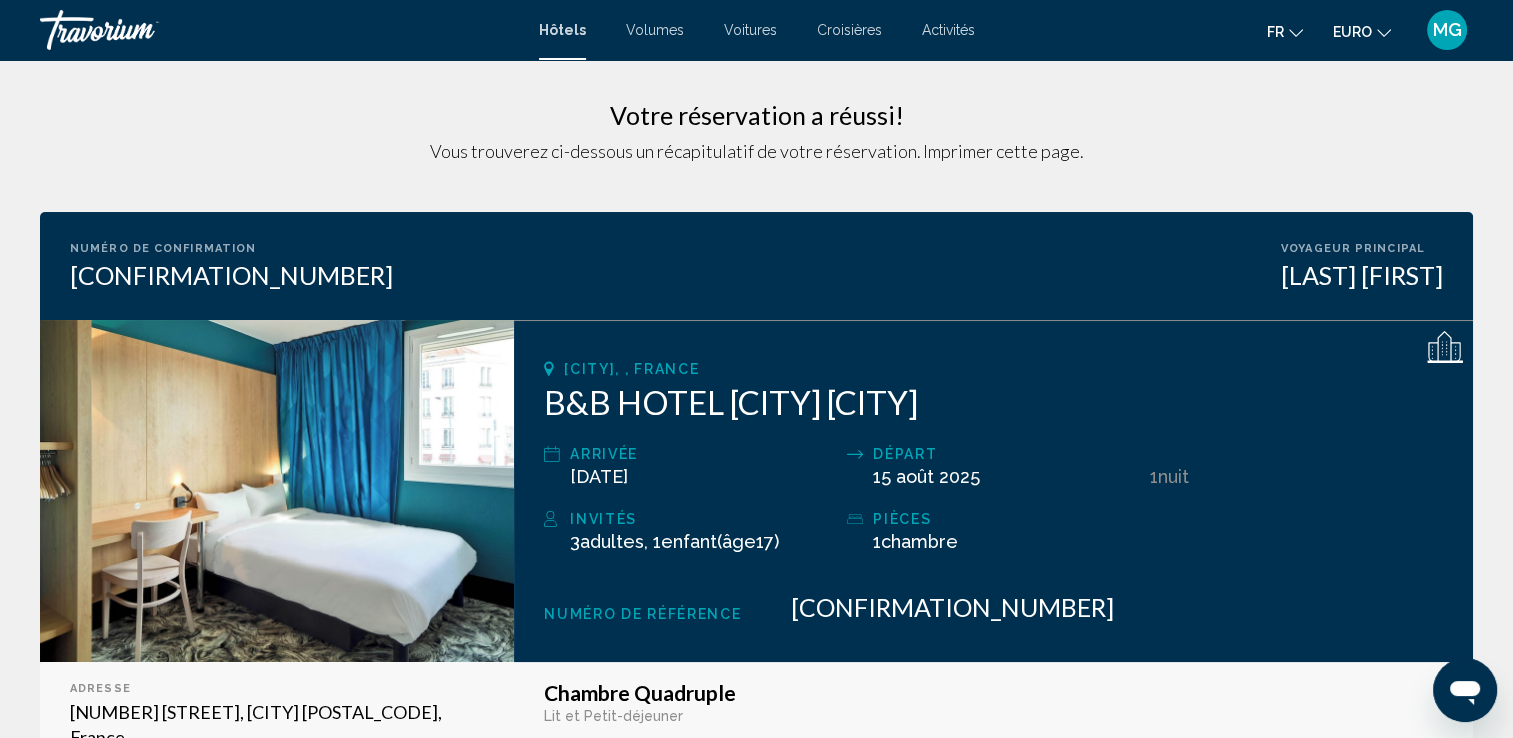 click on "MG" at bounding box center [1447, 30] 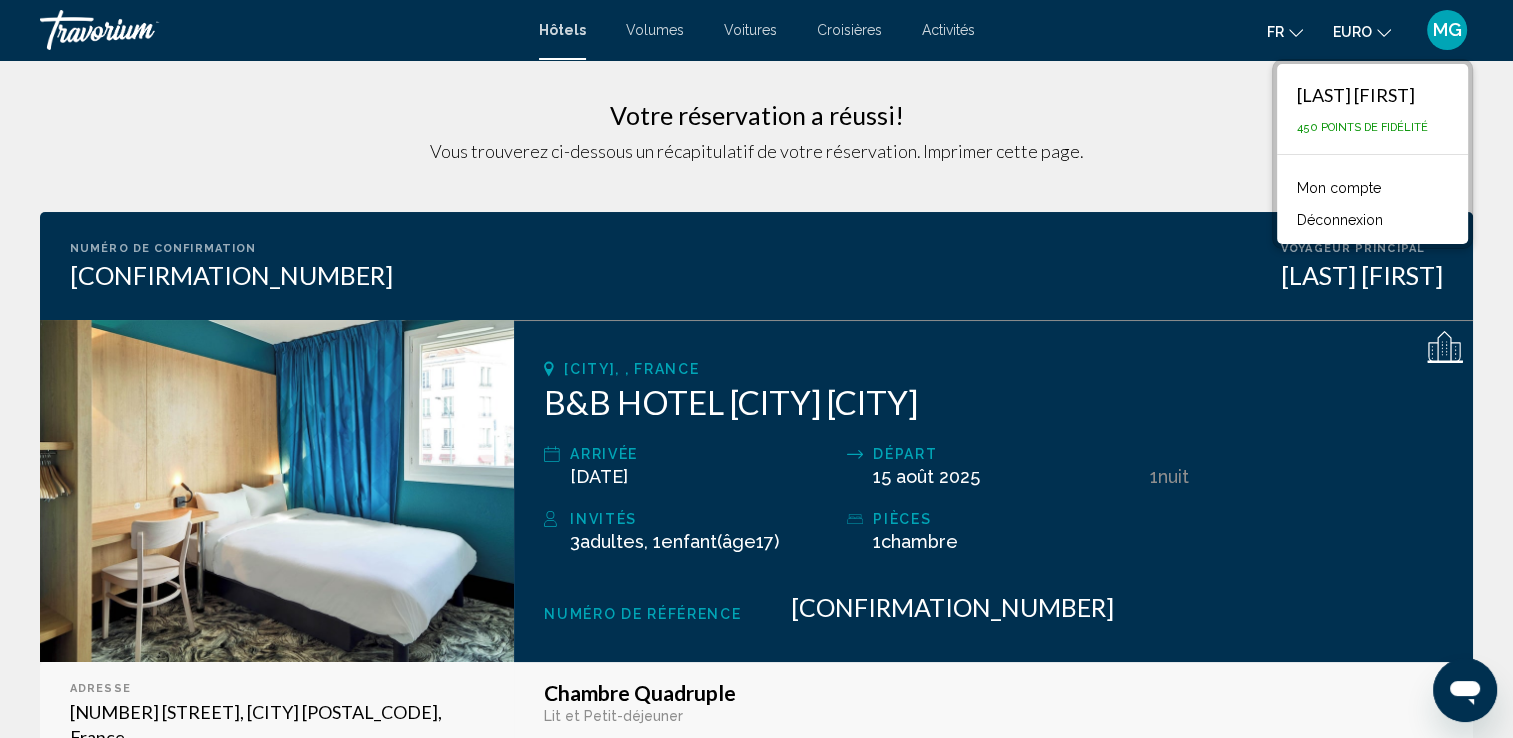 click on "[NAME] [LAST]" at bounding box center [1362, 95] 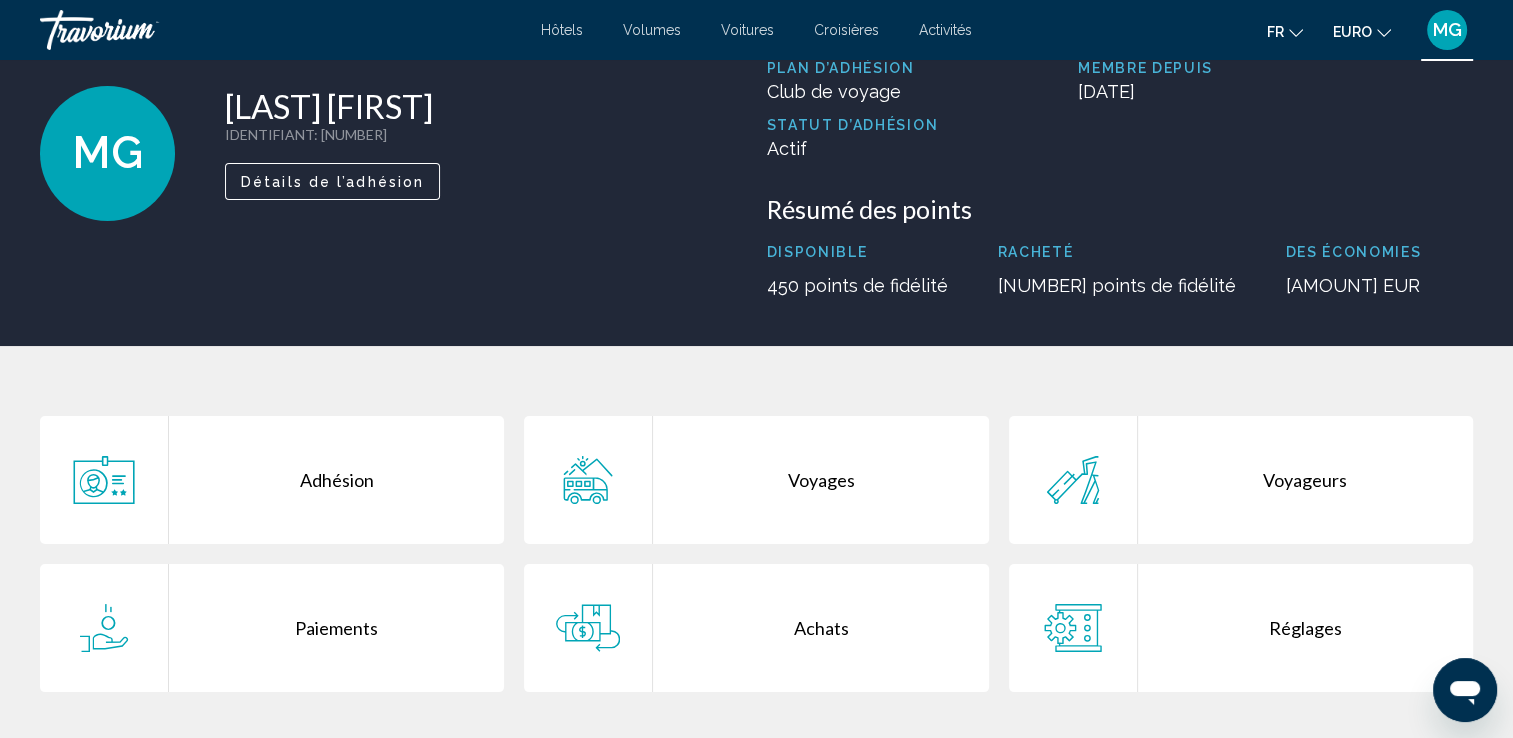 scroll, scrollTop: 200, scrollLeft: 0, axis: vertical 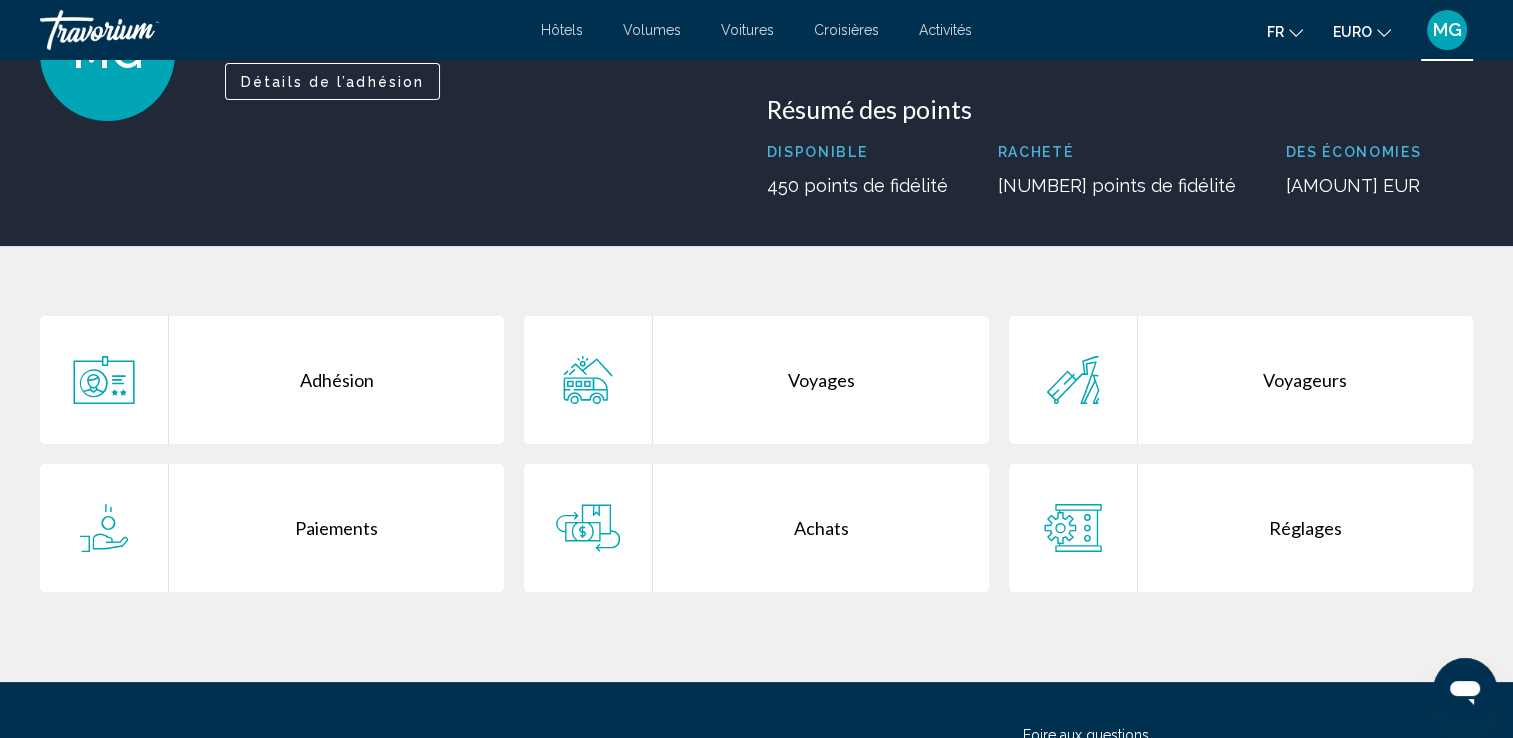 click 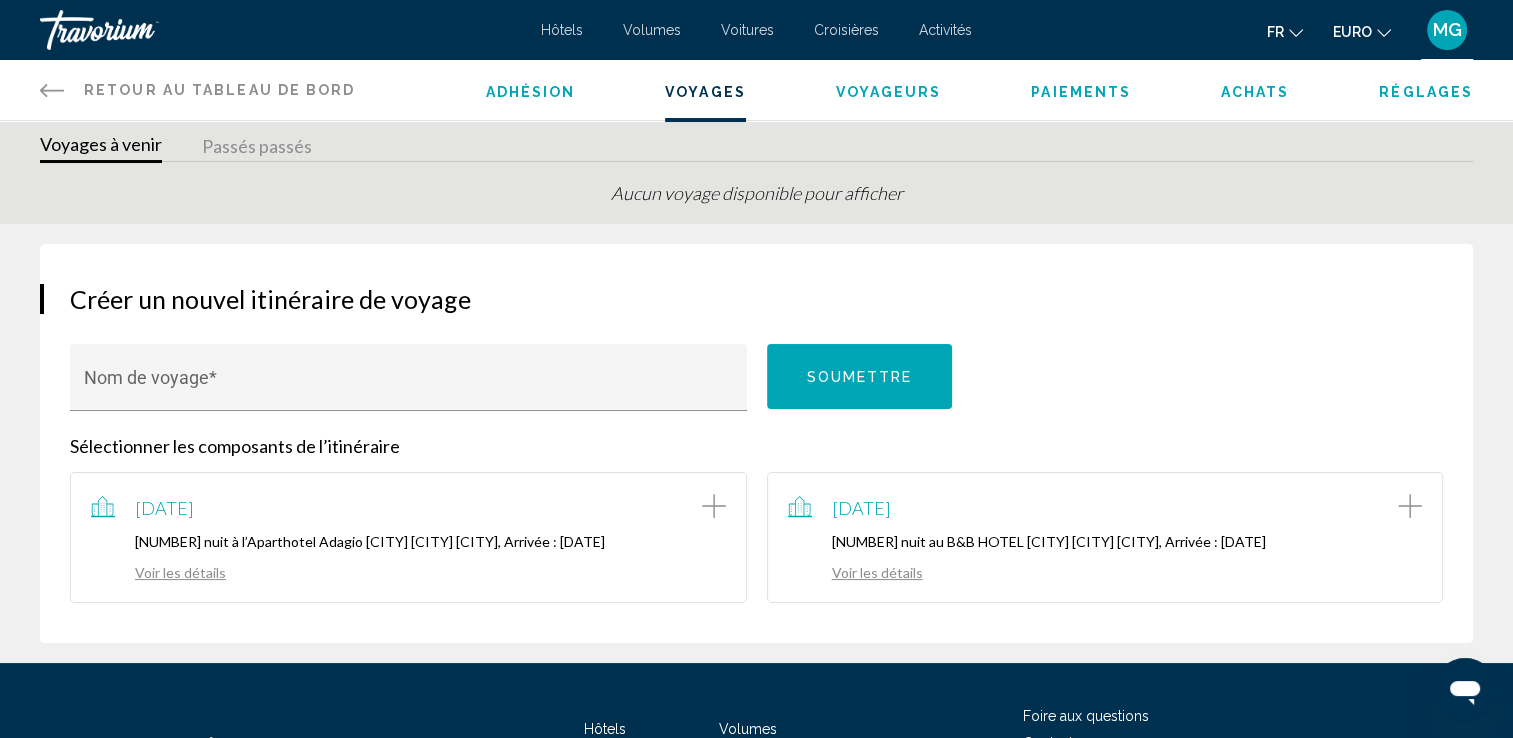 scroll, scrollTop: 100, scrollLeft: 0, axis: vertical 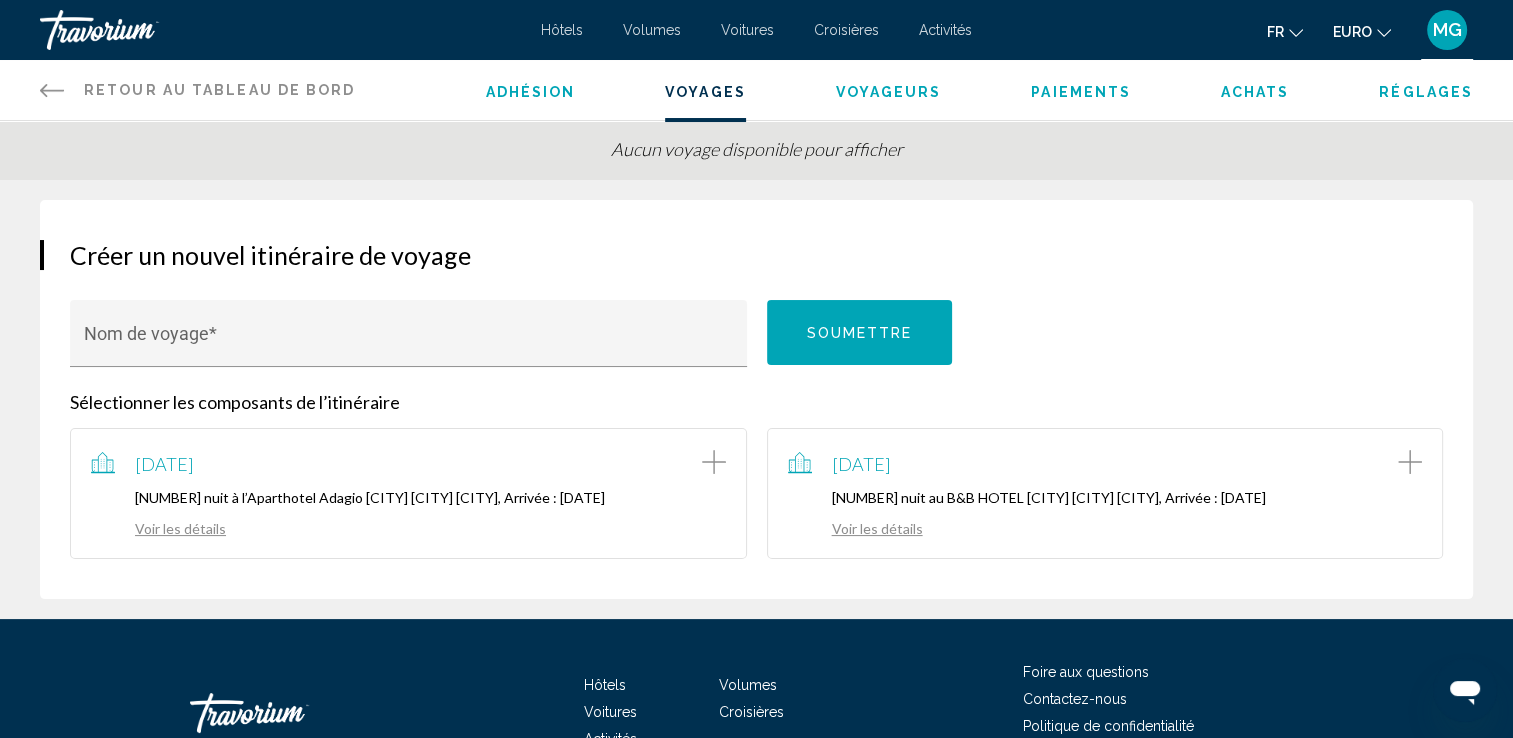 click on "Voir les détails" at bounding box center [855, 528] 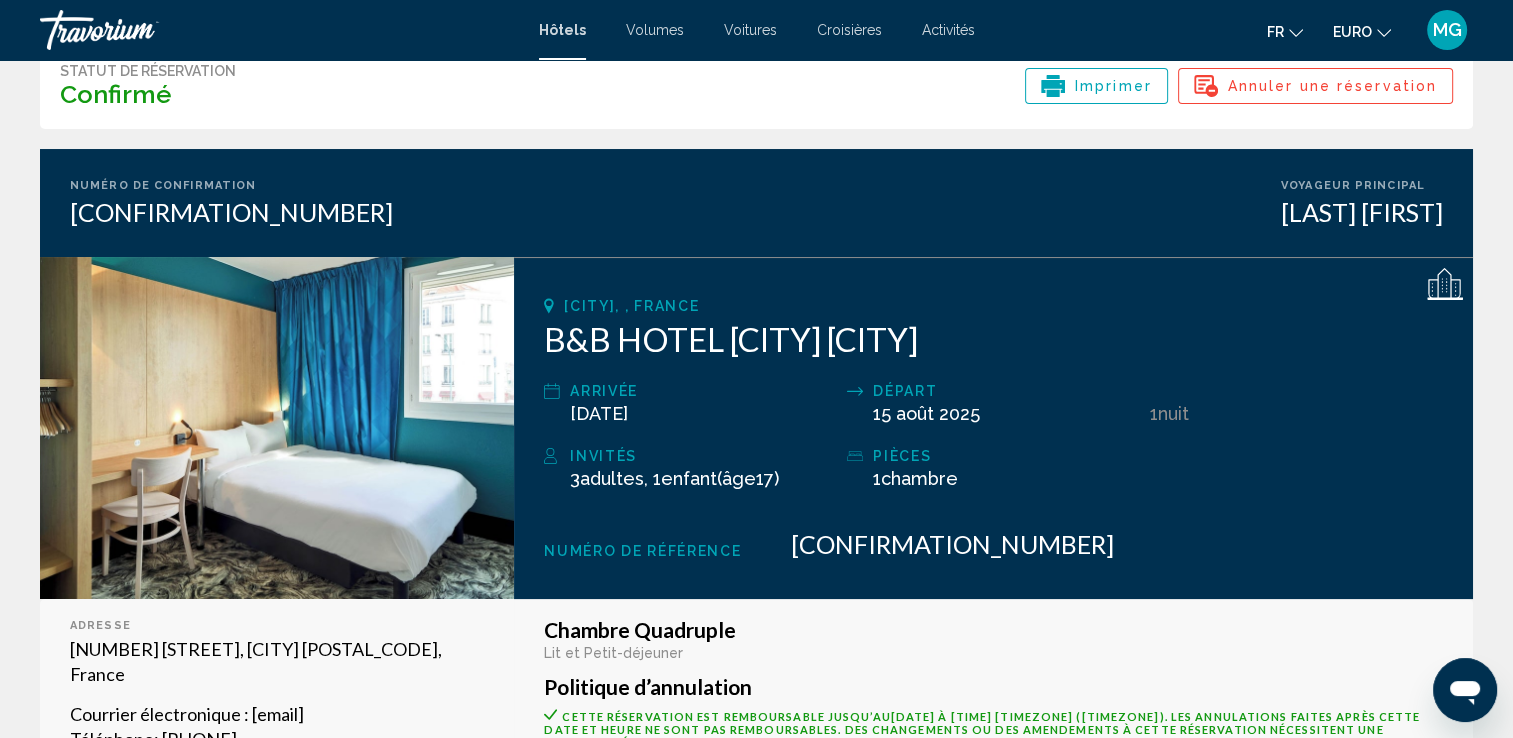 scroll, scrollTop: 0, scrollLeft: 0, axis: both 